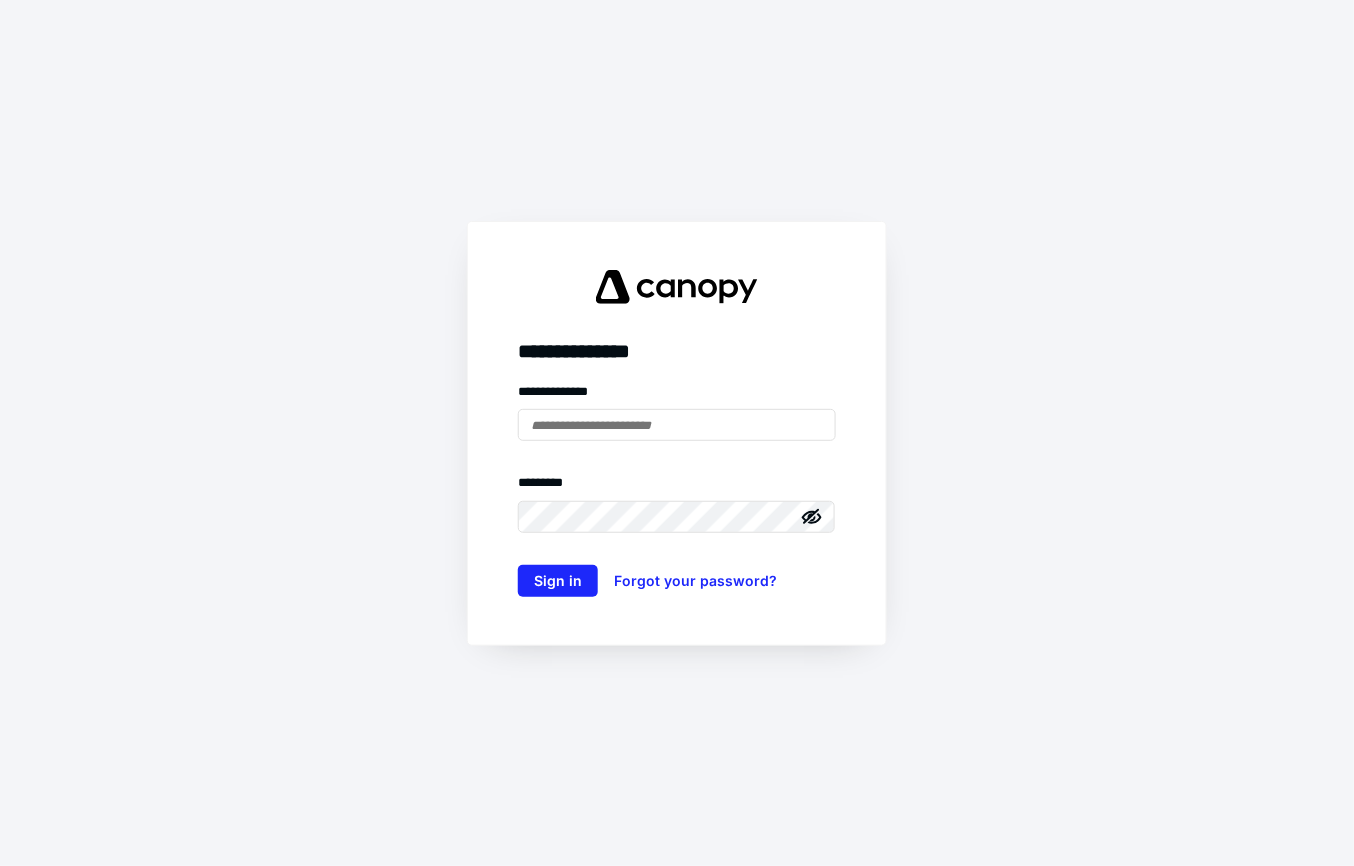 scroll, scrollTop: 0, scrollLeft: 0, axis: both 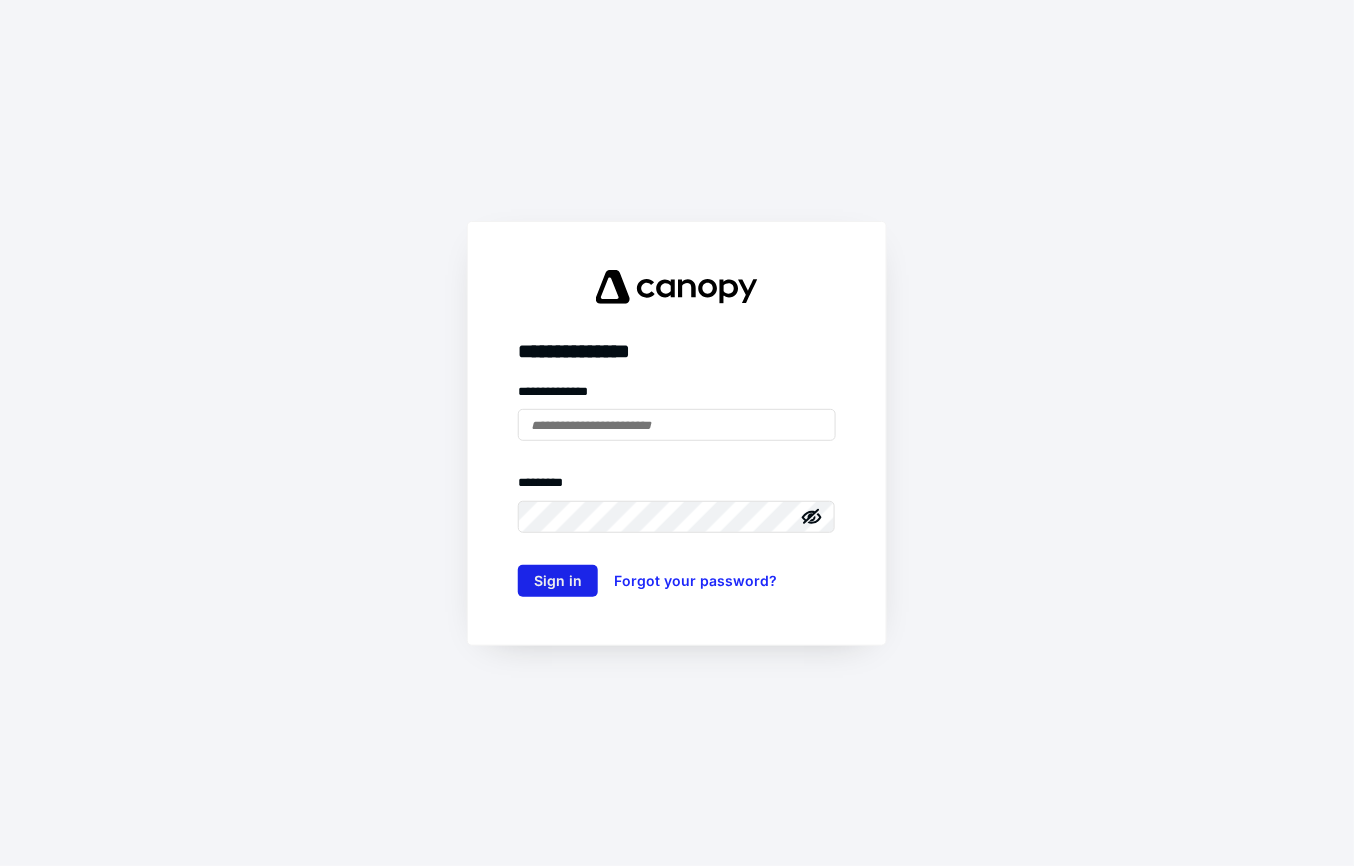 type on "**********" 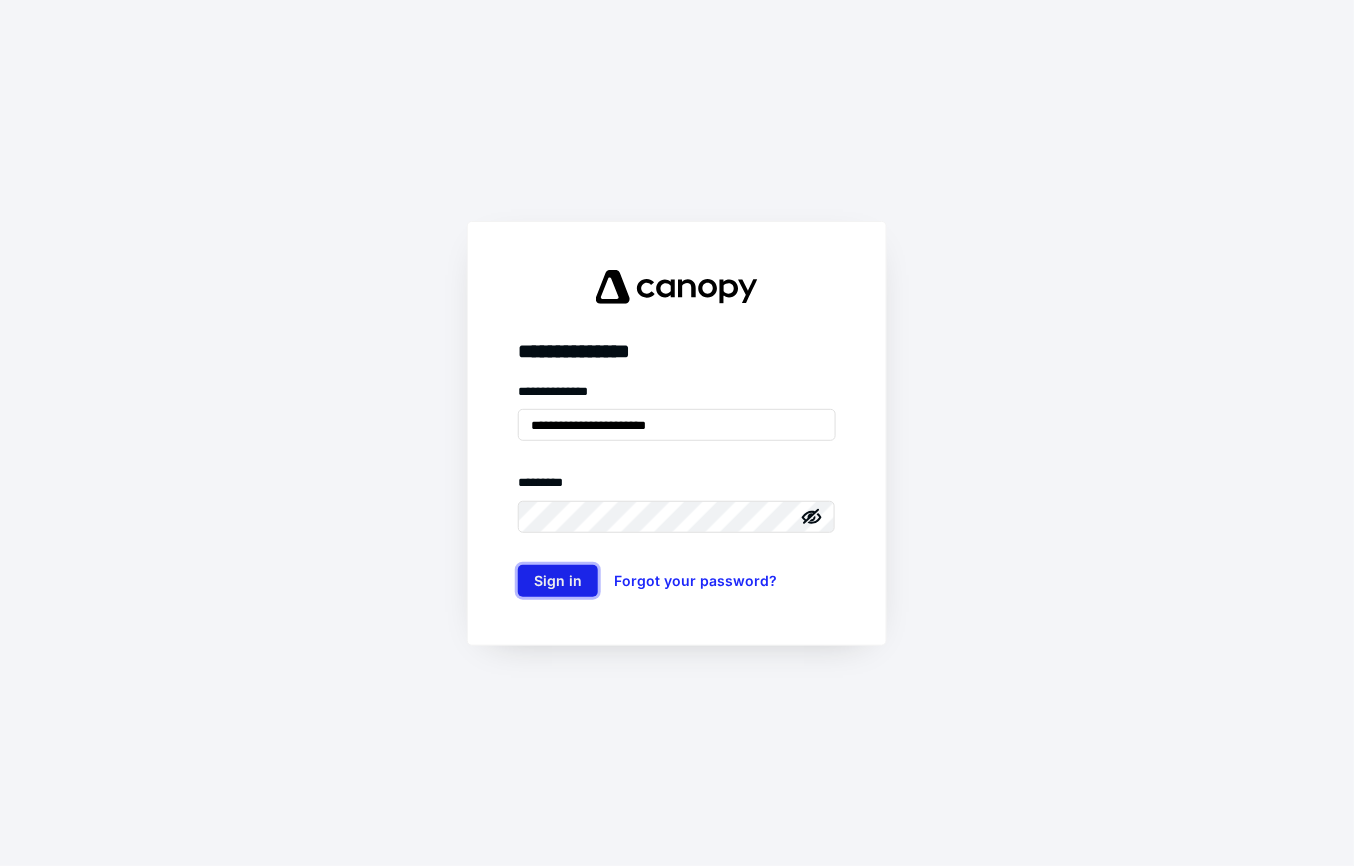 click on "Sign in" at bounding box center [558, 581] 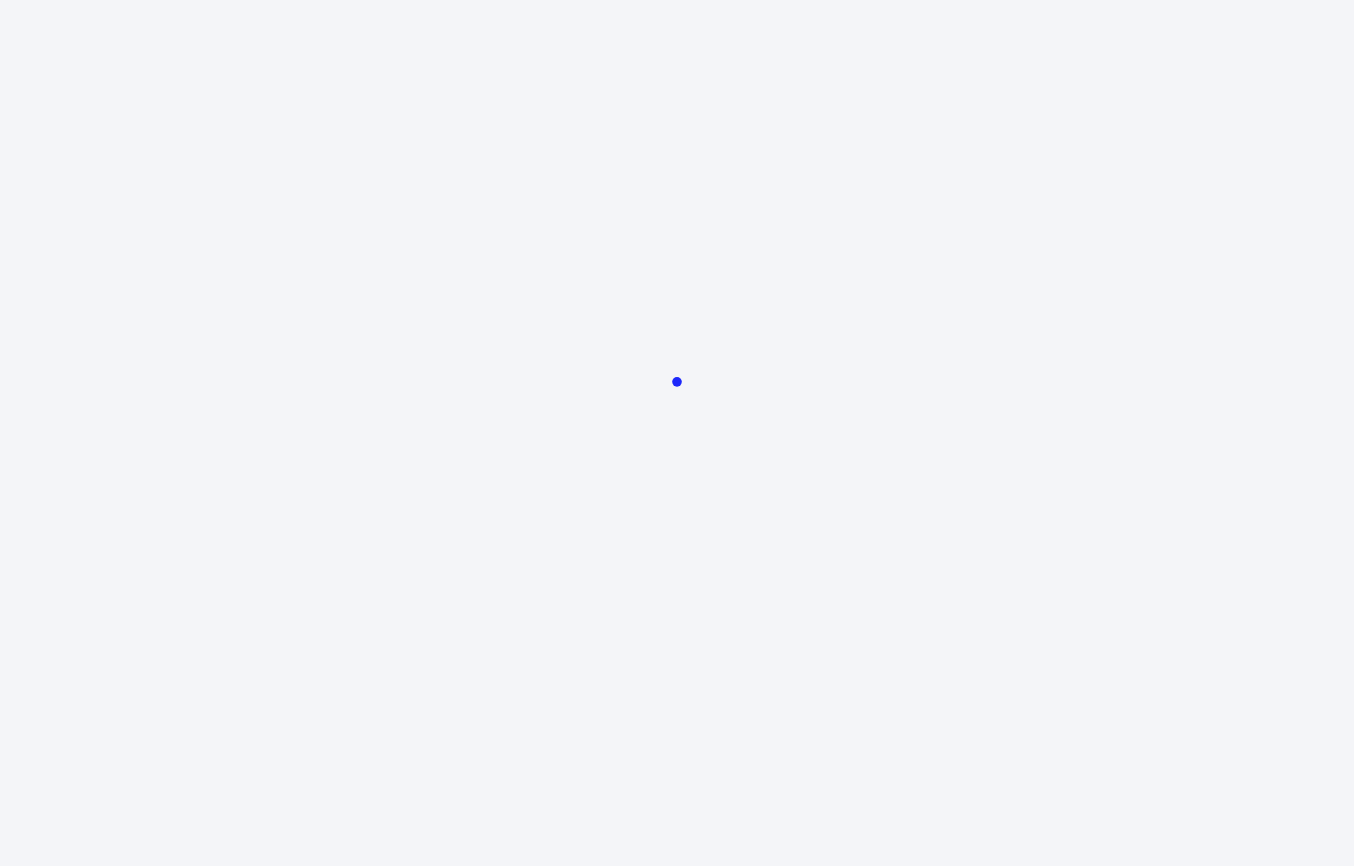 scroll, scrollTop: 0, scrollLeft: 0, axis: both 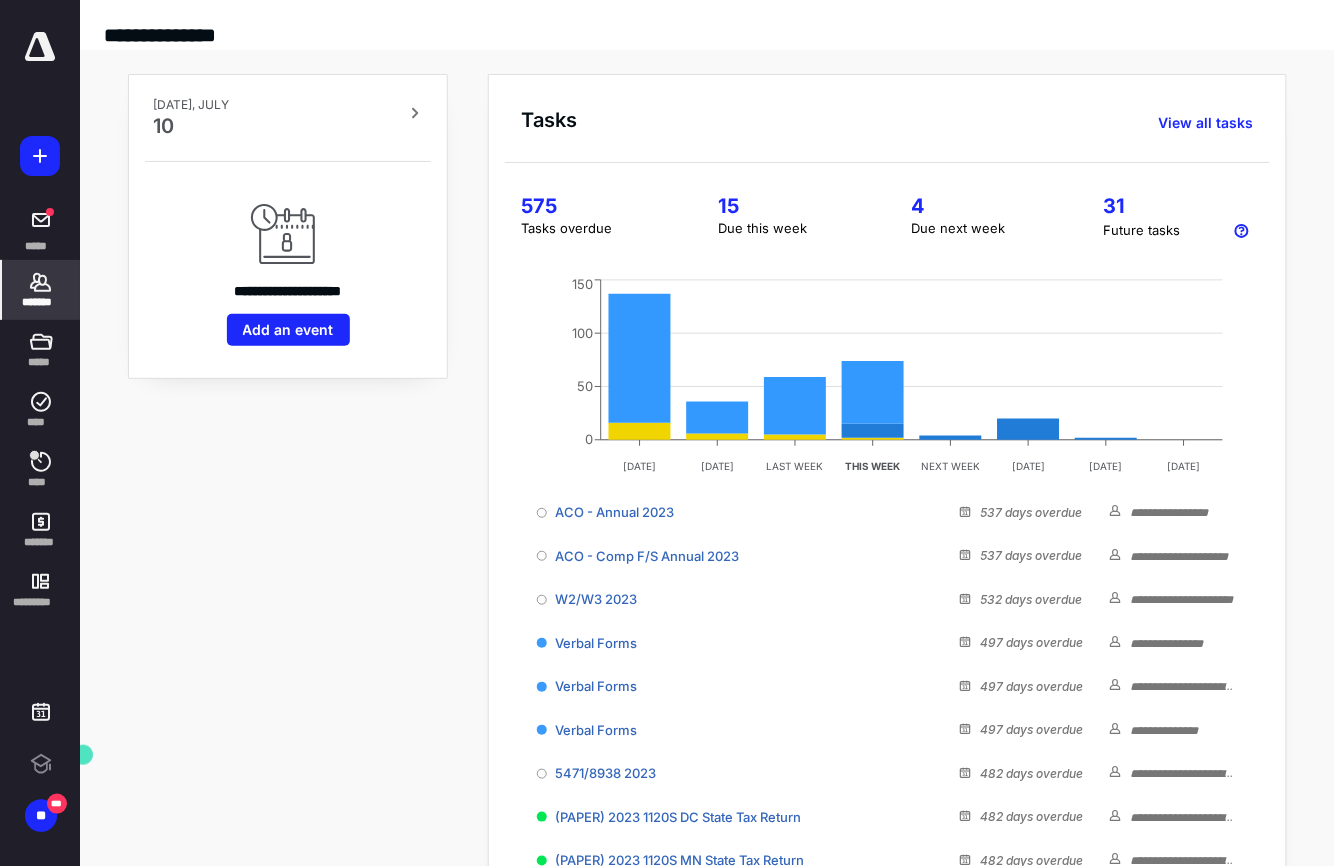click 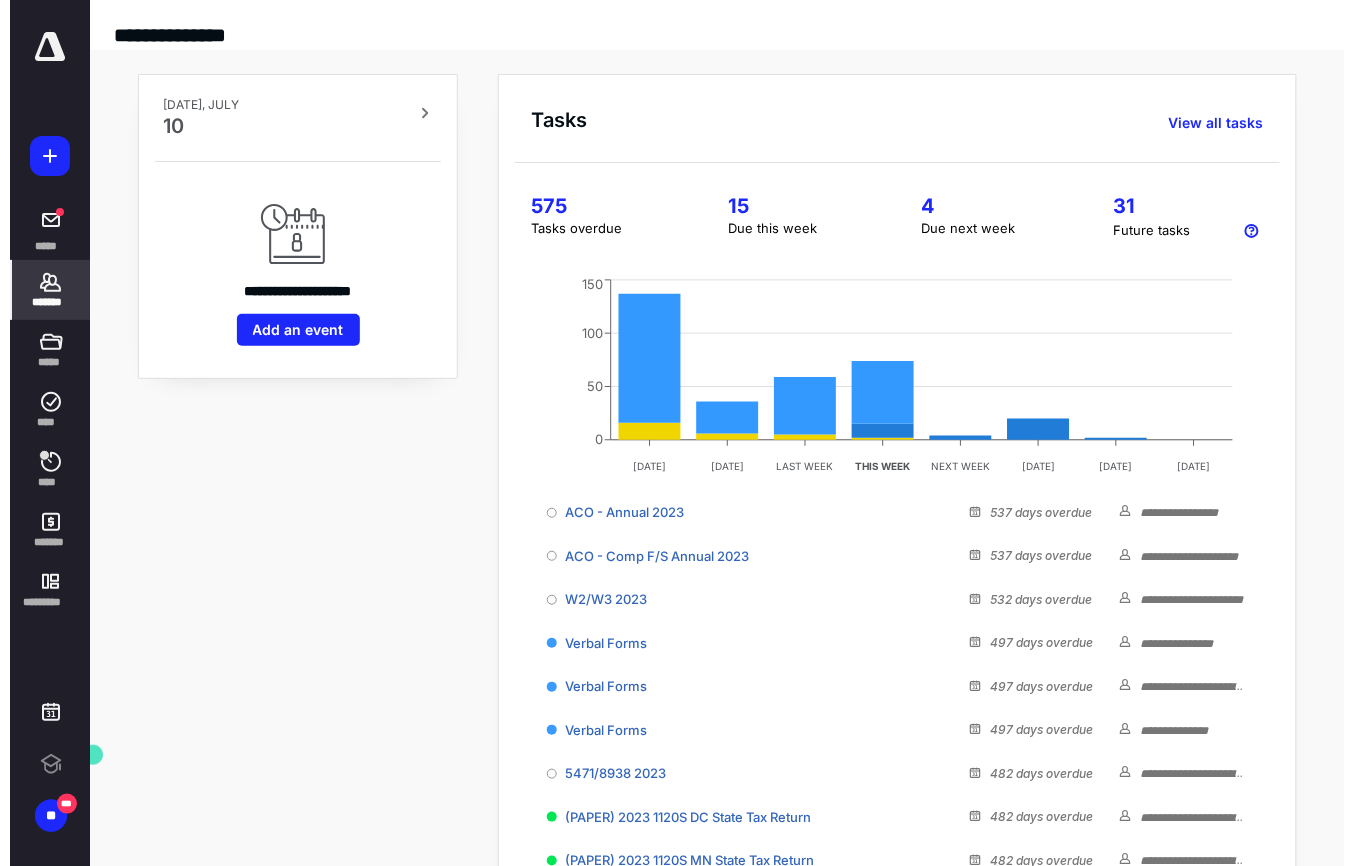 scroll, scrollTop: 0, scrollLeft: 0, axis: both 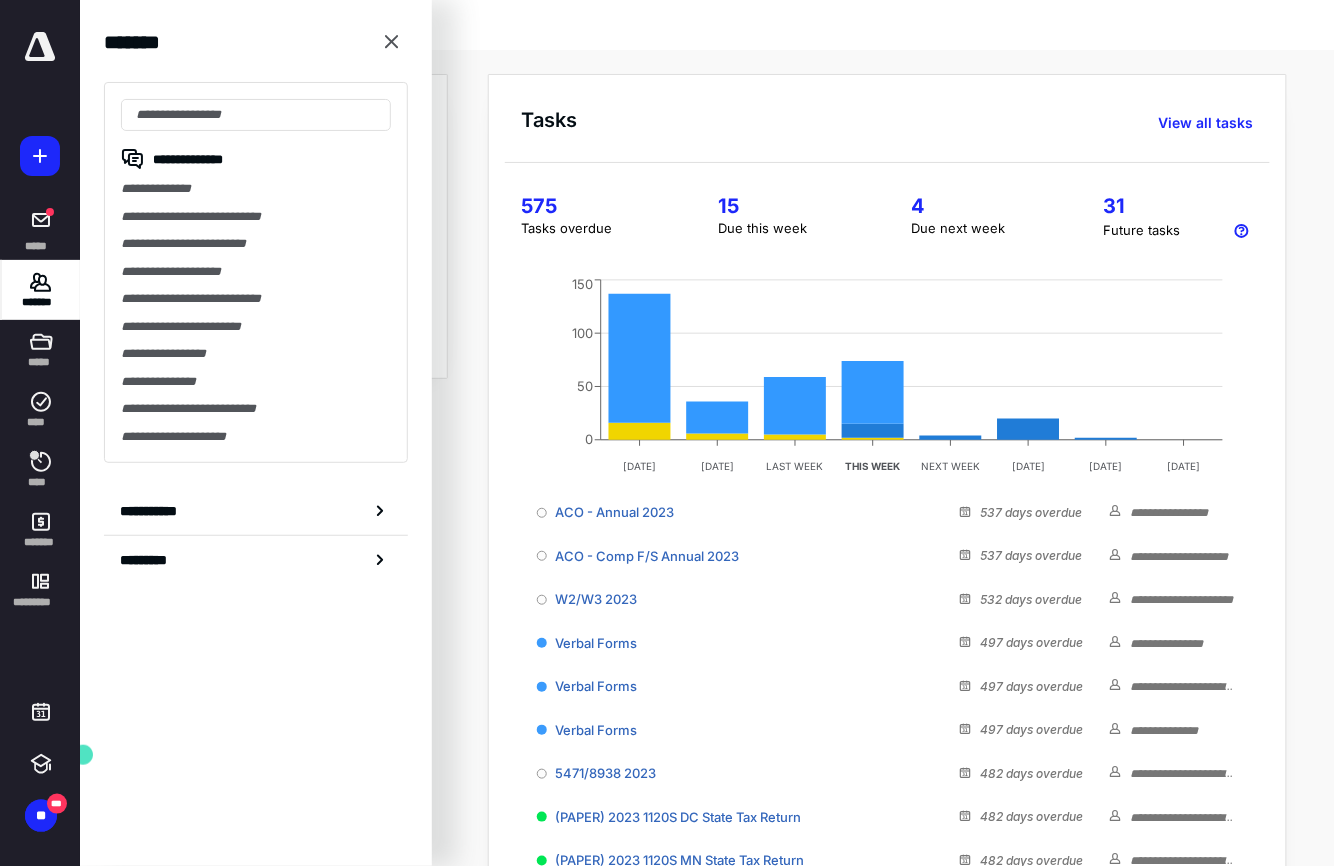 type on "*" 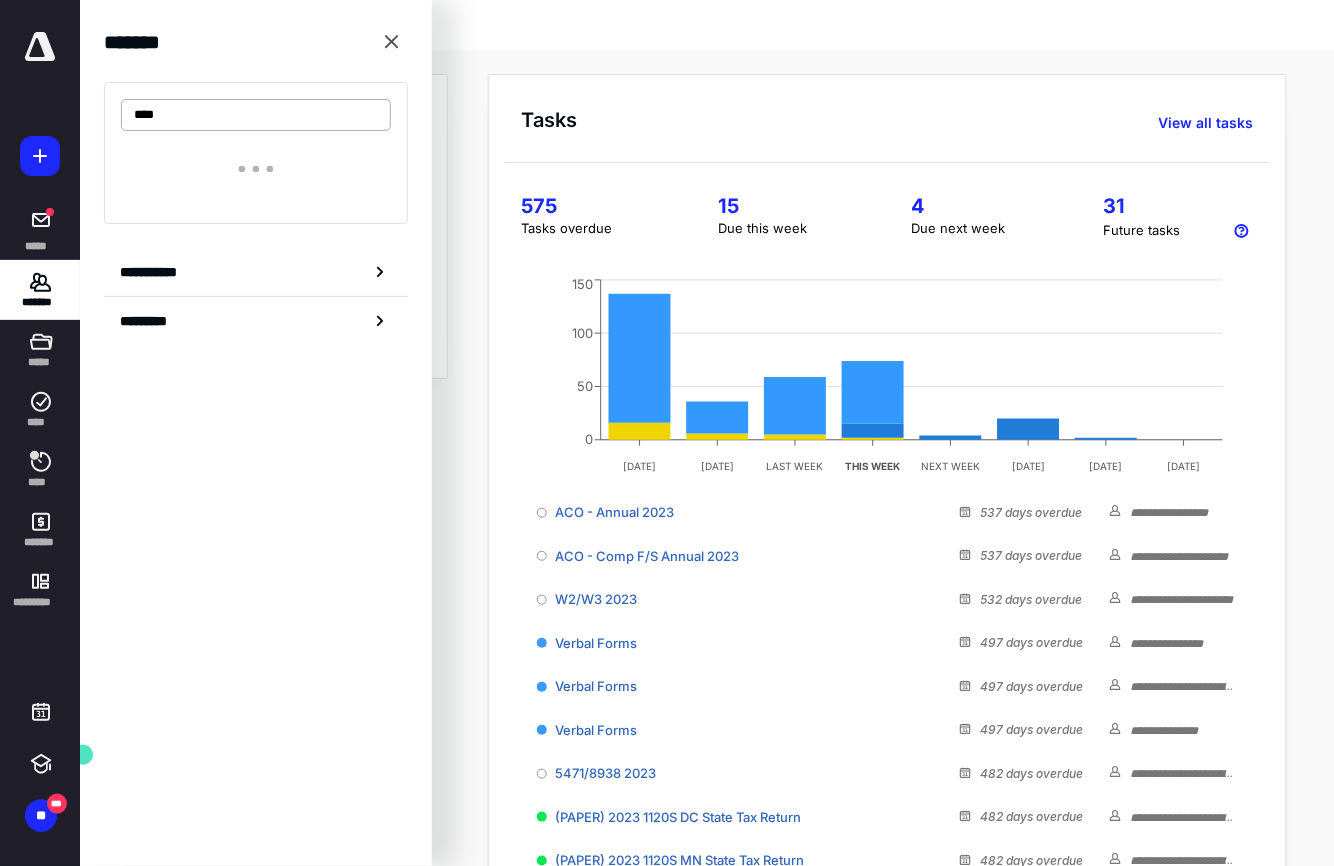 type on "*****" 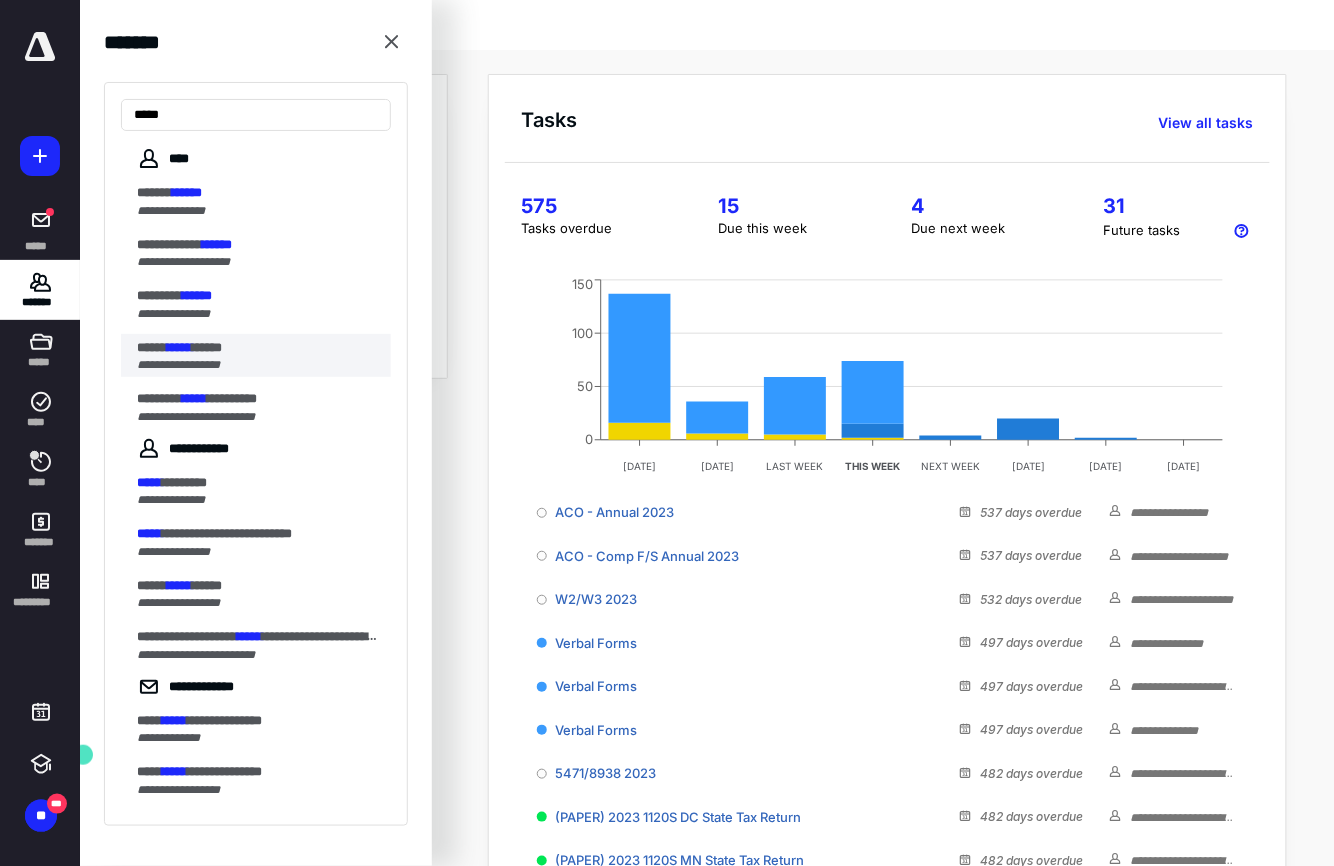click on "**********" at bounding box center (178, 365) 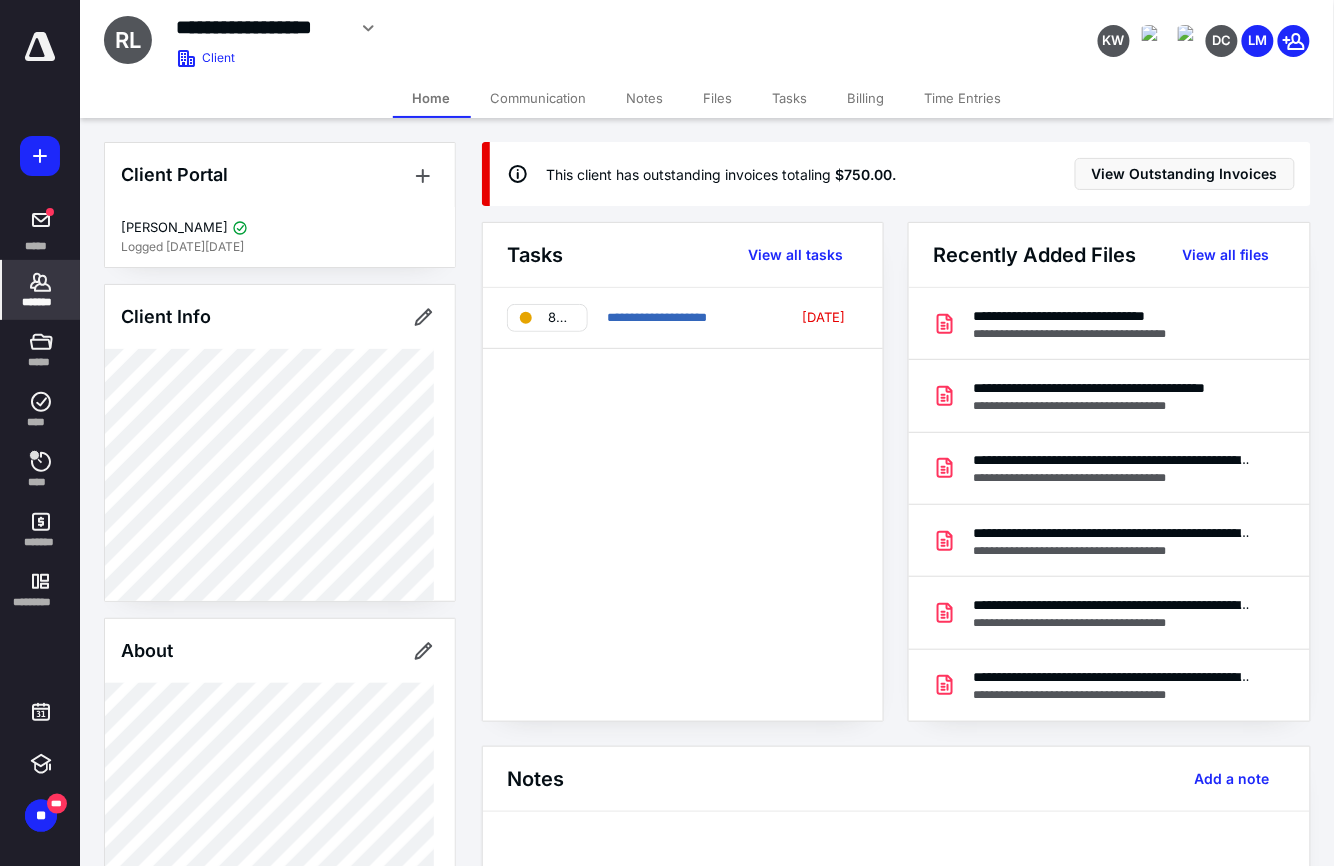 click on "Files" at bounding box center [718, 98] 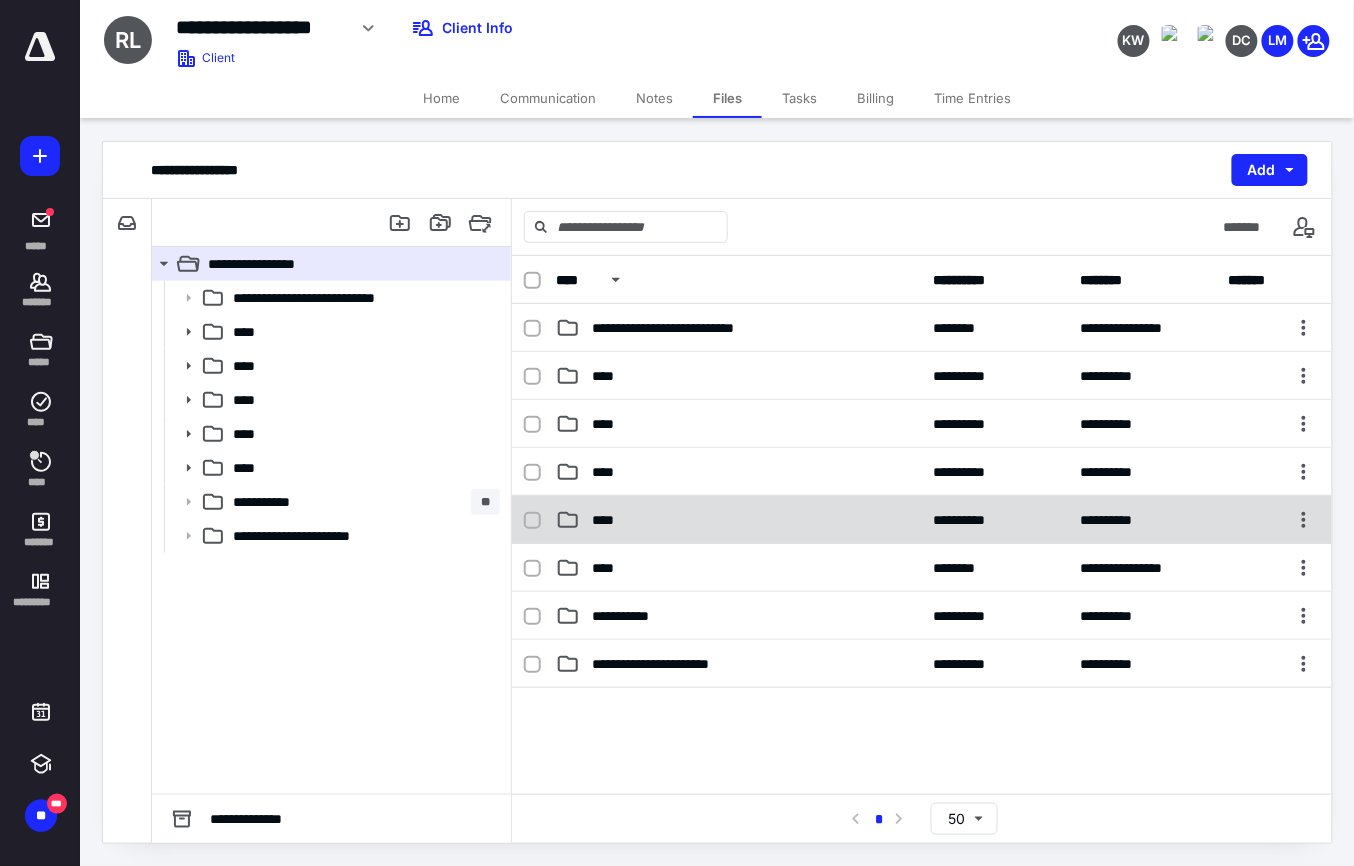 click on "****" at bounding box center (739, 520) 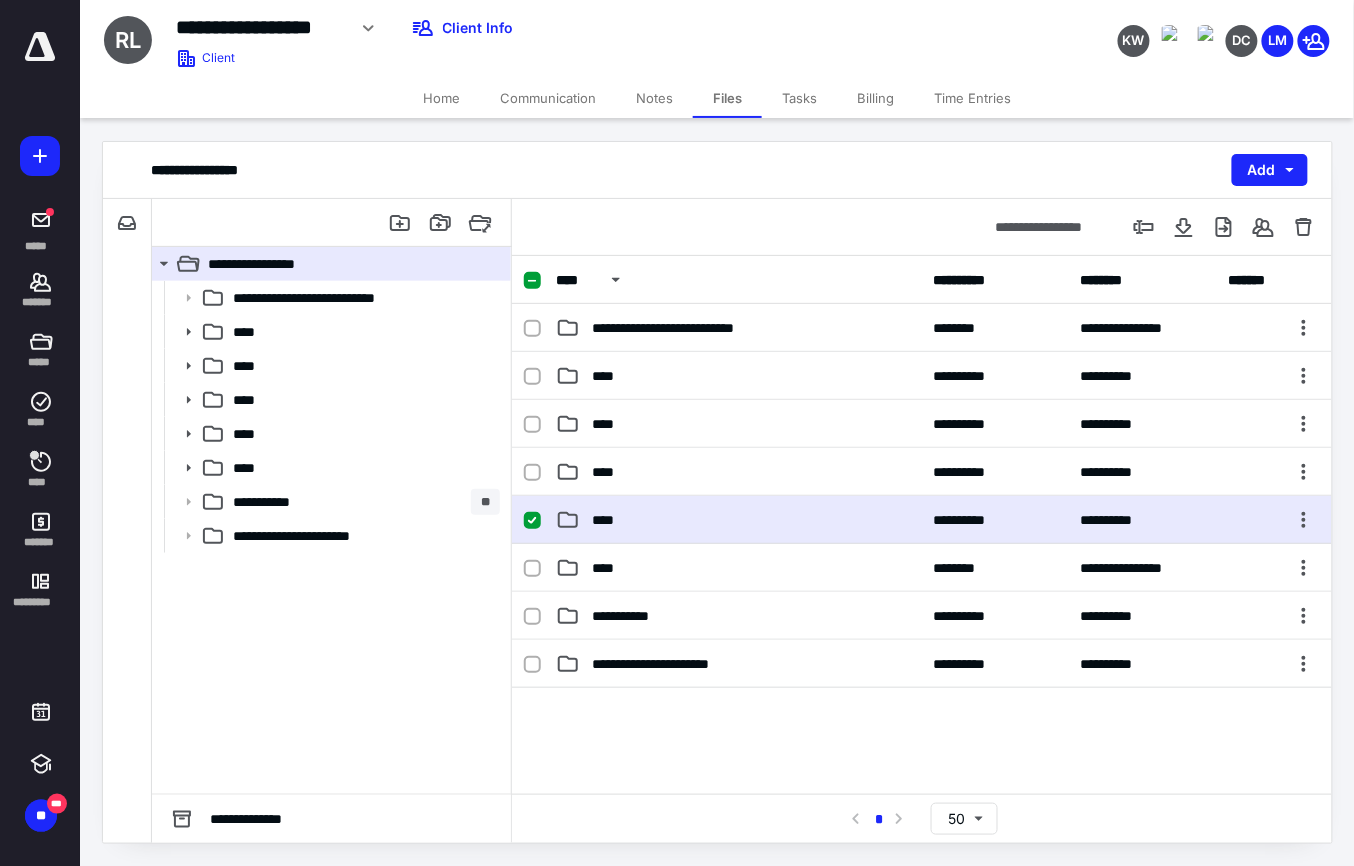 click on "****" at bounding box center (739, 520) 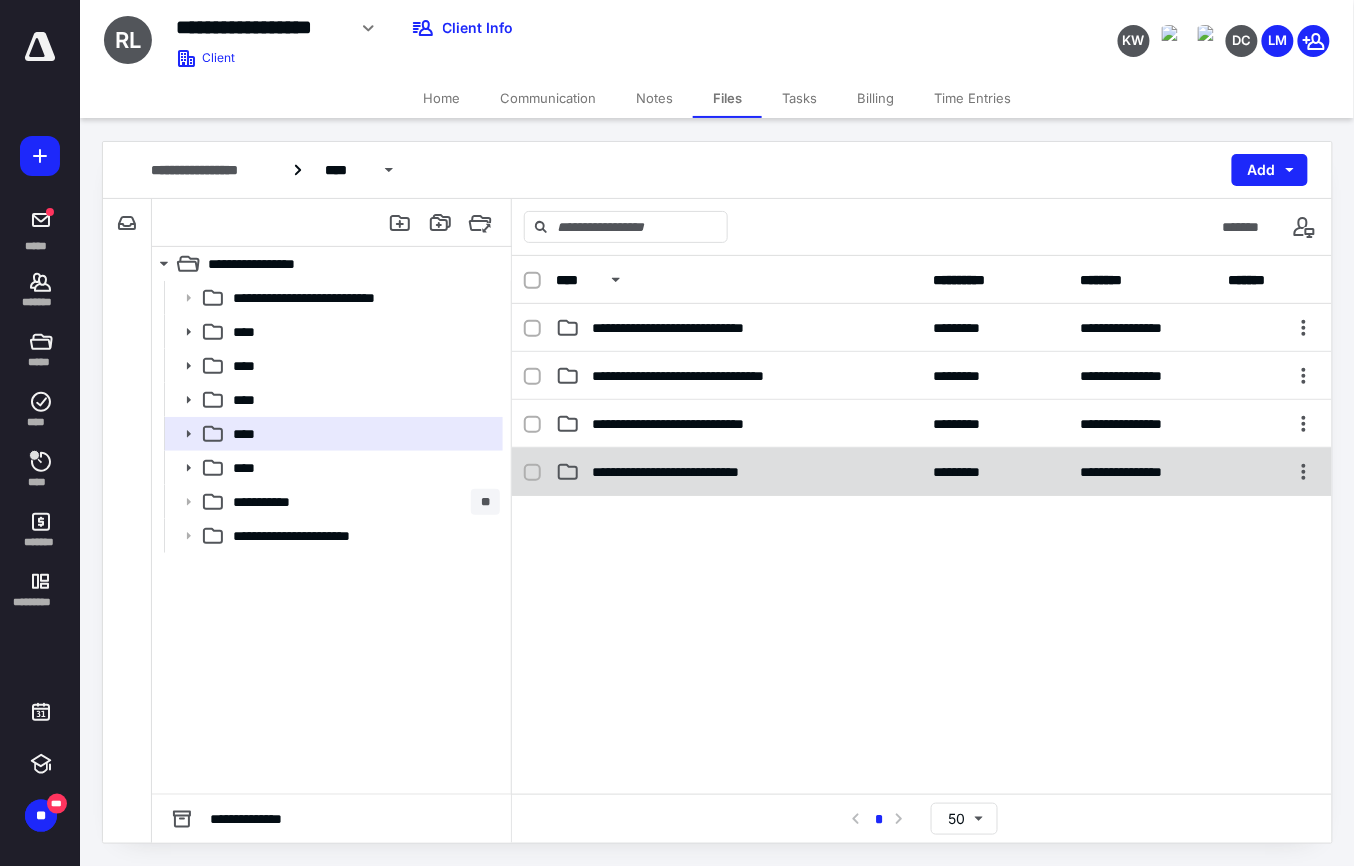 click on "**********" at bounding box center (739, 472) 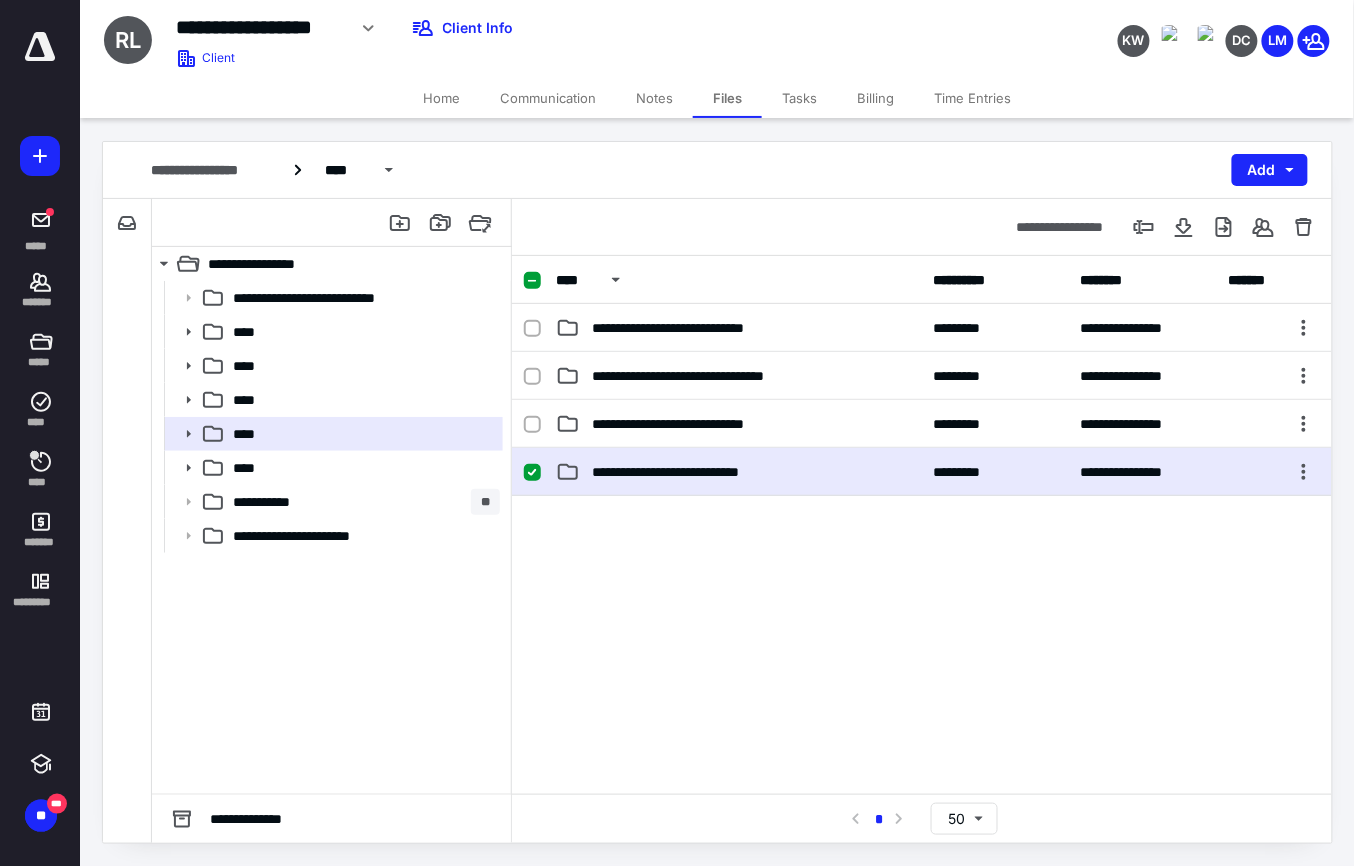 click on "**********" at bounding box center [739, 472] 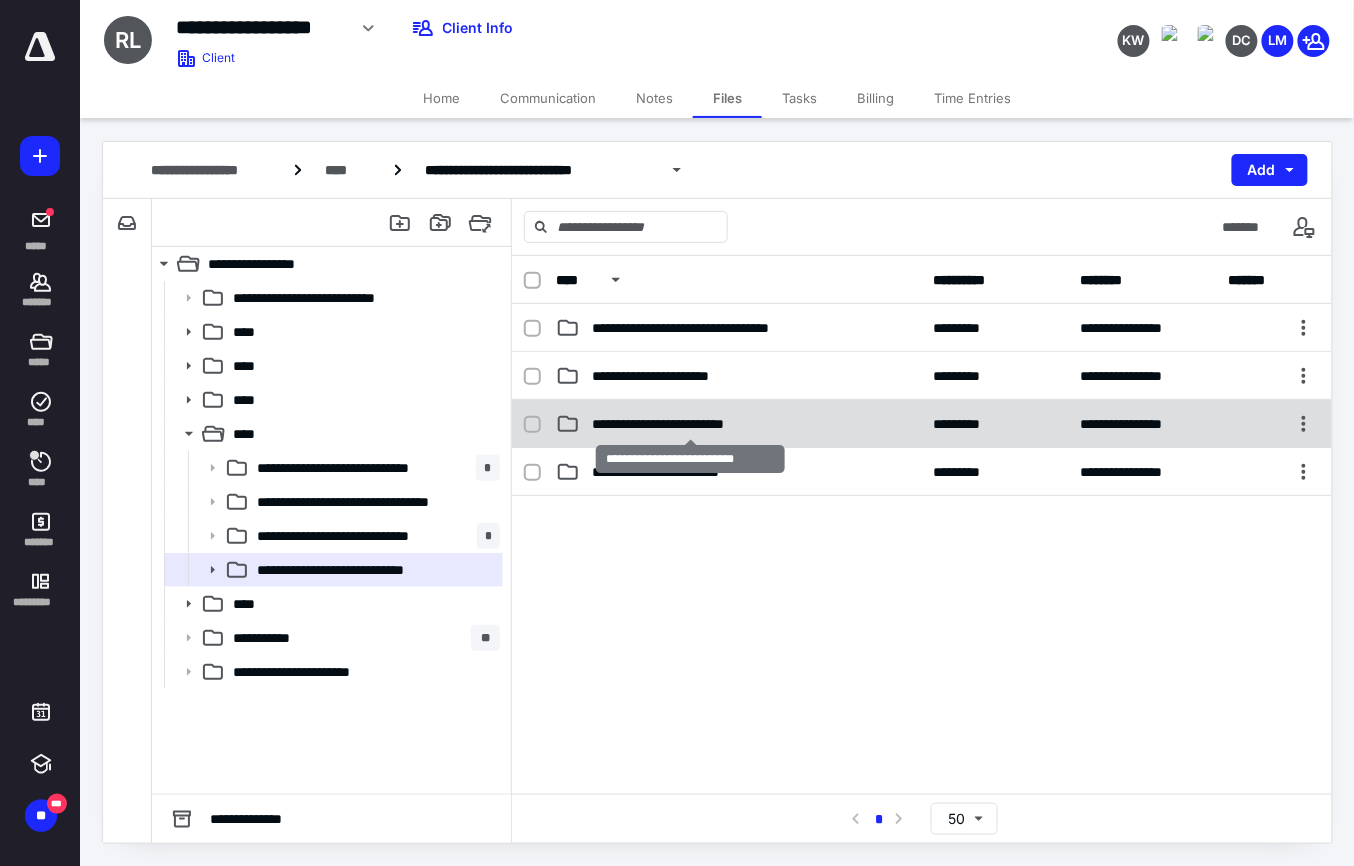 click on "**********" at bounding box center (689, 424) 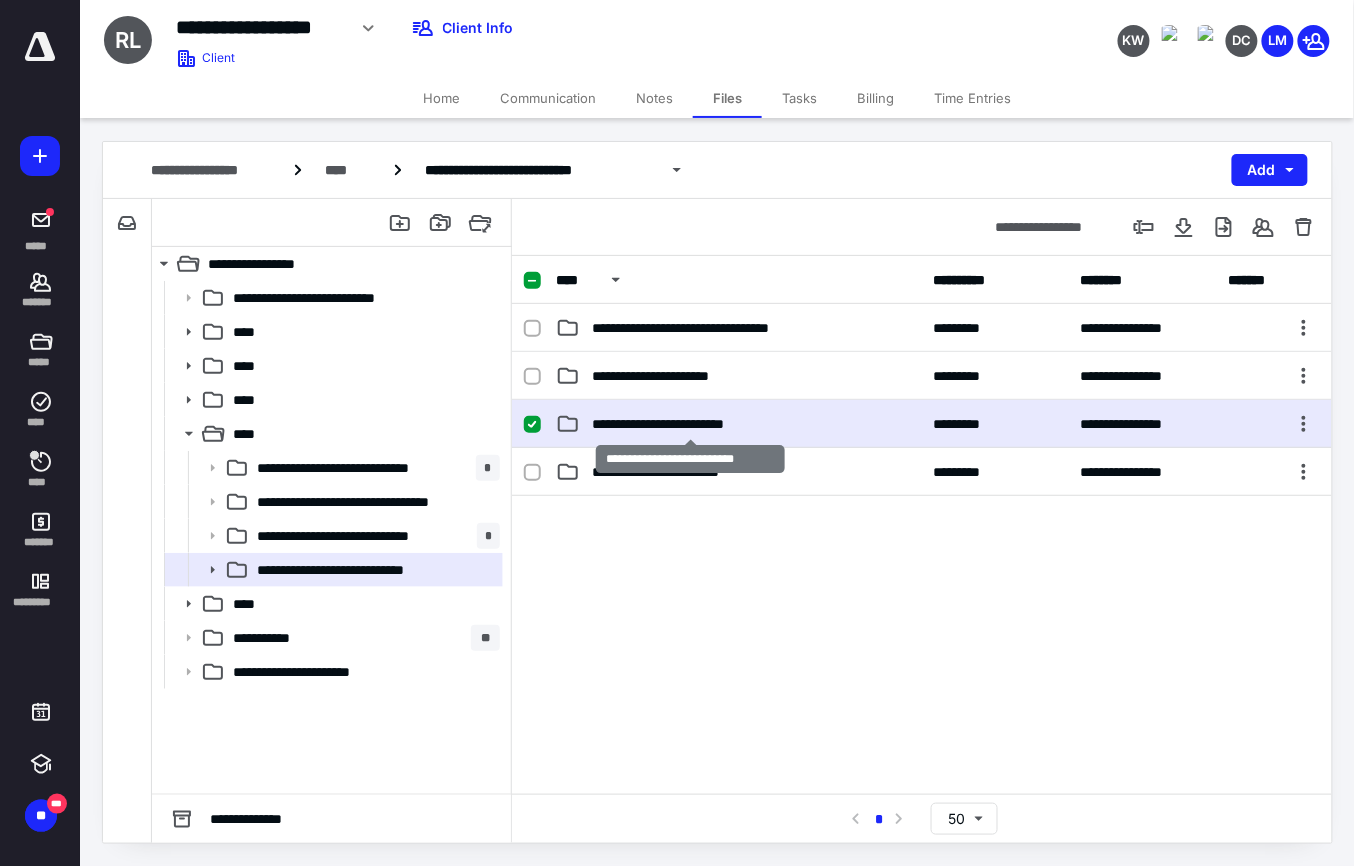 click on "**********" at bounding box center [689, 424] 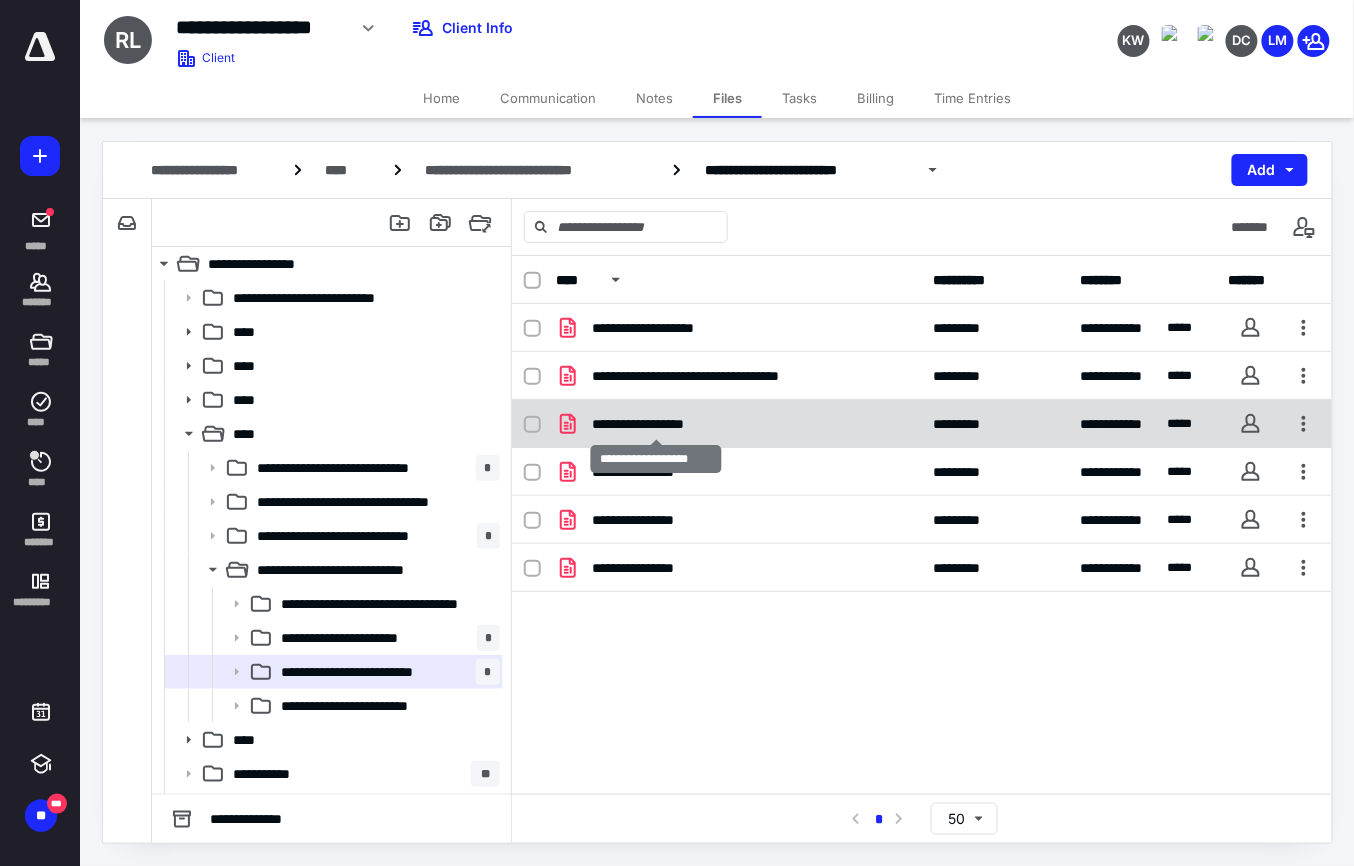 click on "**********" at bounding box center [656, 424] 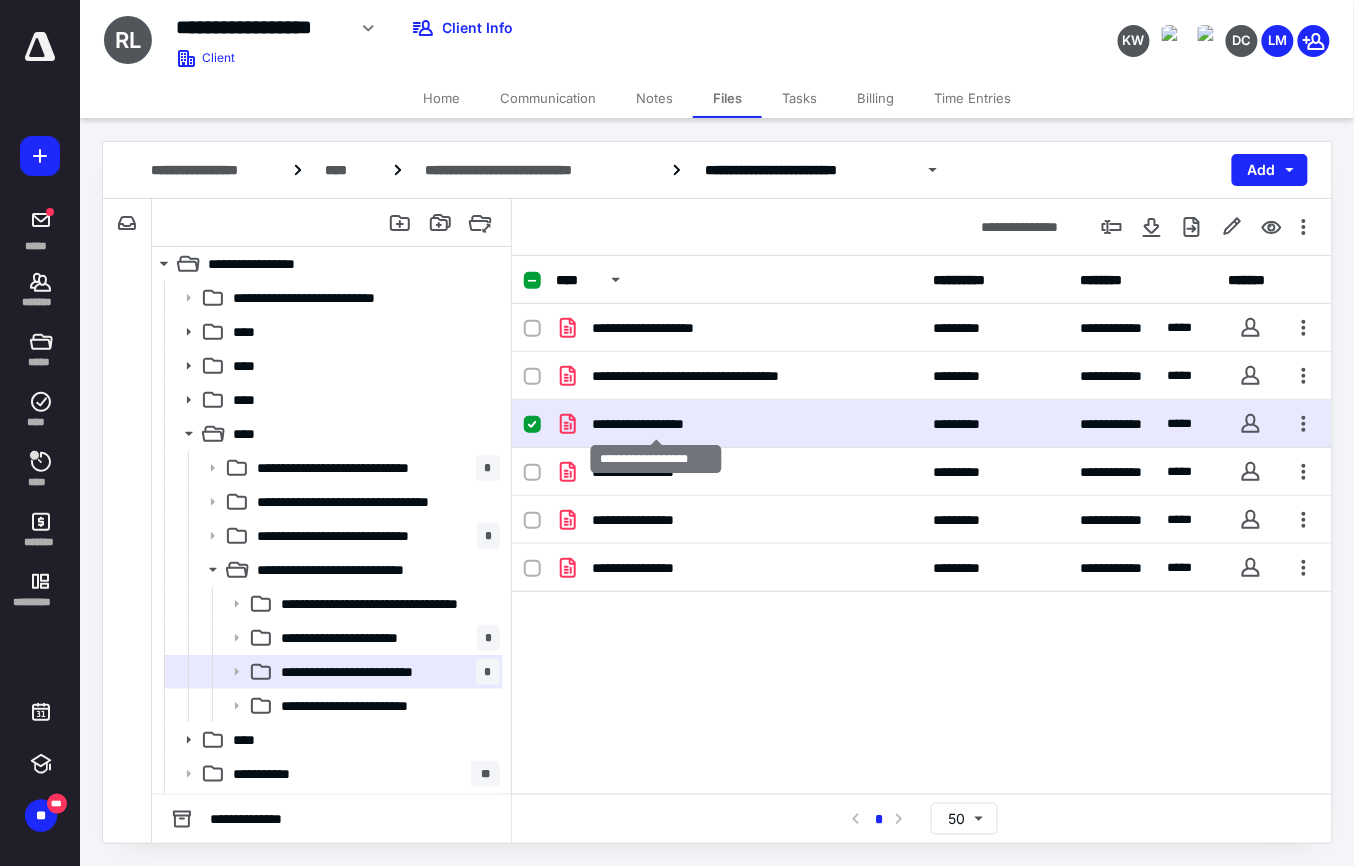 click on "**********" at bounding box center [656, 424] 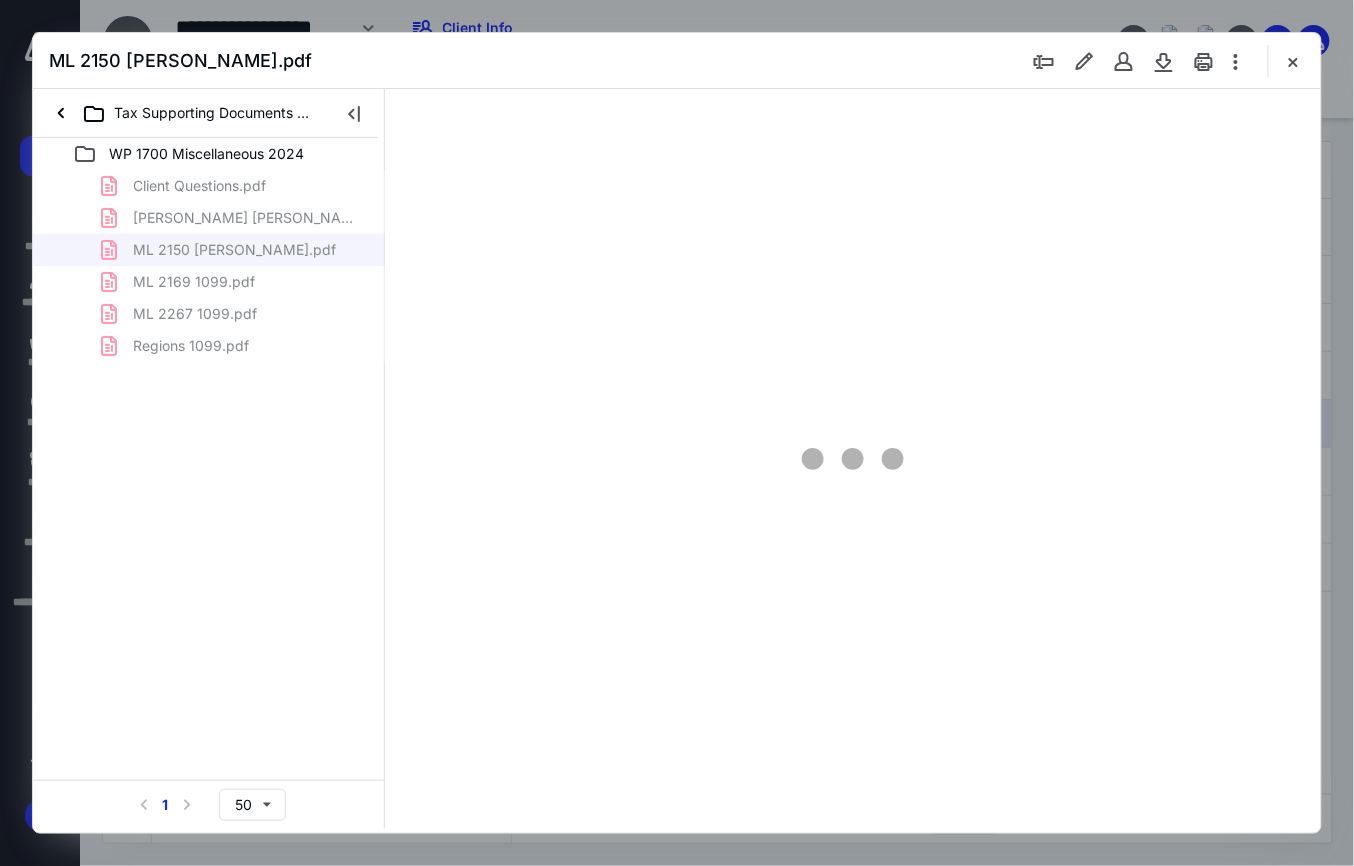 scroll, scrollTop: 0, scrollLeft: 0, axis: both 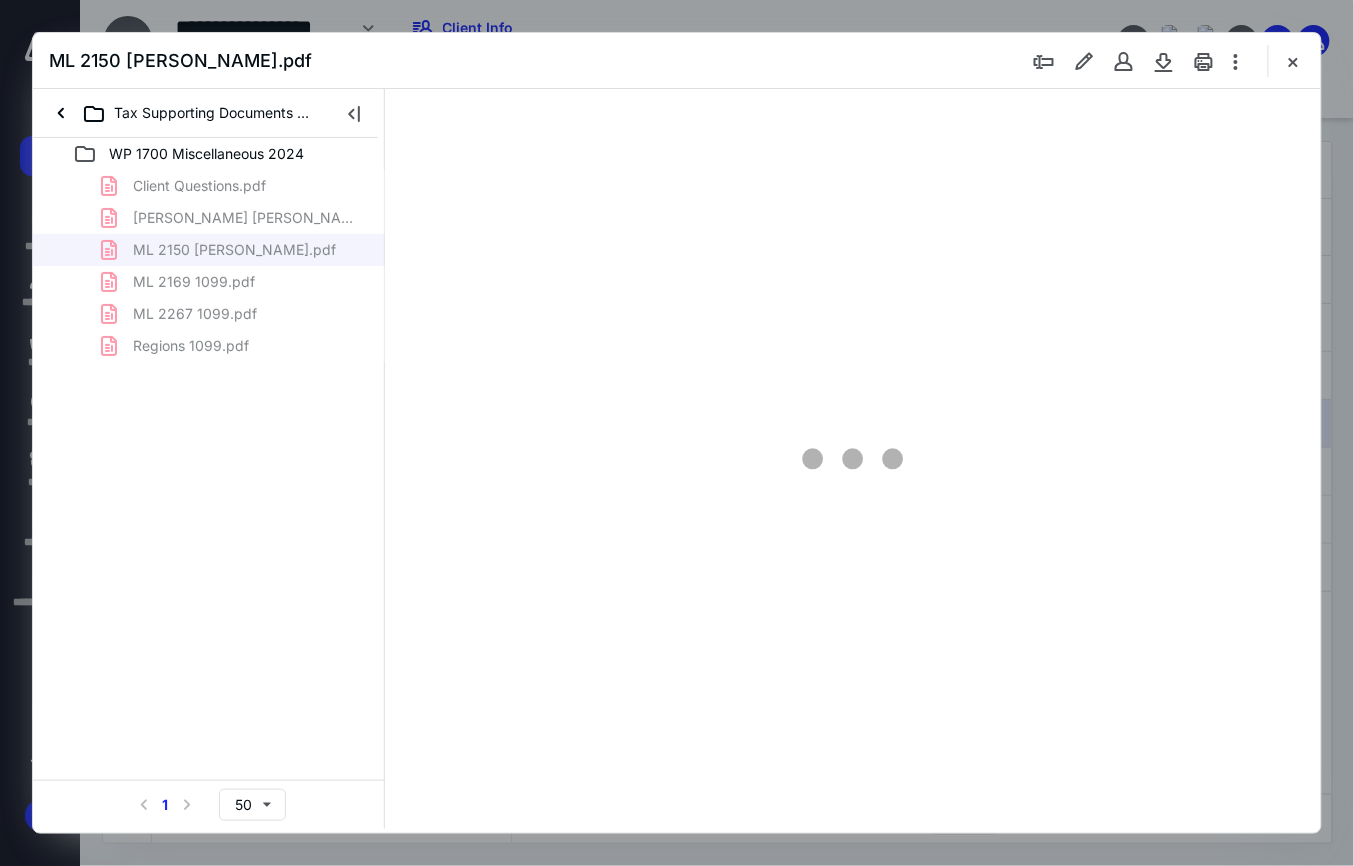 type on "83" 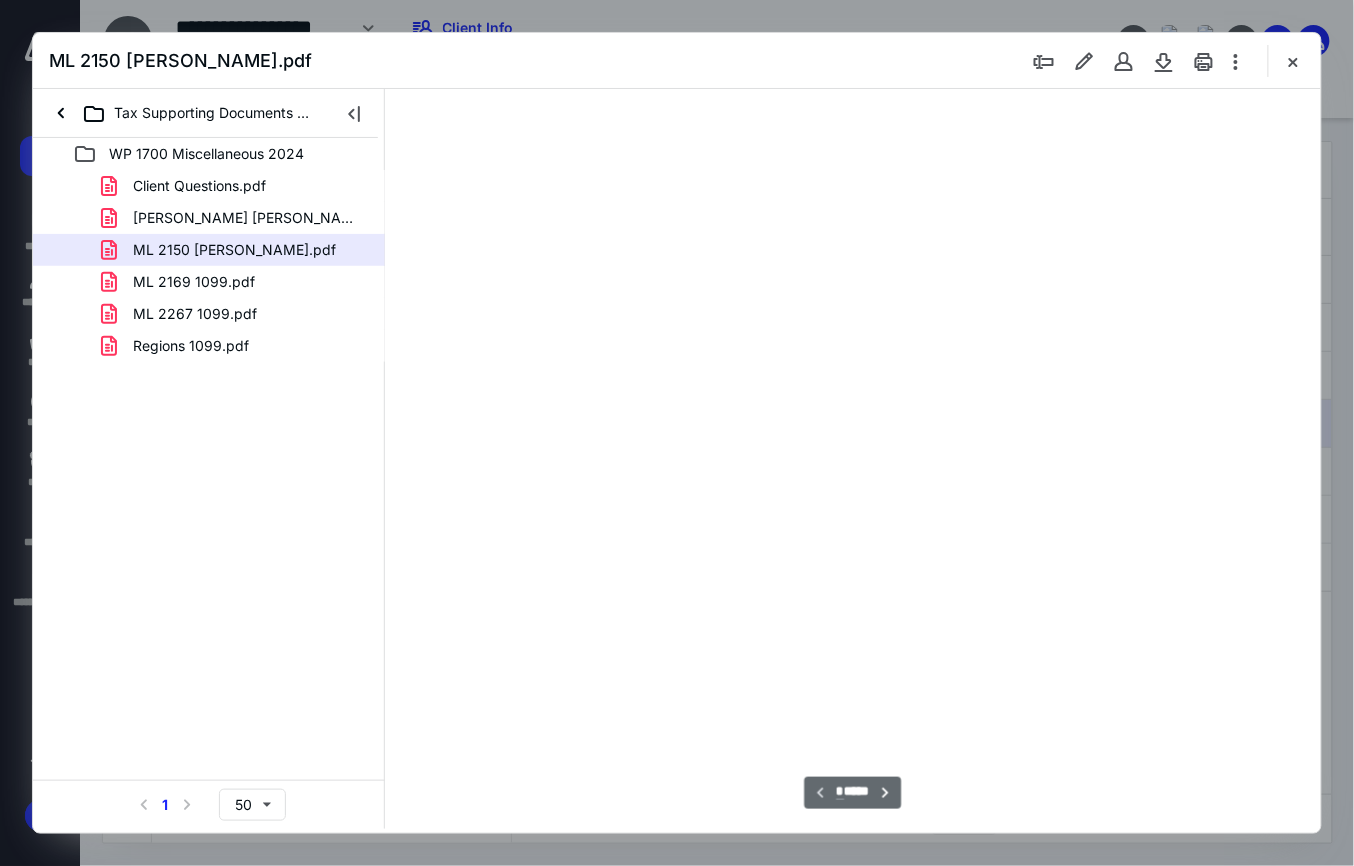 scroll, scrollTop: 78, scrollLeft: 0, axis: vertical 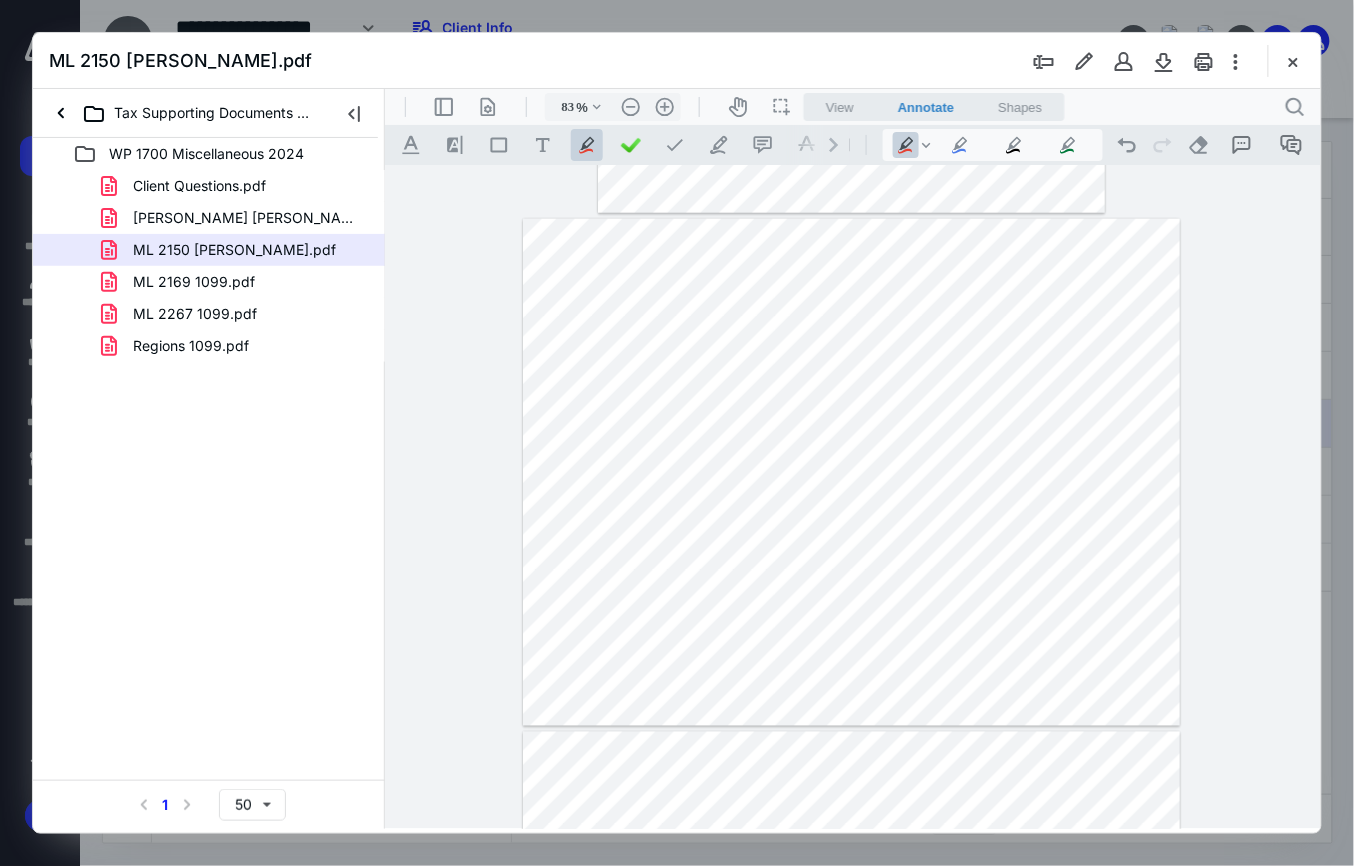 type on "*" 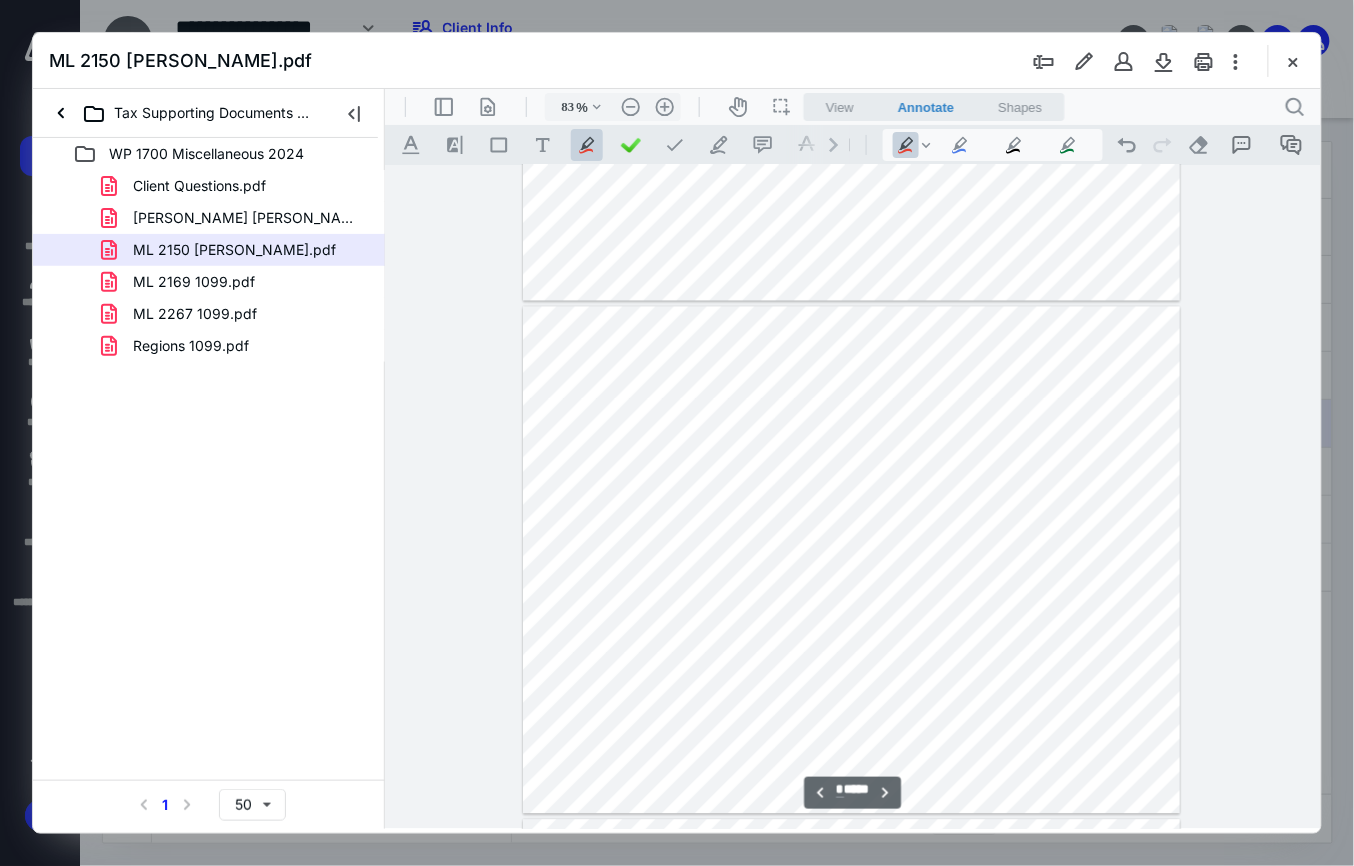 scroll, scrollTop: 1145, scrollLeft: 0, axis: vertical 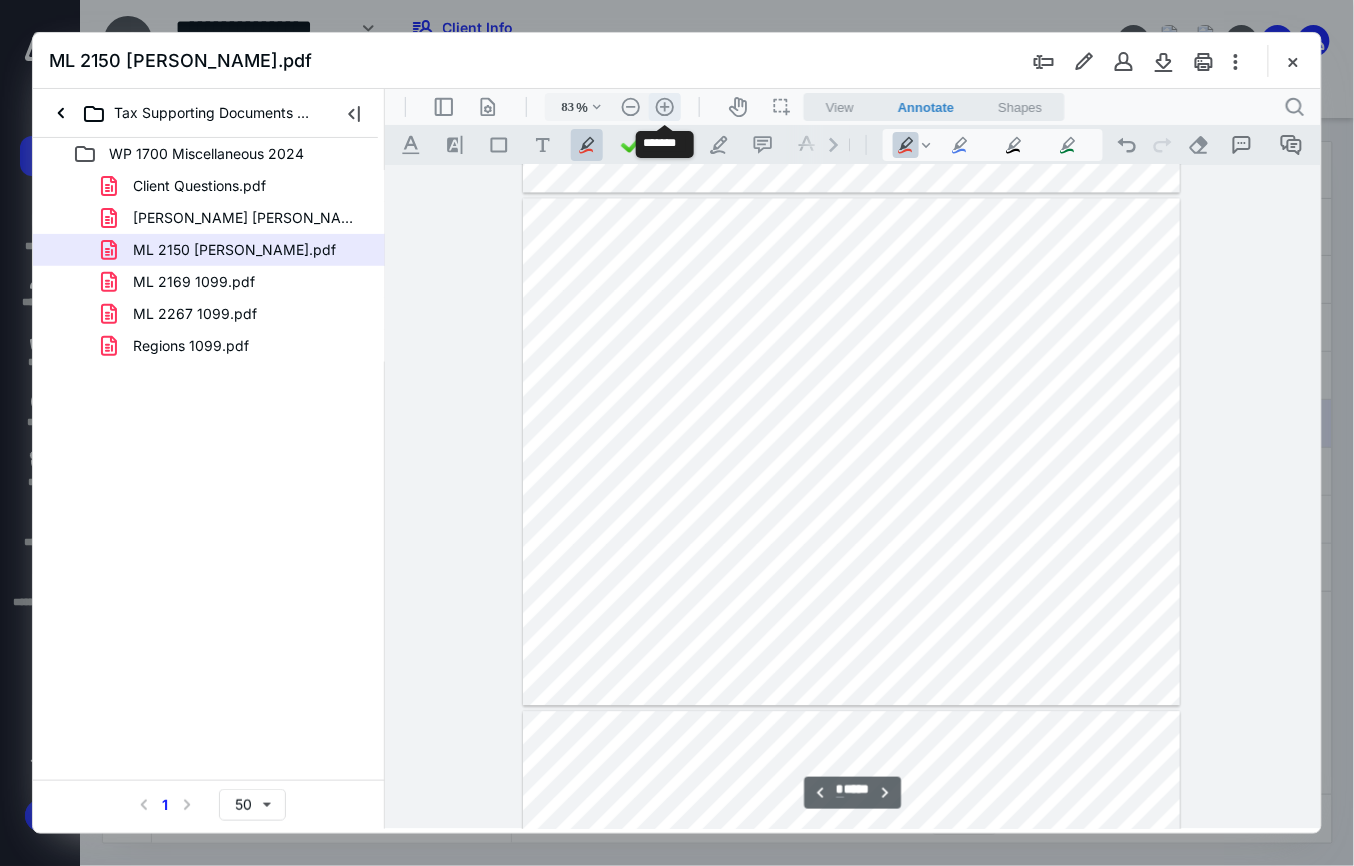 click on ".cls-1{fill:#abb0c4;} icon - header - zoom - in - line" at bounding box center [664, 106] 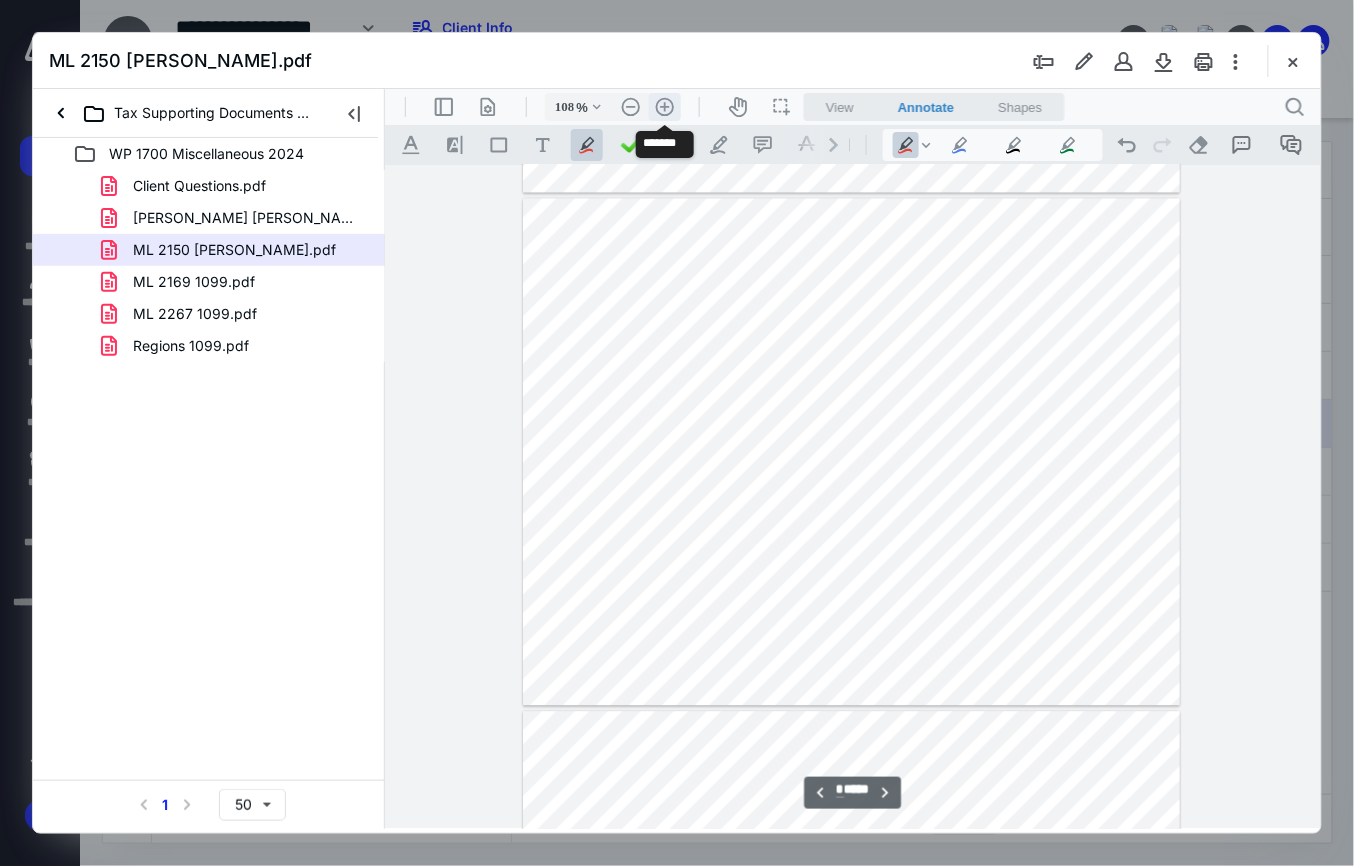 scroll, scrollTop: 1578, scrollLeft: 0, axis: vertical 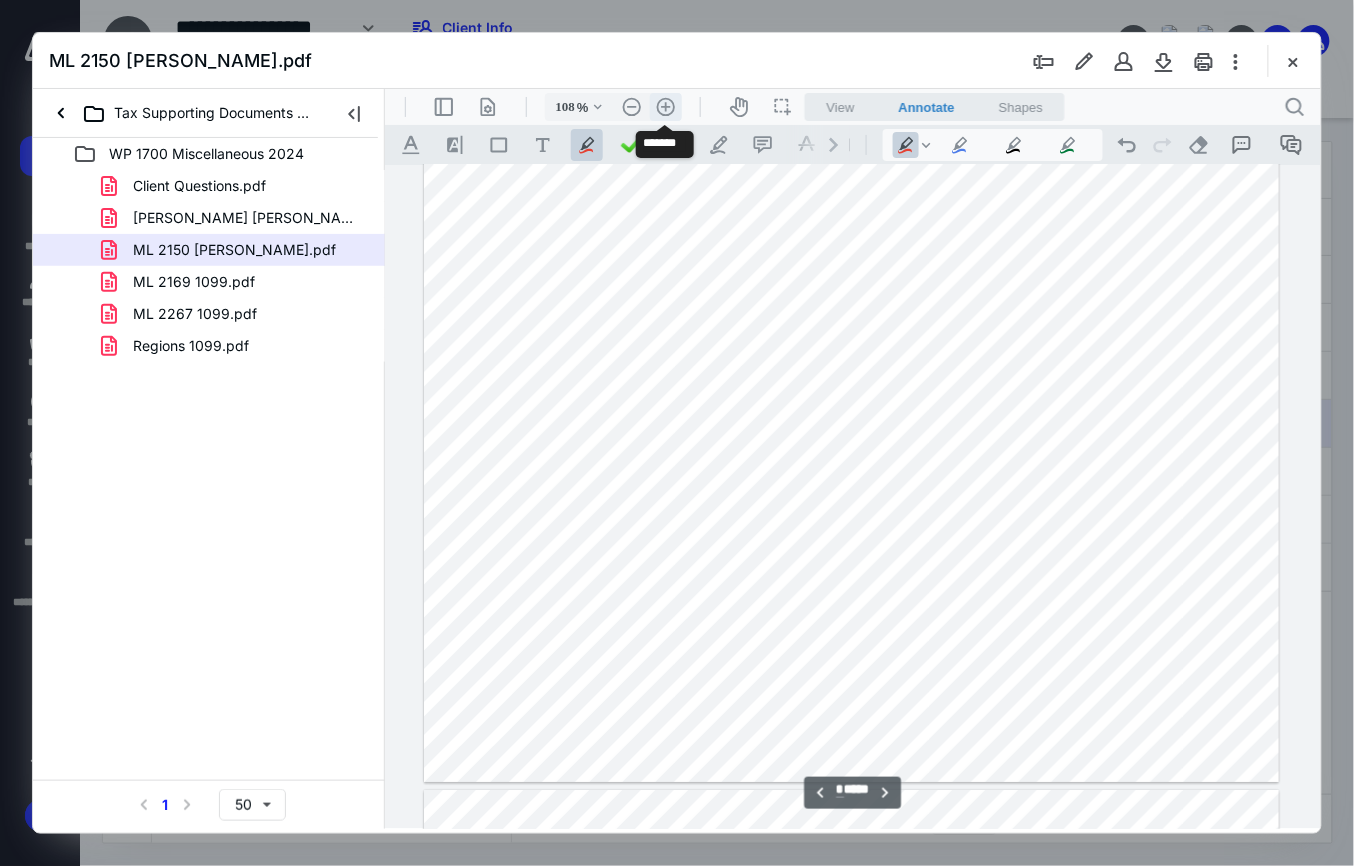 click on ".cls-1{fill:#abb0c4;} icon - header - zoom - in - line" at bounding box center [665, 106] 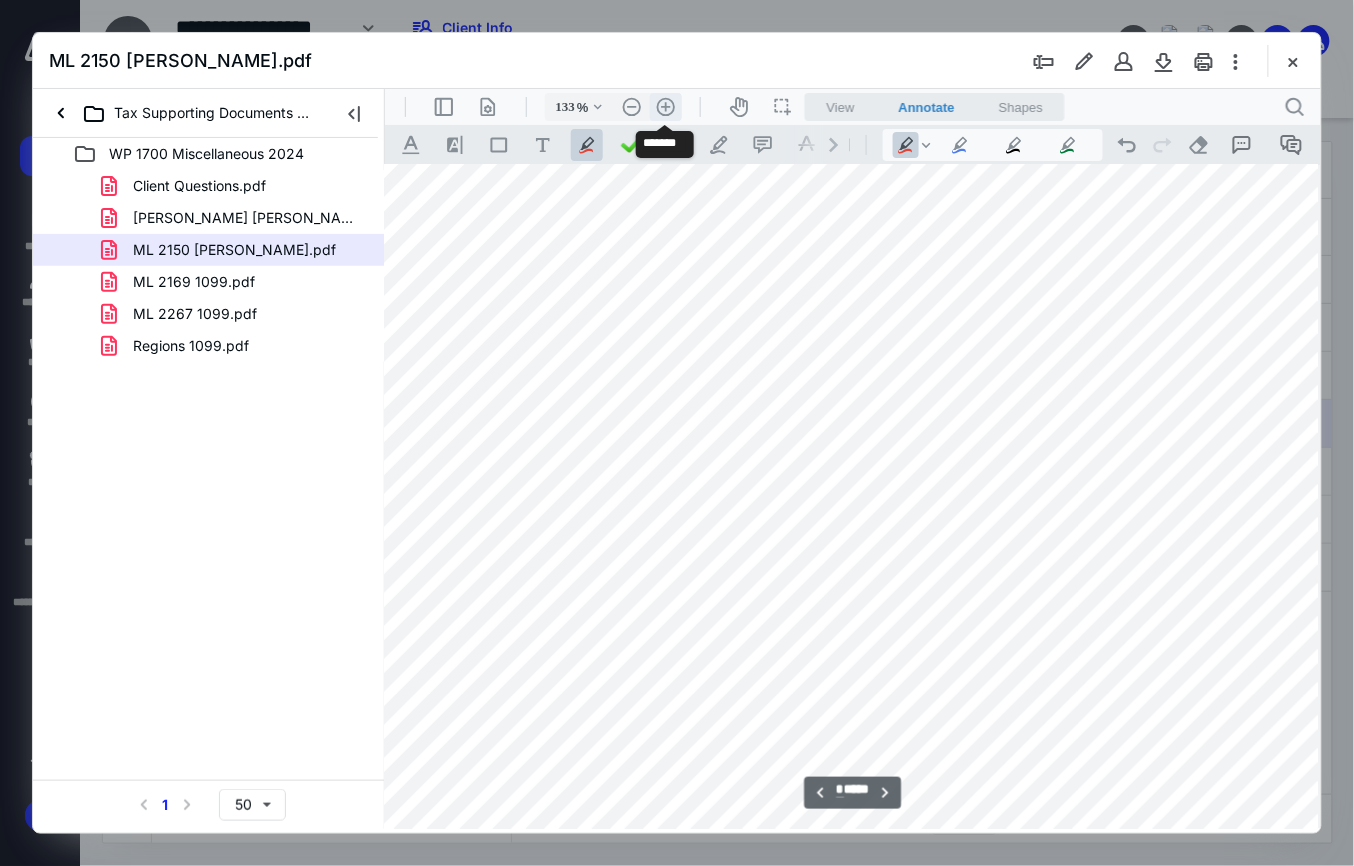 click on ".cls-1{fill:#abb0c4;} icon - header - zoom - in - line" at bounding box center (665, 106) 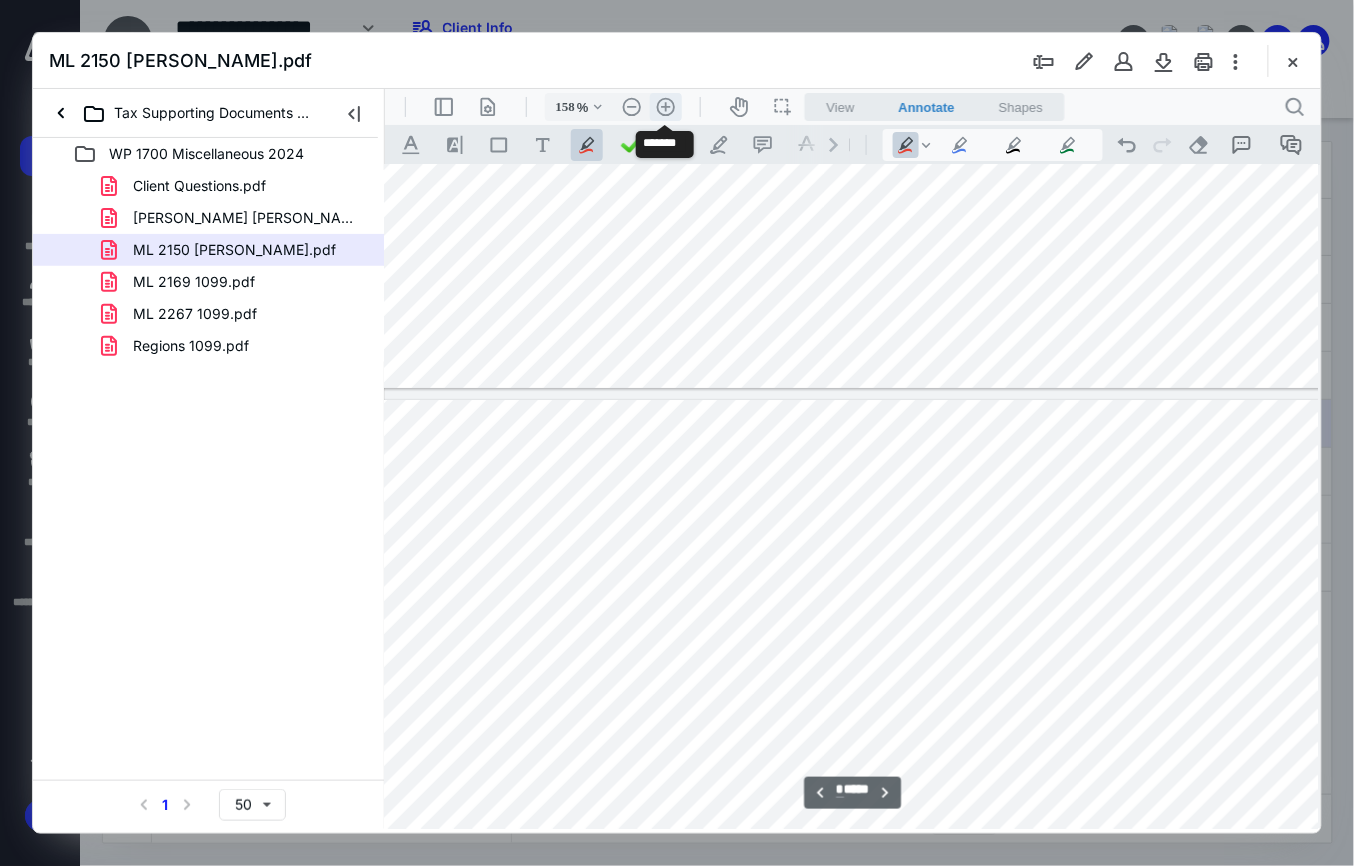 scroll, scrollTop: 2445, scrollLeft: 172, axis: both 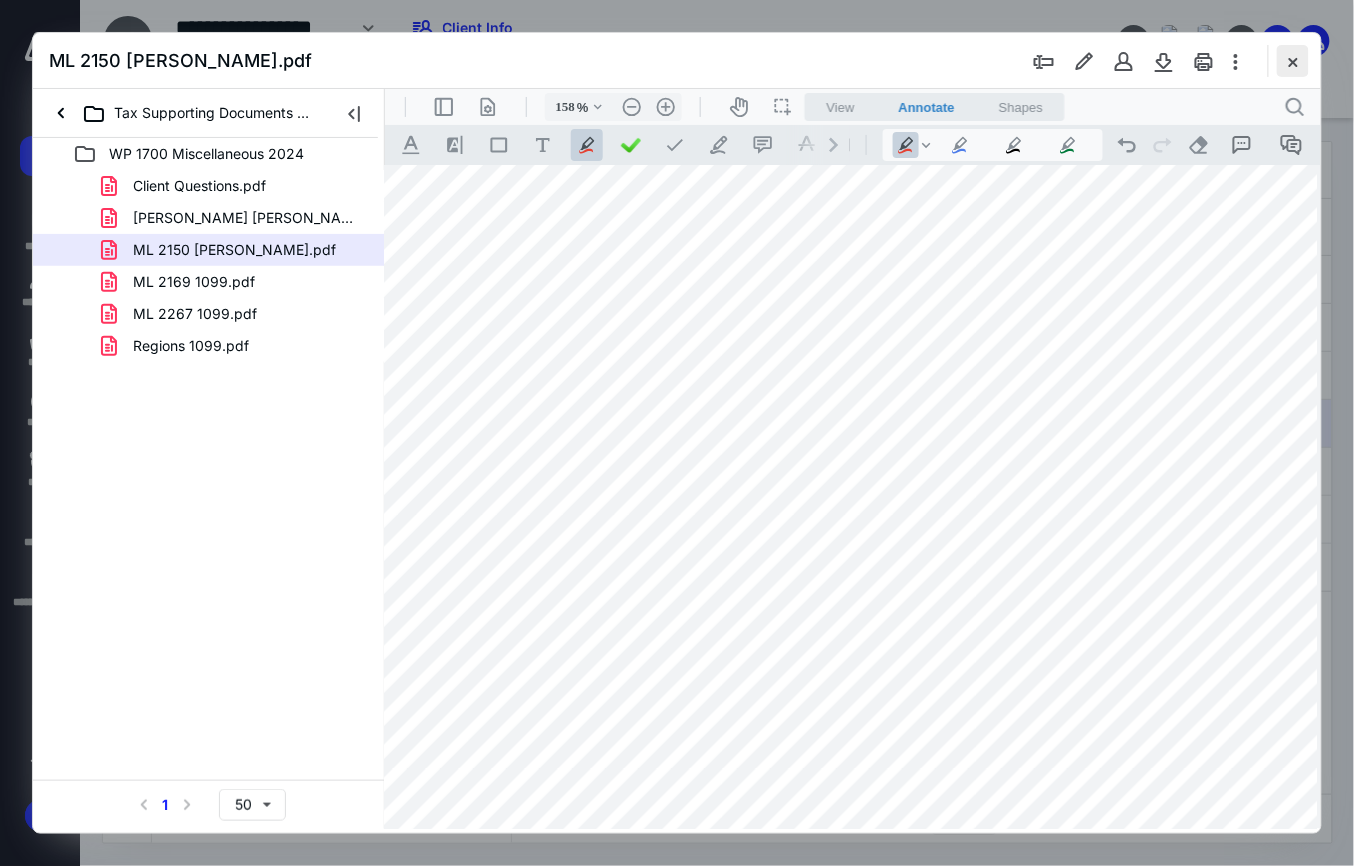 click at bounding box center (1293, 61) 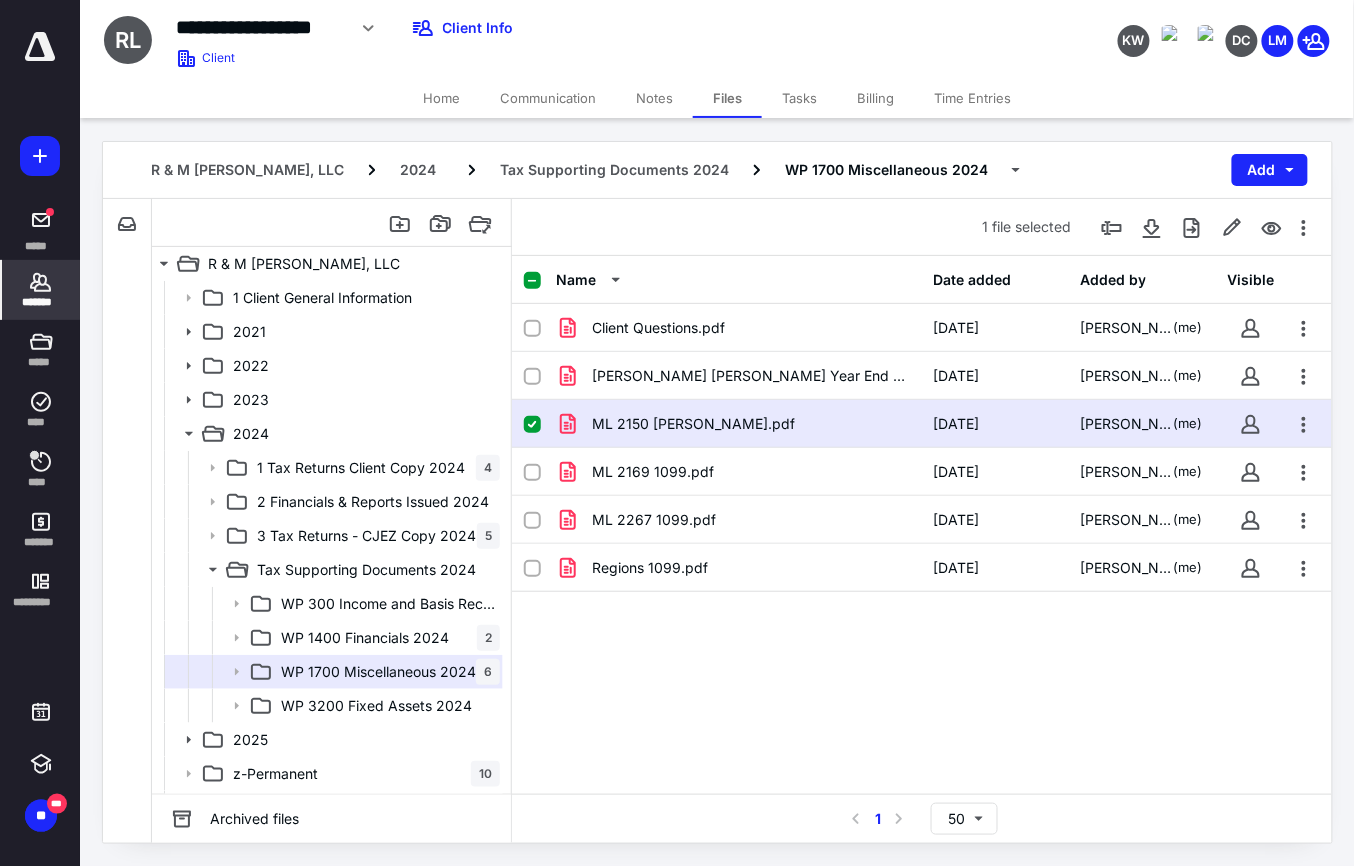 click on "*******" at bounding box center [41, 302] 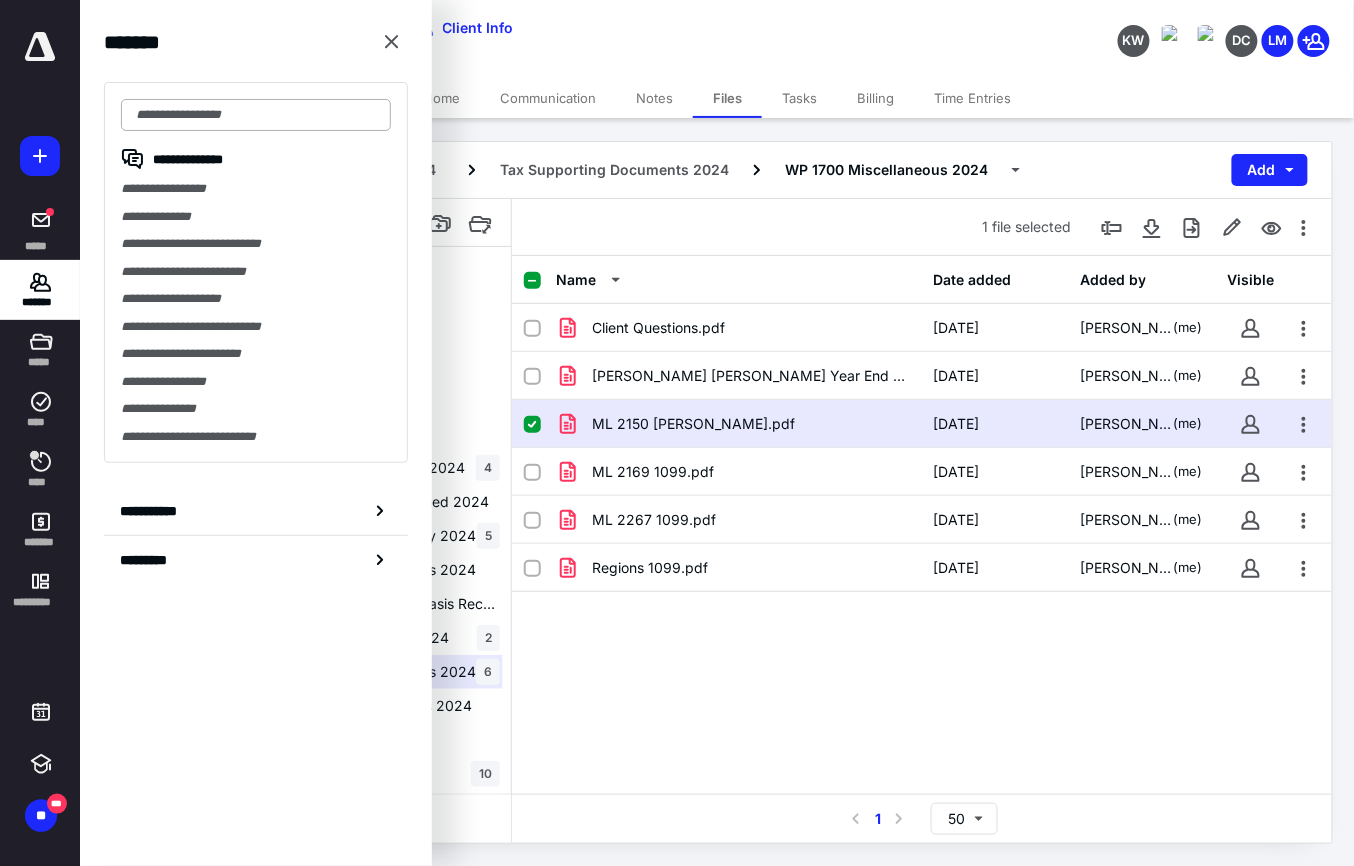 click at bounding box center (256, 115) 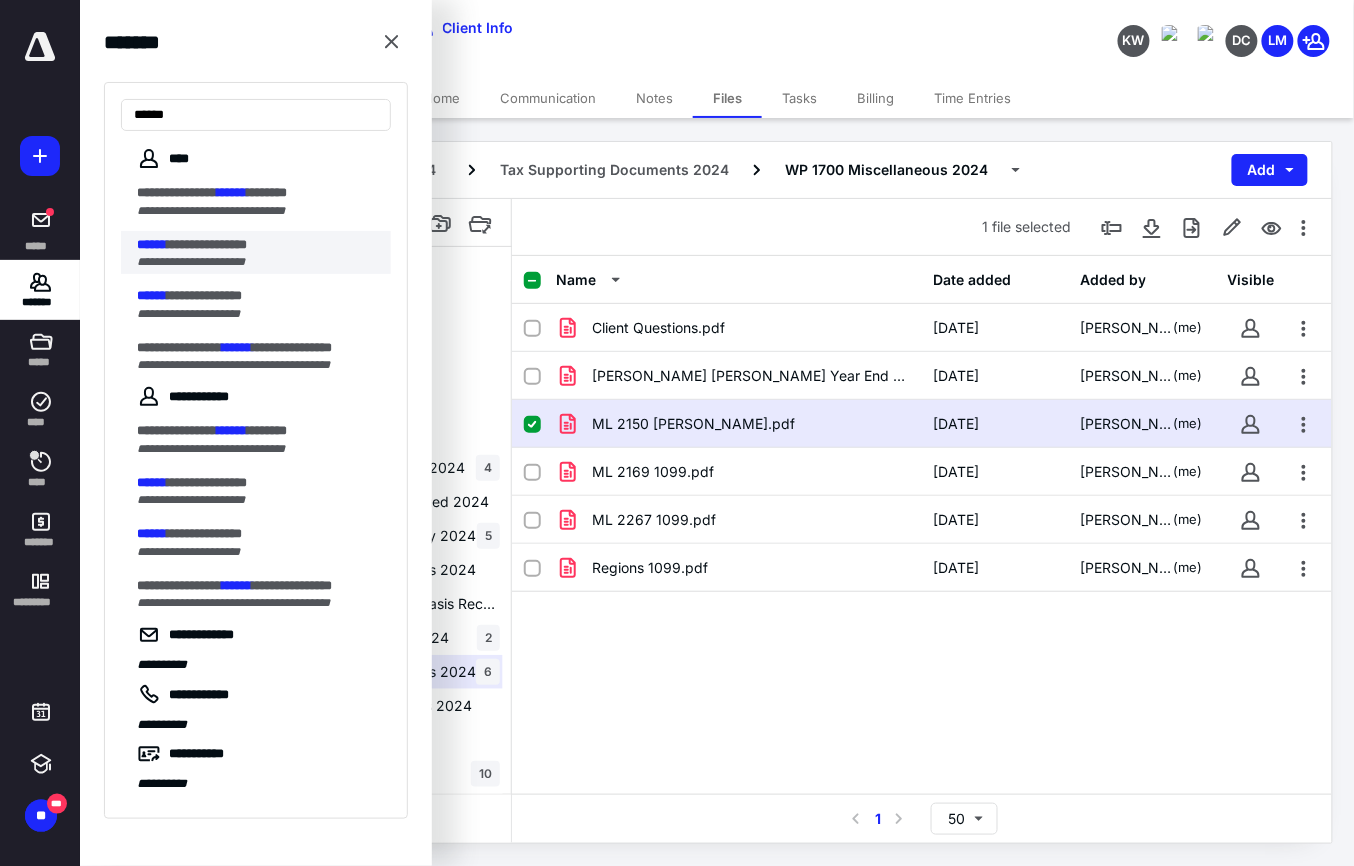 type on "******" 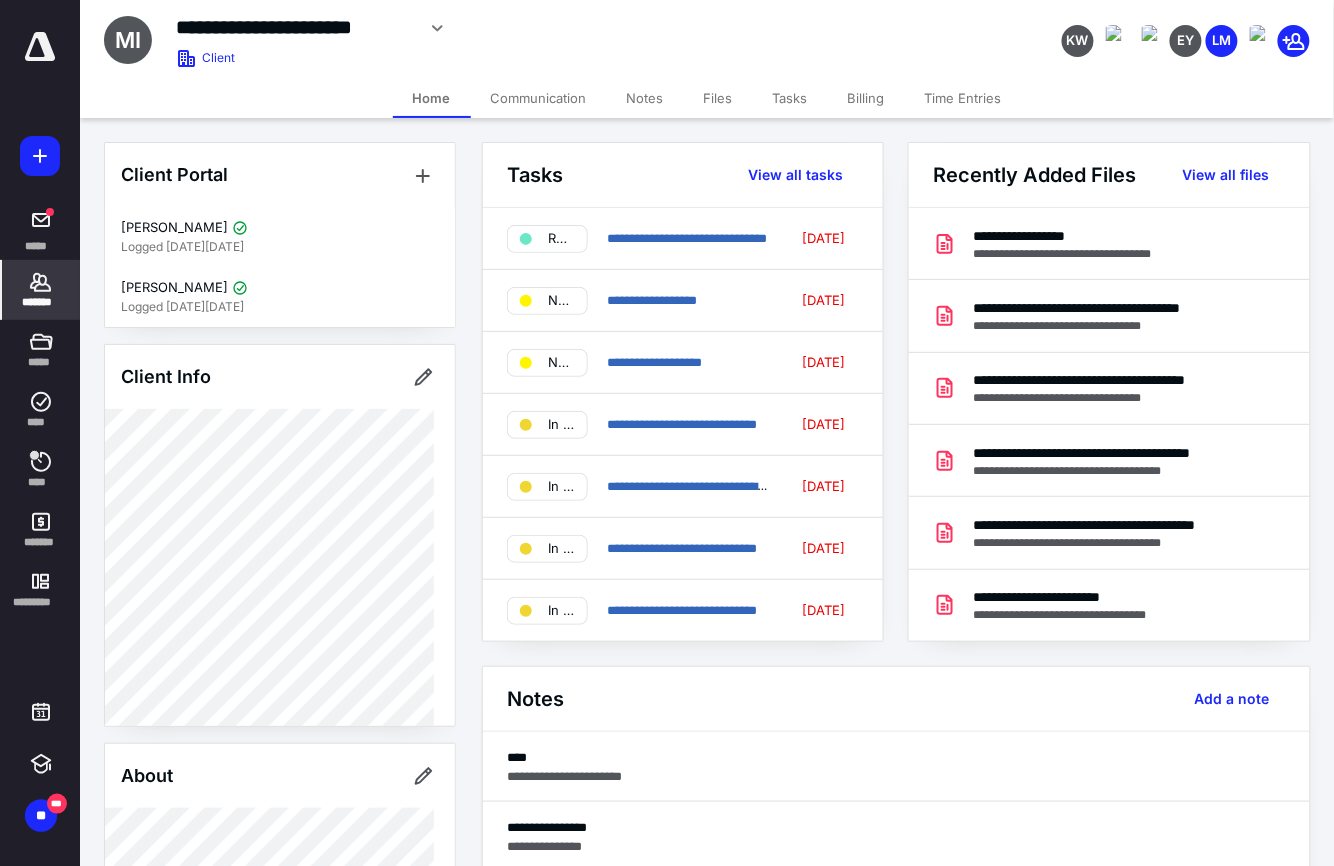 click on "Files" at bounding box center (718, 98) 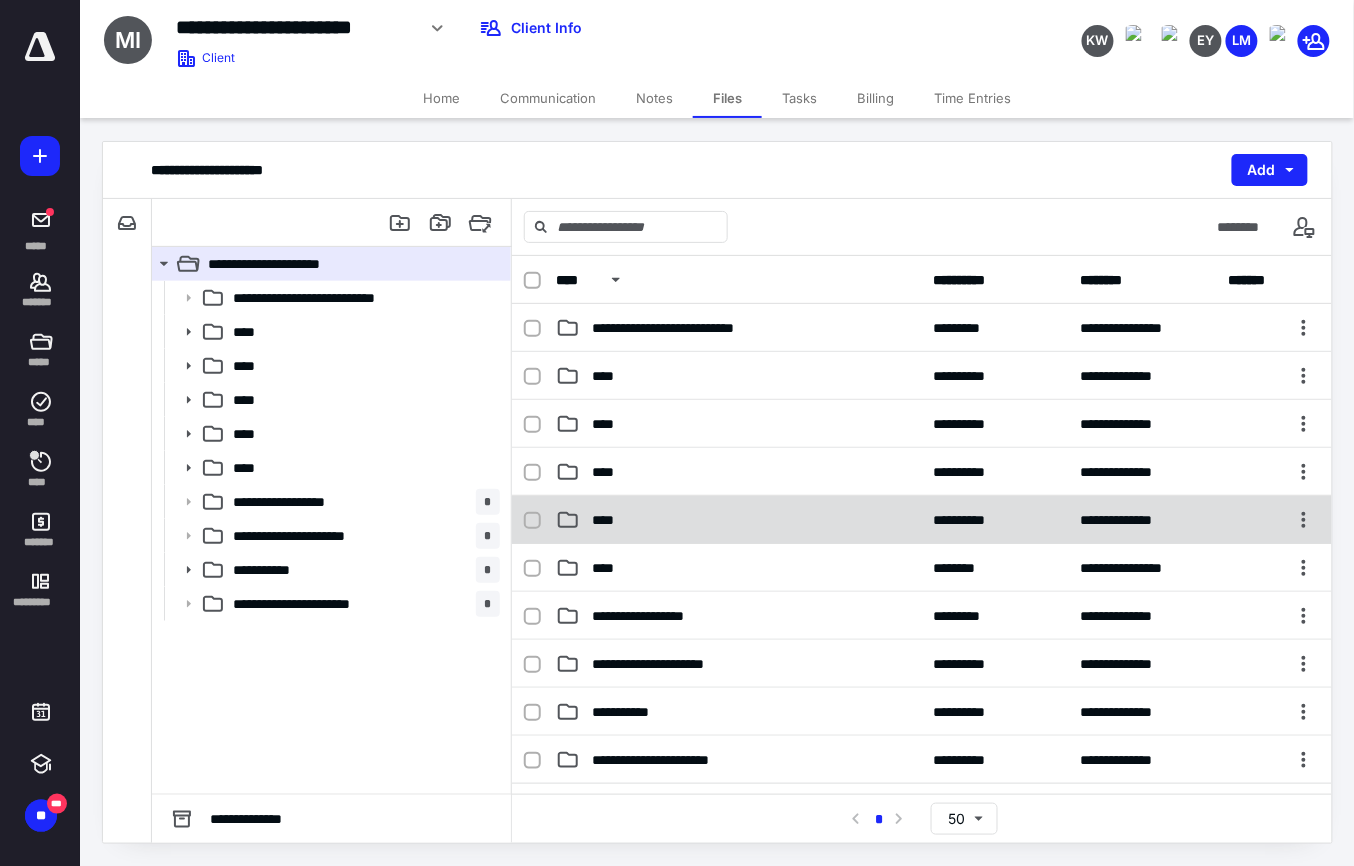 click on "****" at bounding box center [739, 520] 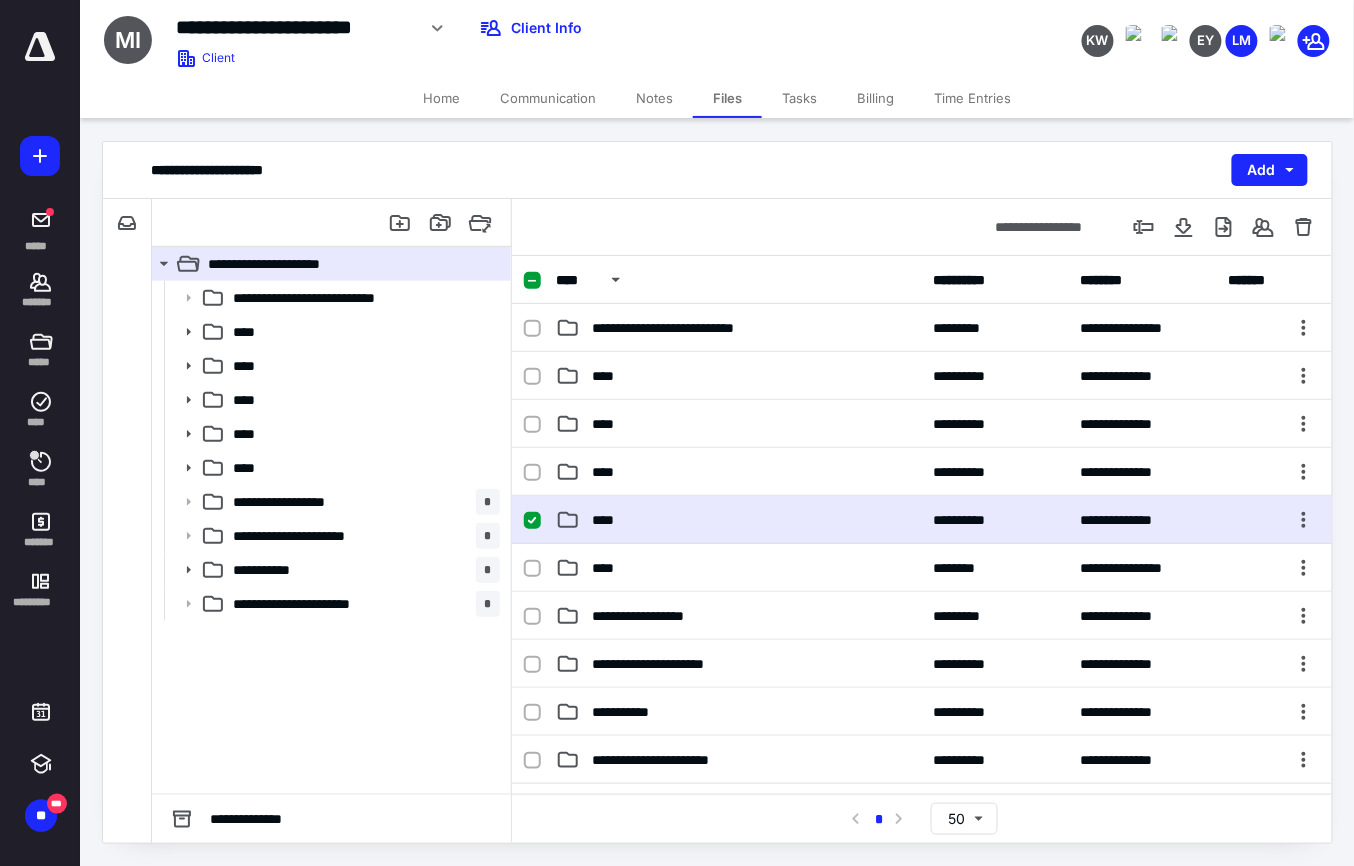 click on "****" at bounding box center (739, 520) 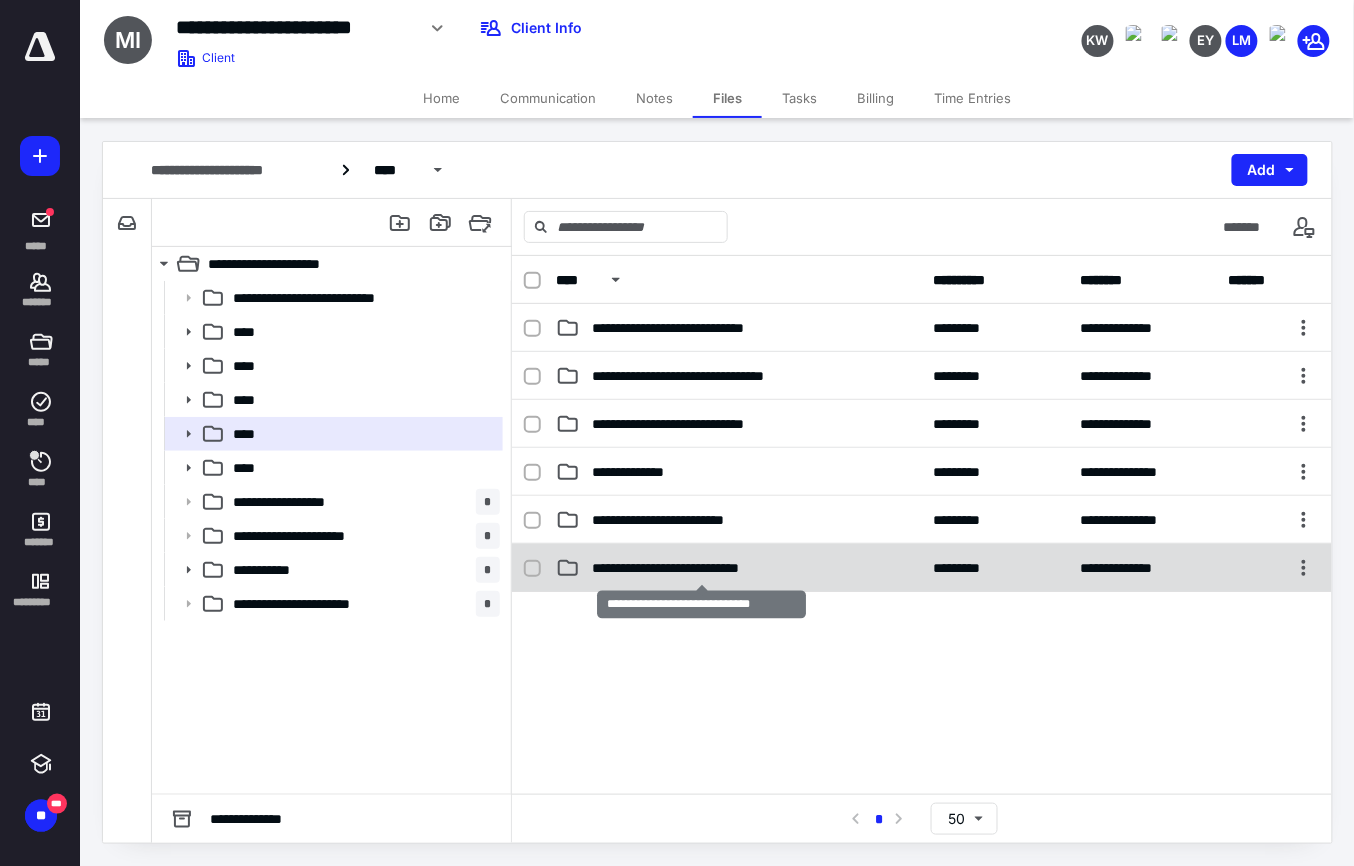 click on "**********" at bounding box center (701, 568) 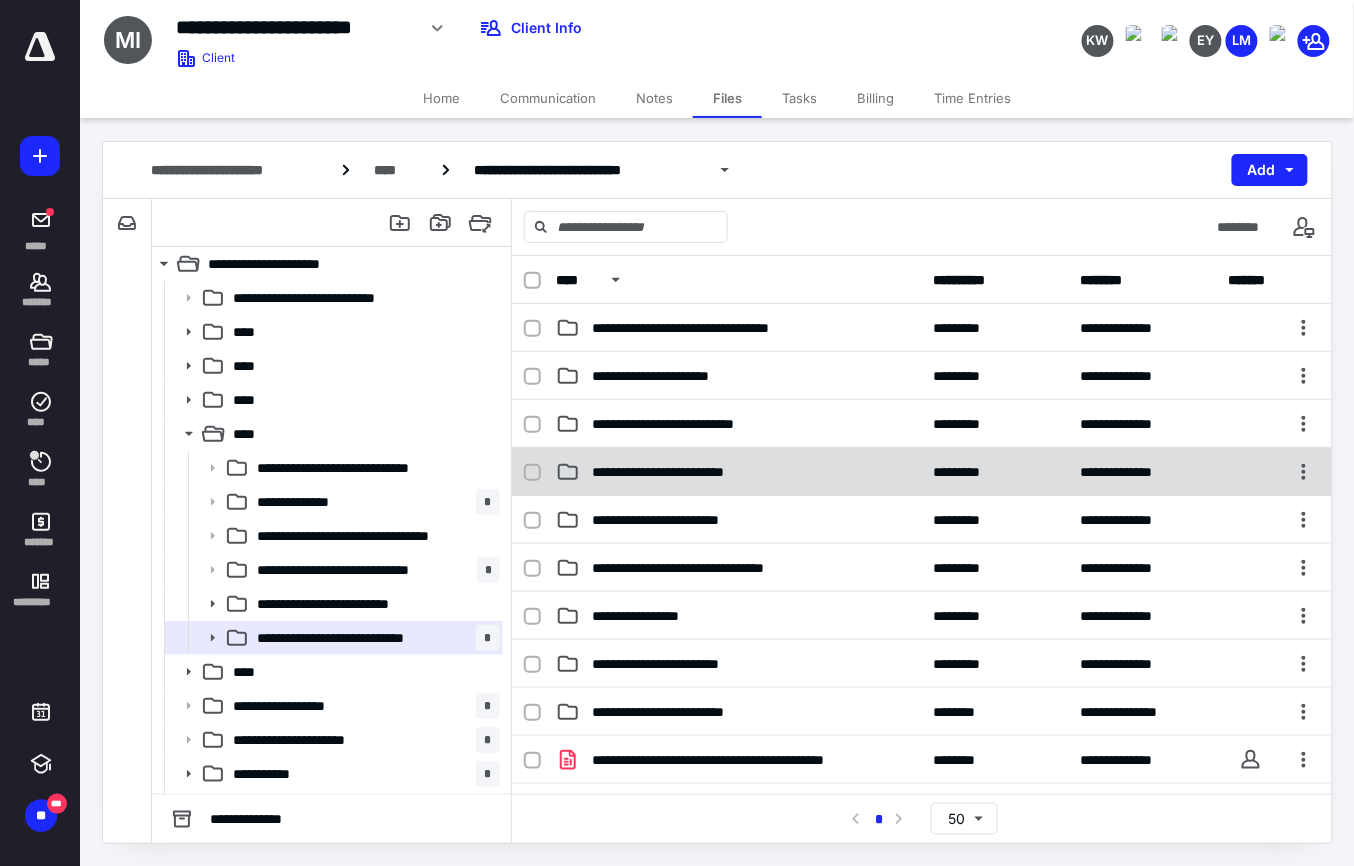 click on "**********" at bounding box center (922, 472) 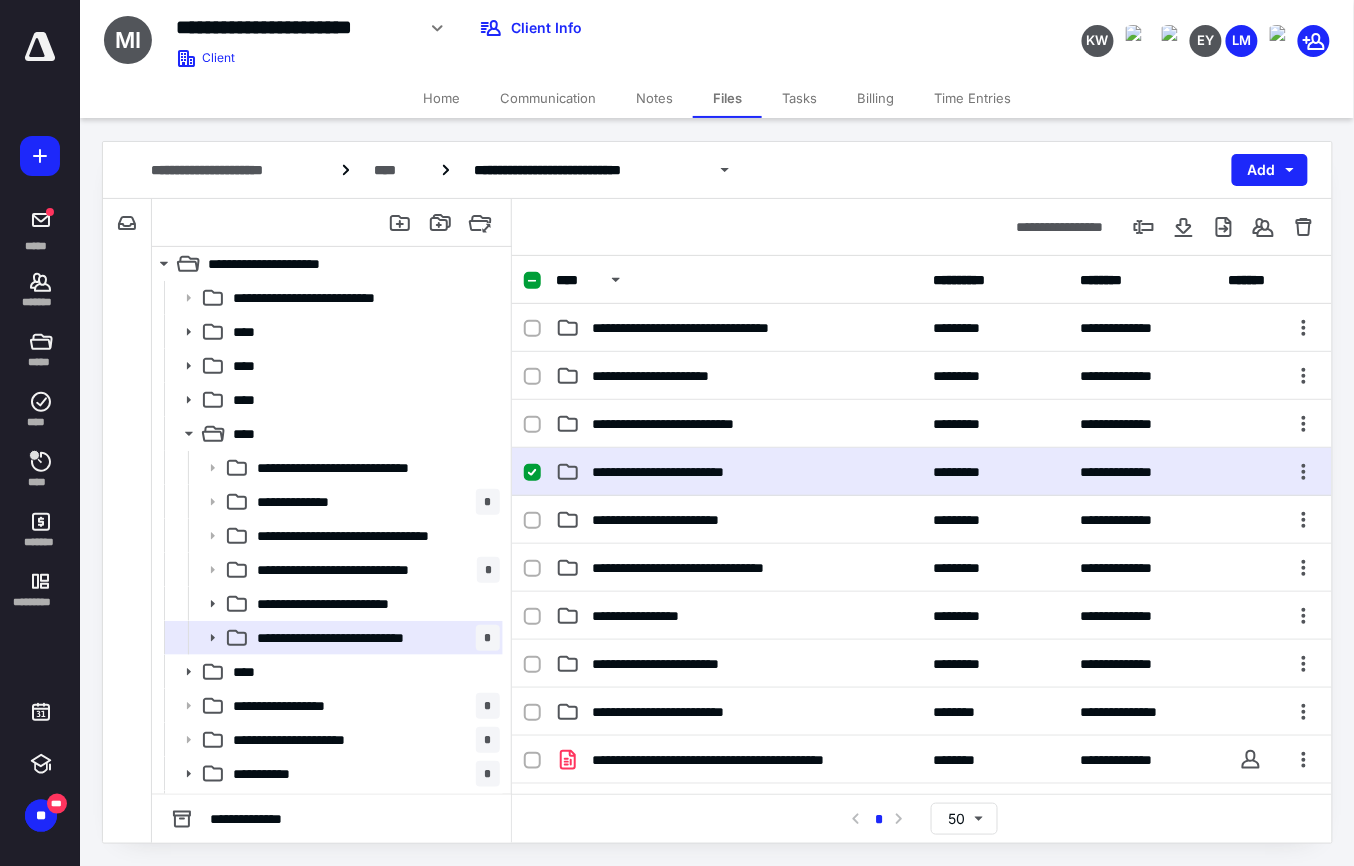 click on "**********" at bounding box center [922, 472] 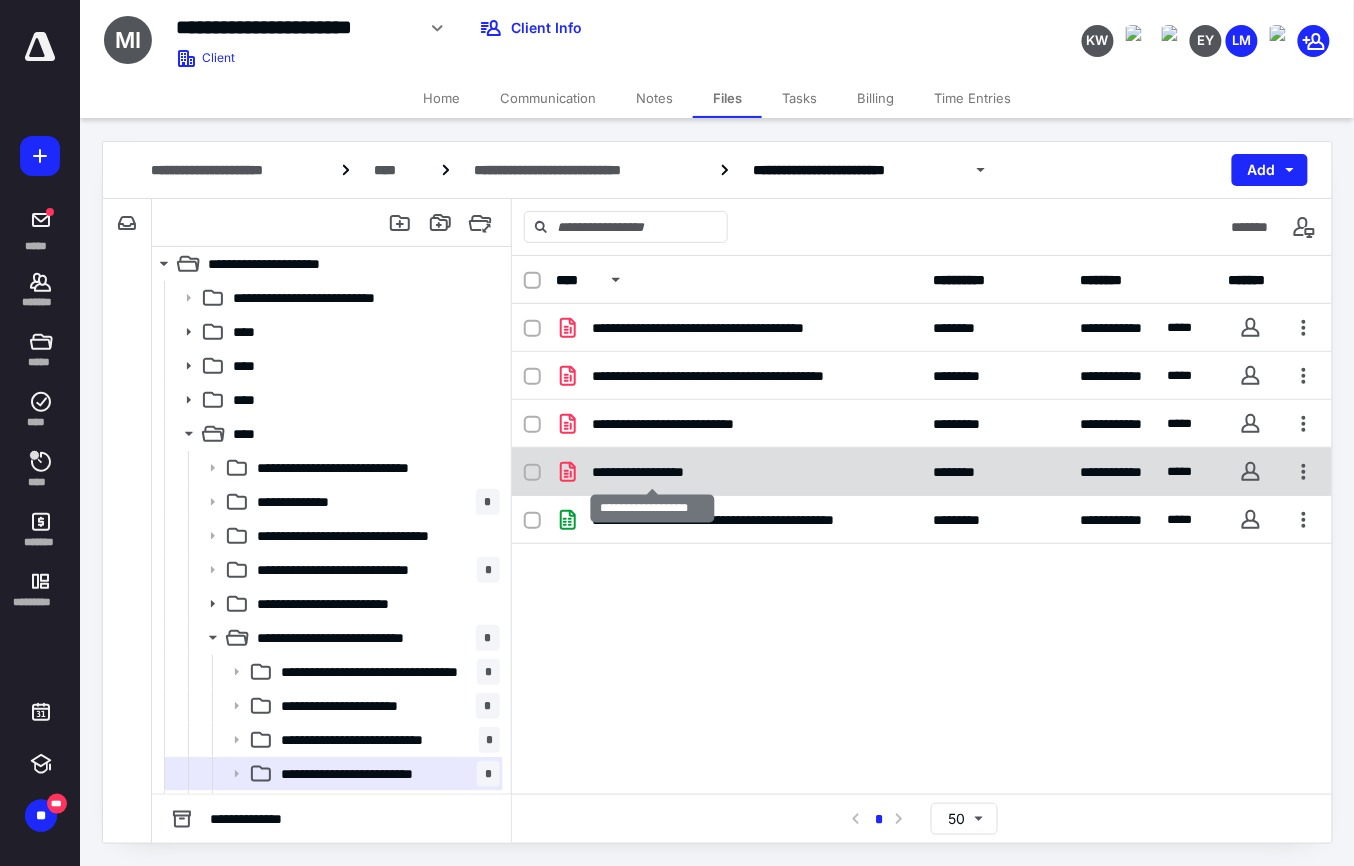click on "**********" at bounding box center (652, 472) 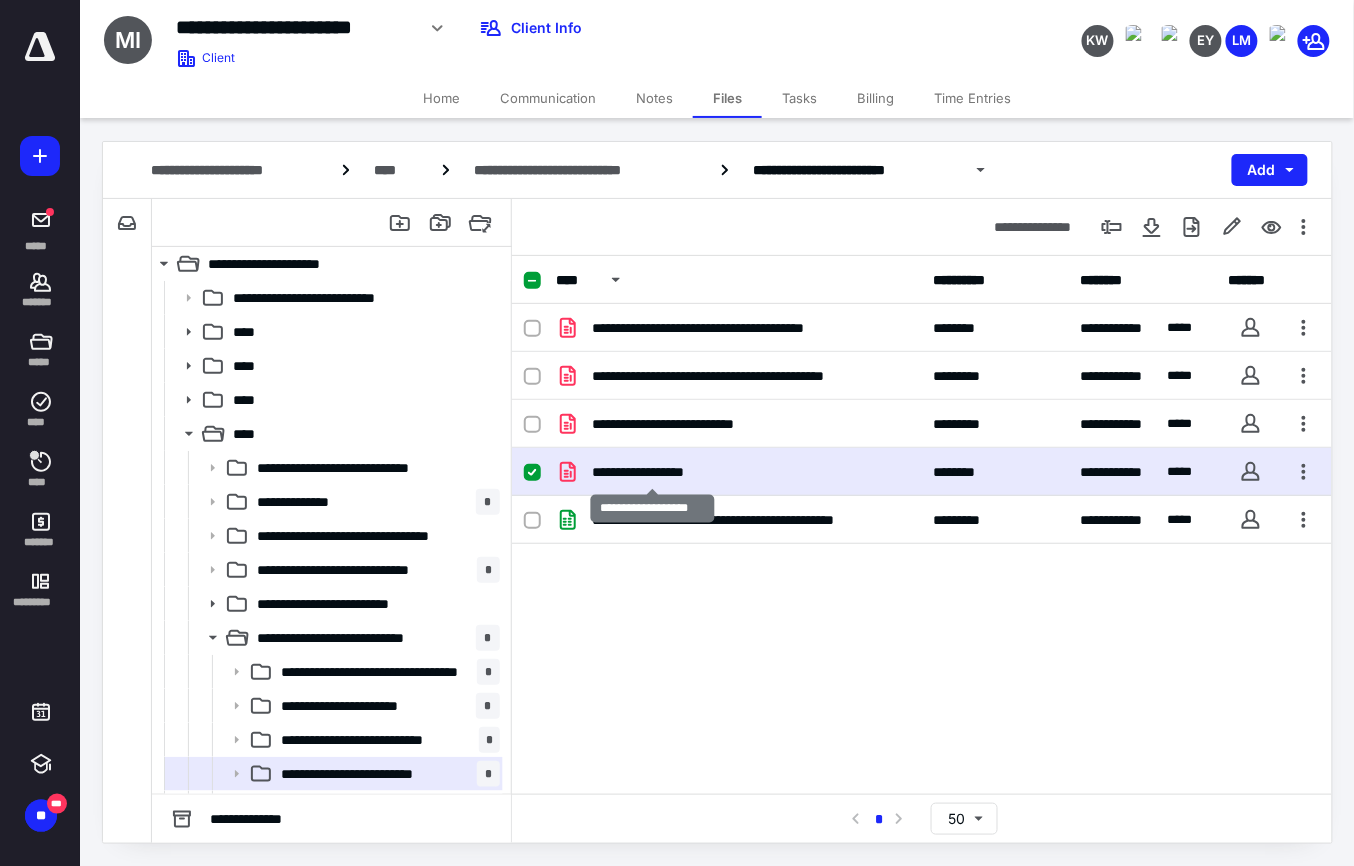 click on "**********" at bounding box center [652, 472] 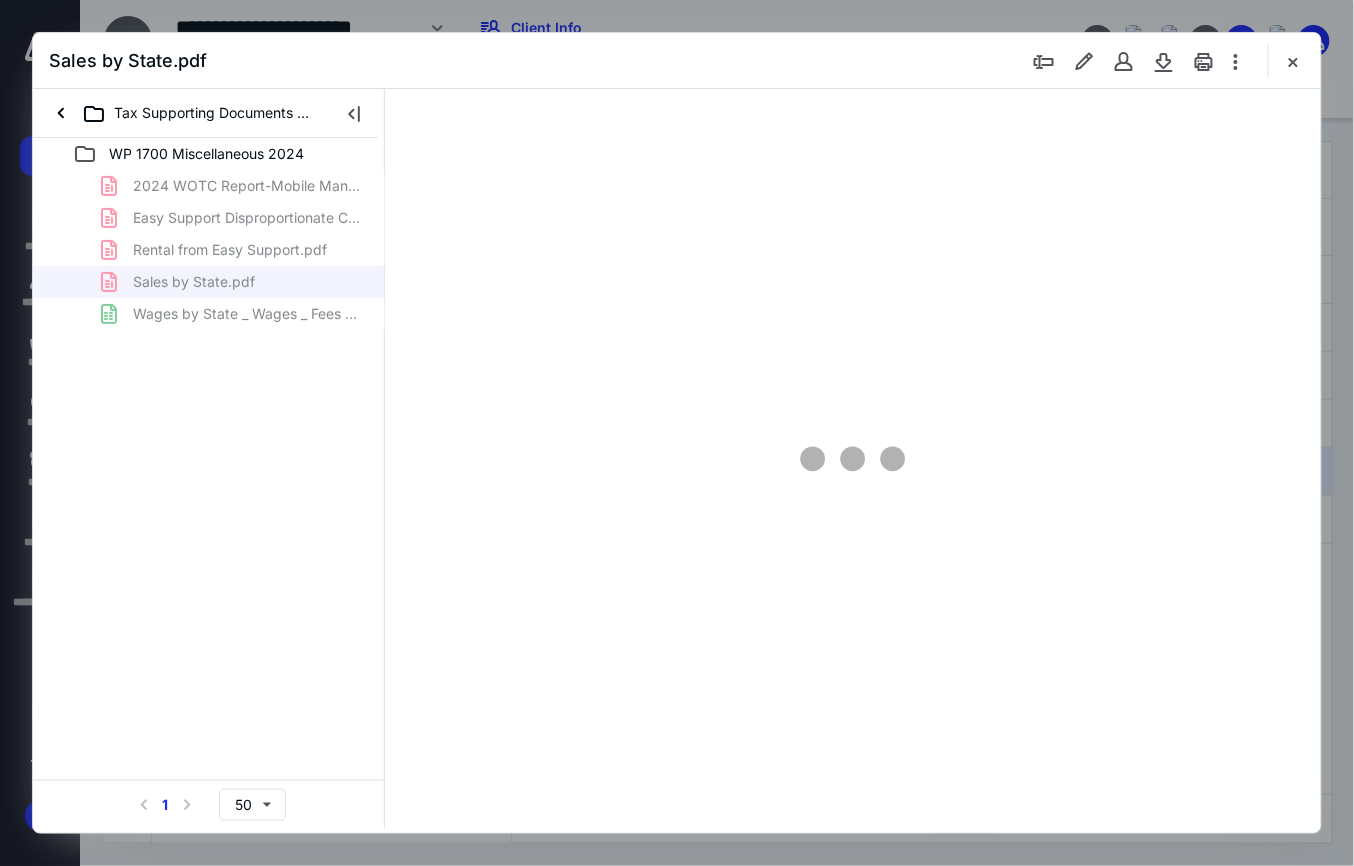 scroll, scrollTop: 0, scrollLeft: 0, axis: both 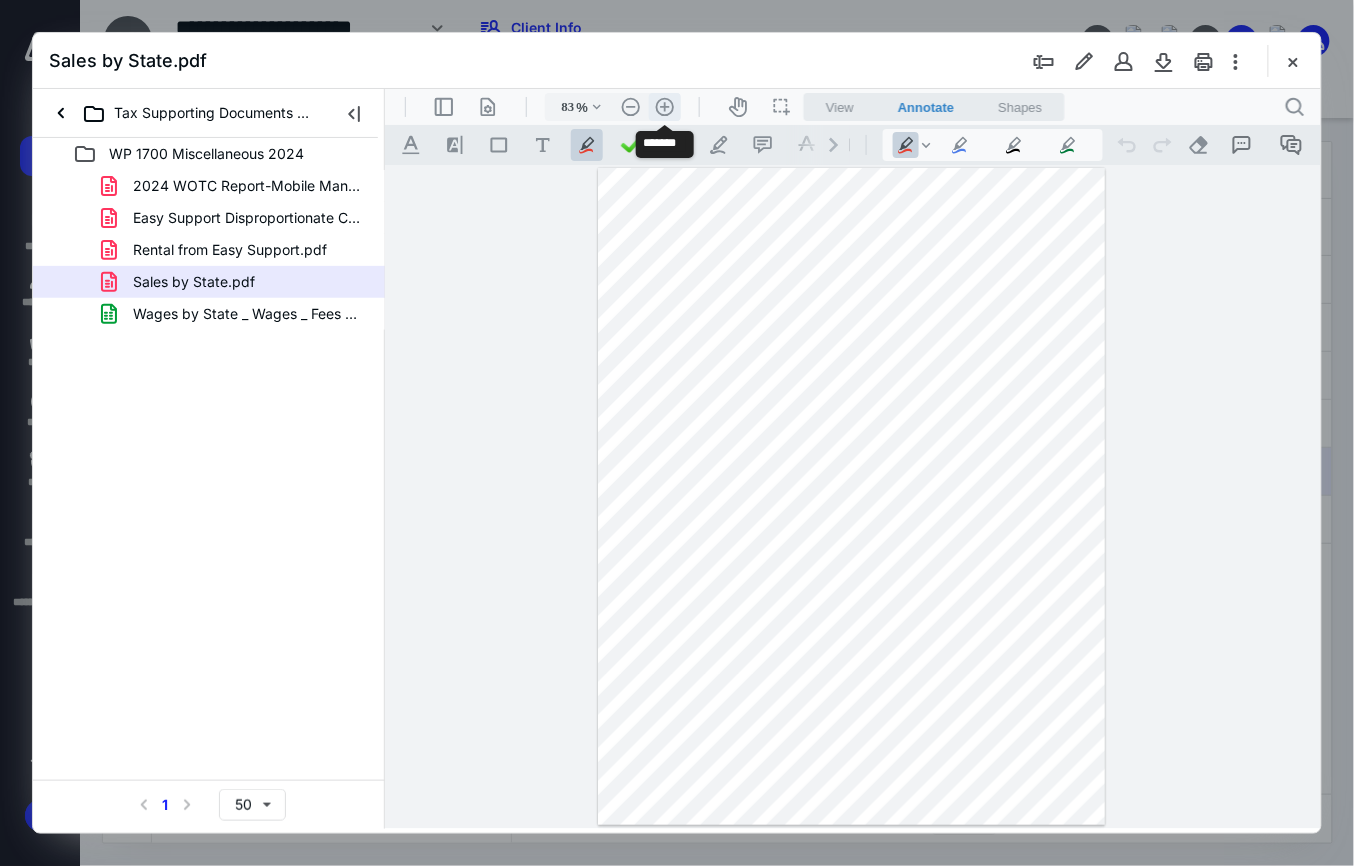 click on ".cls-1{fill:#abb0c4;} icon - header - zoom - in - line" at bounding box center [664, 106] 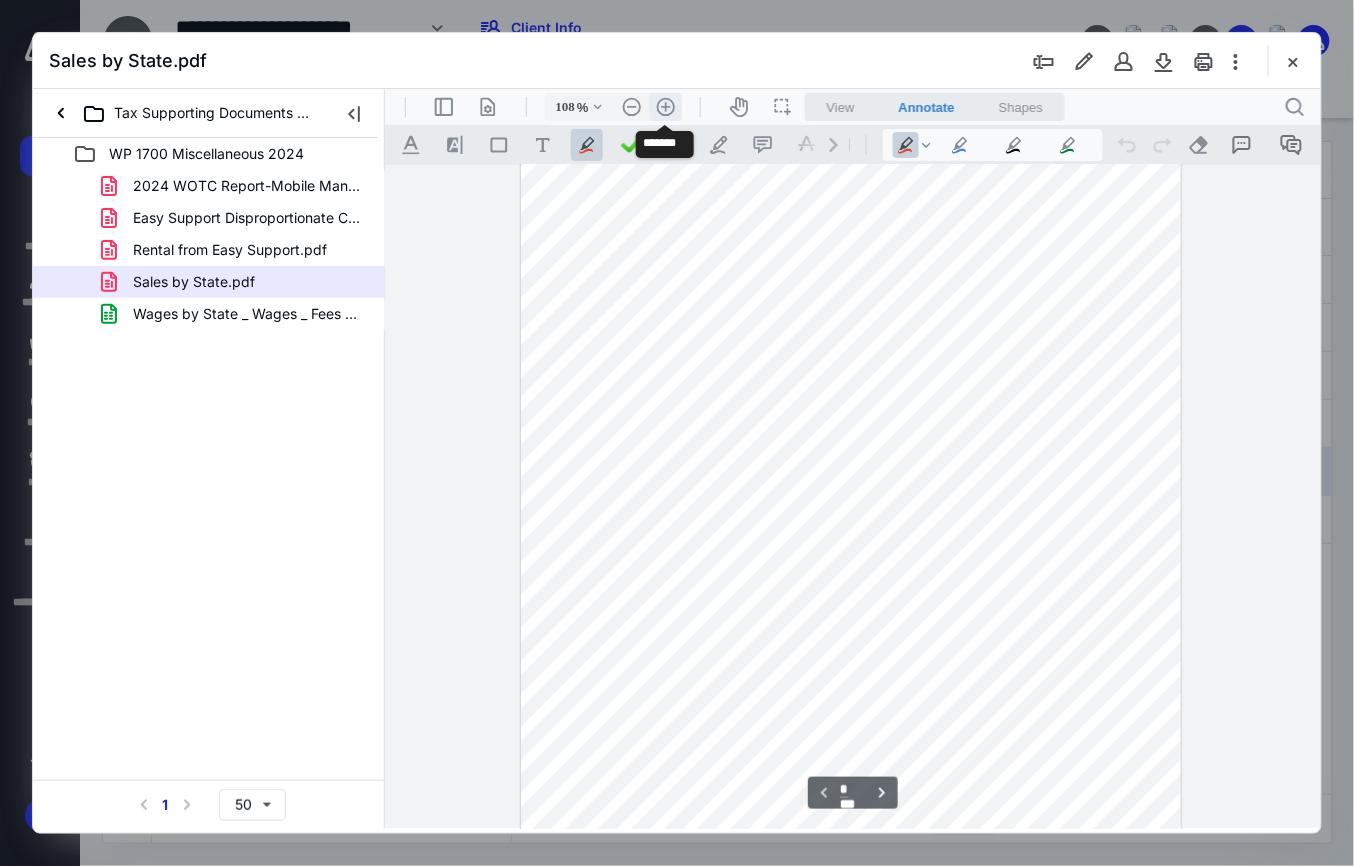 click on ".cls-1{fill:#abb0c4;} icon - header - zoom - in - line" at bounding box center [665, 106] 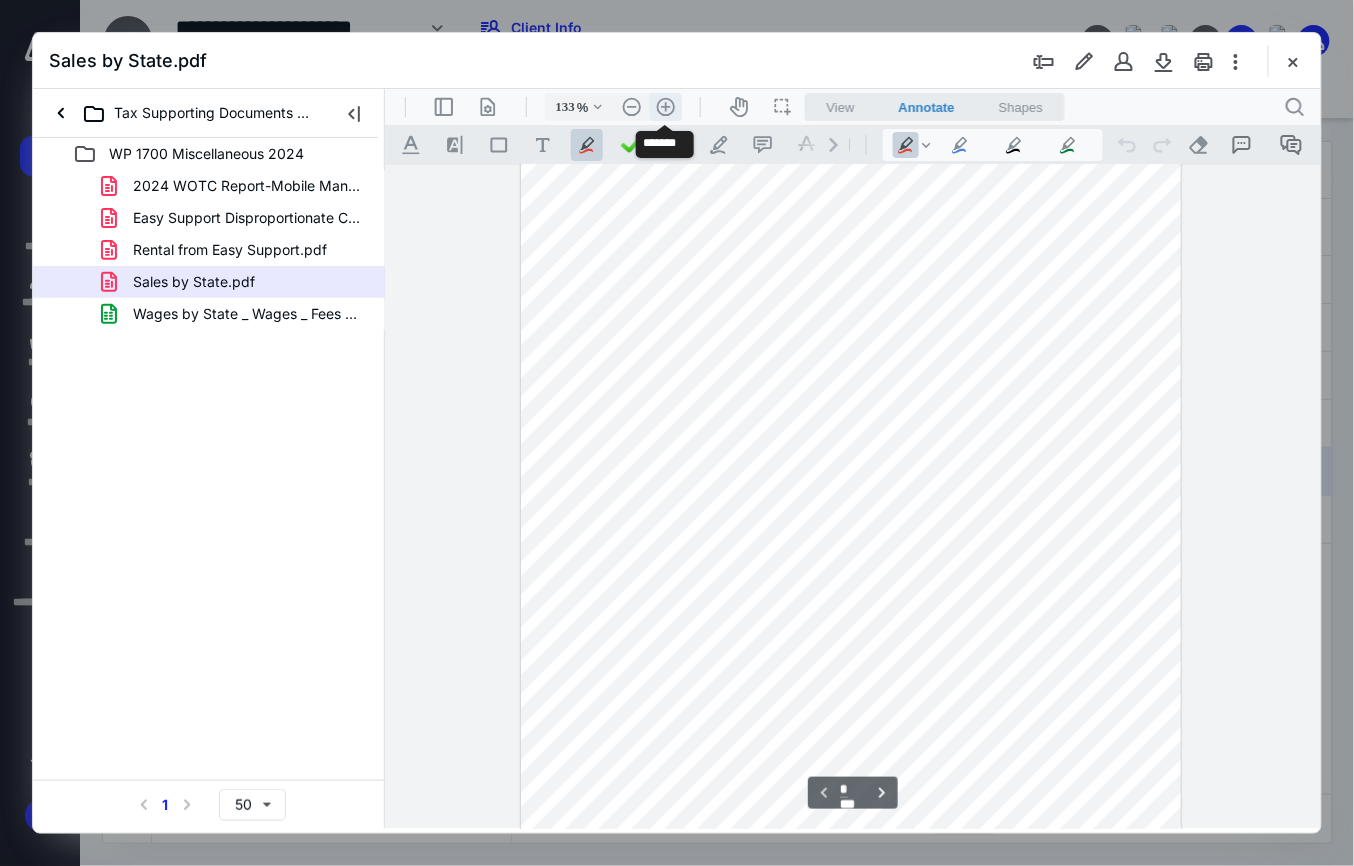 scroll, scrollTop: 176, scrollLeft: 0, axis: vertical 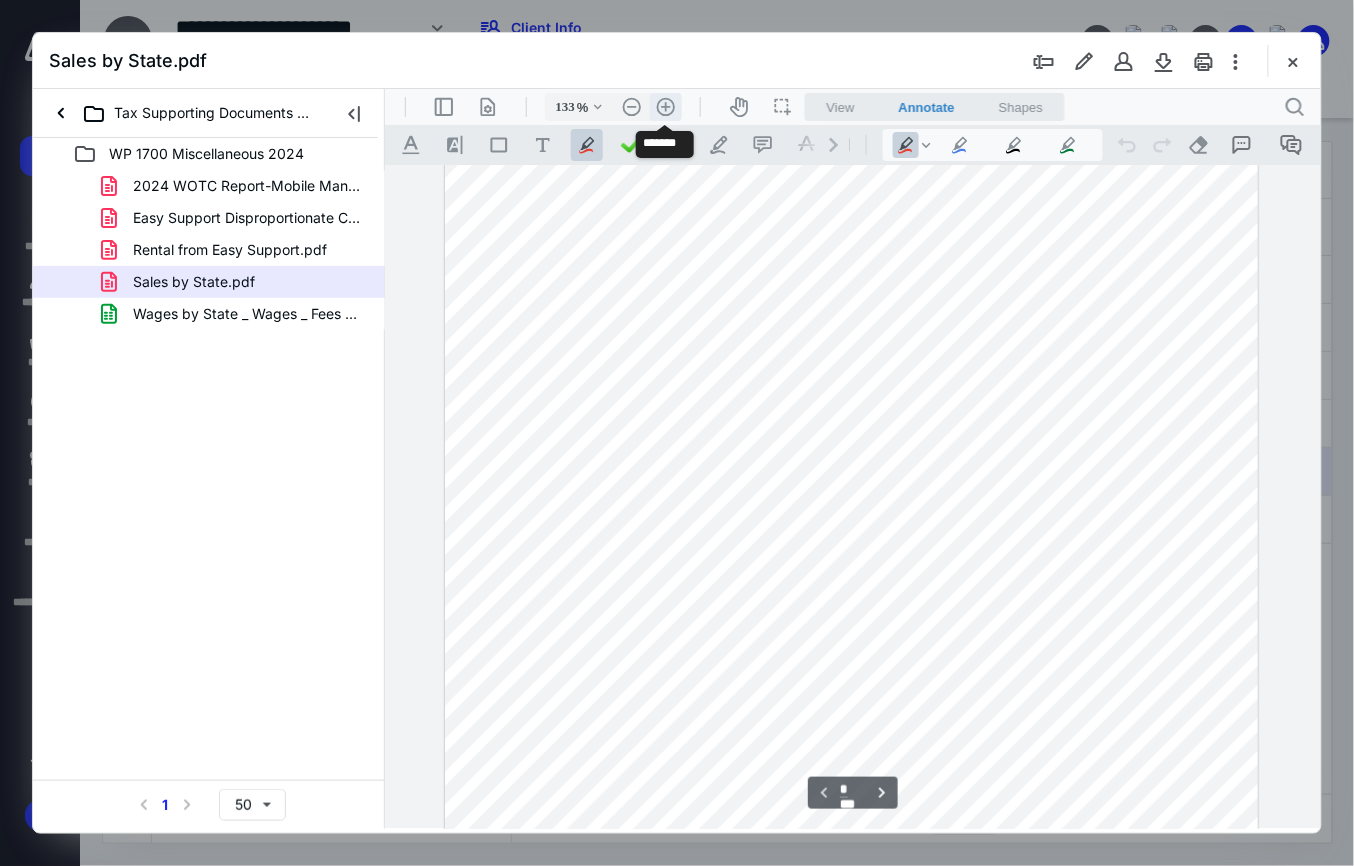 click on ".cls-1{fill:#abb0c4;} icon - header - zoom - in - line" at bounding box center [665, 106] 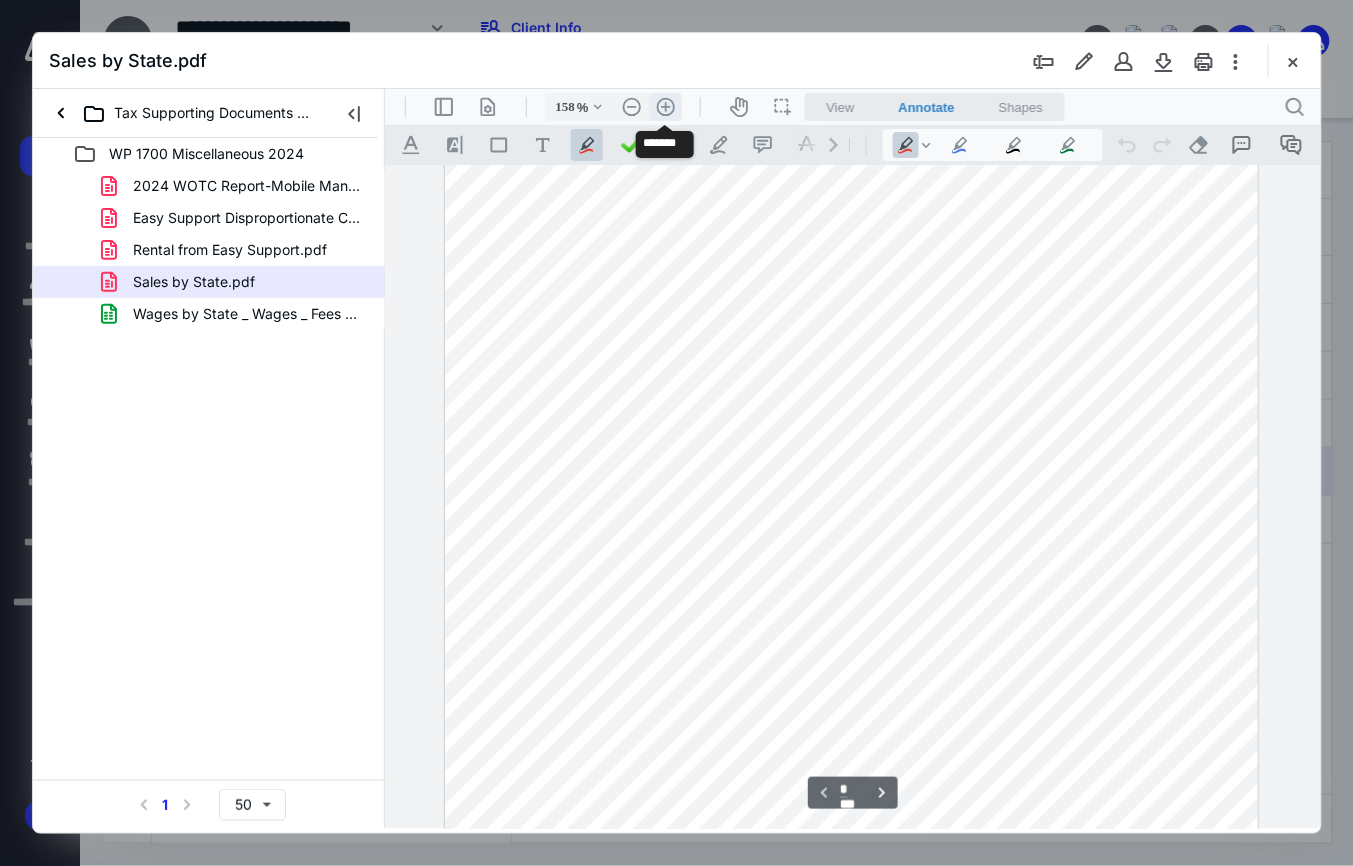 scroll, scrollTop: 264, scrollLeft: 28, axis: both 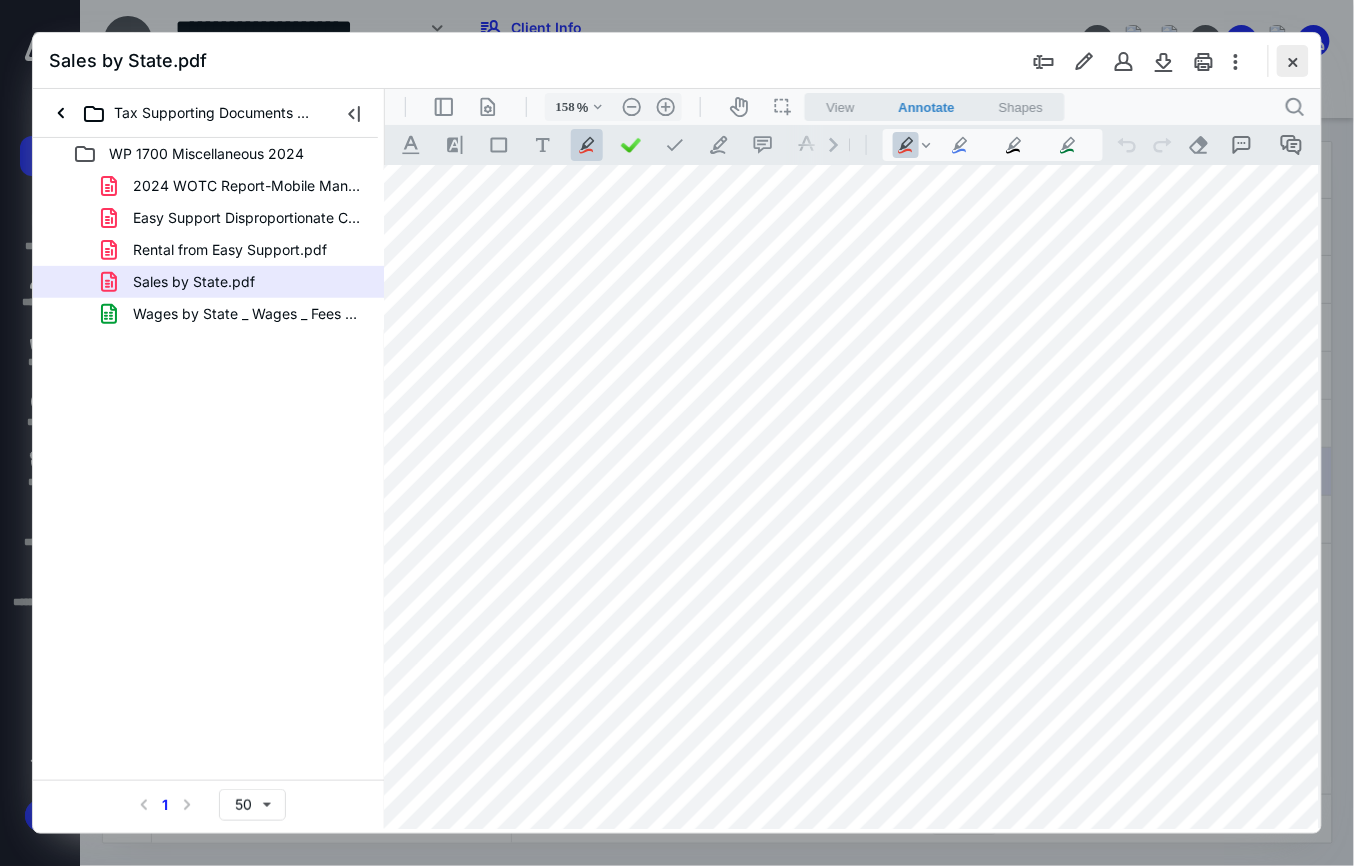 click at bounding box center [1293, 61] 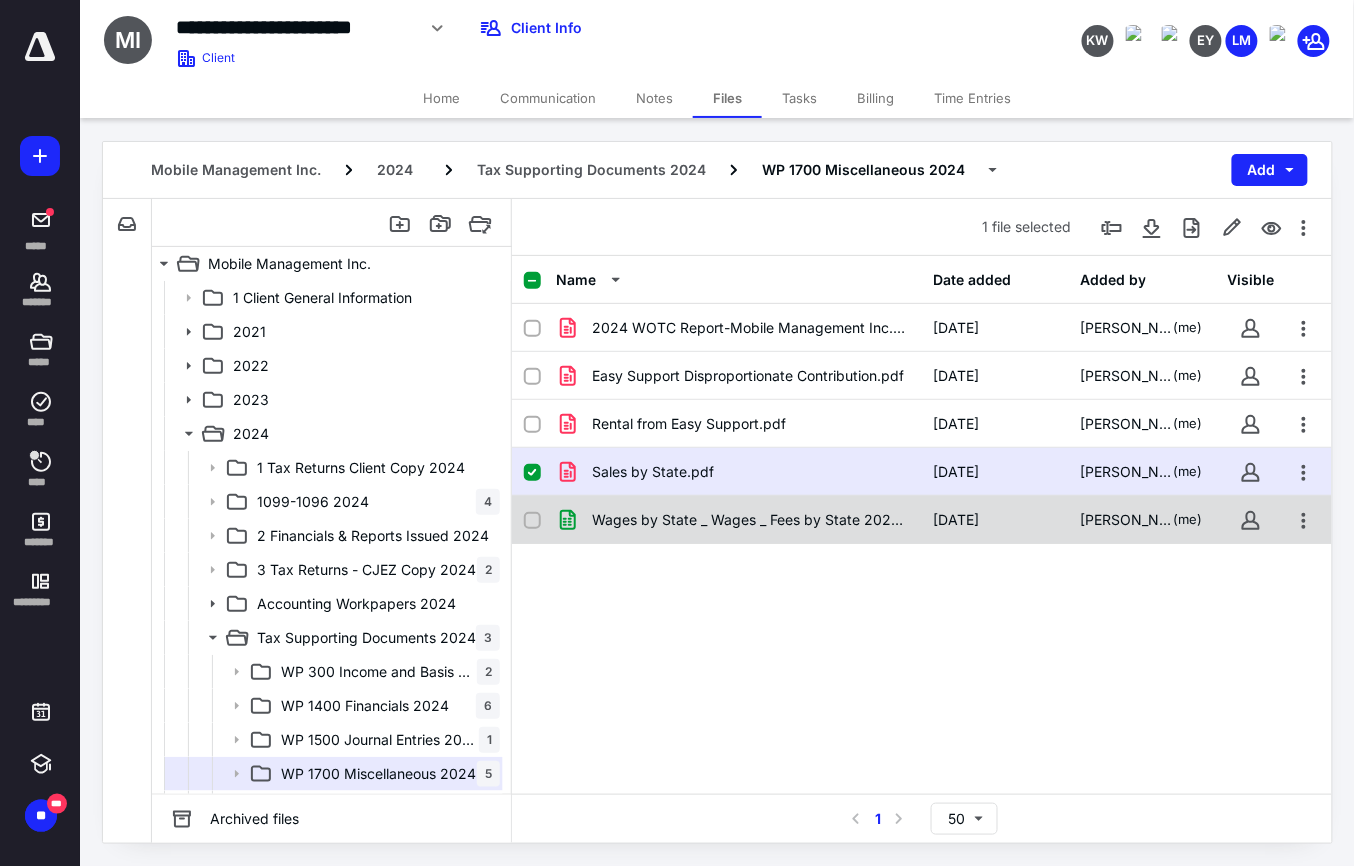 click on "Wages by State _ Wages _ Fees by State 2024.xlsx 6/13/2025 Linda Mikesh  (me)" at bounding box center (922, 520) 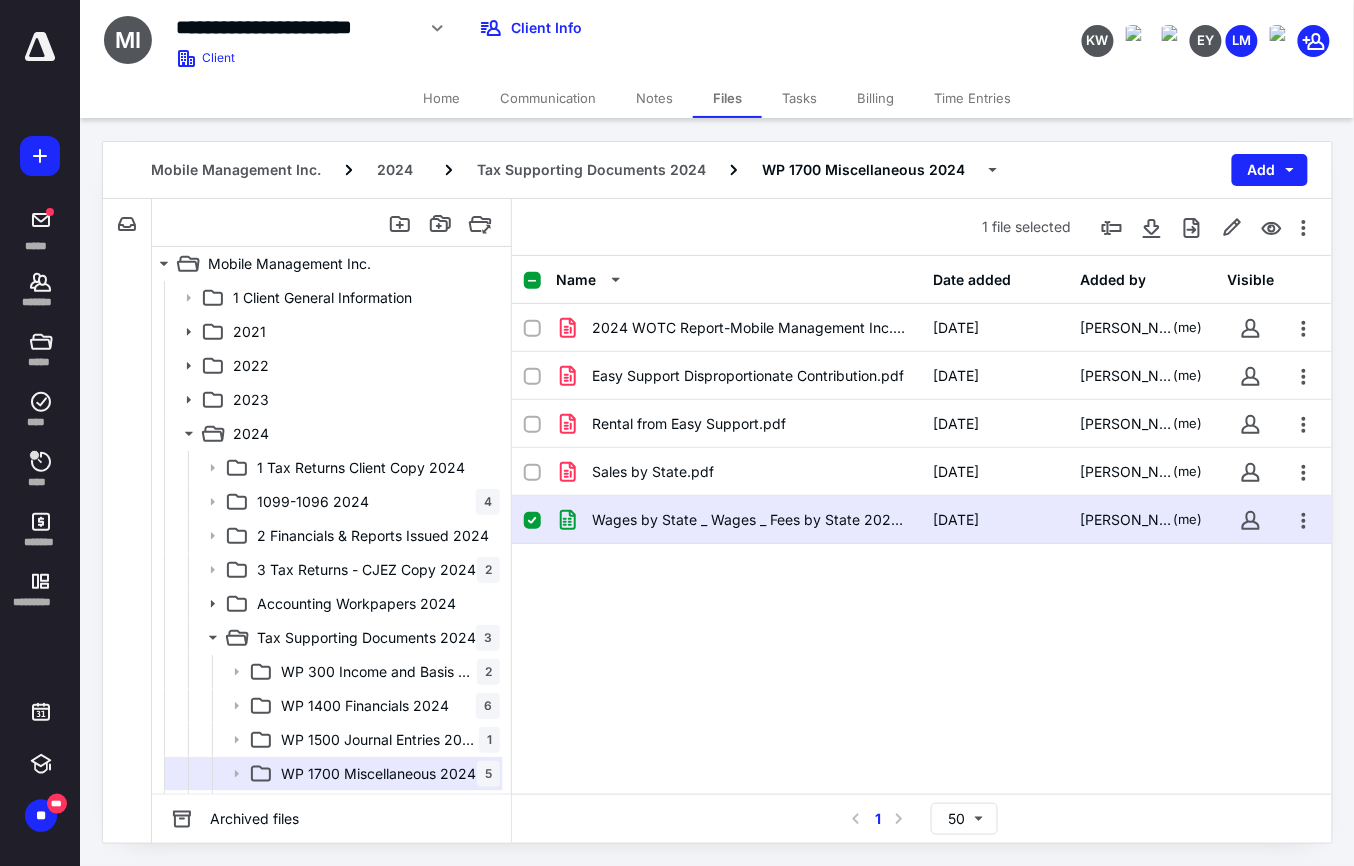 click on "Wages by State _ Wages _ Fees by State 2024.xlsx 6/13/2025 Linda Mikesh  (me)" at bounding box center [922, 520] 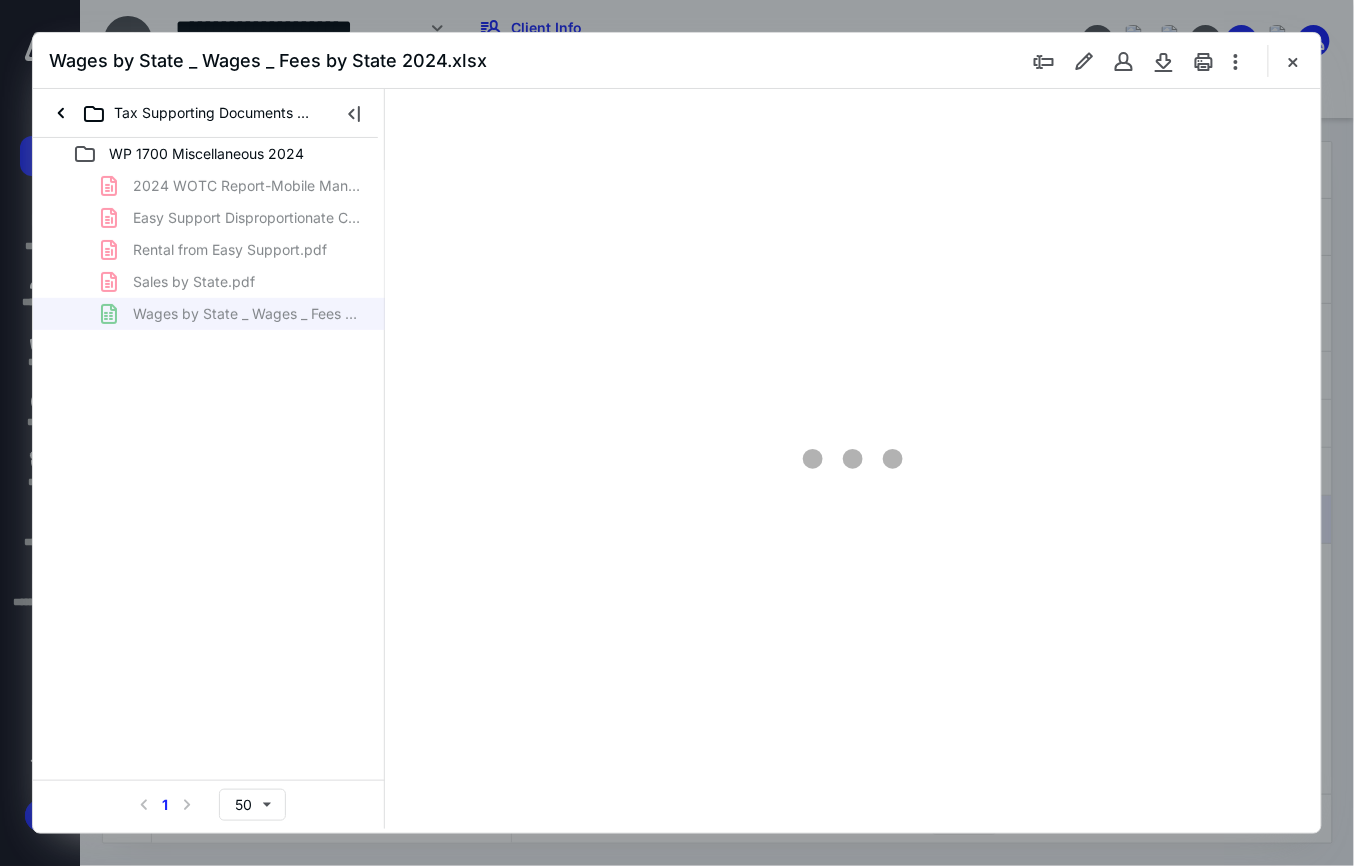 scroll, scrollTop: 0, scrollLeft: 0, axis: both 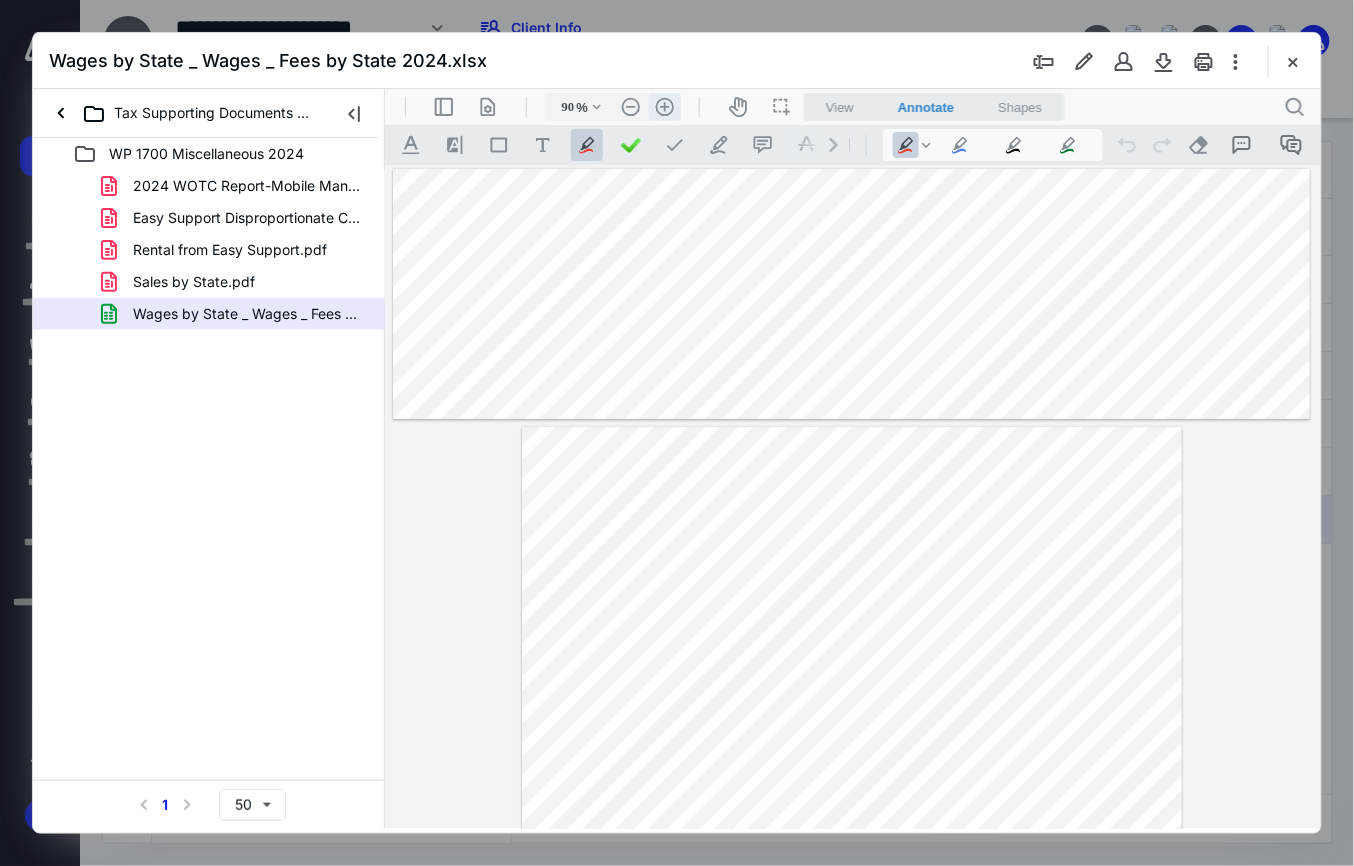 click on ".cls-1{fill:#abb0c4;} icon - header - zoom - in - line" at bounding box center [664, 106] 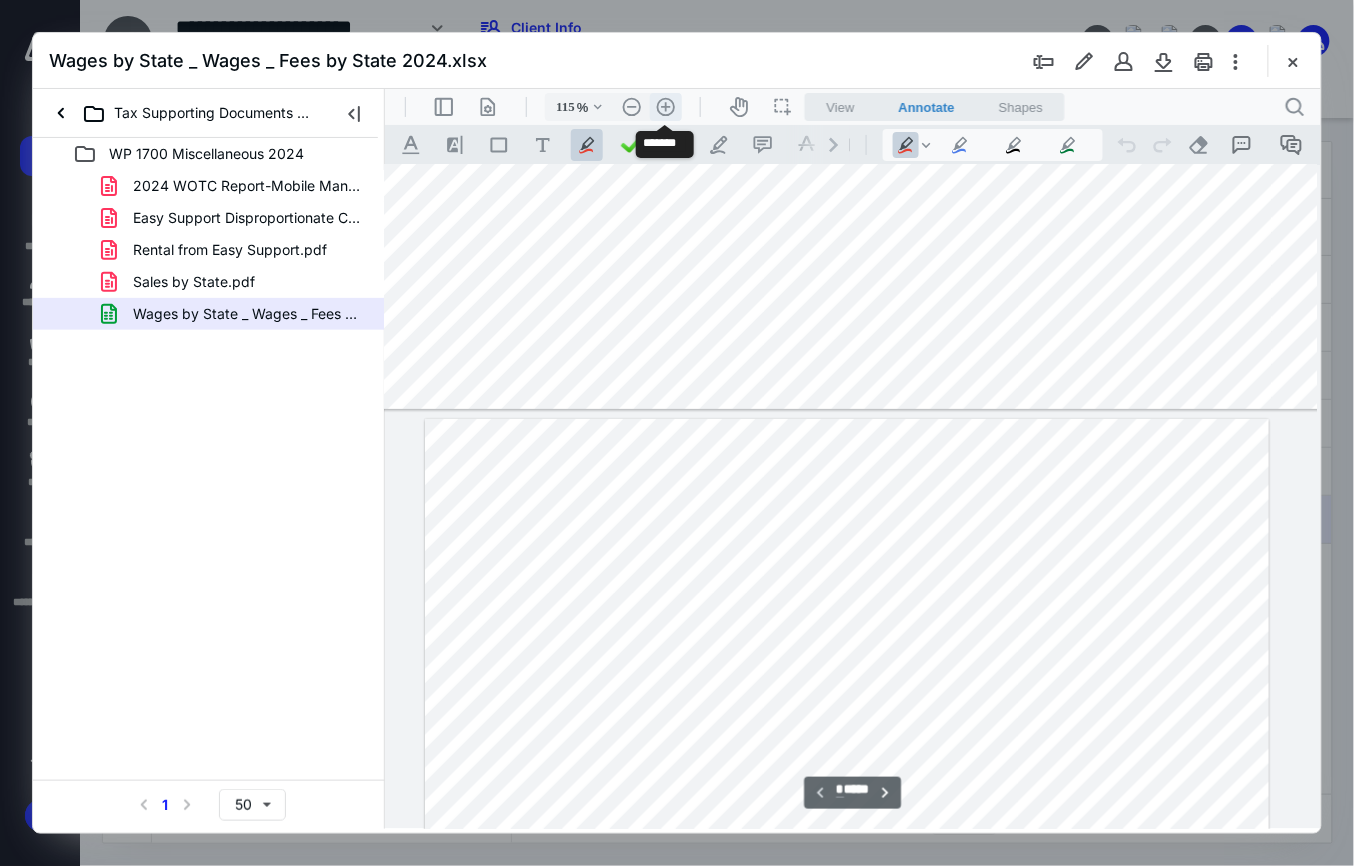 click on ".cls-1{fill:#abb0c4;} icon - header - zoom - in - line" at bounding box center [665, 106] 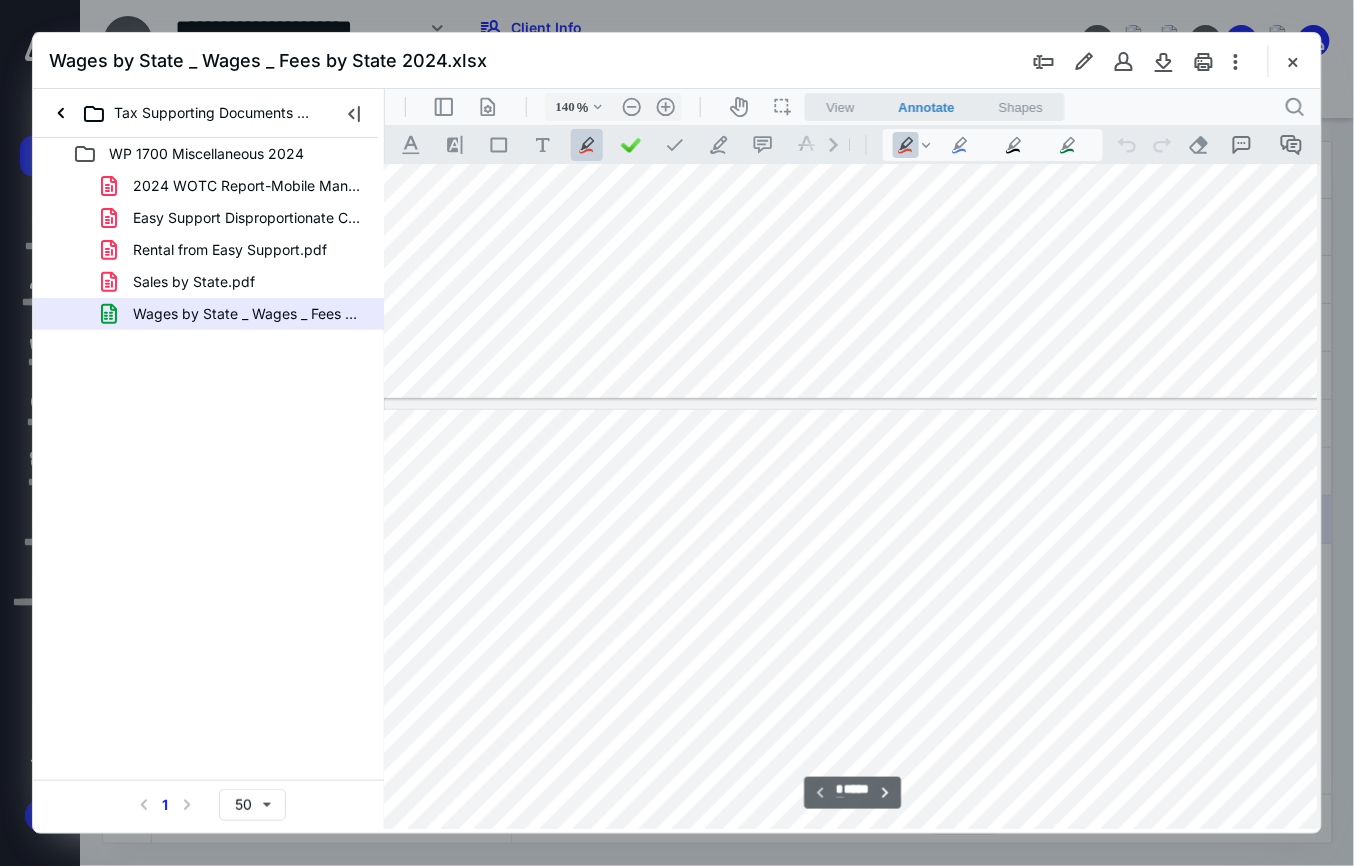 scroll, scrollTop: 0, scrollLeft: 261, axis: horizontal 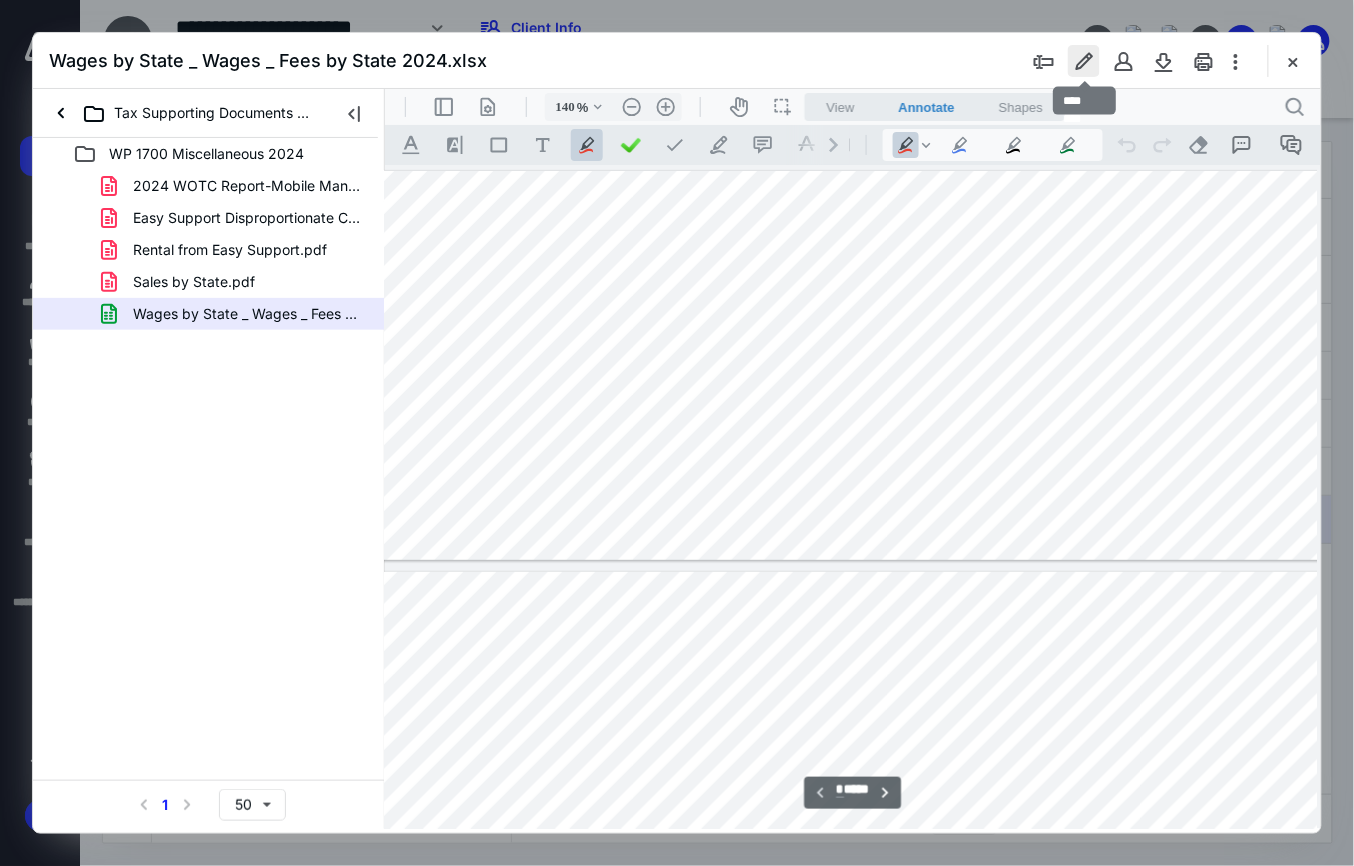 click at bounding box center (1084, 61) 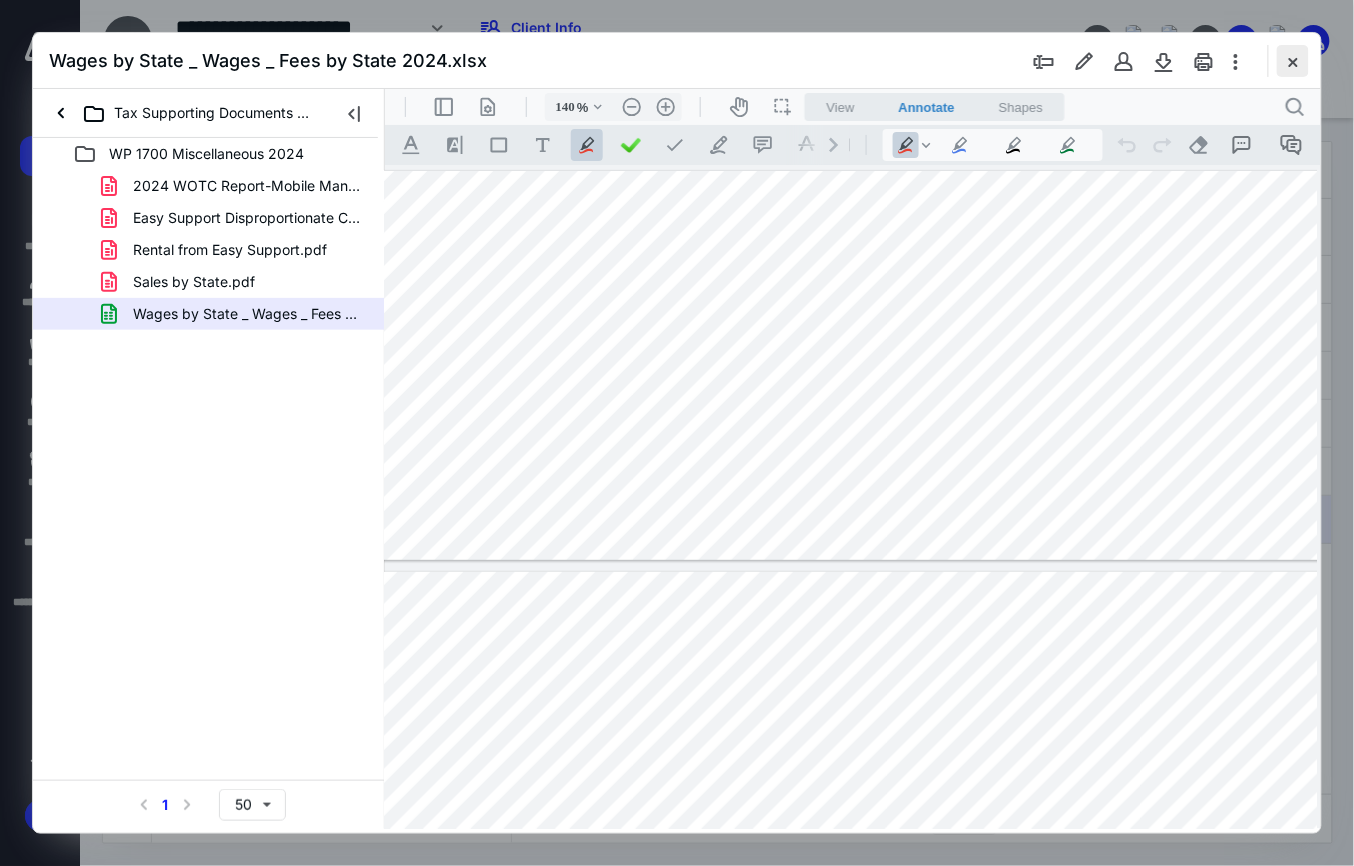 click at bounding box center (1293, 61) 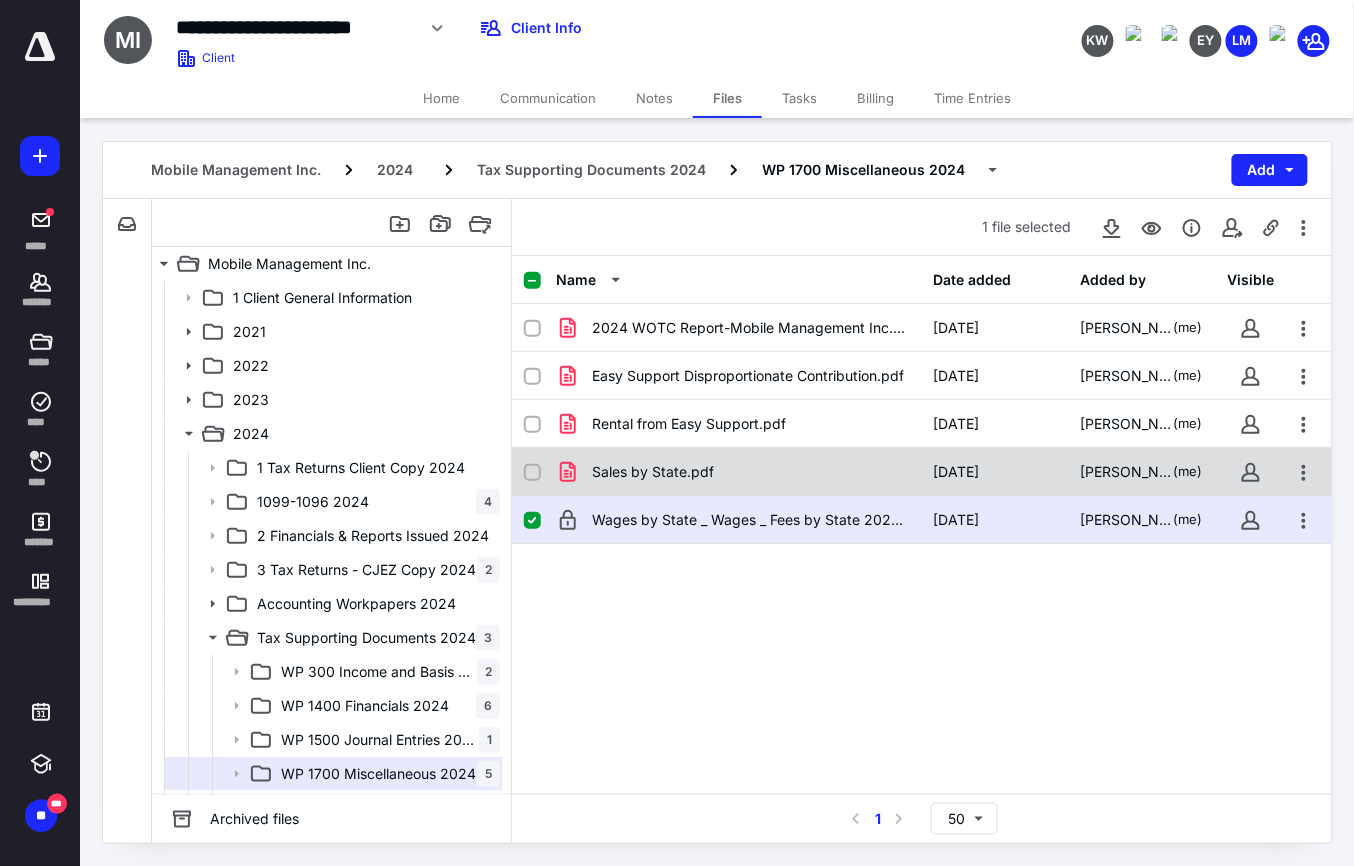 click on "Sales by State.pdf" at bounding box center [739, 472] 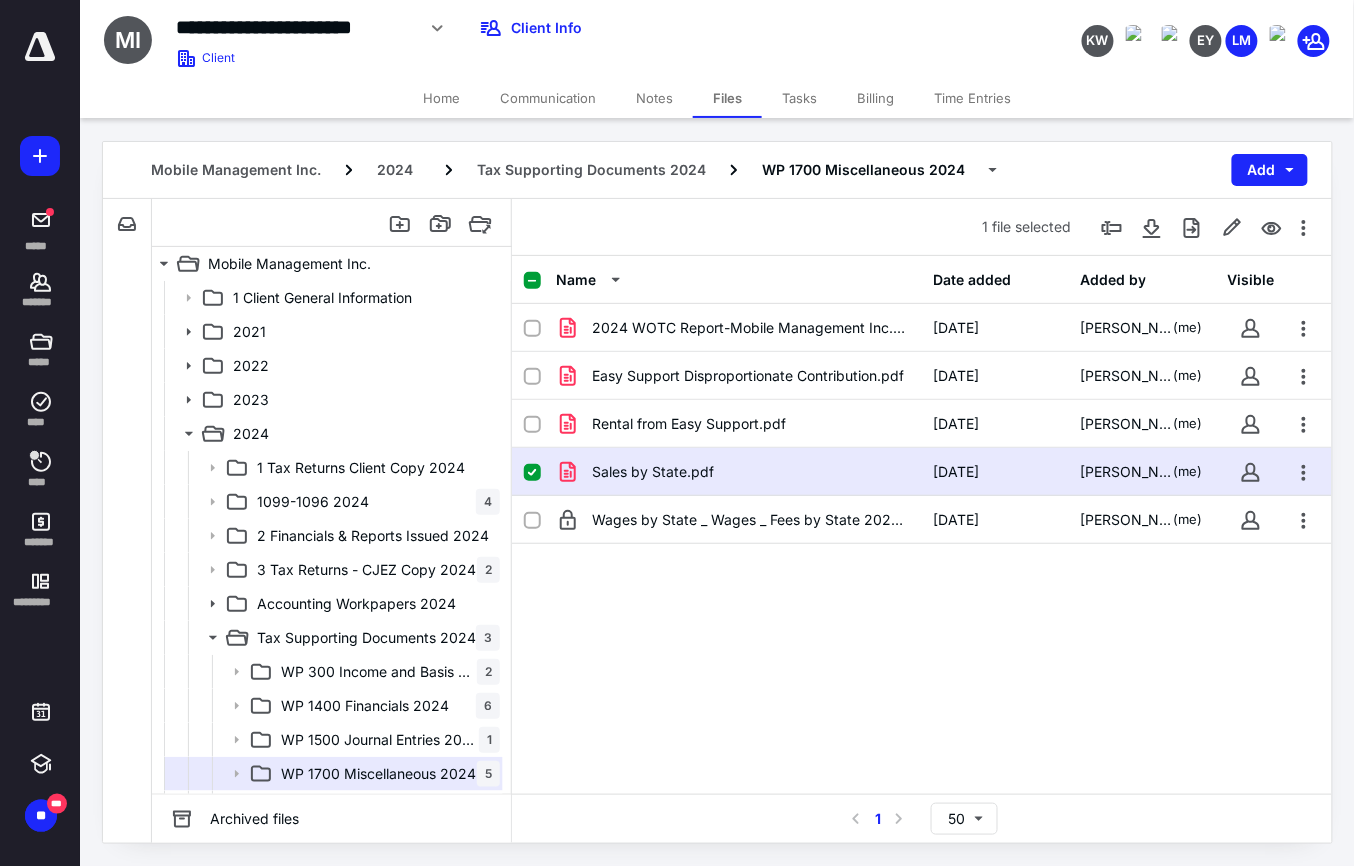 click on "Sales by State.pdf" at bounding box center [739, 472] 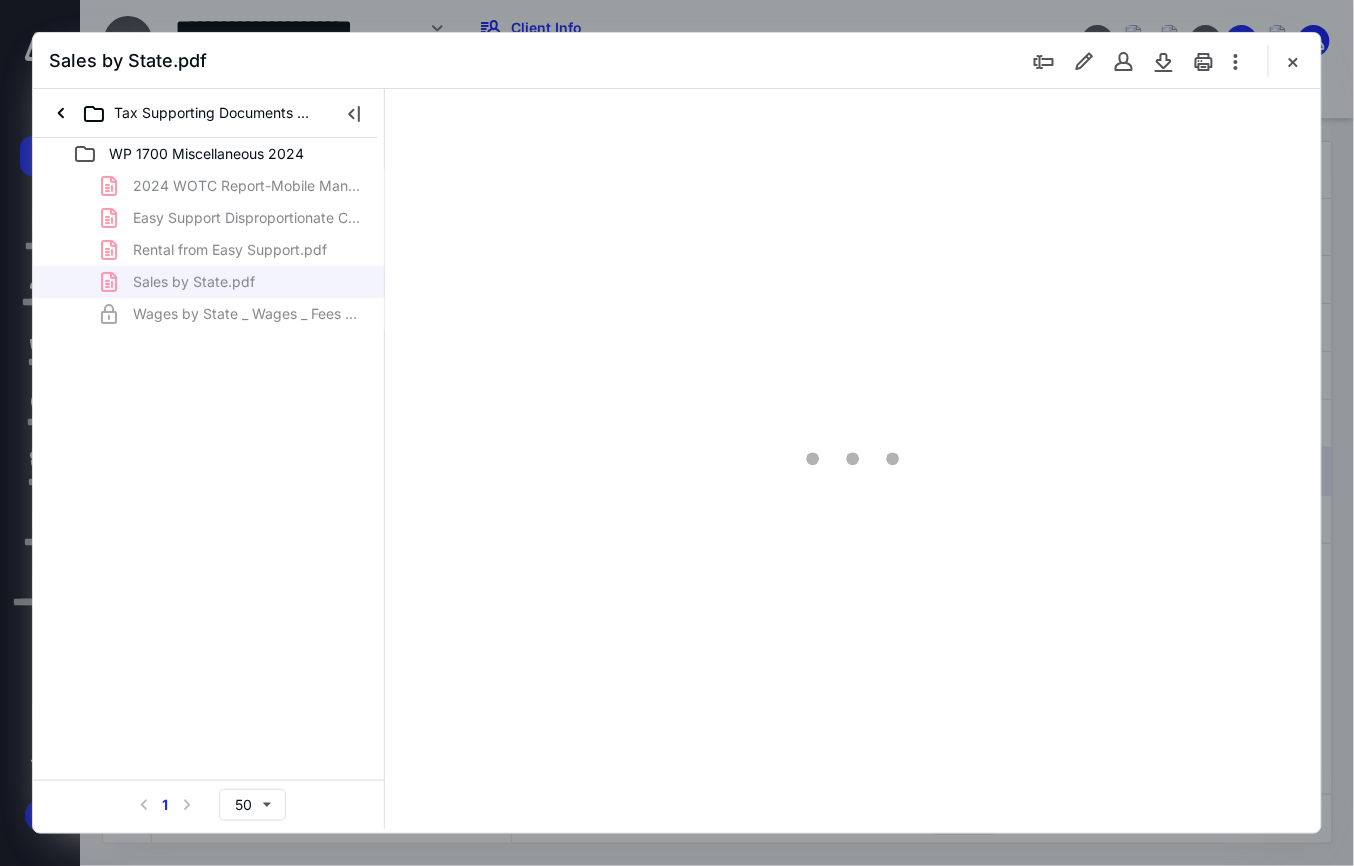 scroll, scrollTop: 0, scrollLeft: 0, axis: both 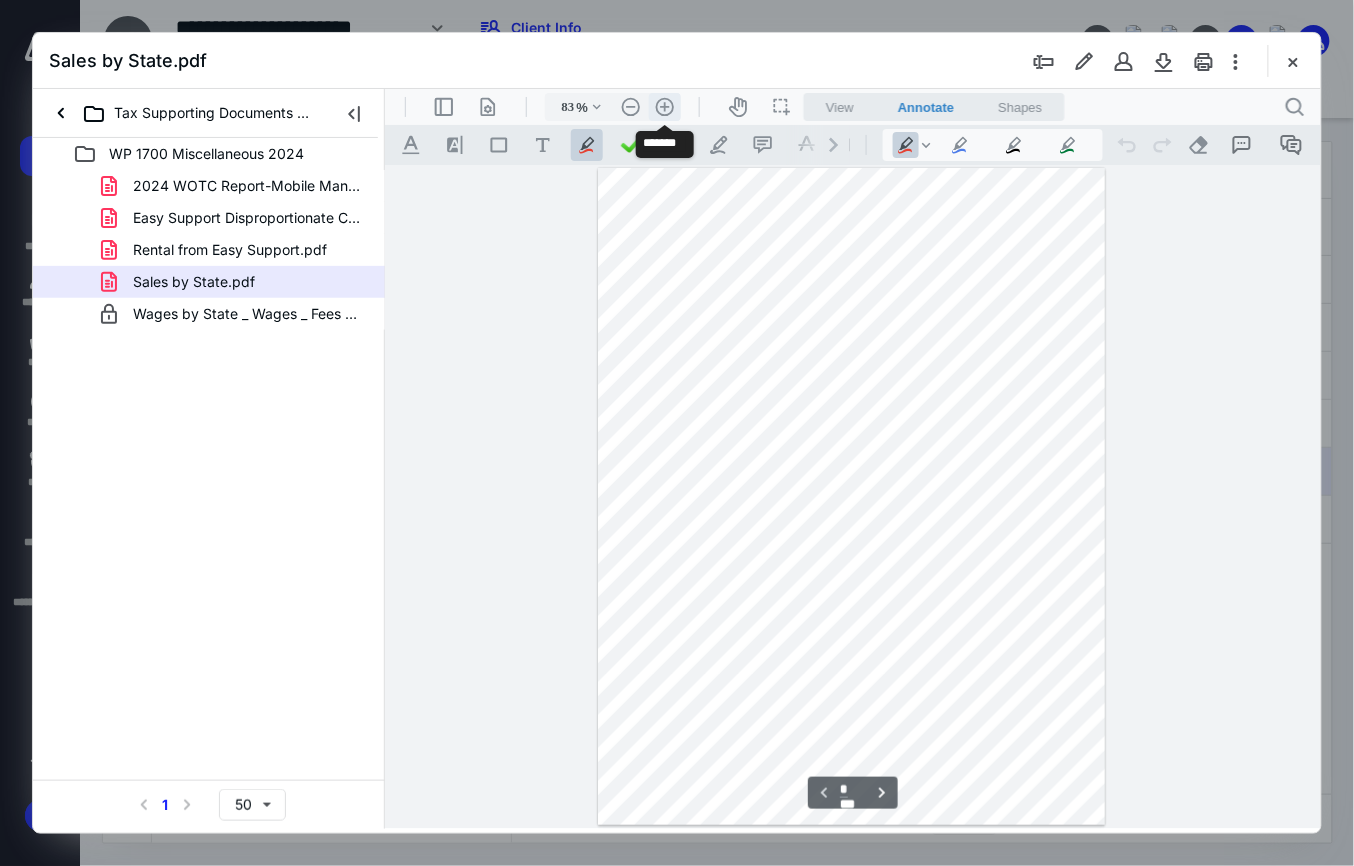 click on ".cls-1{fill:#abb0c4;} icon - header - zoom - in - line" at bounding box center (664, 106) 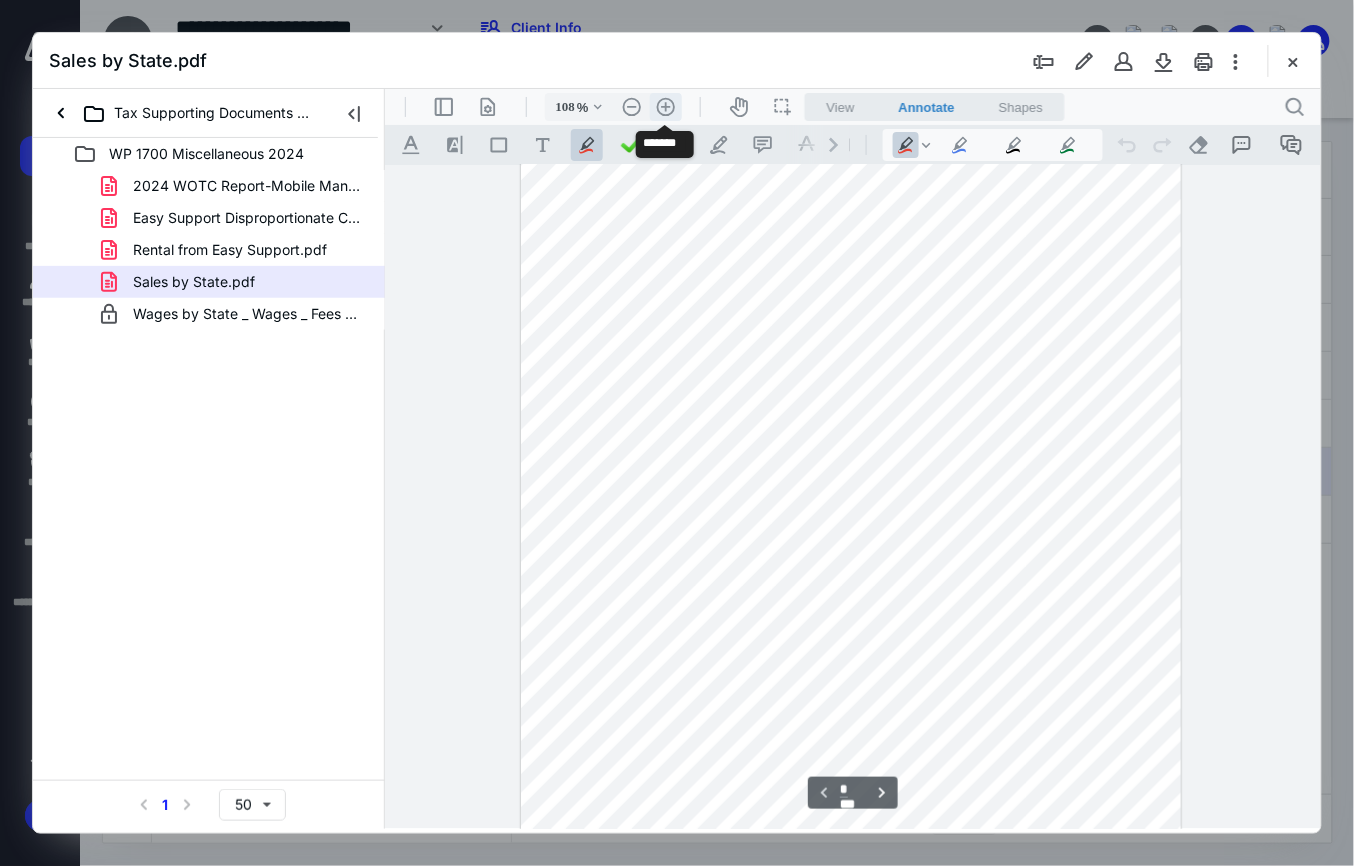 click on ".cls-1{fill:#abb0c4;} icon - header - zoom - in - line" at bounding box center (665, 106) 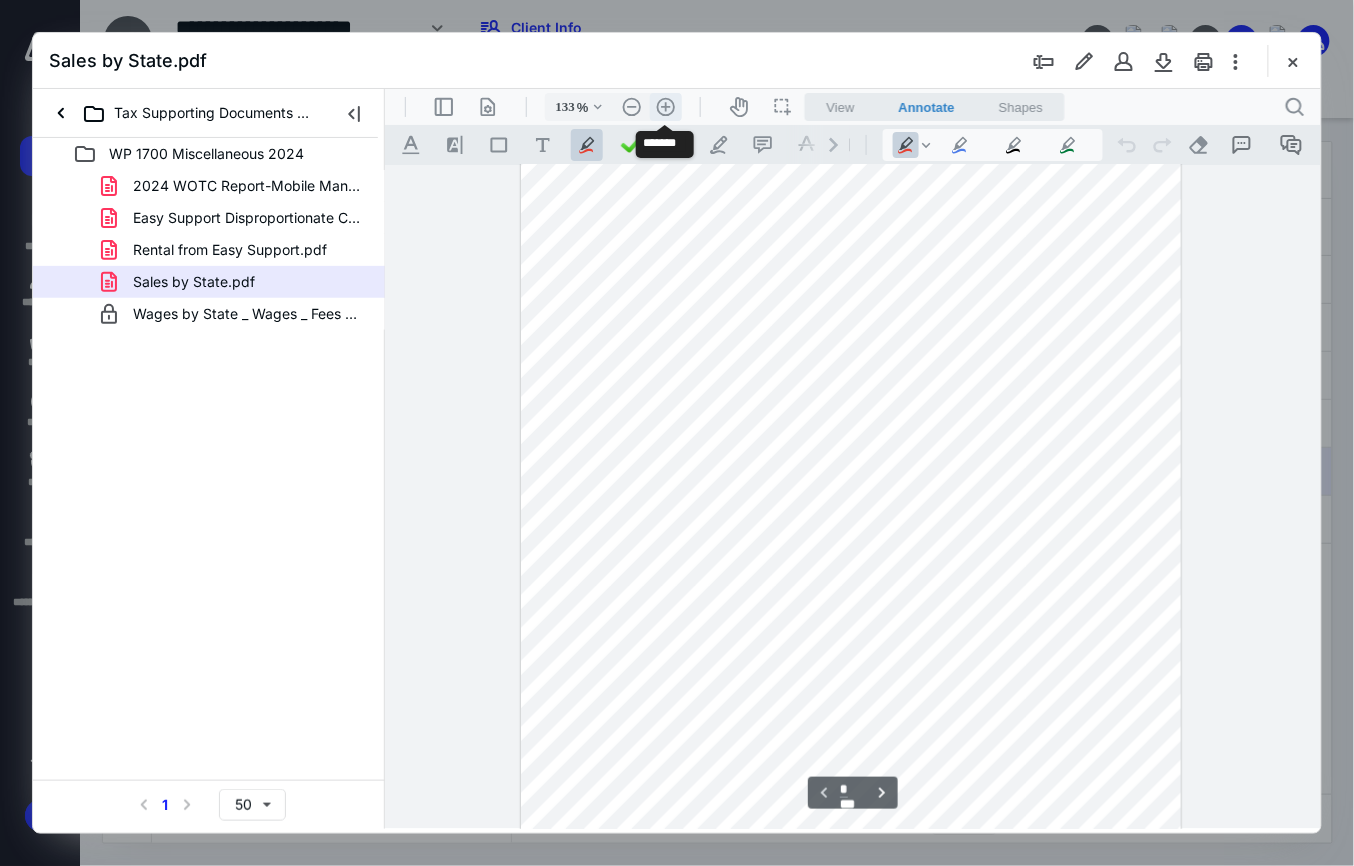 scroll, scrollTop: 176, scrollLeft: 0, axis: vertical 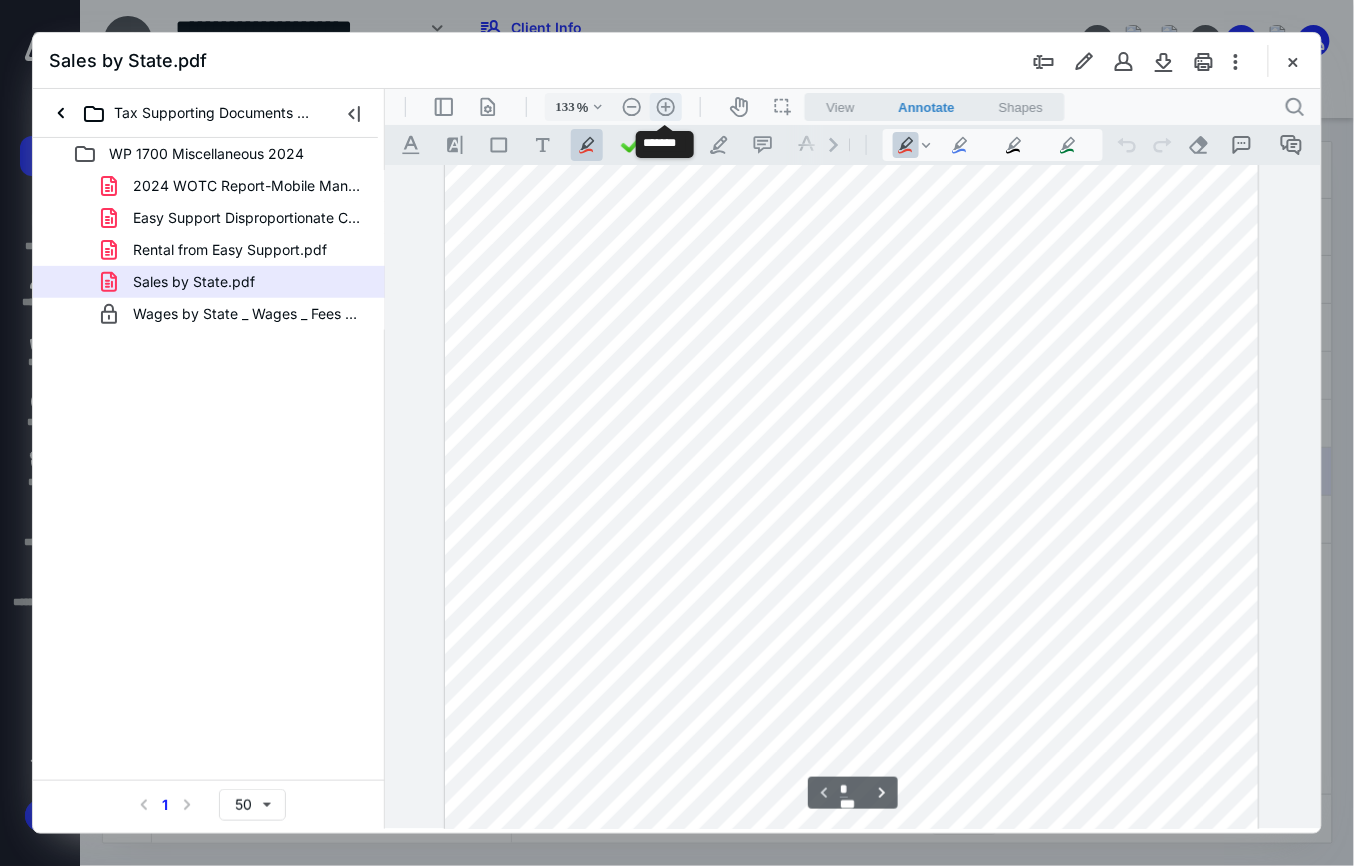 click on ".cls-1{fill:#abb0c4;} icon - header - zoom - in - line" at bounding box center (665, 106) 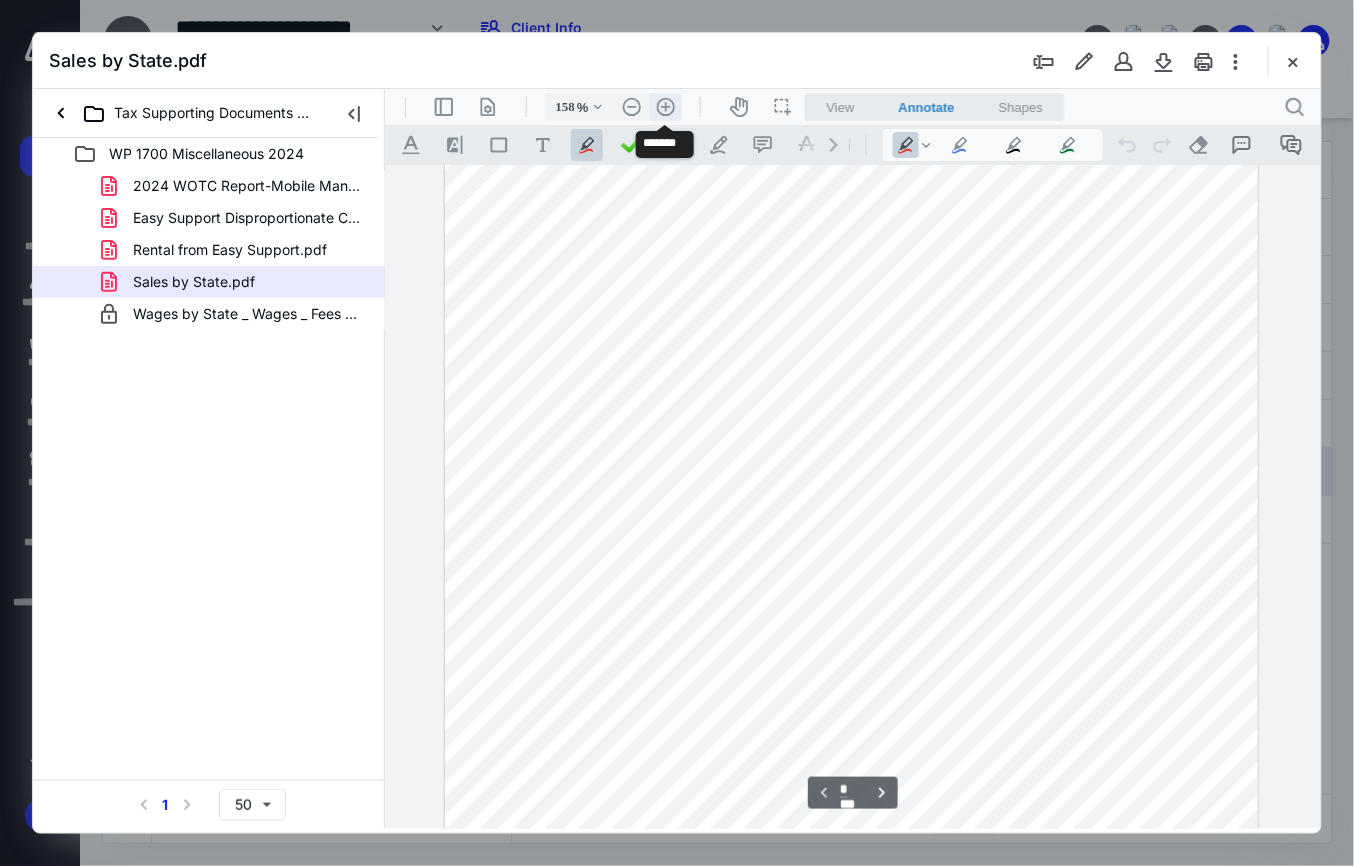 click on ".cls-1{fill:#abb0c4;} icon - header - zoom - in - line" at bounding box center [665, 106] 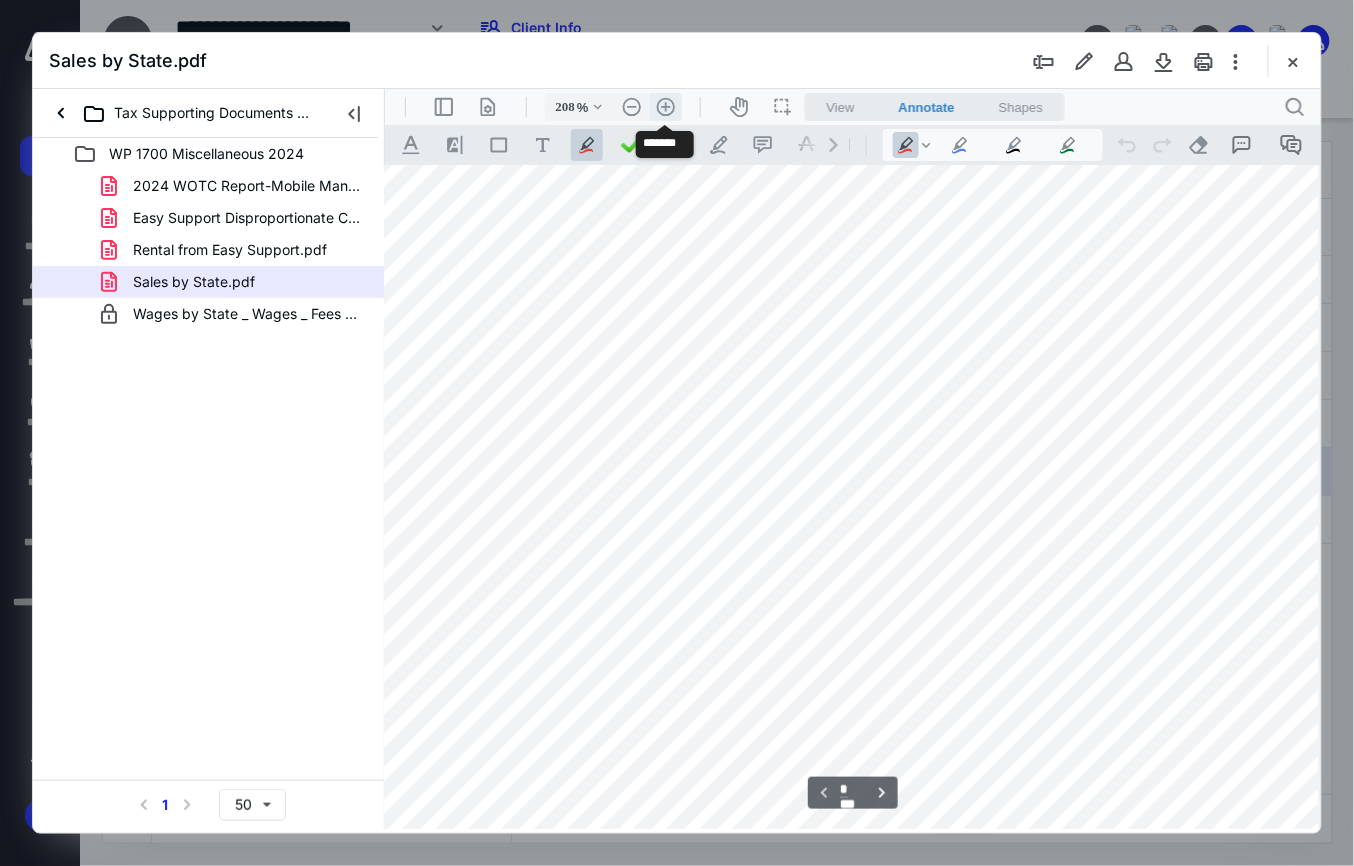 scroll, scrollTop: 440, scrollLeft: 185, axis: both 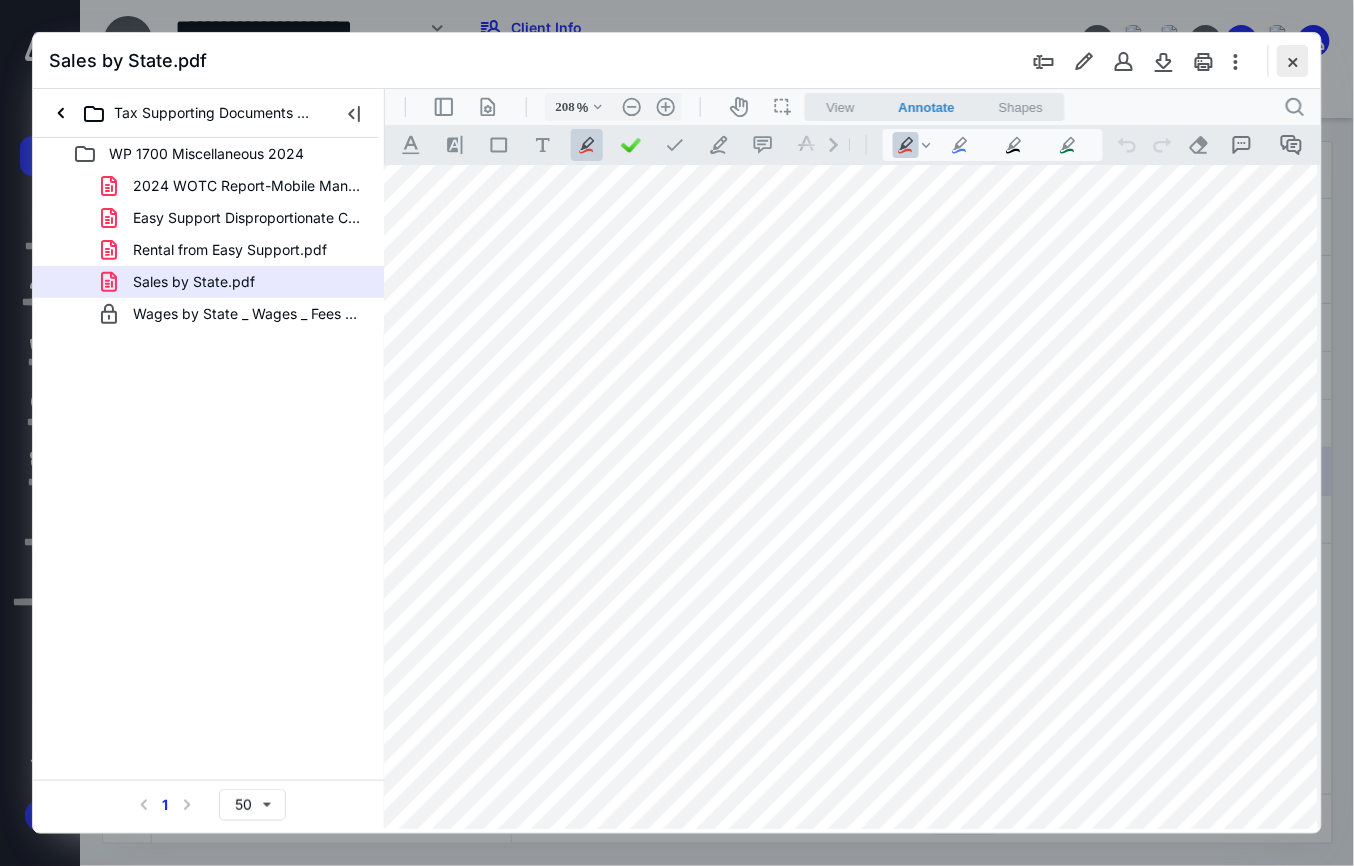 click at bounding box center (1293, 61) 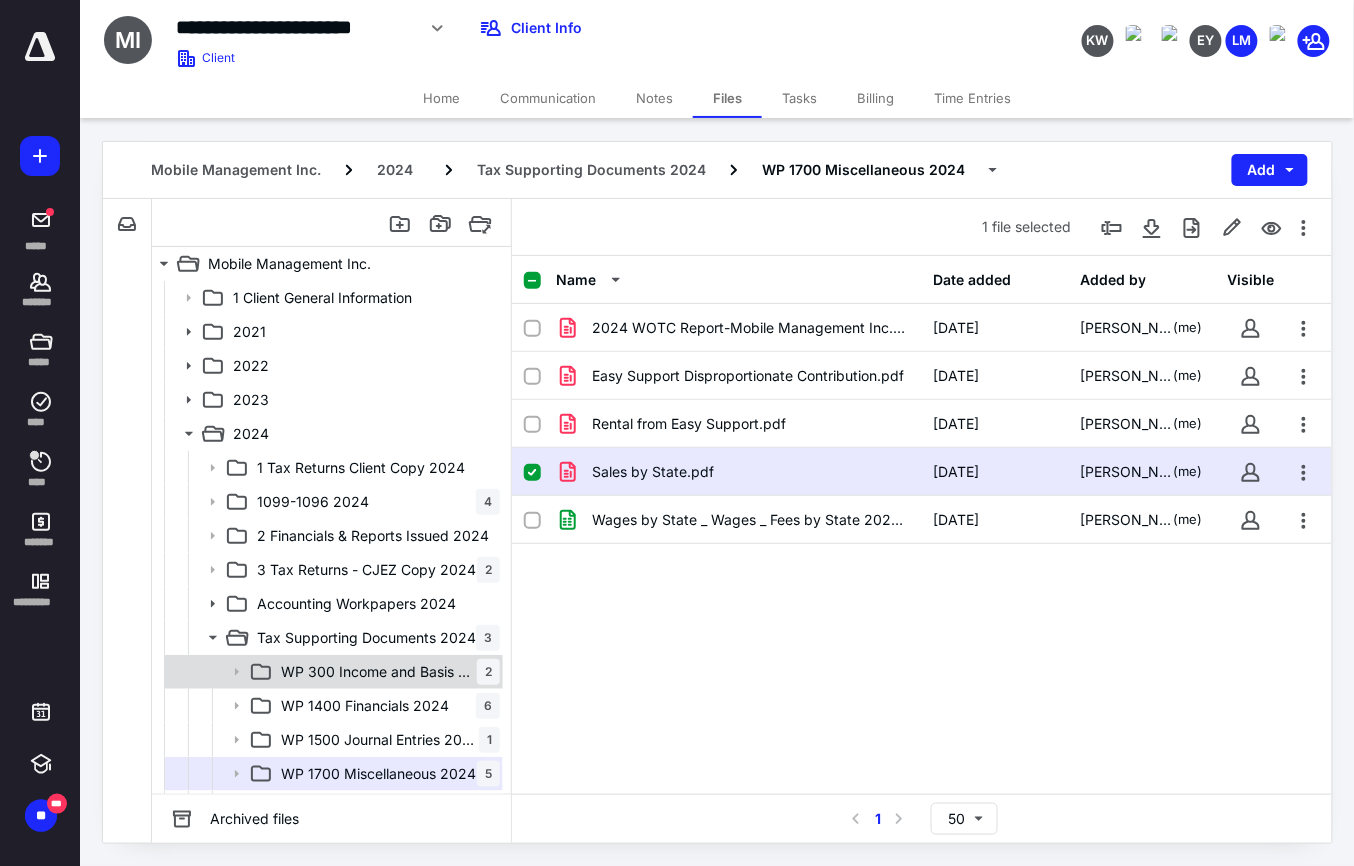 click on "WP  300 Income and Basis Recon 2024" at bounding box center [379, 672] 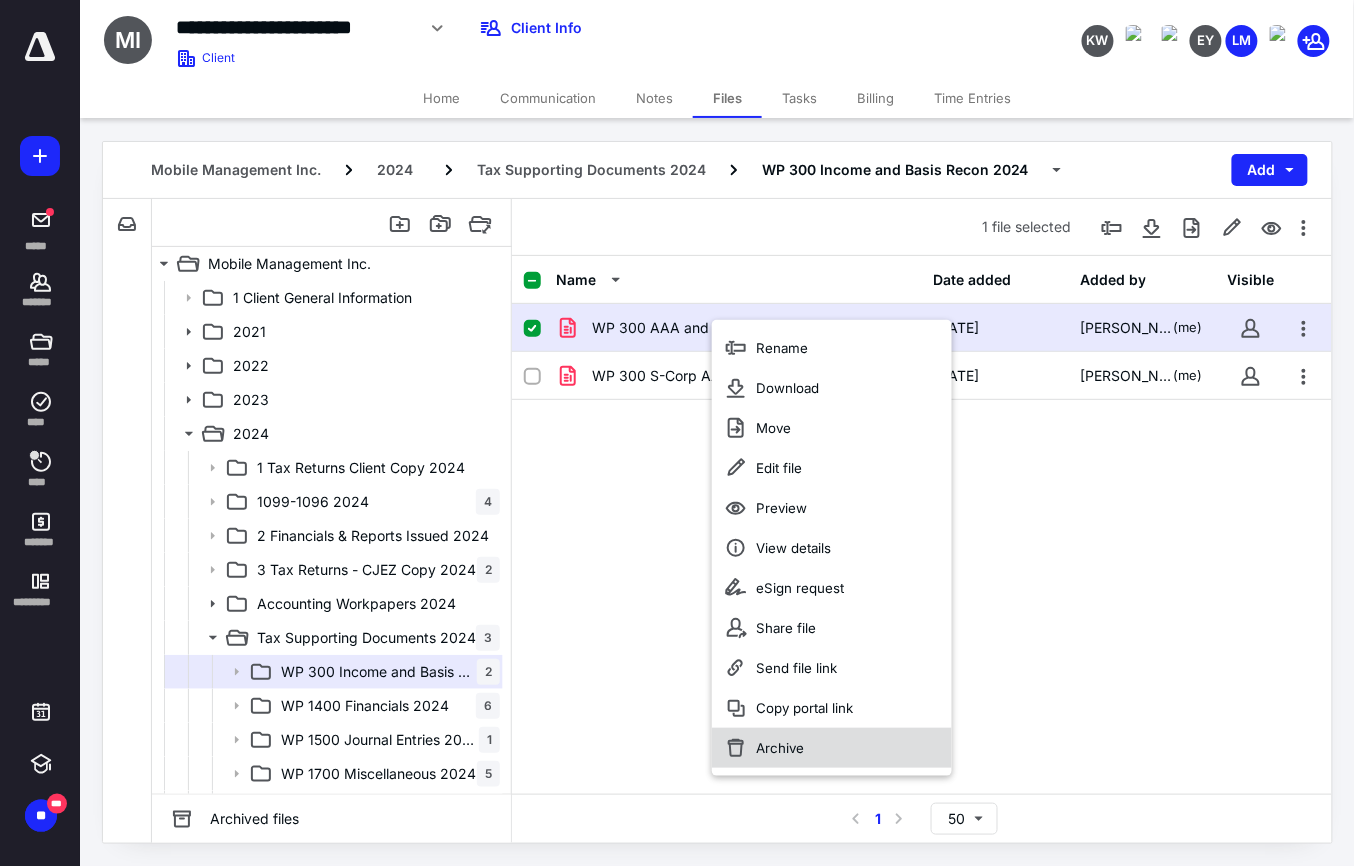 click on "Archive" at bounding box center (832, 748) 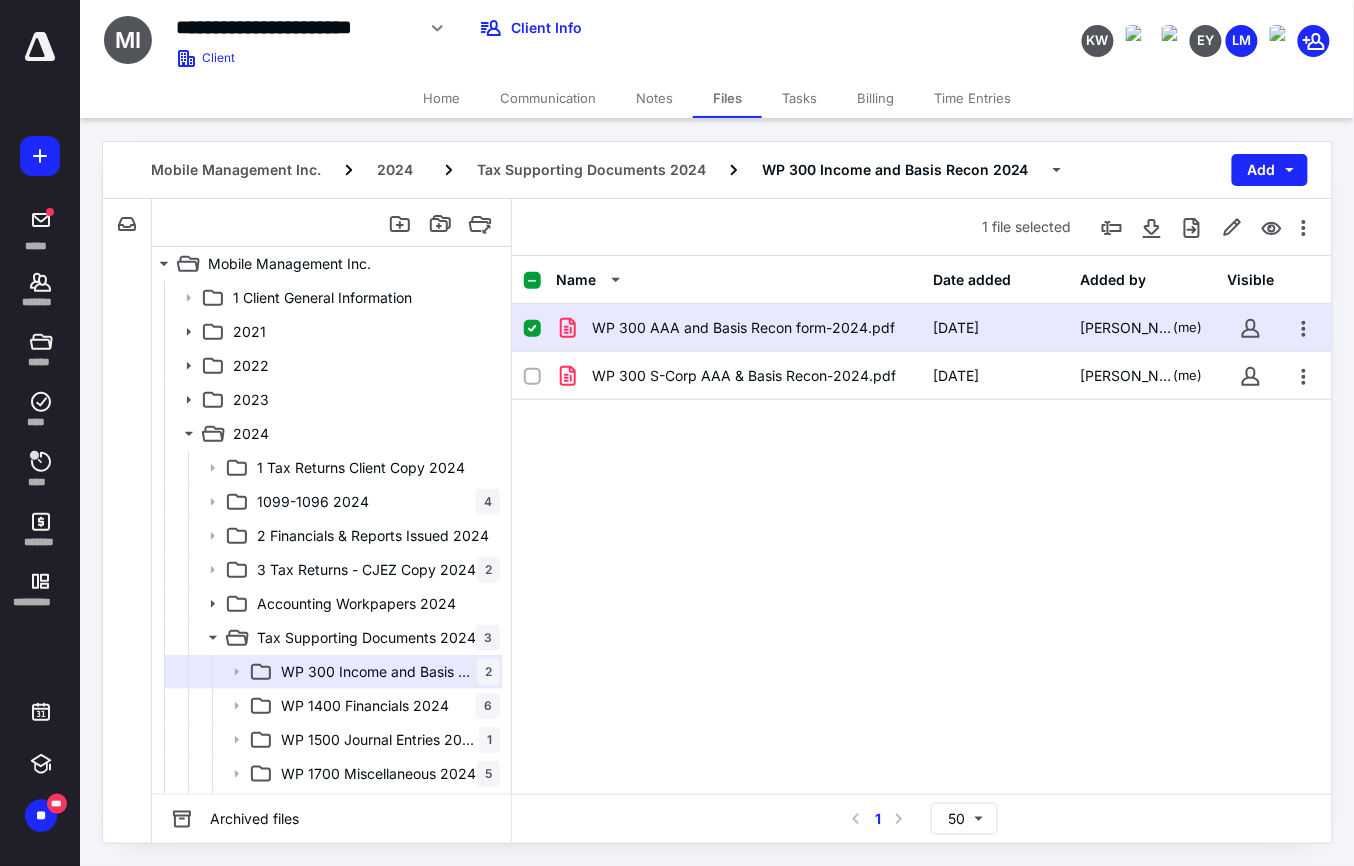 checkbox on "false" 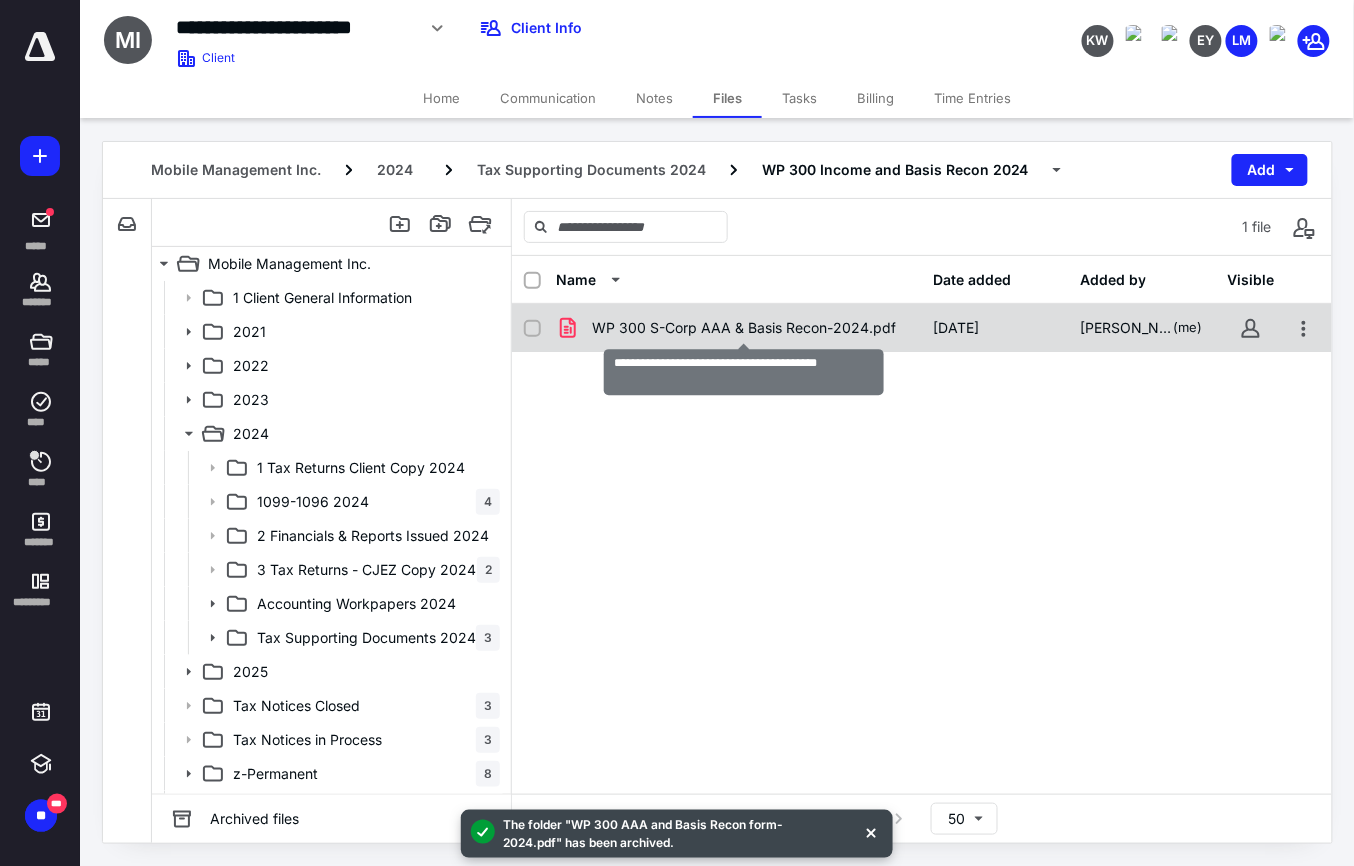 click on "WP  300 S-Corp AAA & Basis Recon-2024.pdf" at bounding box center [744, 328] 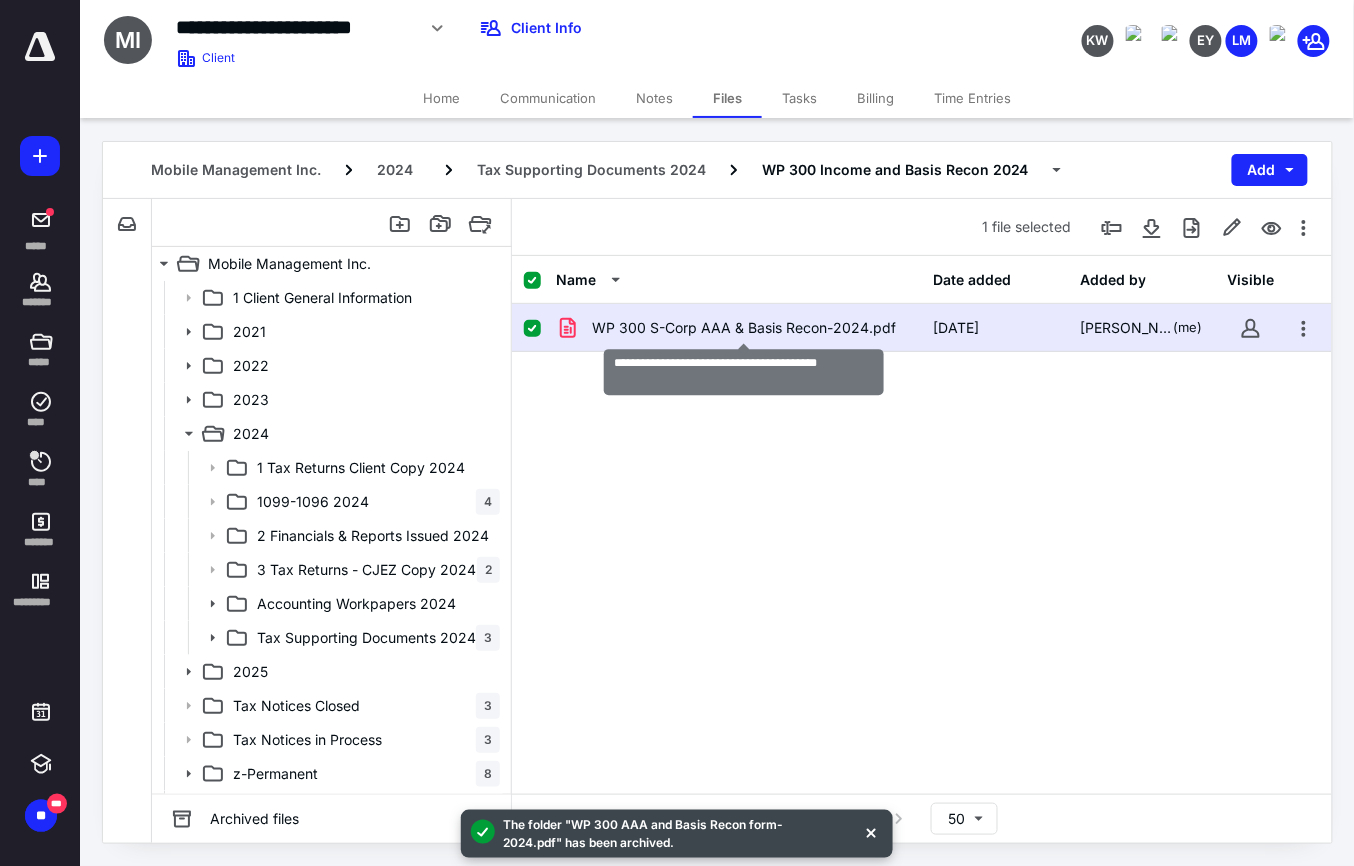 click on "WP  300 S-Corp AAA & Basis Recon-2024.pdf" at bounding box center (744, 328) 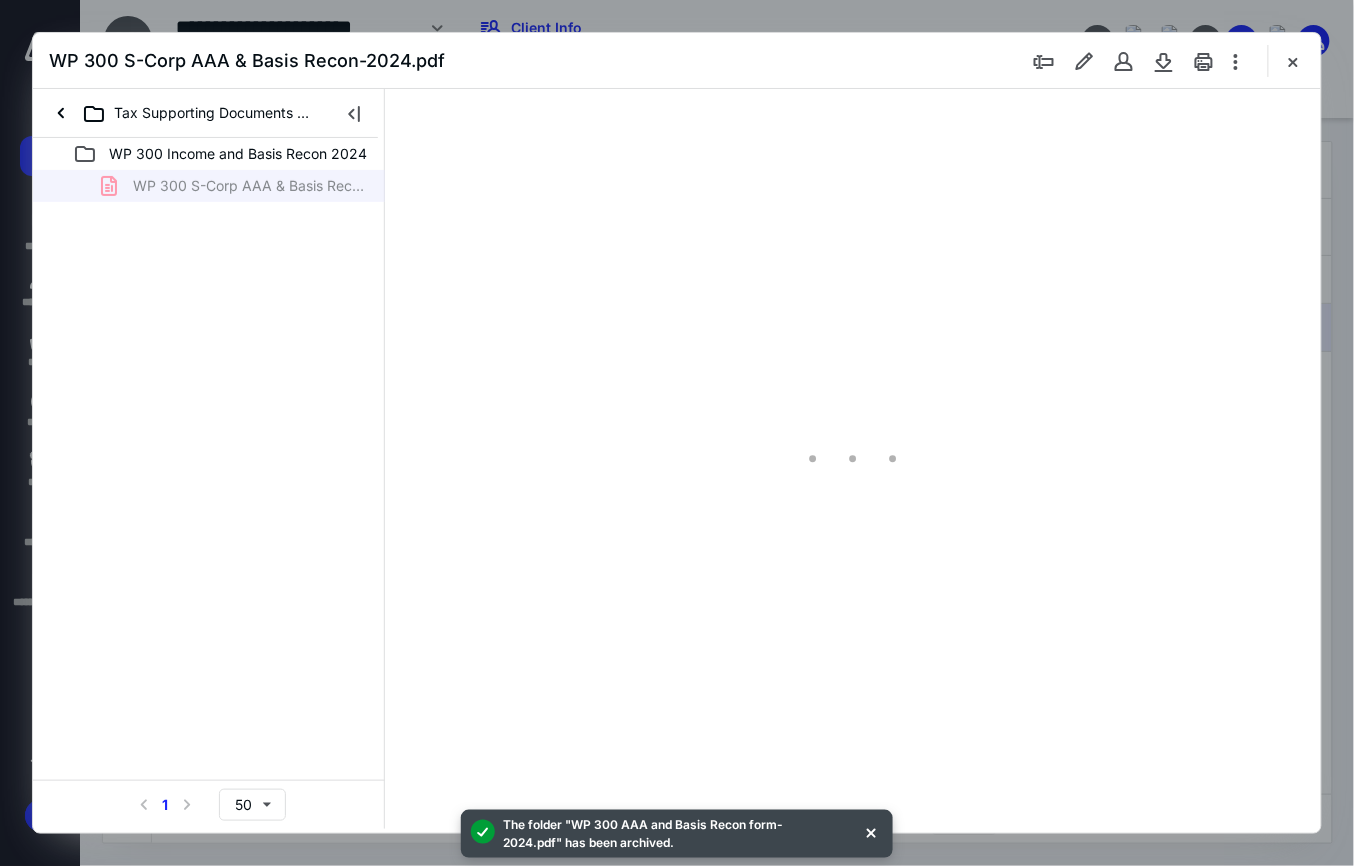 scroll, scrollTop: 0, scrollLeft: 0, axis: both 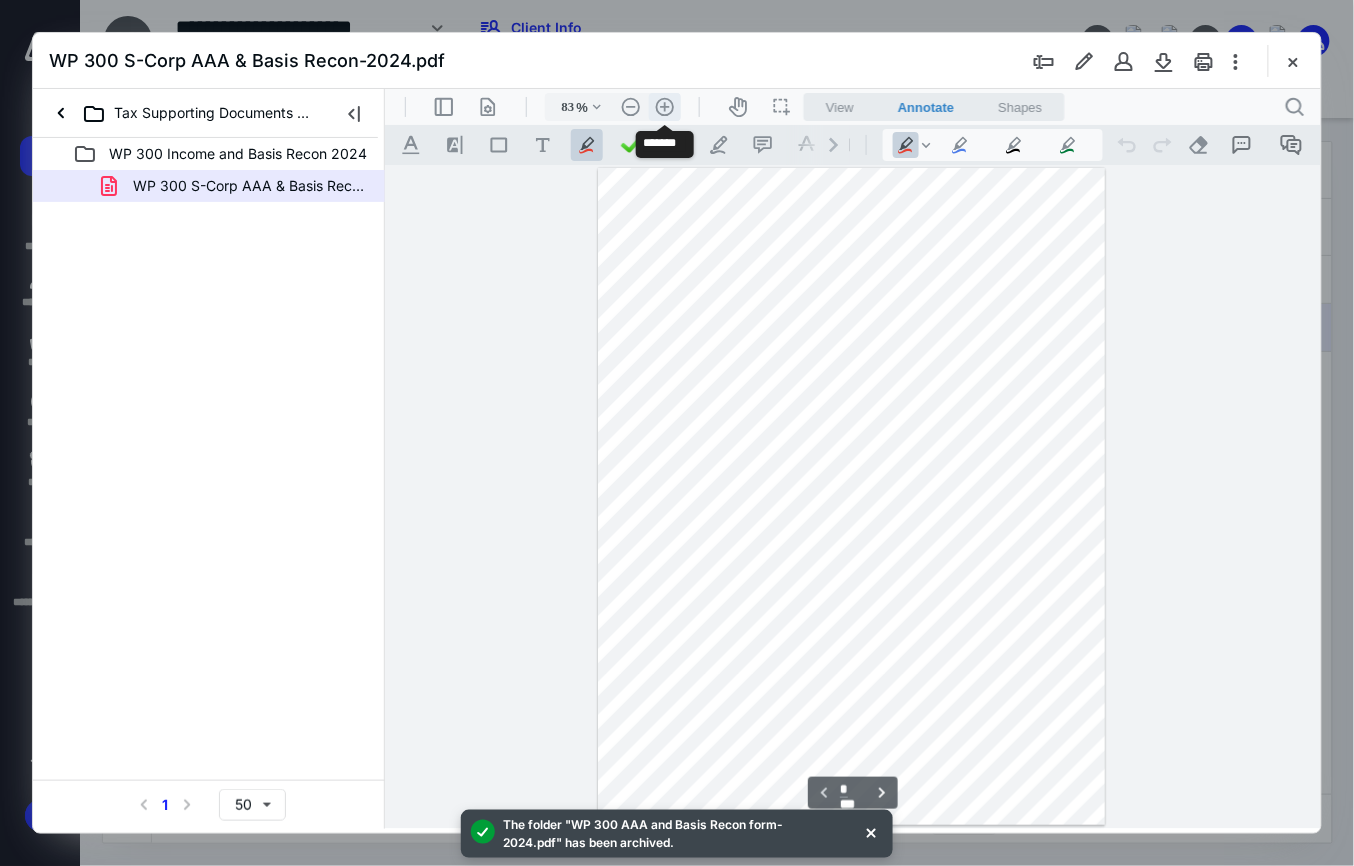 click on ".cls-1{fill:#abb0c4;} icon - header - zoom - in - line" at bounding box center (664, 106) 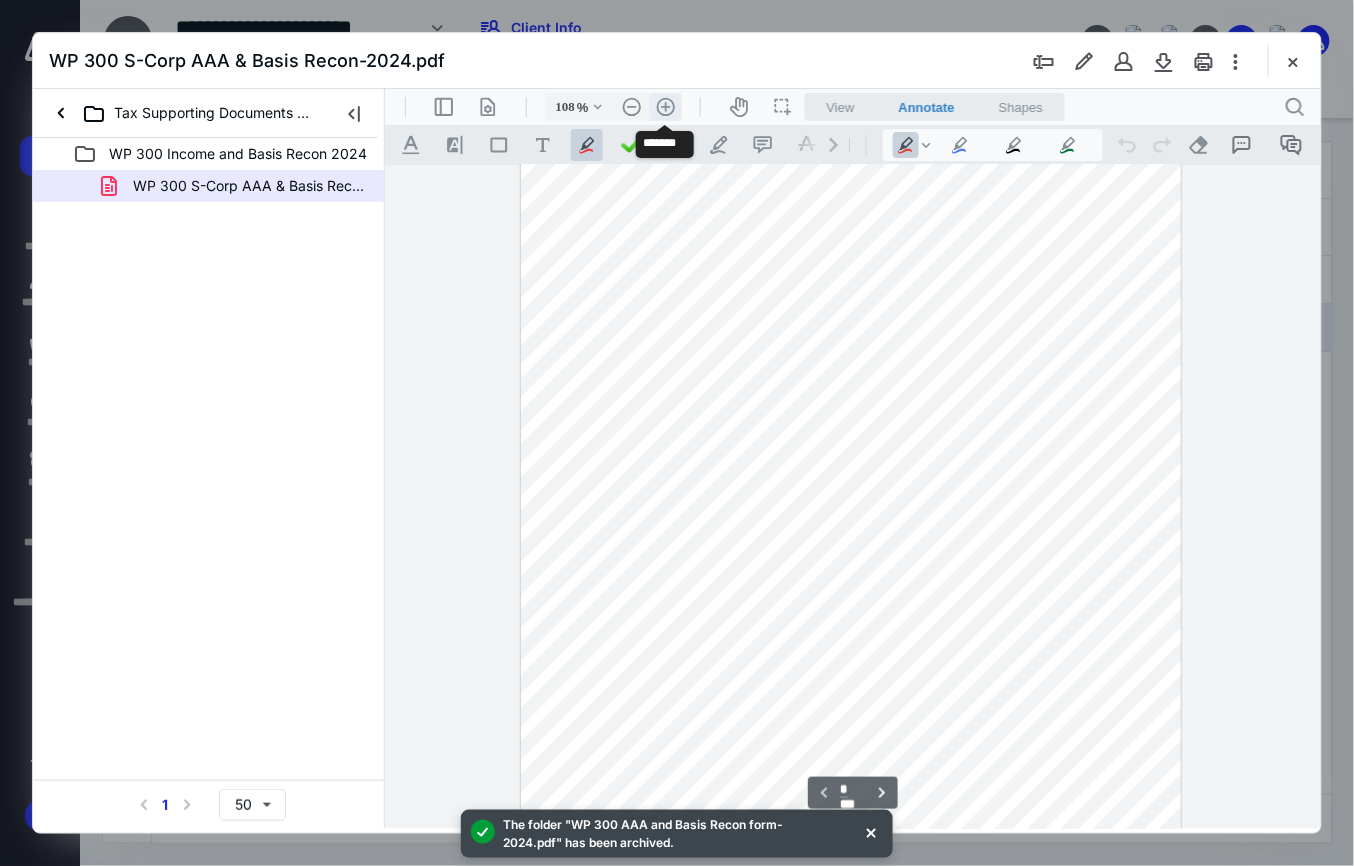 click on ".cls-1{fill:#abb0c4;} icon - header - zoom - in - line" at bounding box center (665, 106) 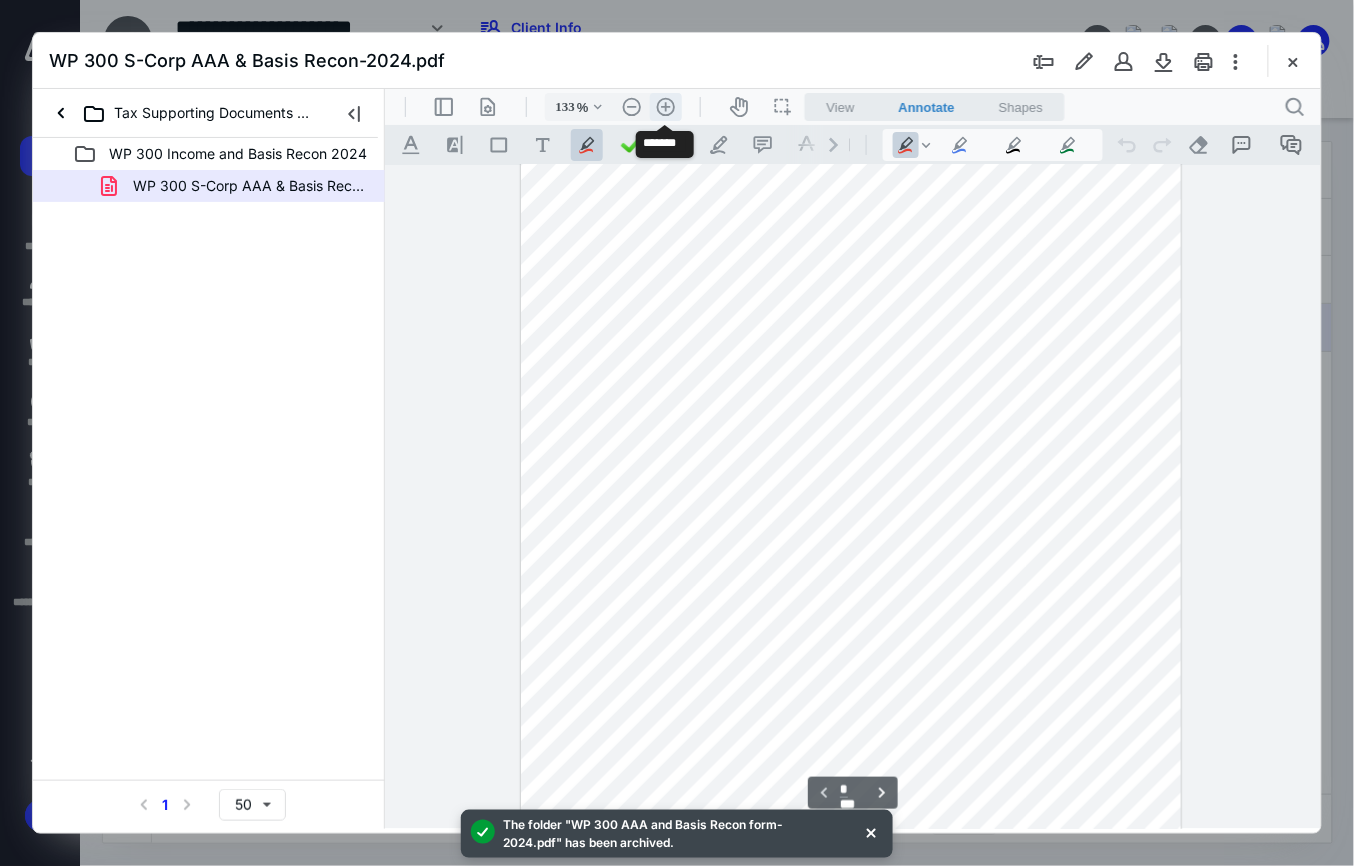 scroll, scrollTop: 176, scrollLeft: 0, axis: vertical 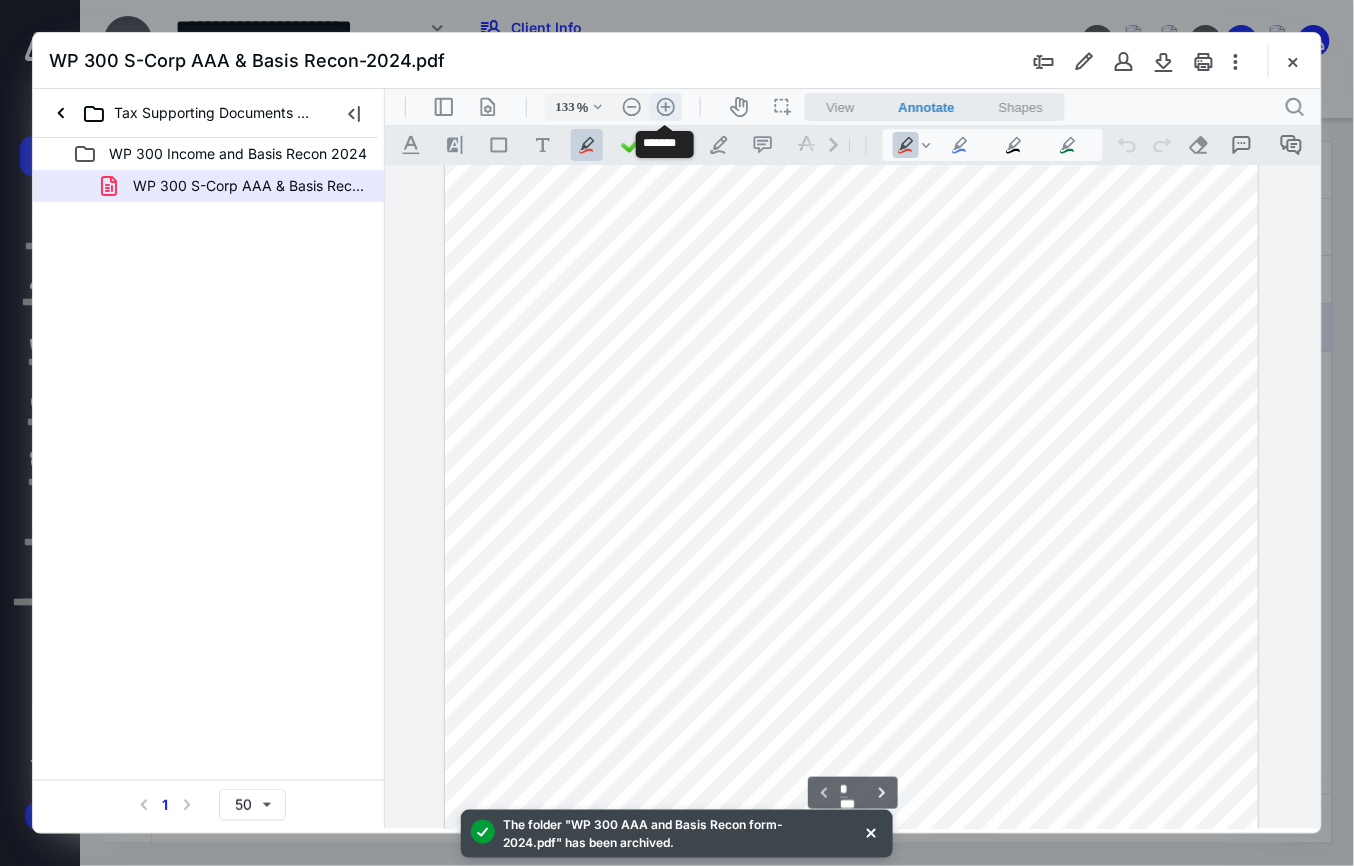 click on ".cls-1{fill:#abb0c4;} icon - header - zoom - in - line" at bounding box center (665, 106) 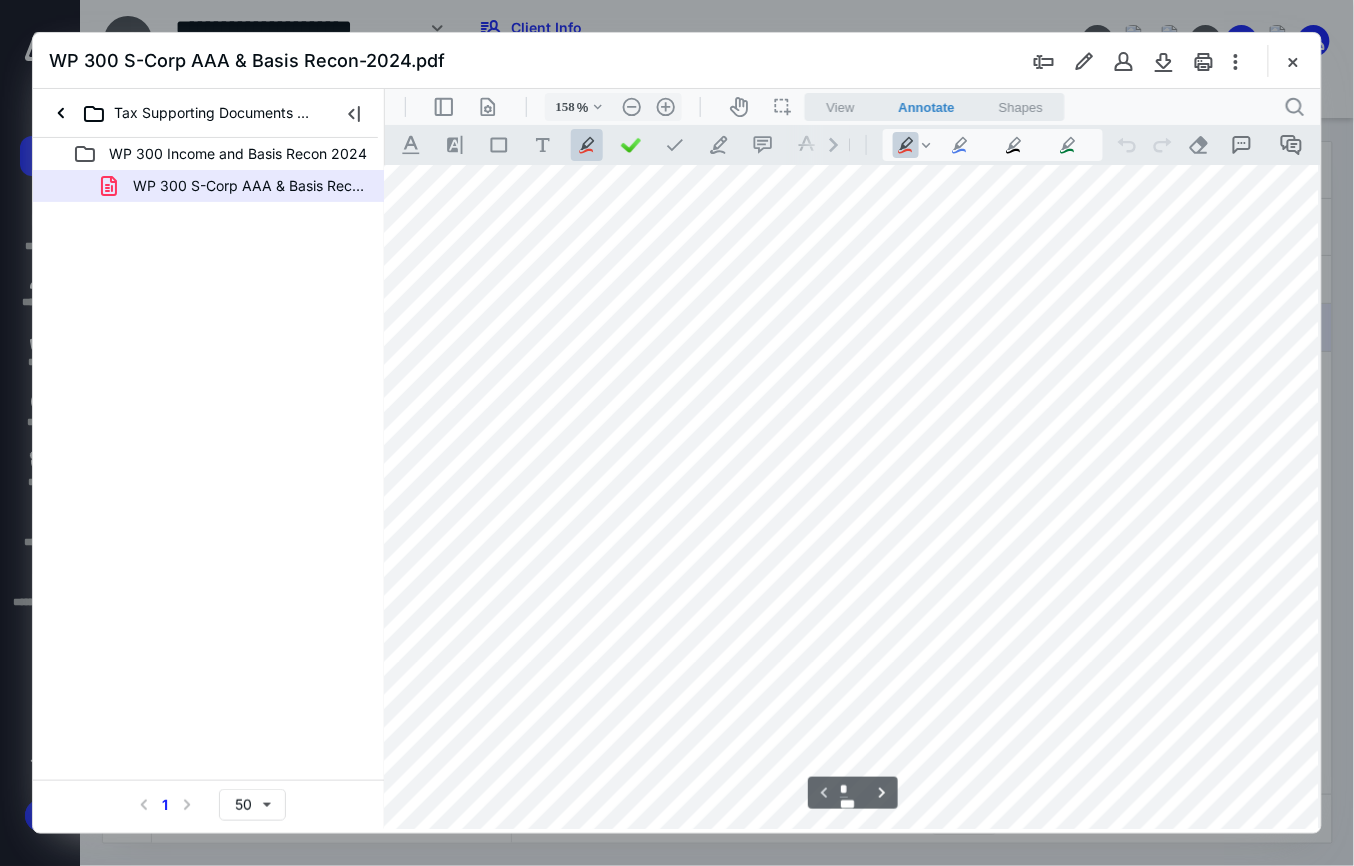 scroll, scrollTop: 800, scrollLeft: 28, axis: both 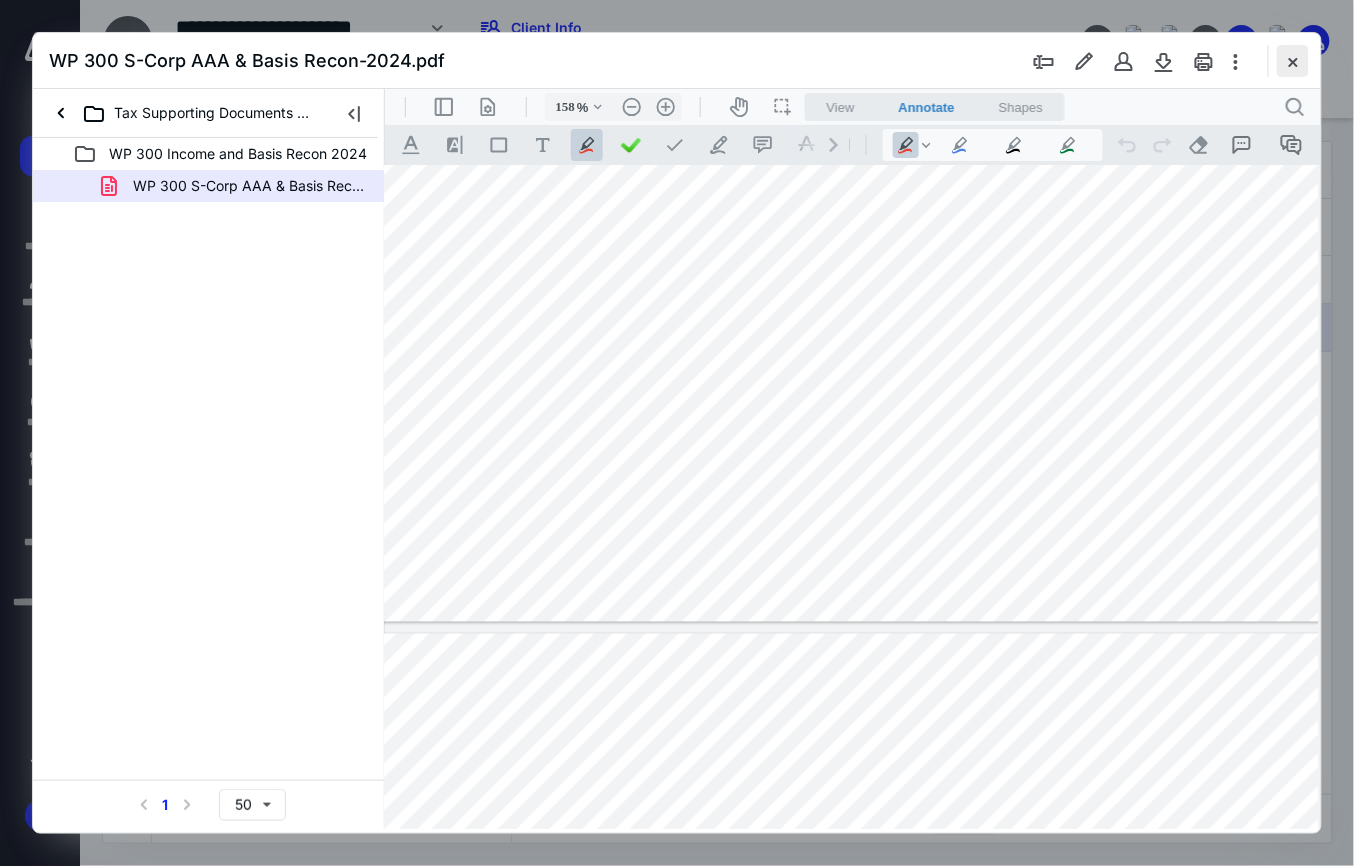 click at bounding box center [1293, 61] 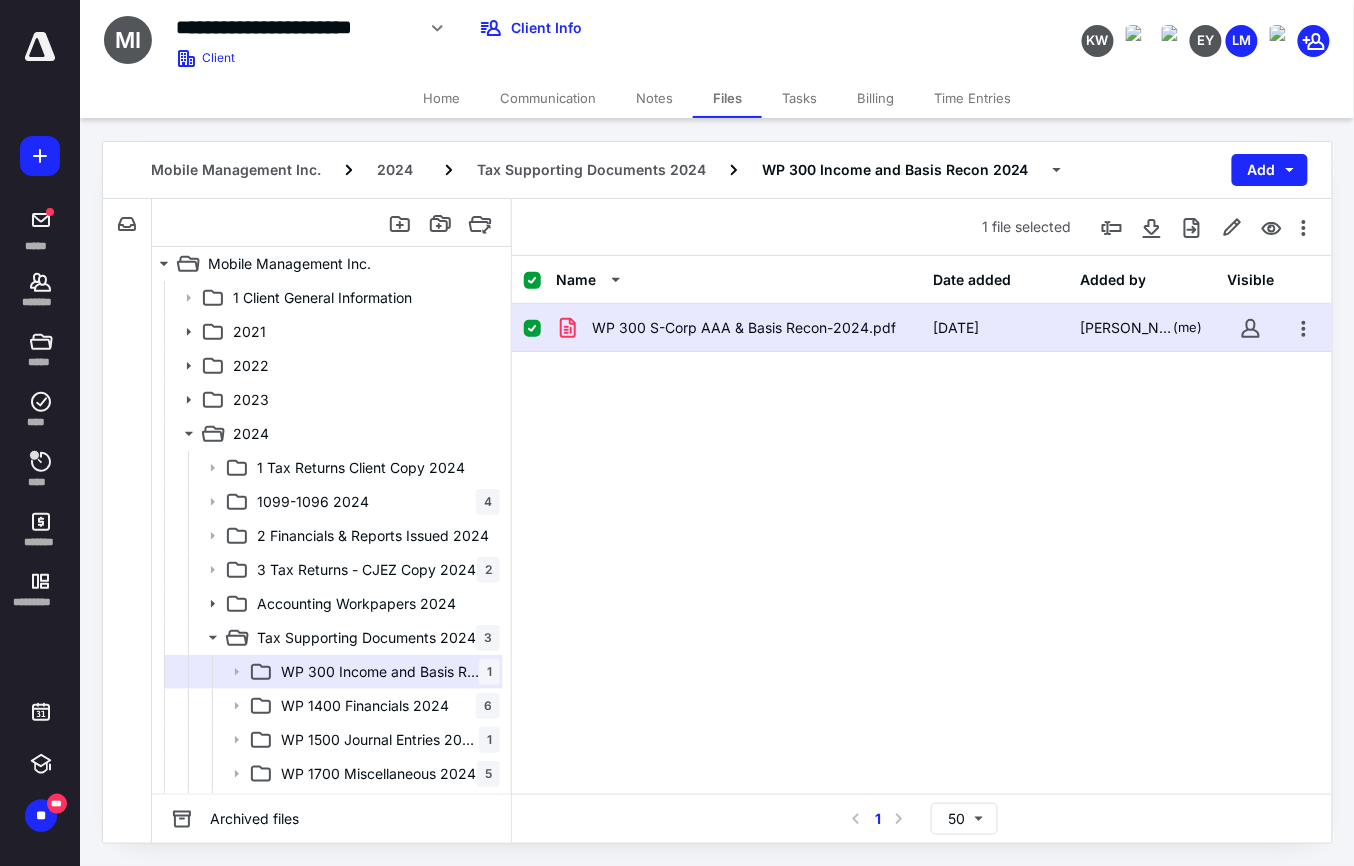 click on "Notes" at bounding box center [654, 98] 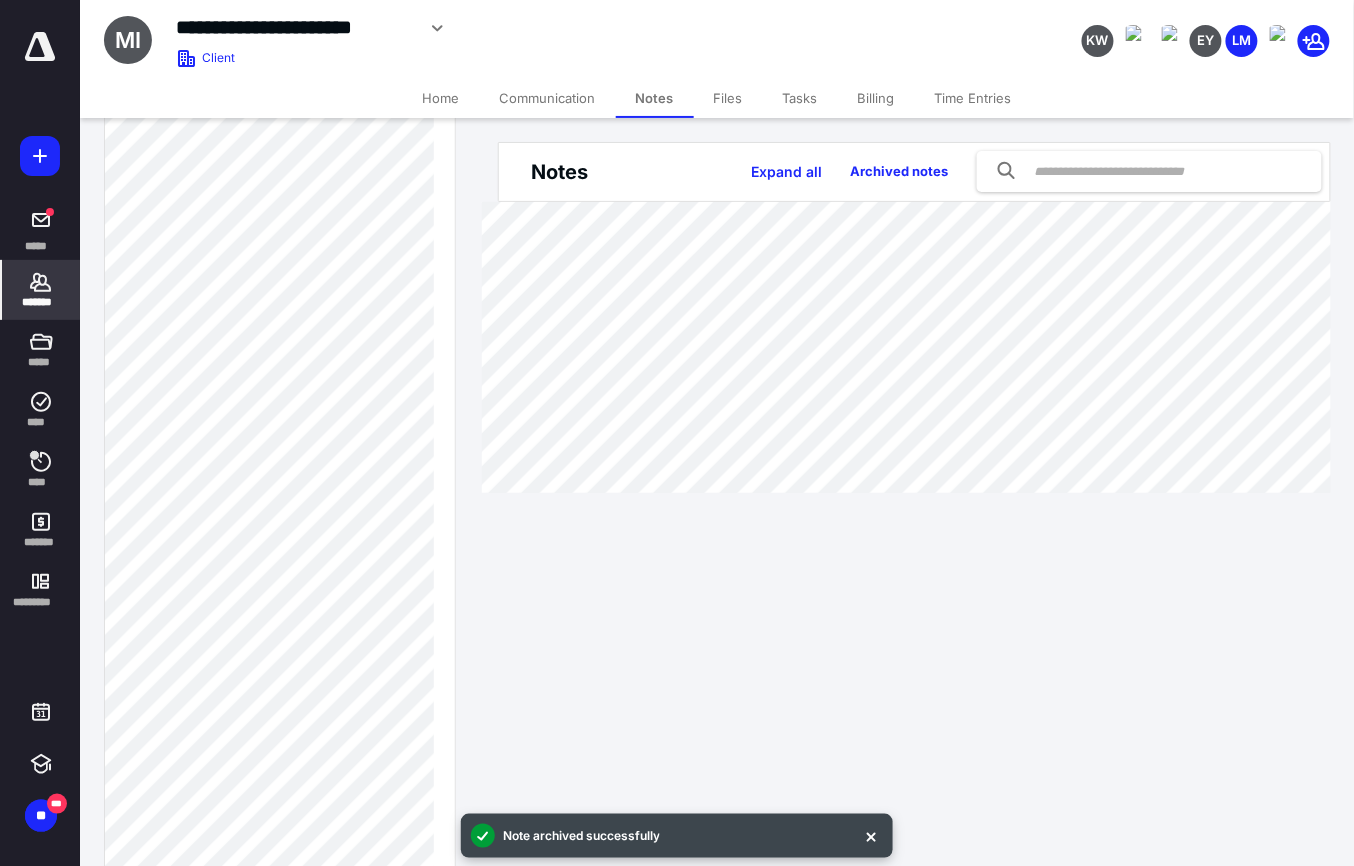 scroll, scrollTop: 266, scrollLeft: 0, axis: vertical 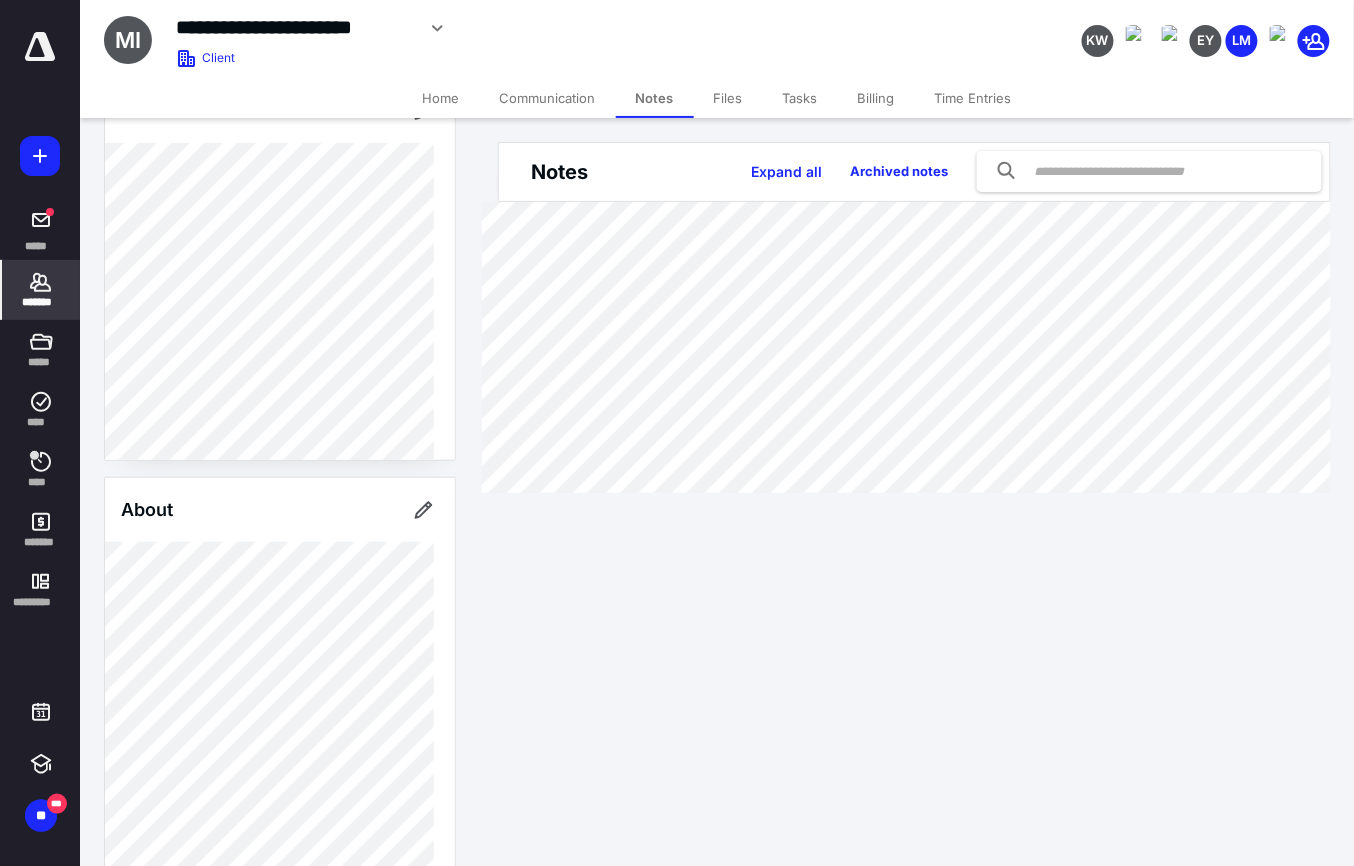 click on "Files" at bounding box center [728, 98] 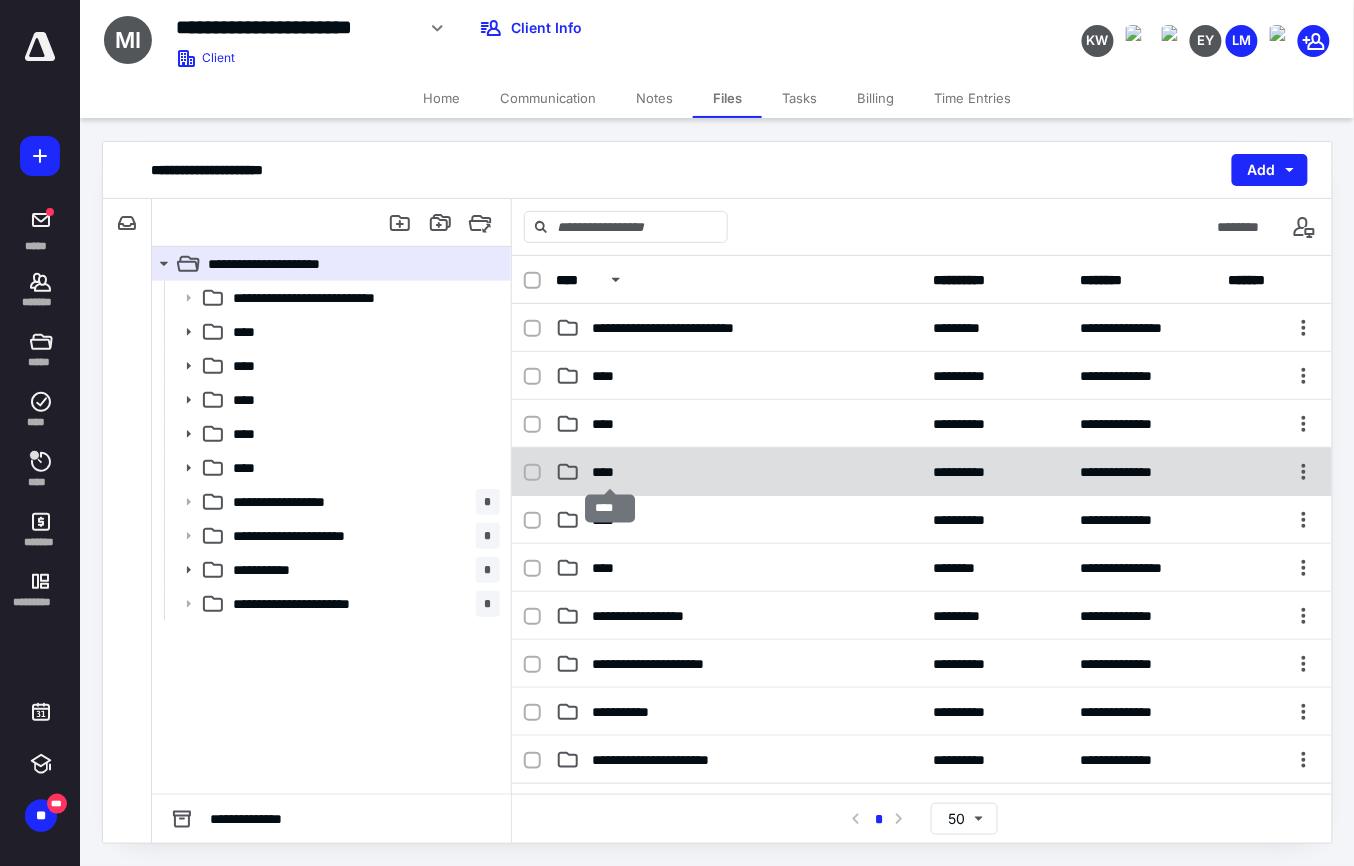 click on "****" at bounding box center [609, 472] 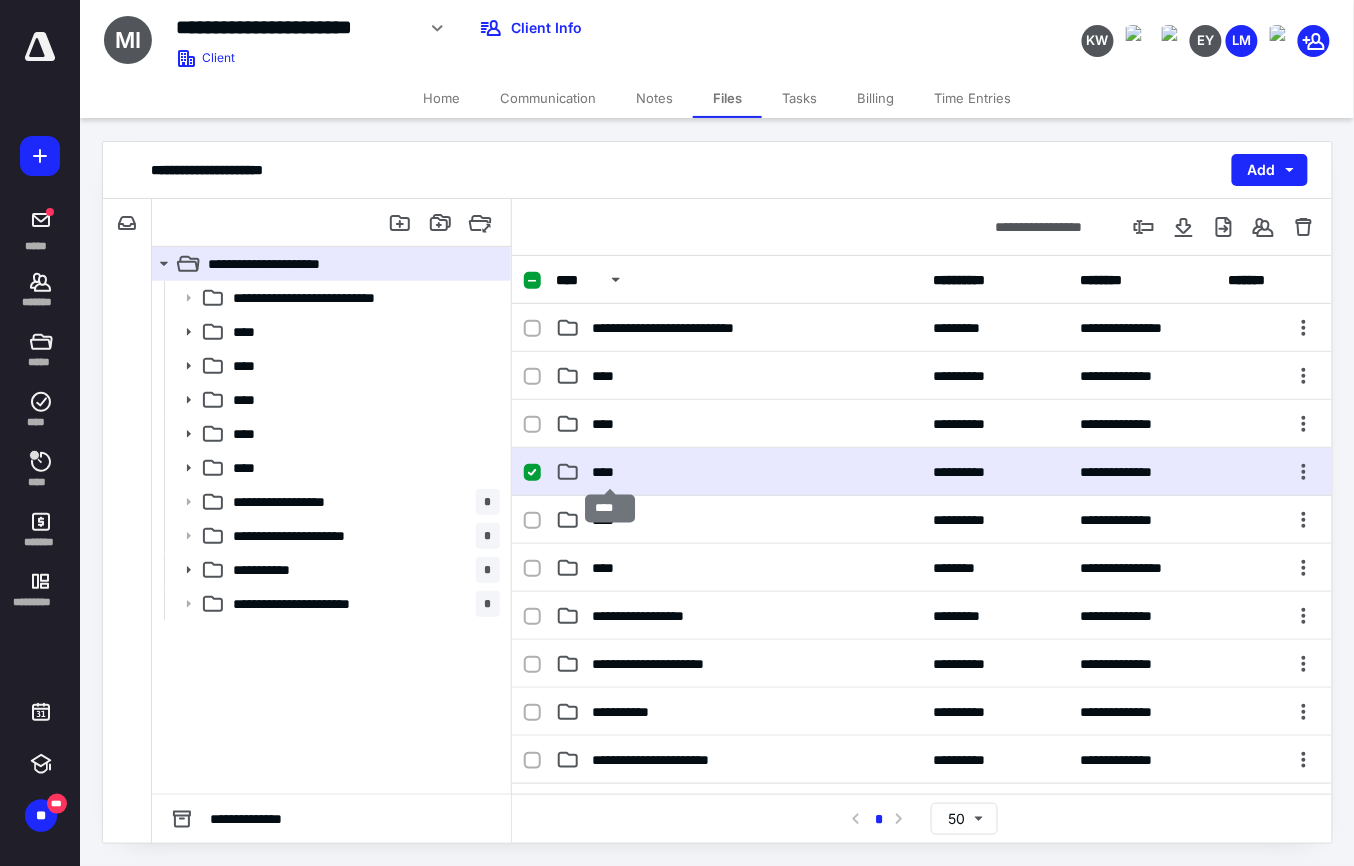 click on "****" at bounding box center [609, 472] 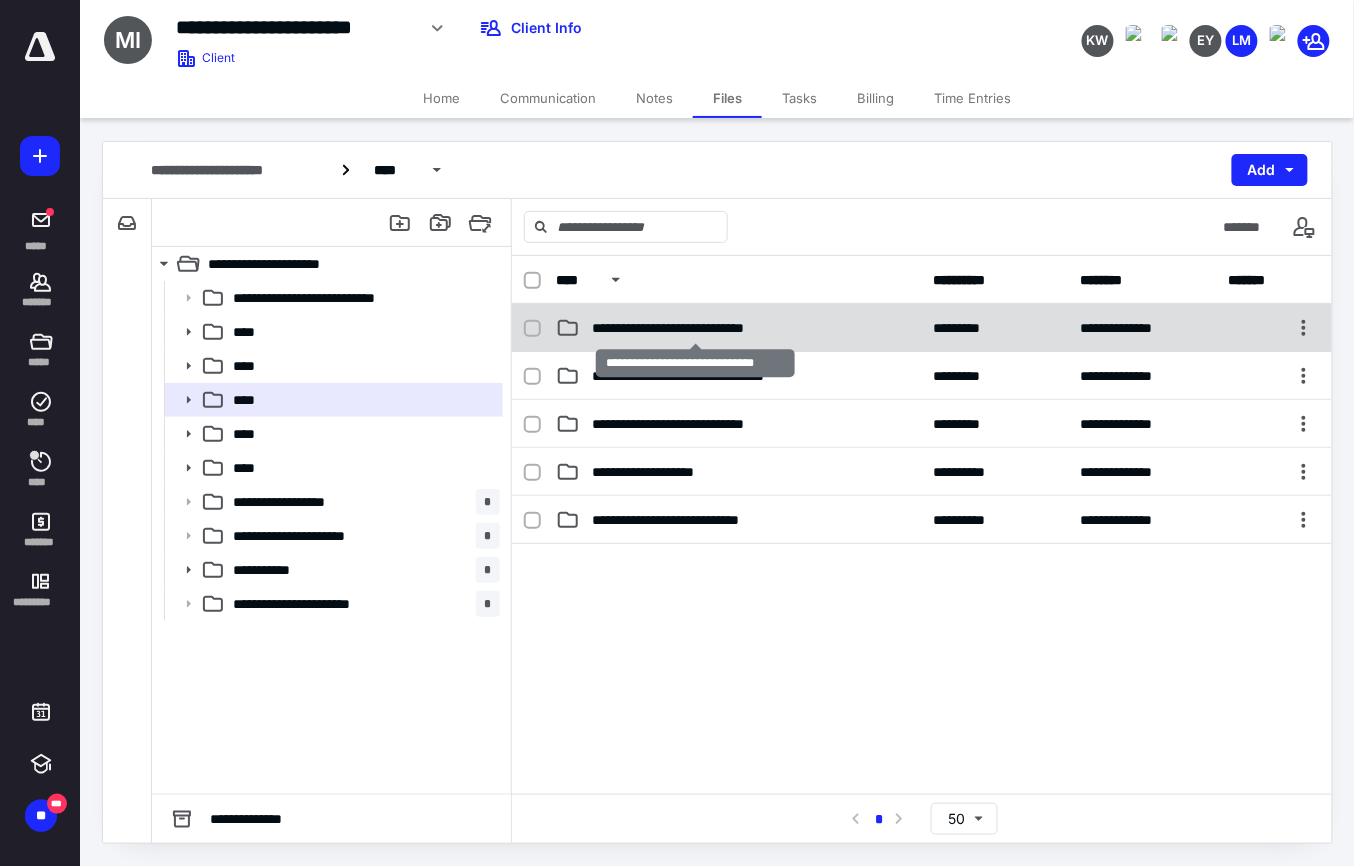 click on "**********" at bounding box center [695, 328] 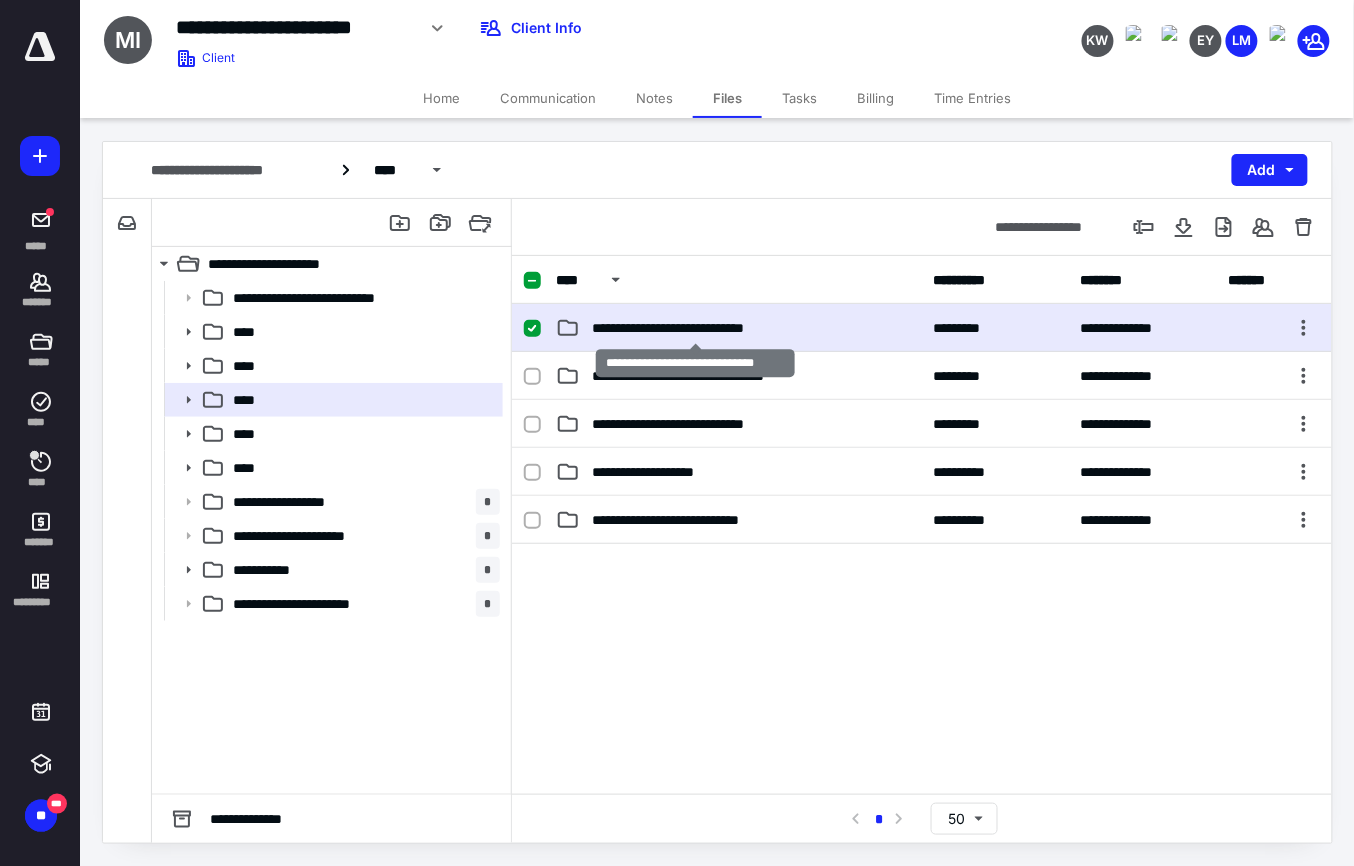 click on "**********" at bounding box center (695, 328) 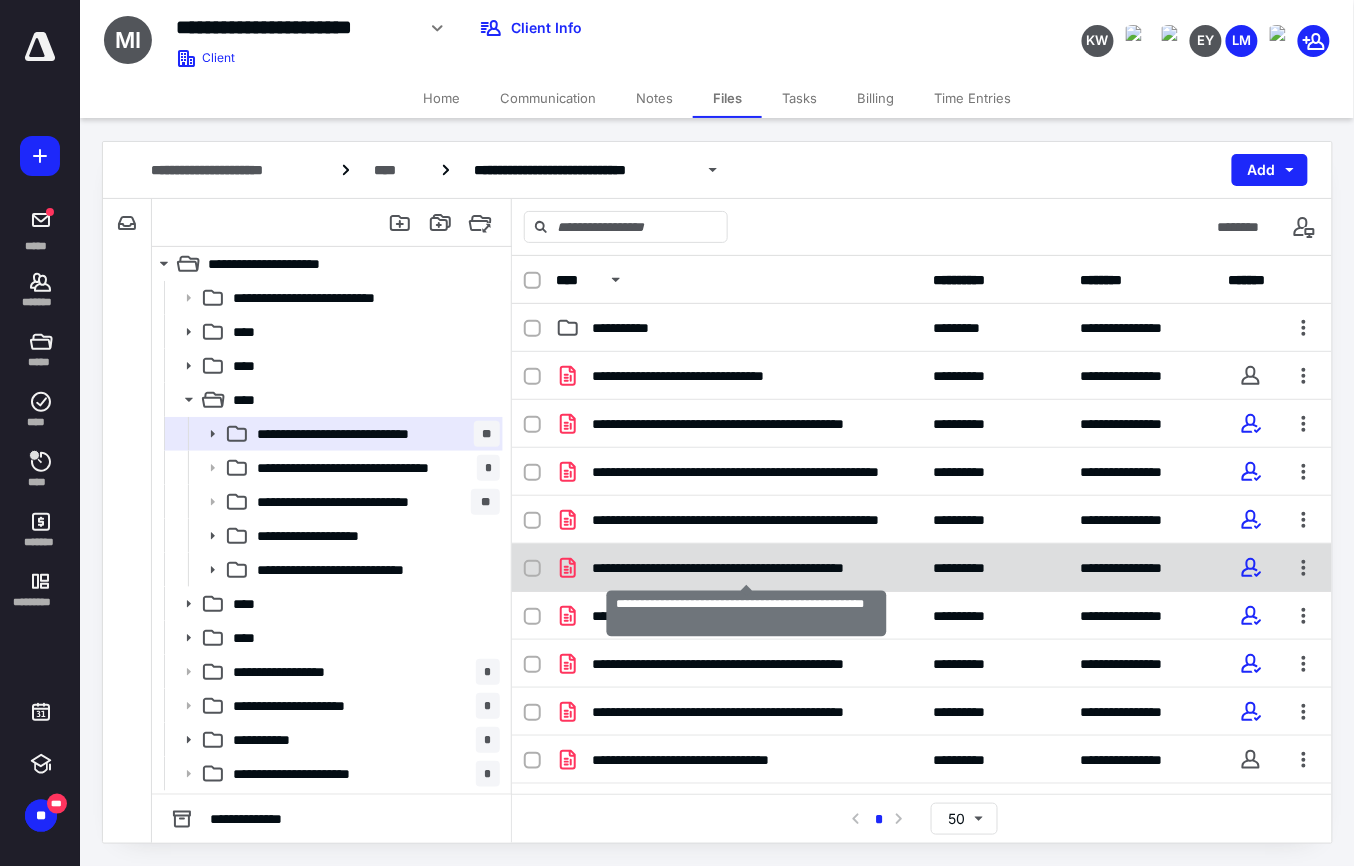 click on "**********" at bounding box center [745, 568] 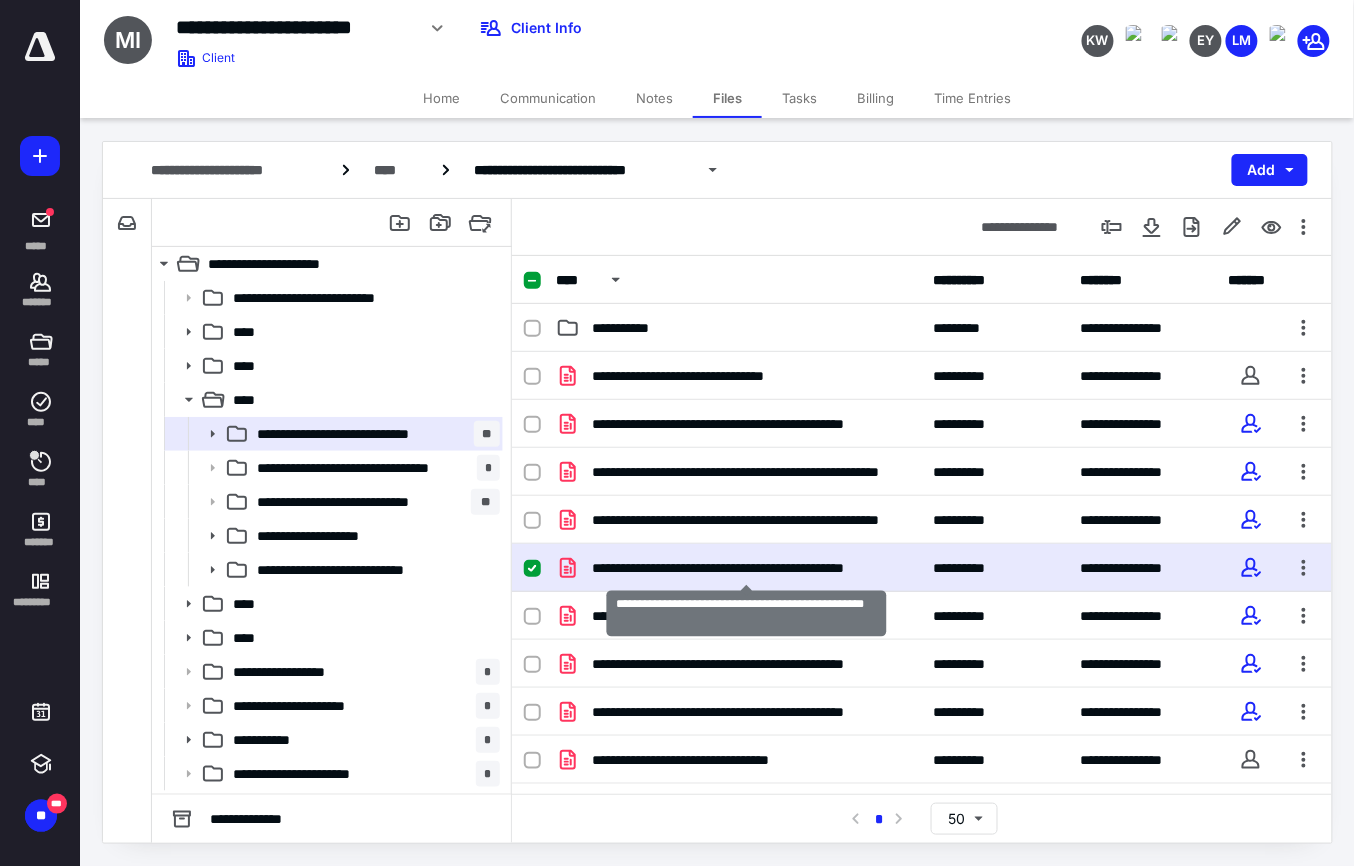 click on "**********" at bounding box center [745, 568] 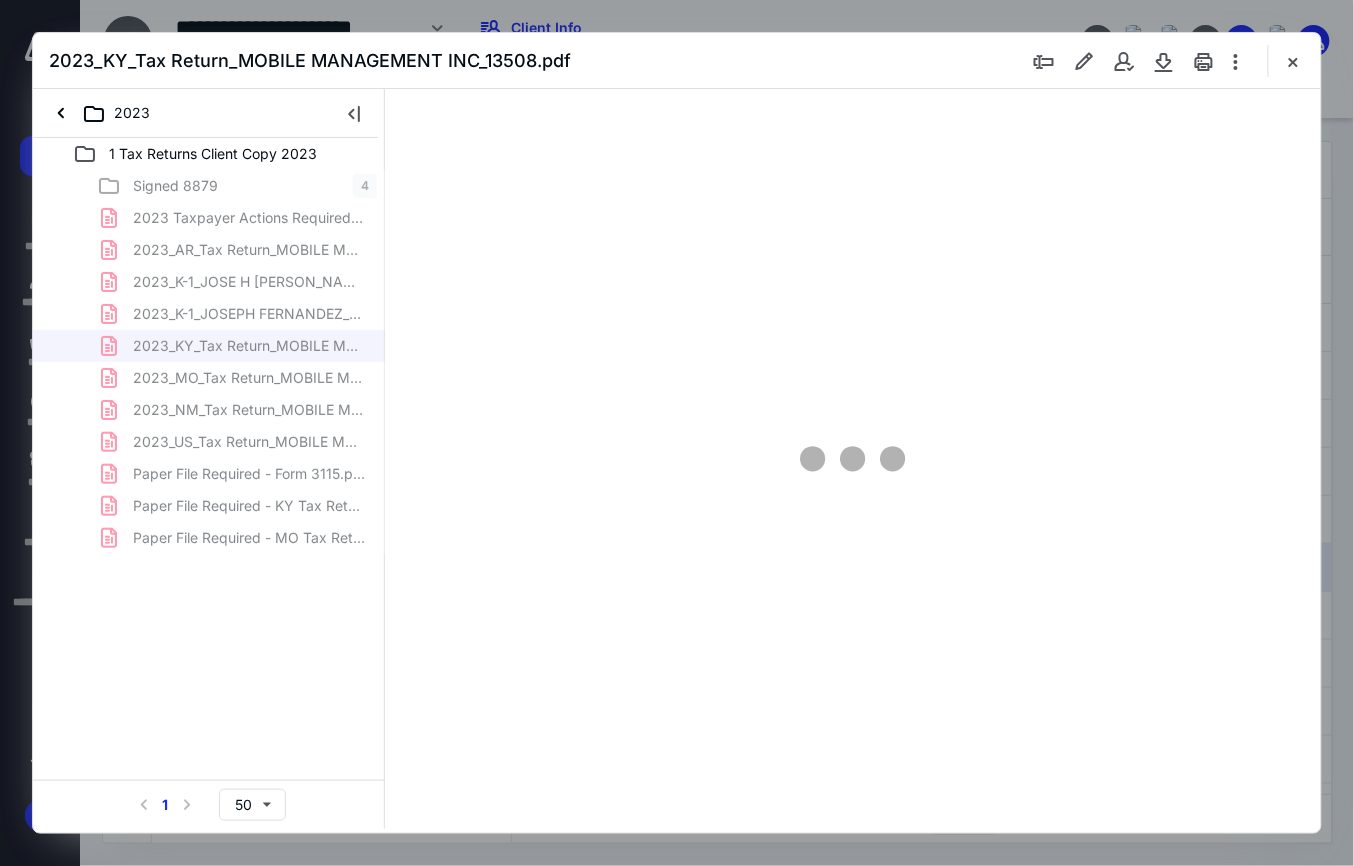 scroll, scrollTop: 0, scrollLeft: 0, axis: both 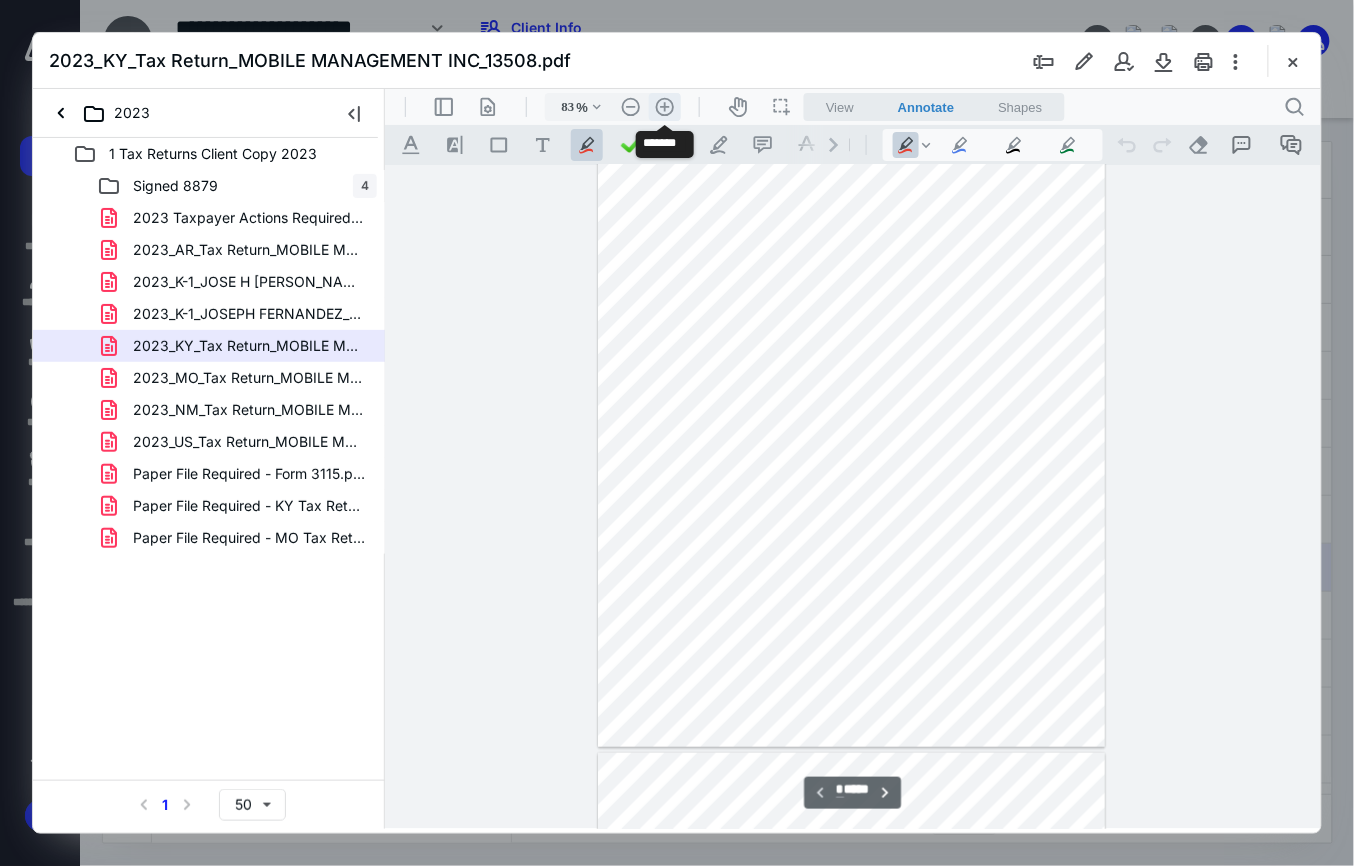 click on ".cls-1{fill:#abb0c4;} icon - header - zoom - in - line" at bounding box center (664, 106) 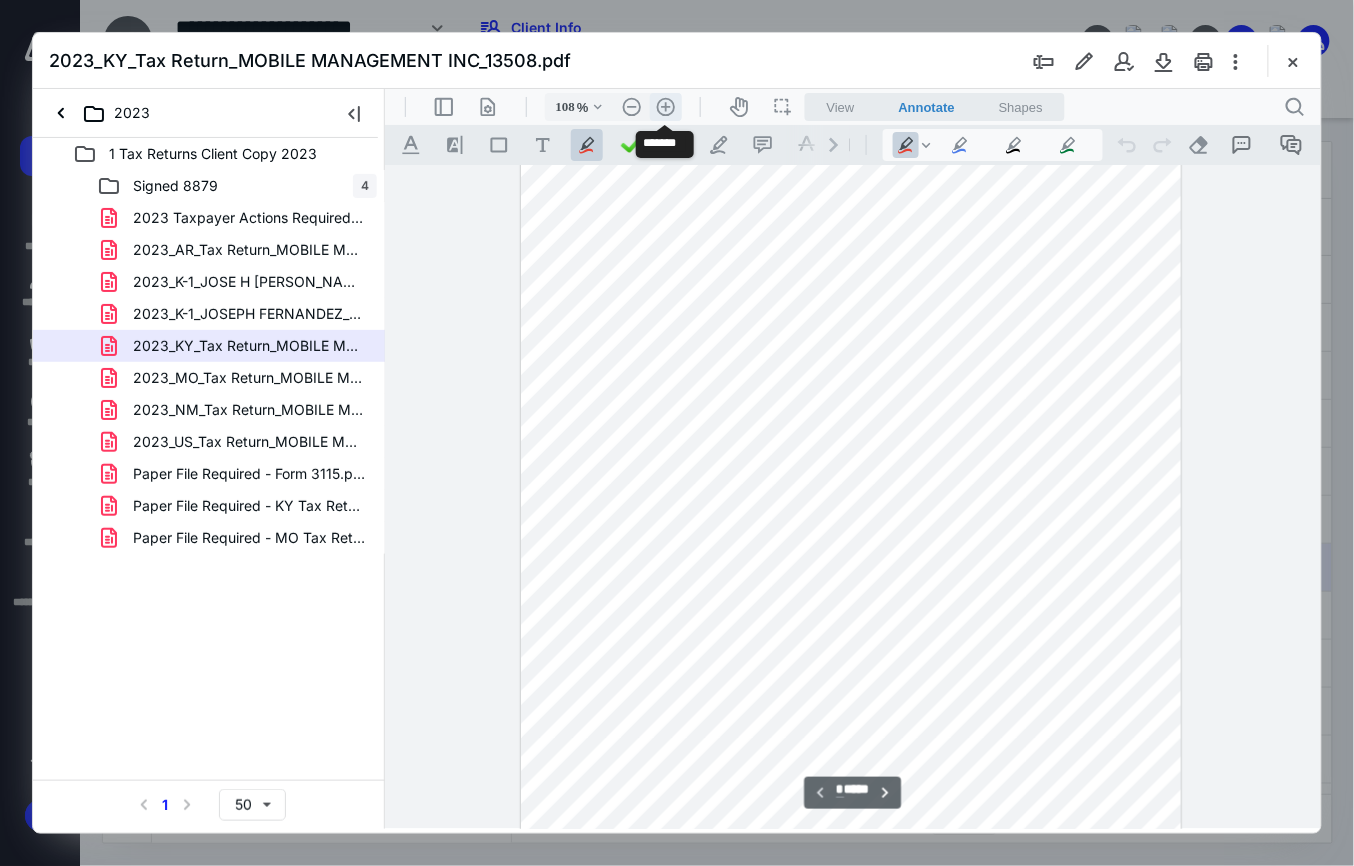 click on ".cls-1{fill:#abb0c4;} icon - header - zoom - in - line" at bounding box center [665, 106] 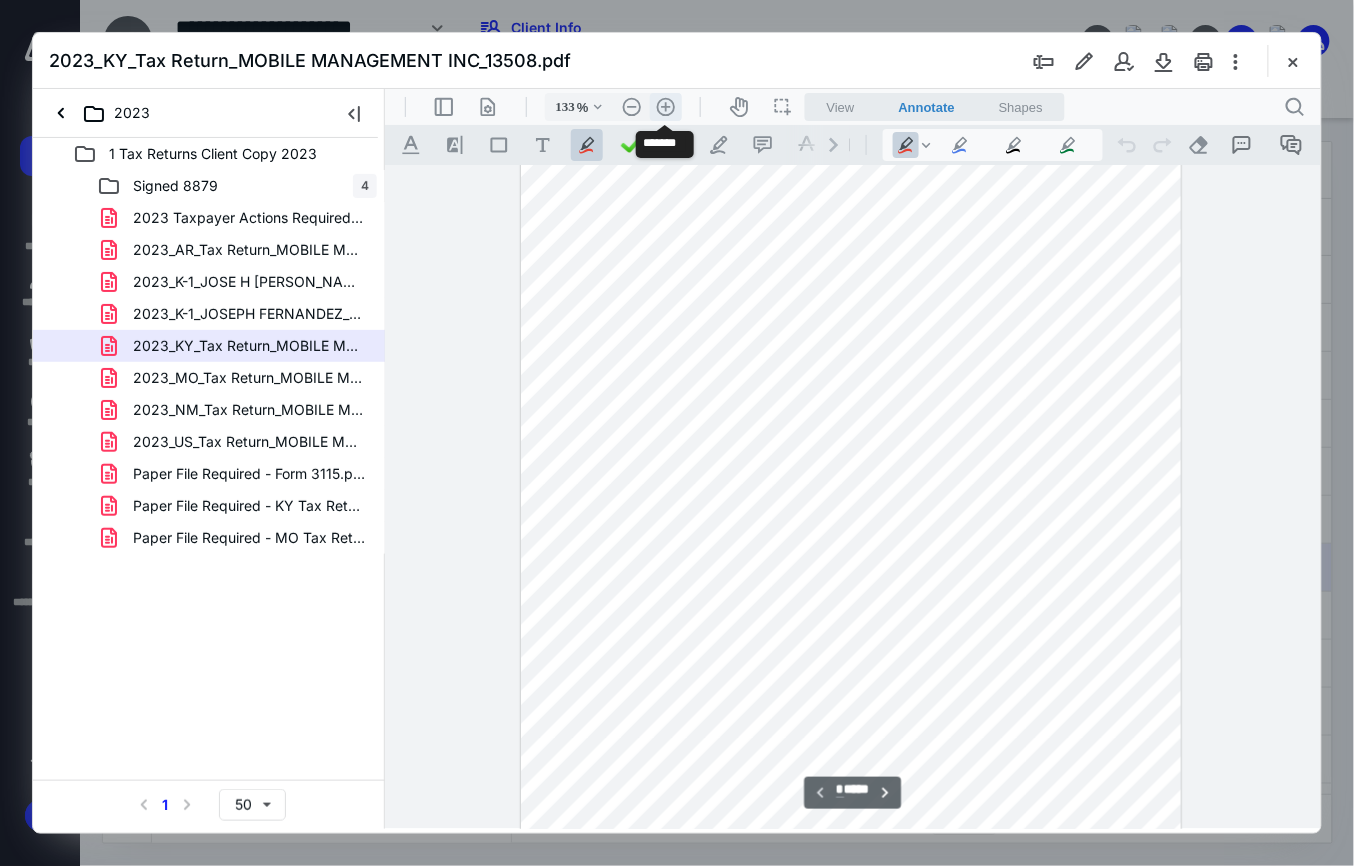 scroll, scrollTop: 302, scrollLeft: 0, axis: vertical 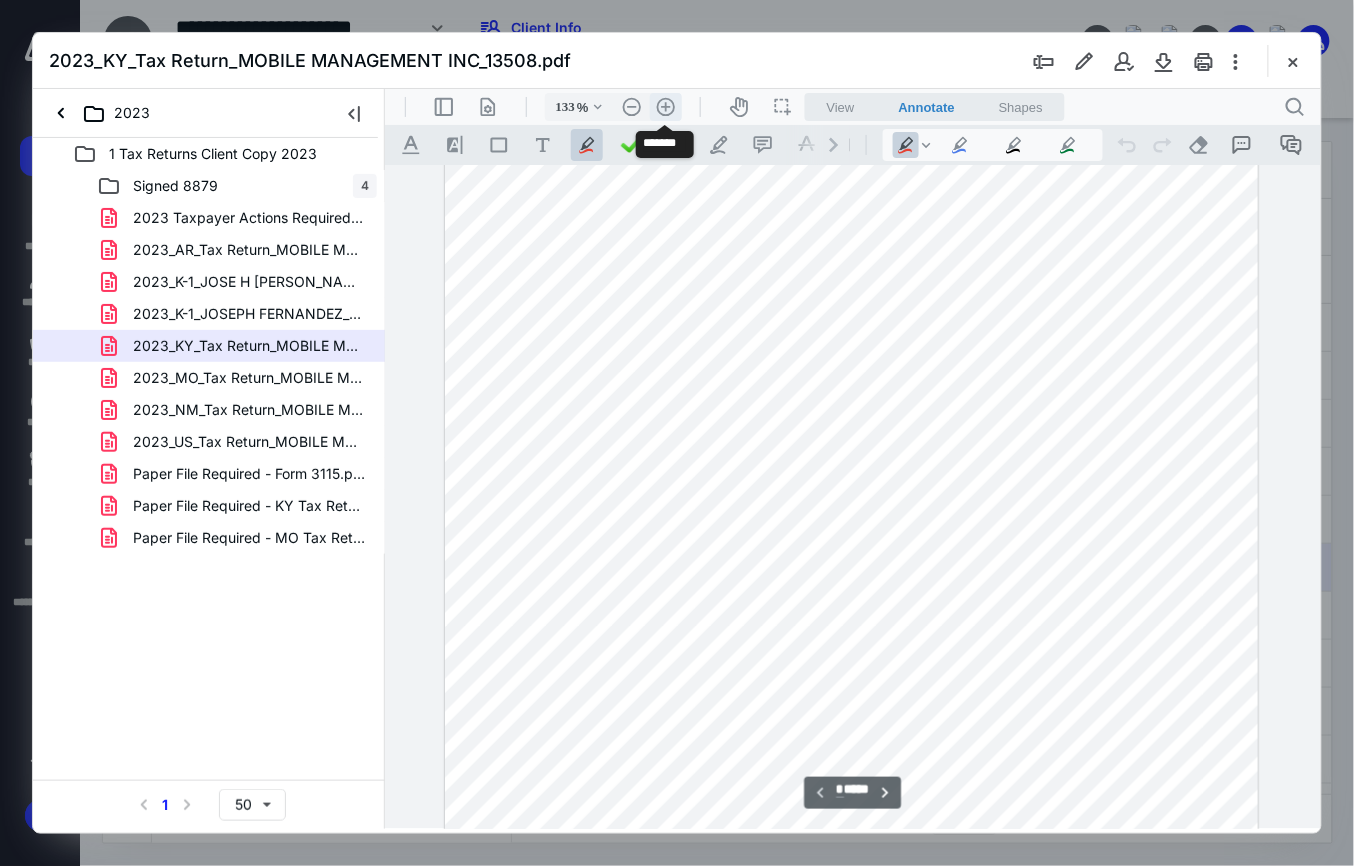 click on ".cls-1{fill:#abb0c4;} icon - header - zoom - in - line" at bounding box center (665, 106) 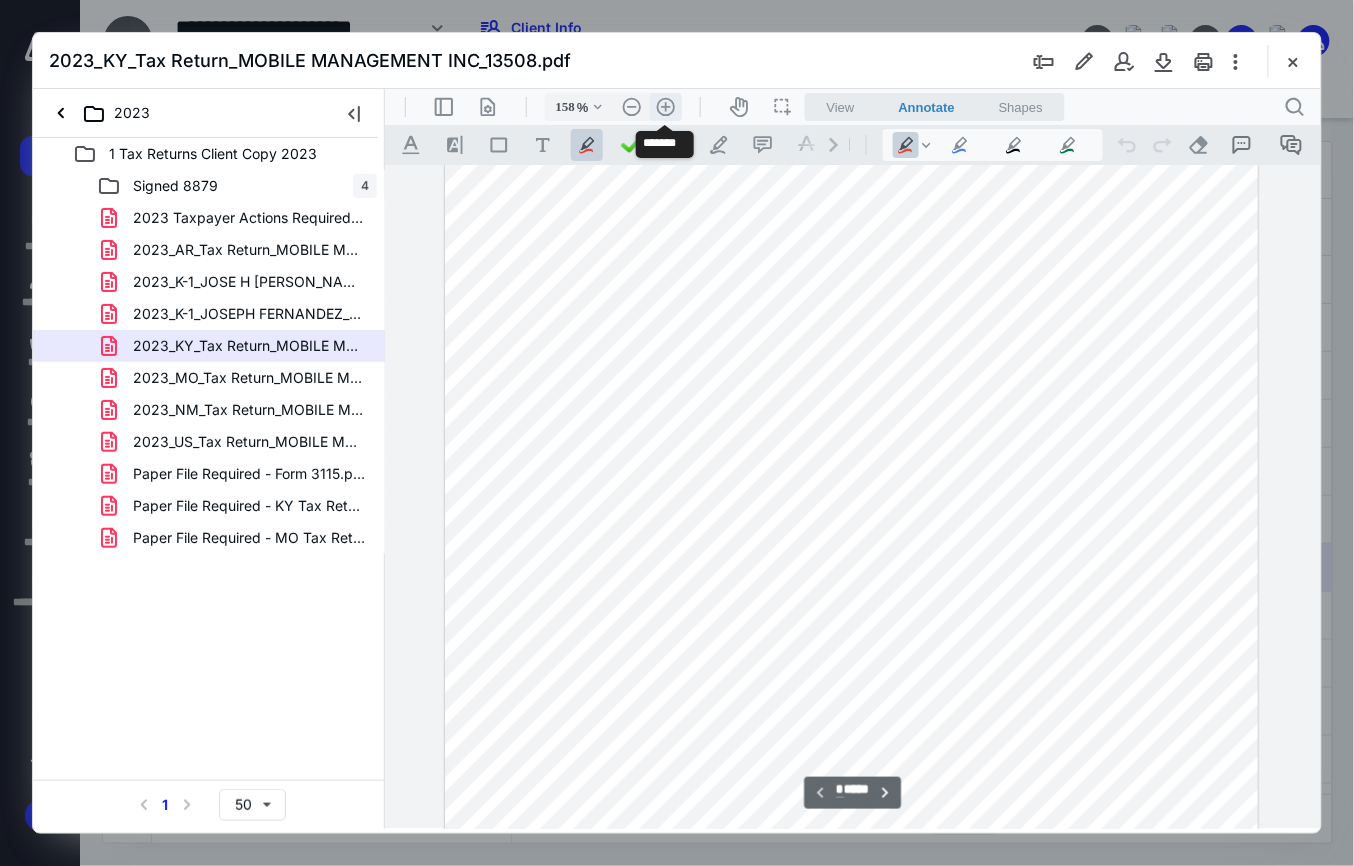 scroll, scrollTop: 414, scrollLeft: 28, axis: both 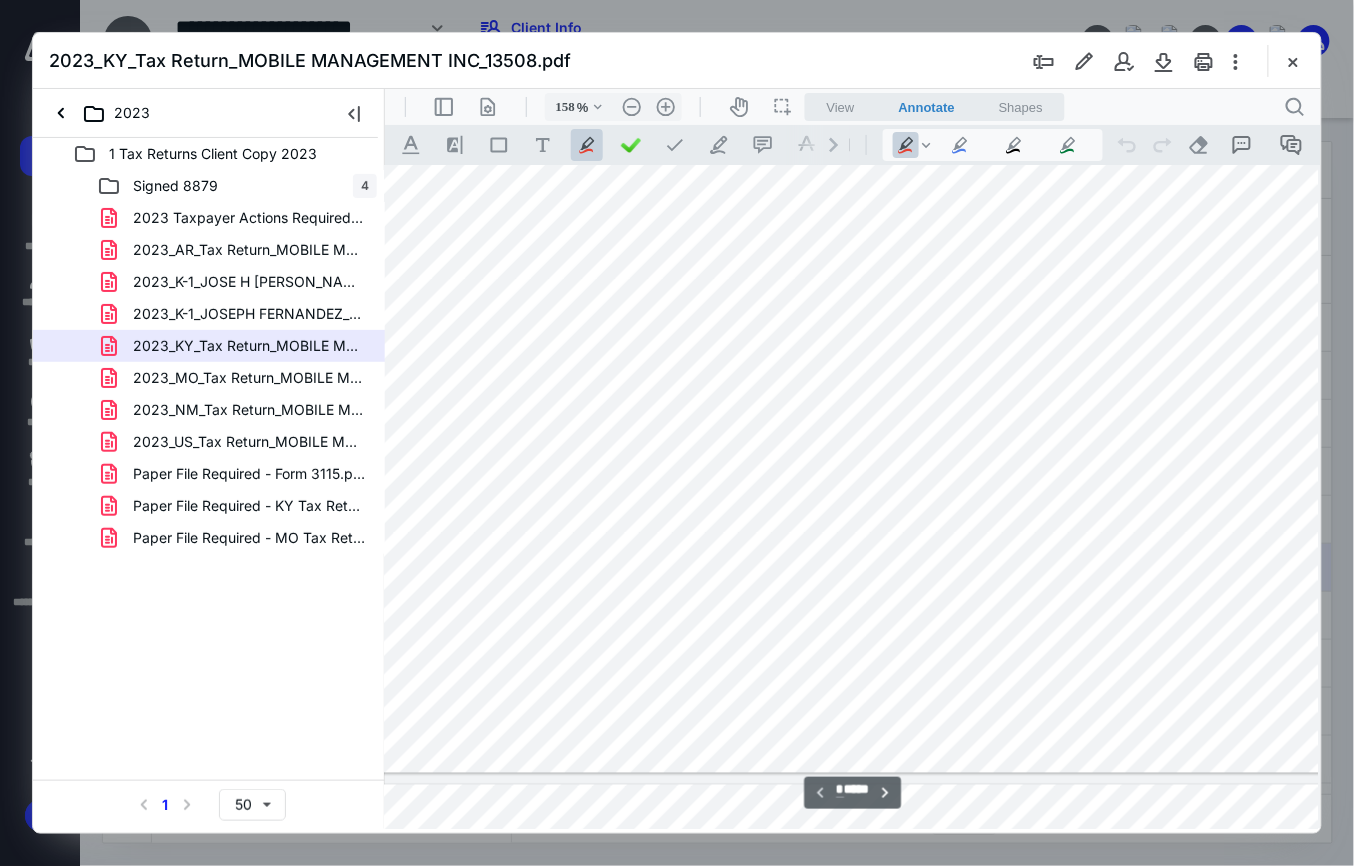 type on "*" 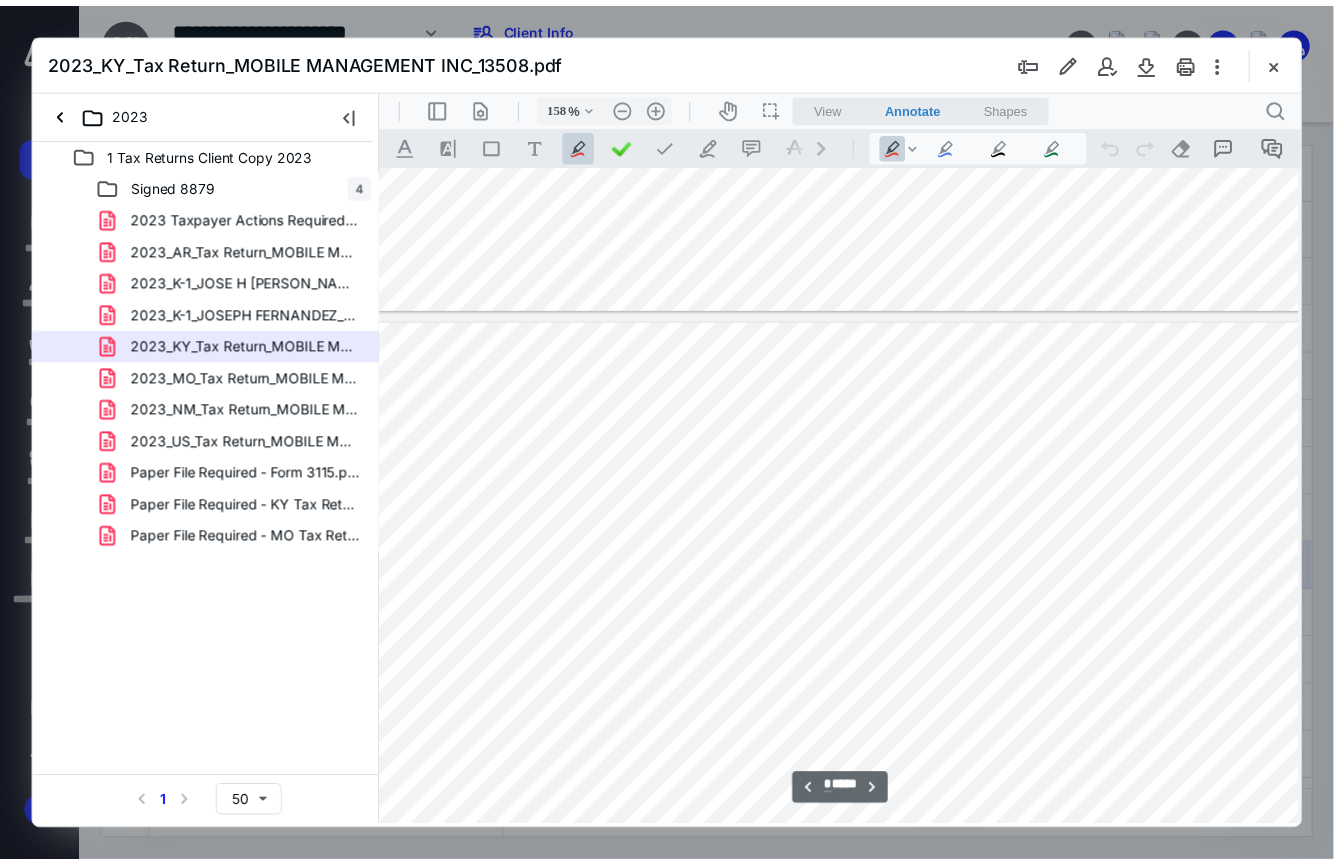 scroll, scrollTop: 1214, scrollLeft: 28, axis: both 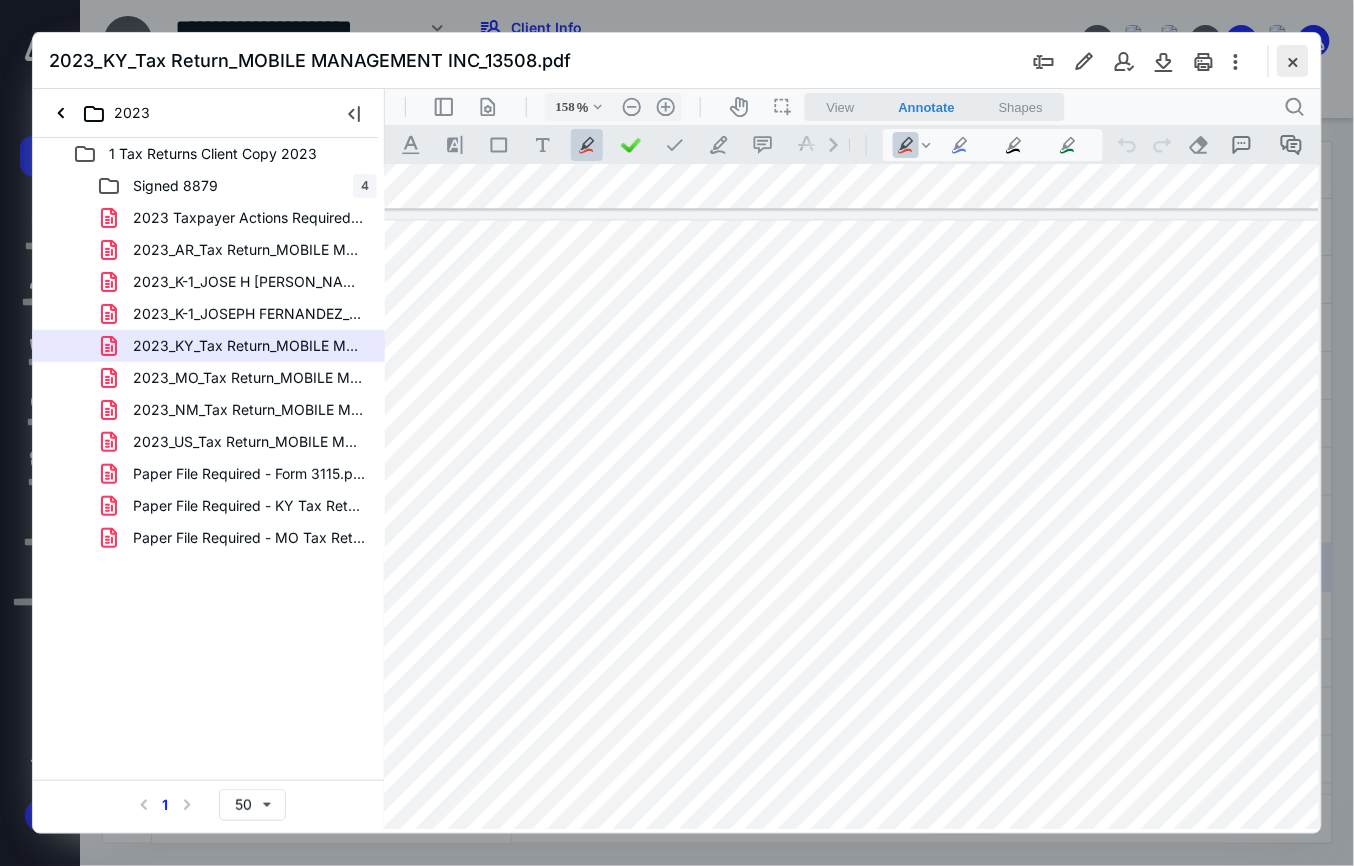 click at bounding box center [1293, 61] 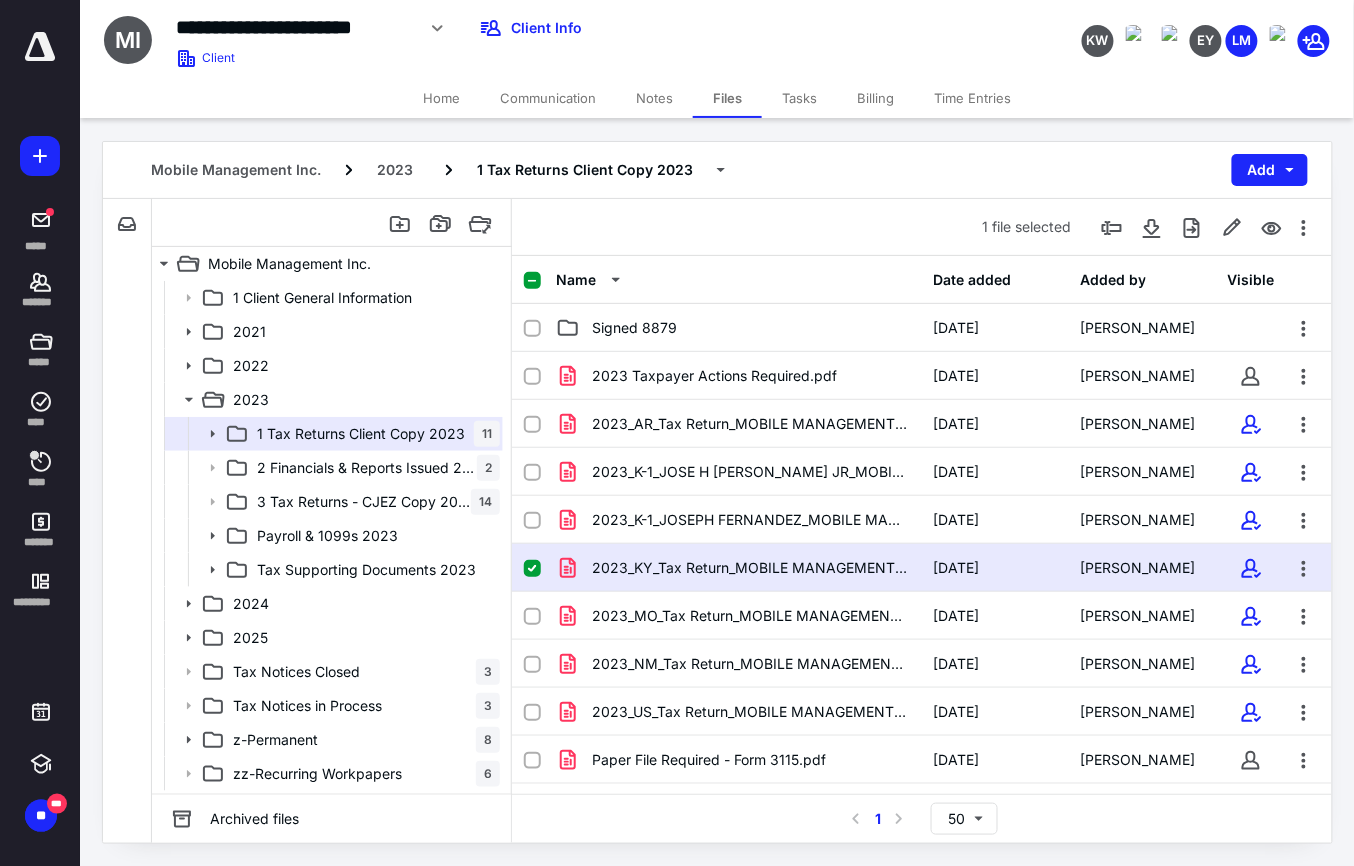 click on "Tasks" at bounding box center [799, 98] 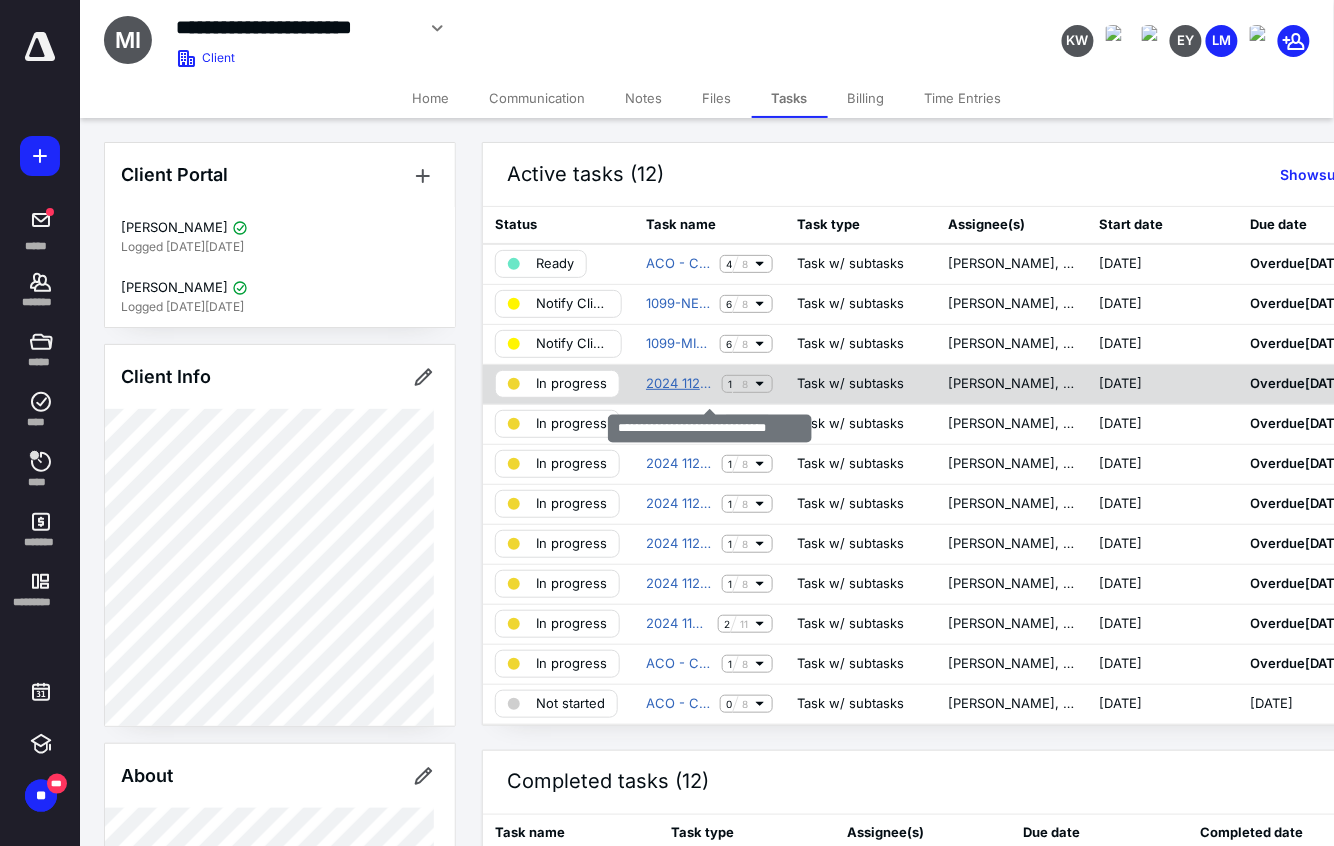 click on "2024 1120S AR State Tax Return" at bounding box center [680, 384] 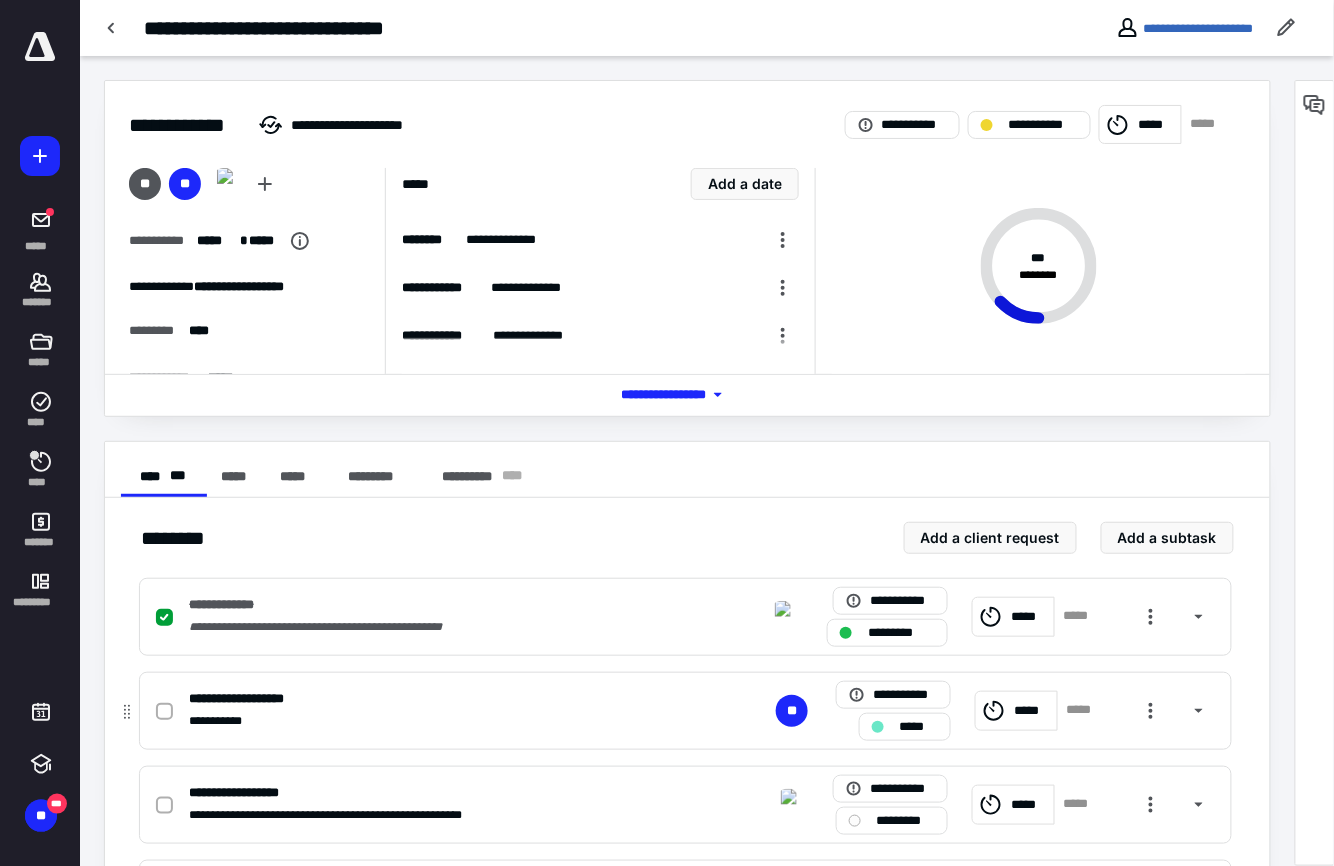 click at bounding box center [164, 712] 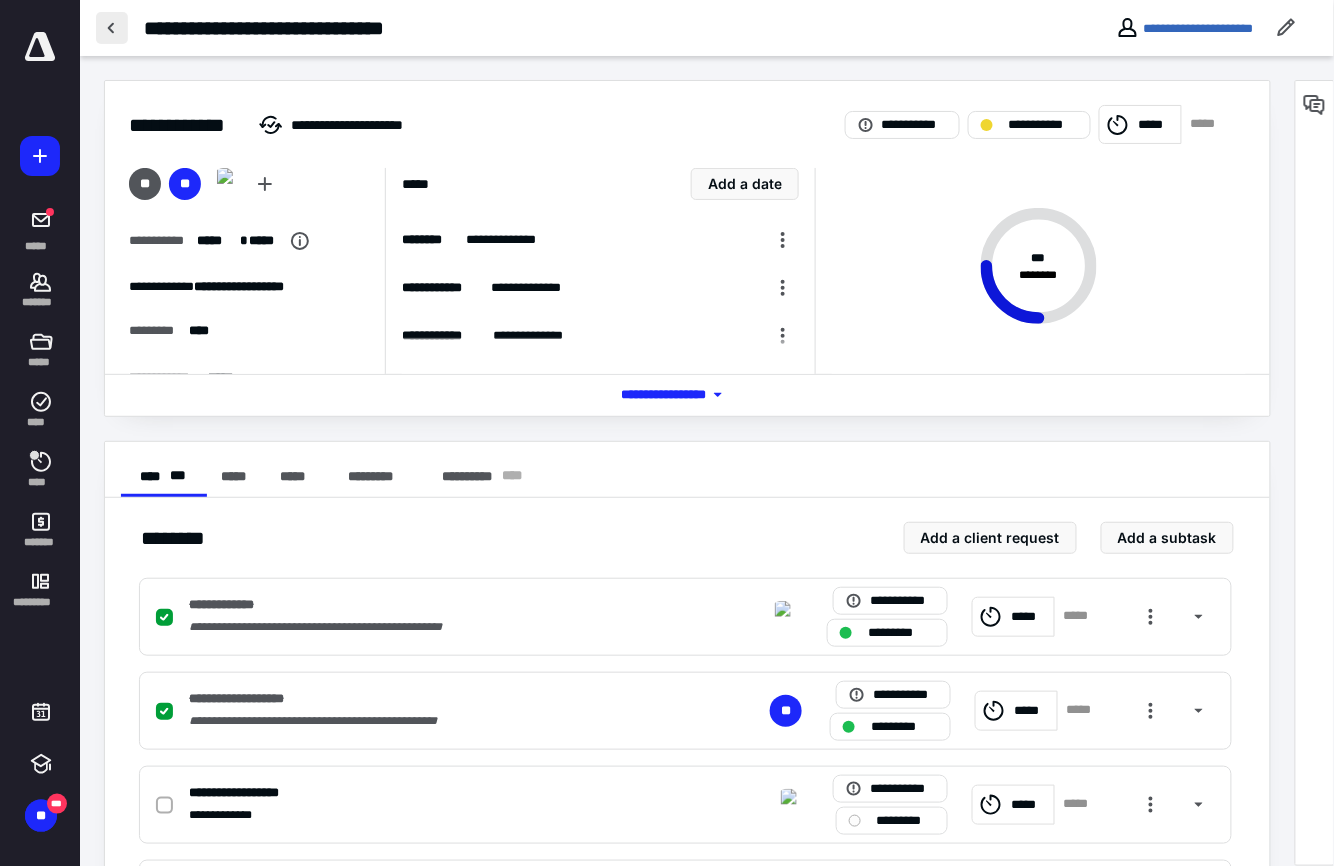 click at bounding box center [112, 28] 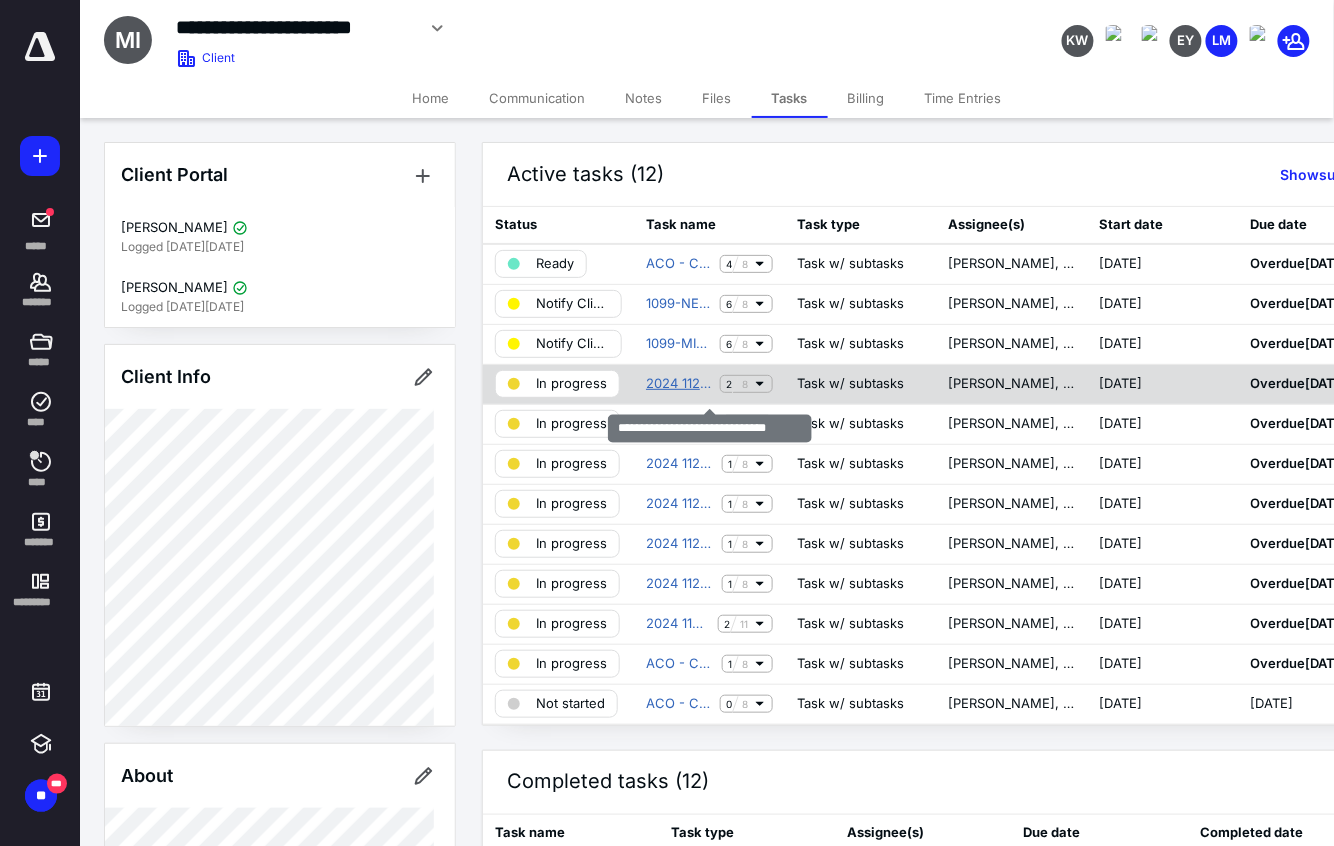 click on "2024 1120S AR State Tax Return" at bounding box center (679, 384) 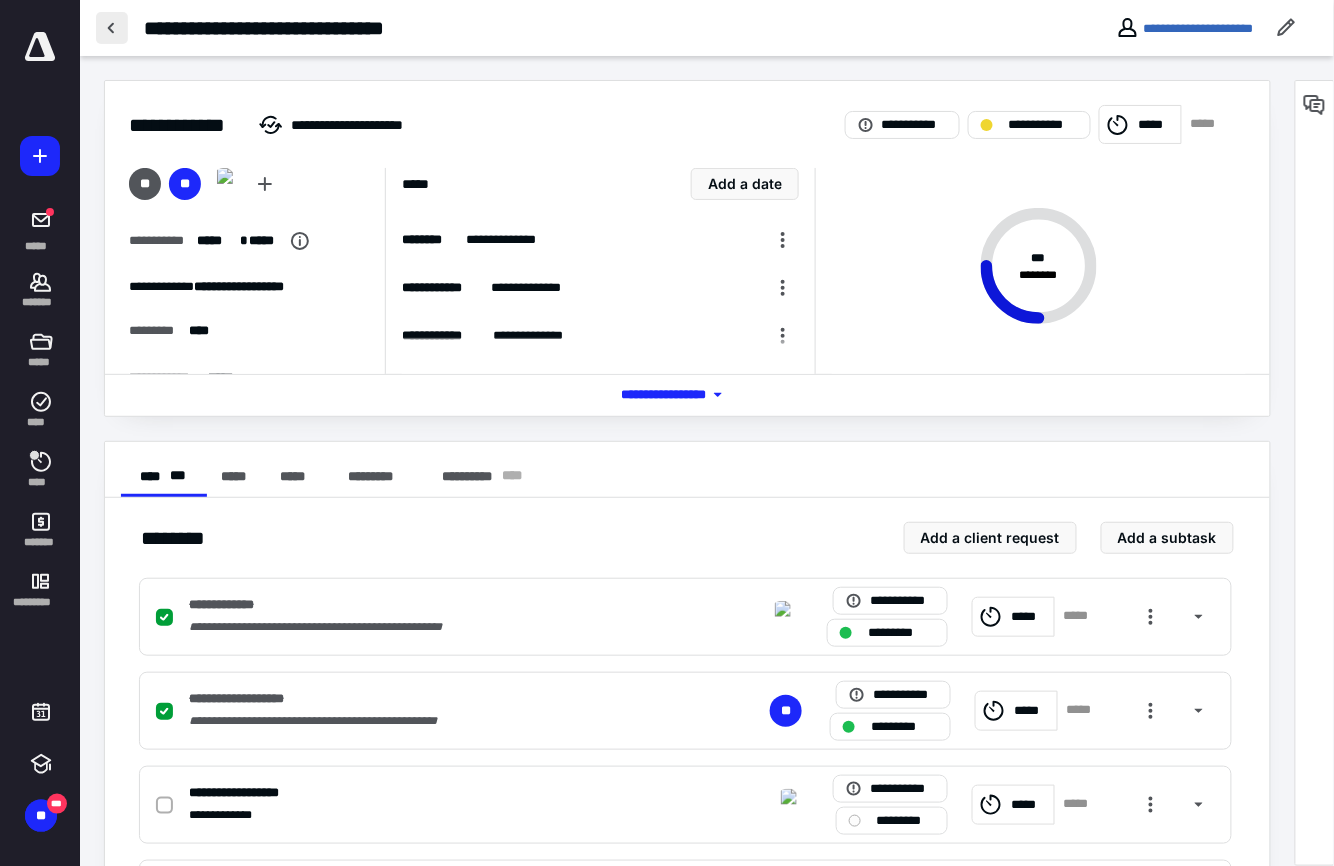 click at bounding box center (112, 28) 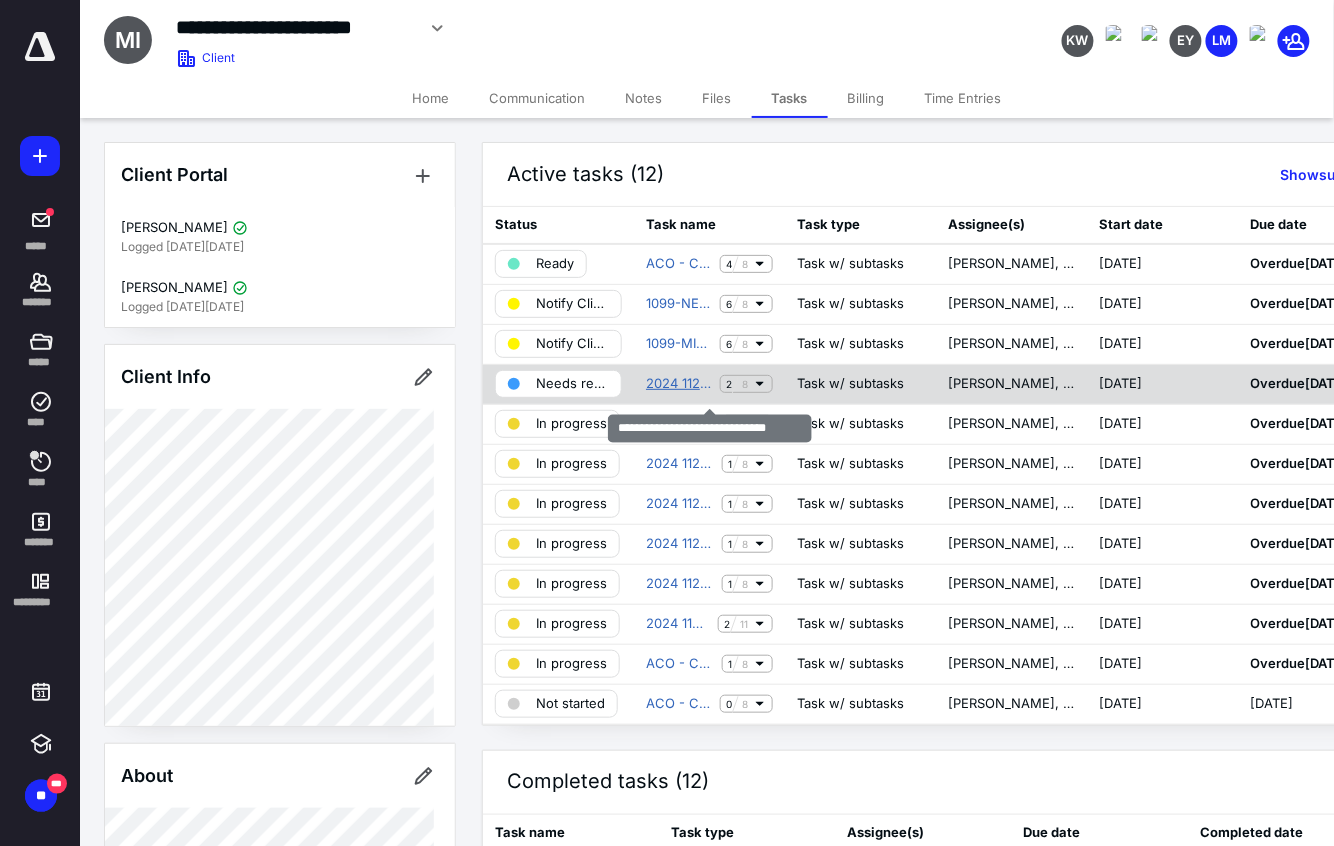 click on "2024 1120S AR State Tax Return" at bounding box center [679, 384] 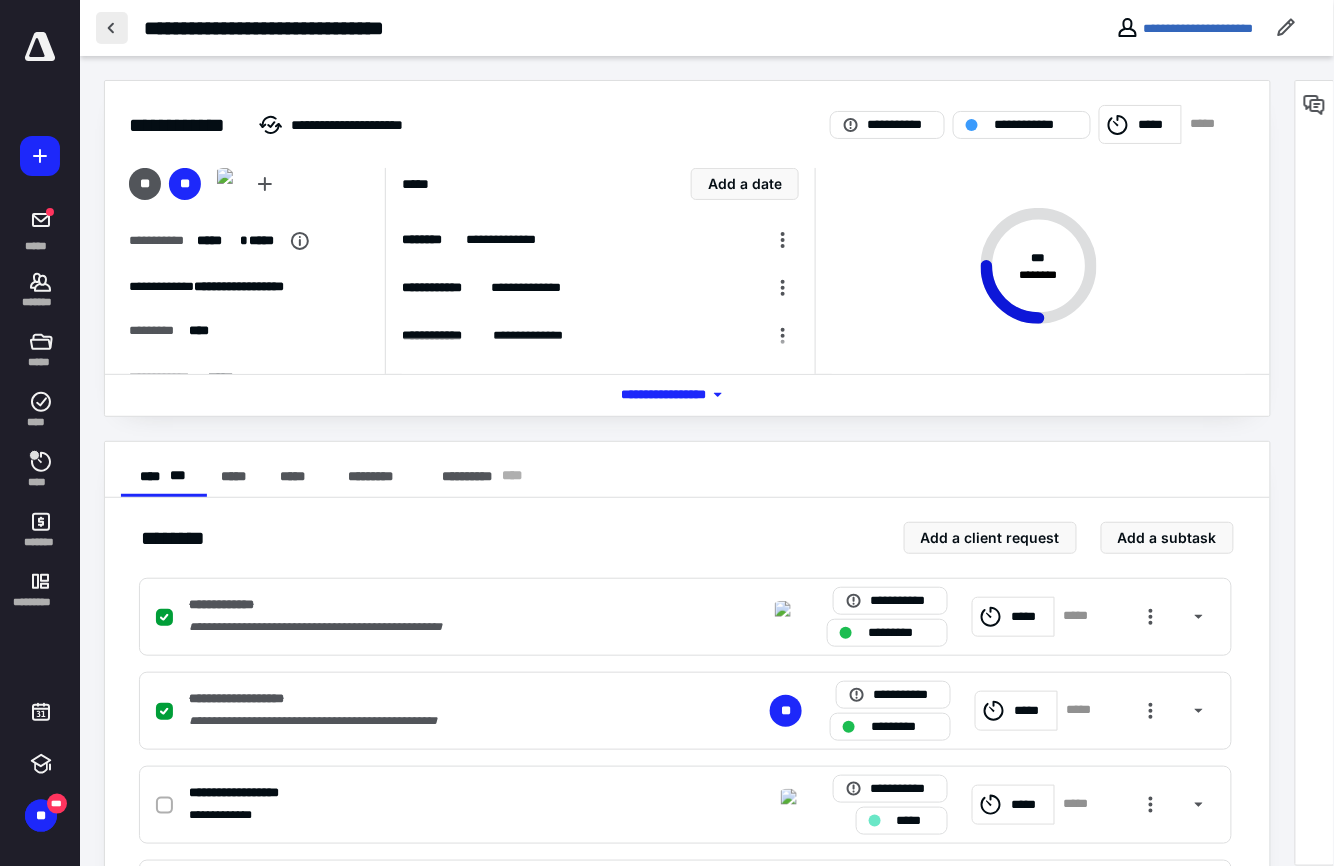 click at bounding box center [112, 28] 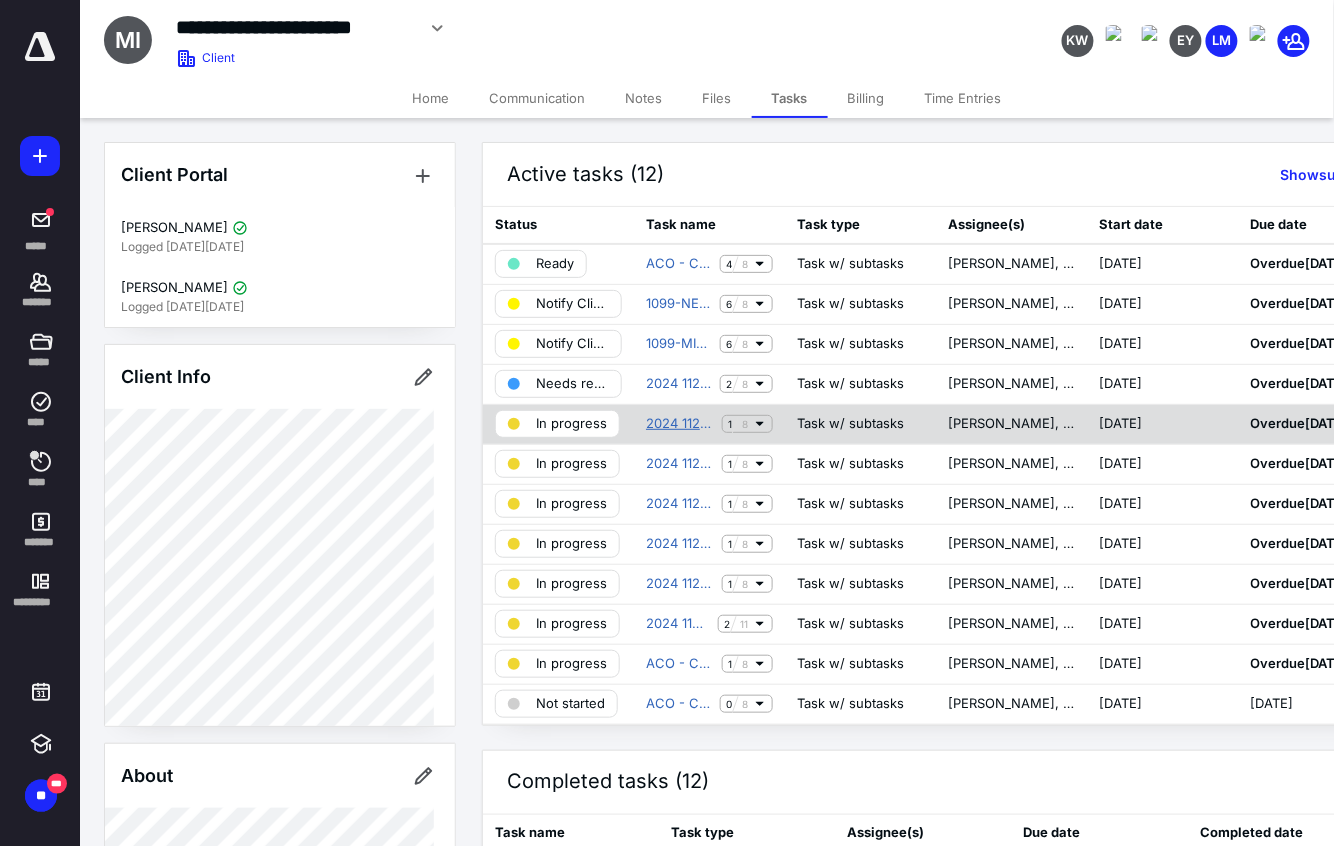 click on "2024 1120S KY-CITY State Tax Return" at bounding box center [680, 424] 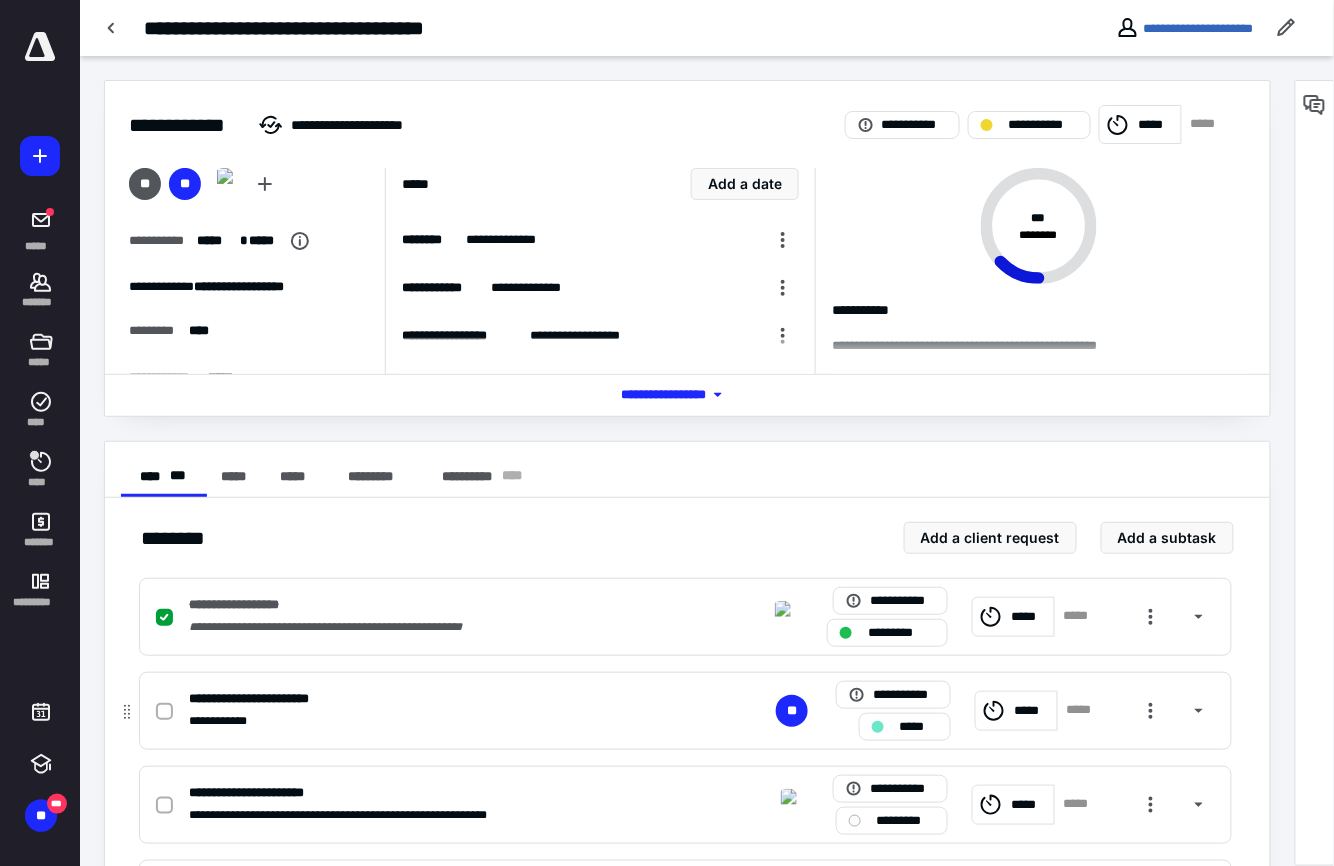 click at bounding box center [164, 712] 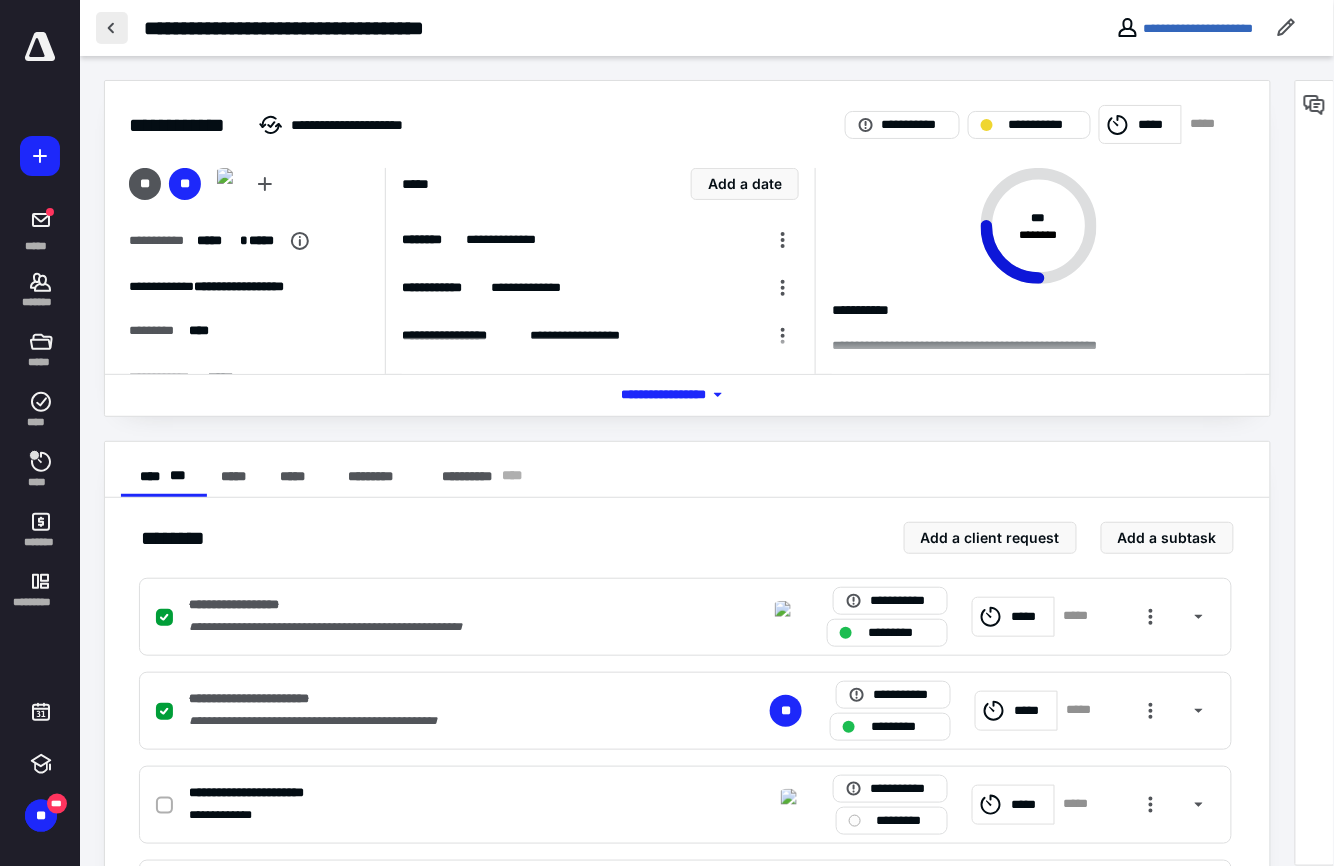 click at bounding box center (112, 28) 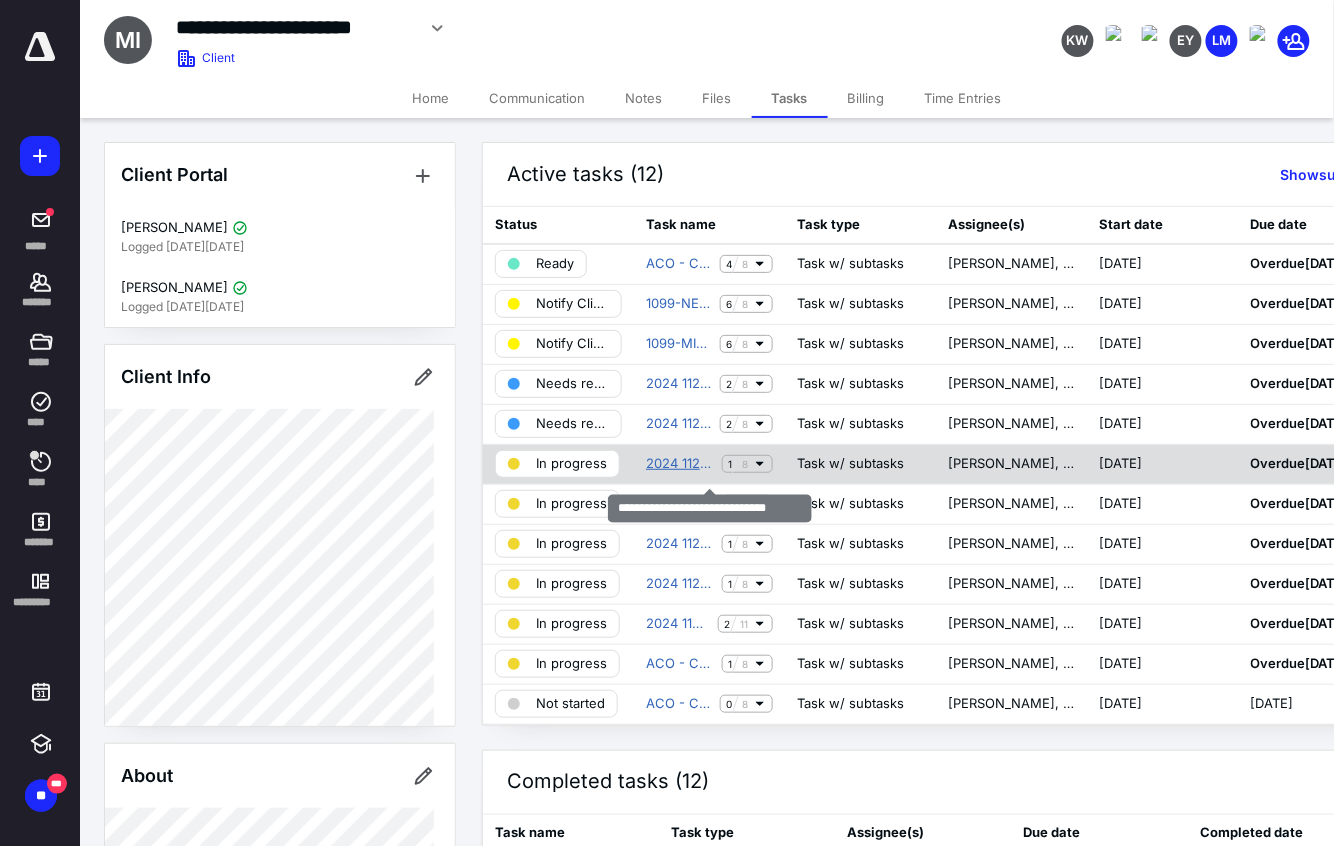 click on "2024 1120S KY State Tax Return" at bounding box center (680, 464) 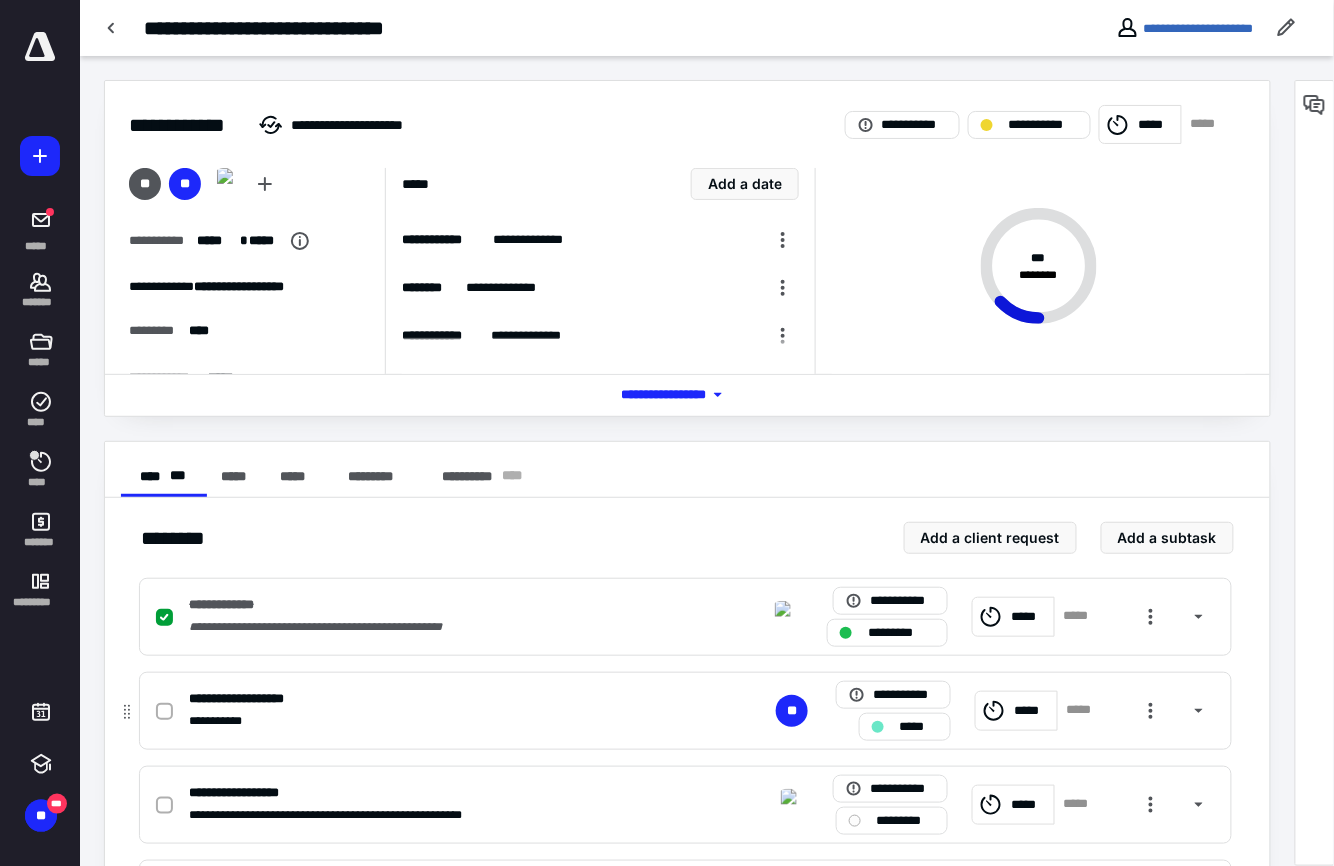 click 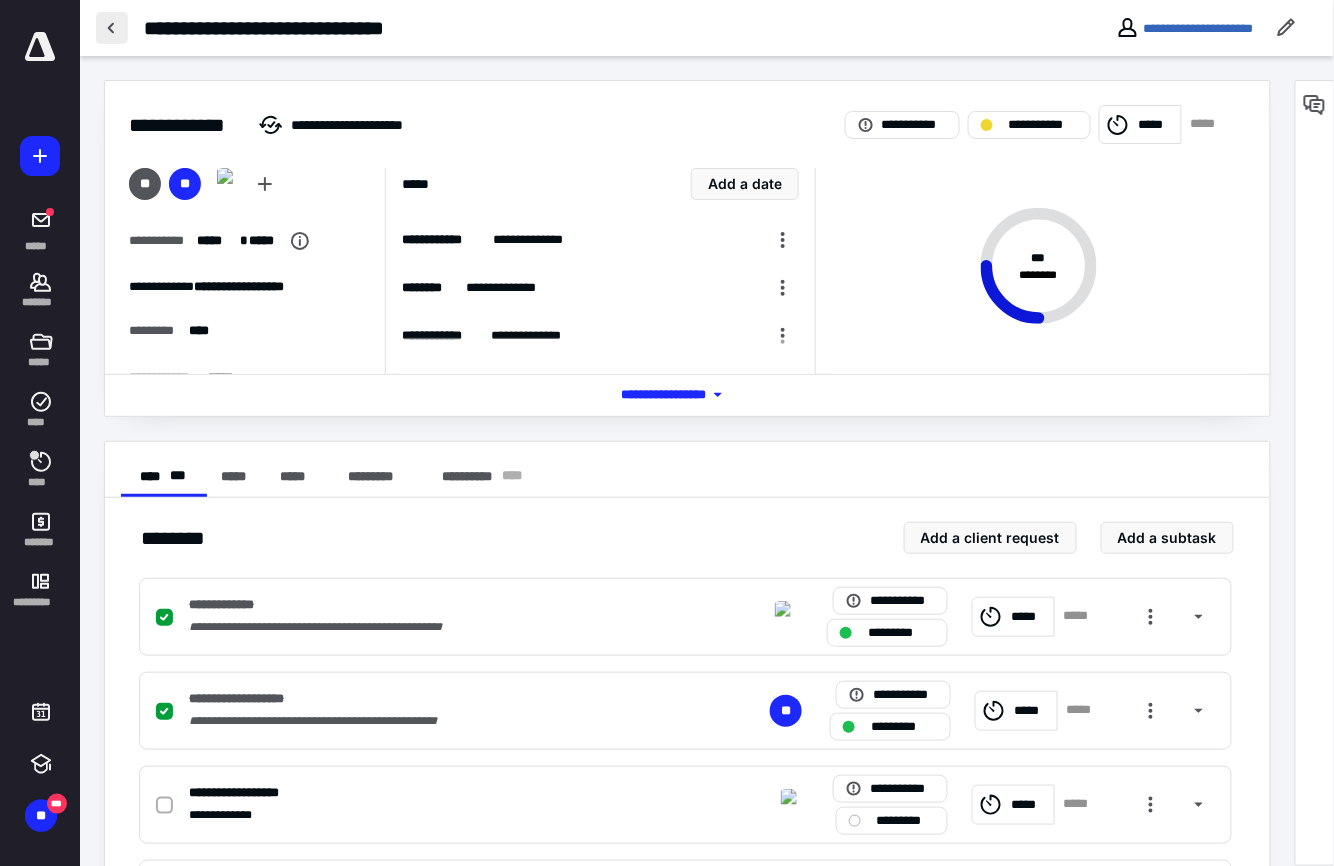 click at bounding box center (112, 28) 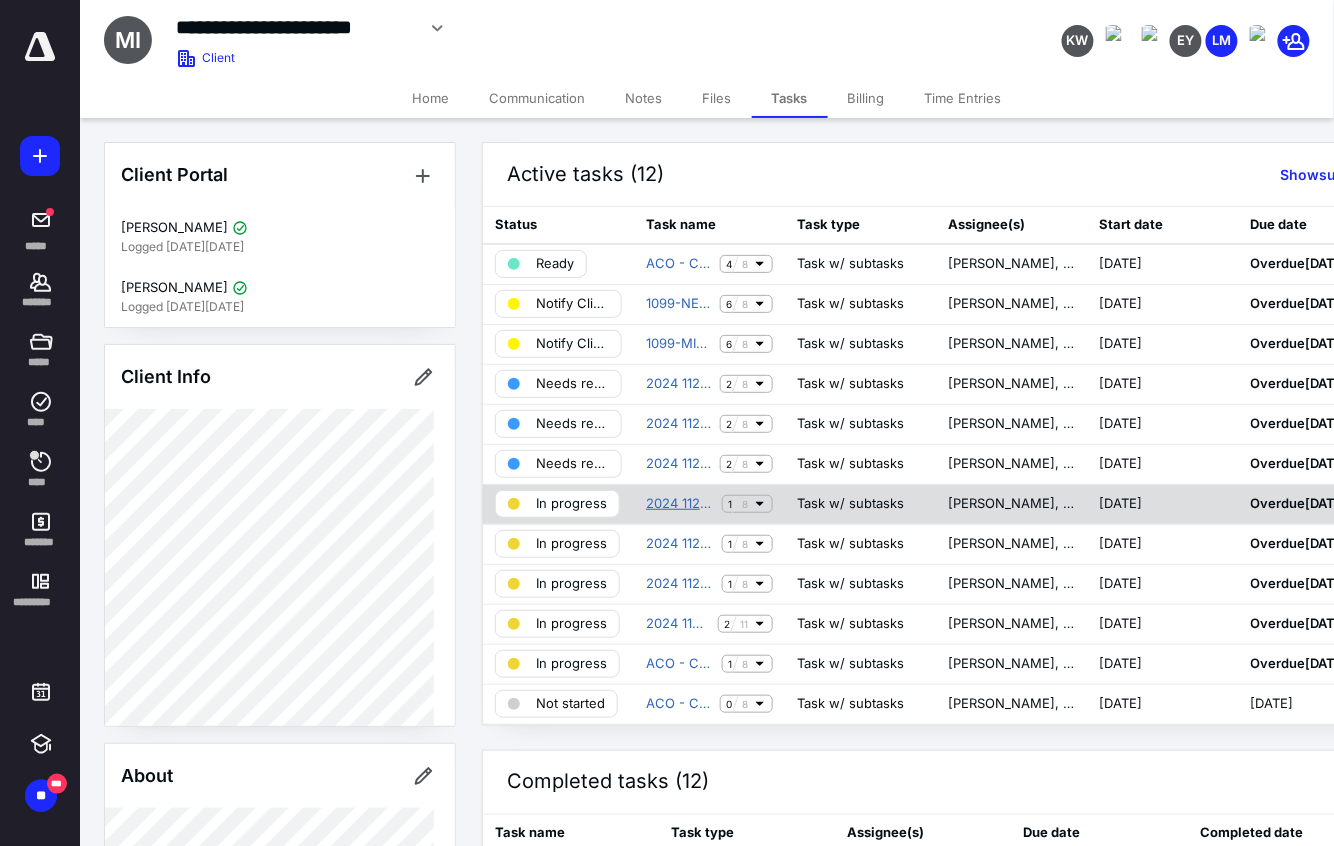 click on "2024 1120S MO State Tax Return" at bounding box center [680, 504] 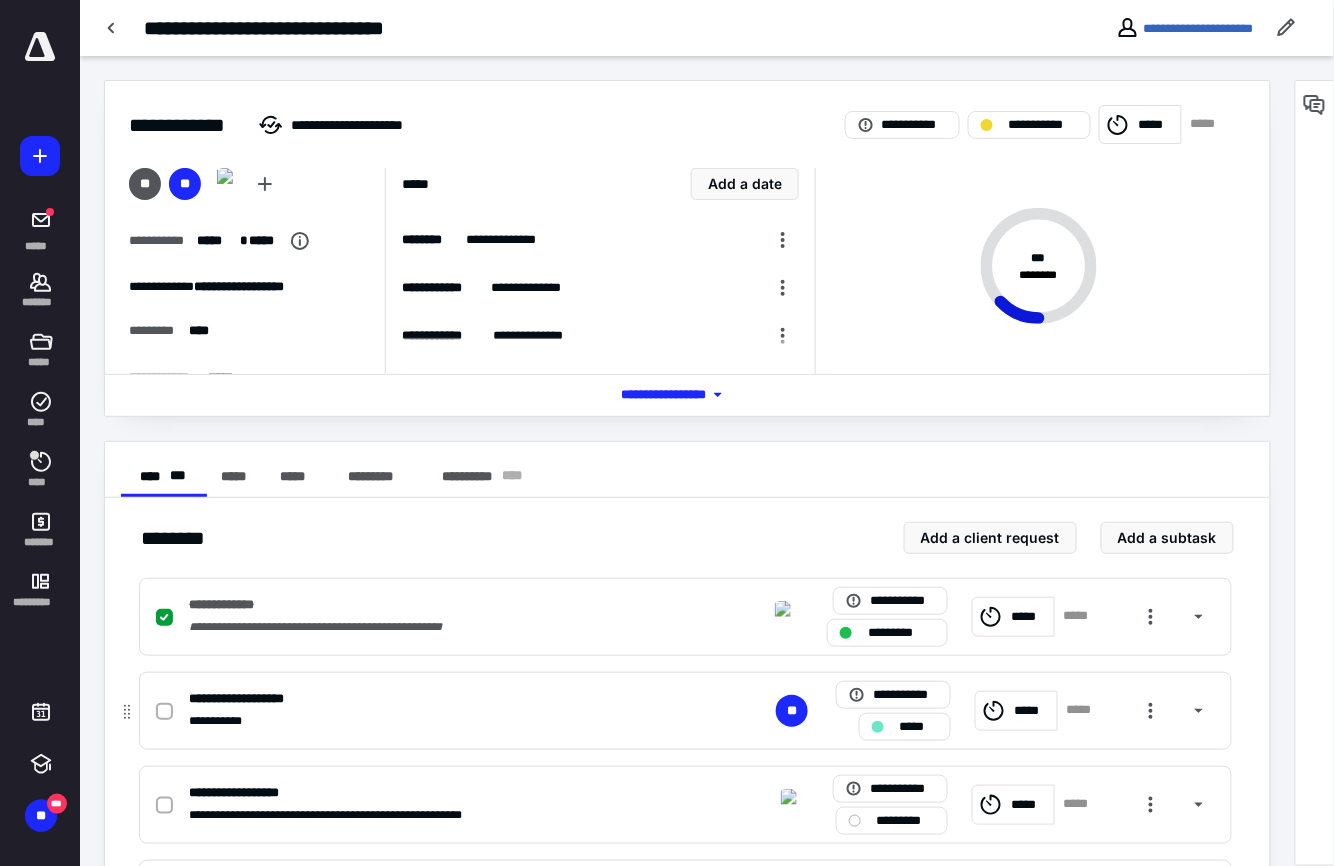 click at bounding box center [164, 712] 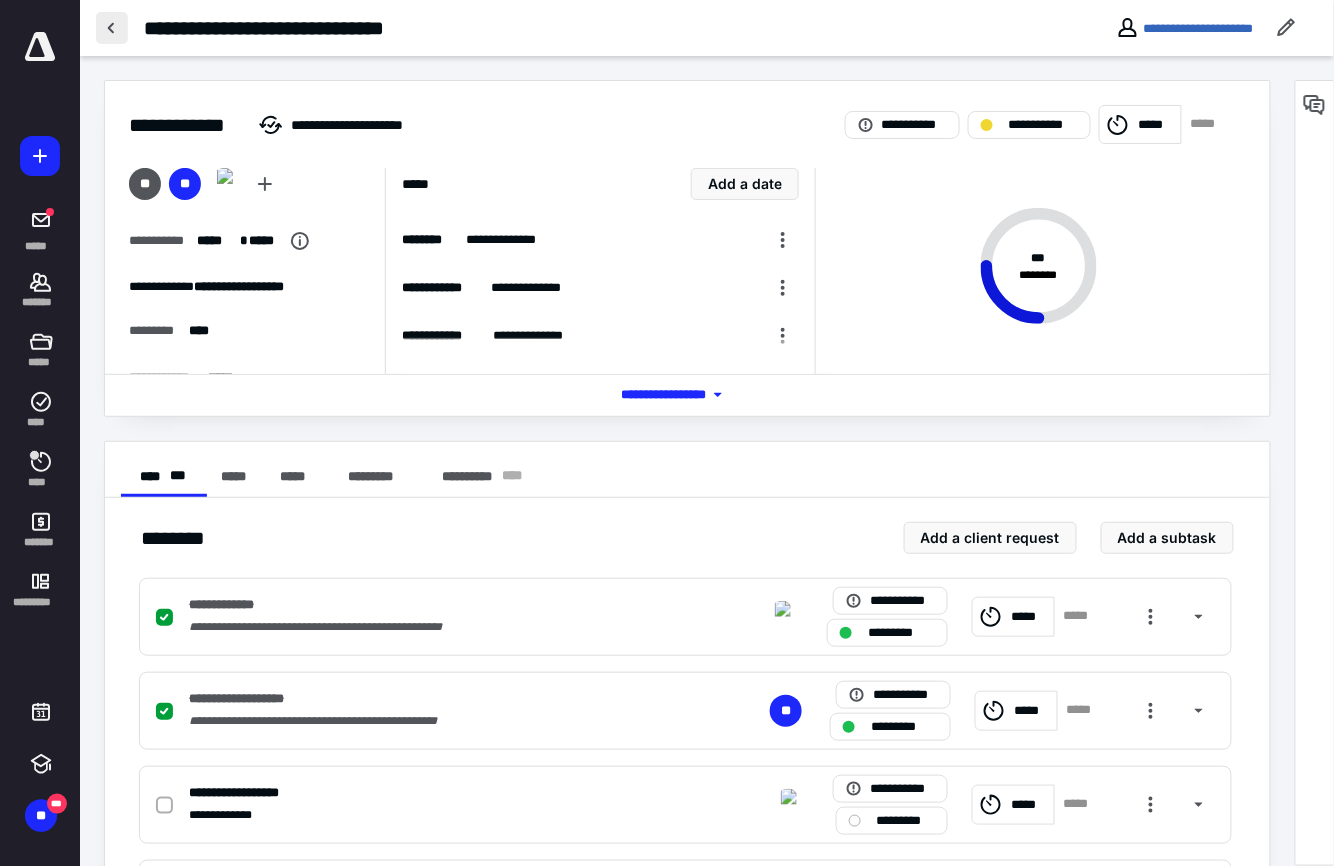 click at bounding box center [112, 28] 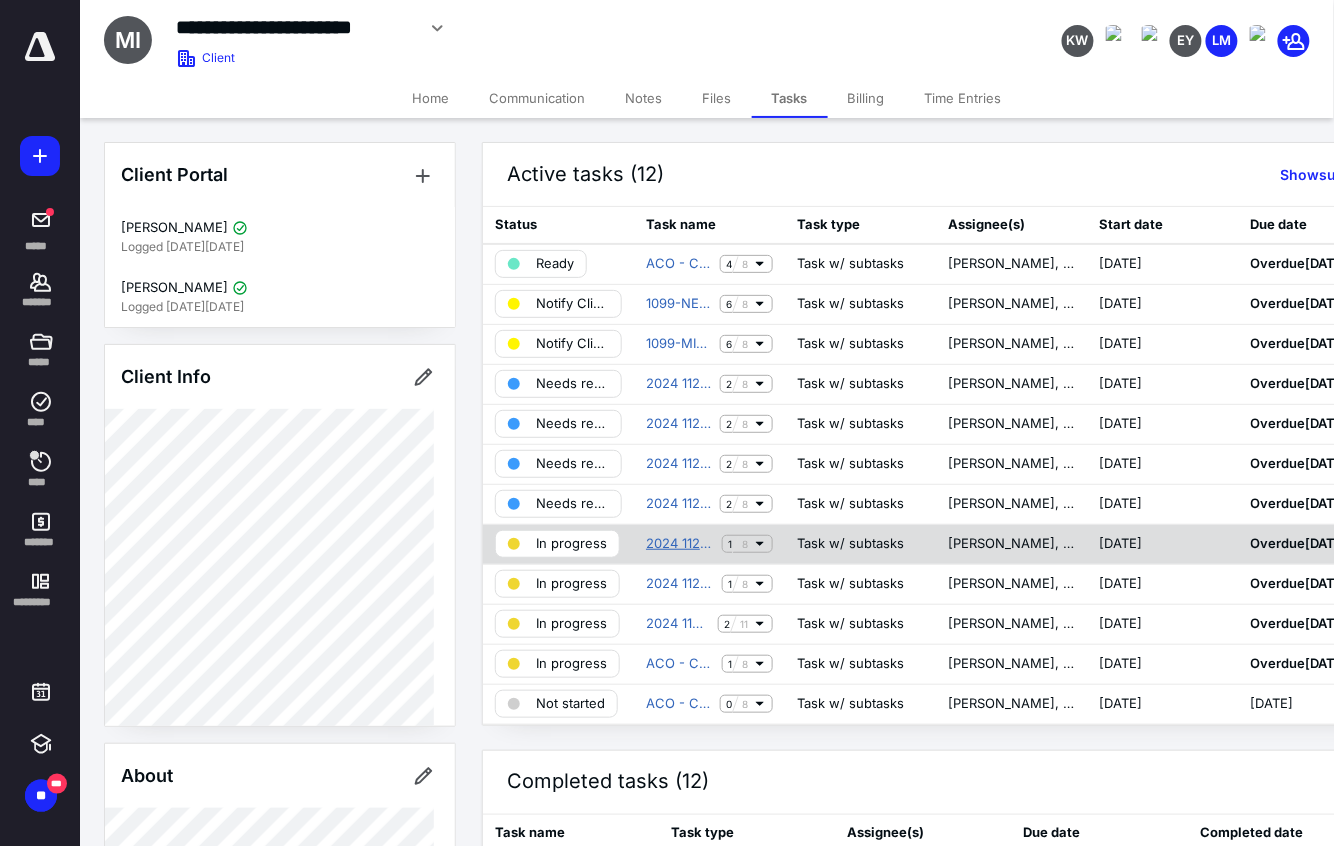 click on "2024 1120S NM State Tax Return" at bounding box center [680, 544] 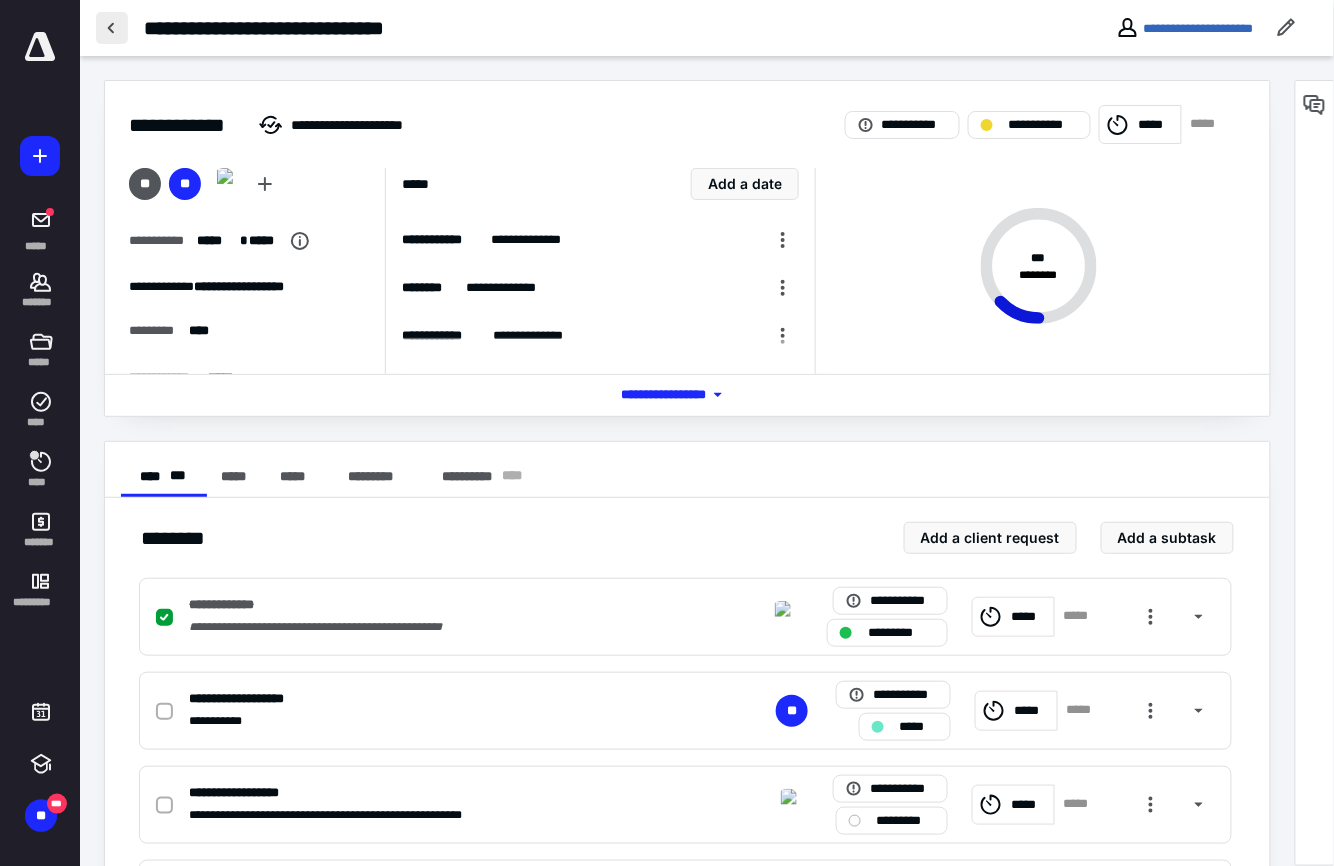 click at bounding box center (112, 28) 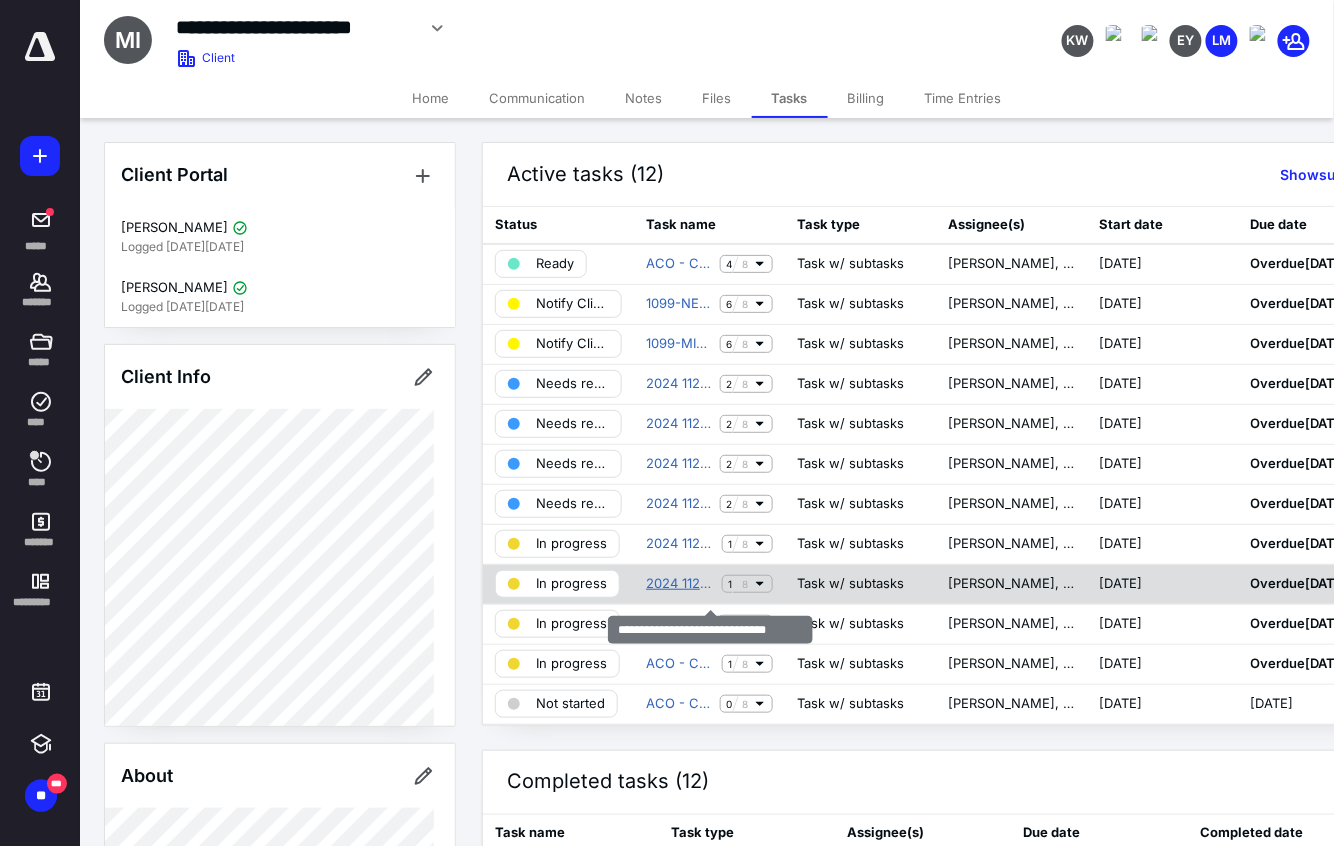click on "2024 1120S OK State Tax Return" at bounding box center (680, 584) 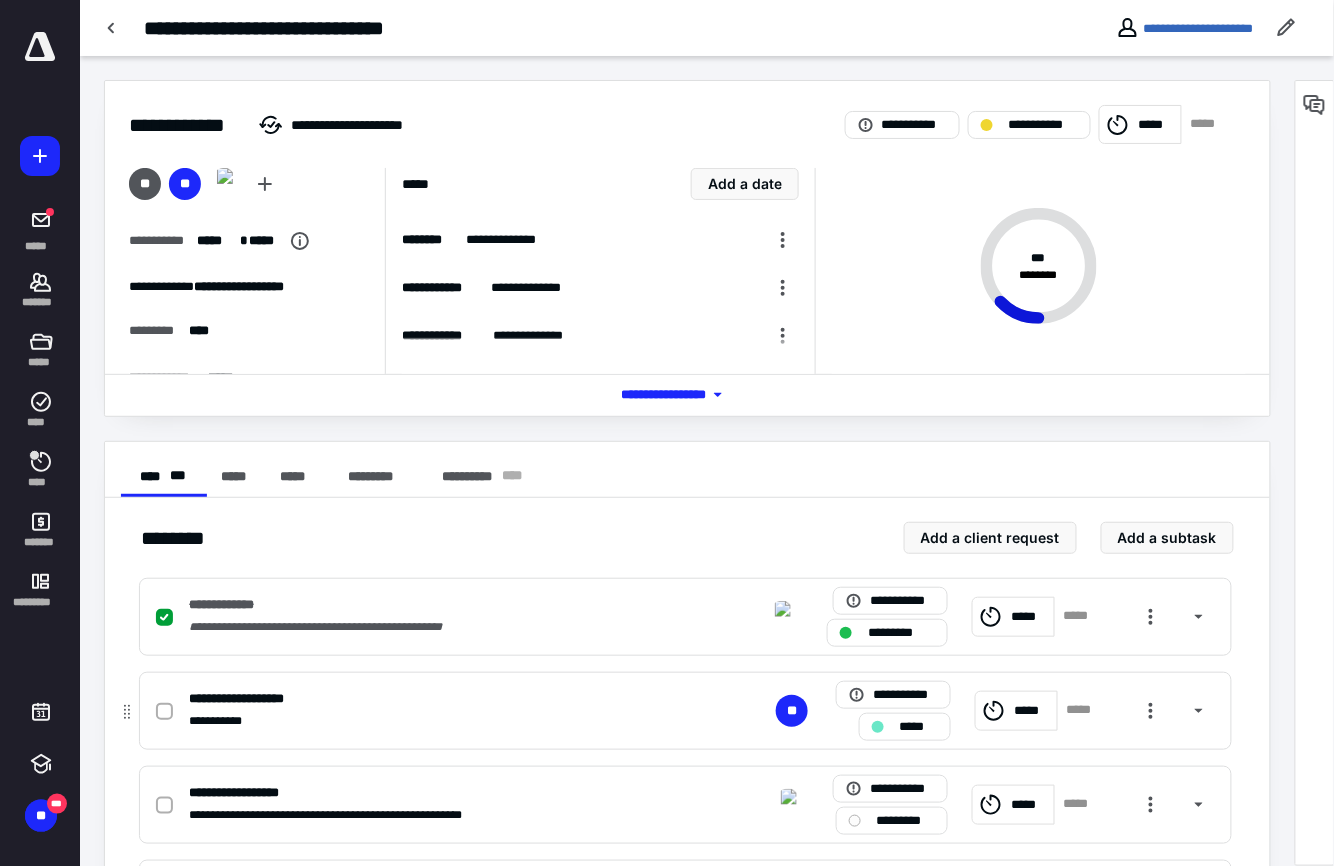 click 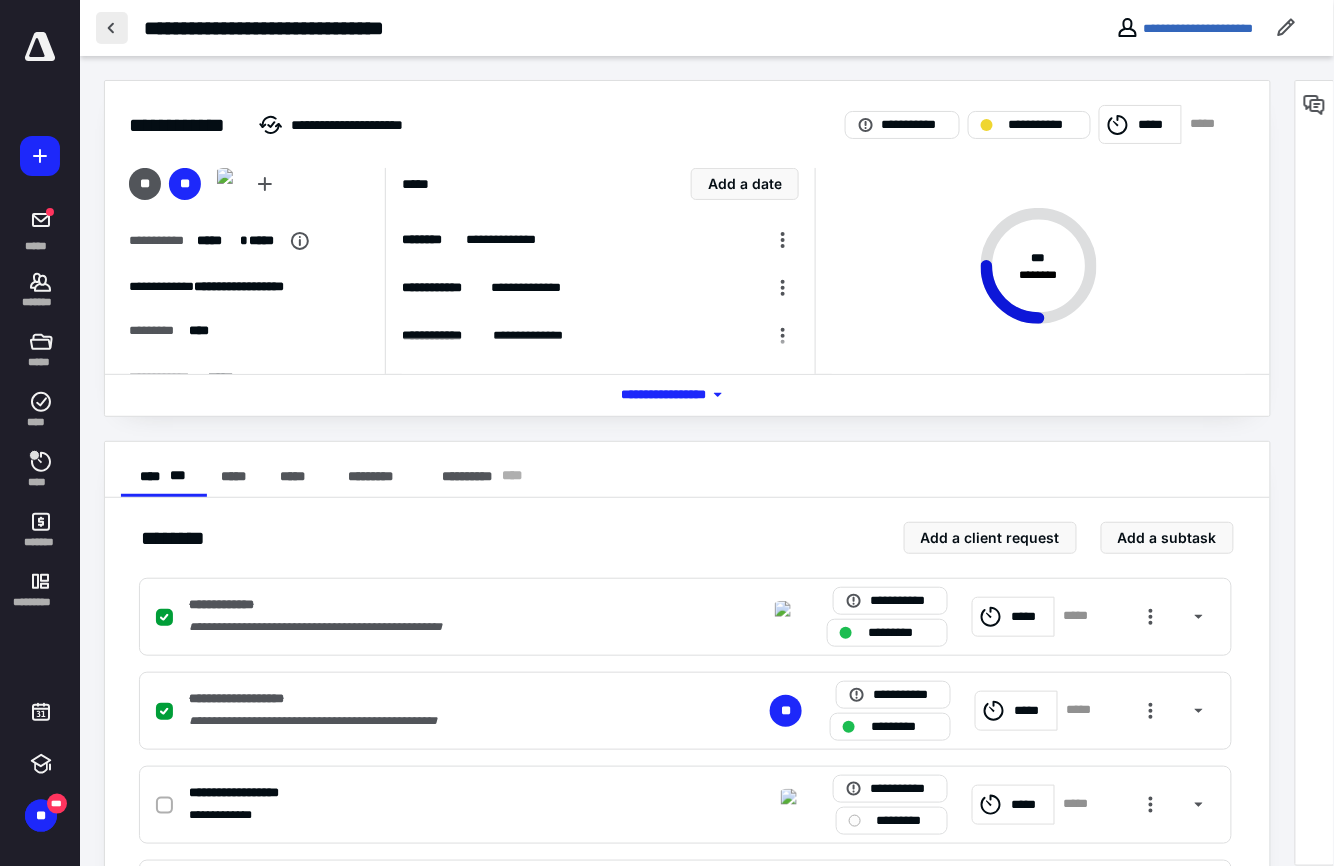 click at bounding box center (112, 28) 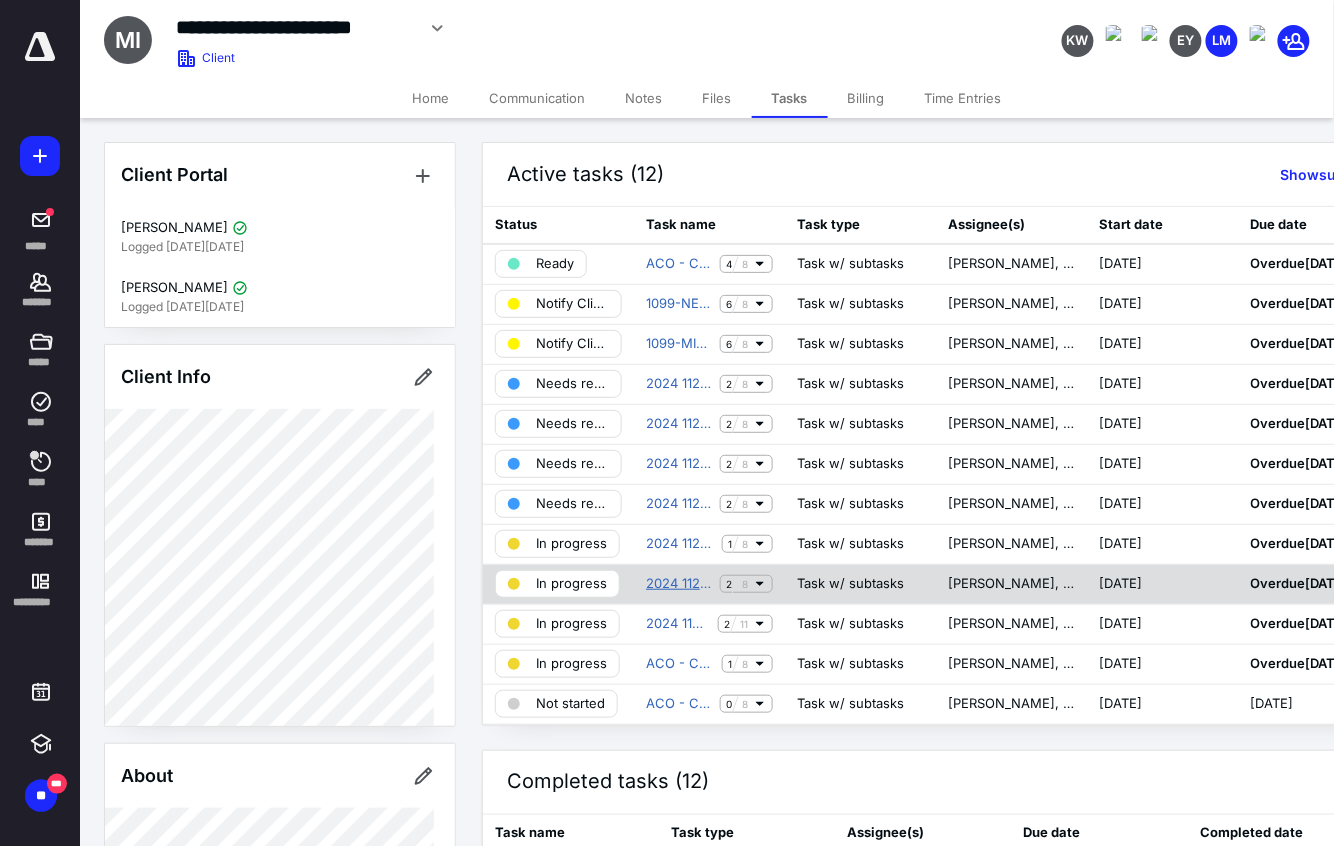click on "2024 1120S OK State Tax Return" at bounding box center (679, 584) 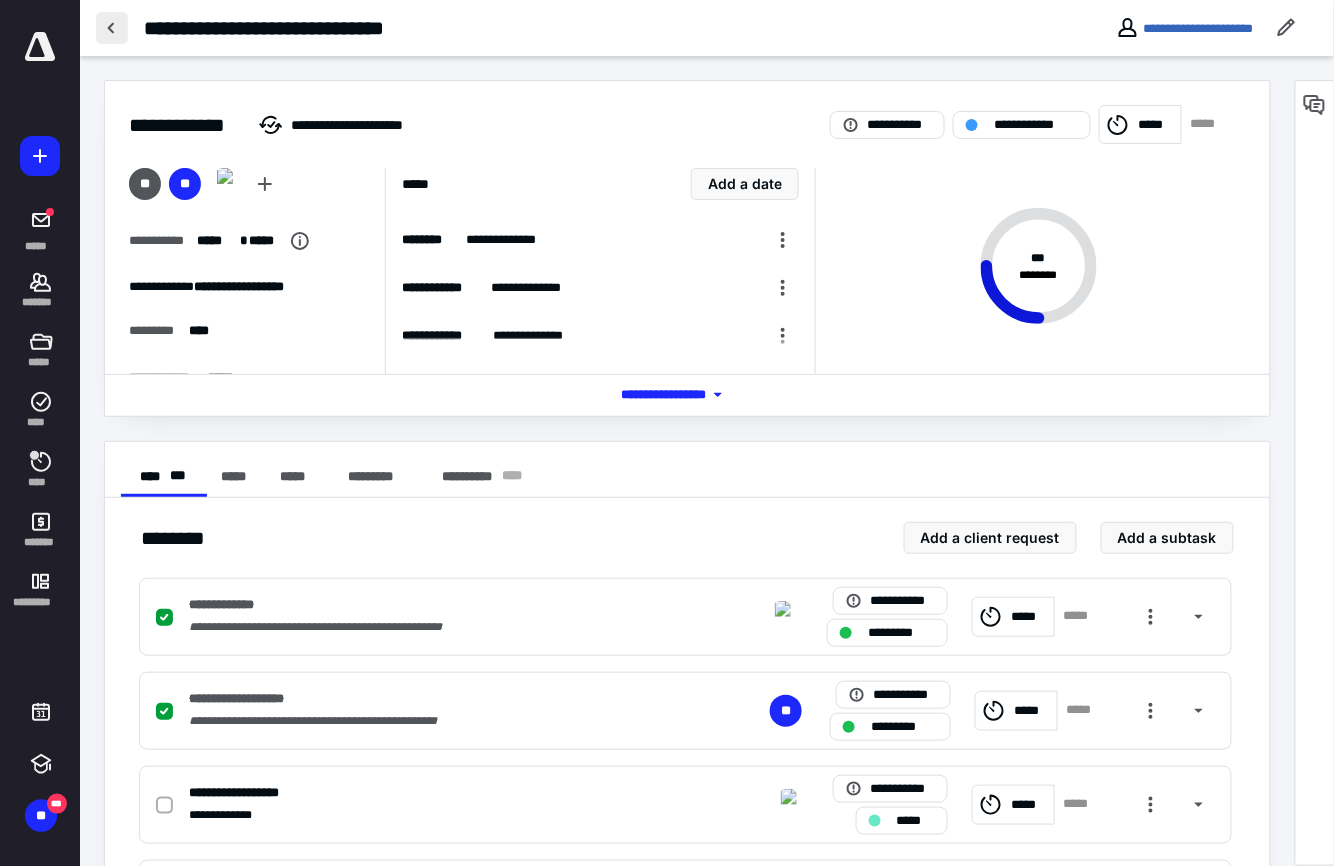 click at bounding box center (112, 28) 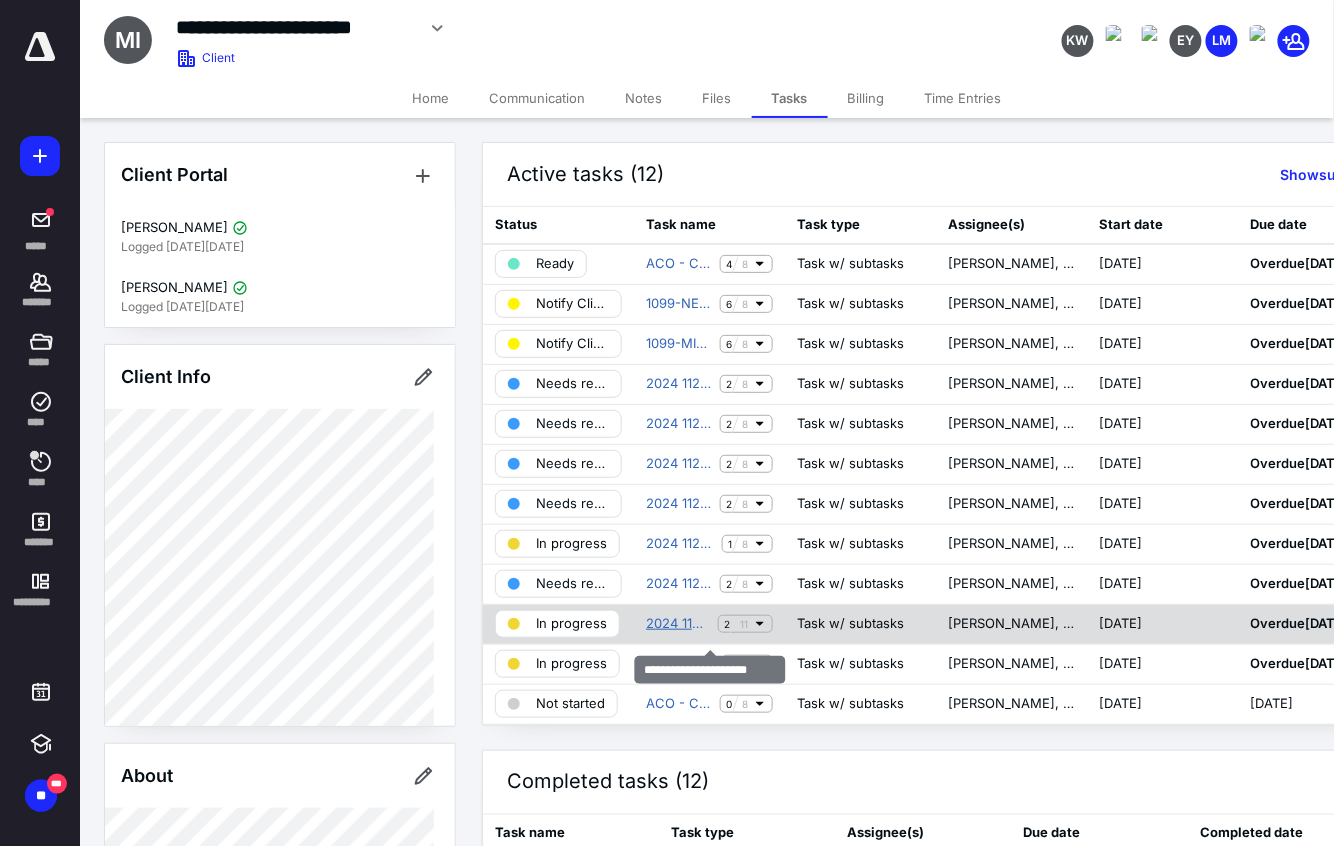 click on "2024 1120S Tax Return" at bounding box center [678, 624] 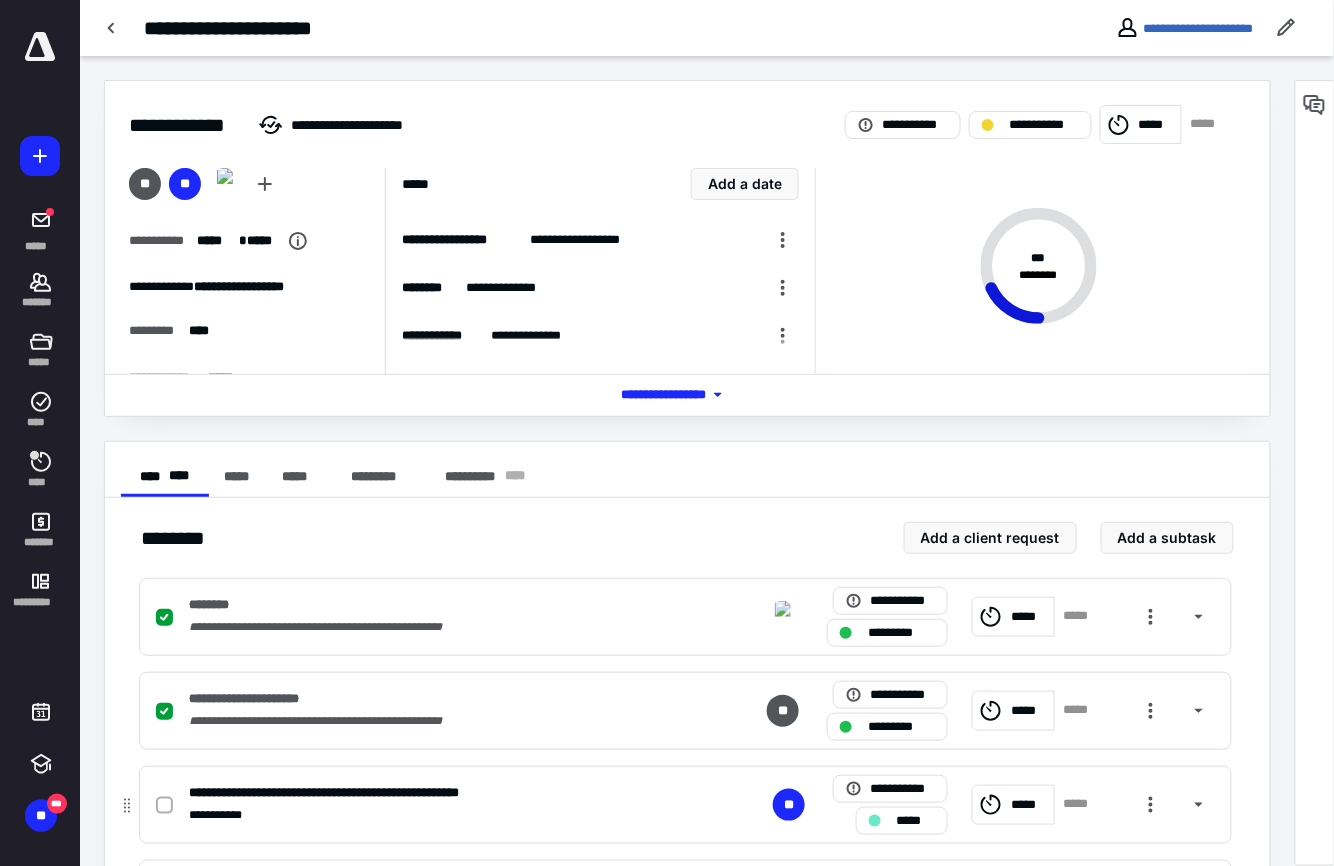 click at bounding box center (164, 806) 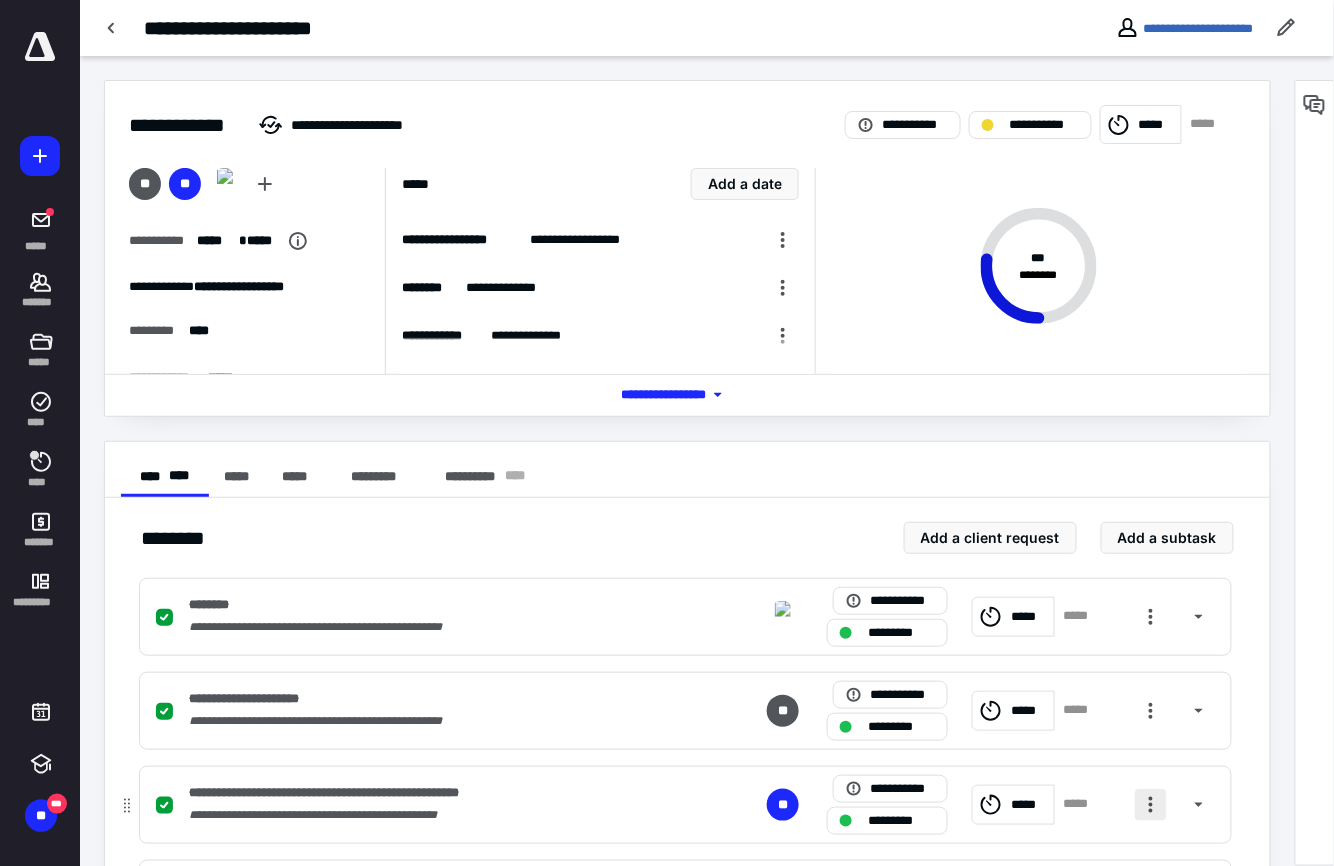 click at bounding box center [1151, 805] 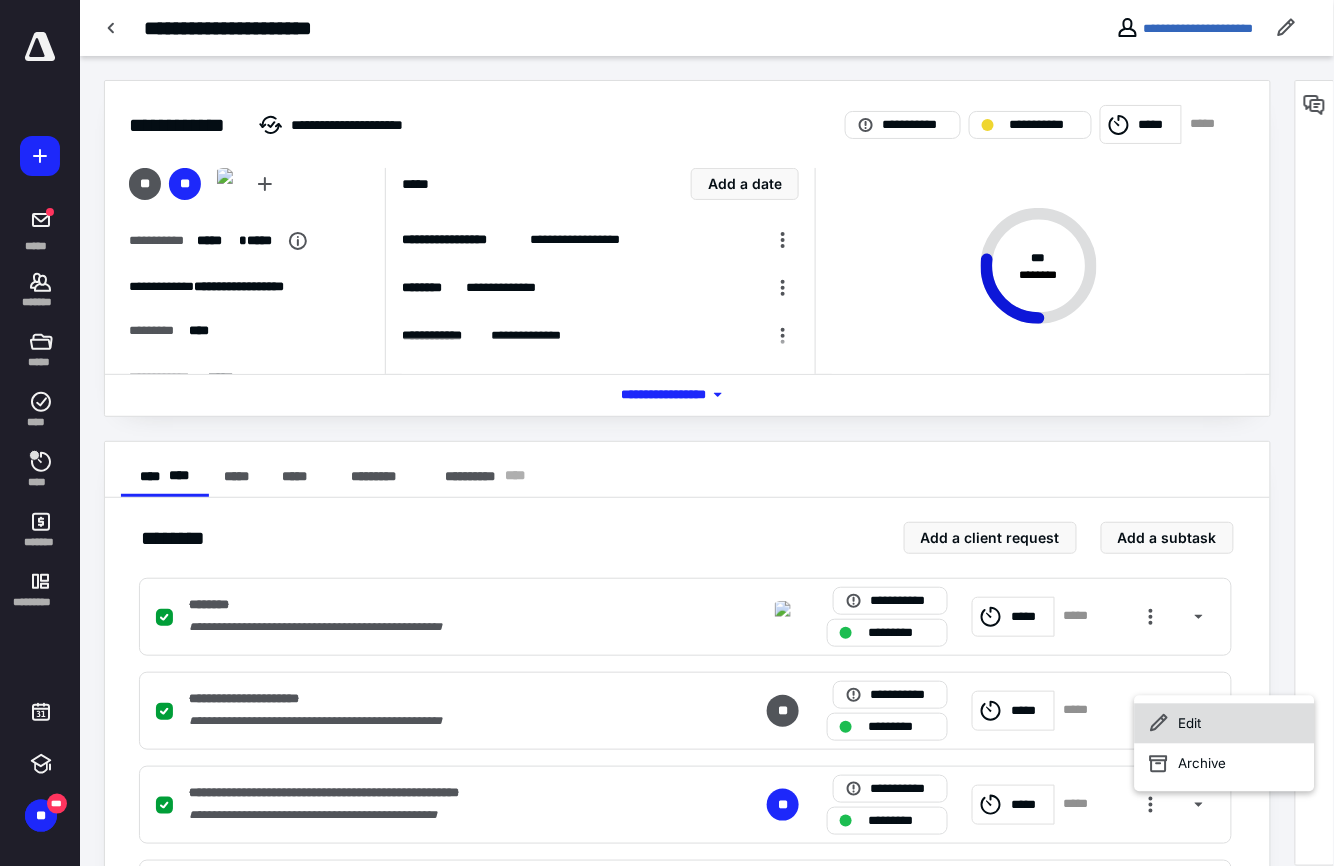 click on "Edit" at bounding box center [1225, 724] 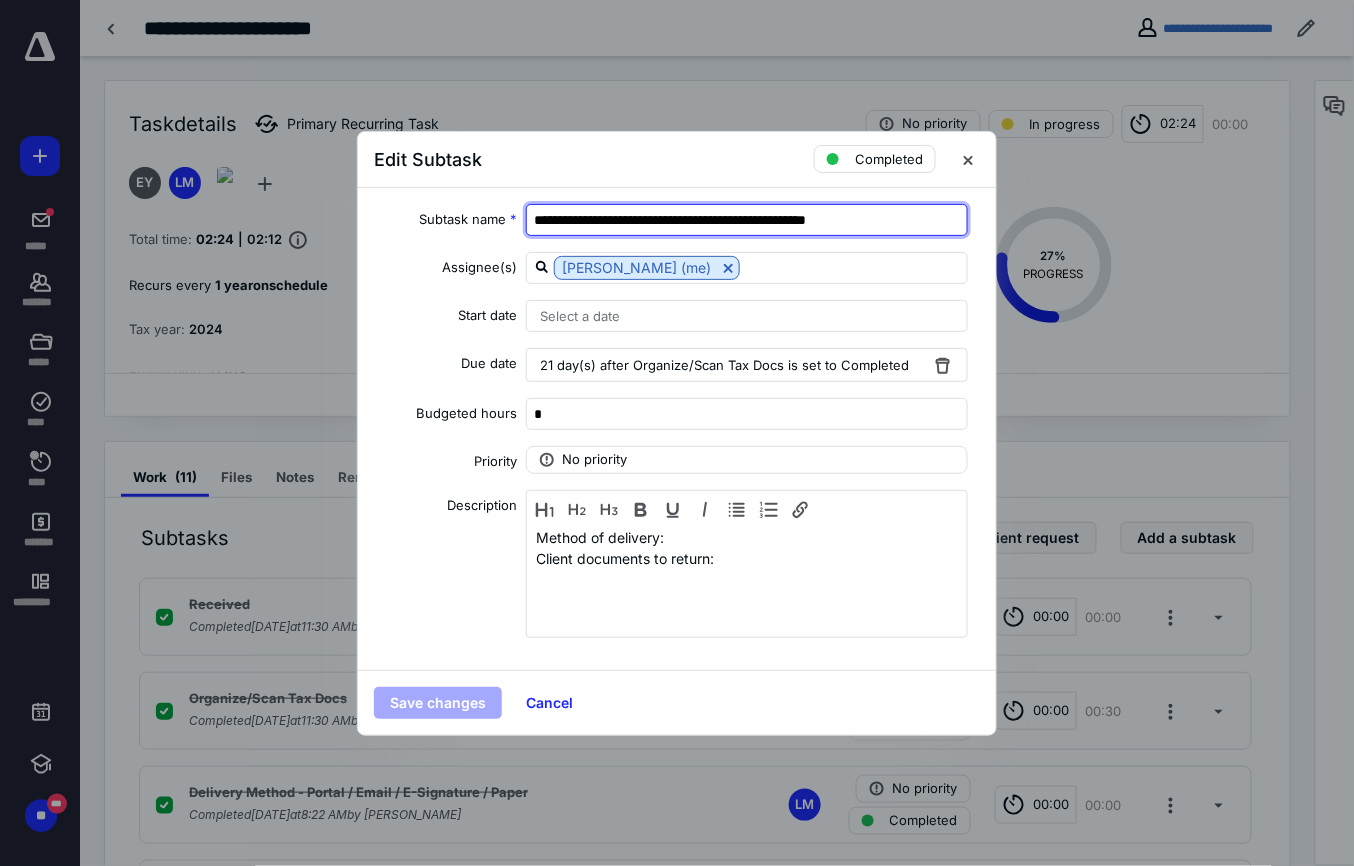 drag, startPoint x: 701, startPoint y: 213, endPoint x: 944, endPoint y: 206, distance: 243.1008 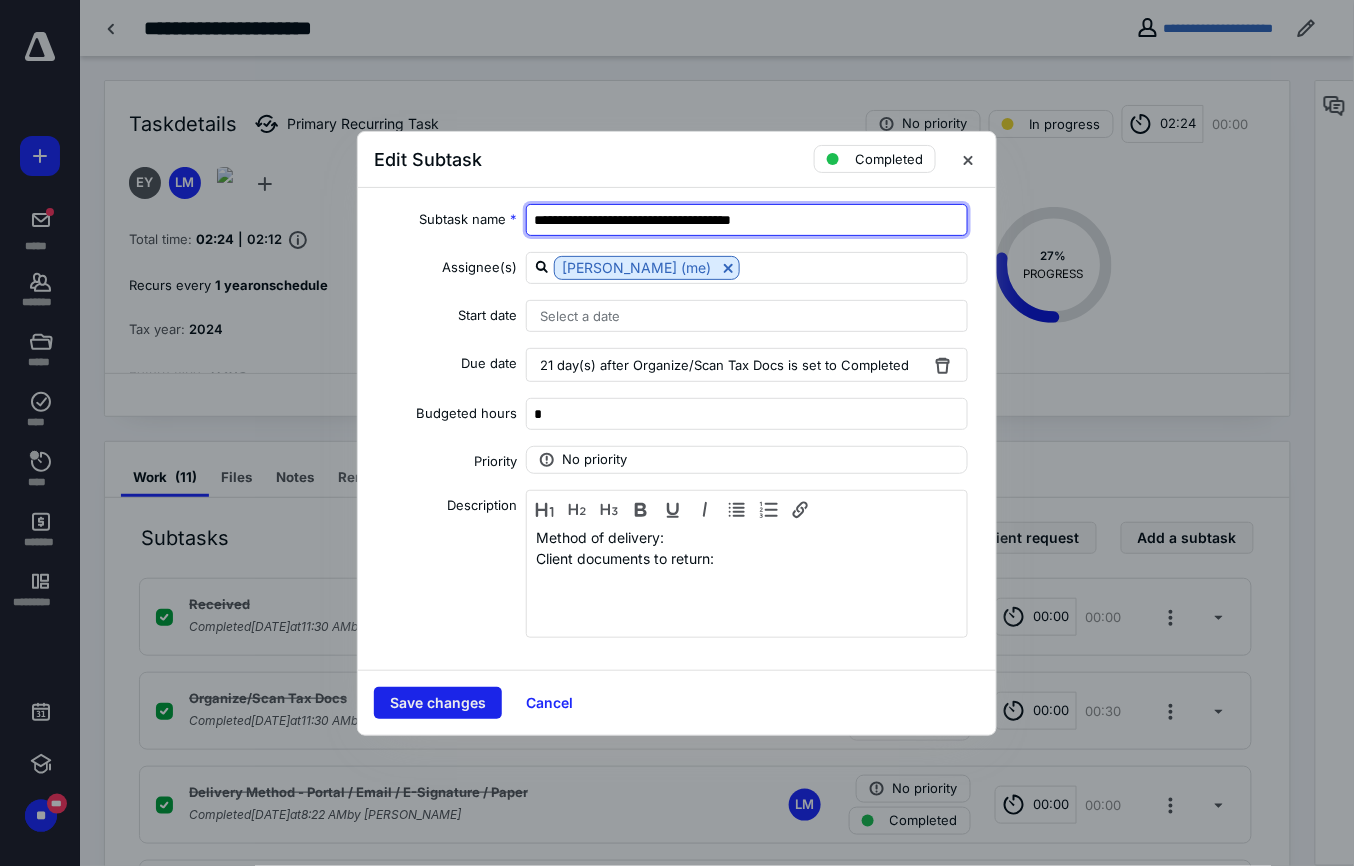 type on "**********" 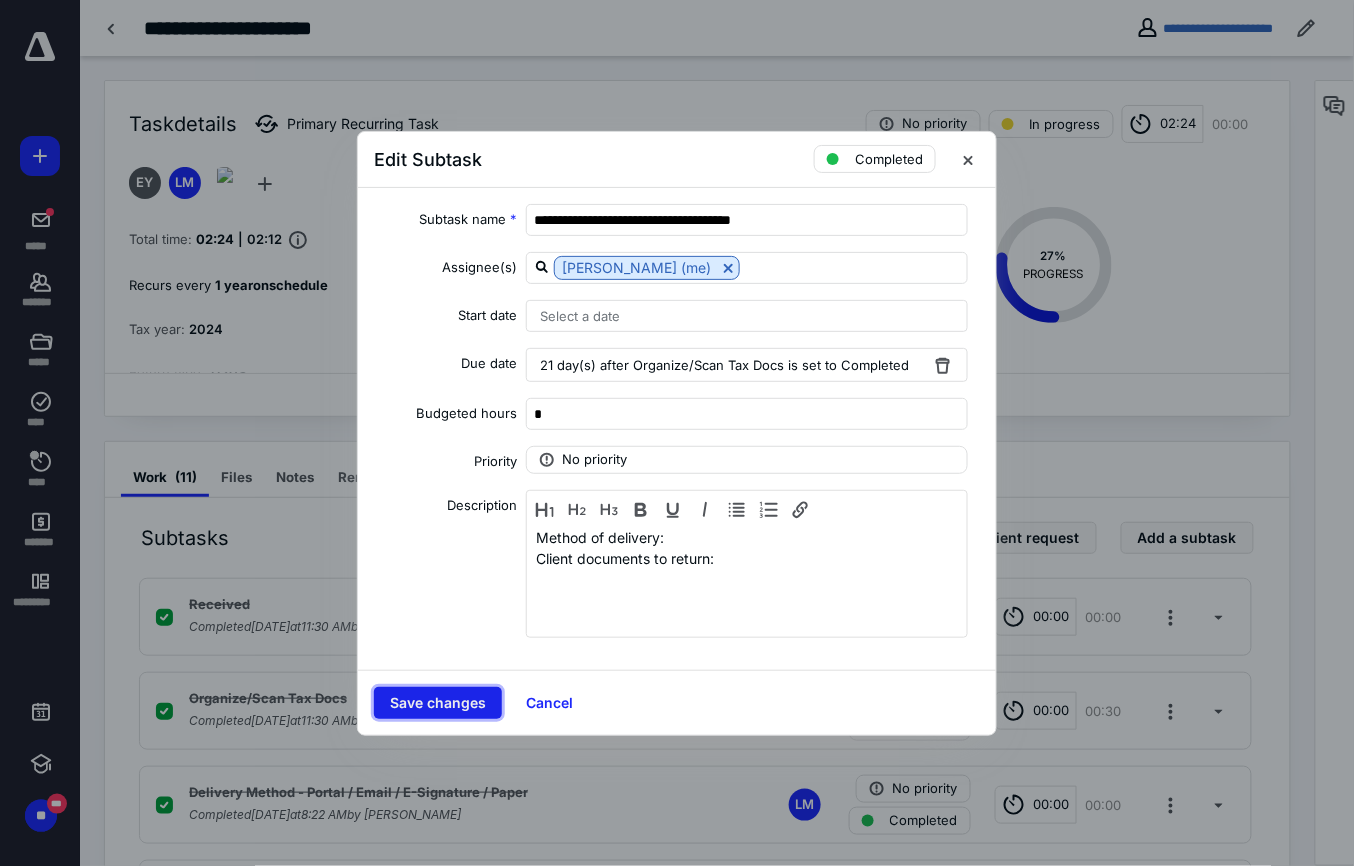 click on "Save changes" at bounding box center [438, 703] 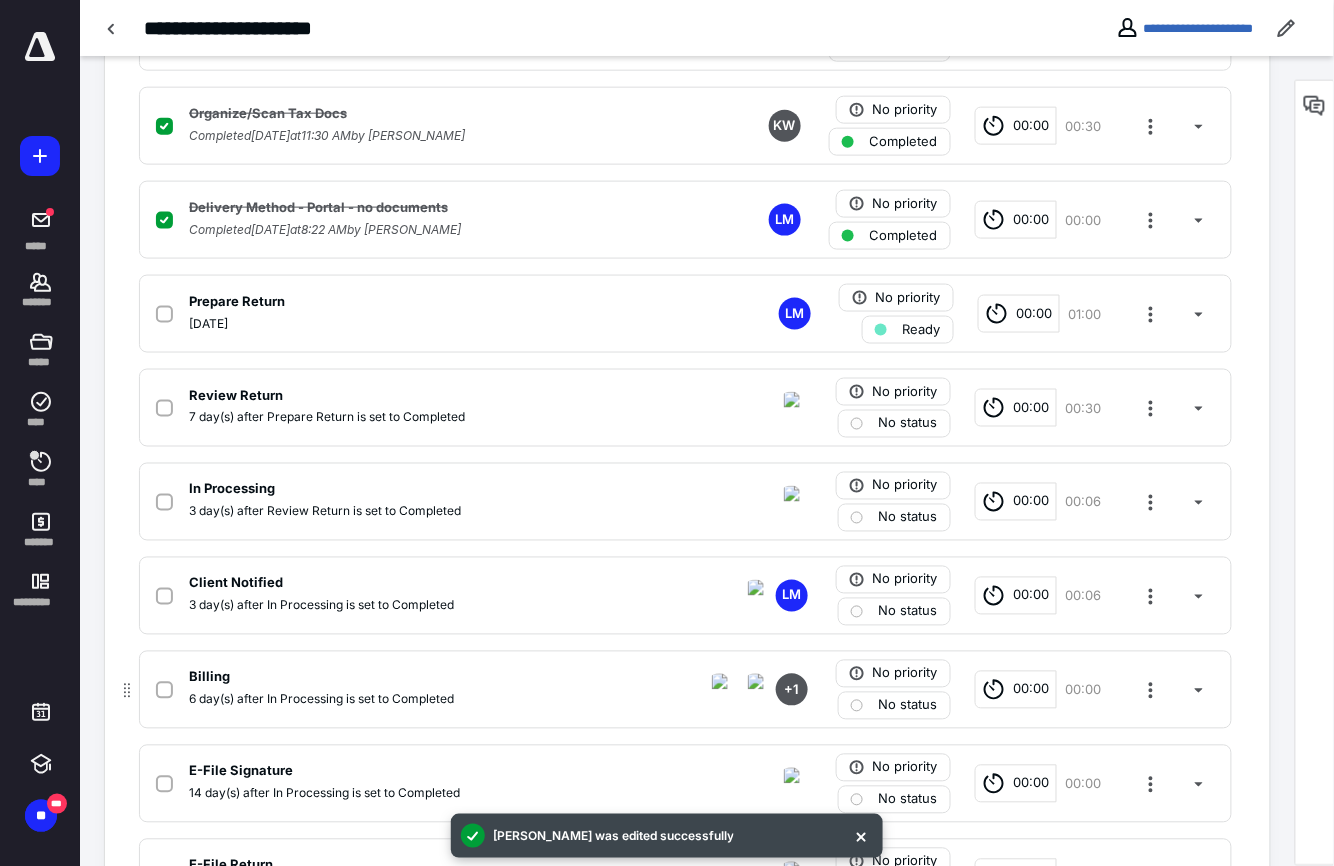 scroll, scrollTop: 520, scrollLeft: 0, axis: vertical 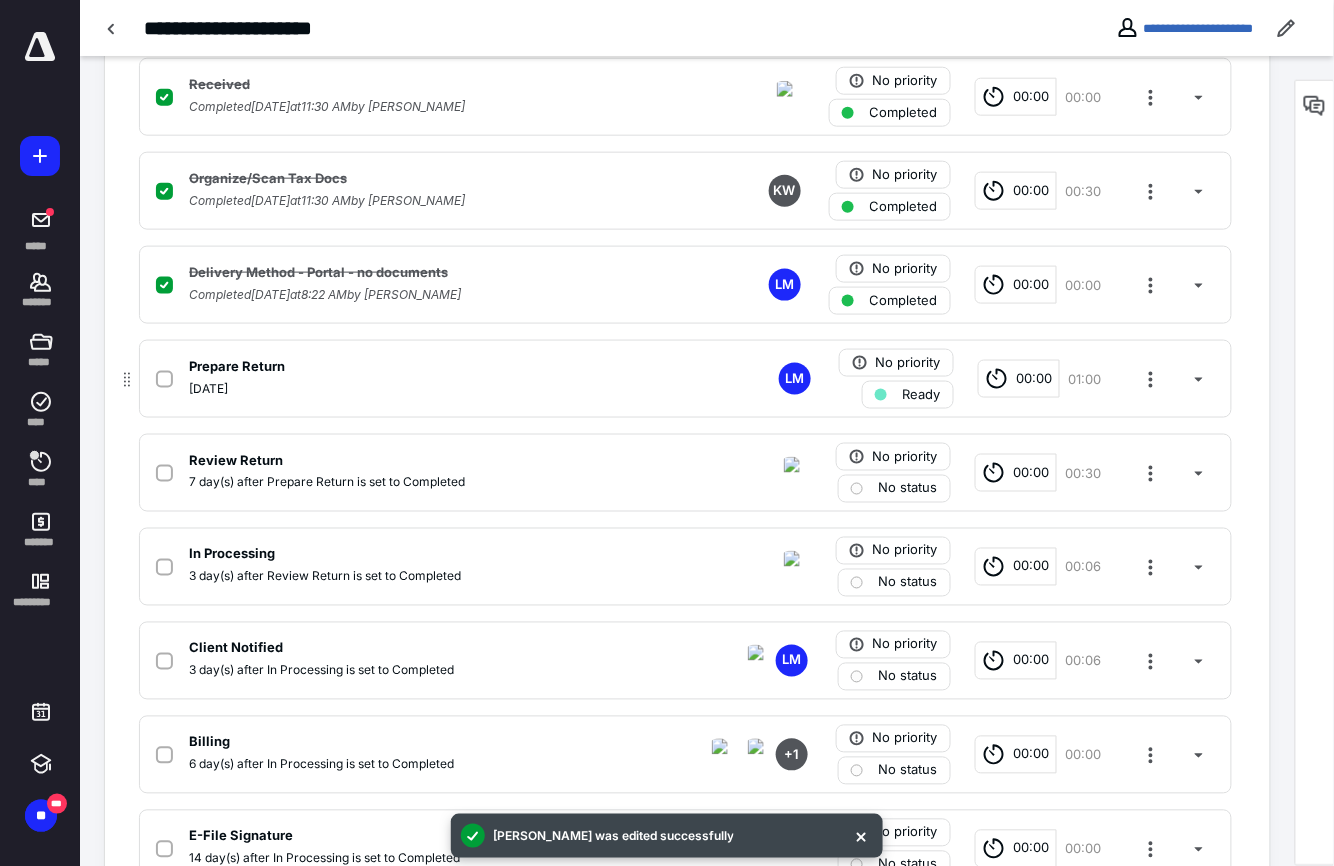 click 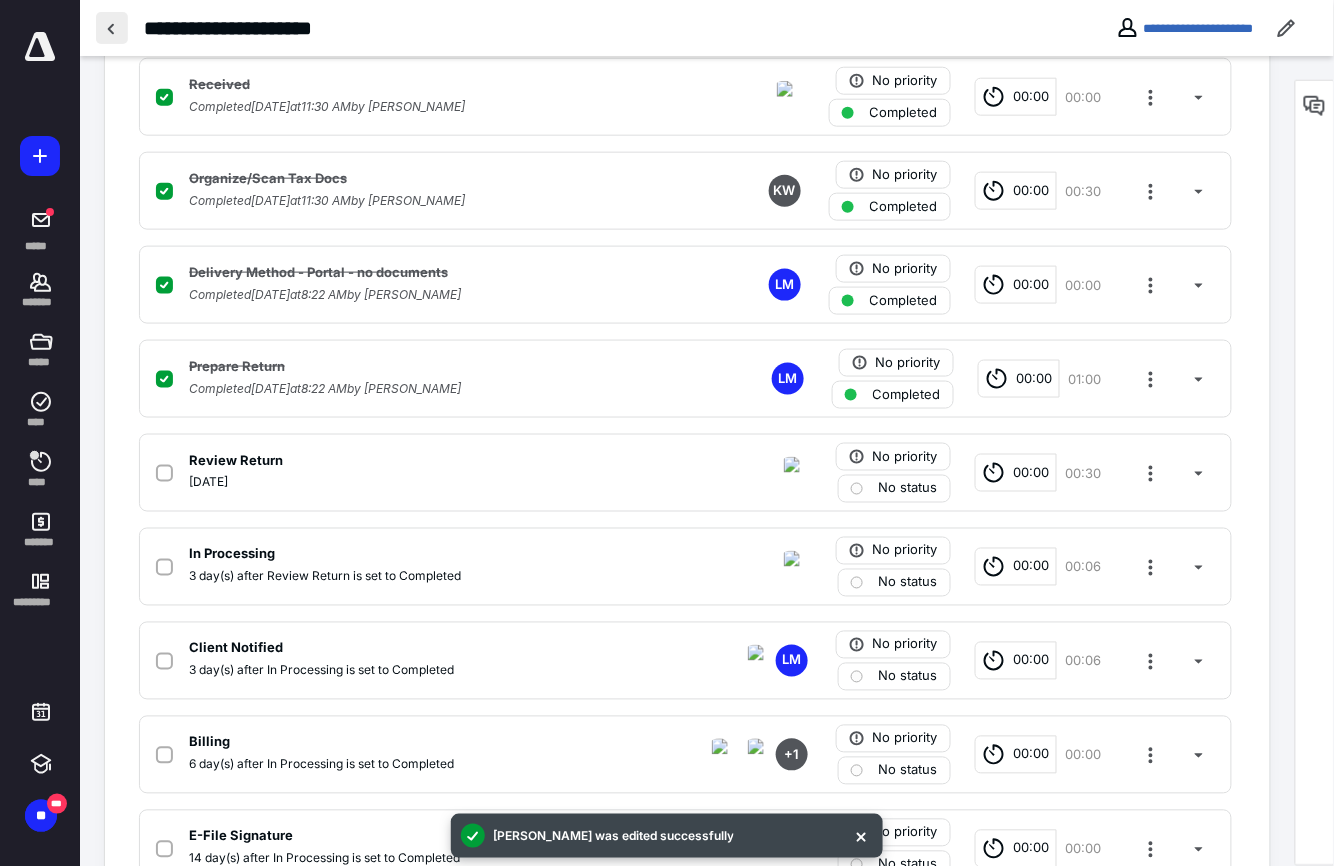 click at bounding box center [112, 28] 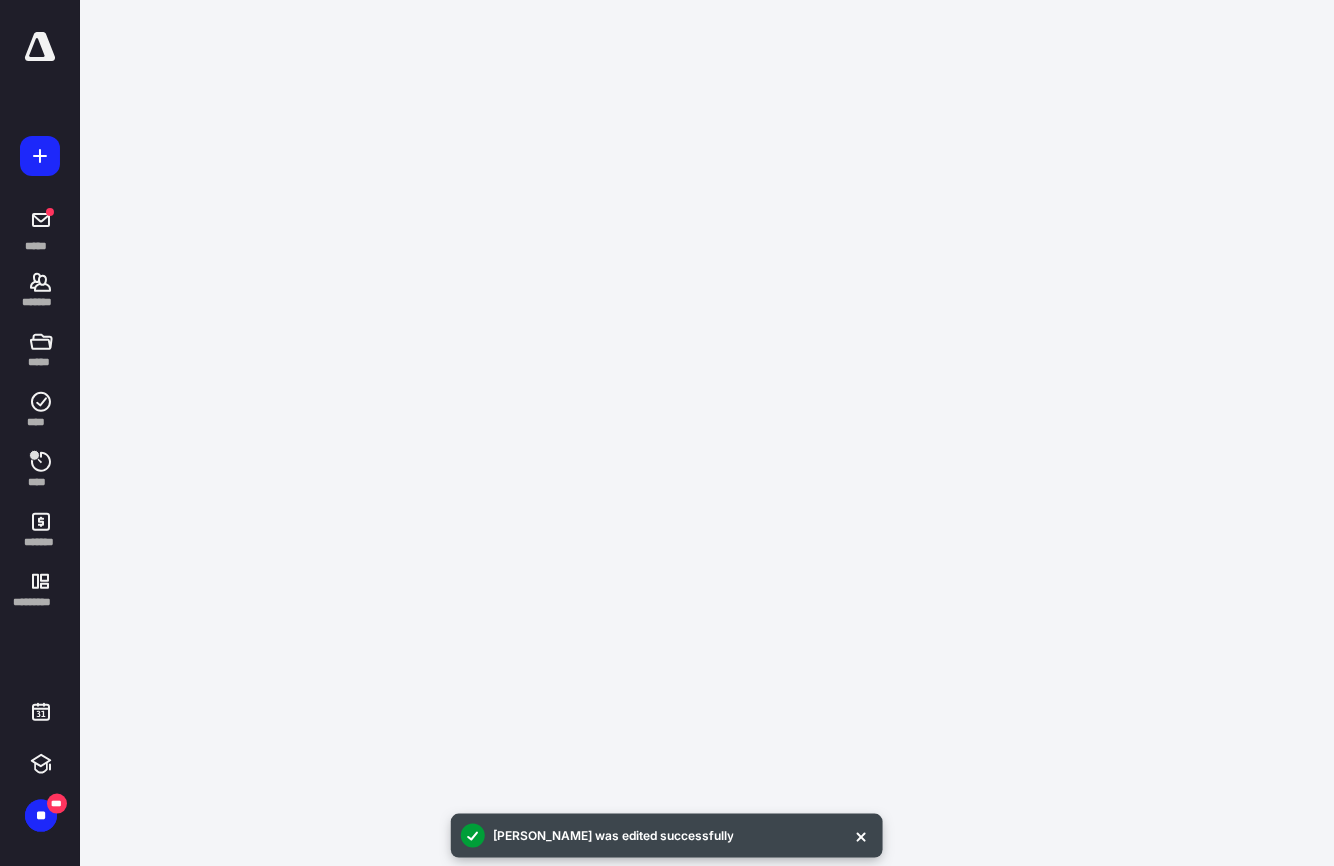 scroll, scrollTop: 0, scrollLeft: 0, axis: both 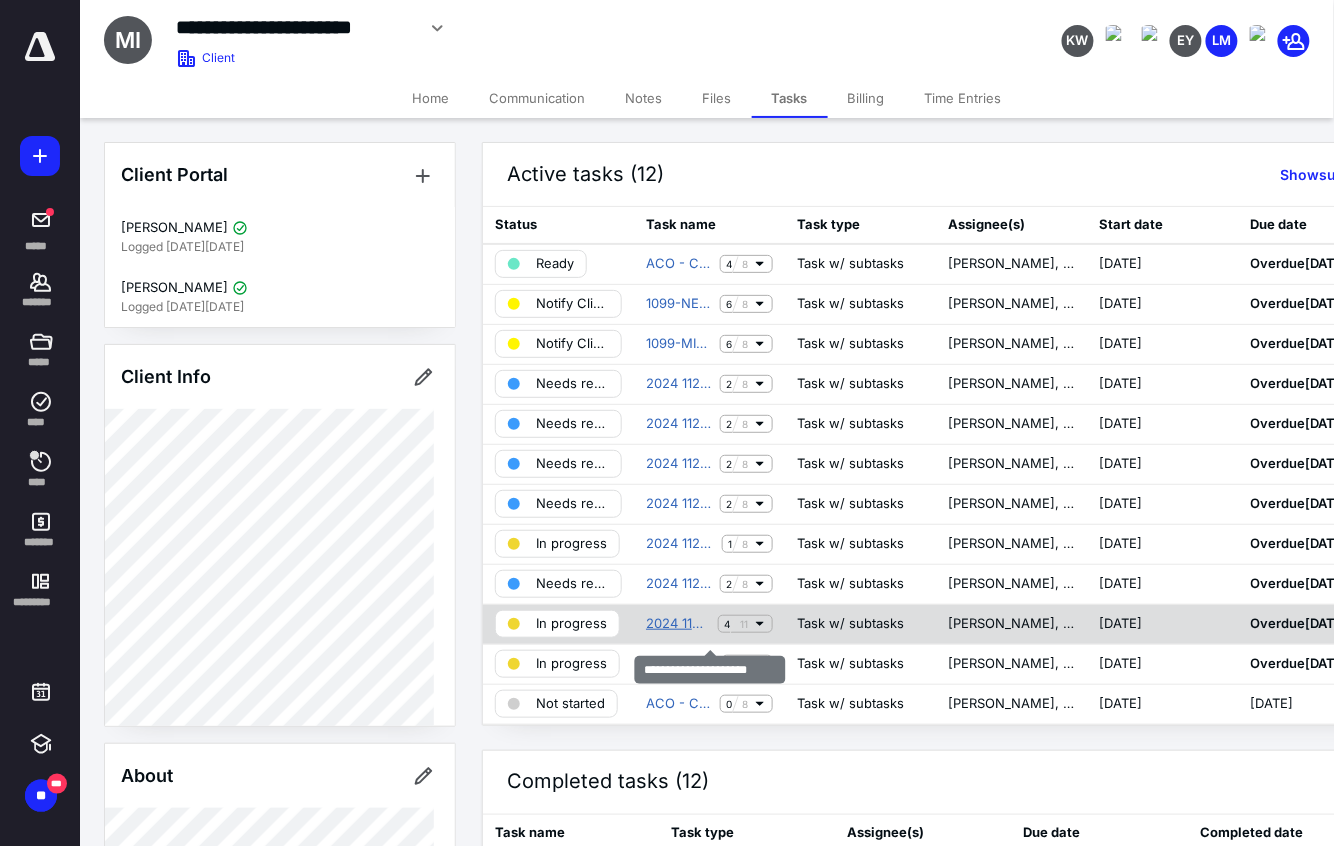 click on "2024 1120S Tax Return" at bounding box center [678, 624] 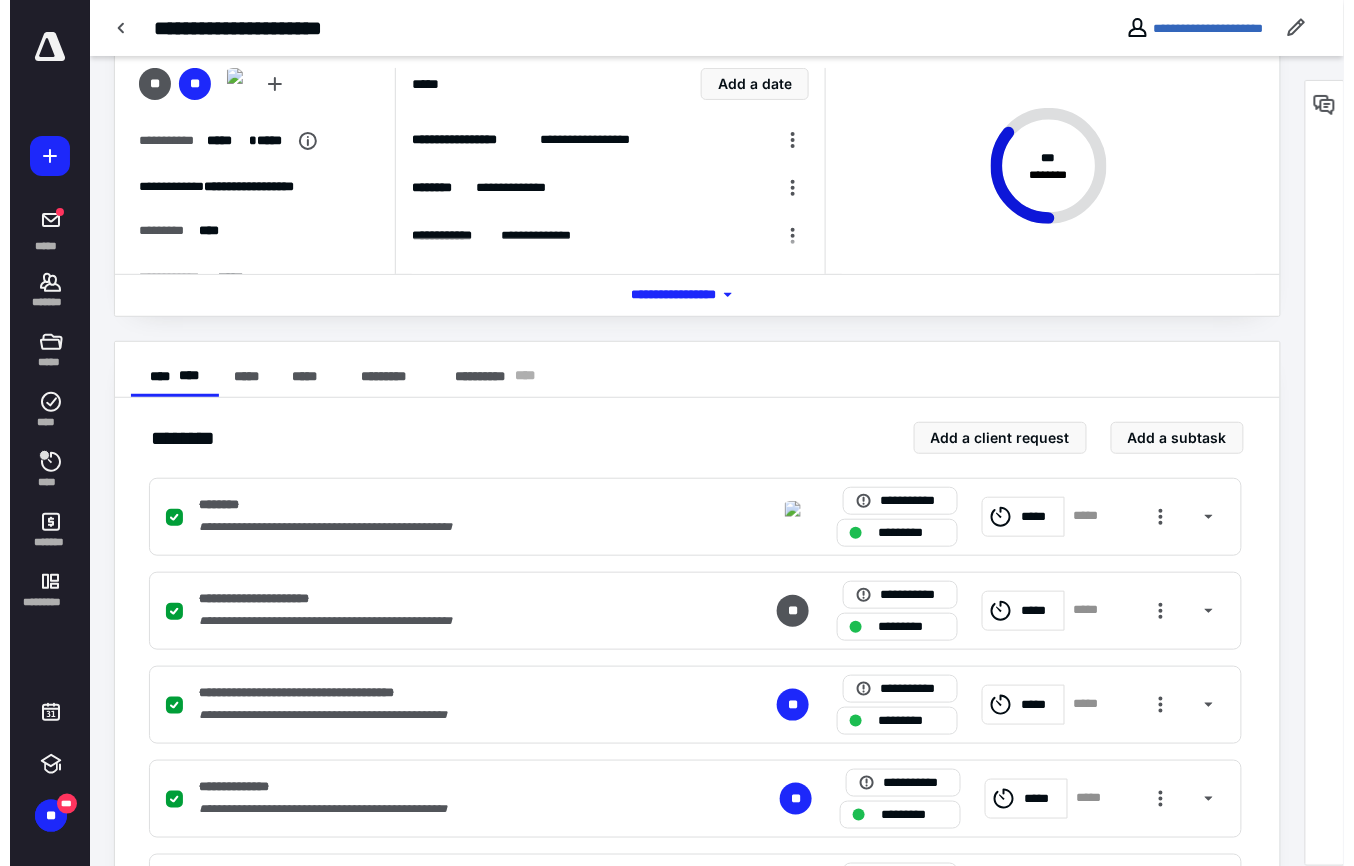 scroll, scrollTop: 0, scrollLeft: 0, axis: both 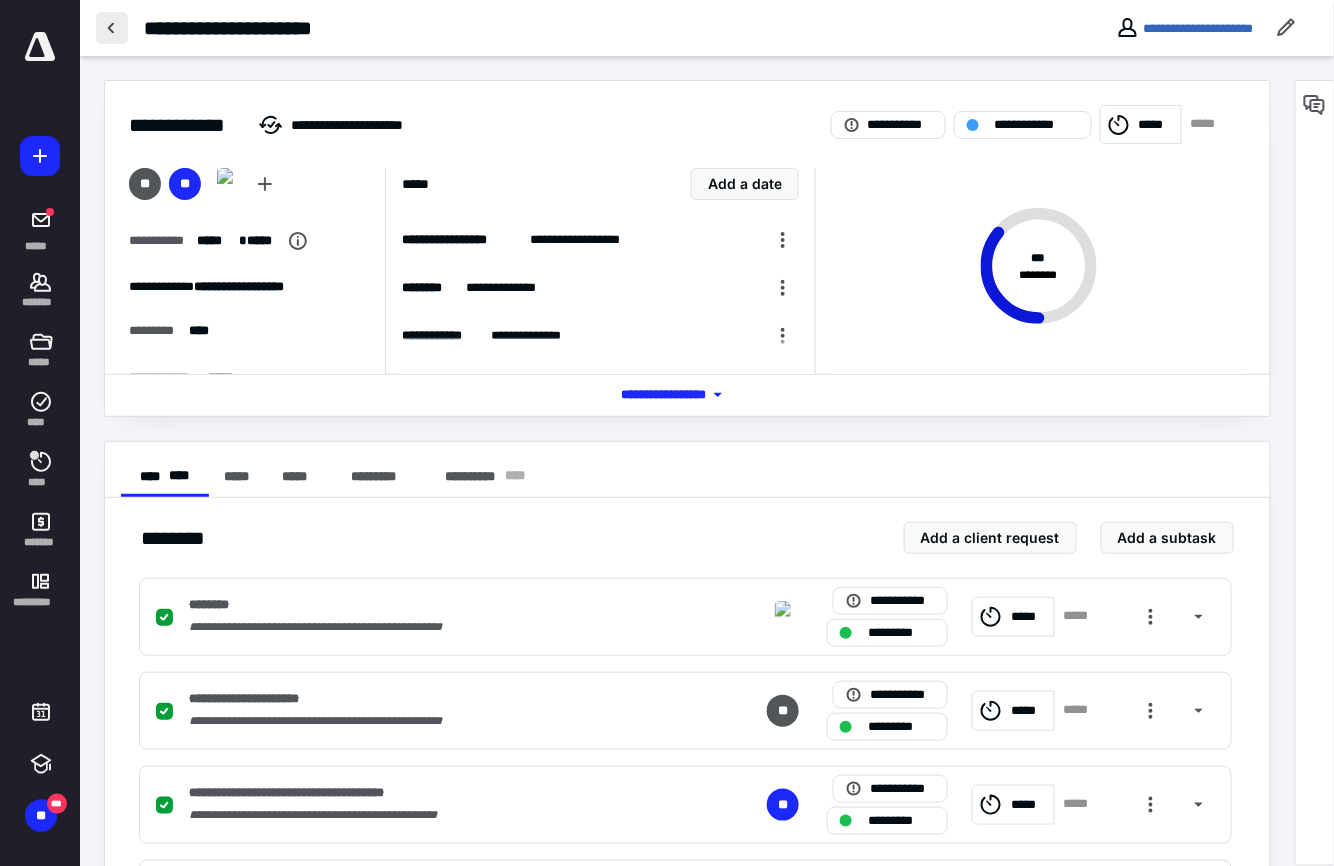 click at bounding box center (112, 28) 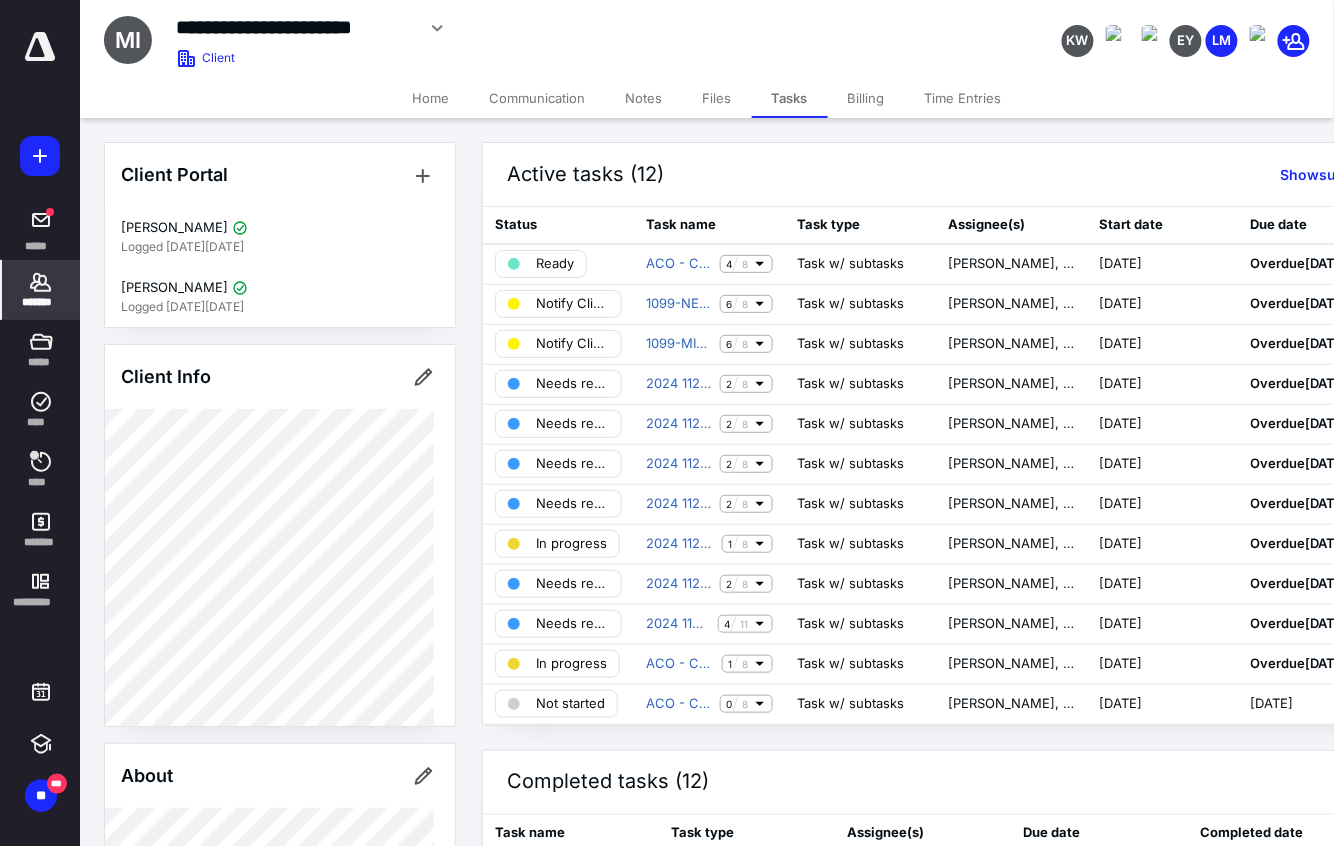 click 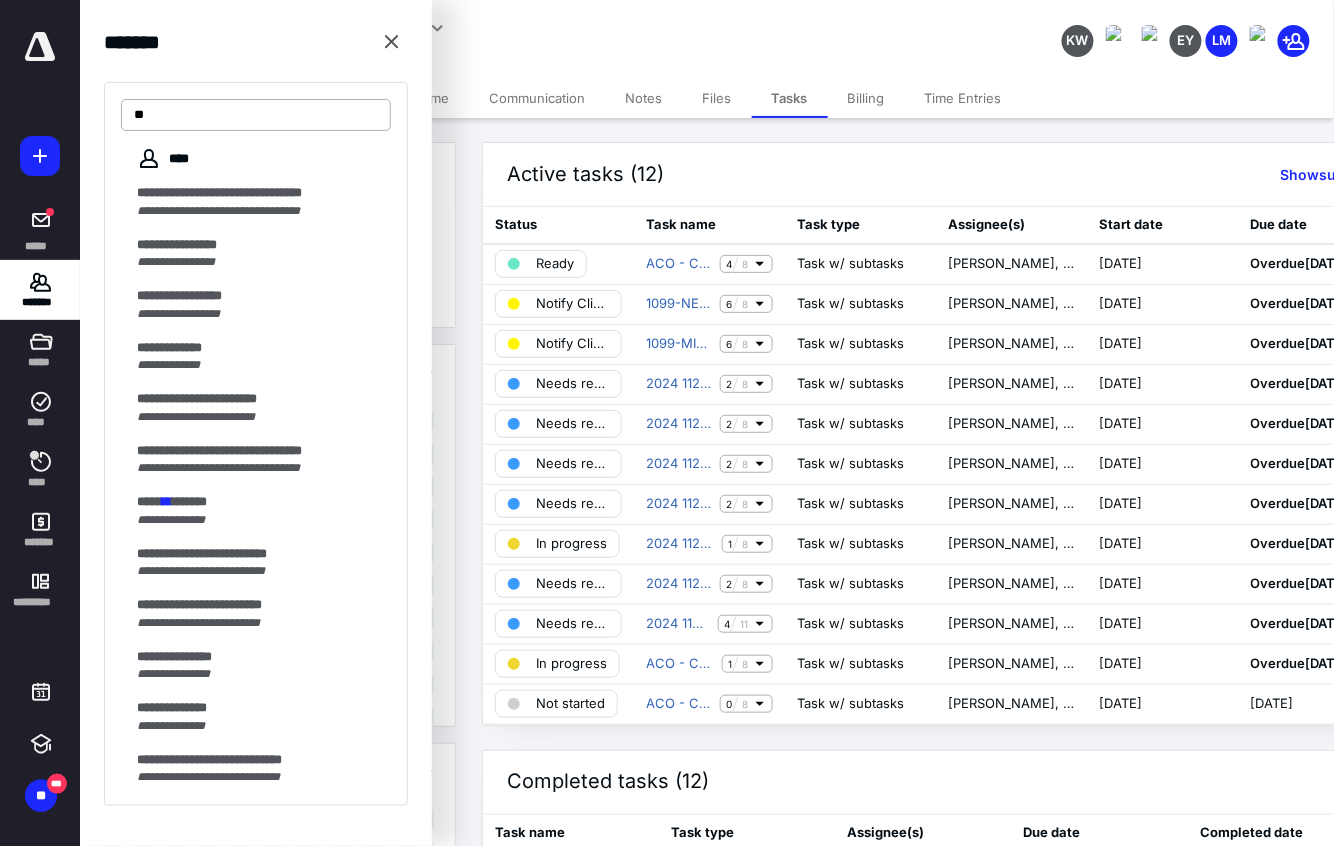 type on "*" 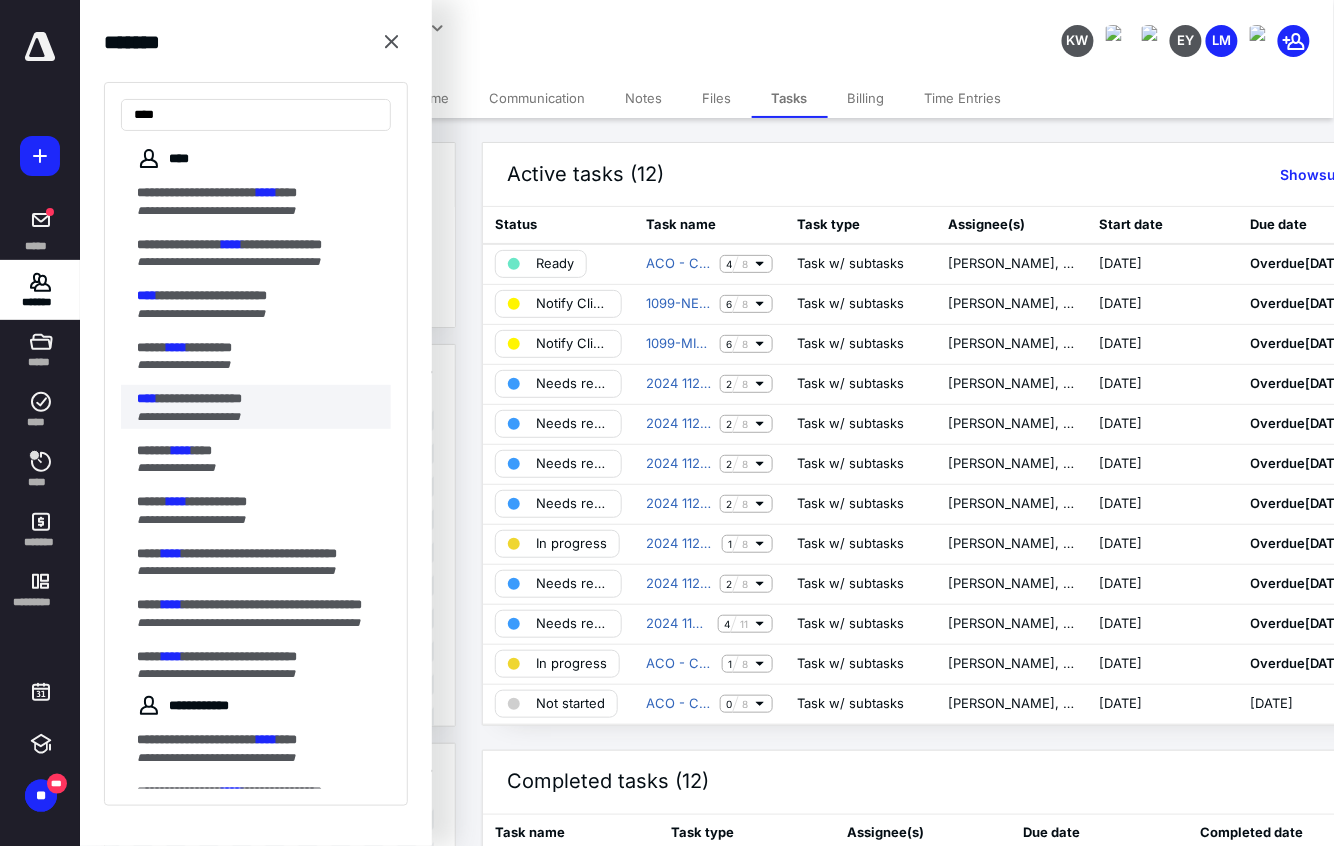 type on "****" 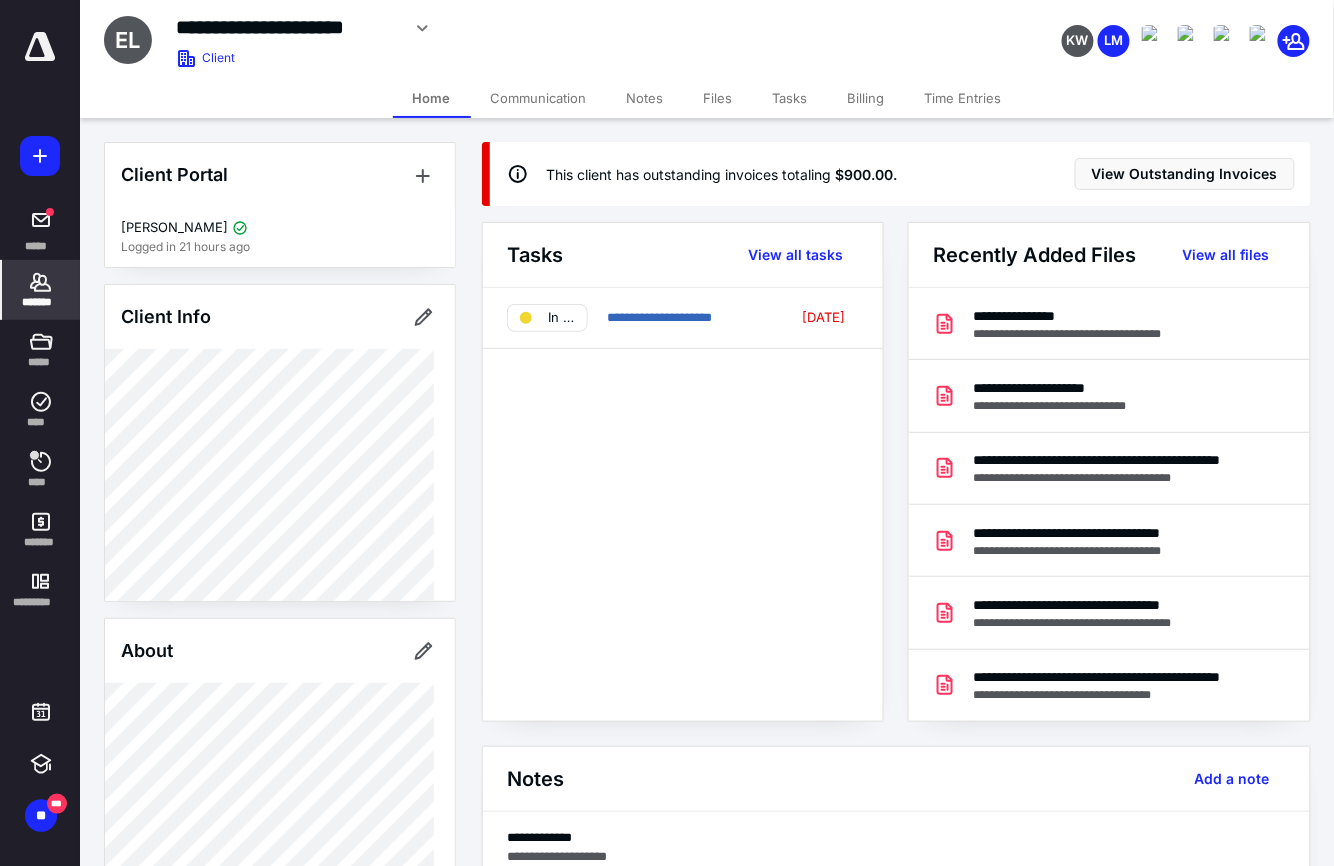click on "Files" at bounding box center (718, 98) 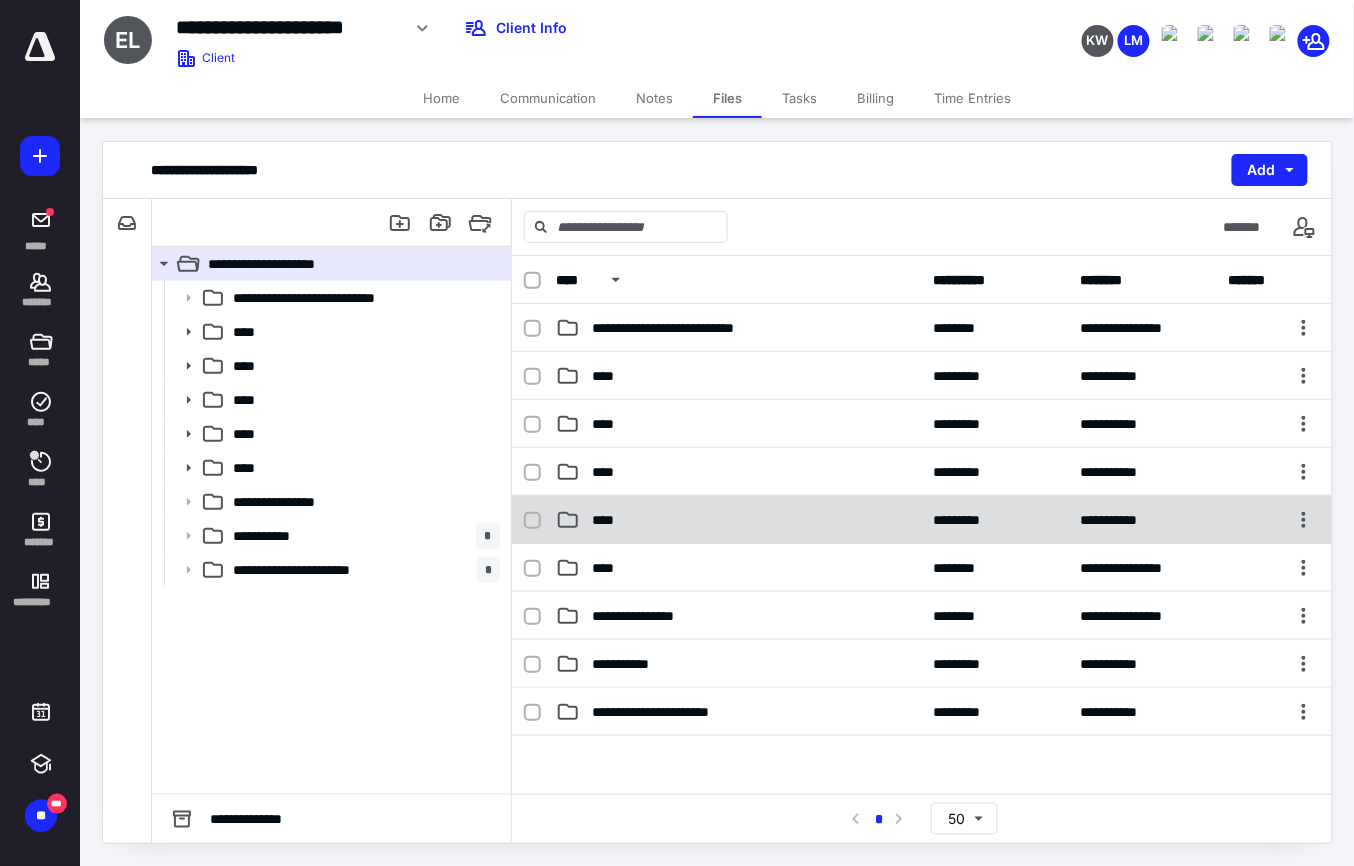click on "****" at bounding box center (739, 520) 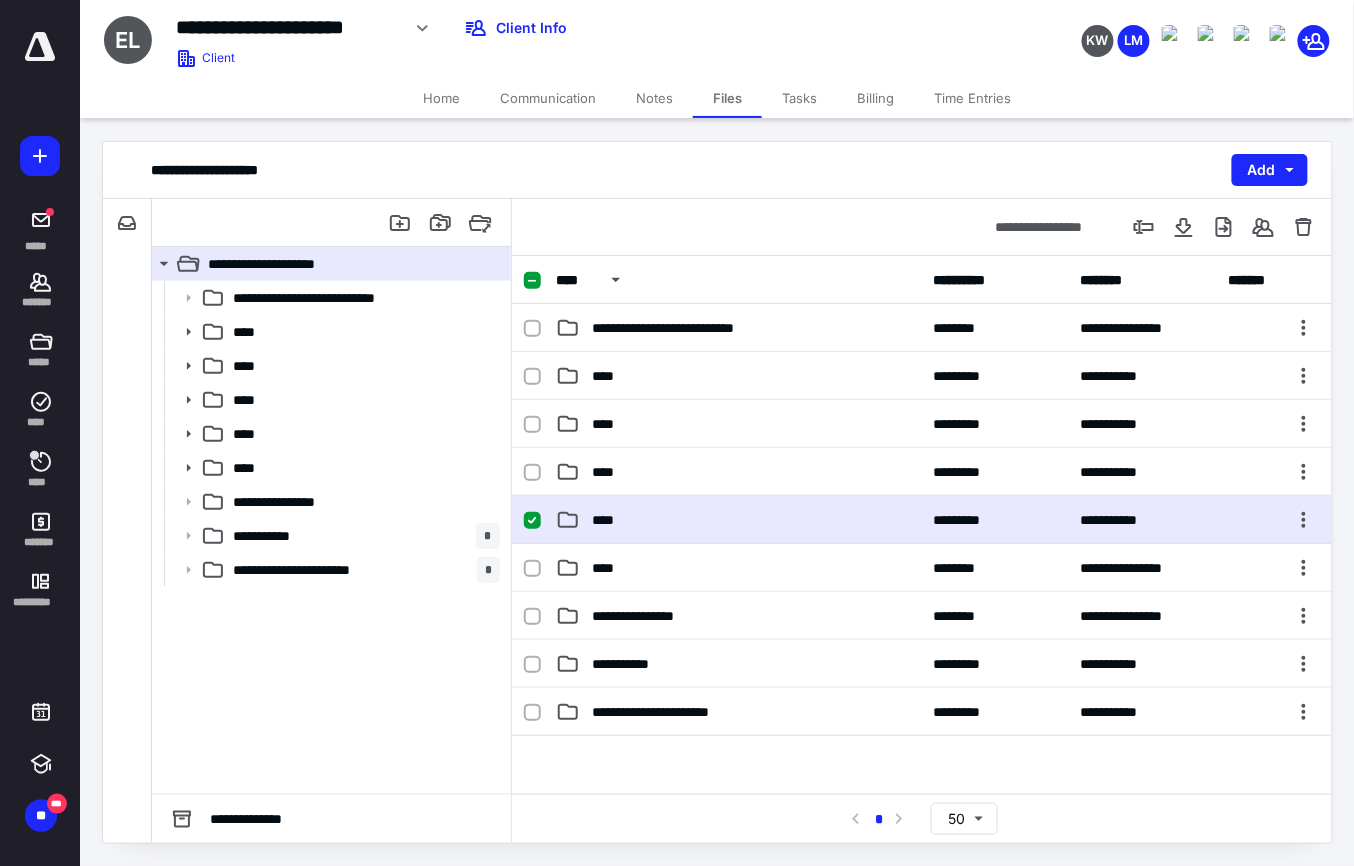 click on "****" at bounding box center [739, 520] 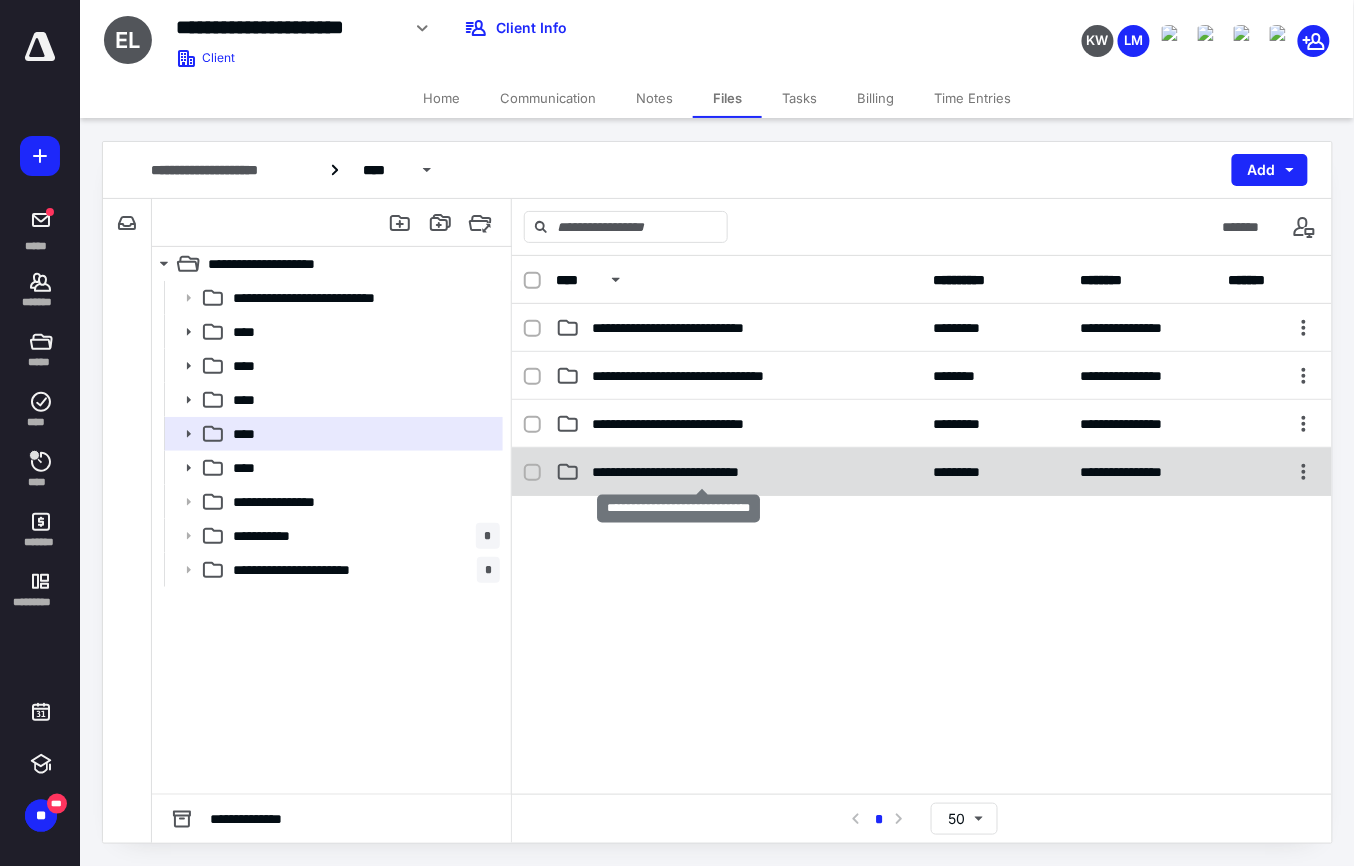 click on "**********" at bounding box center [701, 472] 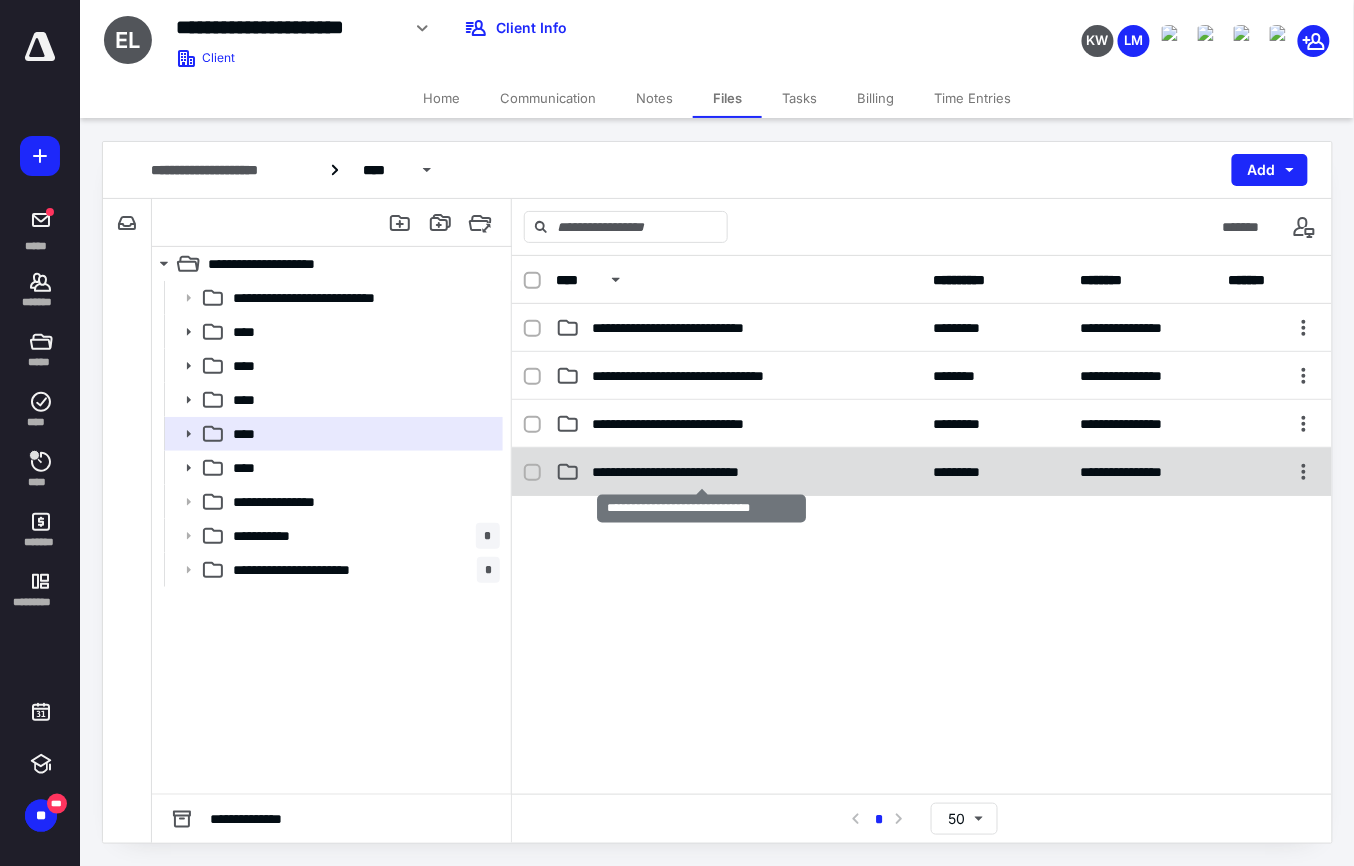 click on "**********" at bounding box center (701, 472) 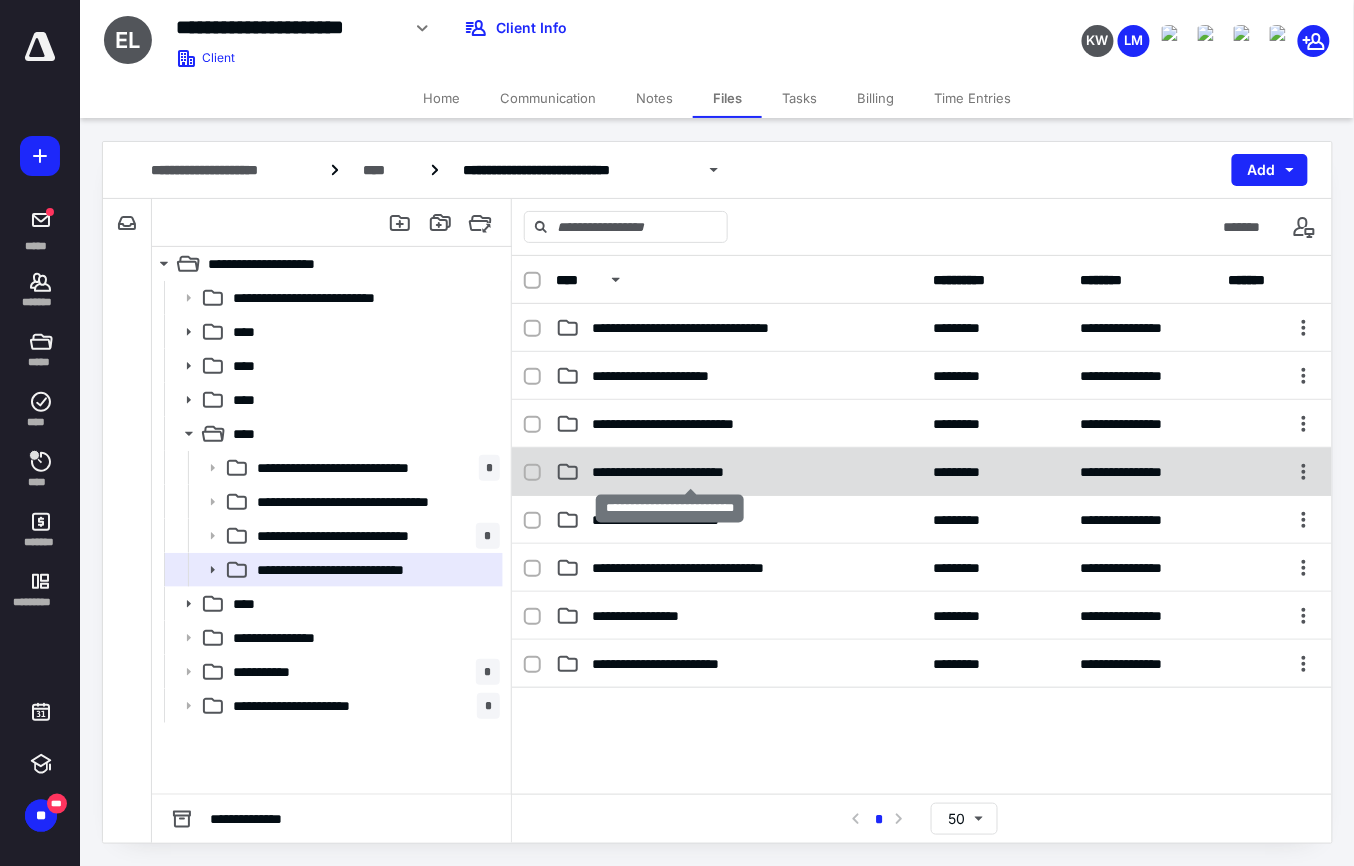 click on "**********" at bounding box center [689, 472] 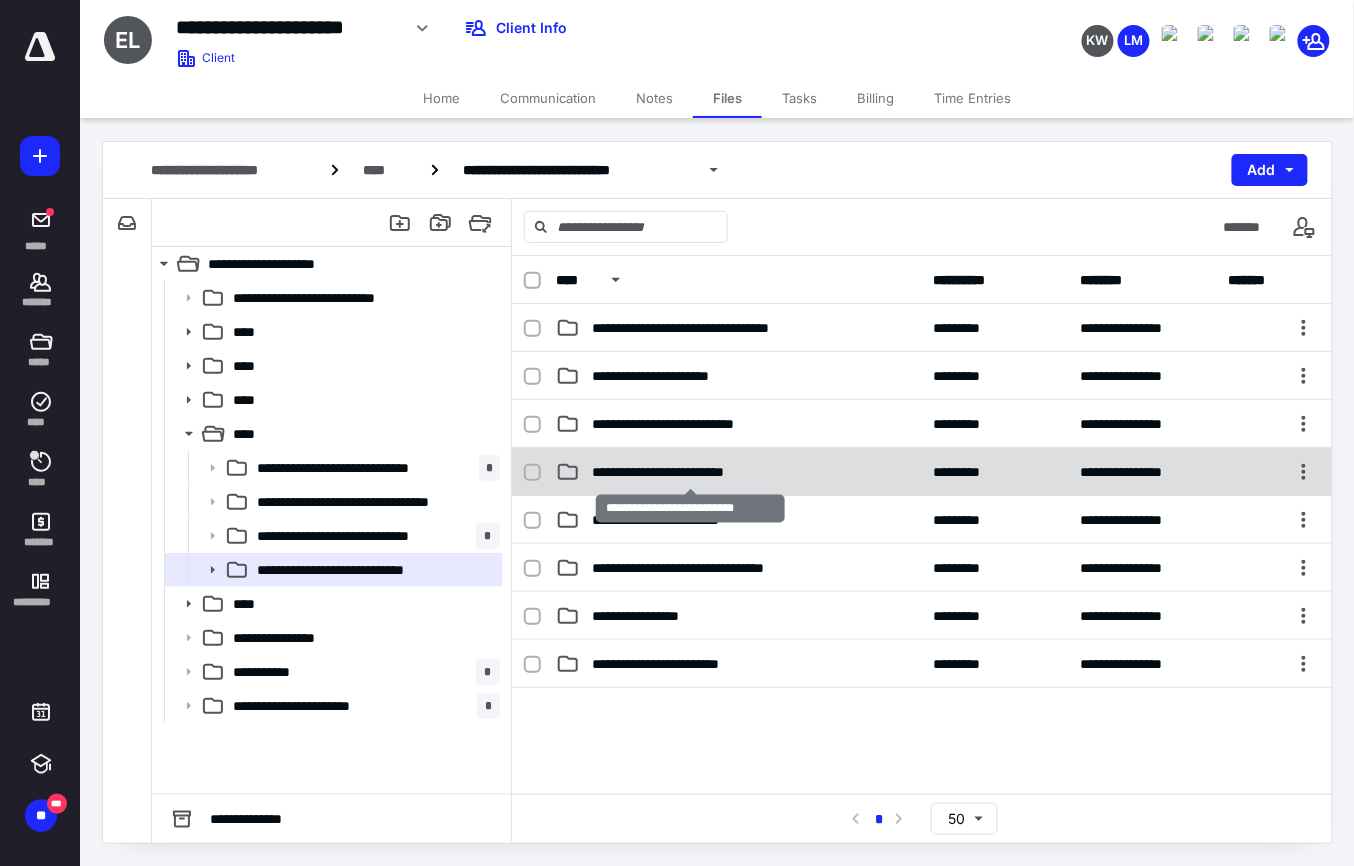 click on "**********" at bounding box center (689, 472) 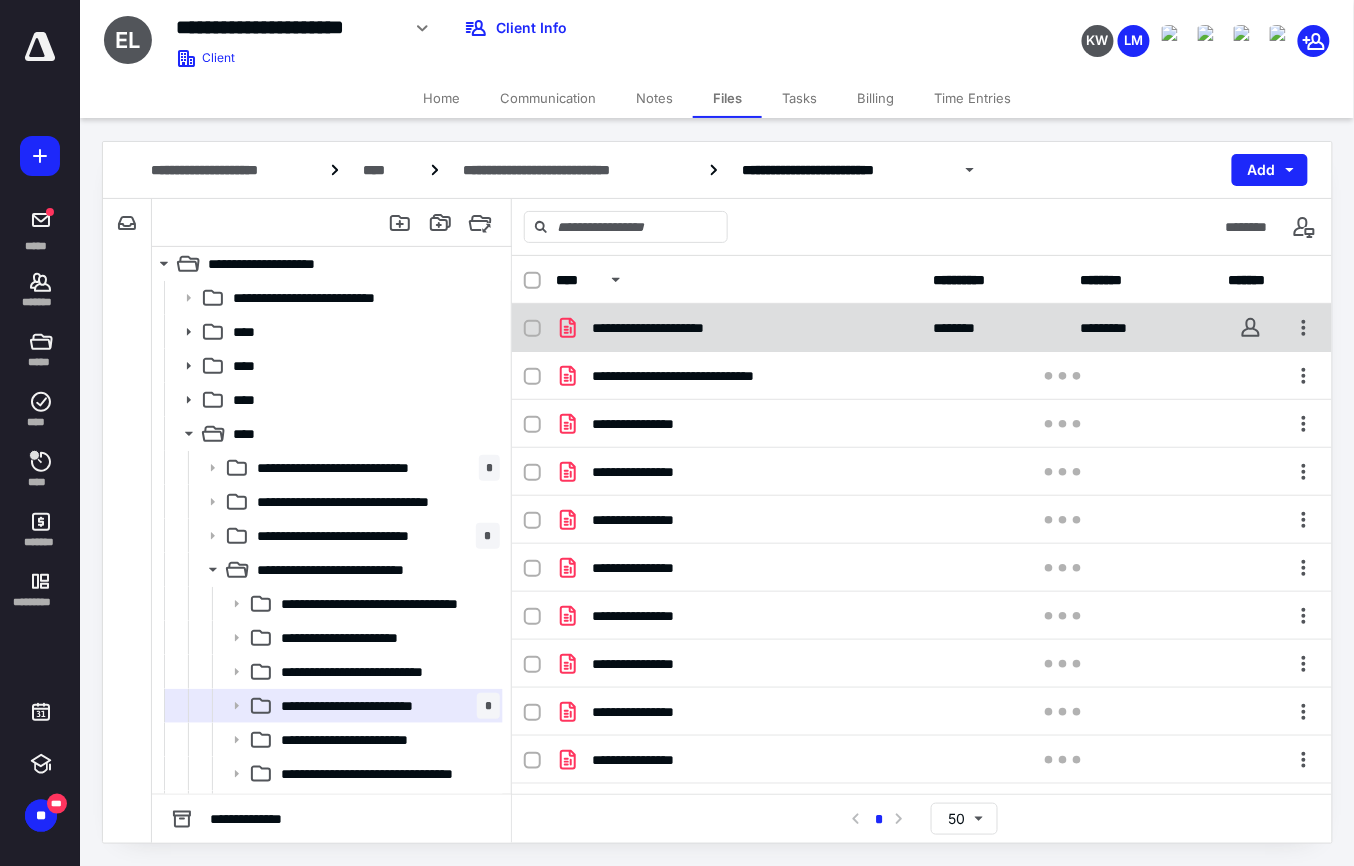 click on "**********" at bounding box center [922, 328] 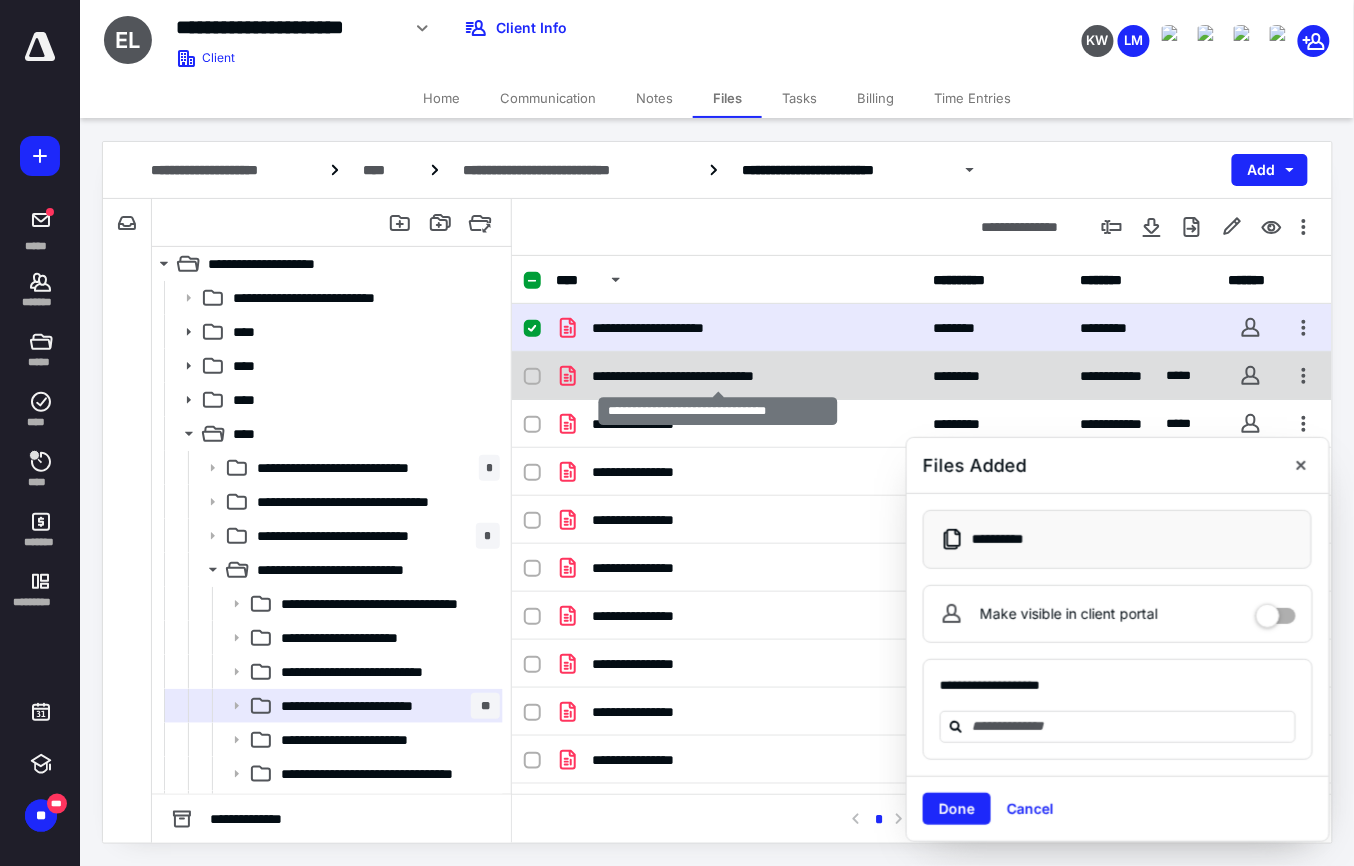 click on "**********" at bounding box center (718, 376) 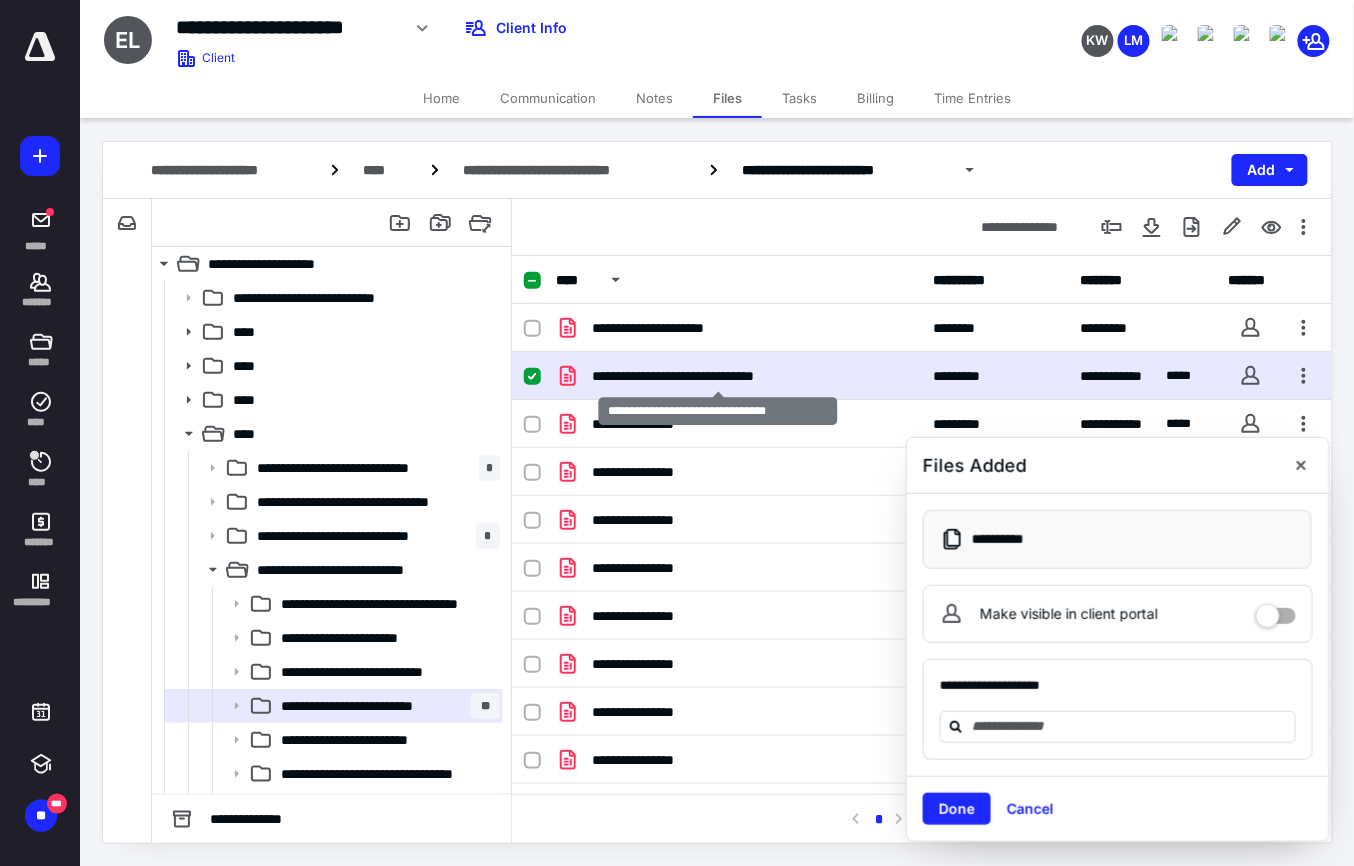 click on "**********" at bounding box center (718, 376) 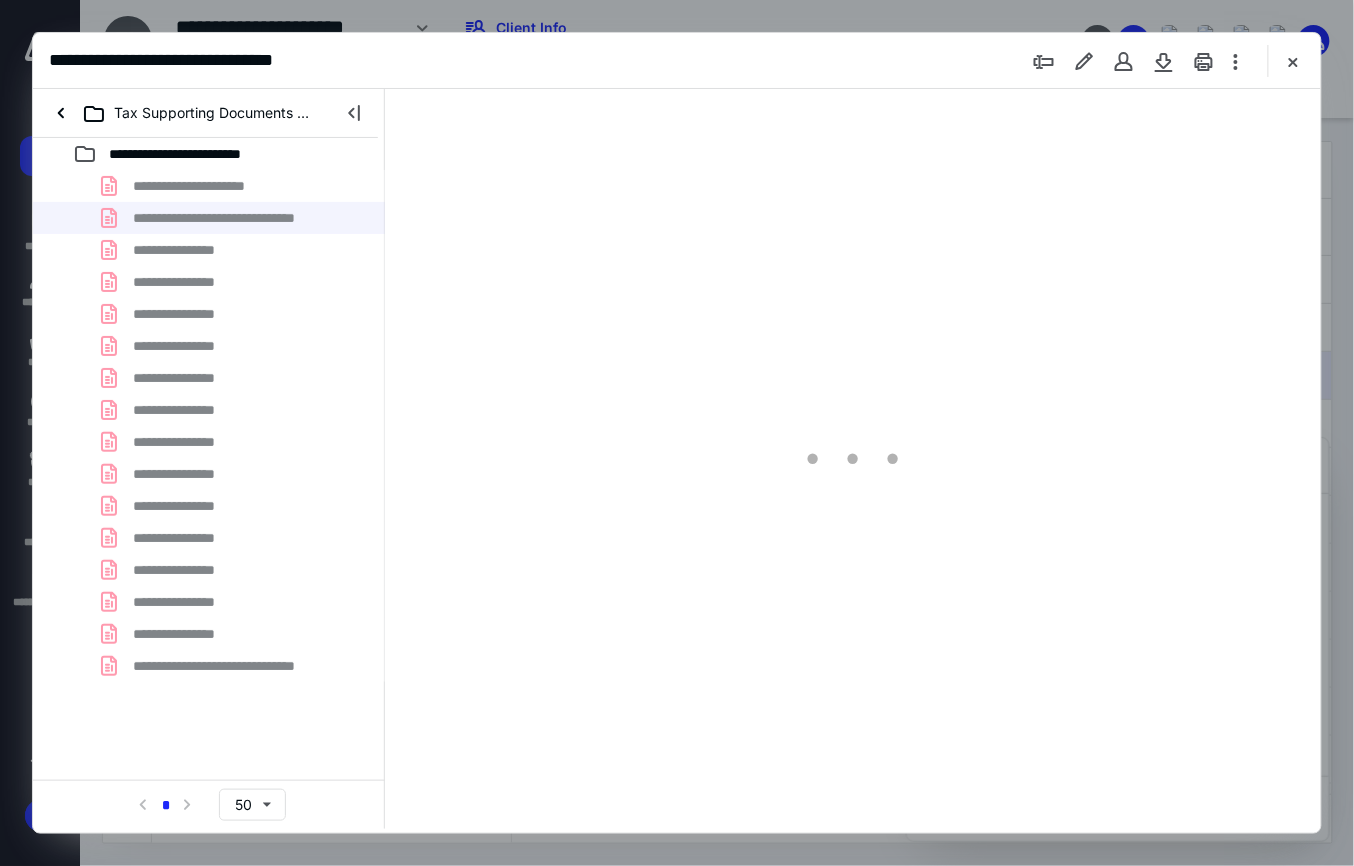scroll, scrollTop: 0, scrollLeft: 0, axis: both 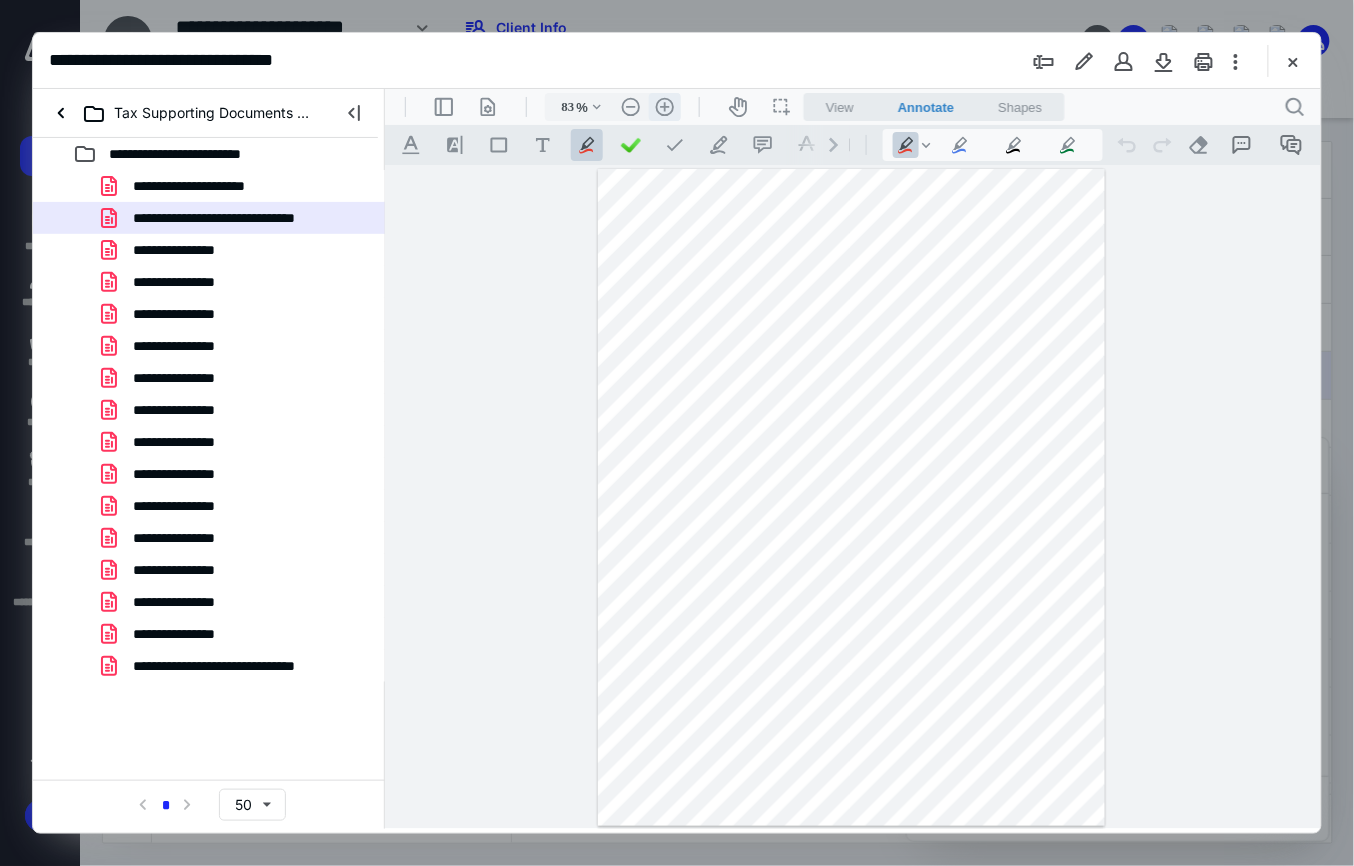 click on ".cls-1{fill:#abb0c4;} icon - header - zoom - in - line" at bounding box center (664, 106) 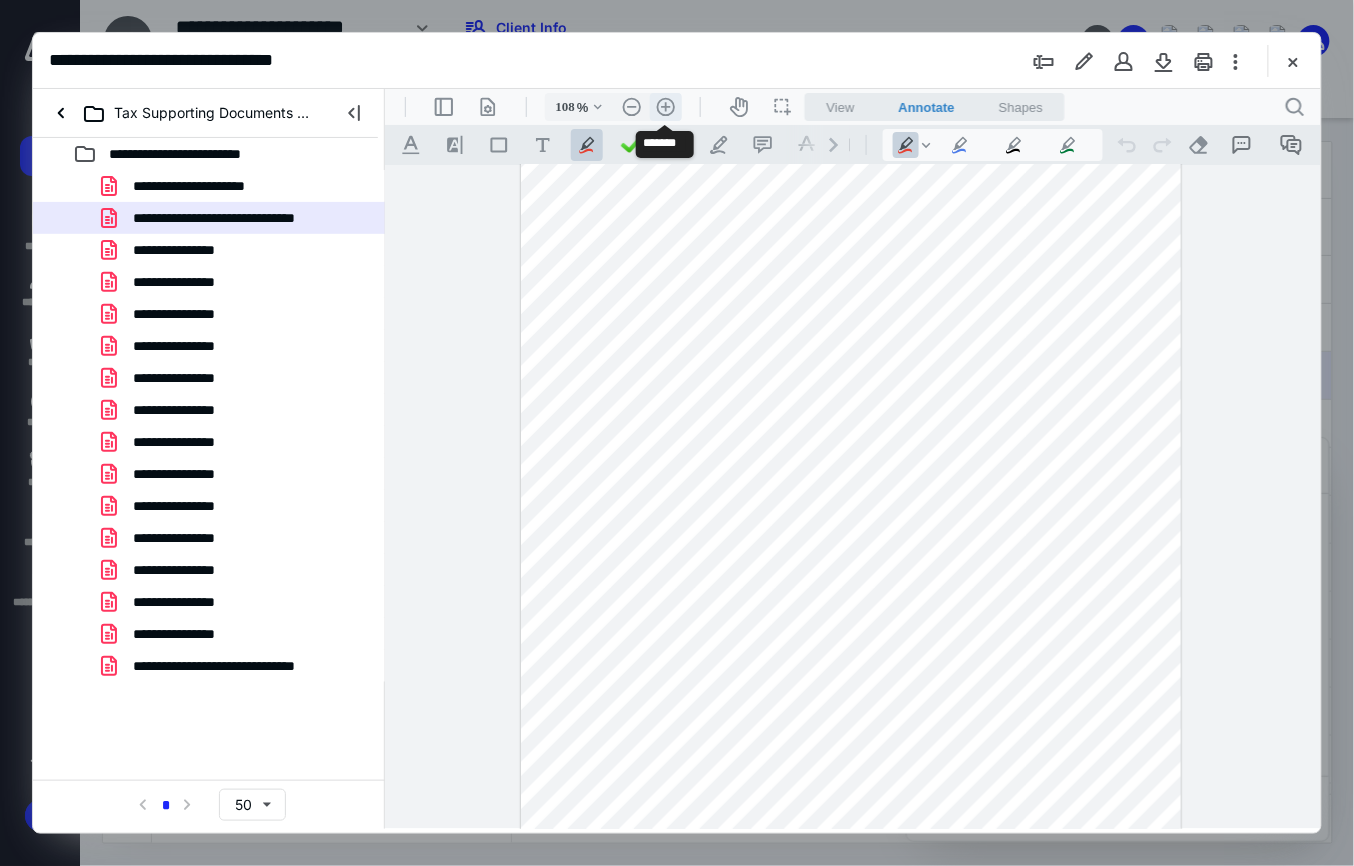 click on ".cls-1{fill:#abb0c4;} icon - header - zoom - in - line" at bounding box center (665, 106) 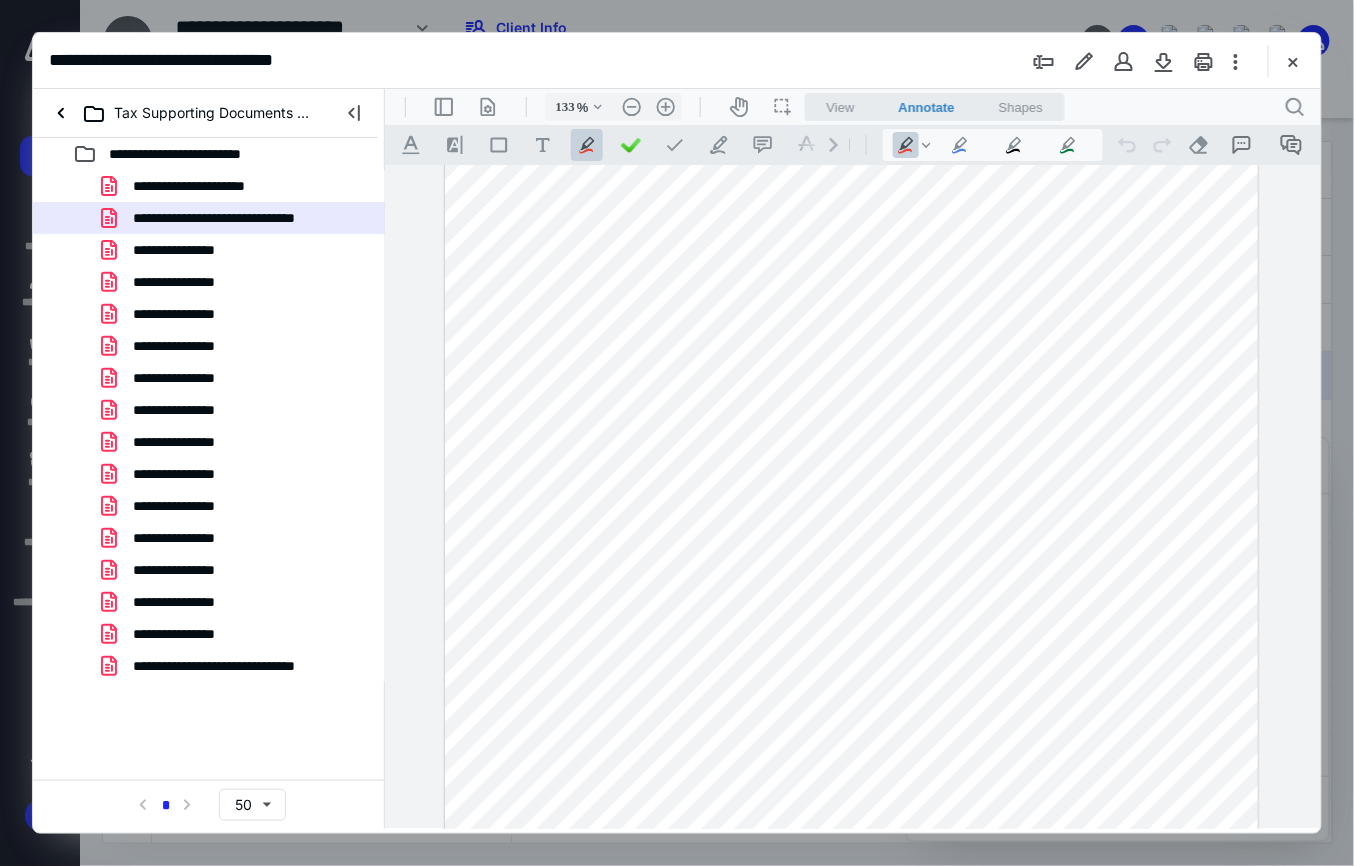 scroll, scrollTop: 0, scrollLeft: 0, axis: both 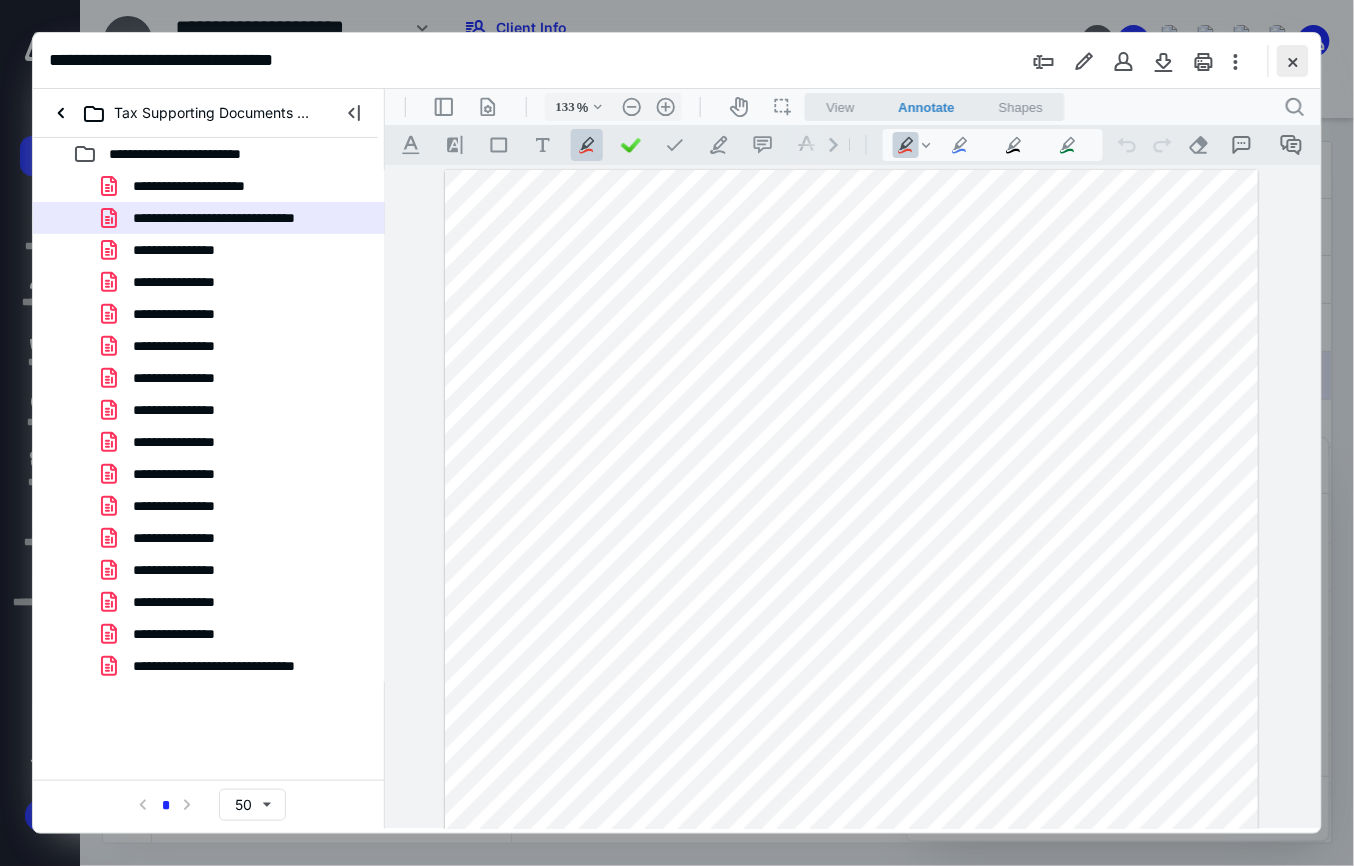 click at bounding box center (1293, 61) 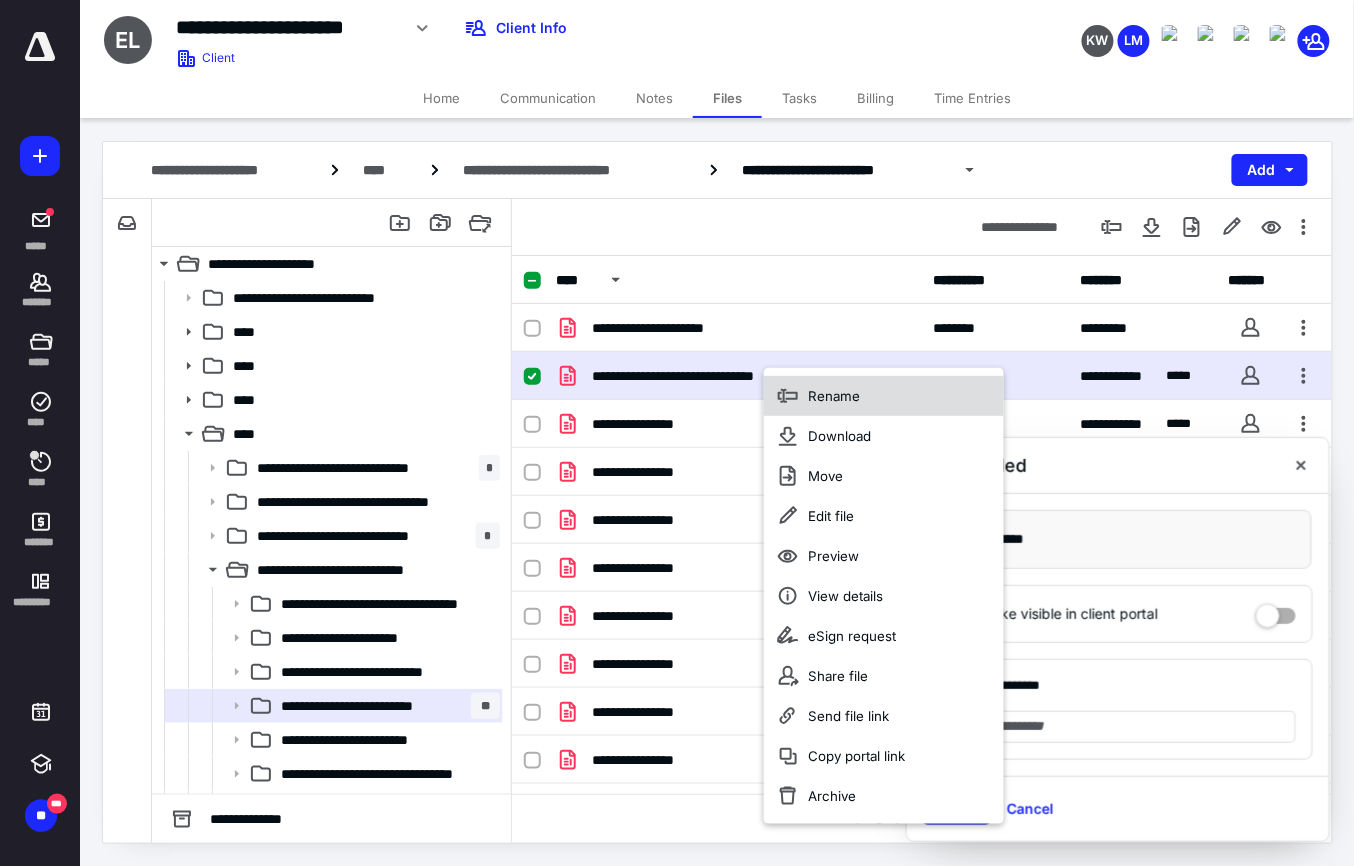 click on "Rename" at bounding box center (884, 396) 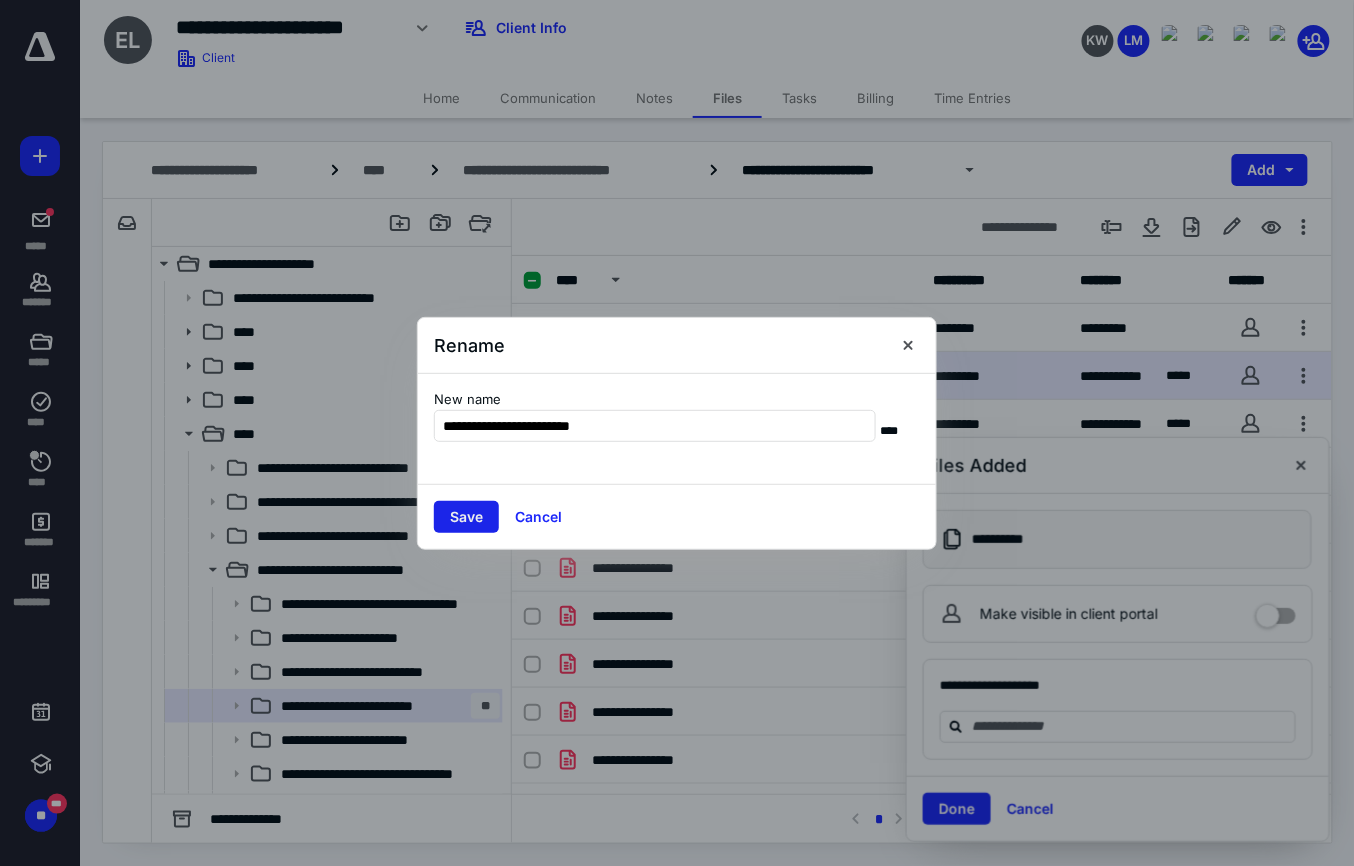 type on "**********" 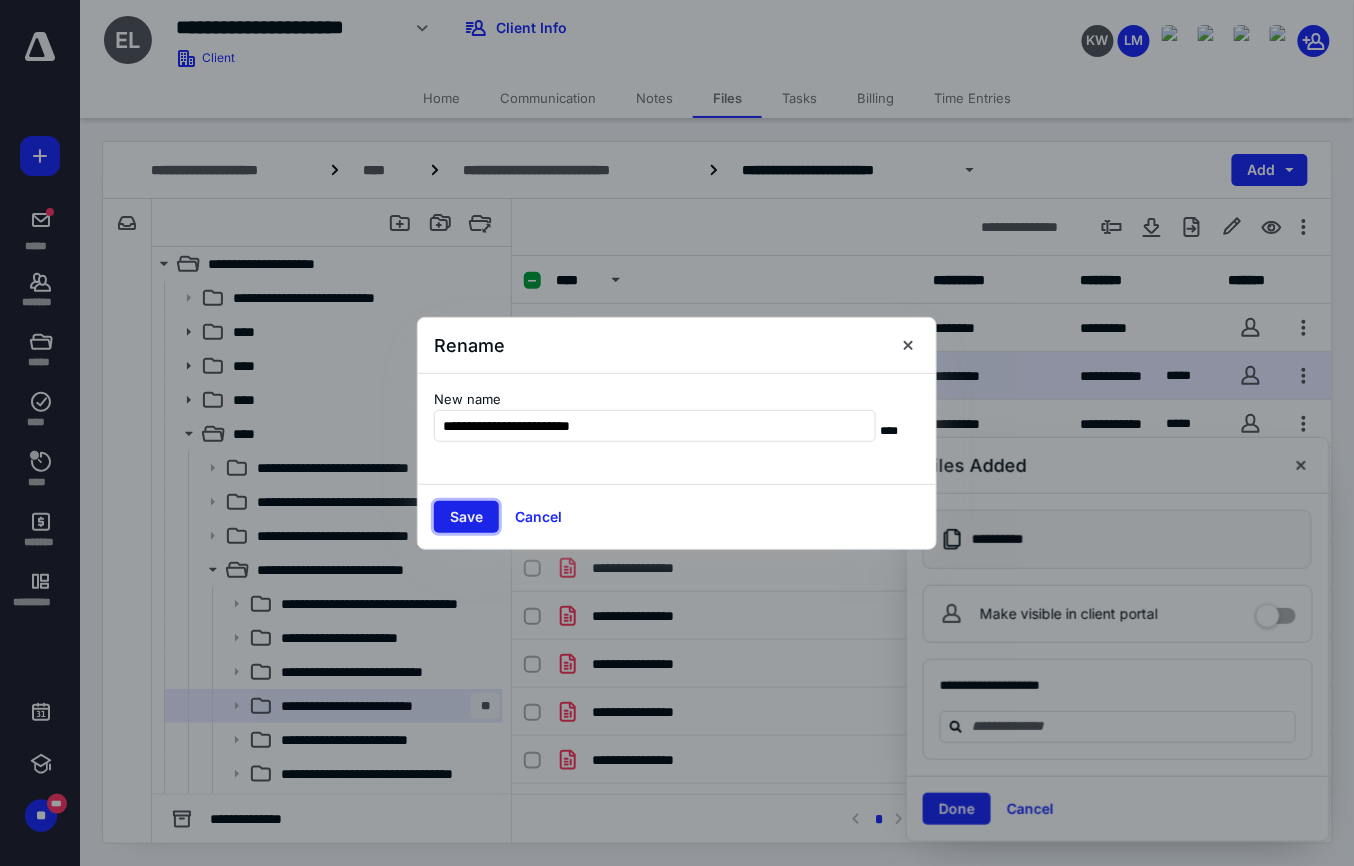 click on "Save" at bounding box center [466, 517] 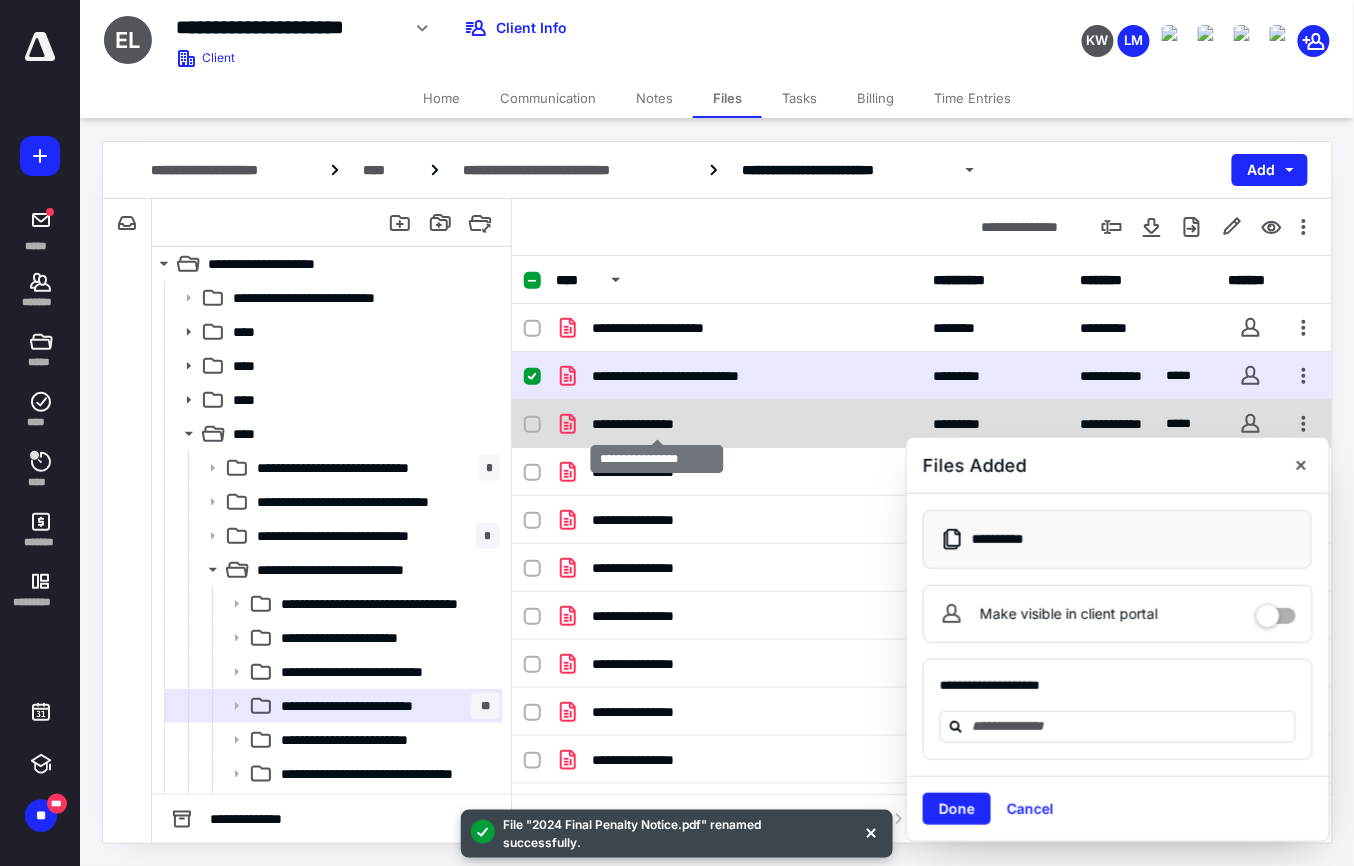 click on "**********" at bounding box center (657, 424) 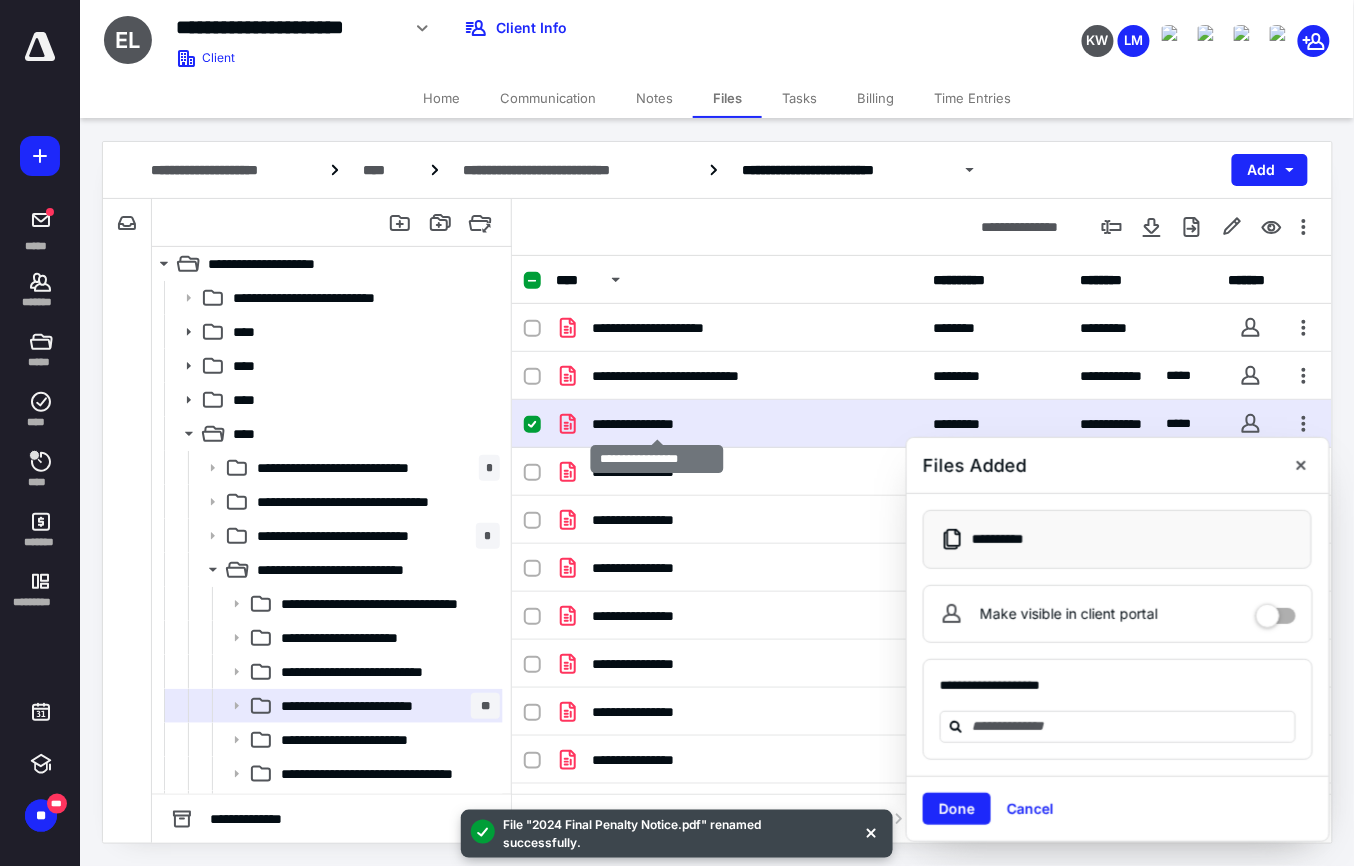 click on "**********" at bounding box center (657, 424) 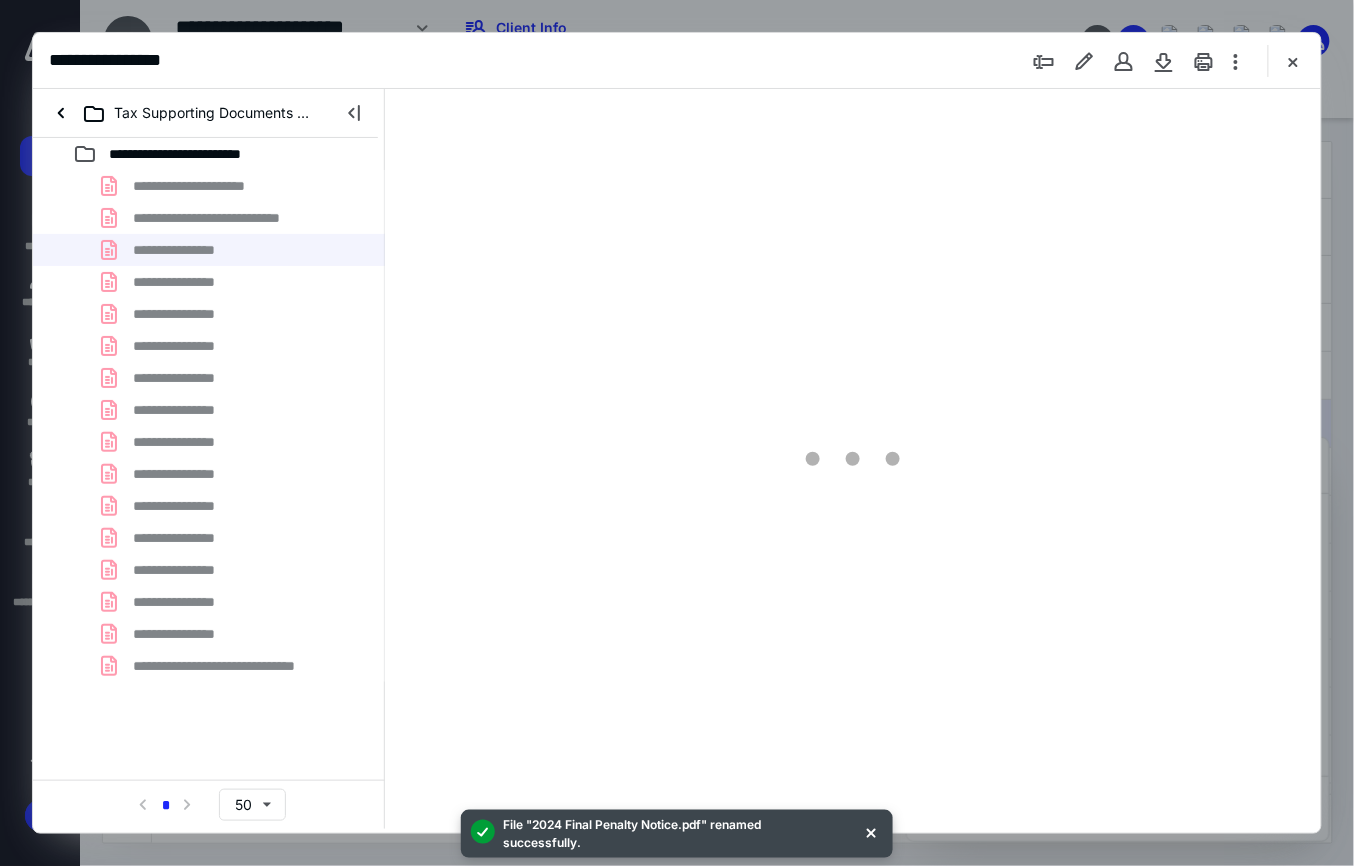 scroll, scrollTop: 0, scrollLeft: 0, axis: both 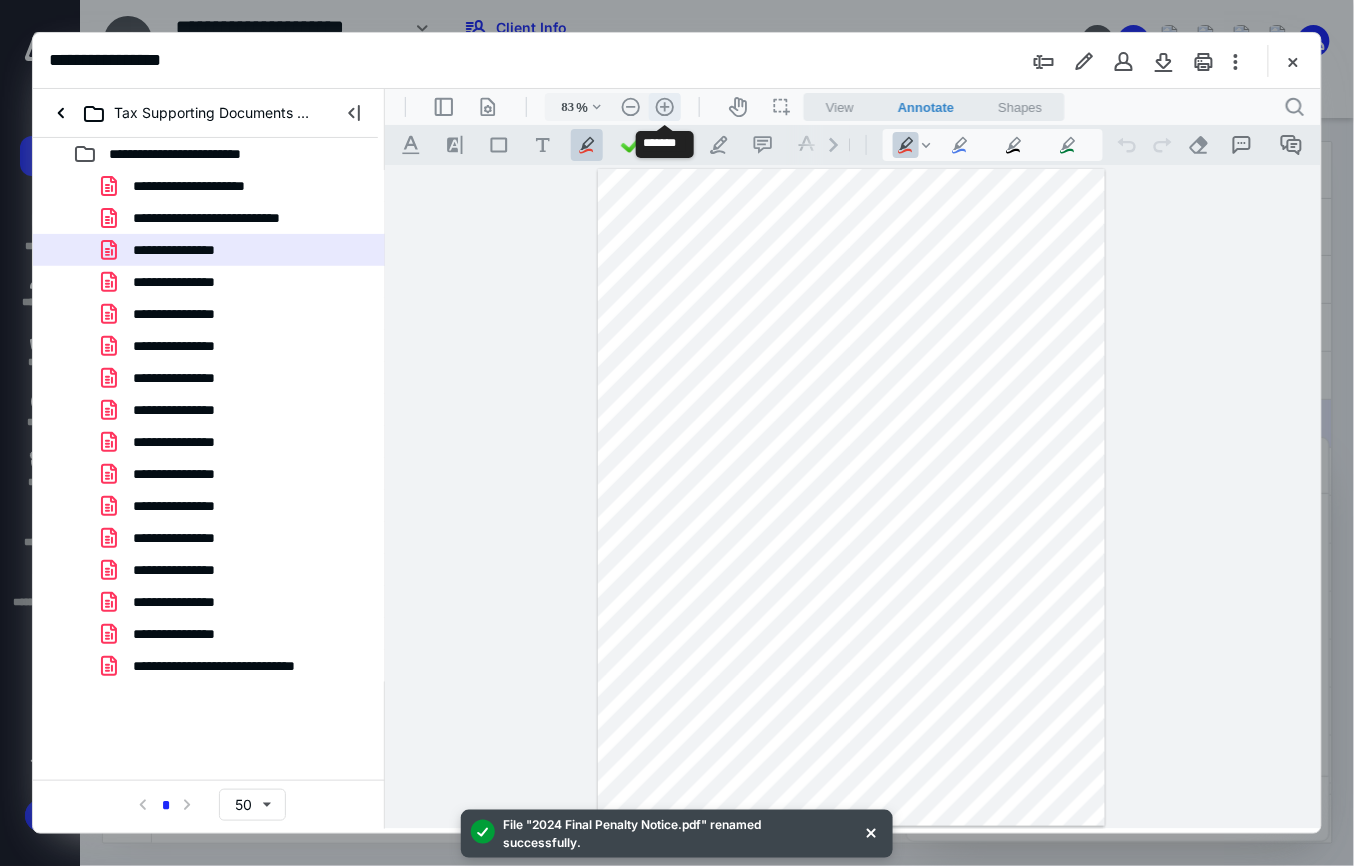 click on ".cls-1{fill:#abb0c4;} icon - header - zoom - in - line" at bounding box center [664, 106] 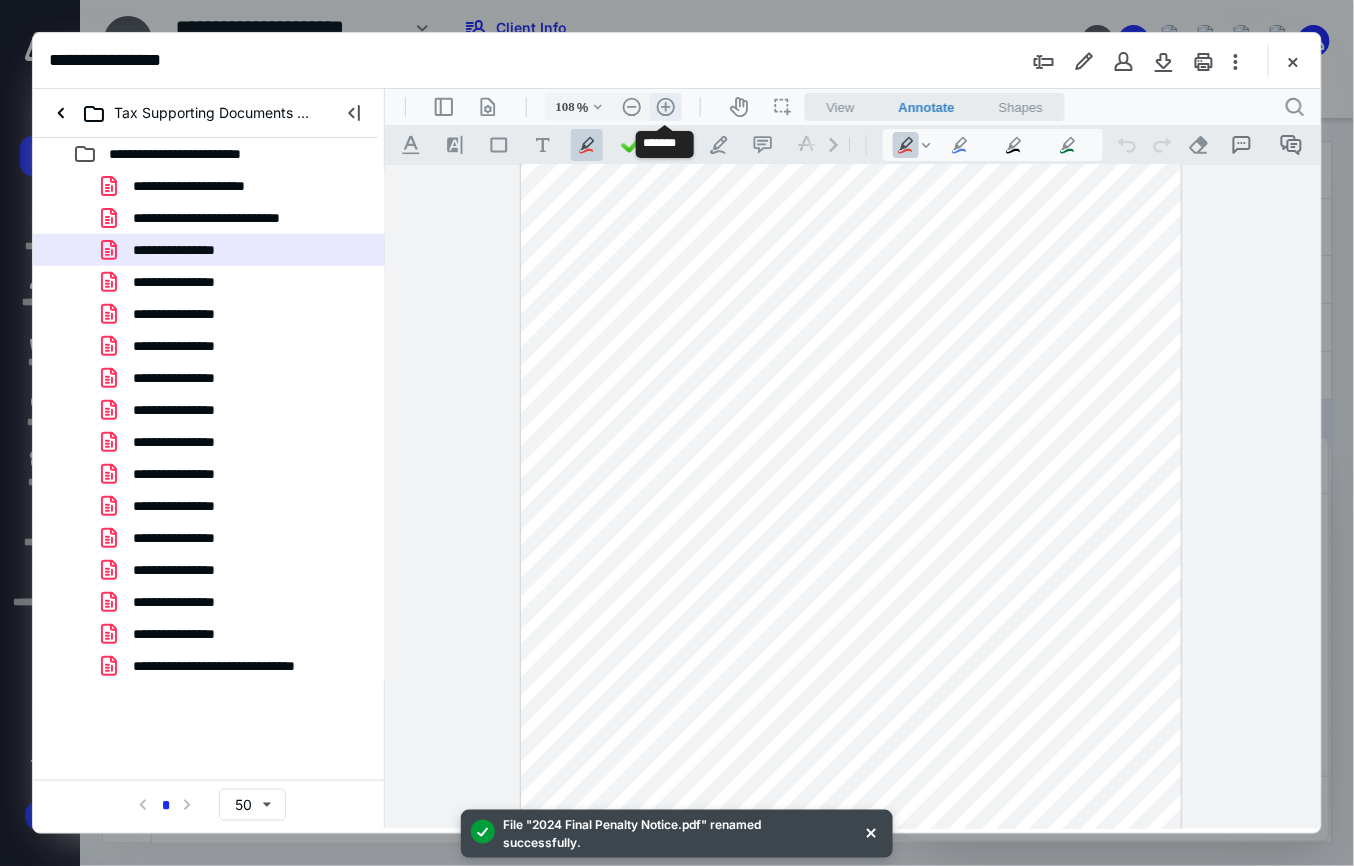 click on ".cls-1{fill:#abb0c4;} icon - header - zoom - in - line" at bounding box center (665, 106) 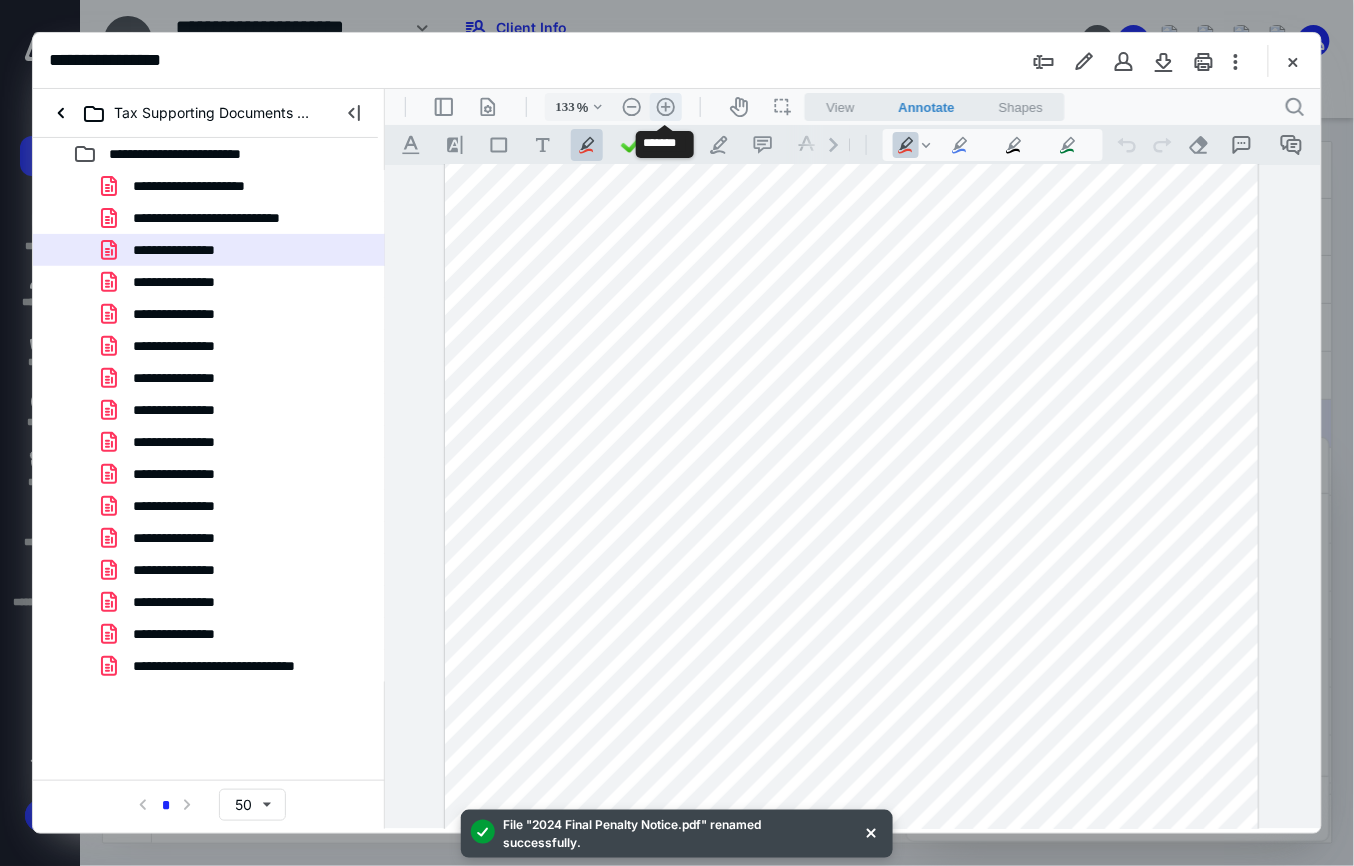 scroll, scrollTop: 174, scrollLeft: 0, axis: vertical 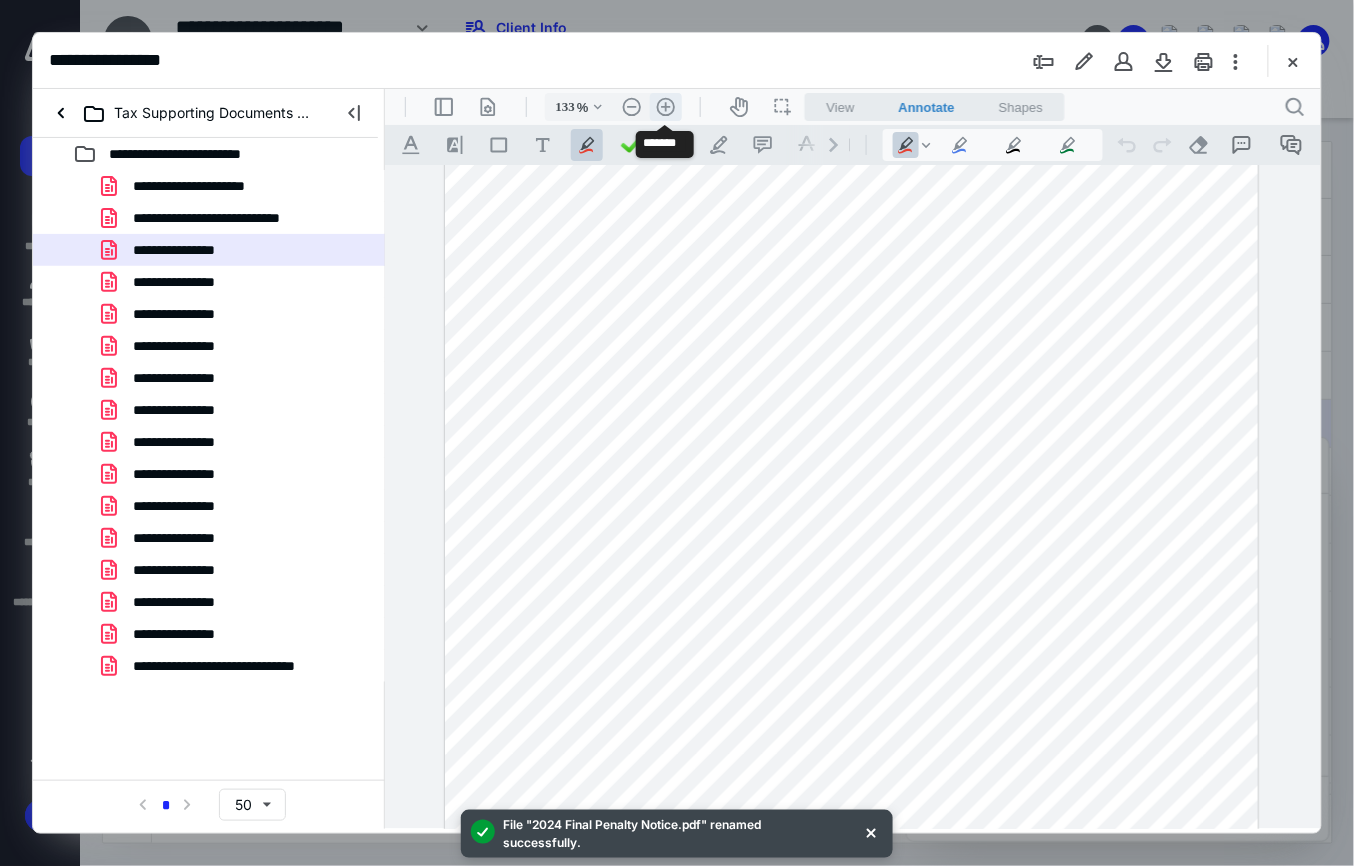 click on ".cls-1{fill:#abb0c4;} icon - header - zoom - in - line" at bounding box center [665, 106] 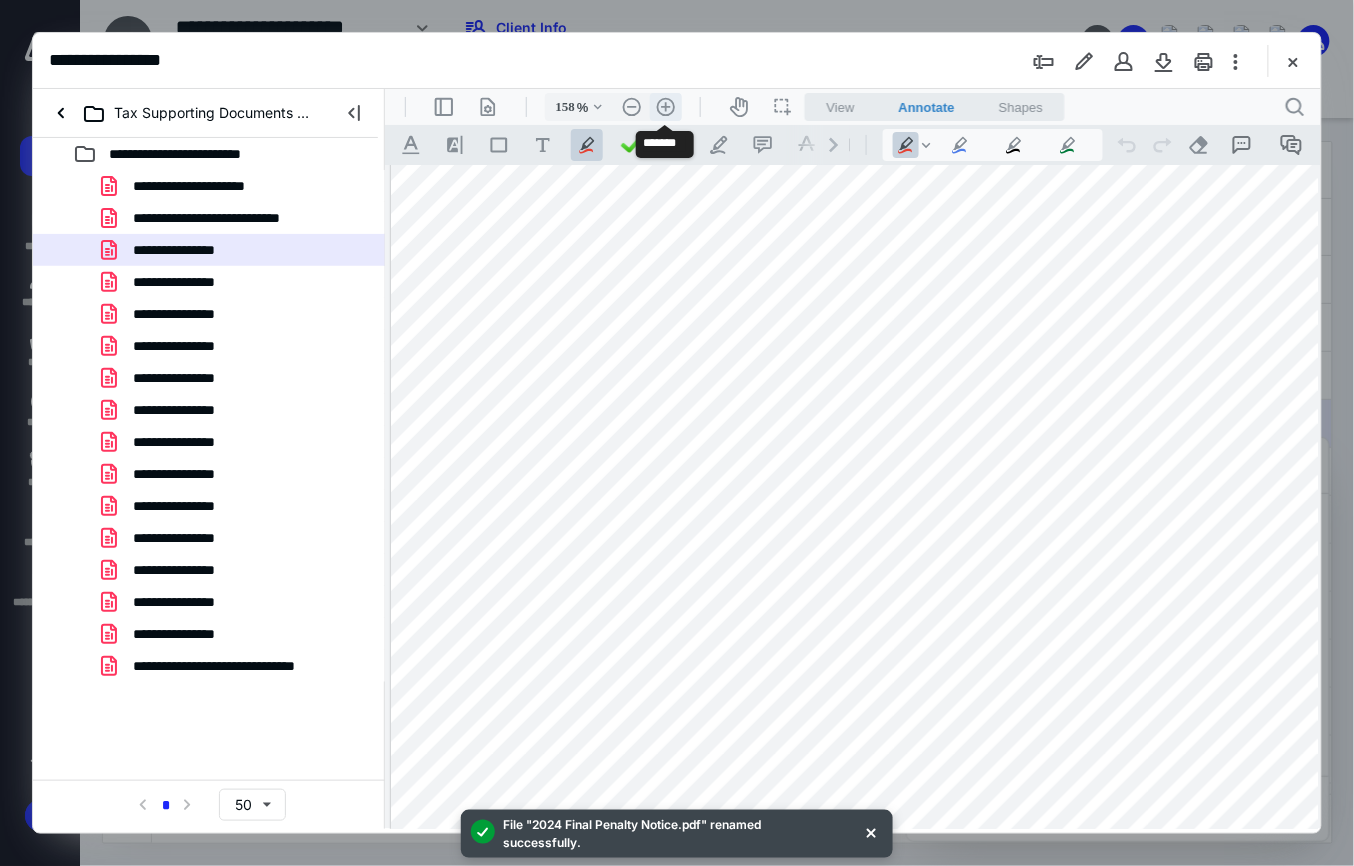 scroll, scrollTop: 262, scrollLeft: 28, axis: both 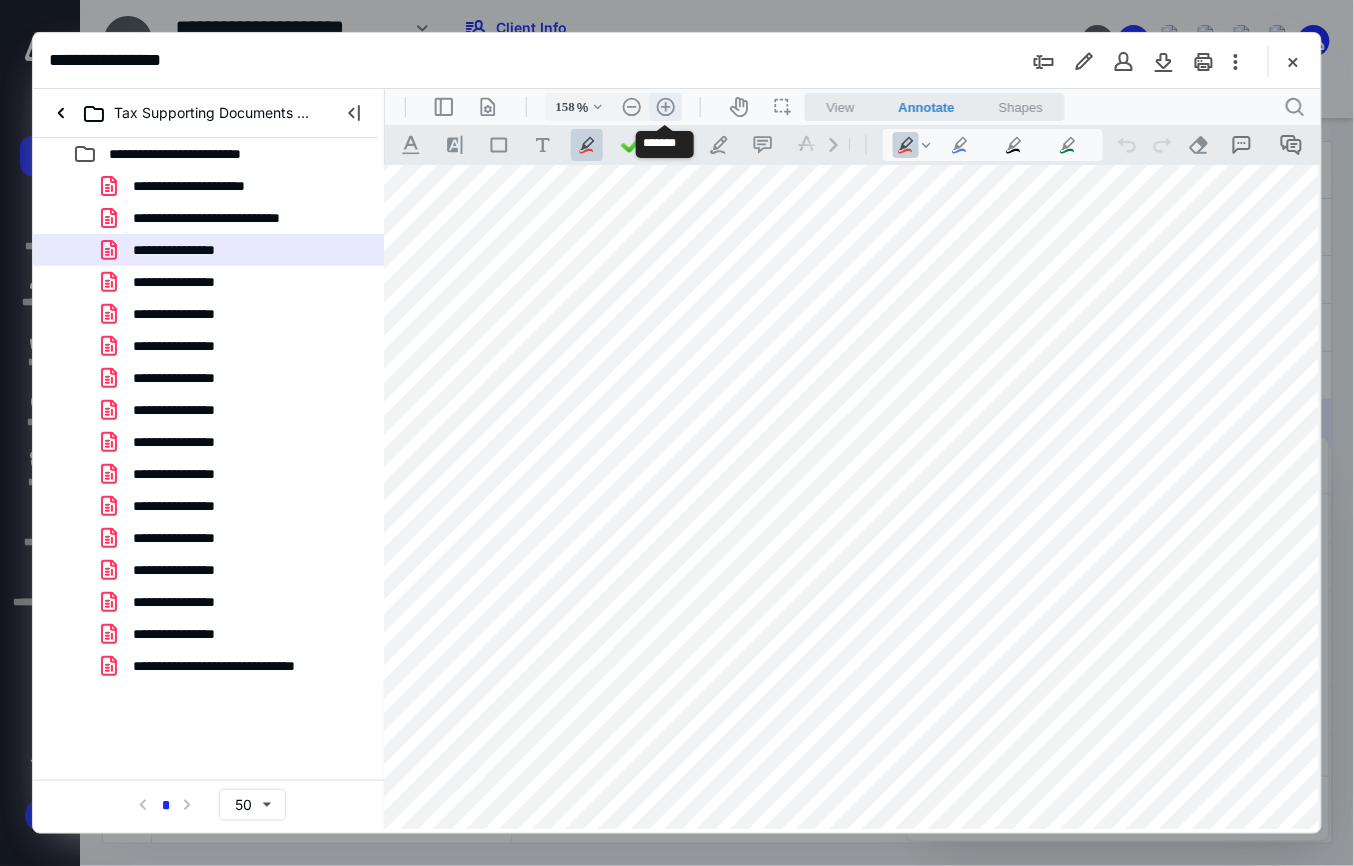 click on ".cls-1{fill:#abb0c4;} icon - header - zoom - in - line" at bounding box center [665, 106] 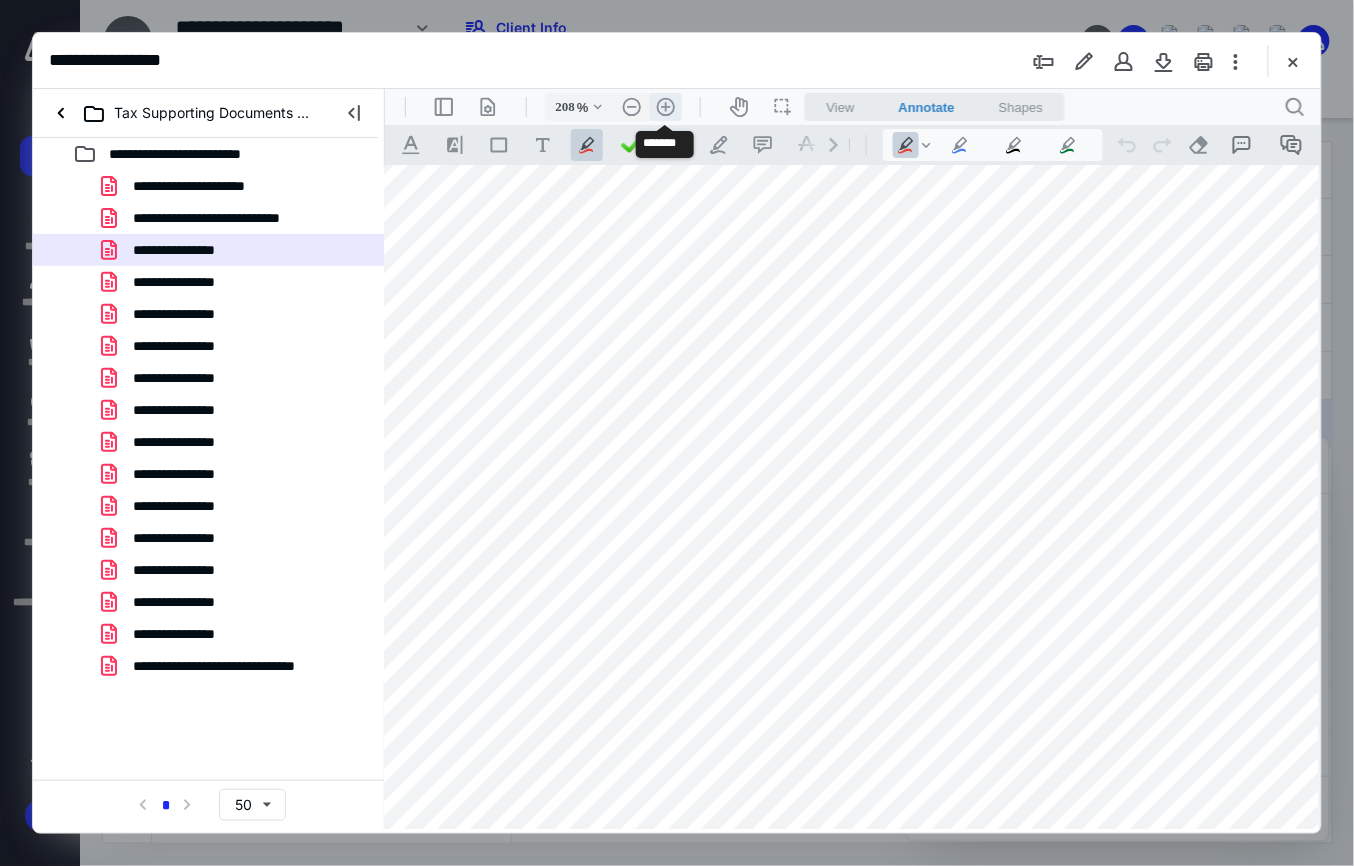 scroll, scrollTop: 438, scrollLeft: 185, axis: both 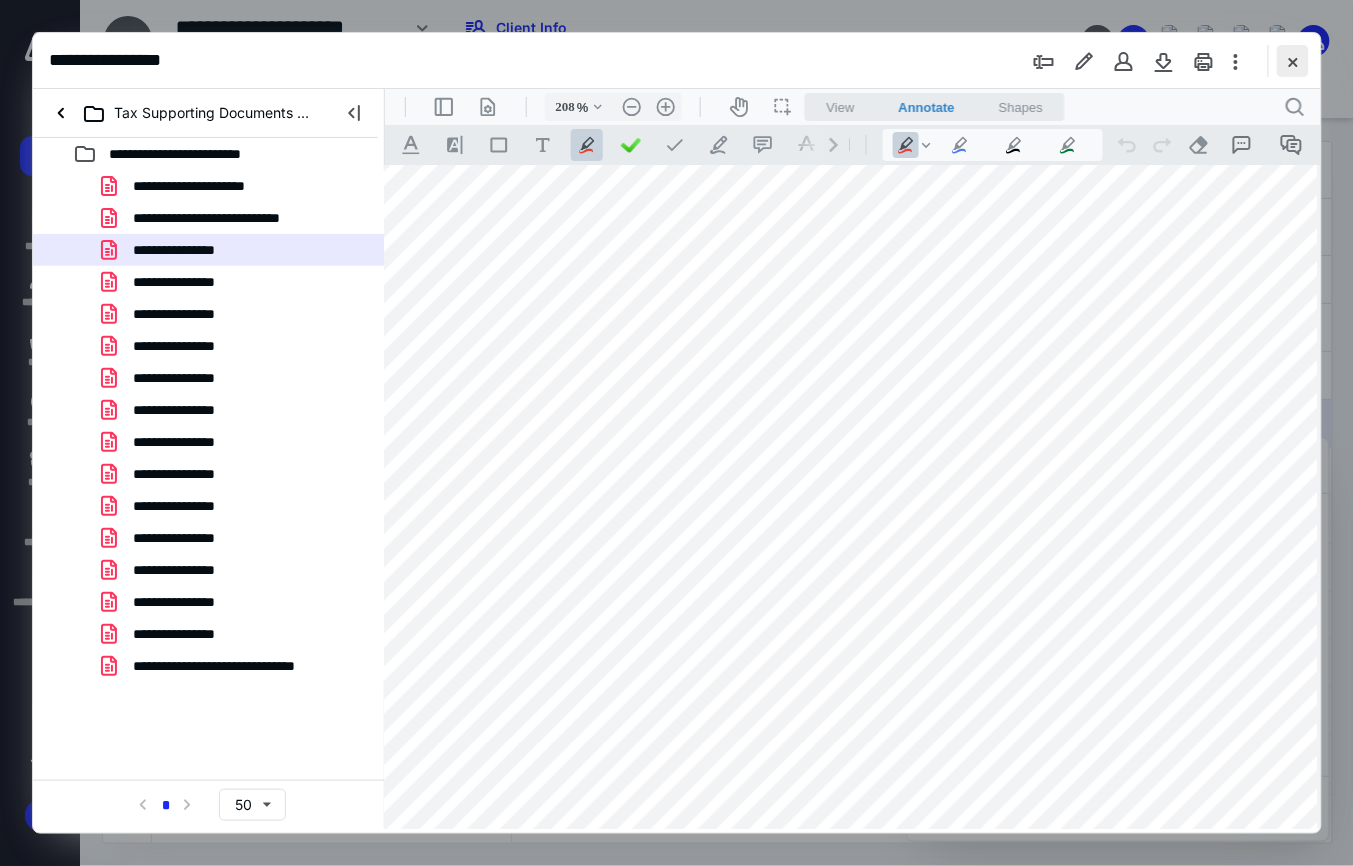 click at bounding box center (1293, 61) 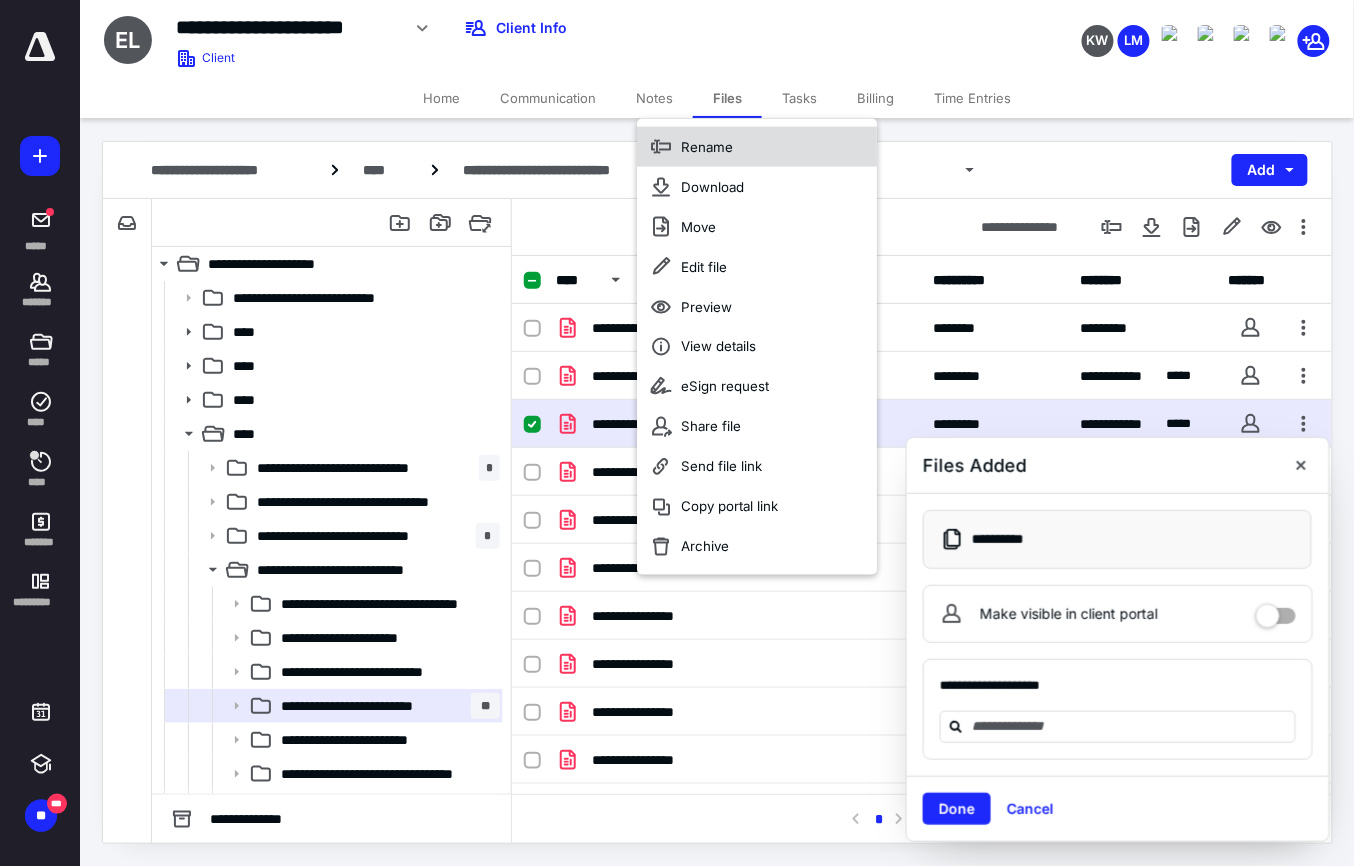 click on "Rename" at bounding box center (757, 147) 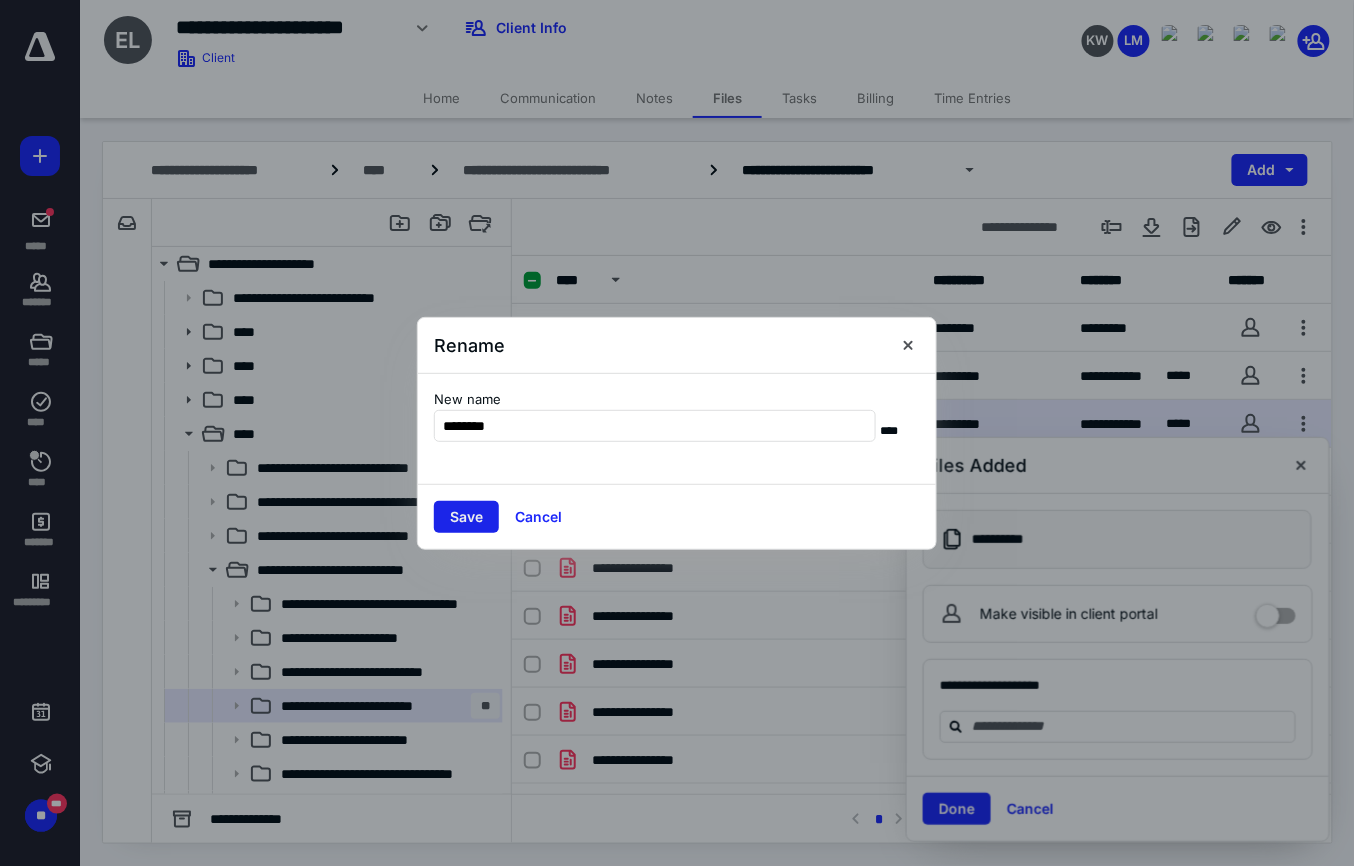 type on "********" 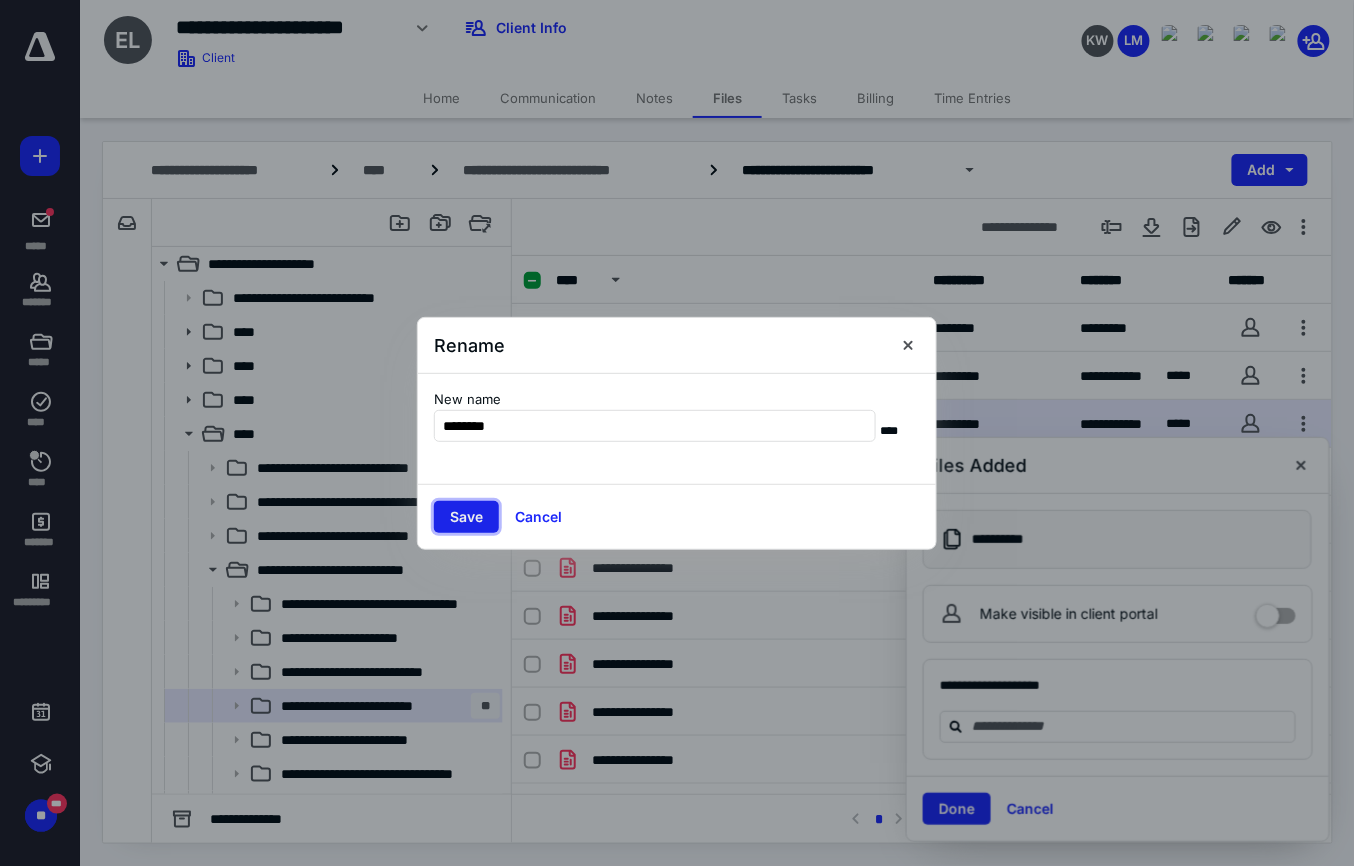 click on "Save" at bounding box center (466, 517) 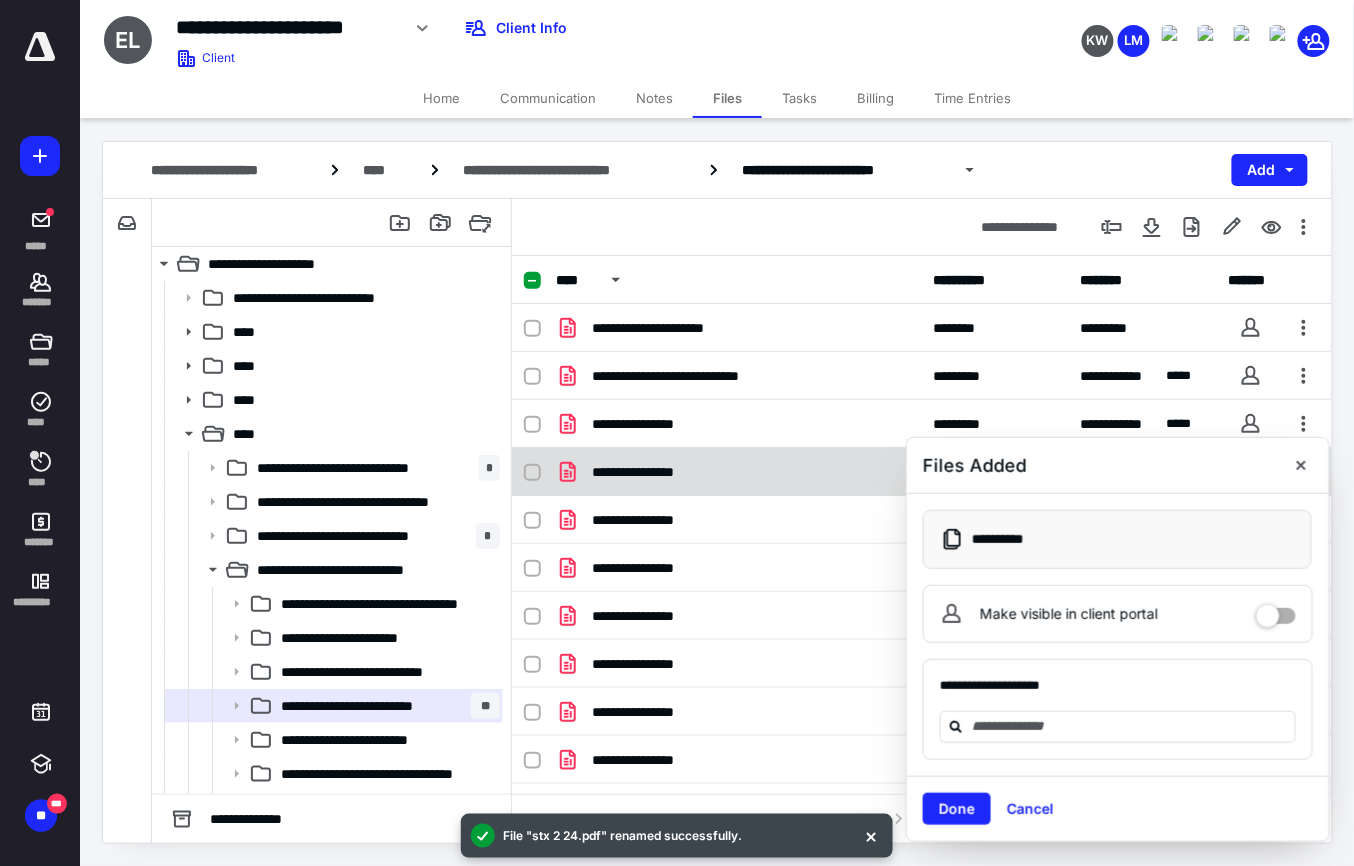 click on "**********" at bounding box center (650, 472) 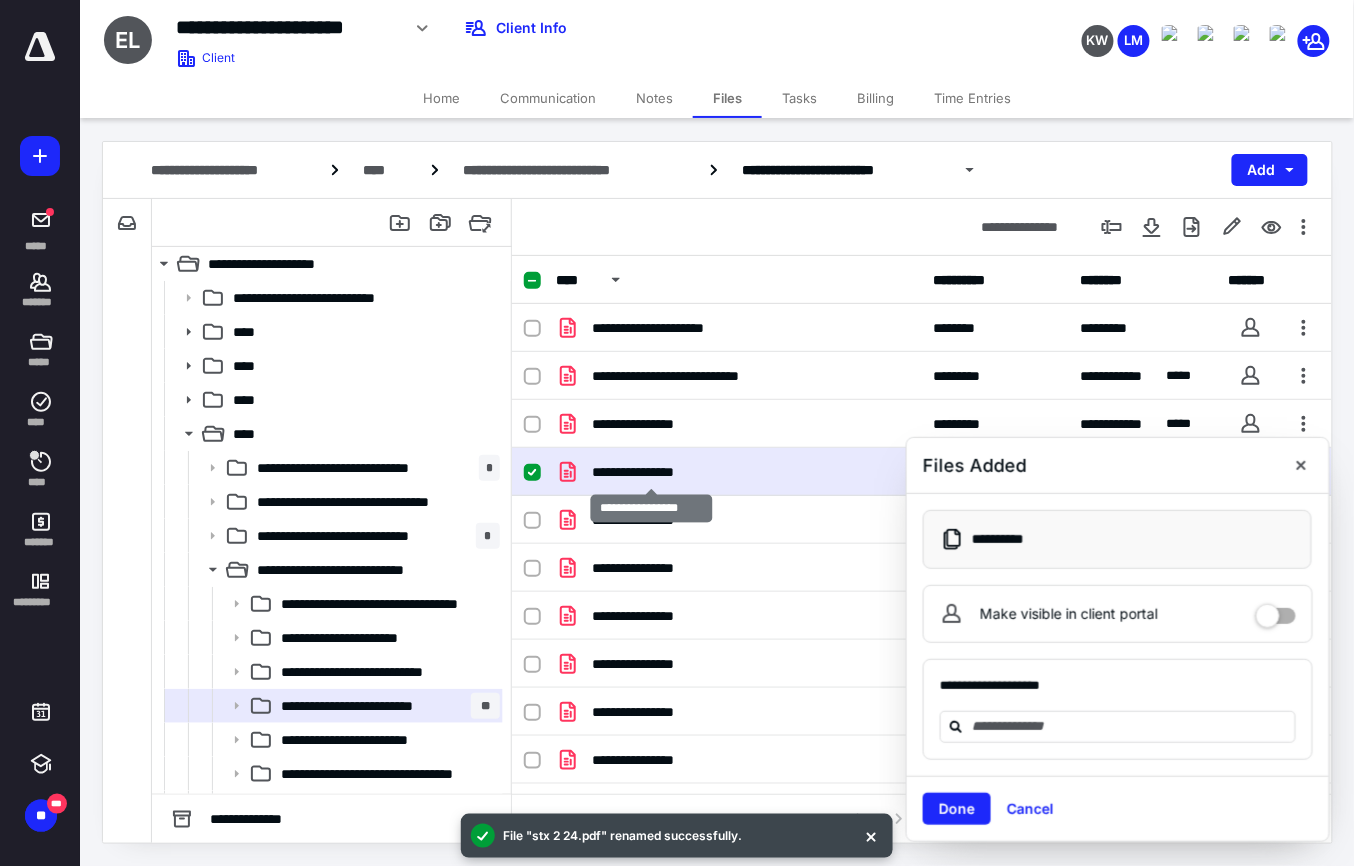 click on "**********" at bounding box center (650, 472) 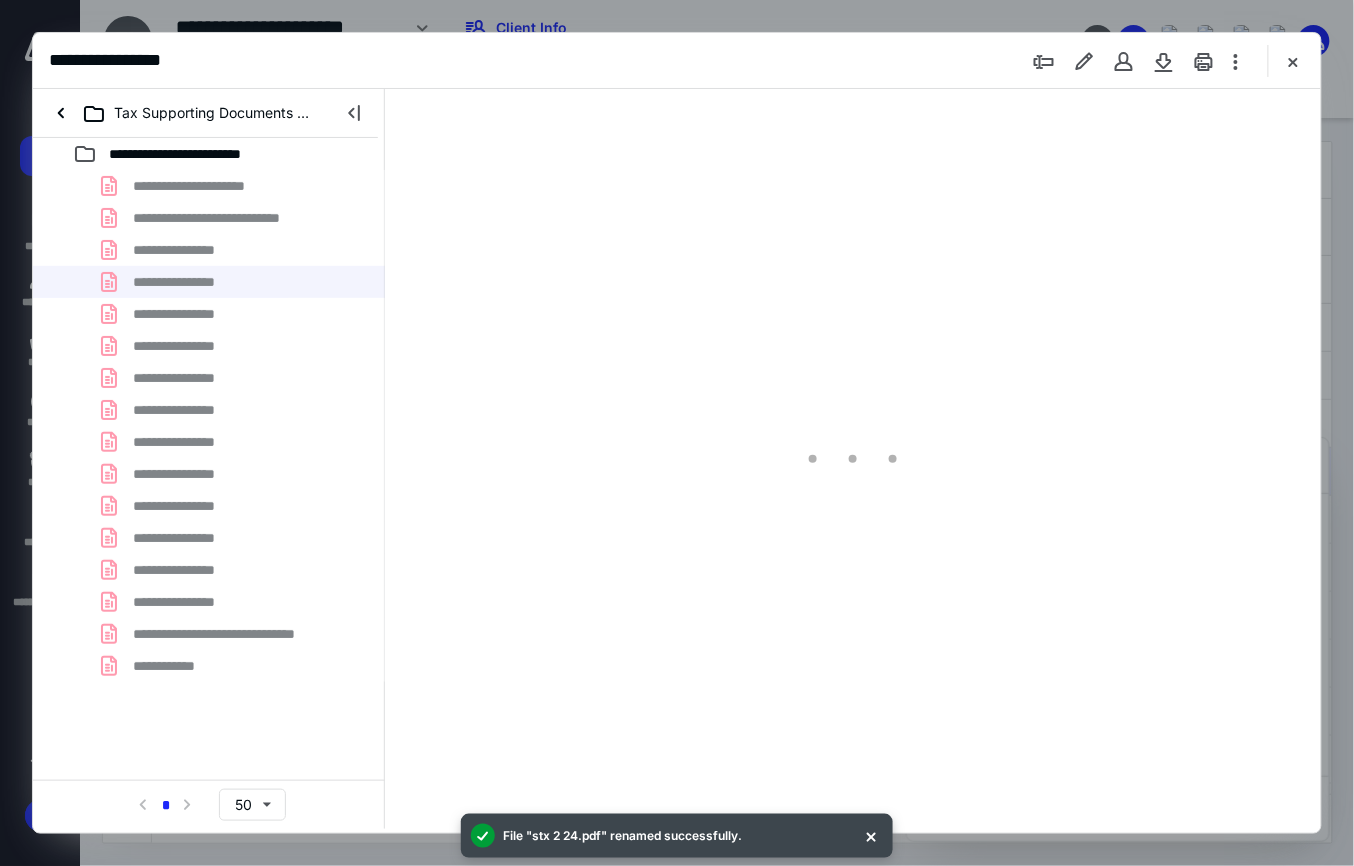 scroll, scrollTop: 0, scrollLeft: 0, axis: both 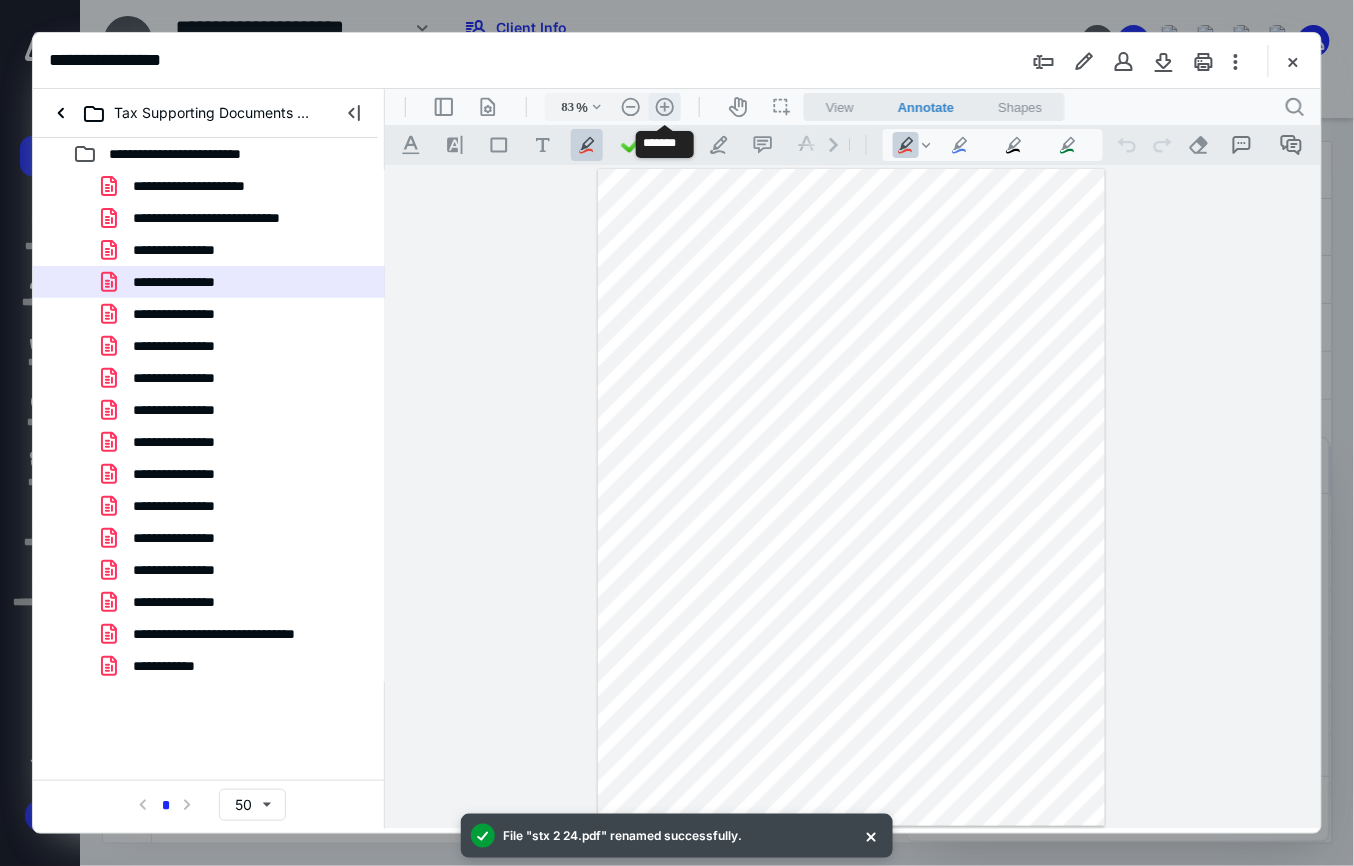 click on ".cls-1{fill:#abb0c4;} icon - header - zoom - in - line" at bounding box center (664, 106) 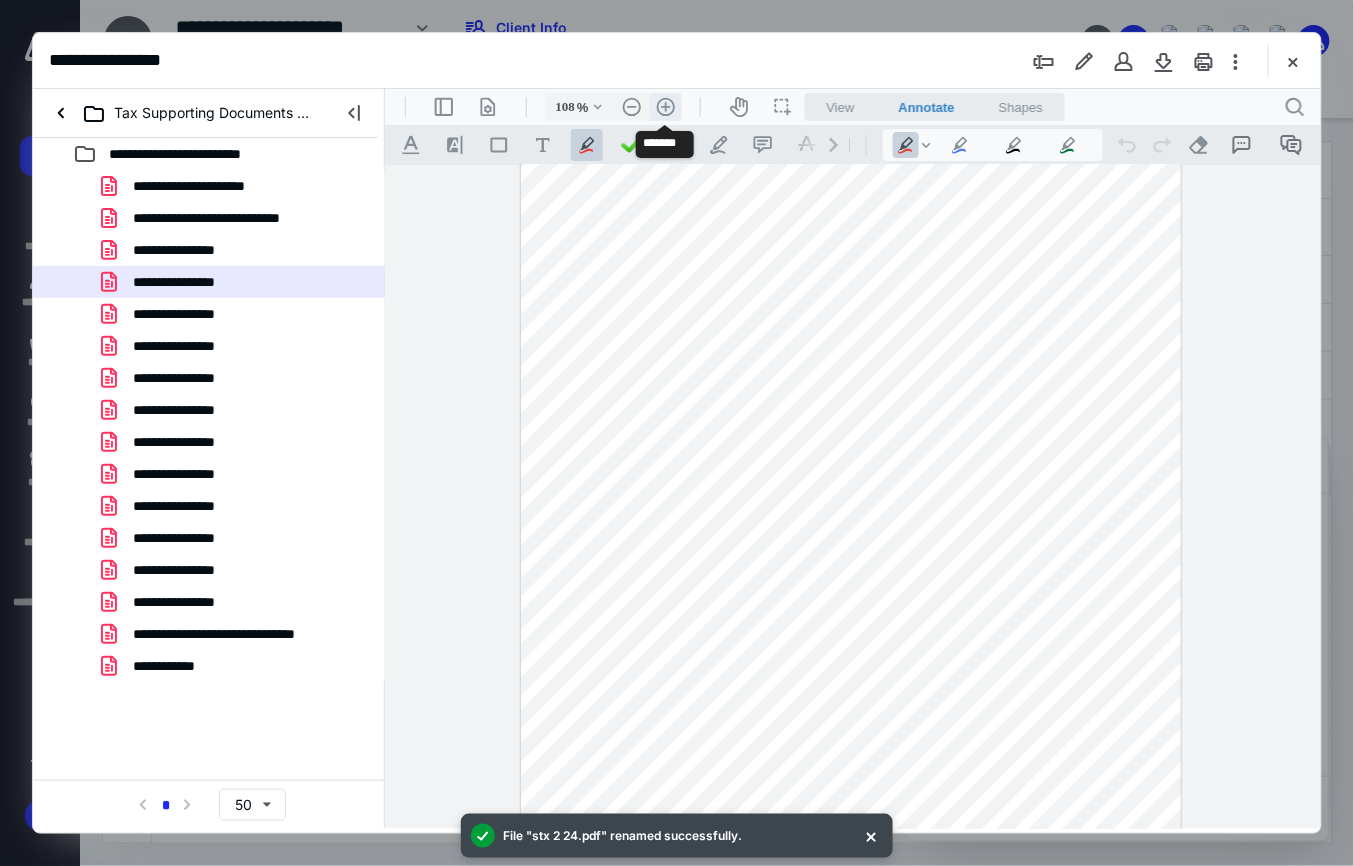 click on ".cls-1{fill:#abb0c4;} icon - header - zoom - in - line" at bounding box center [665, 106] 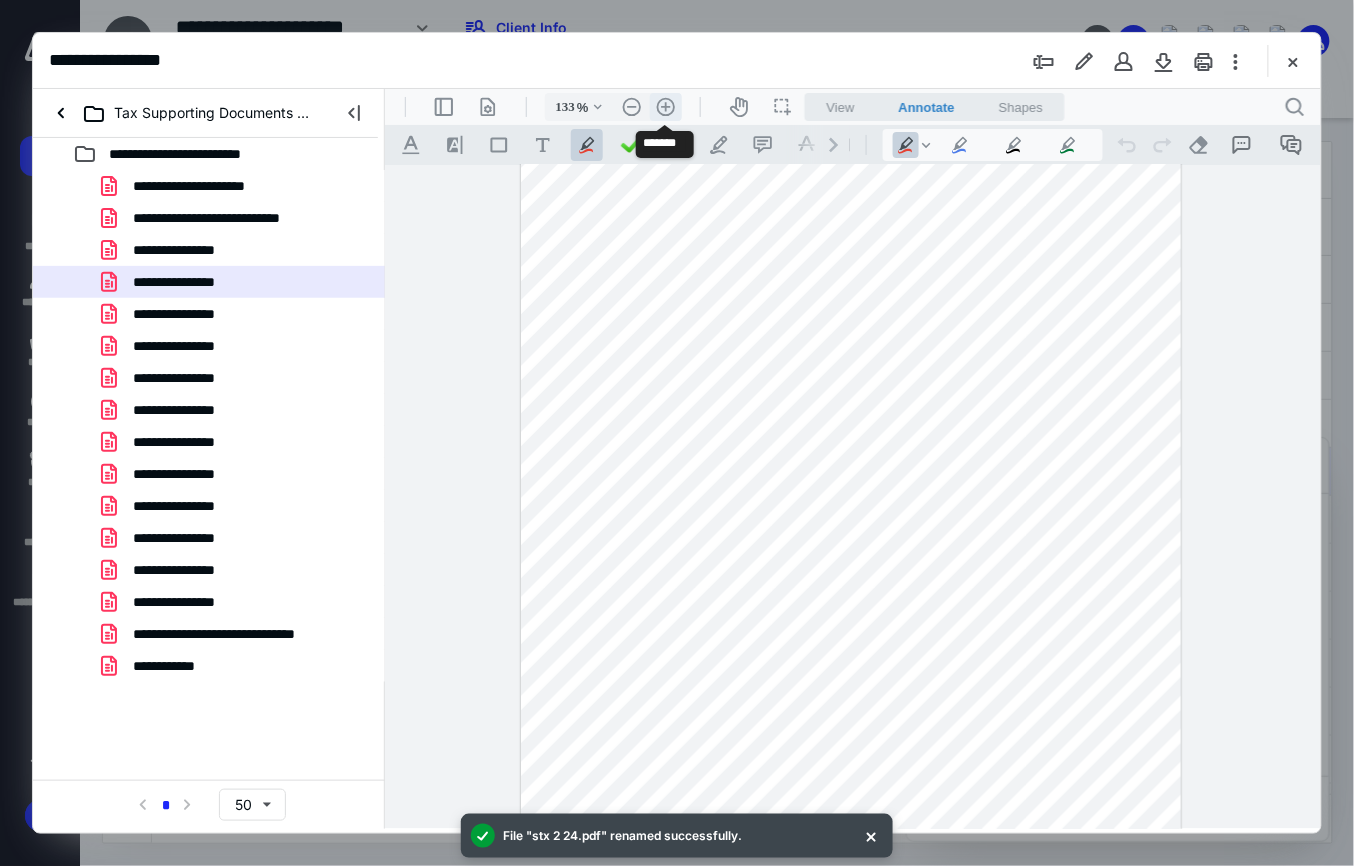scroll, scrollTop: 174, scrollLeft: 0, axis: vertical 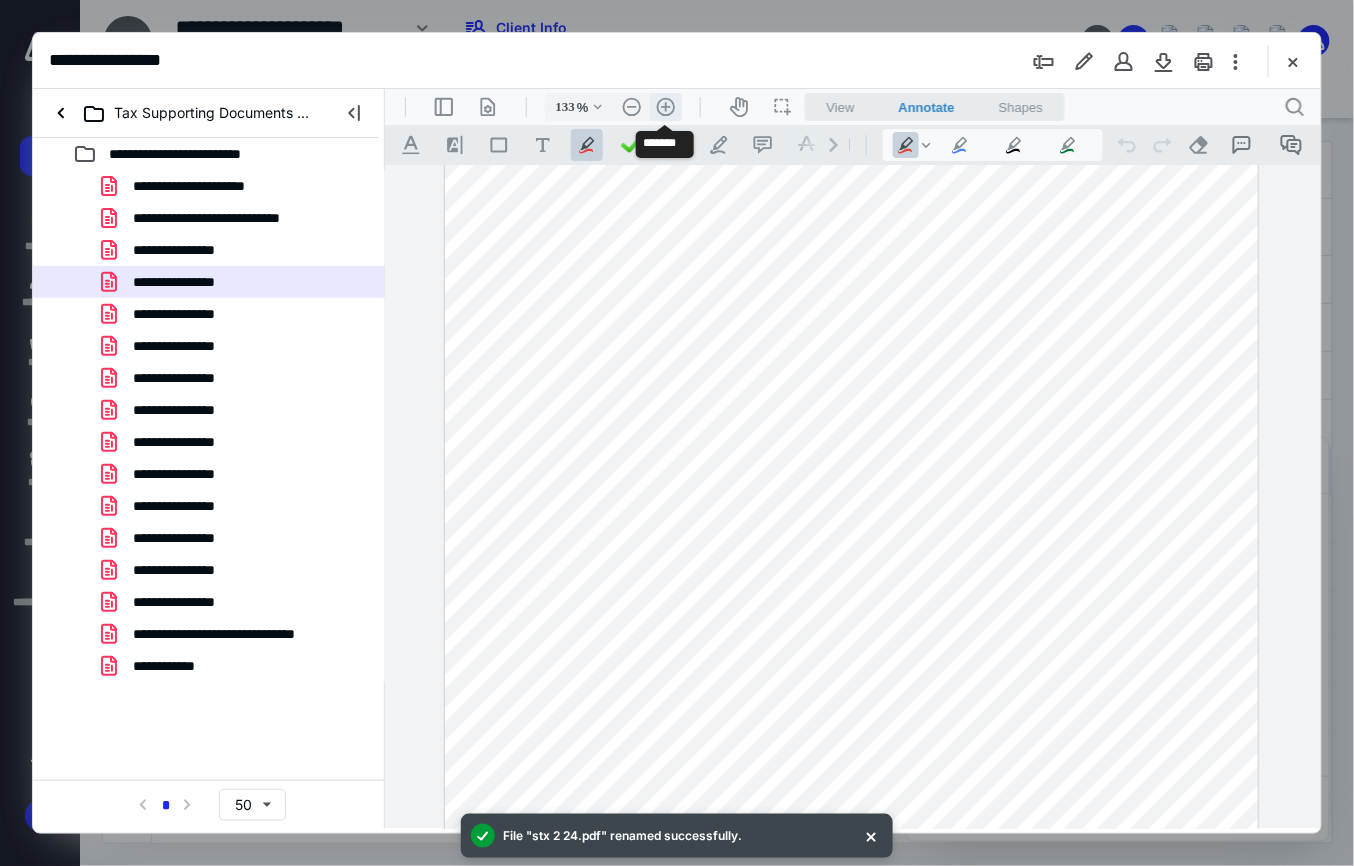 click on ".cls-1{fill:#abb0c4;} icon - header - zoom - in - line" at bounding box center [665, 106] 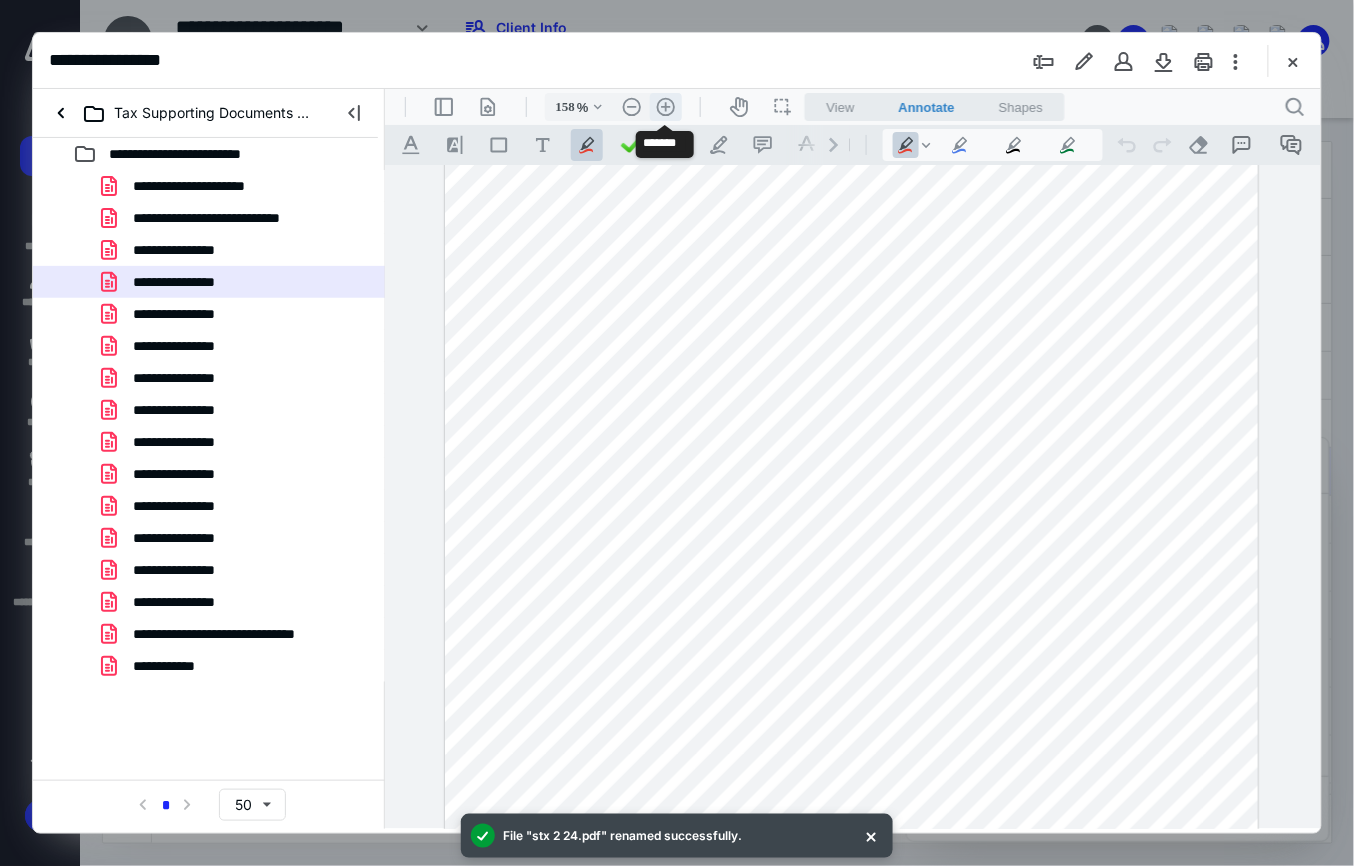 scroll, scrollTop: 262, scrollLeft: 28, axis: both 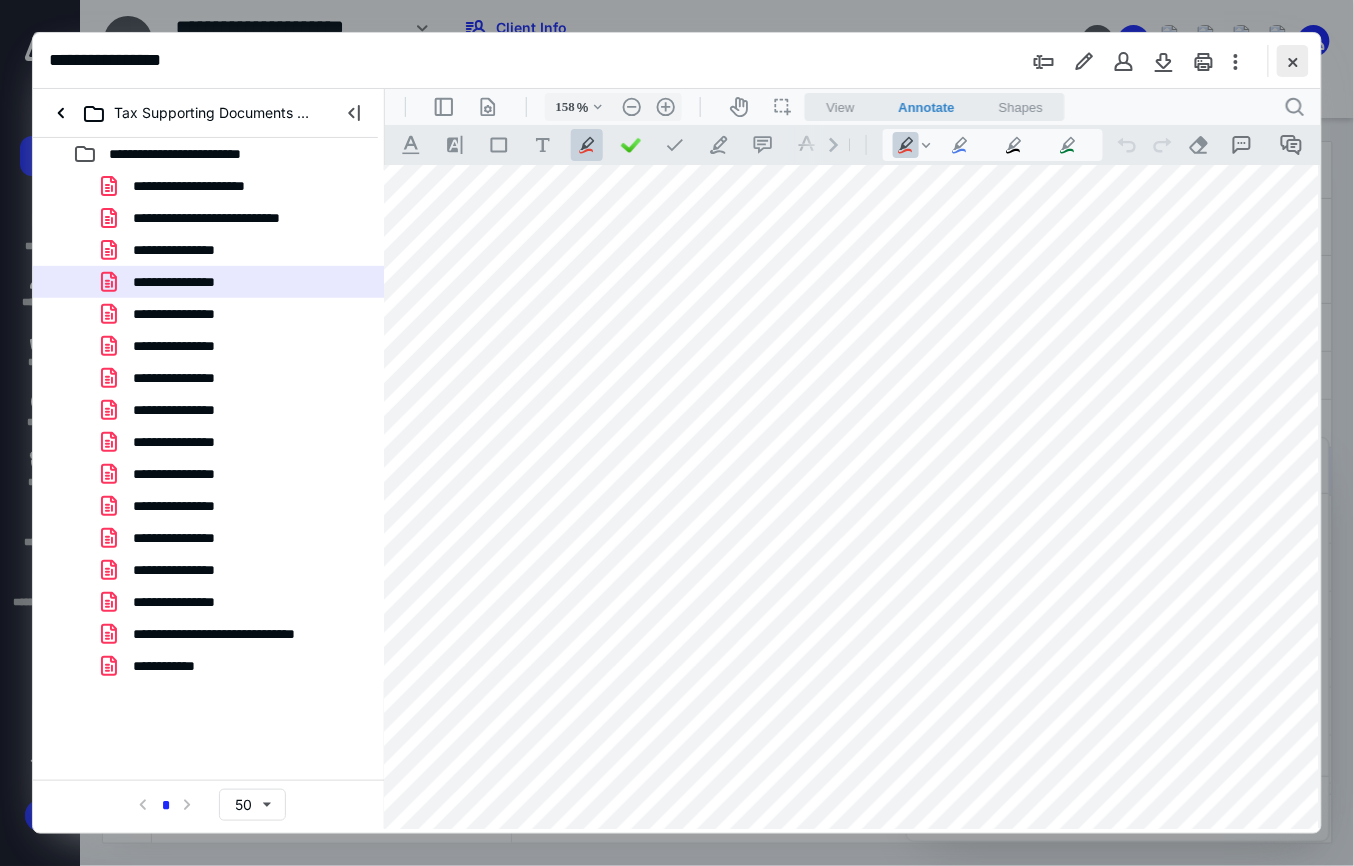 click at bounding box center [1293, 61] 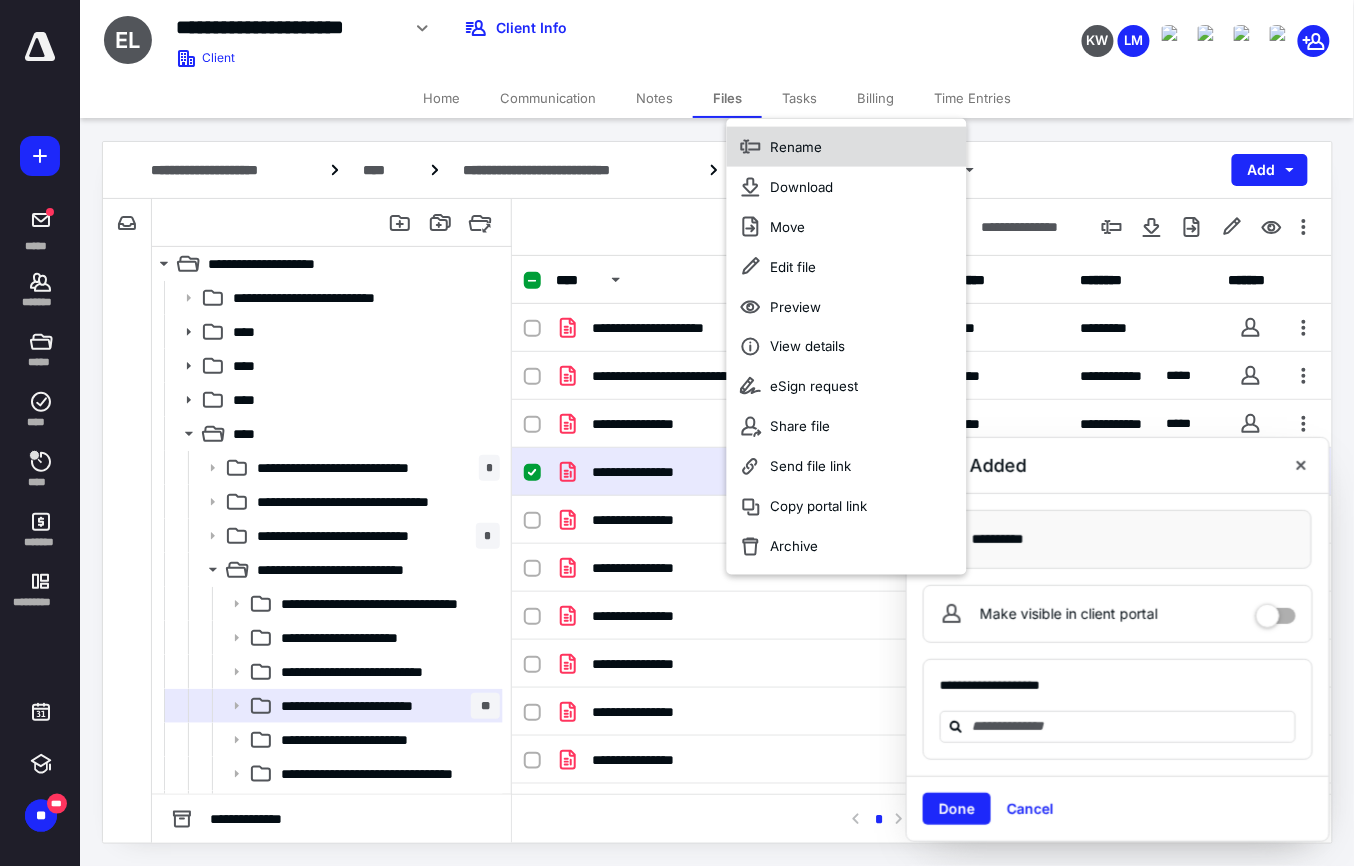 click on "Rename" at bounding box center [847, 147] 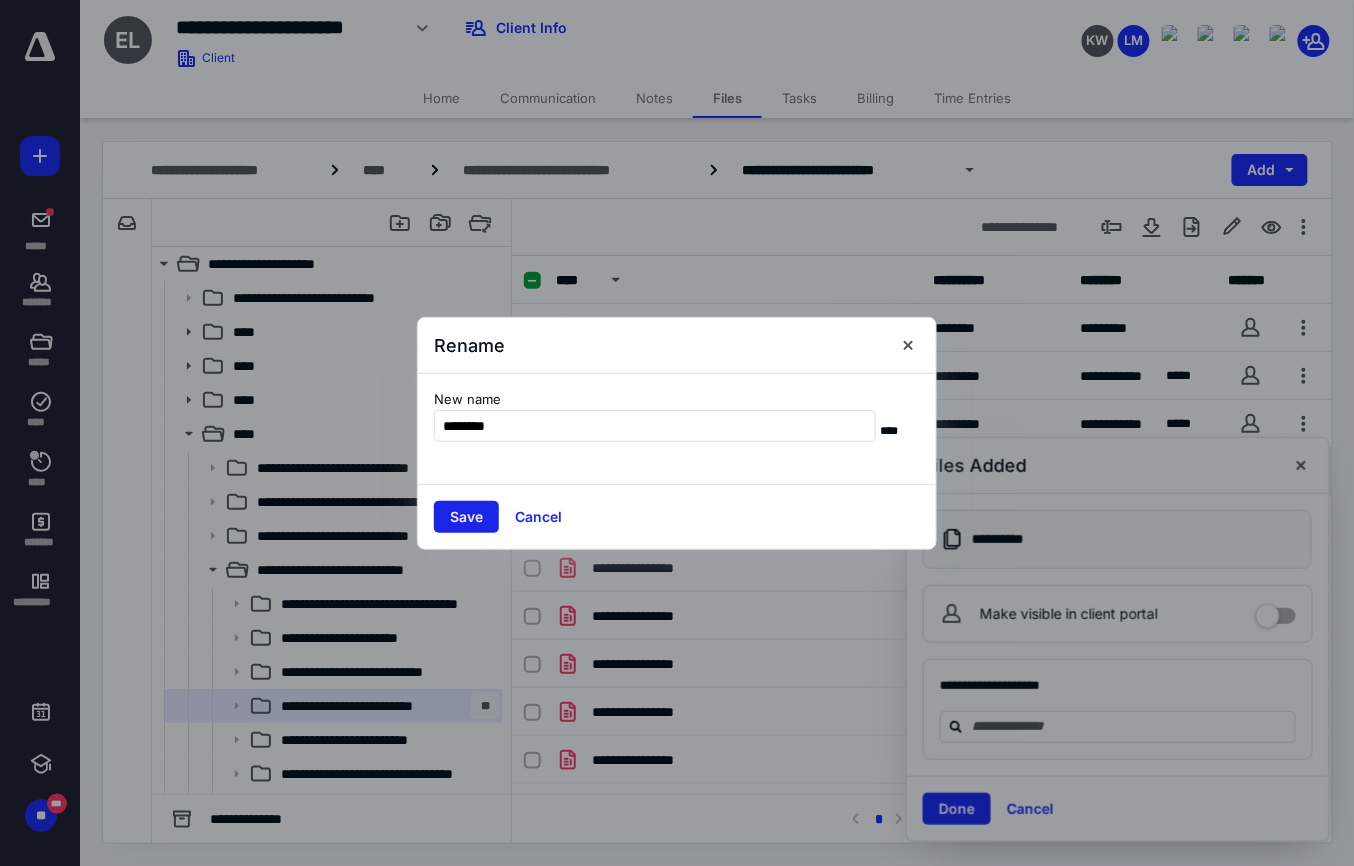 type on "********" 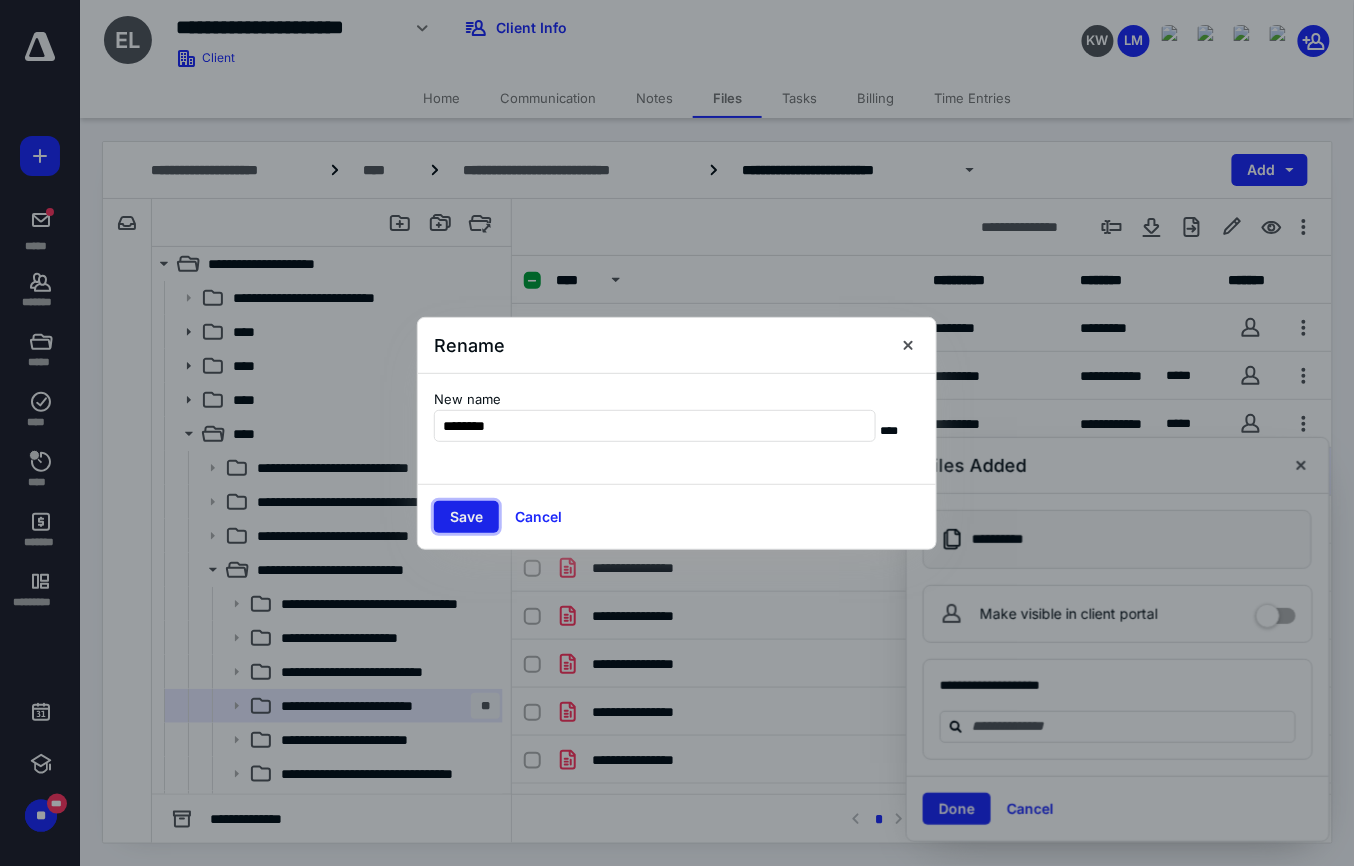 click on "Save" at bounding box center [466, 517] 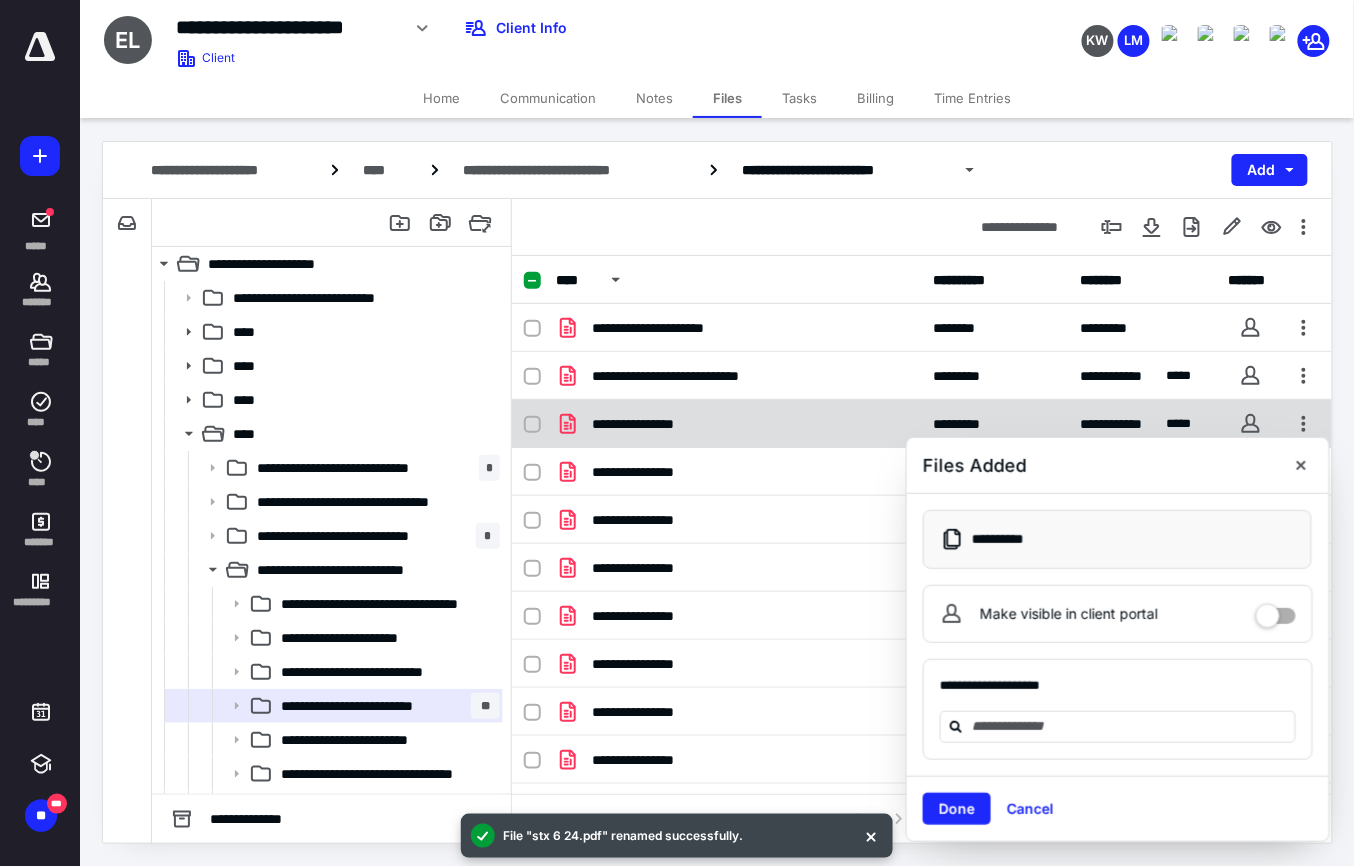 click on "**********" at bounding box center [657, 424] 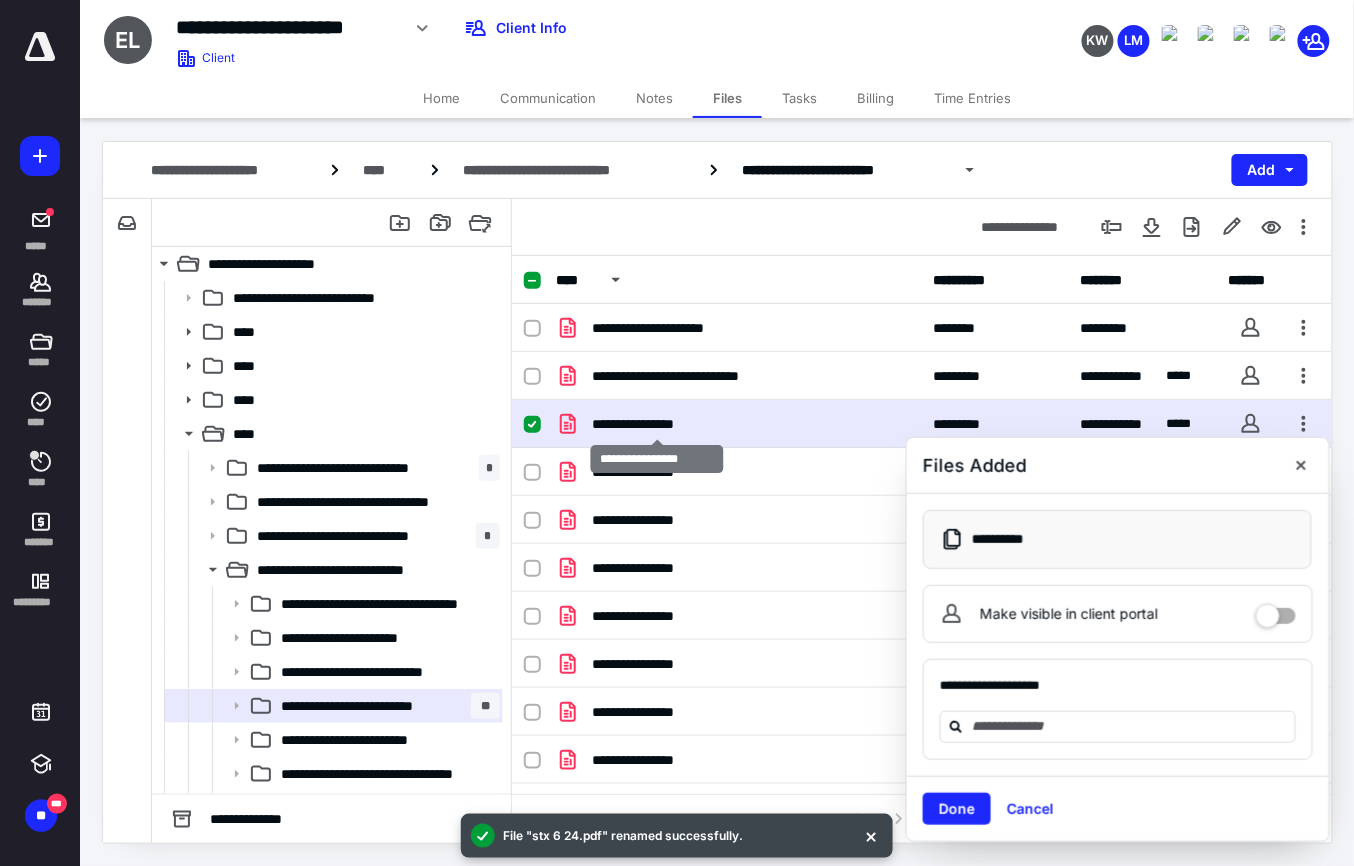 click on "**********" at bounding box center (657, 424) 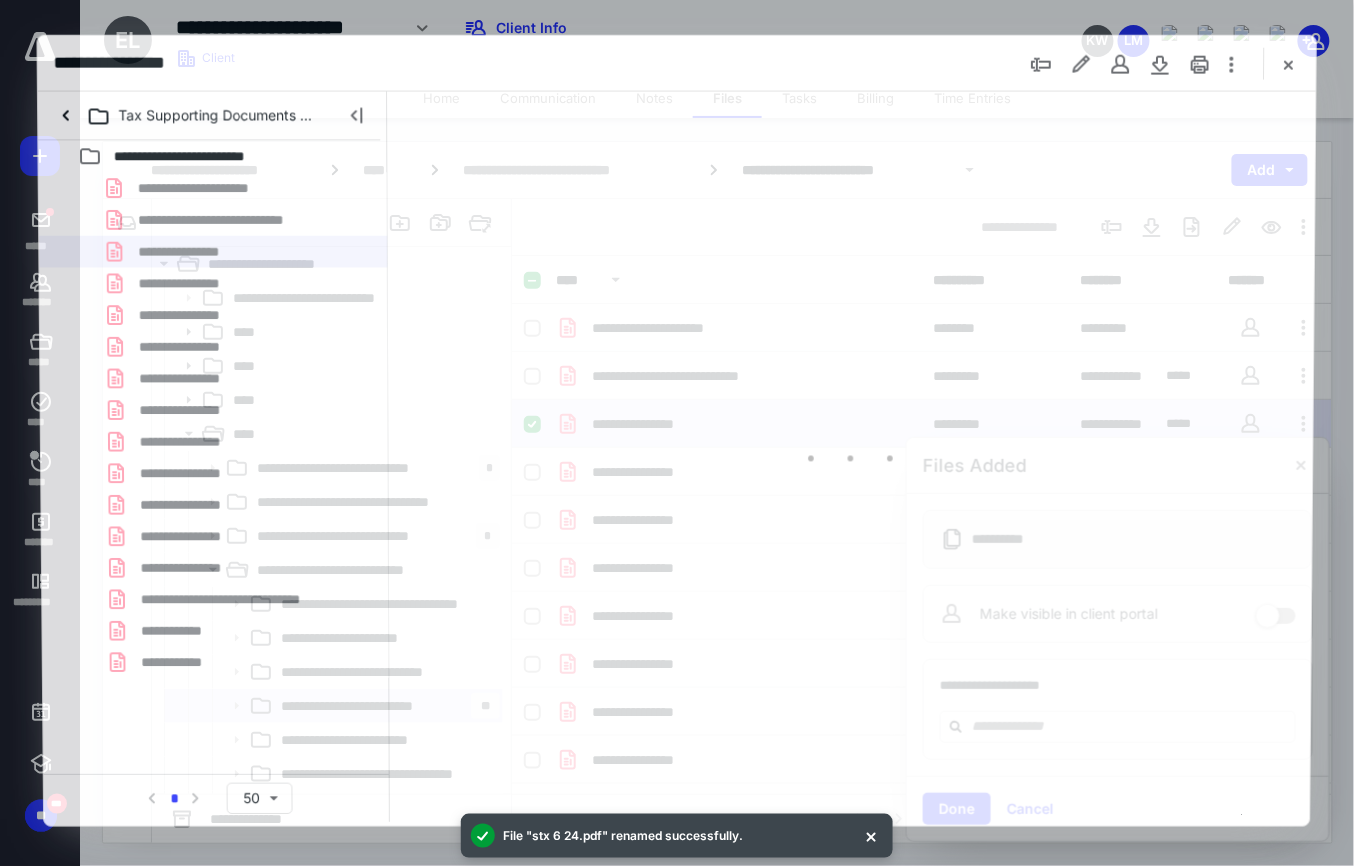 scroll, scrollTop: 0, scrollLeft: 0, axis: both 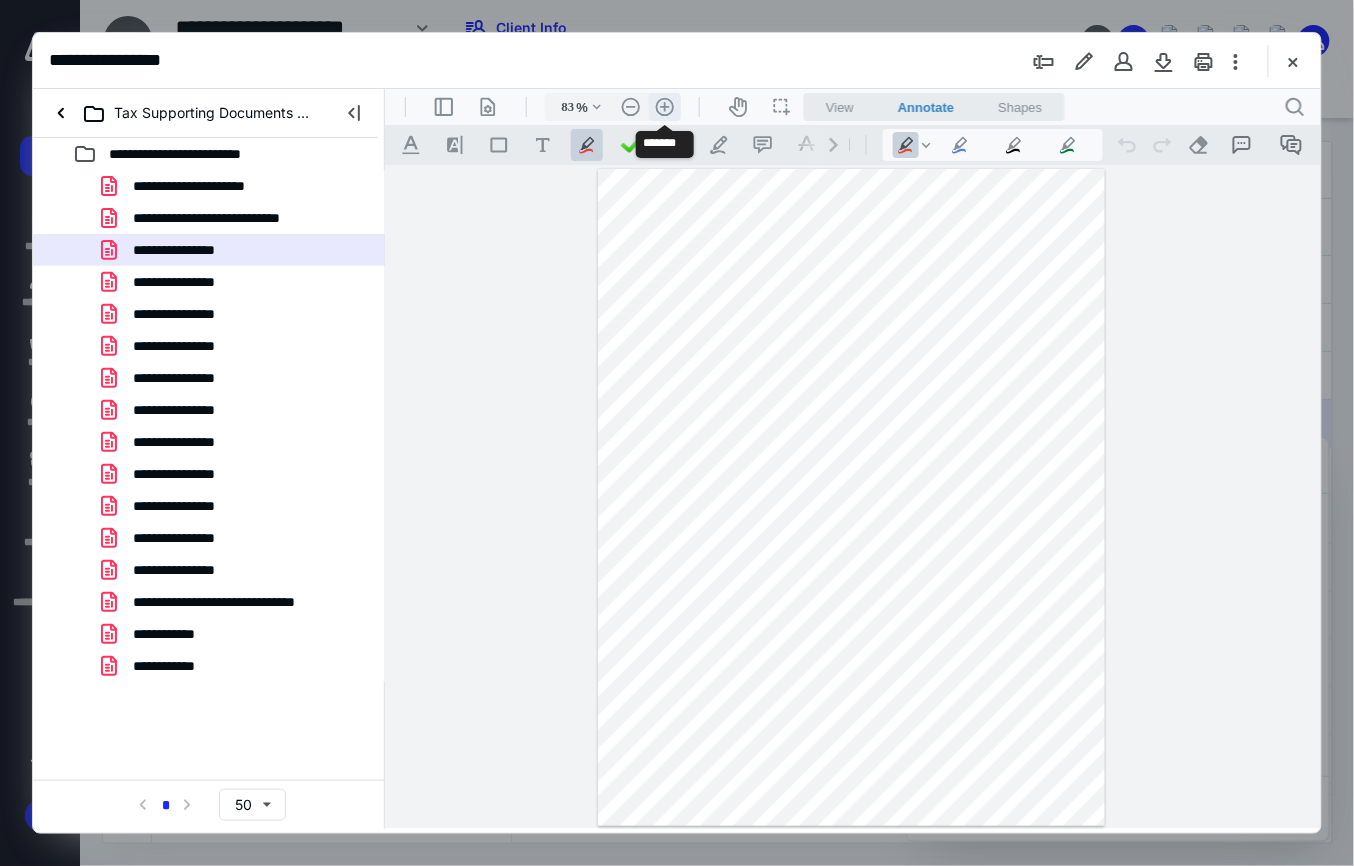 click on ".cls-1{fill:#abb0c4;} icon - header - zoom - in - line" at bounding box center (664, 106) 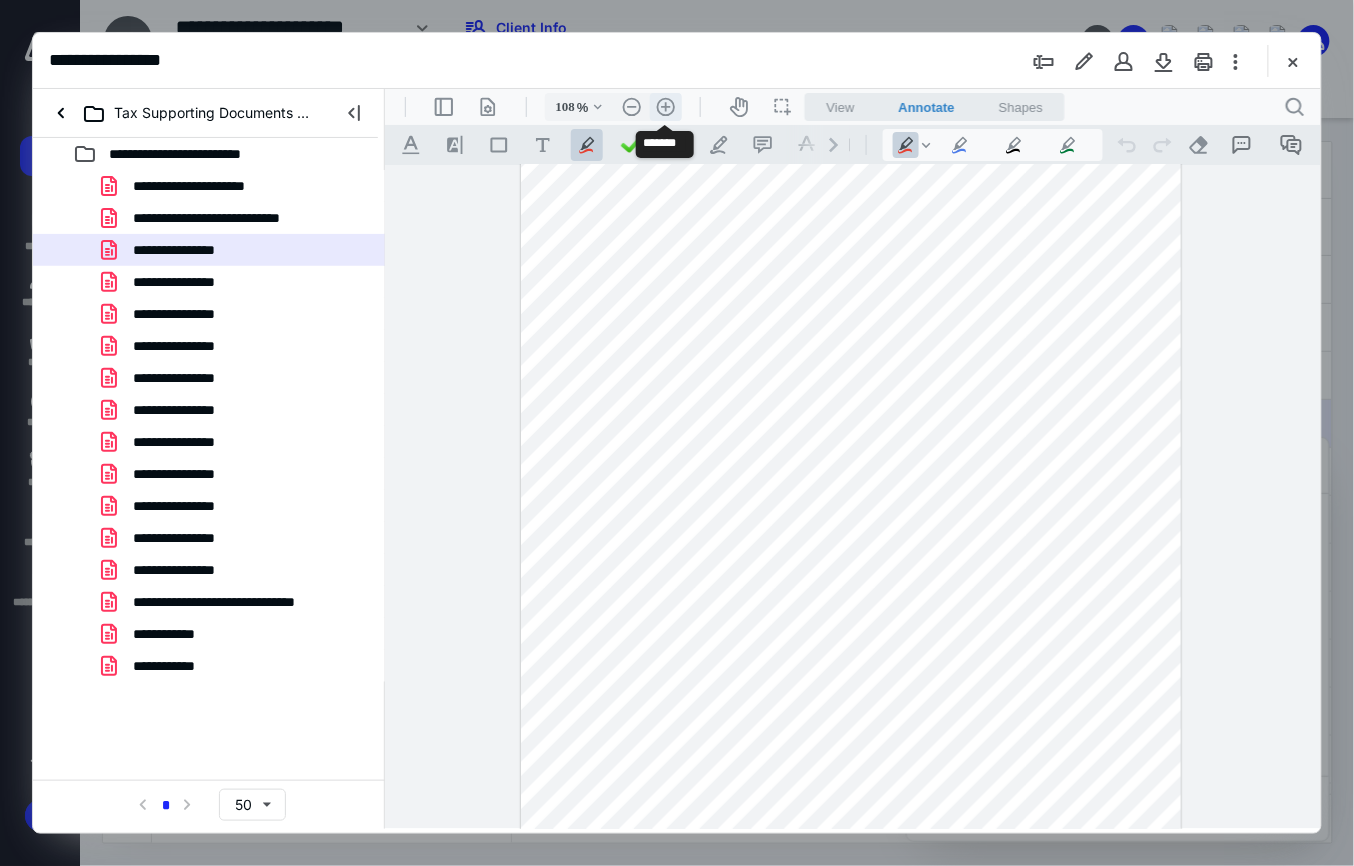 click on ".cls-1{fill:#abb0c4;} icon - header - zoom - in - line" at bounding box center [665, 106] 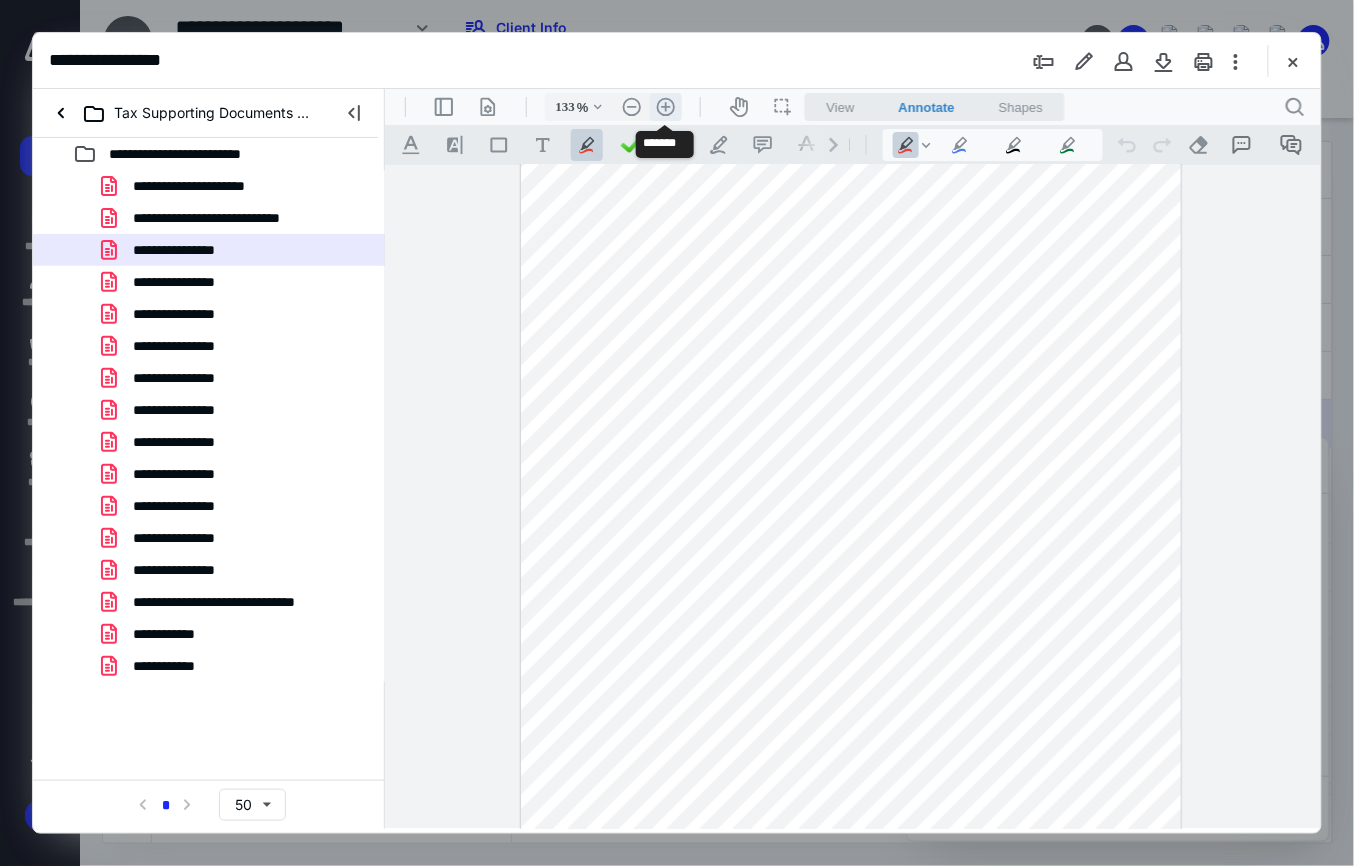 scroll, scrollTop: 174, scrollLeft: 0, axis: vertical 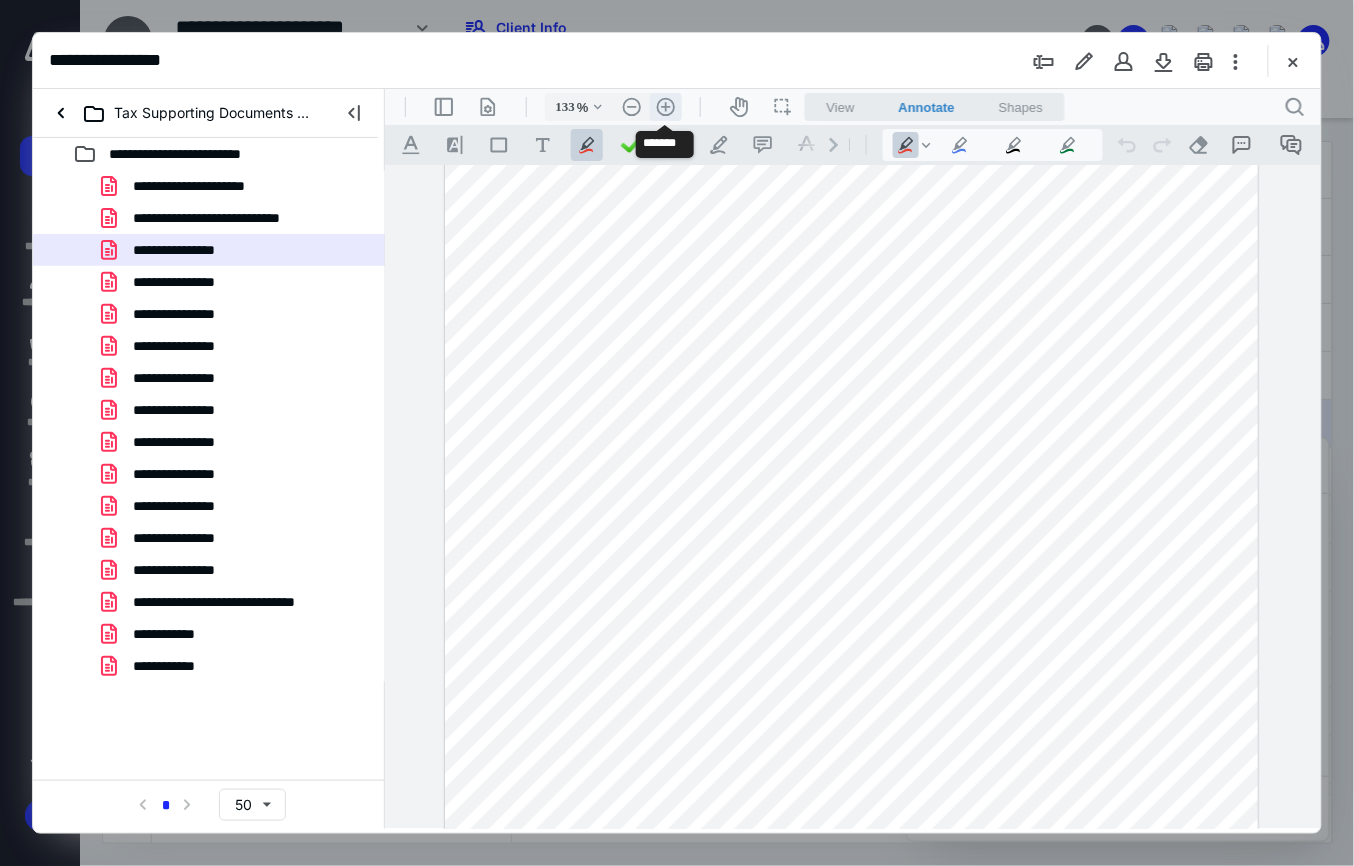 click on ".cls-1{fill:#abb0c4;} icon - header - zoom - in - line" at bounding box center [665, 106] 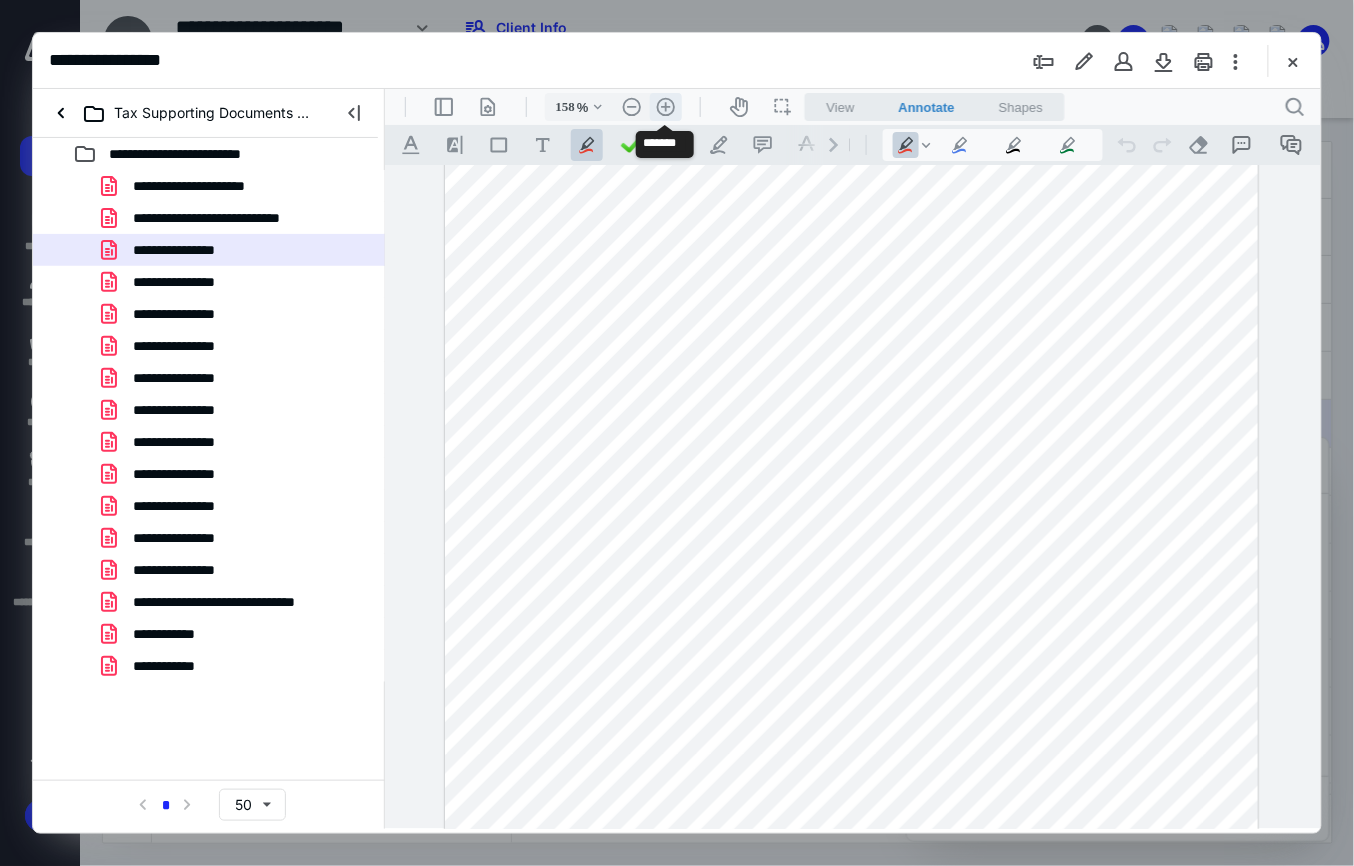scroll, scrollTop: 262, scrollLeft: 28, axis: both 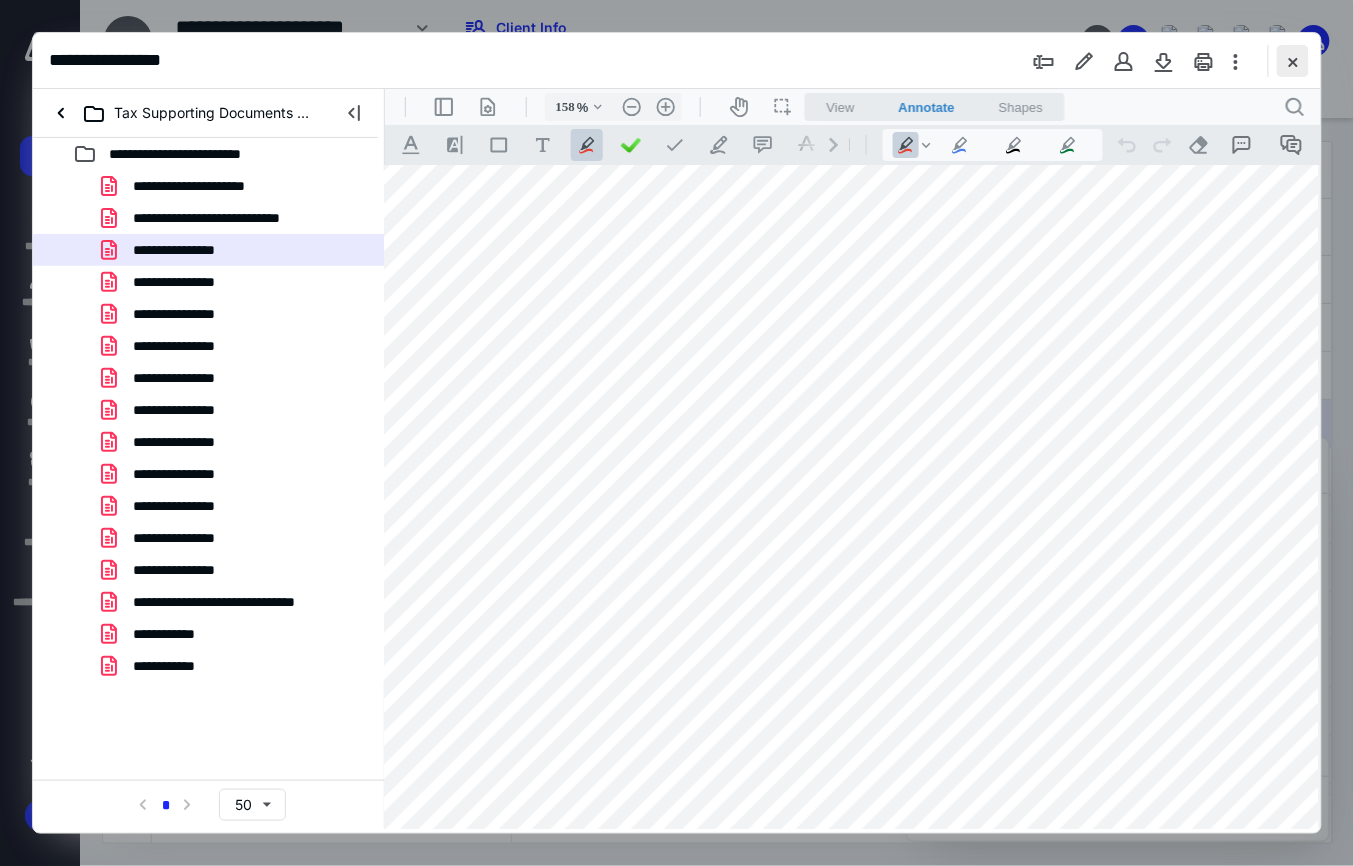 click at bounding box center (1293, 61) 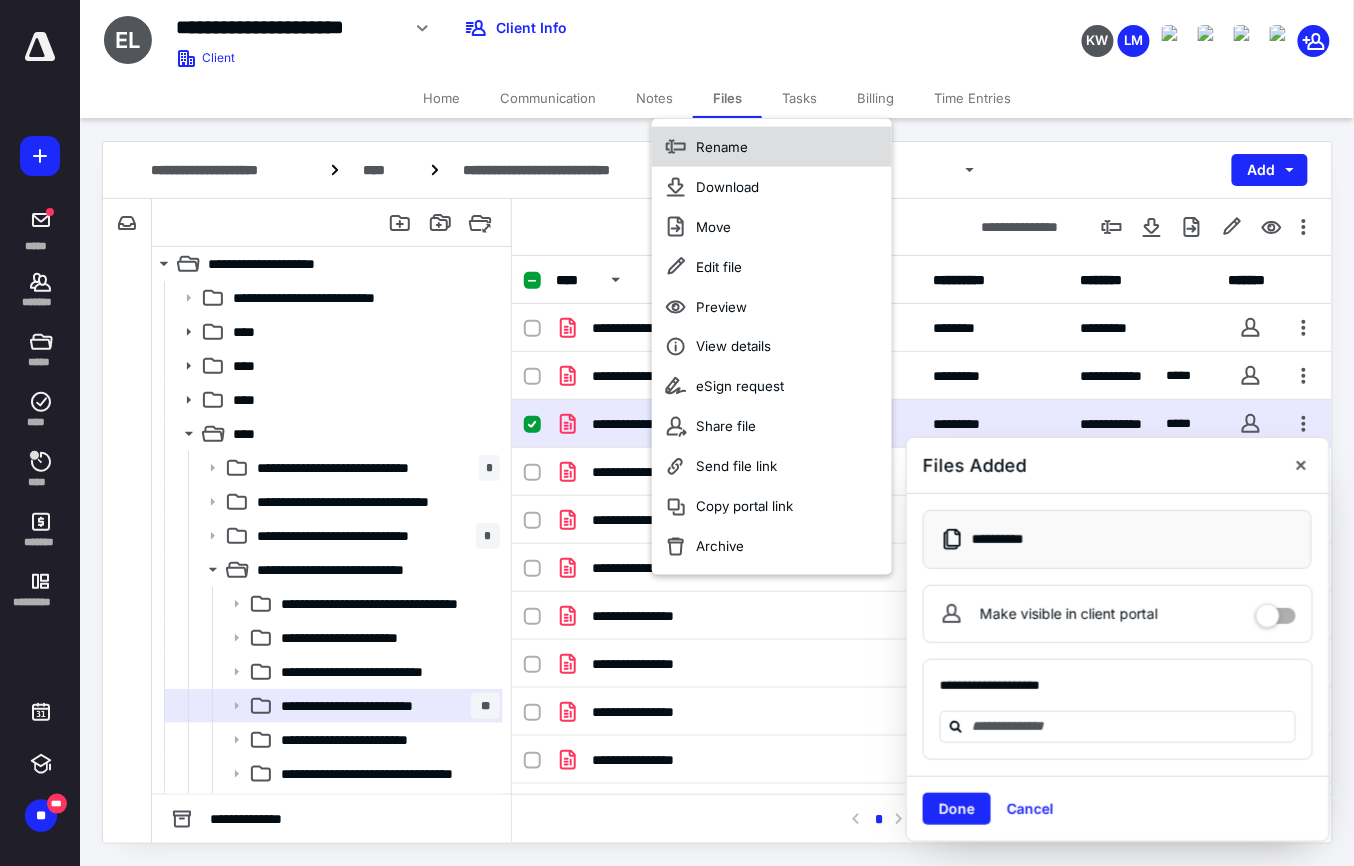 click on "Rename" at bounding box center (772, 147) 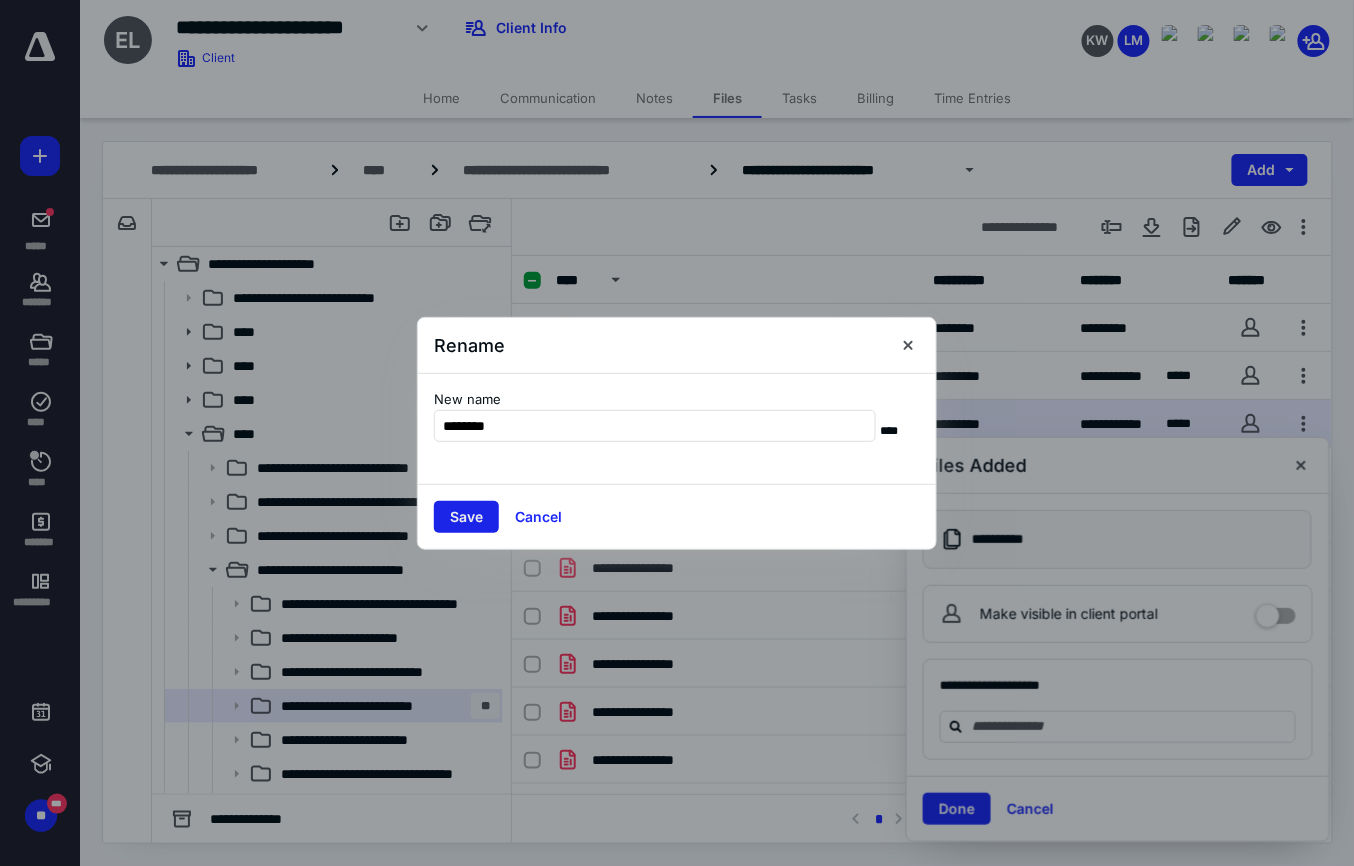 type on "********" 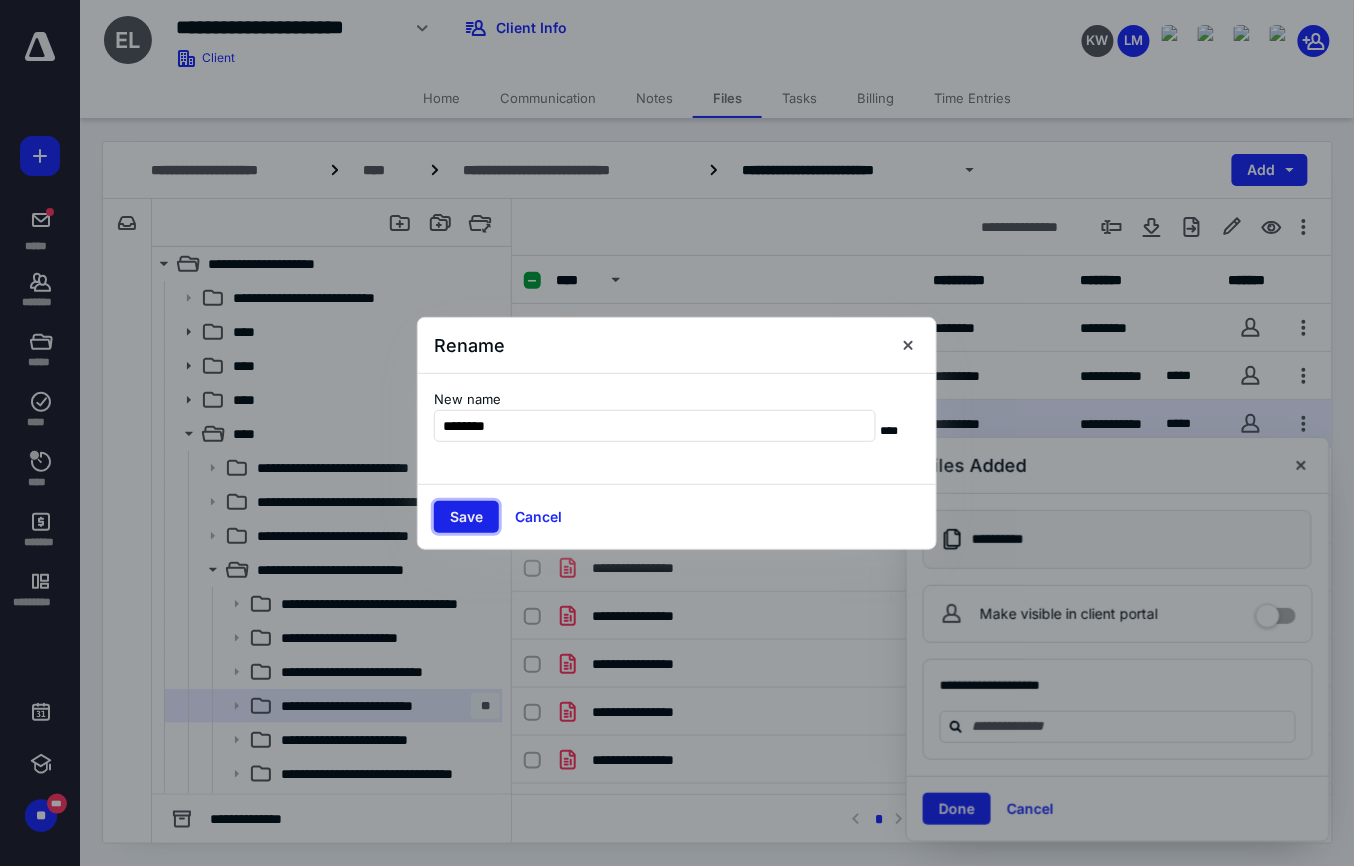 click on "Save" at bounding box center [466, 517] 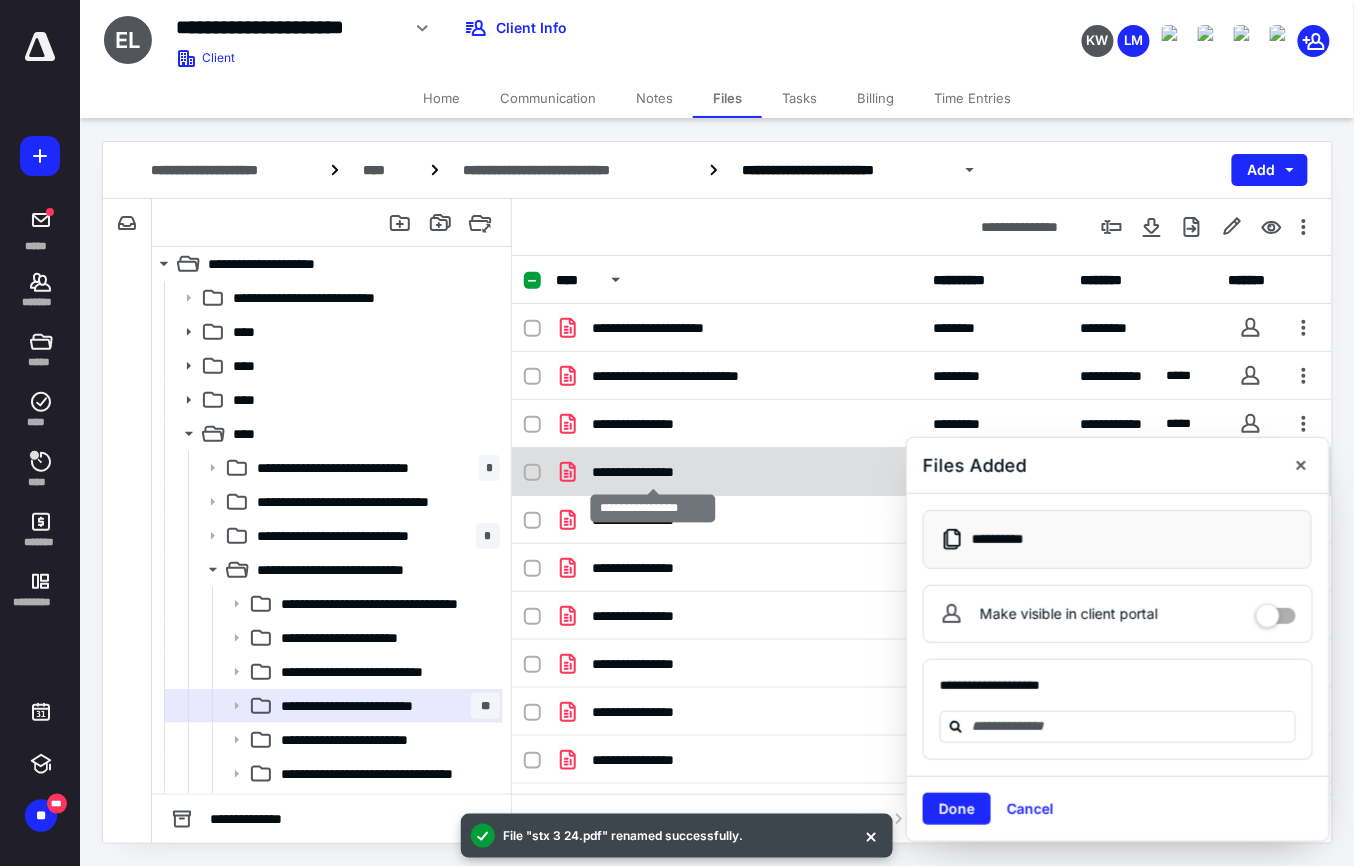 click on "**********" at bounding box center (652, 472) 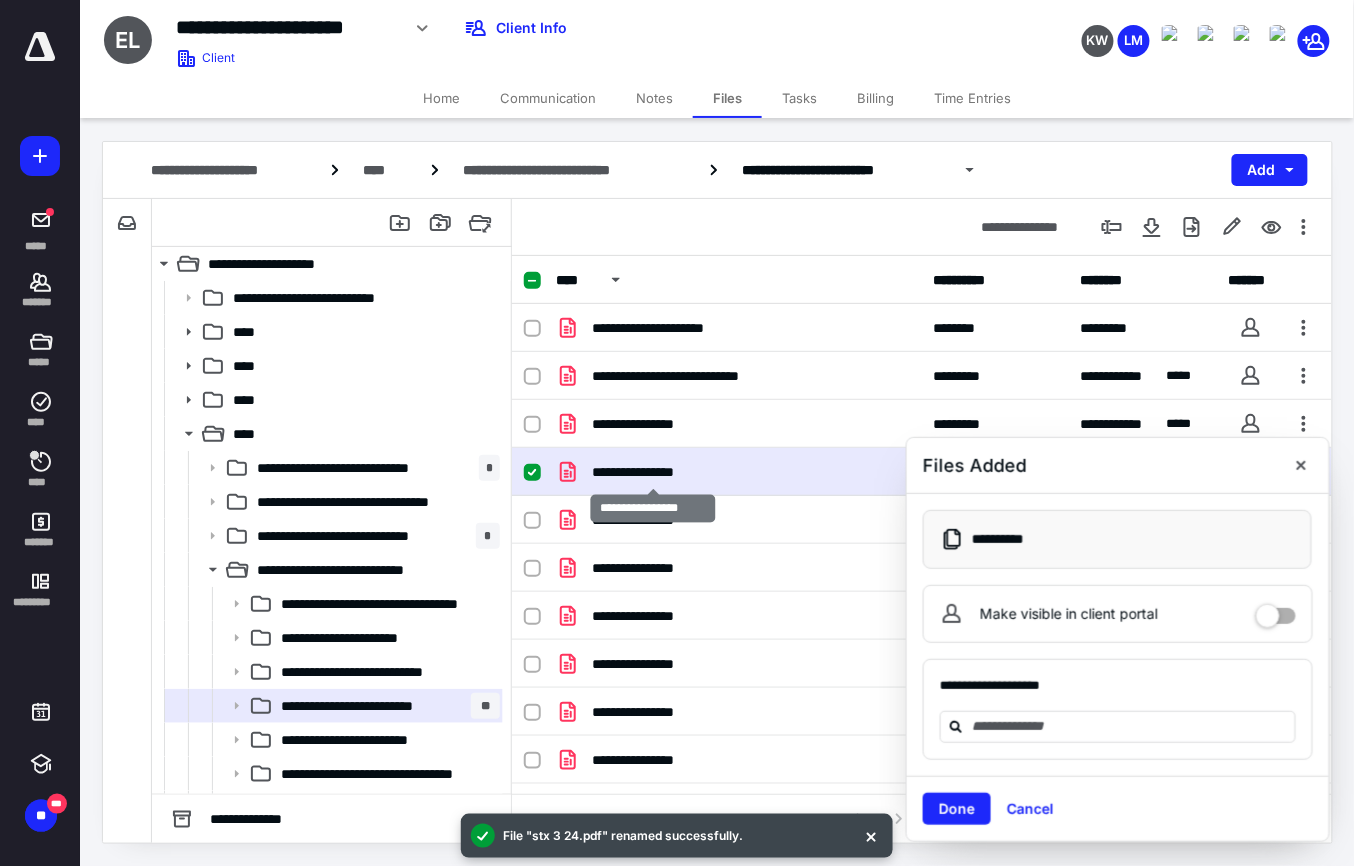 click on "**********" at bounding box center (652, 472) 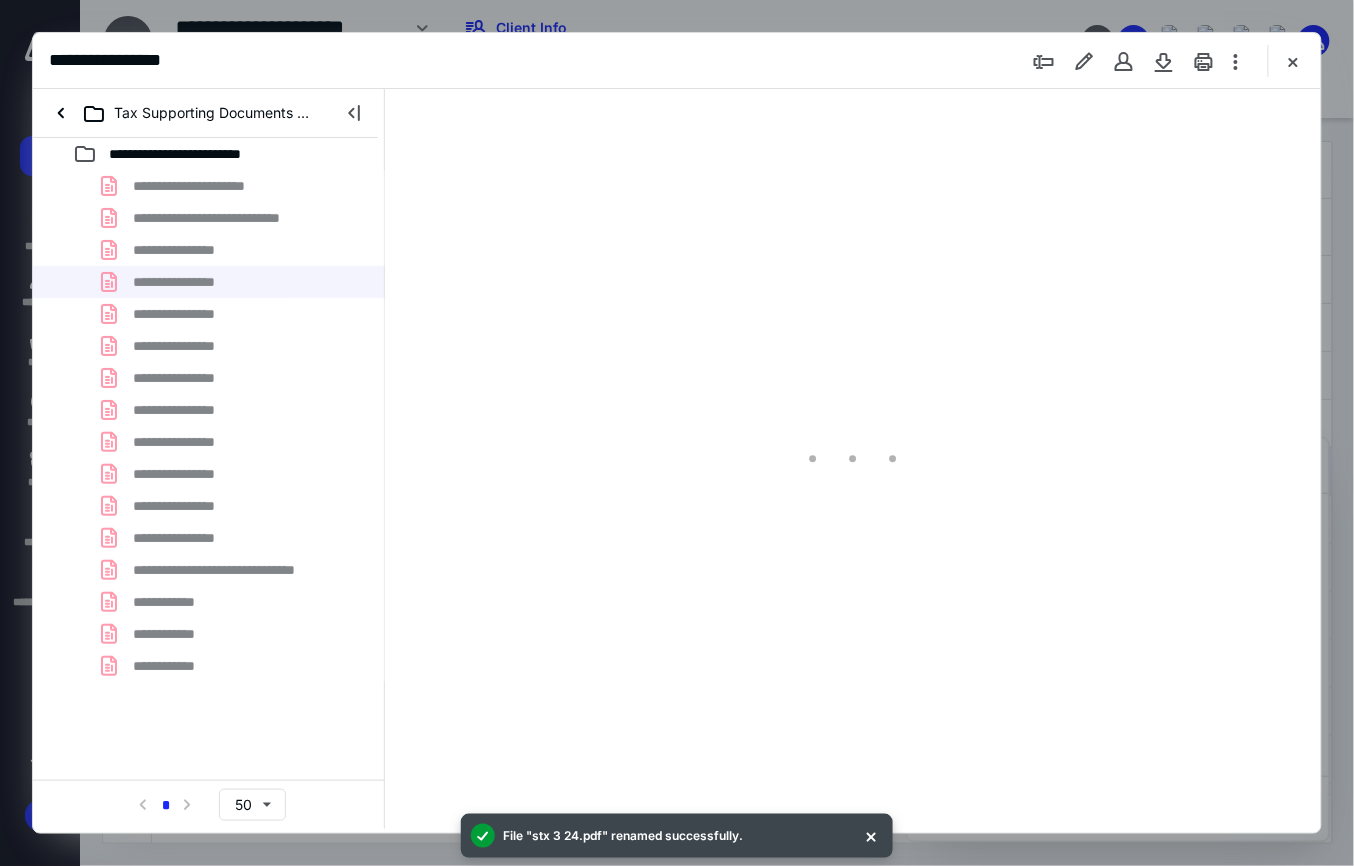 scroll, scrollTop: 0, scrollLeft: 0, axis: both 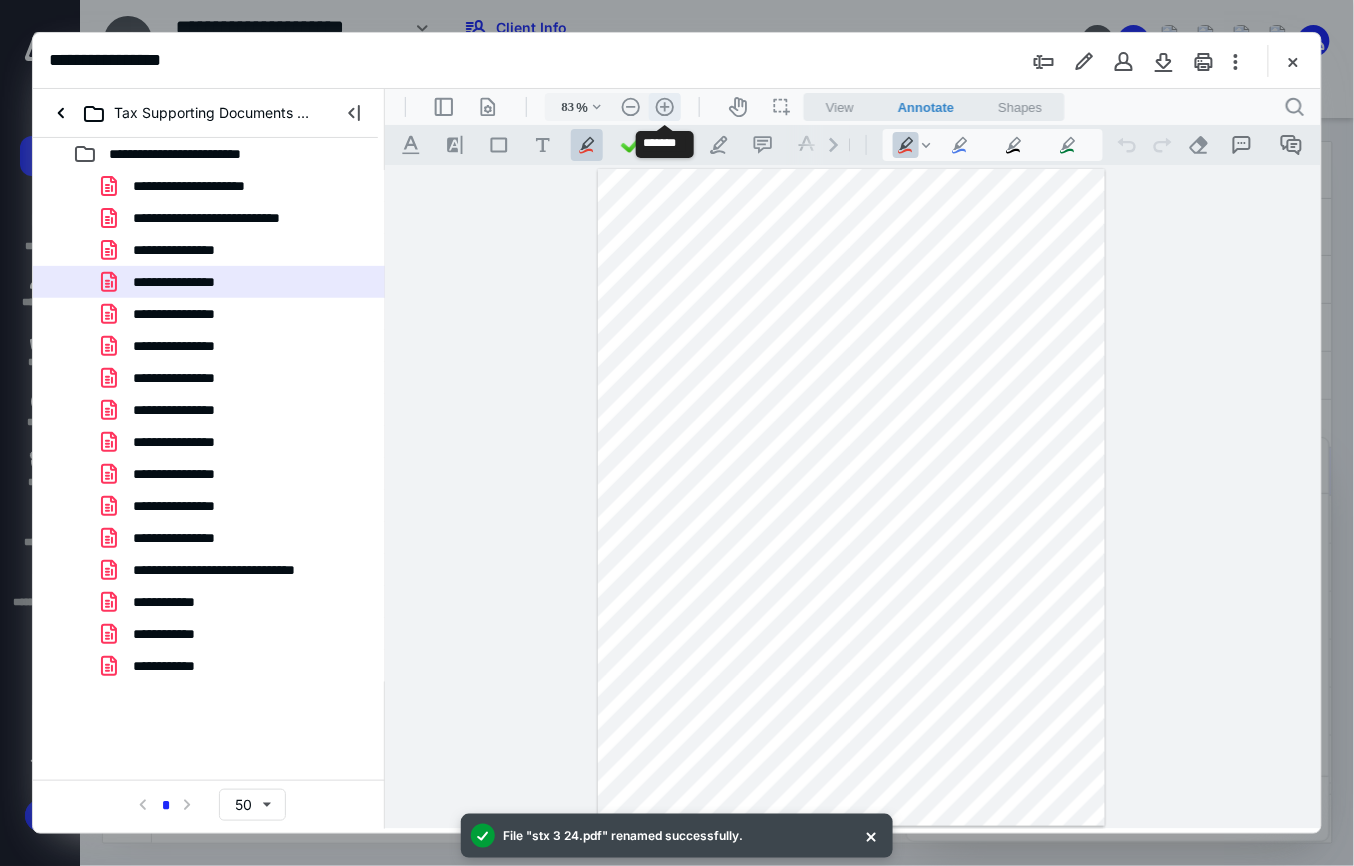 click on ".cls-1{fill:#abb0c4;} icon - header - zoom - in - line" at bounding box center (664, 106) 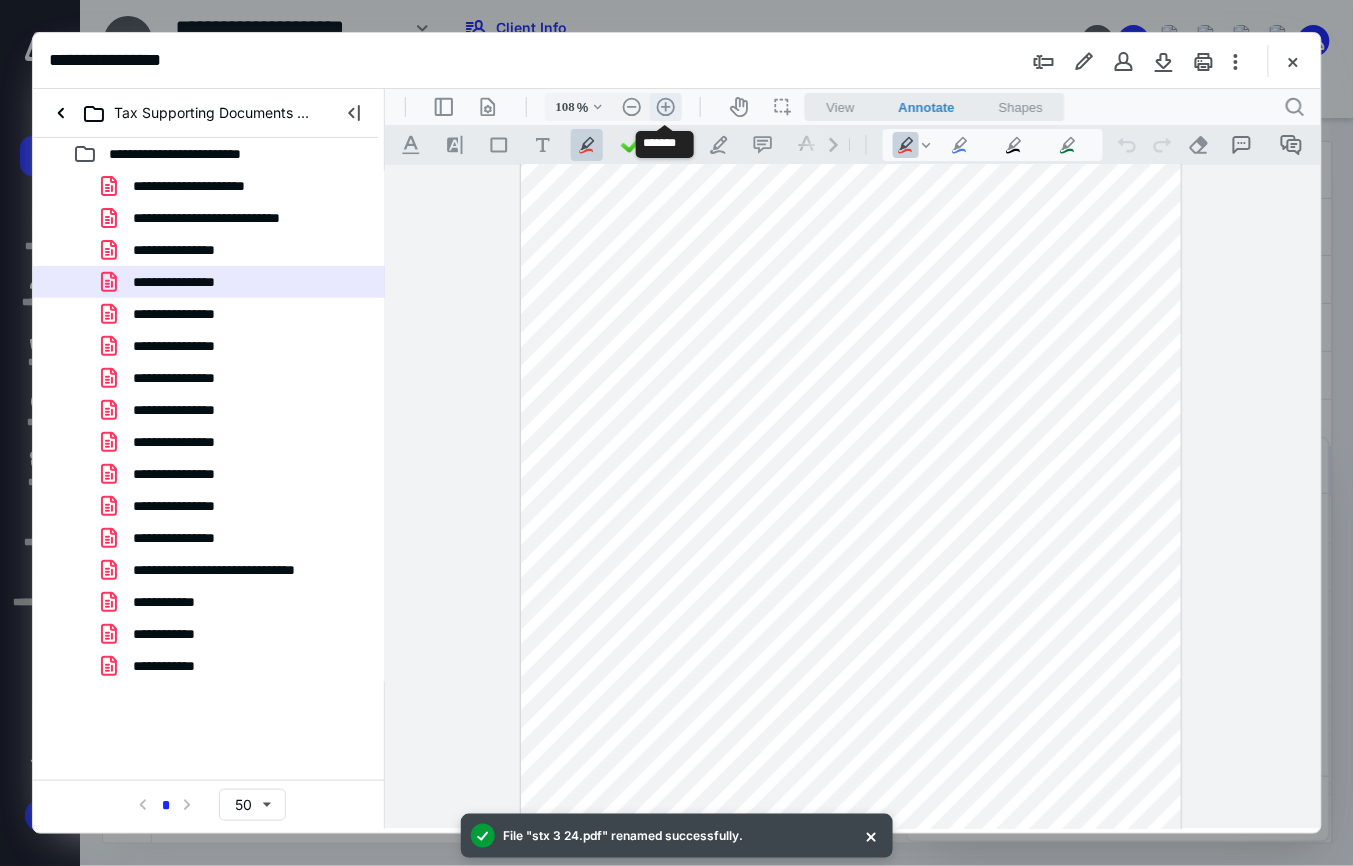 click on ".cls-1{fill:#abb0c4;} icon - header - zoom - in - line" at bounding box center [665, 106] 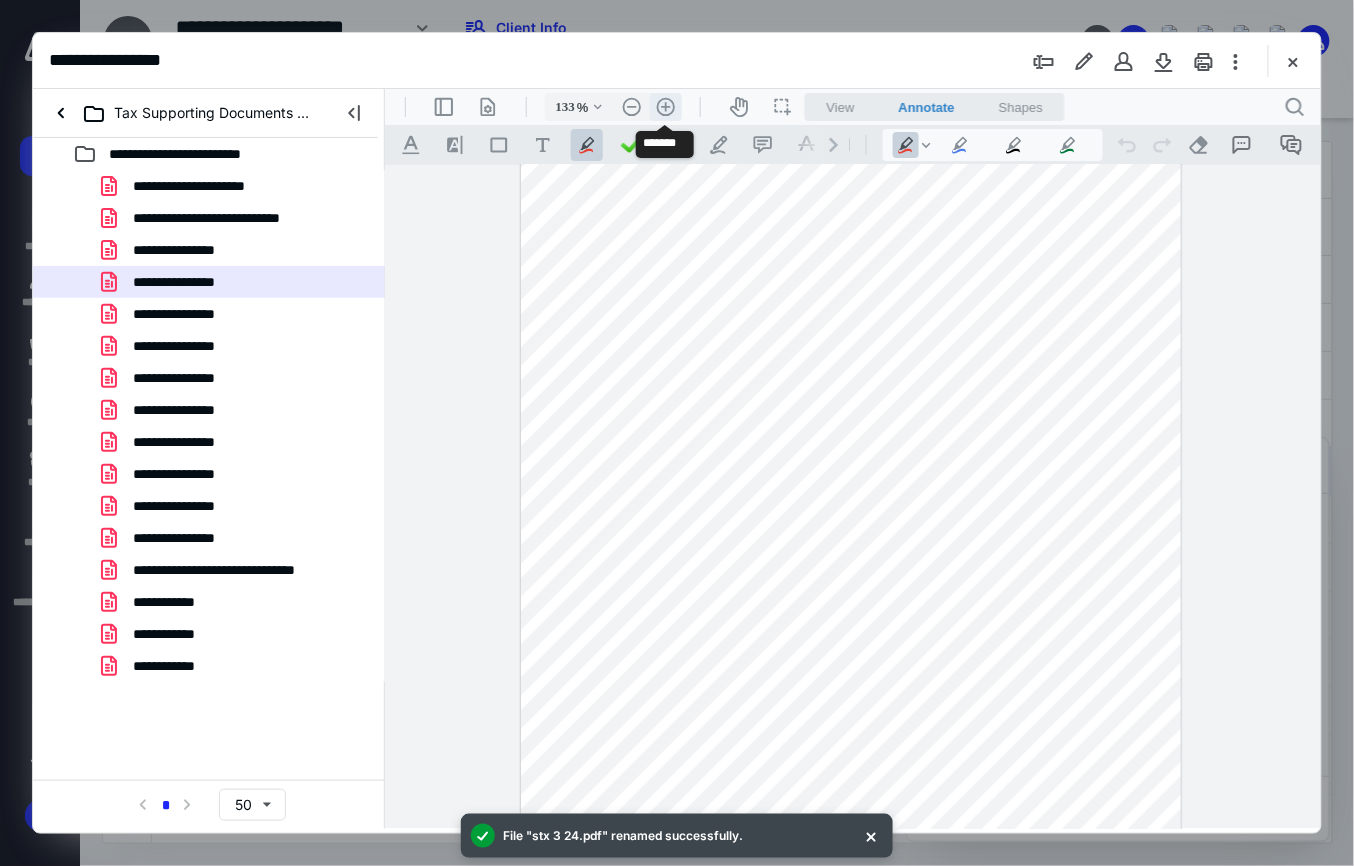 scroll, scrollTop: 174, scrollLeft: 0, axis: vertical 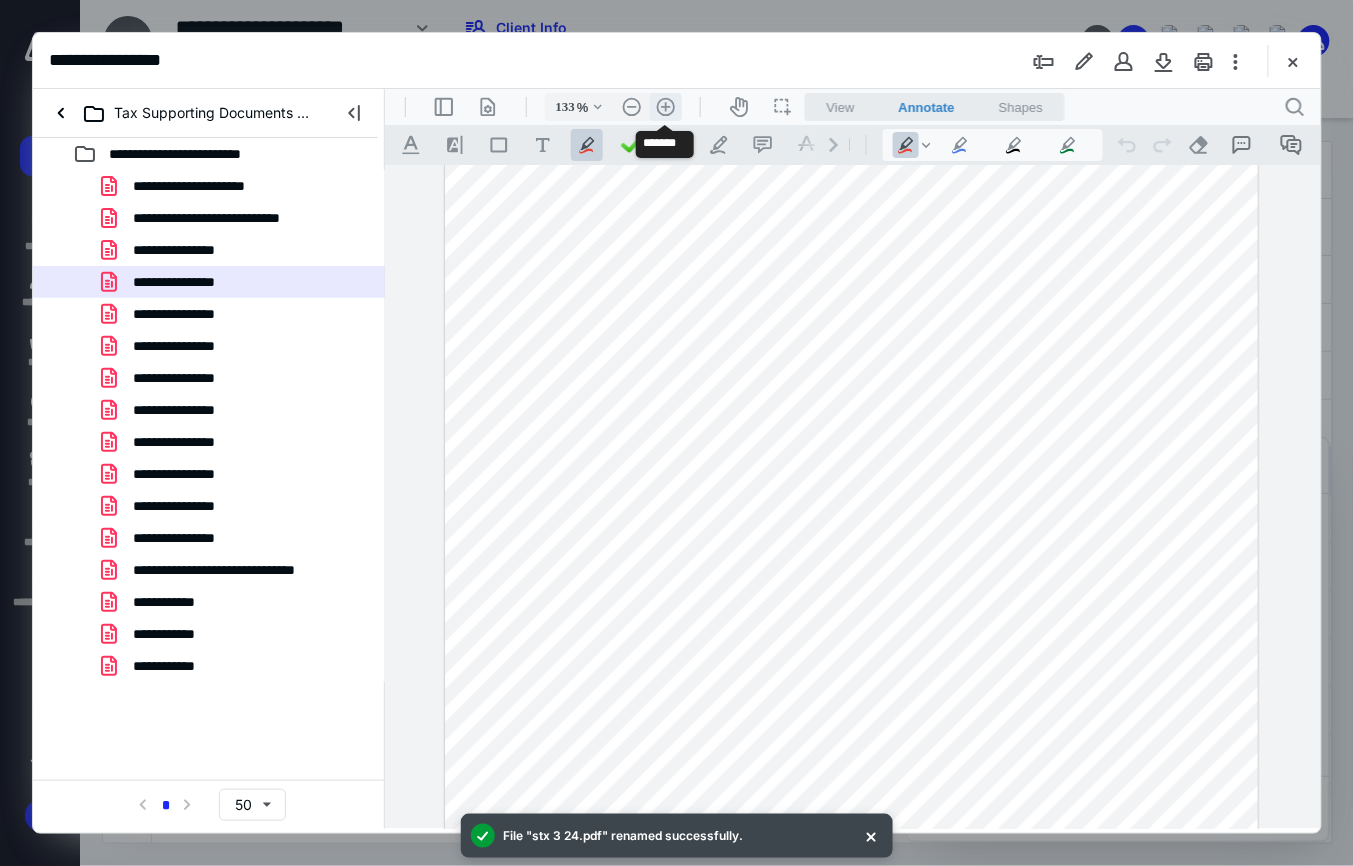 click on ".cls-1{fill:#abb0c4;} icon - header - zoom - in - line" at bounding box center [665, 106] 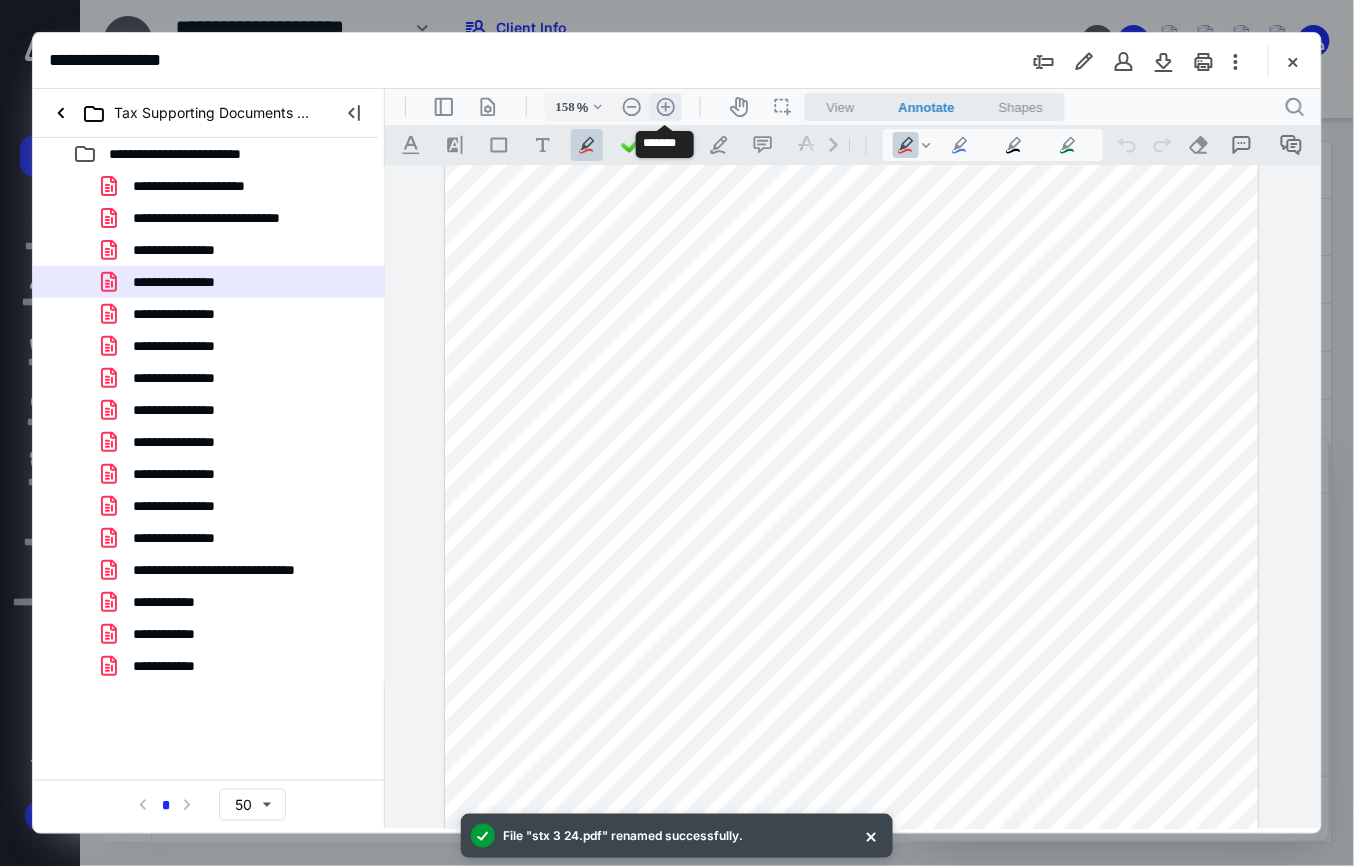 scroll, scrollTop: 262, scrollLeft: 28, axis: both 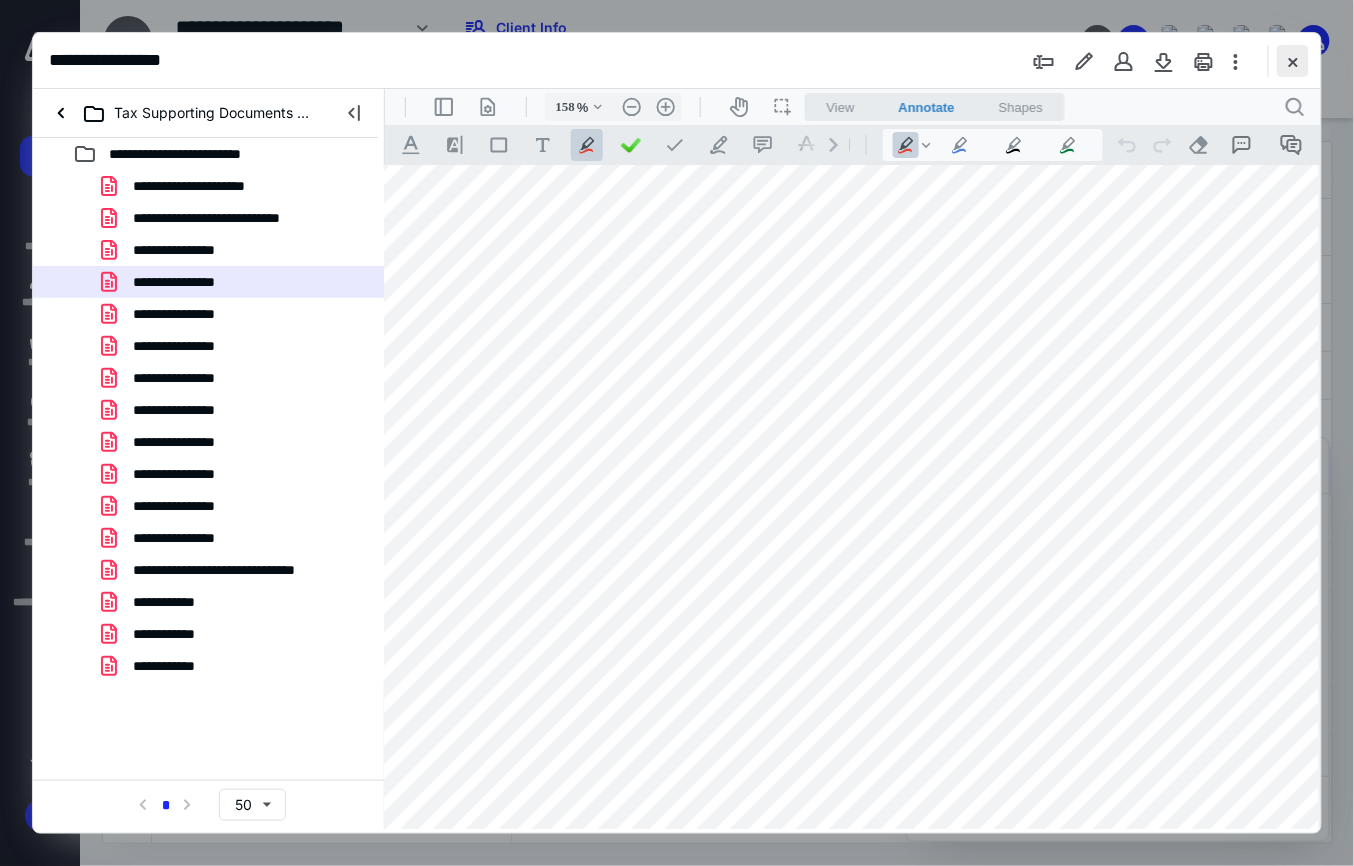 click at bounding box center (1293, 61) 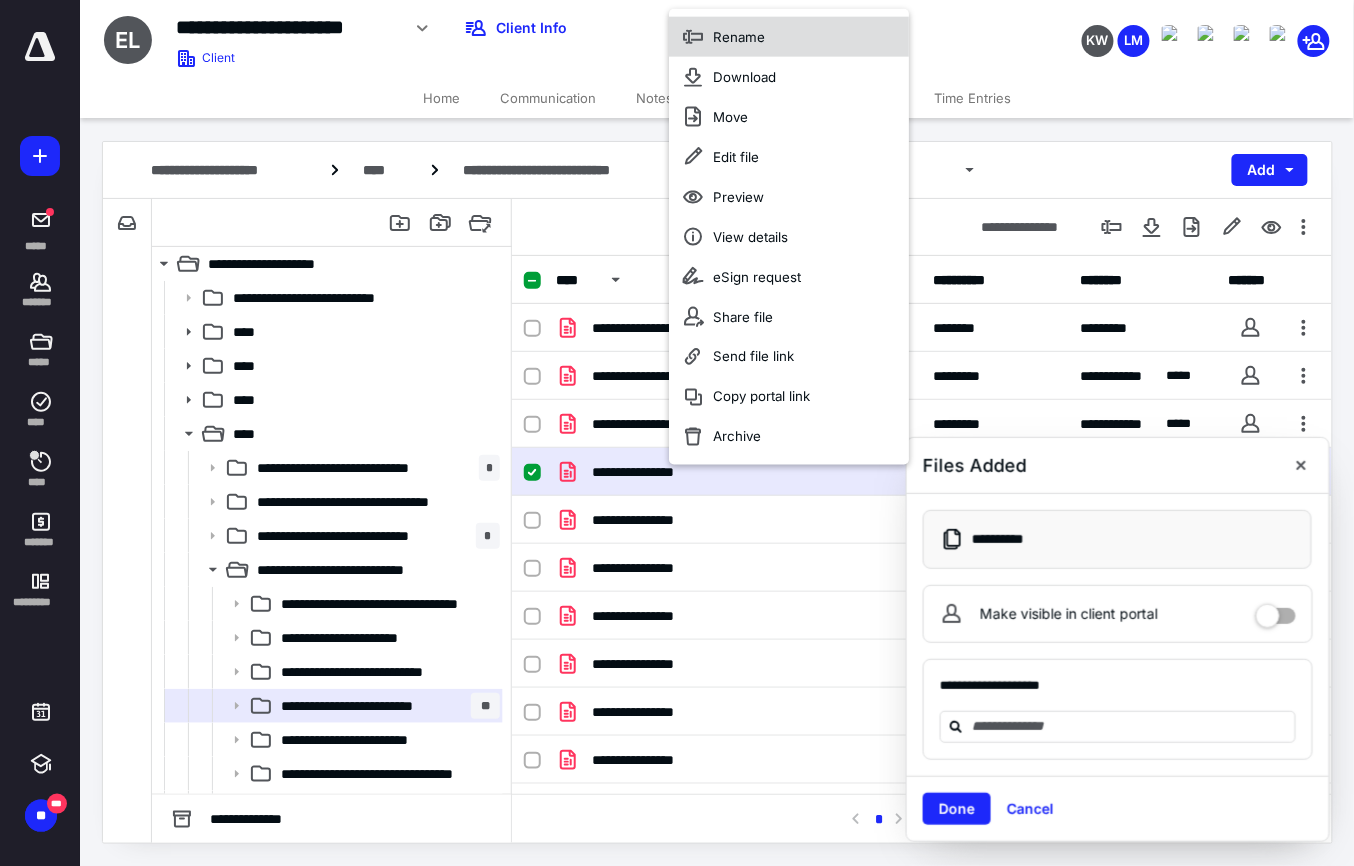 click on "Rename" at bounding box center [789, 36] 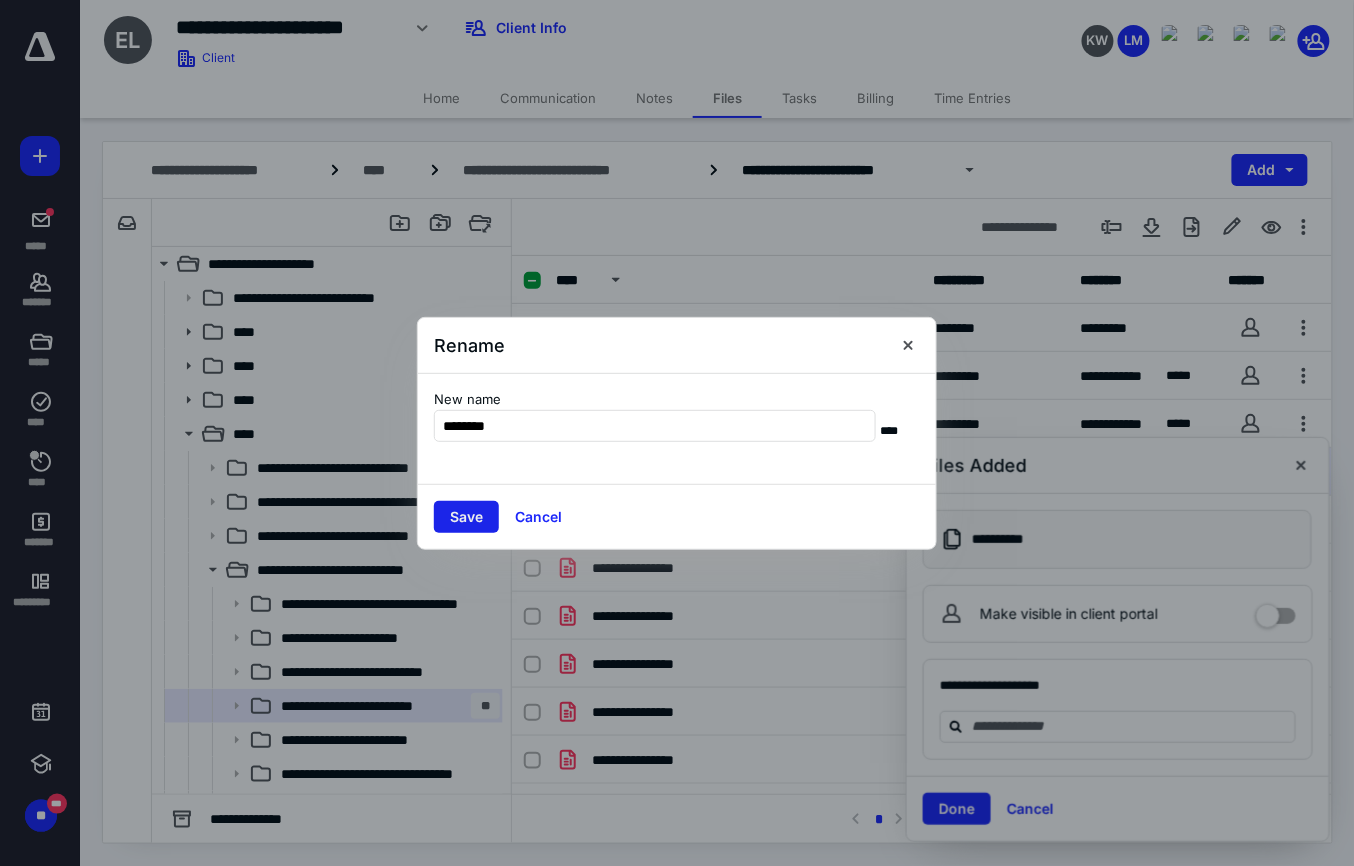 type on "********" 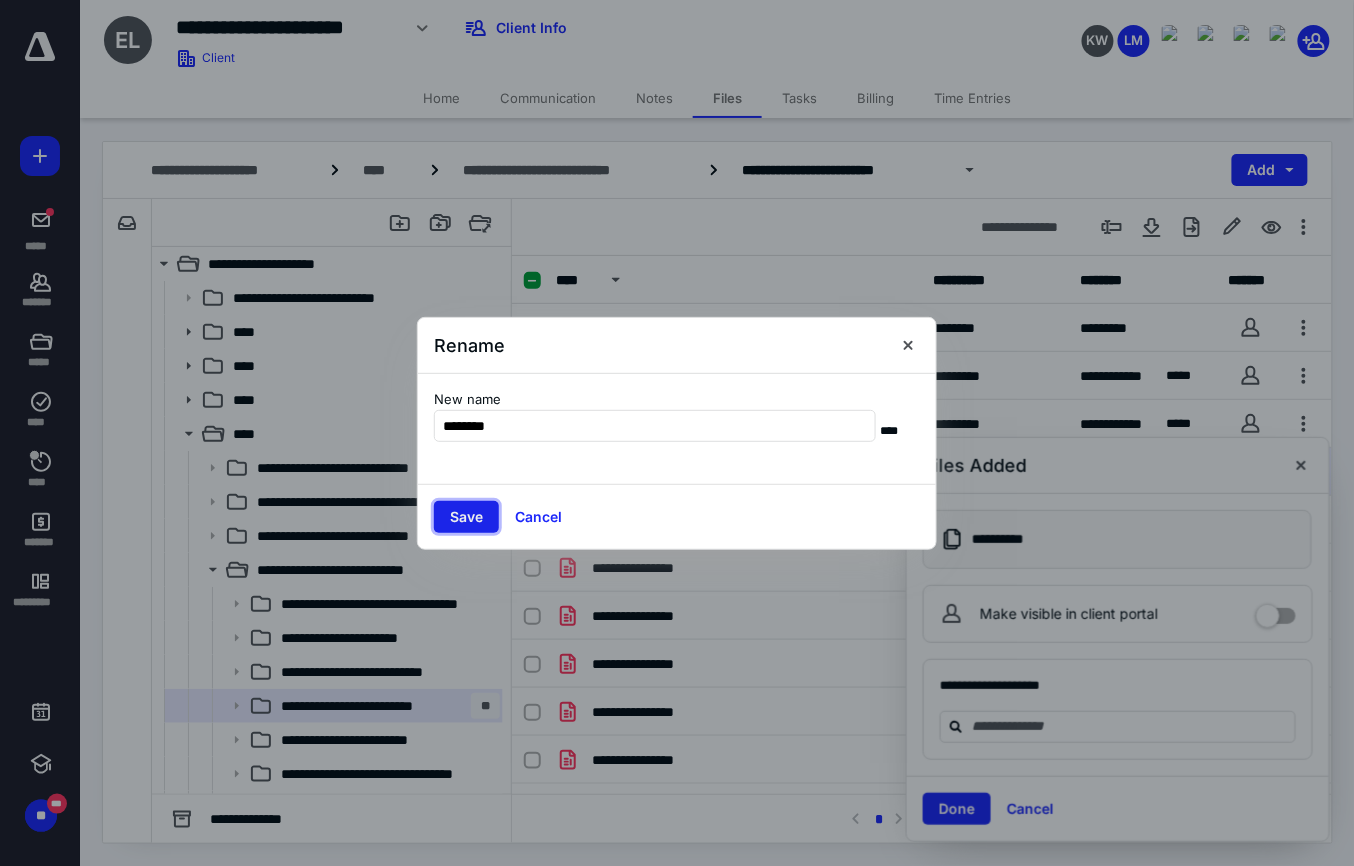 click on "Save" at bounding box center (466, 517) 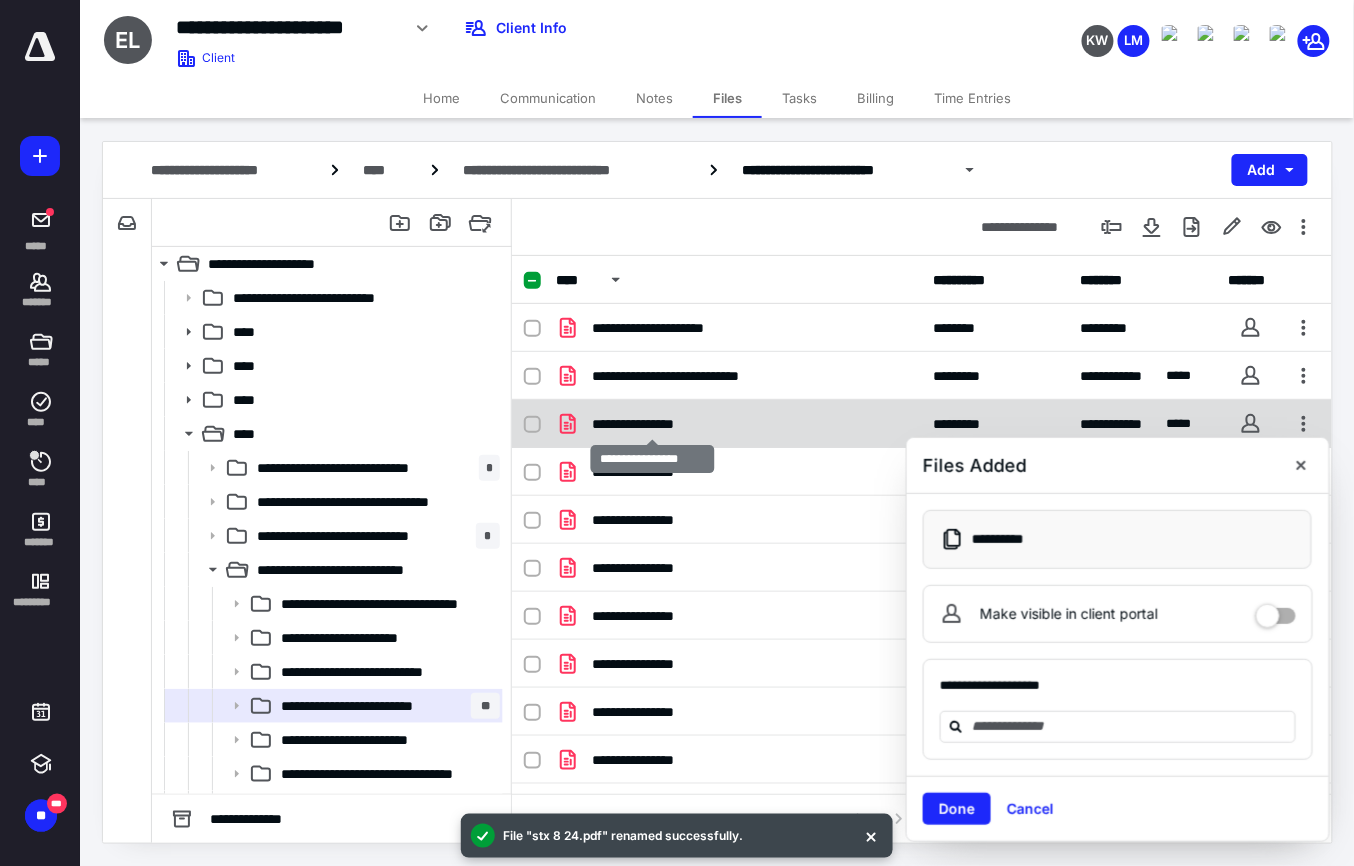 click on "**********" at bounding box center [652, 424] 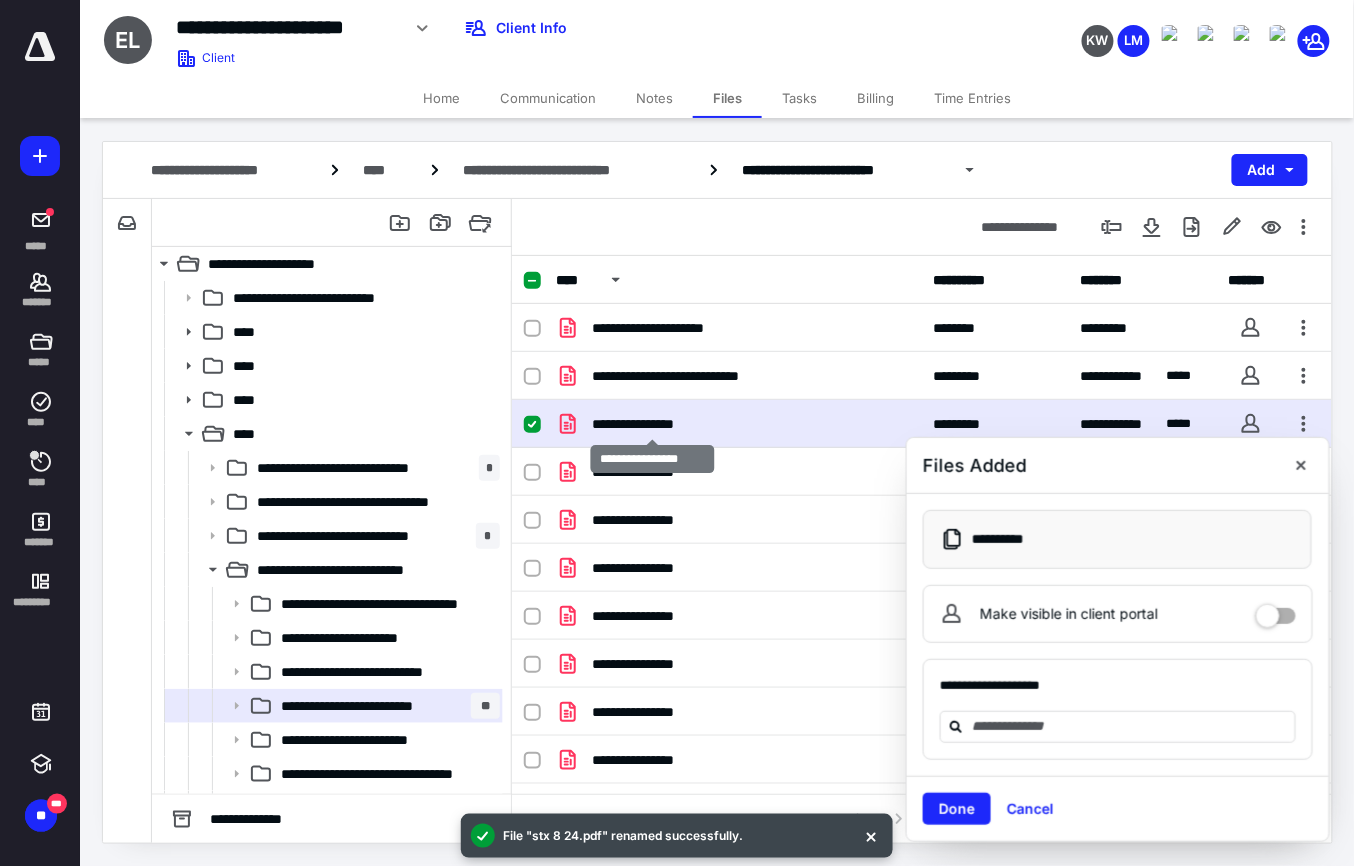 click on "**********" at bounding box center [652, 424] 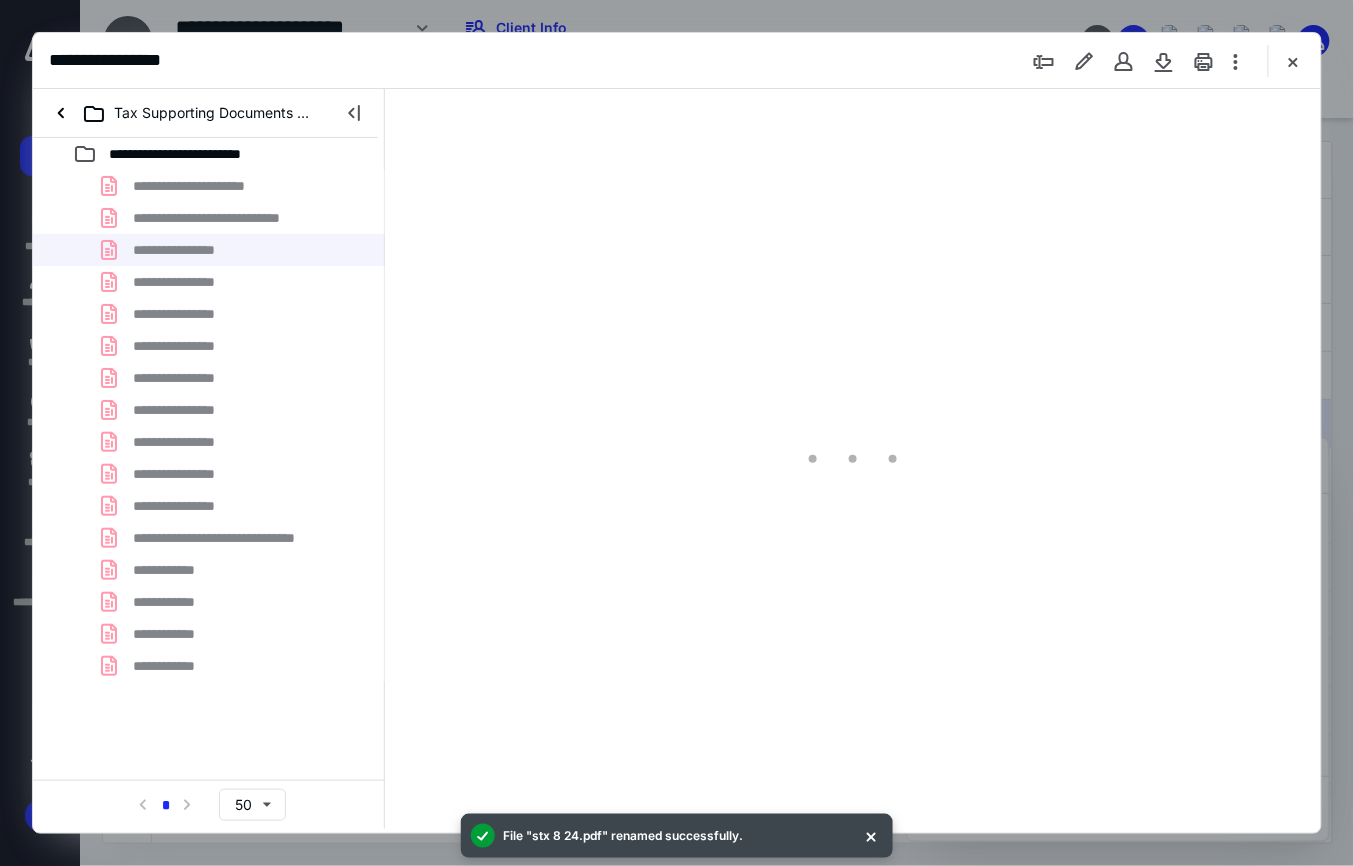 scroll, scrollTop: 0, scrollLeft: 0, axis: both 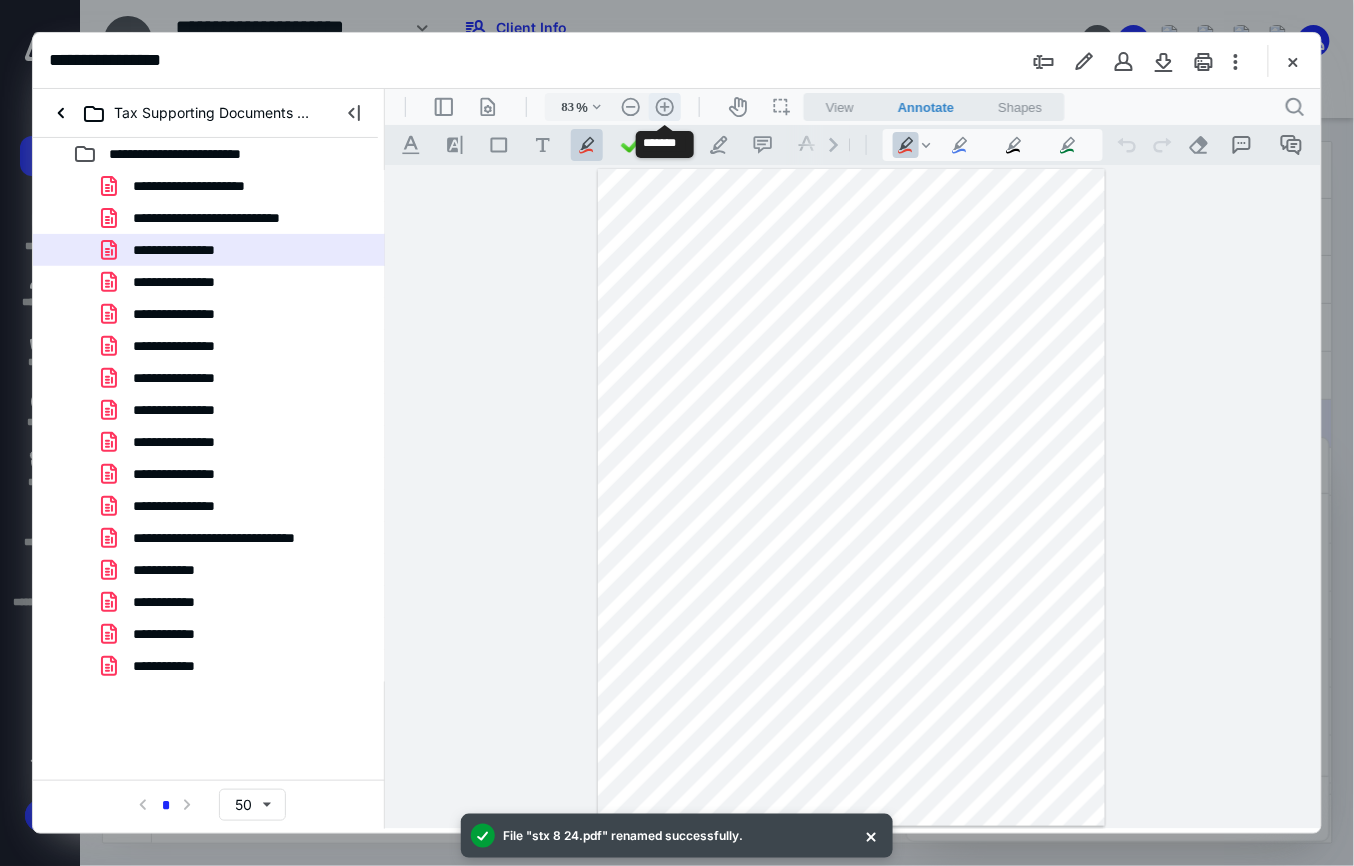 click on ".cls-1{fill:#abb0c4;} icon - header - zoom - in - line" at bounding box center [664, 106] 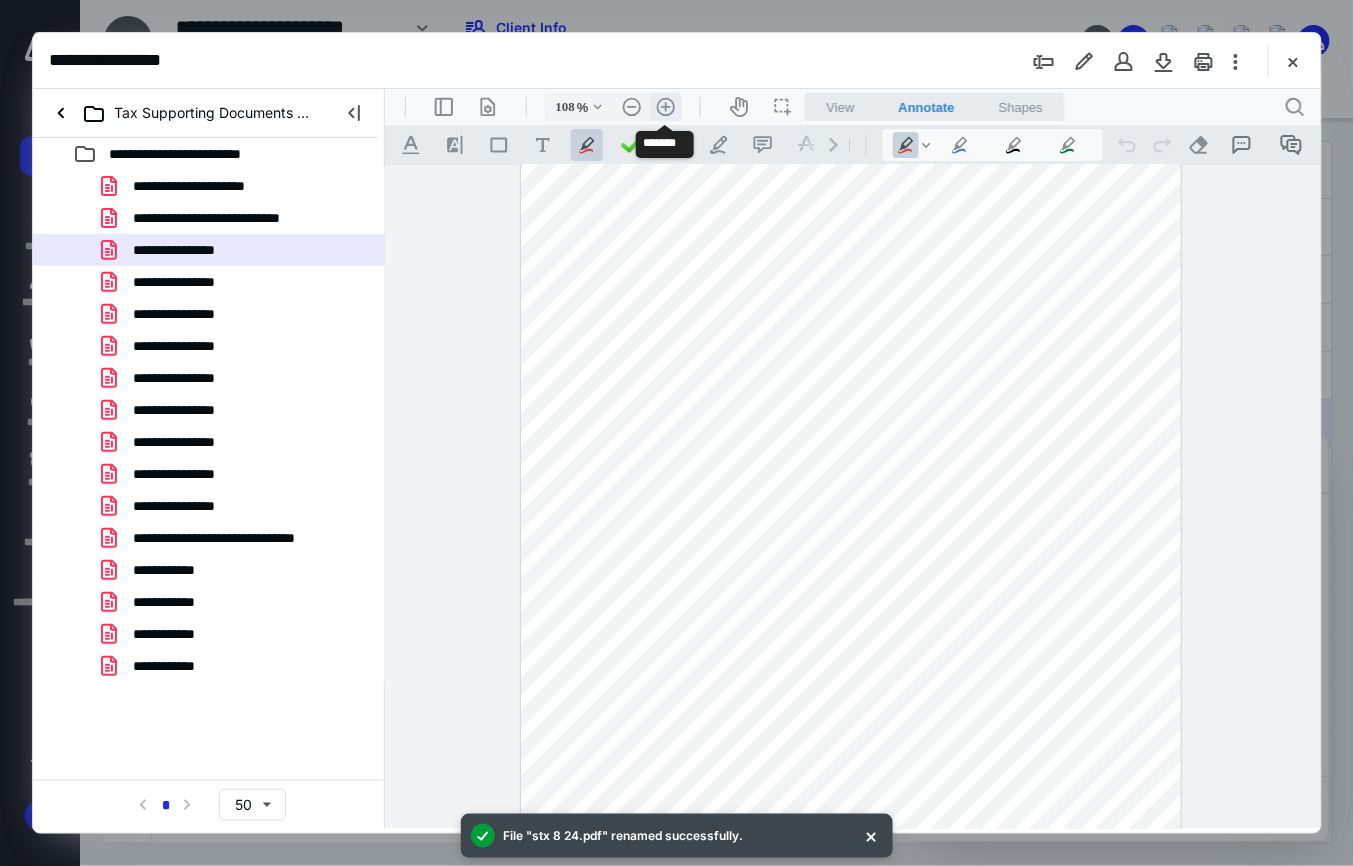 click on ".cls-1{fill:#abb0c4;} icon - header - zoom - in - line" at bounding box center (665, 106) 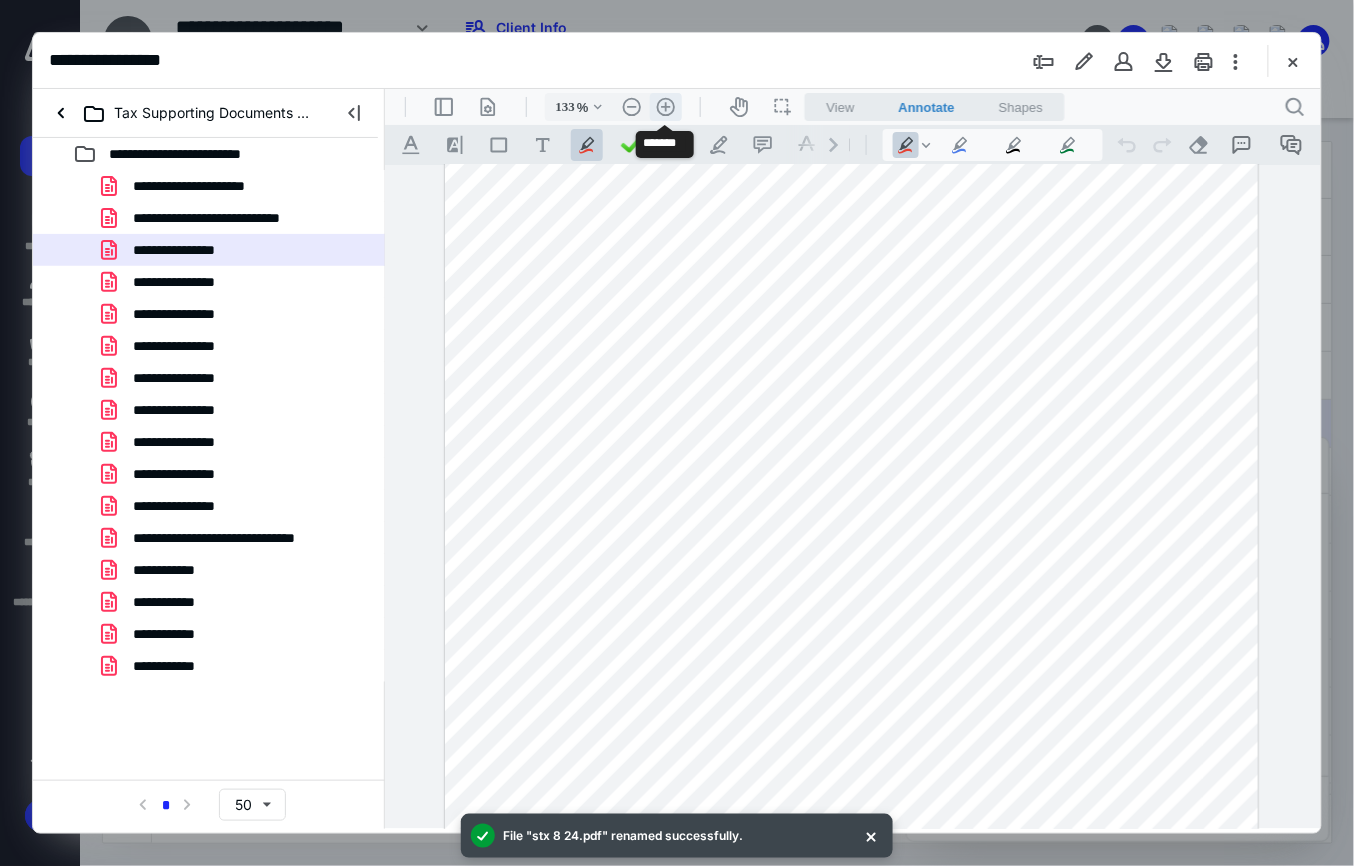 scroll, scrollTop: 174, scrollLeft: 0, axis: vertical 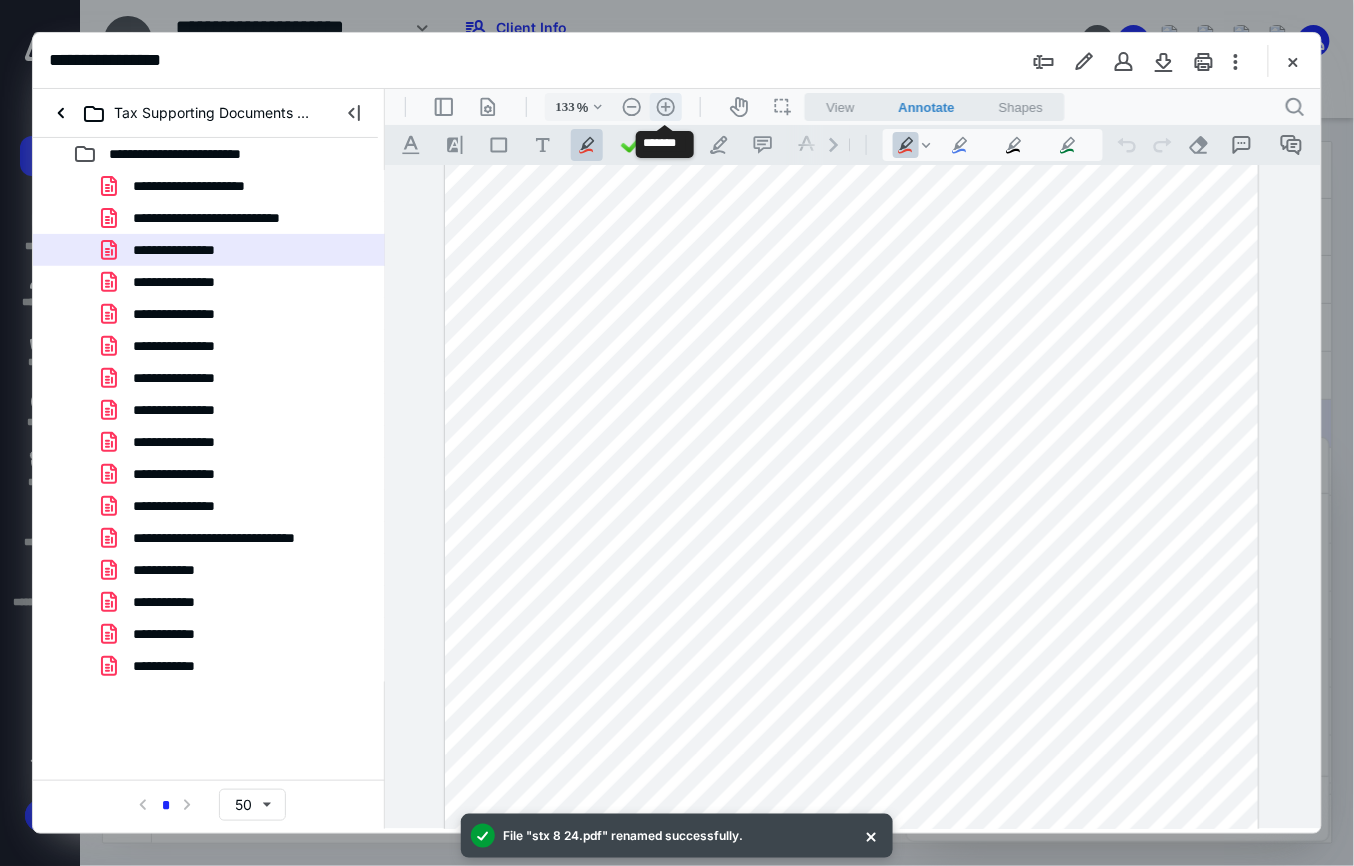 click on ".cls-1{fill:#abb0c4;} icon - header - zoom - in - line" at bounding box center [665, 106] 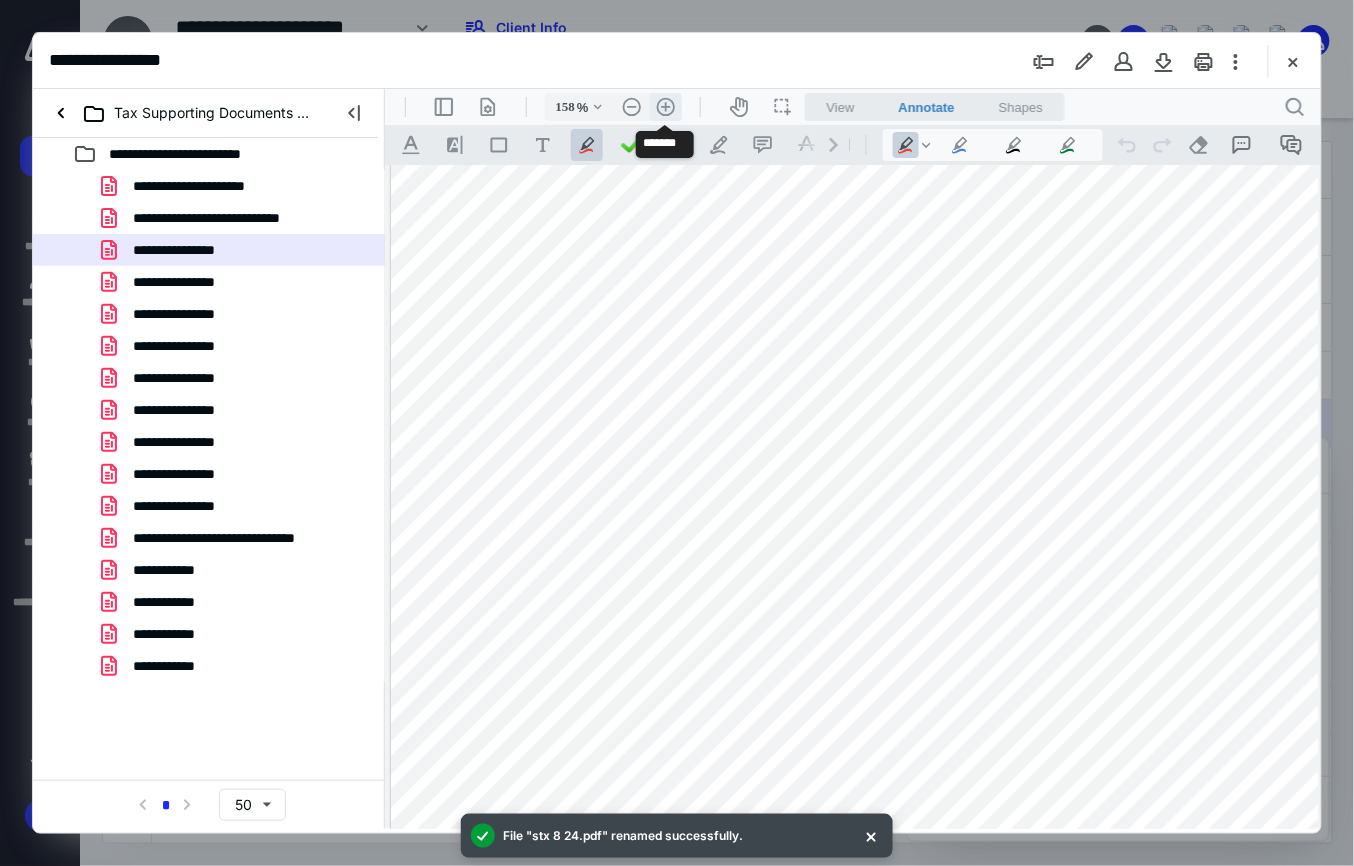 scroll, scrollTop: 262, scrollLeft: 28, axis: both 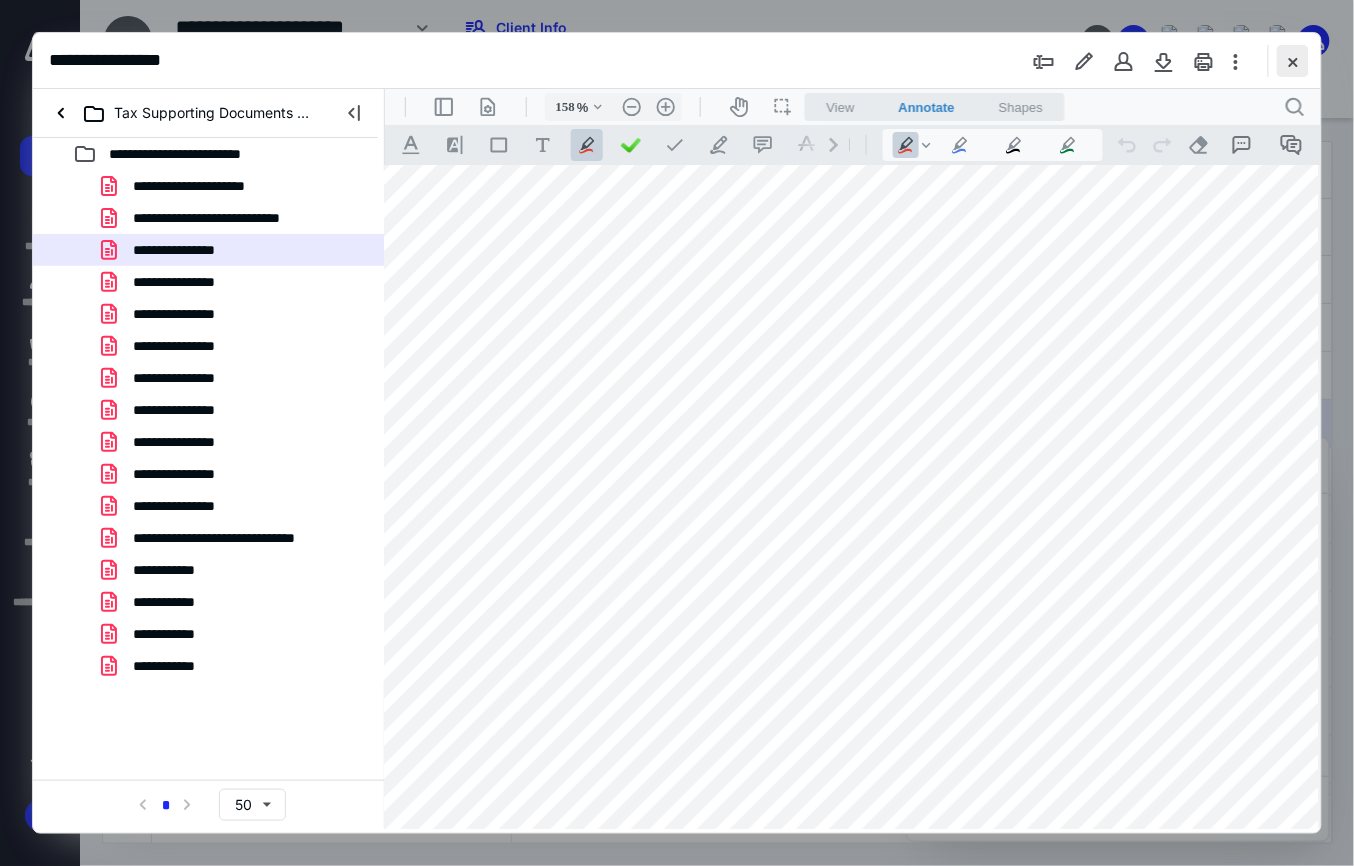 click at bounding box center (1293, 61) 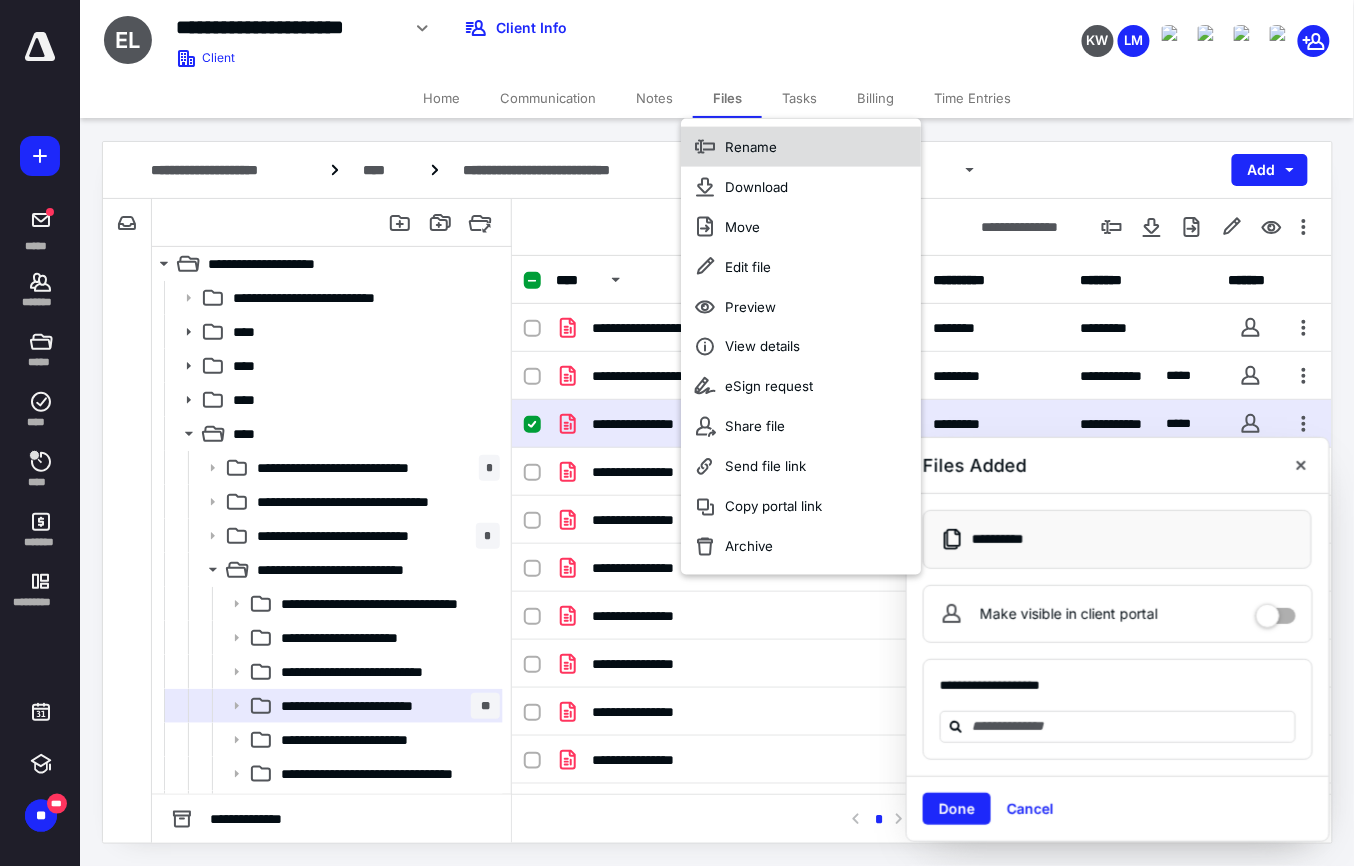 click on "Rename" at bounding box center (801, 147) 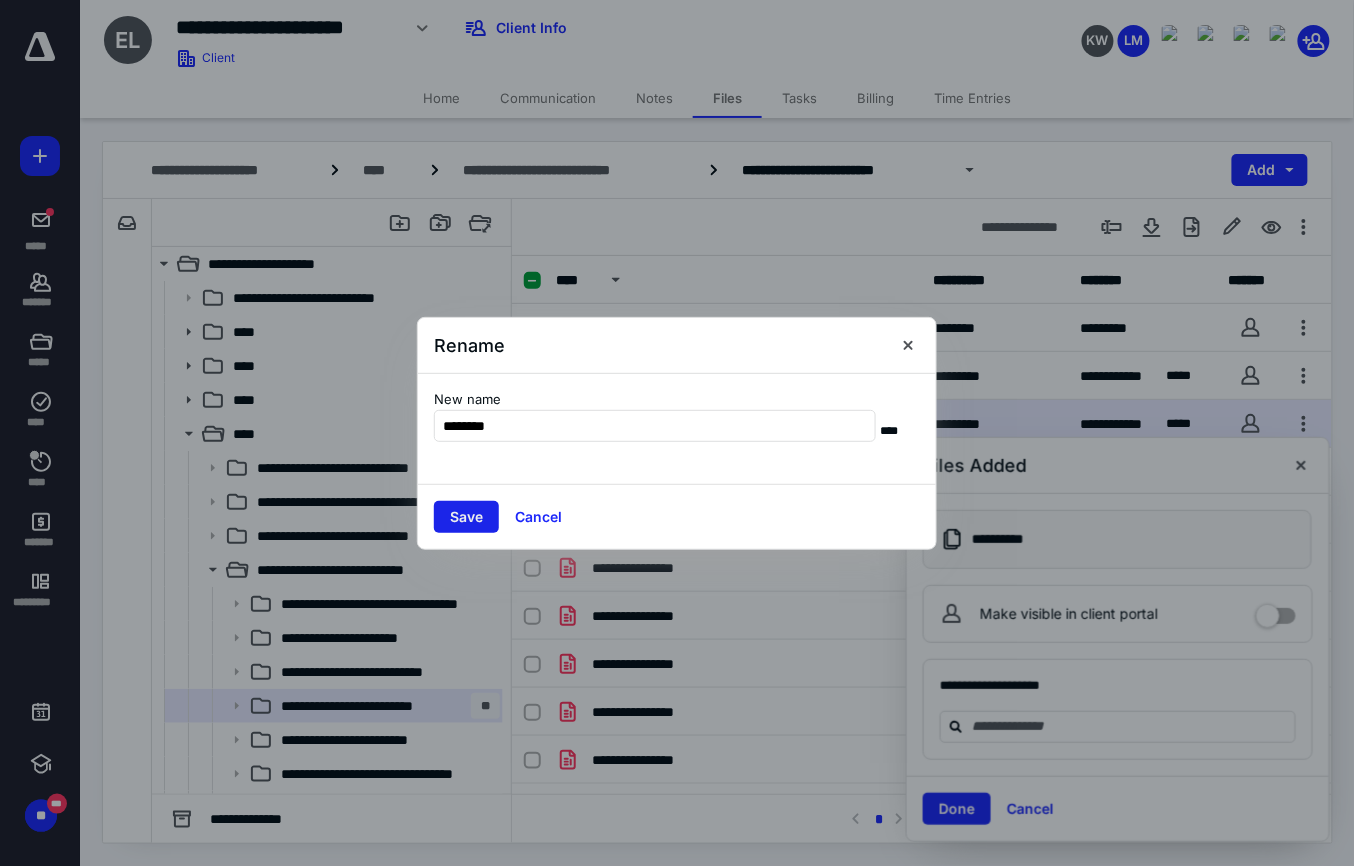 type on "********" 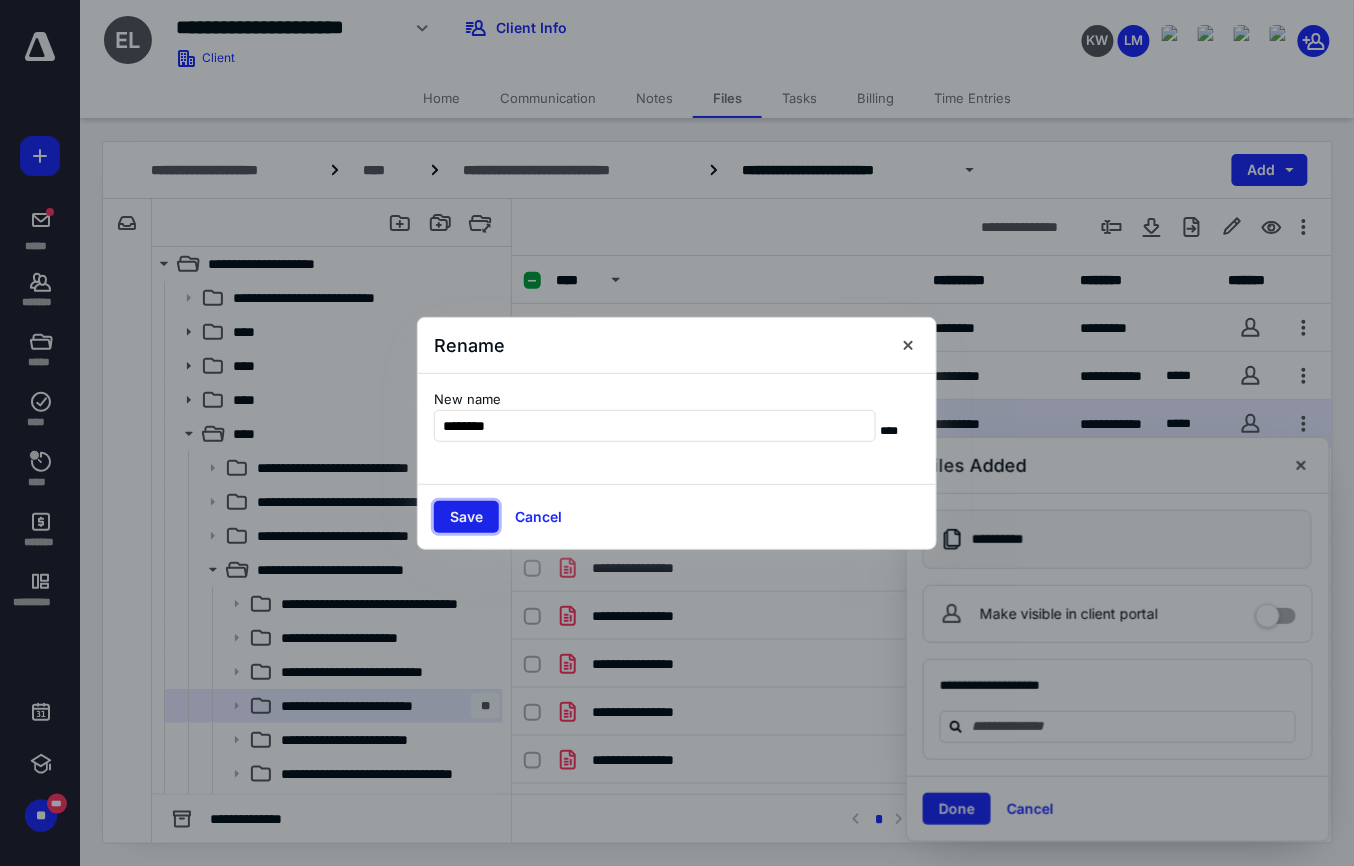 click on "Save" at bounding box center [466, 517] 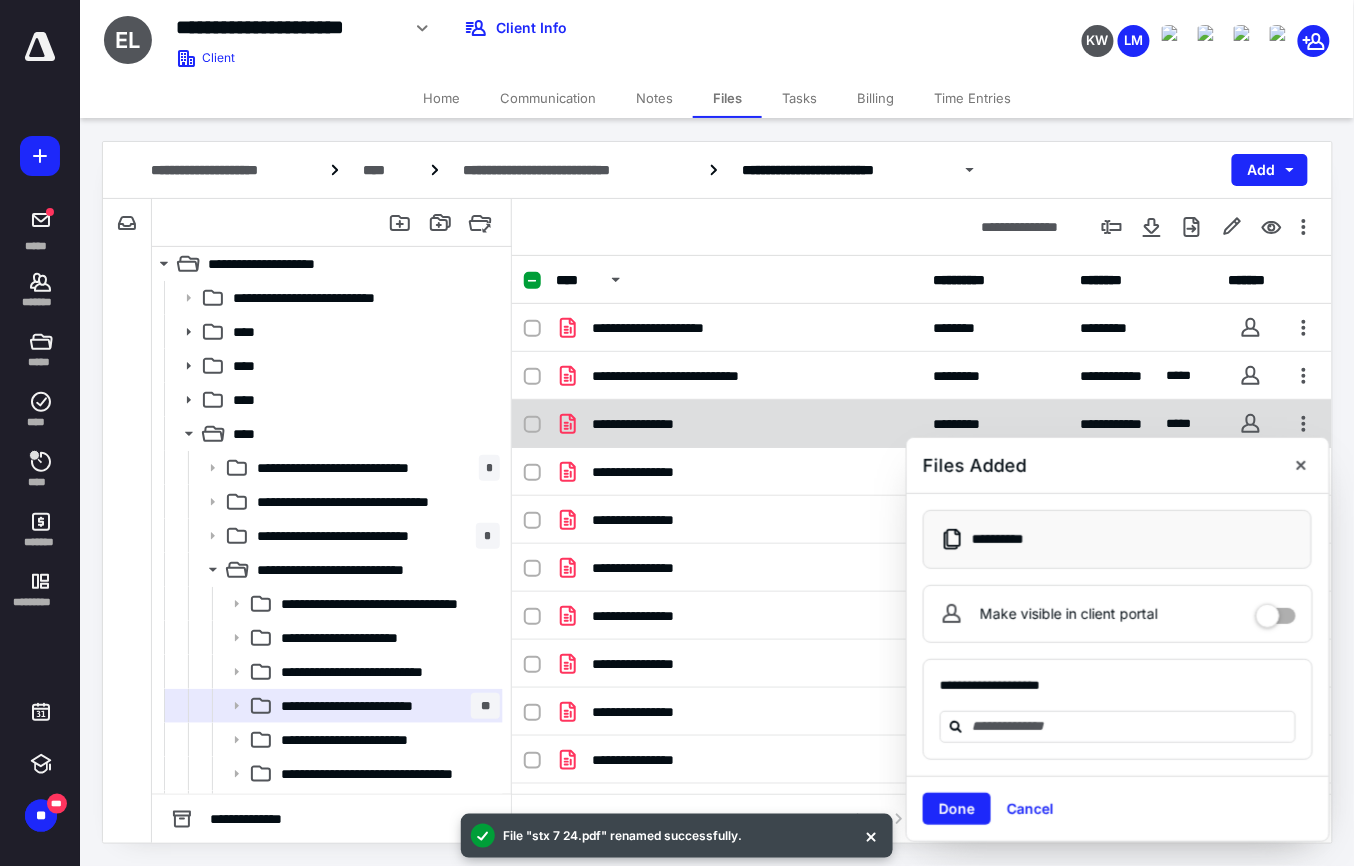 click on "**********" at bounding box center (922, 424) 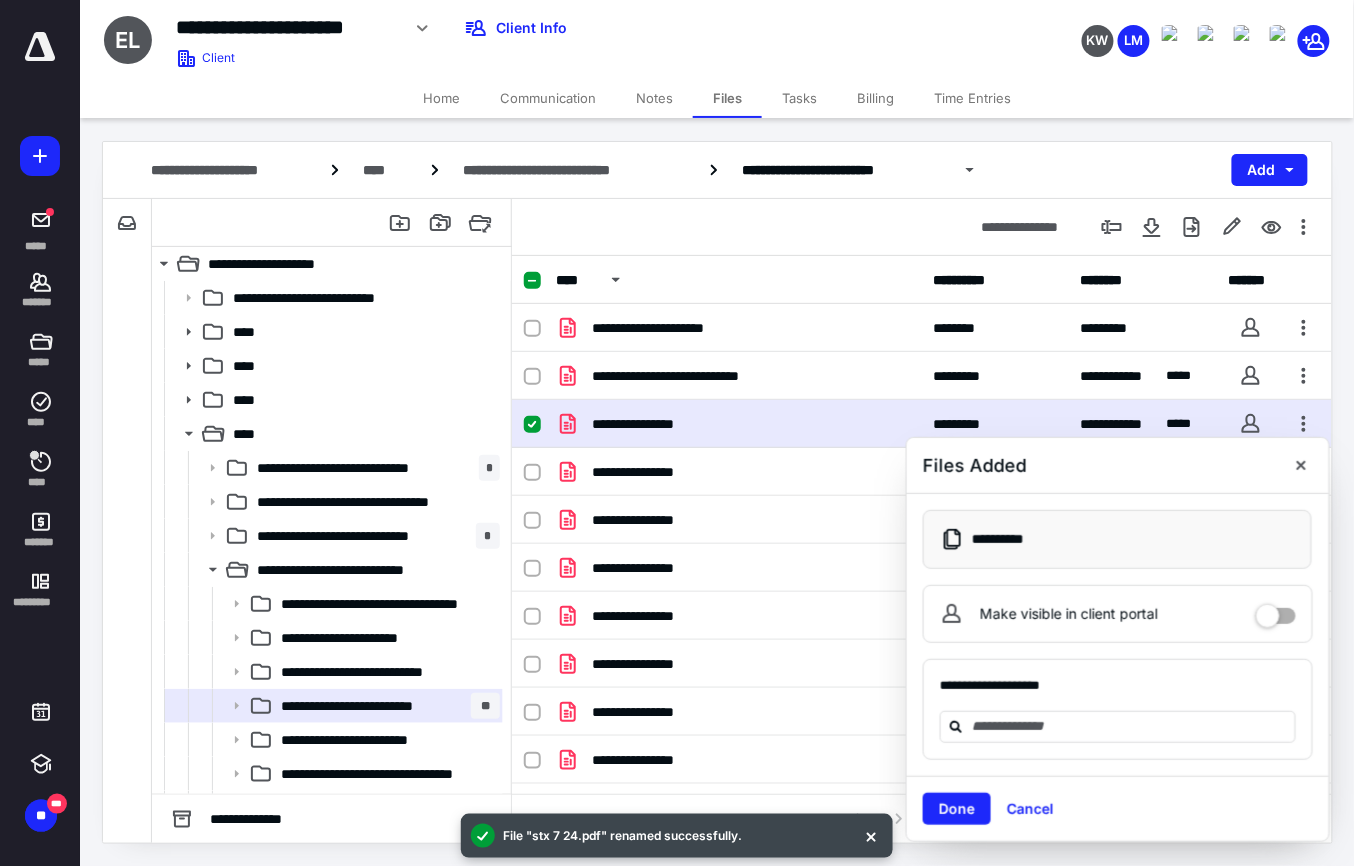 click on "**********" at bounding box center (922, 424) 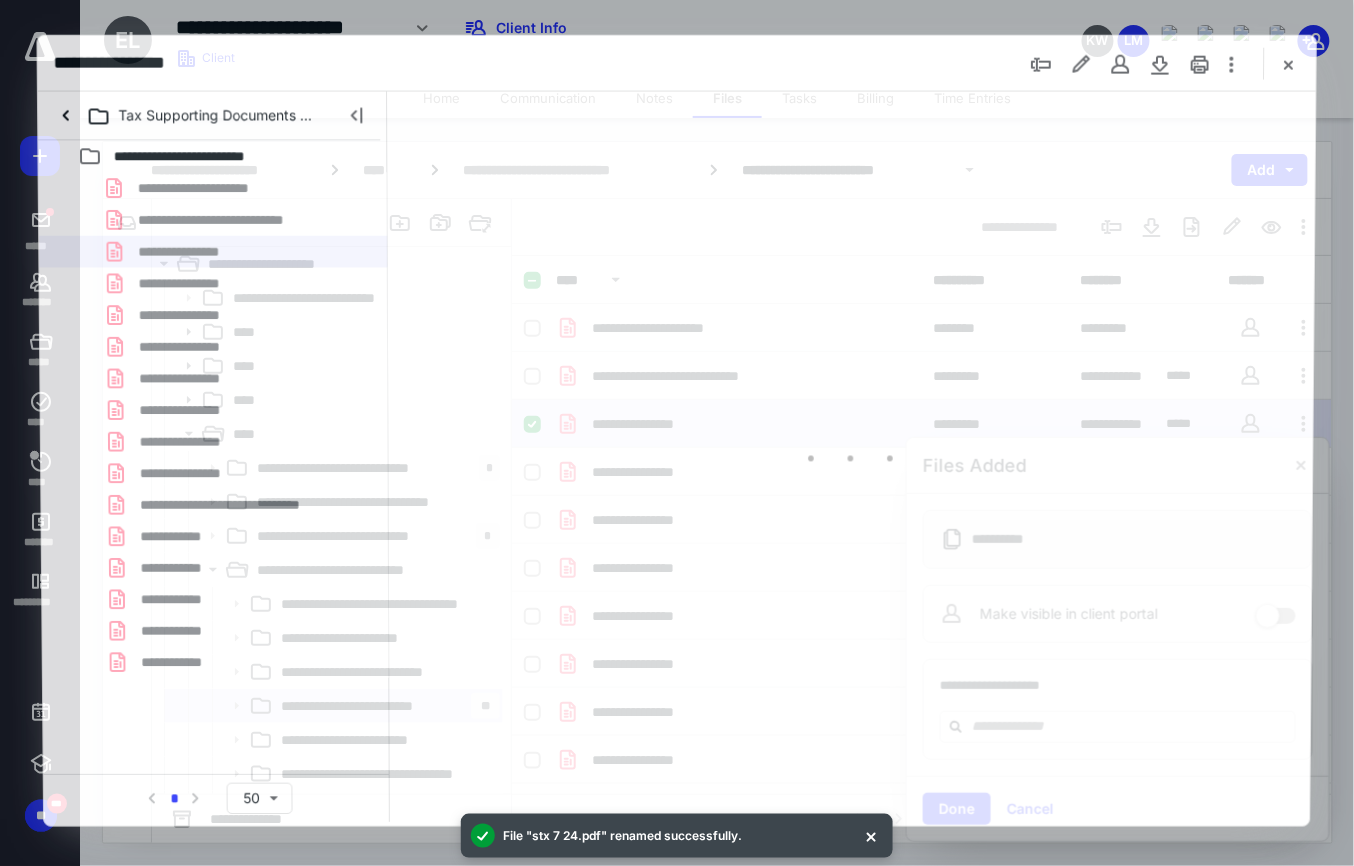 scroll, scrollTop: 0, scrollLeft: 0, axis: both 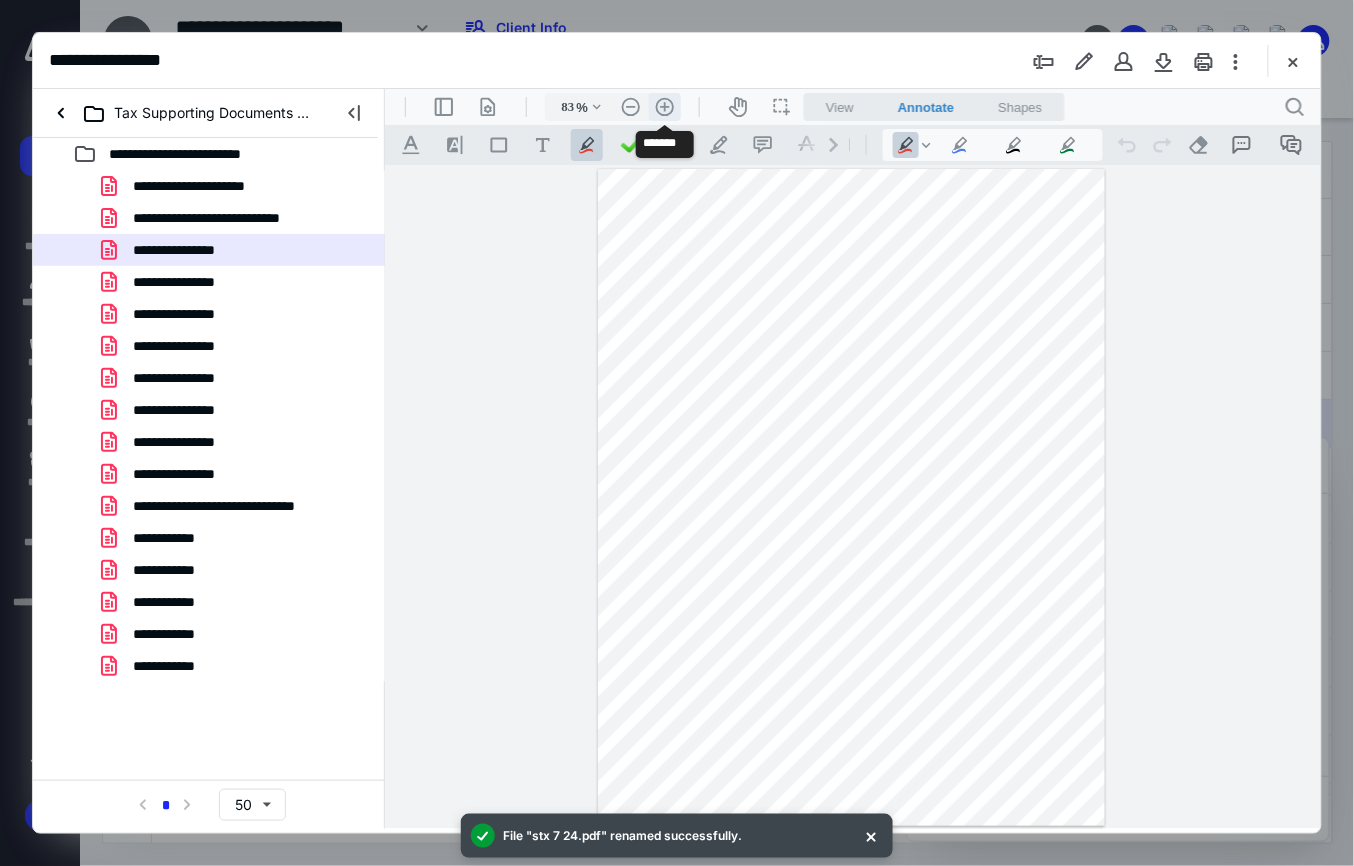 click on ".cls-1{fill:#abb0c4;} icon - header - zoom - in - line" at bounding box center (664, 106) 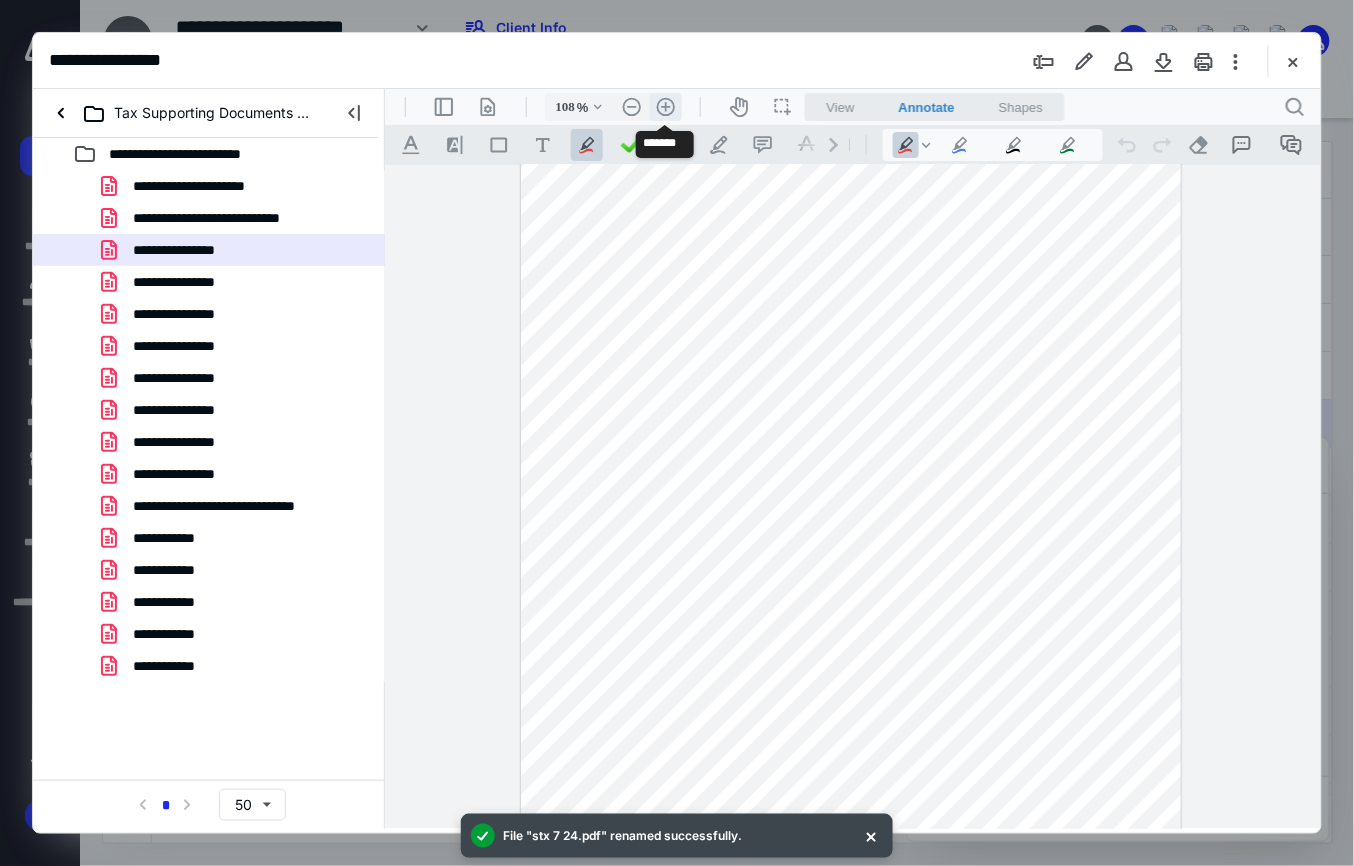 click on ".cls-1{fill:#abb0c4;} icon - header - zoom - in - line" at bounding box center (665, 106) 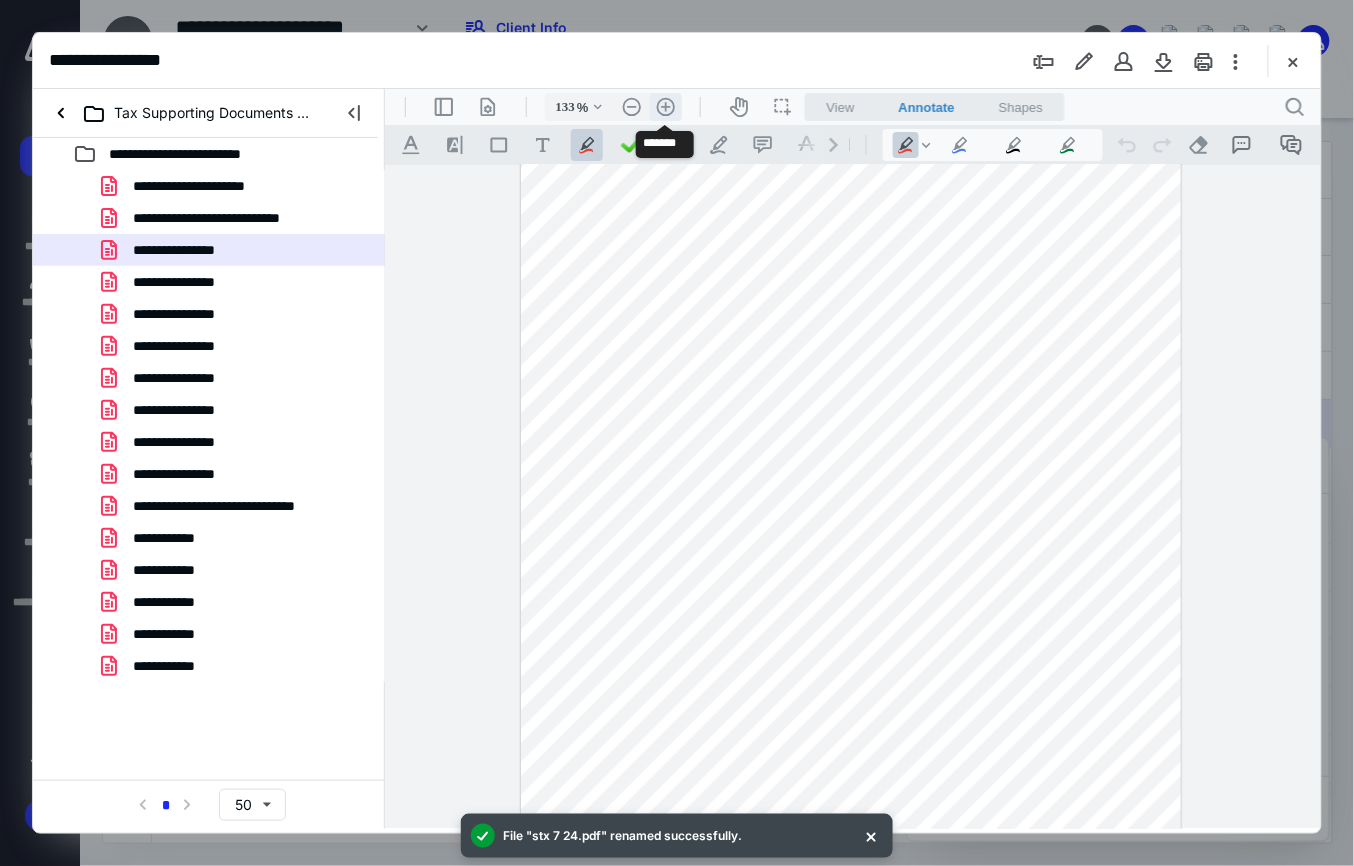 scroll, scrollTop: 174, scrollLeft: 0, axis: vertical 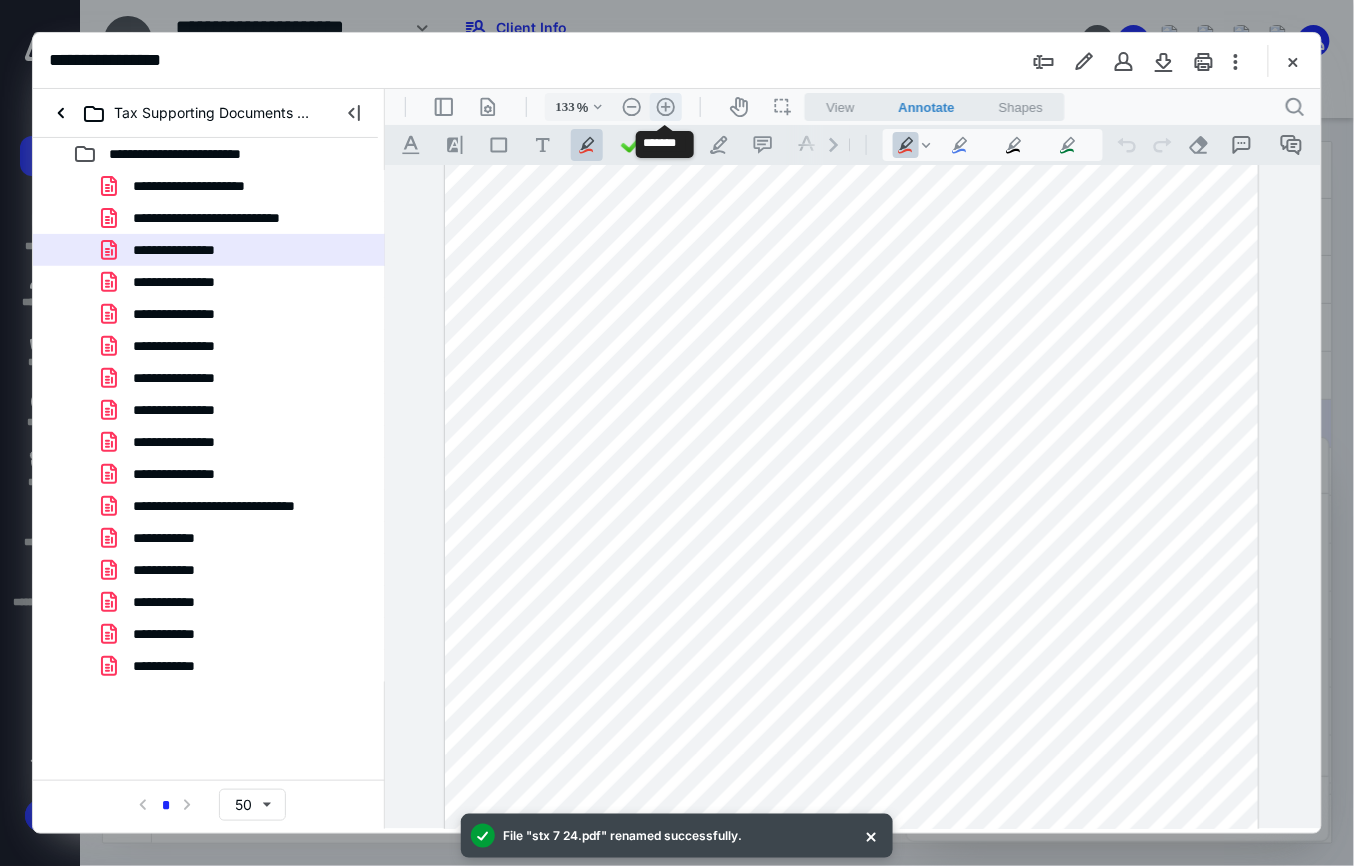click on ".cls-1{fill:#abb0c4;} icon - header - zoom - in - line" at bounding box center (665, 106) 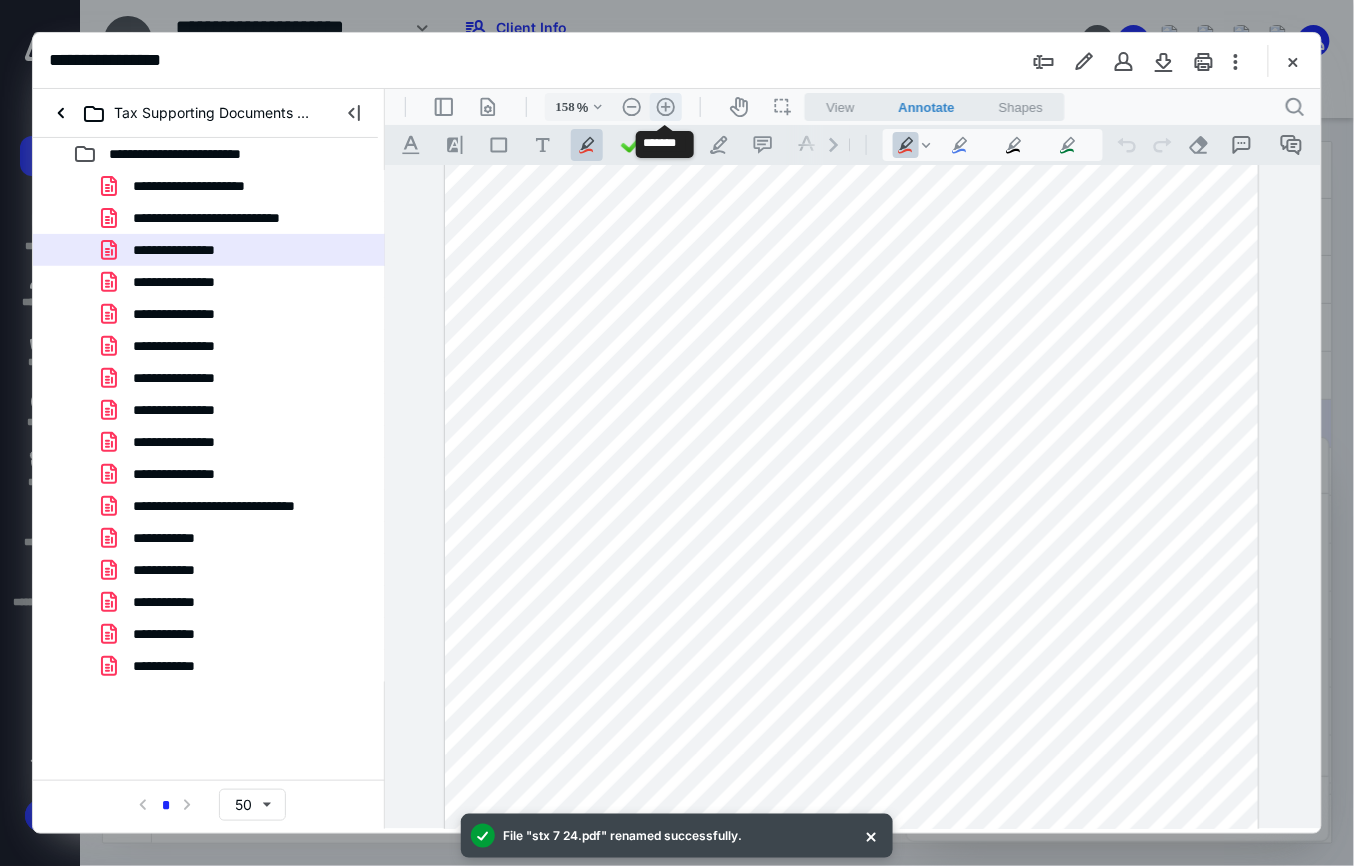 scroll, scrollTop: 262, scrollLeft: 28, axis: both 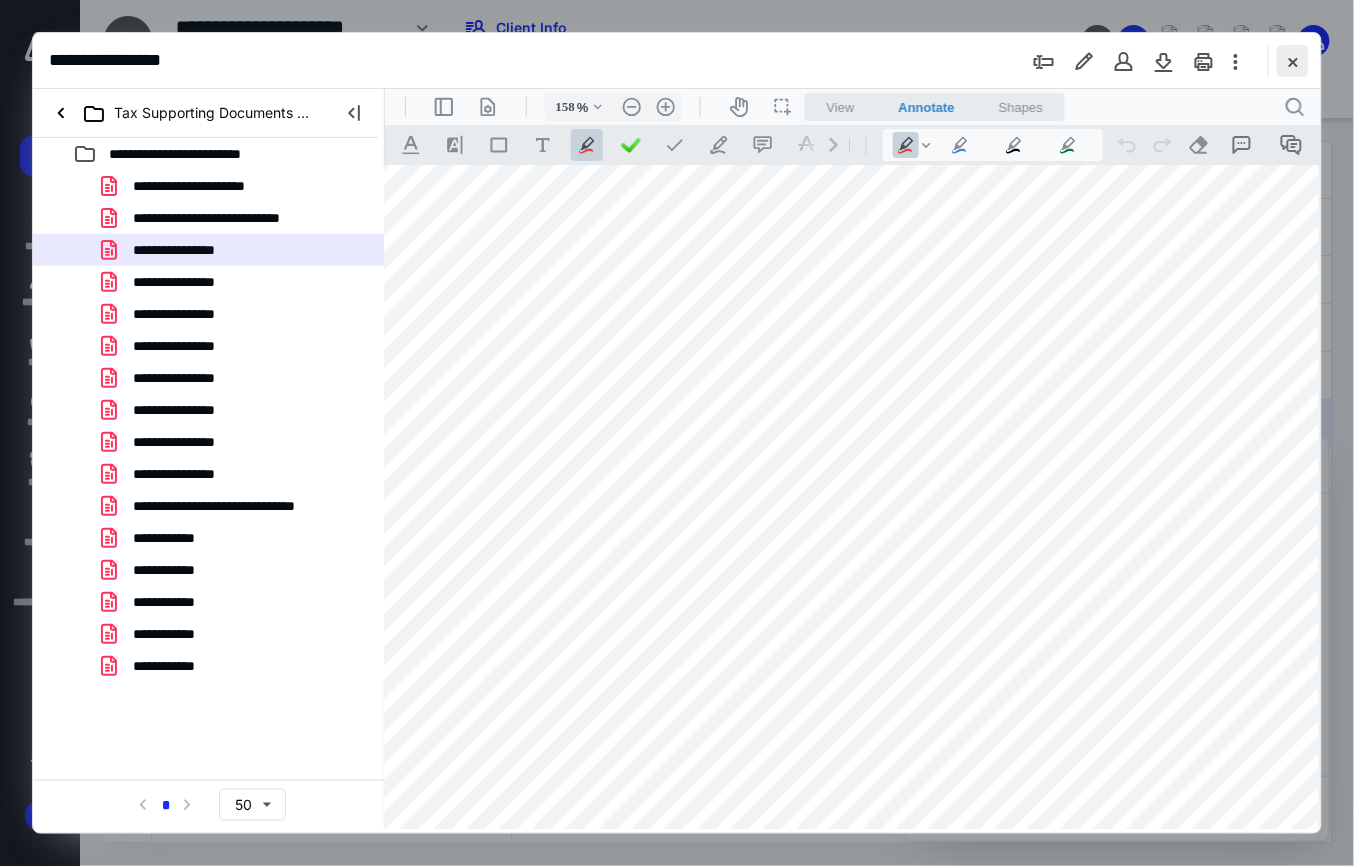 click at bounding box center [1293, 61] 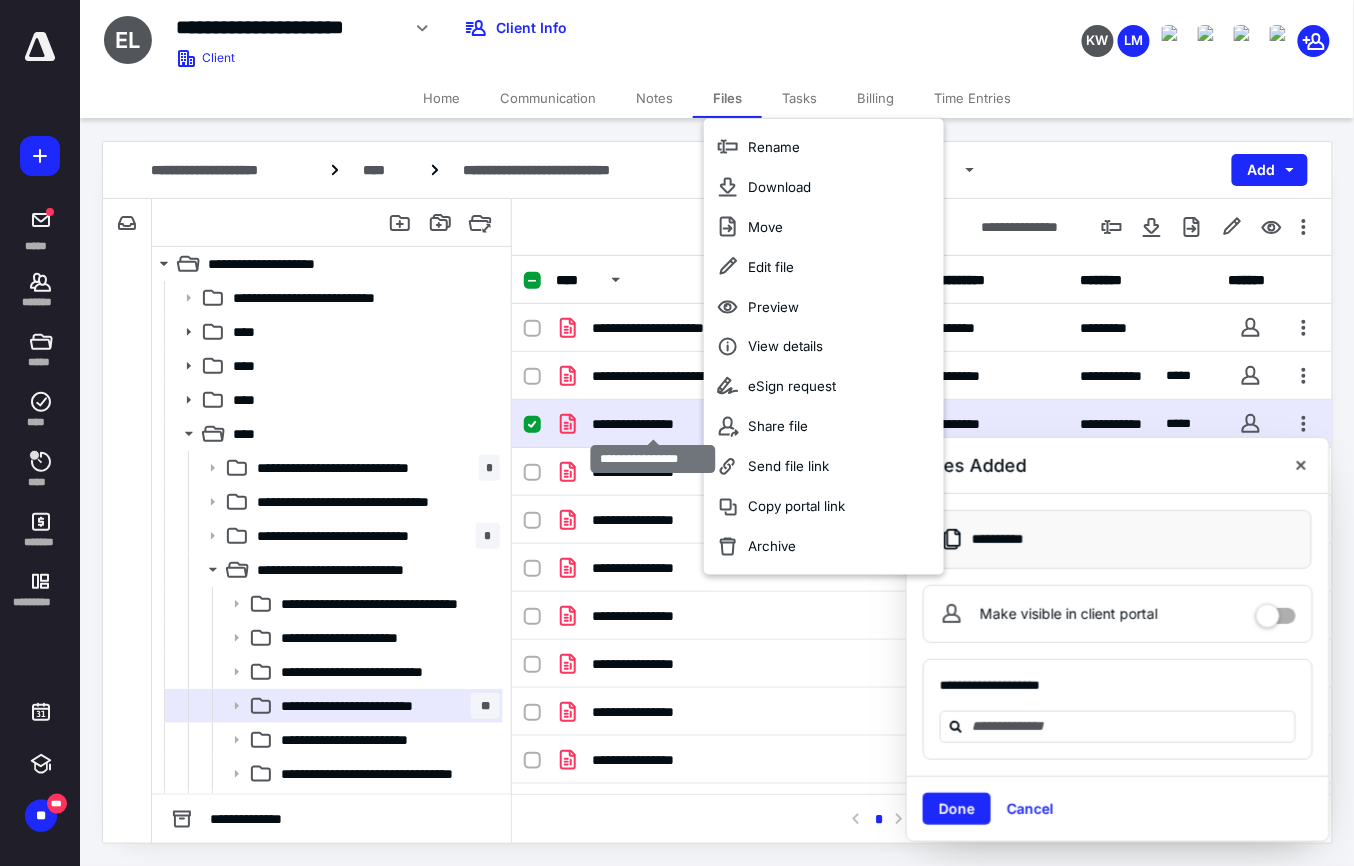click on "**********" at bounding box center (652, 424) 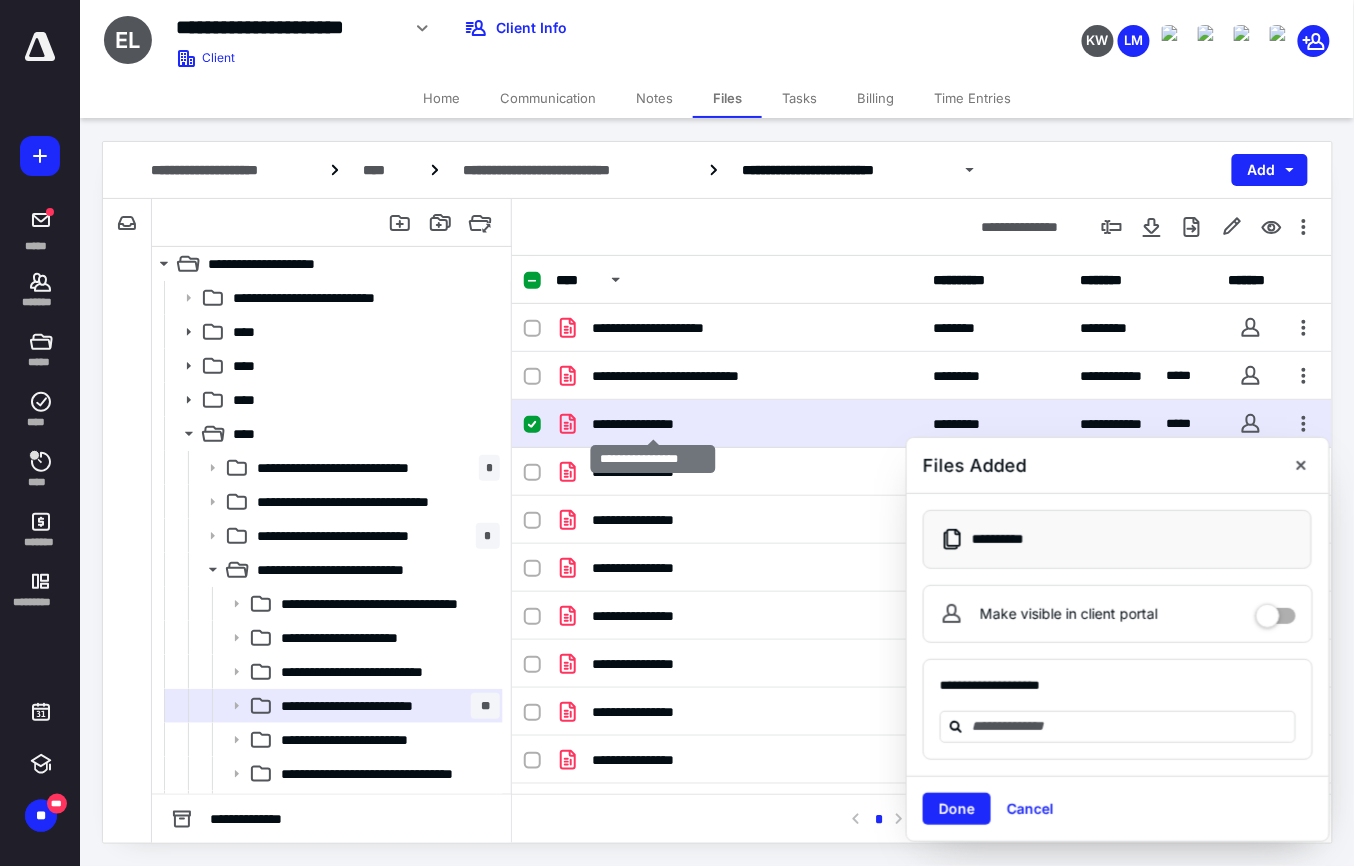 click on "**********" at bounding box center [652, 424] 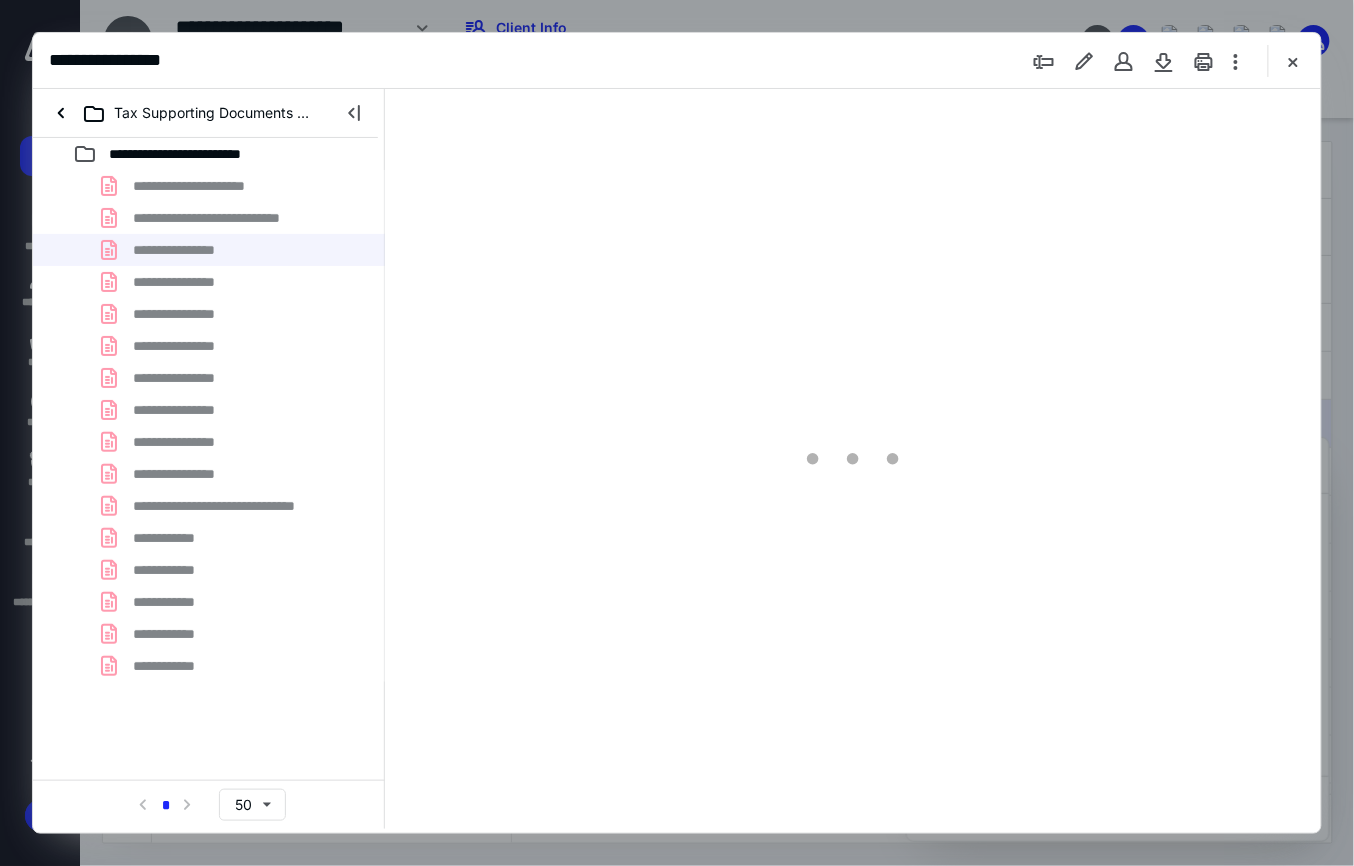 scroll, scrollTop: 0, scrollLeft: 0, axis: both 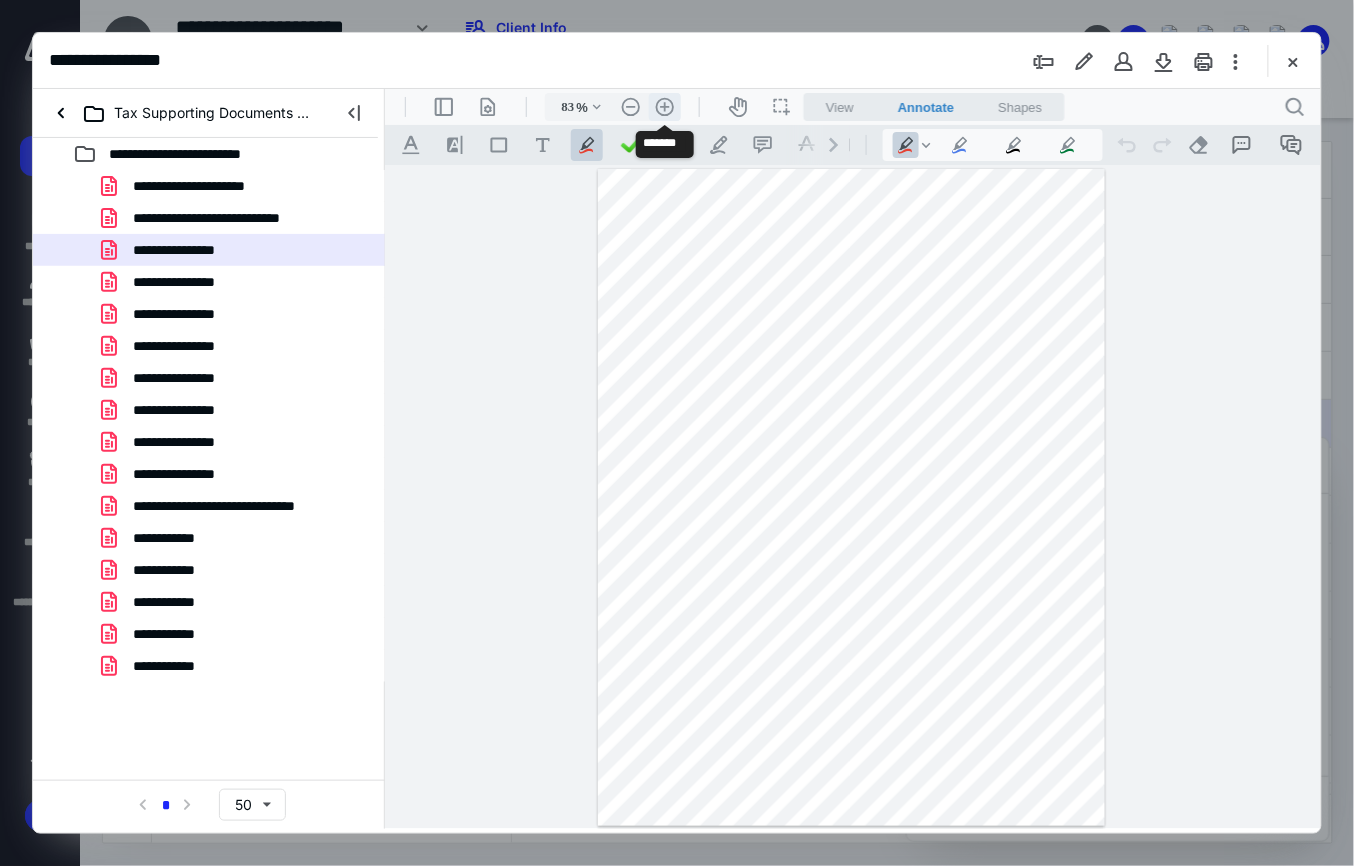 click on ".cls-1{fill:#abb0c4;} icon - header - zoom - in - line" at bounding box center (664, 106) 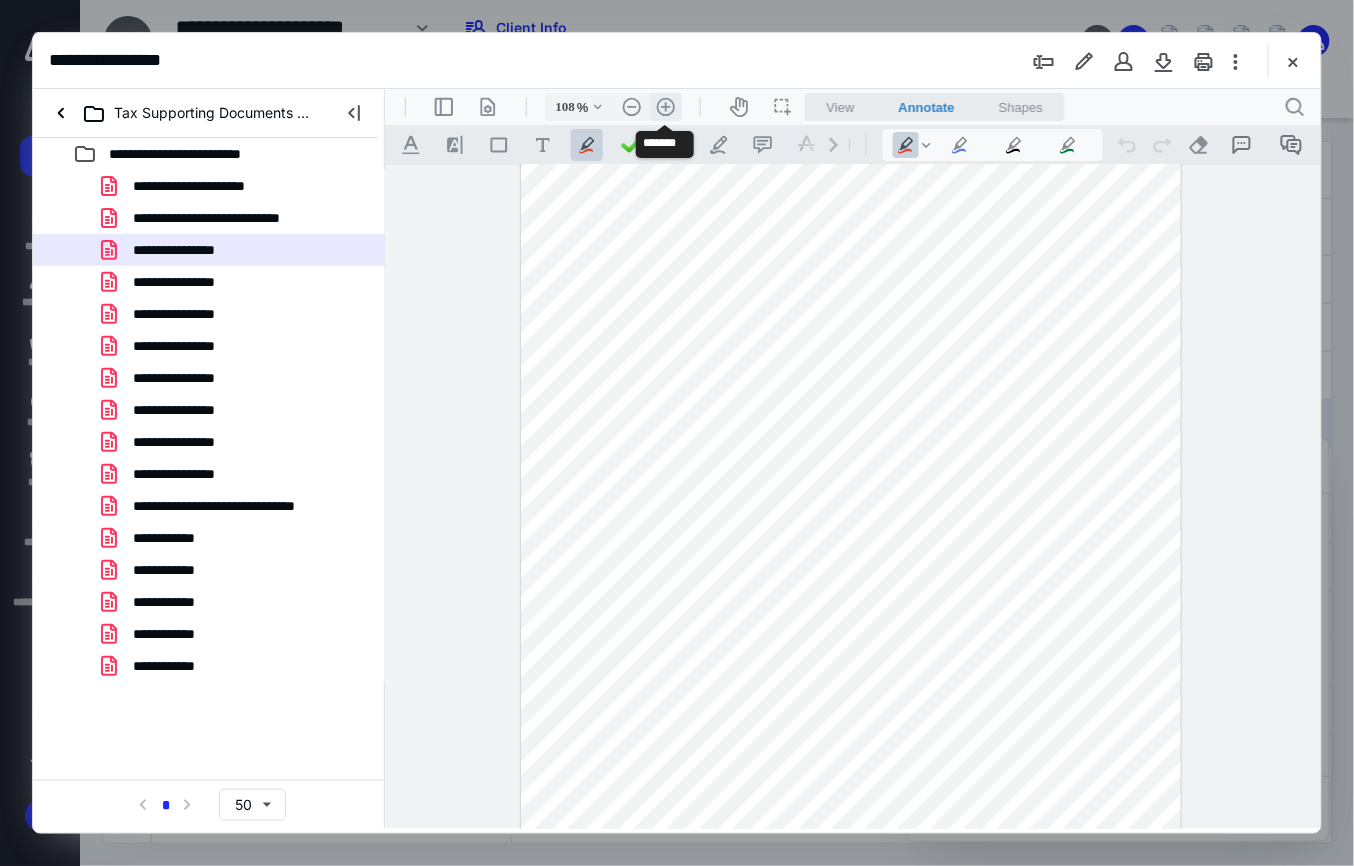 click on ".cls-1{fill:#abb0c4;} icon - header - zoom - in - line" at bounding box center [665, 106] 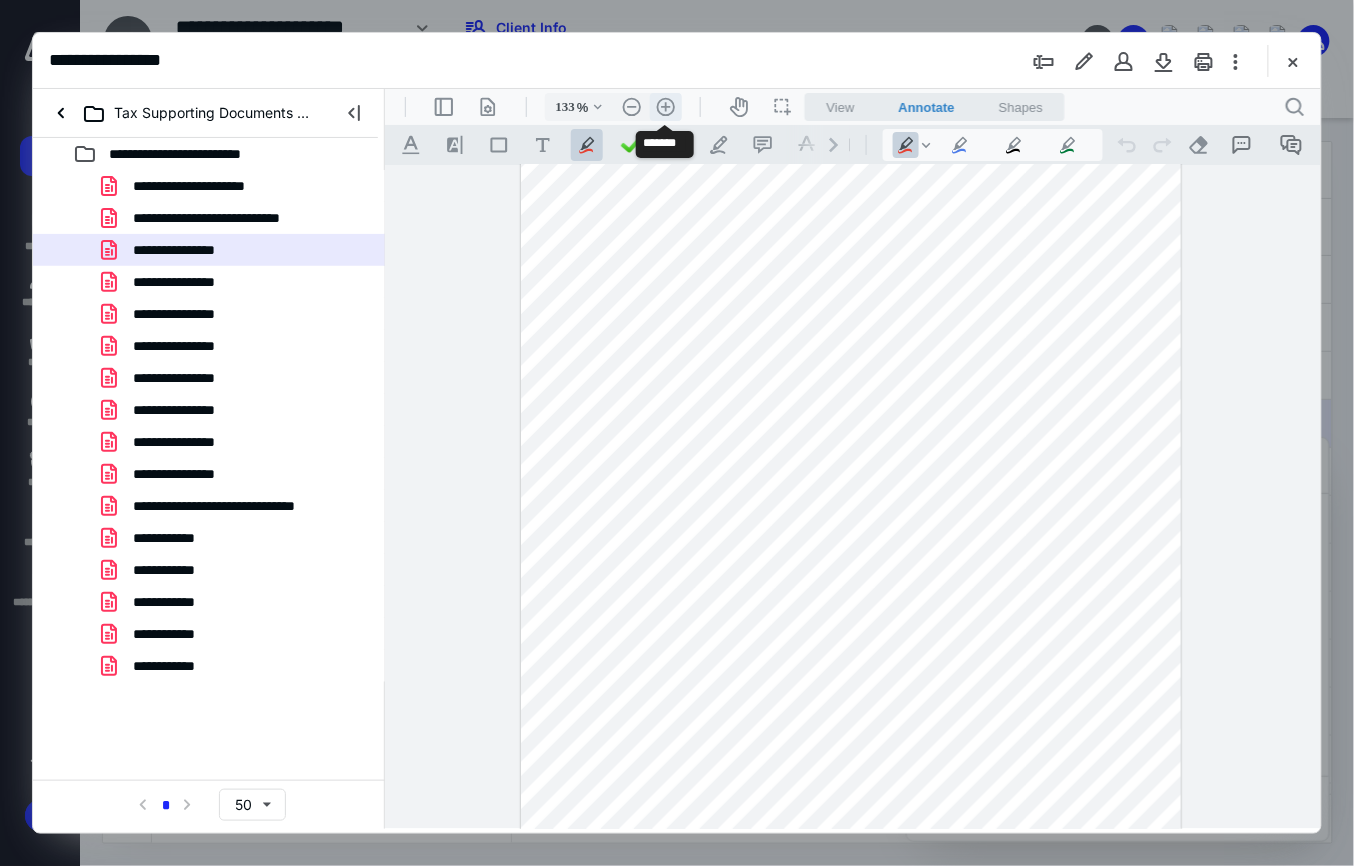 scroll, scrollTop: 174, scrollLeft: 0, axis: vertical 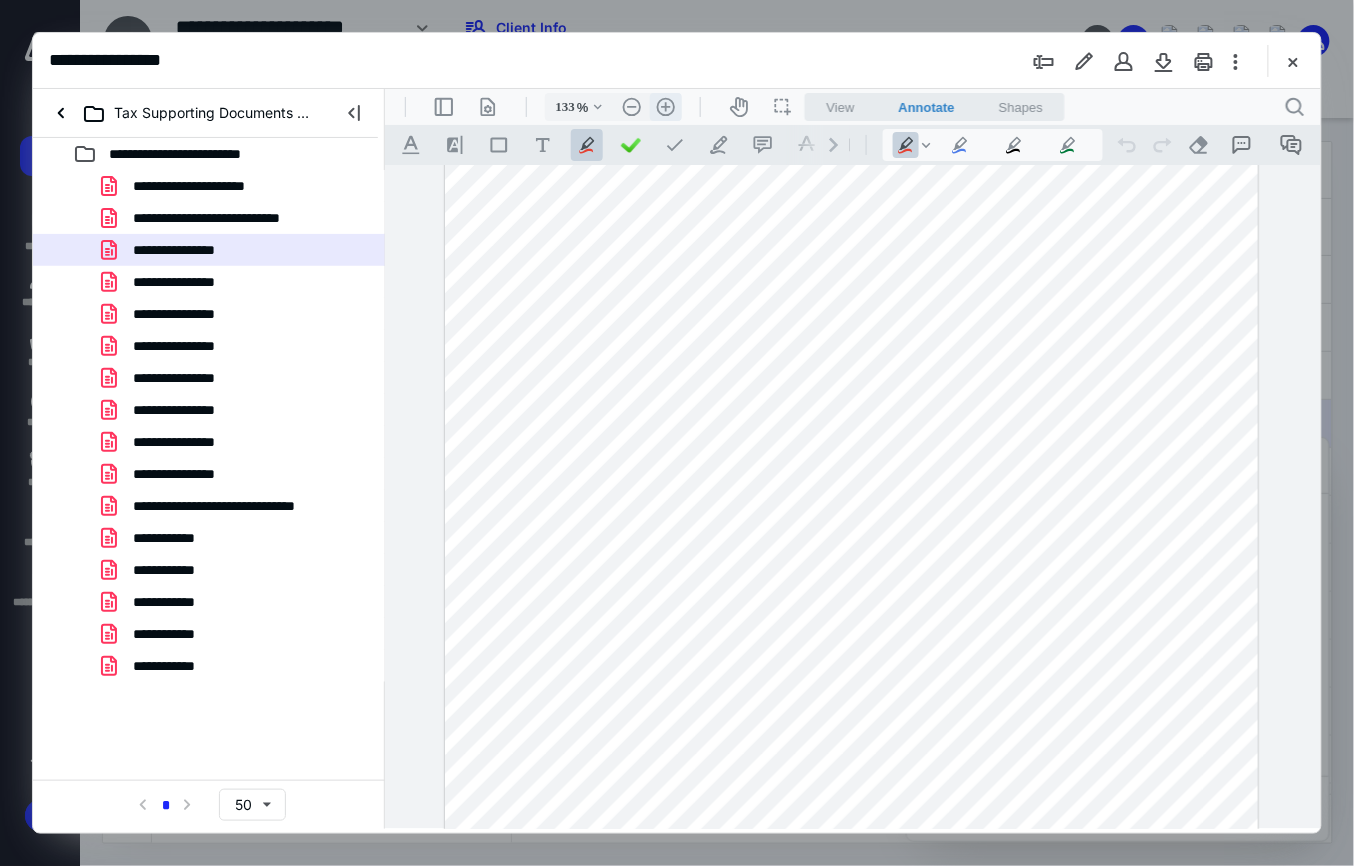 click on ".cls-1{fill:#abb0c4;} icon - header - zoom - in - line" at bounding box center (665, 106) 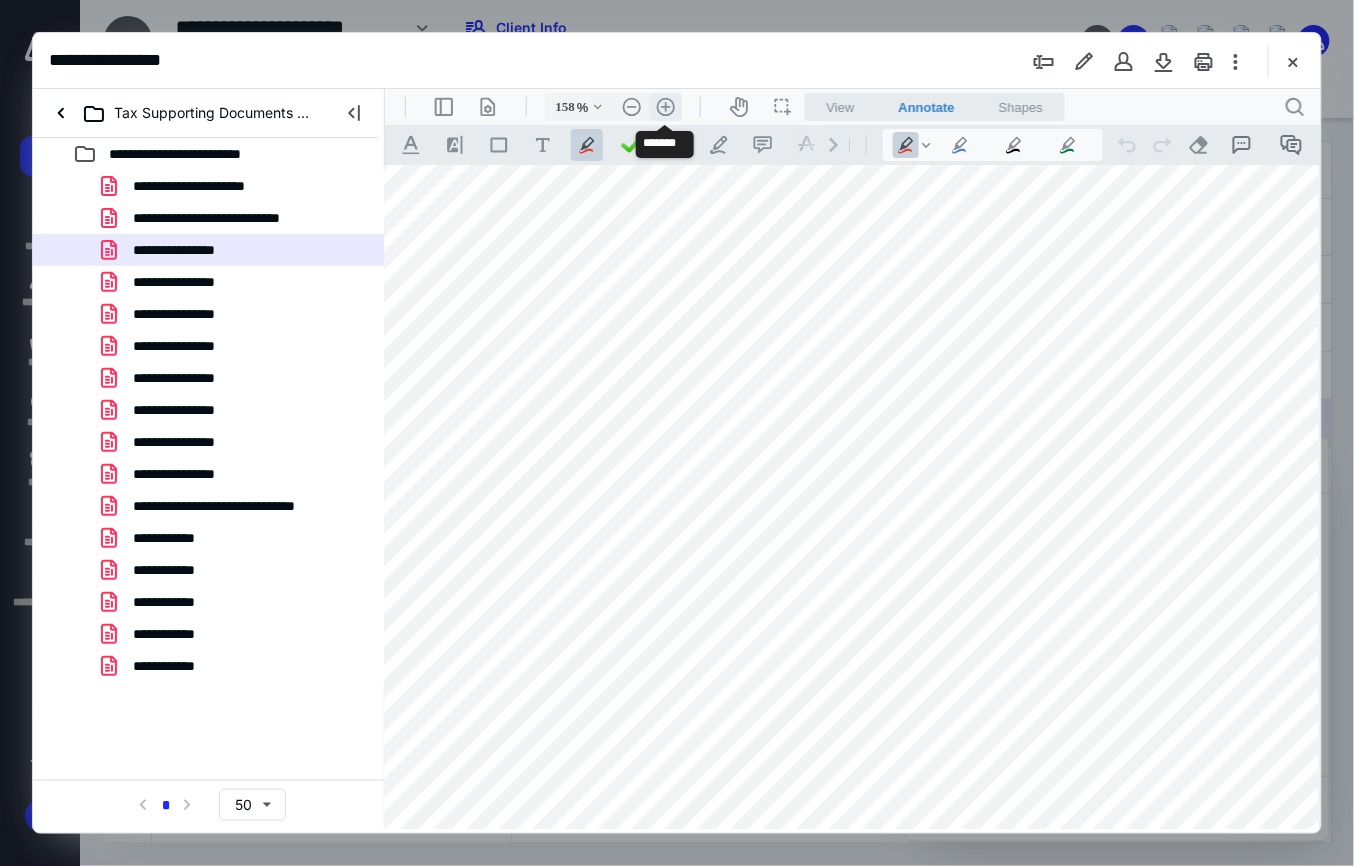 click on ".cls-1{fill:#abb0c4;} icon - header - zoom - in - line" at bounding box center [665, 106] 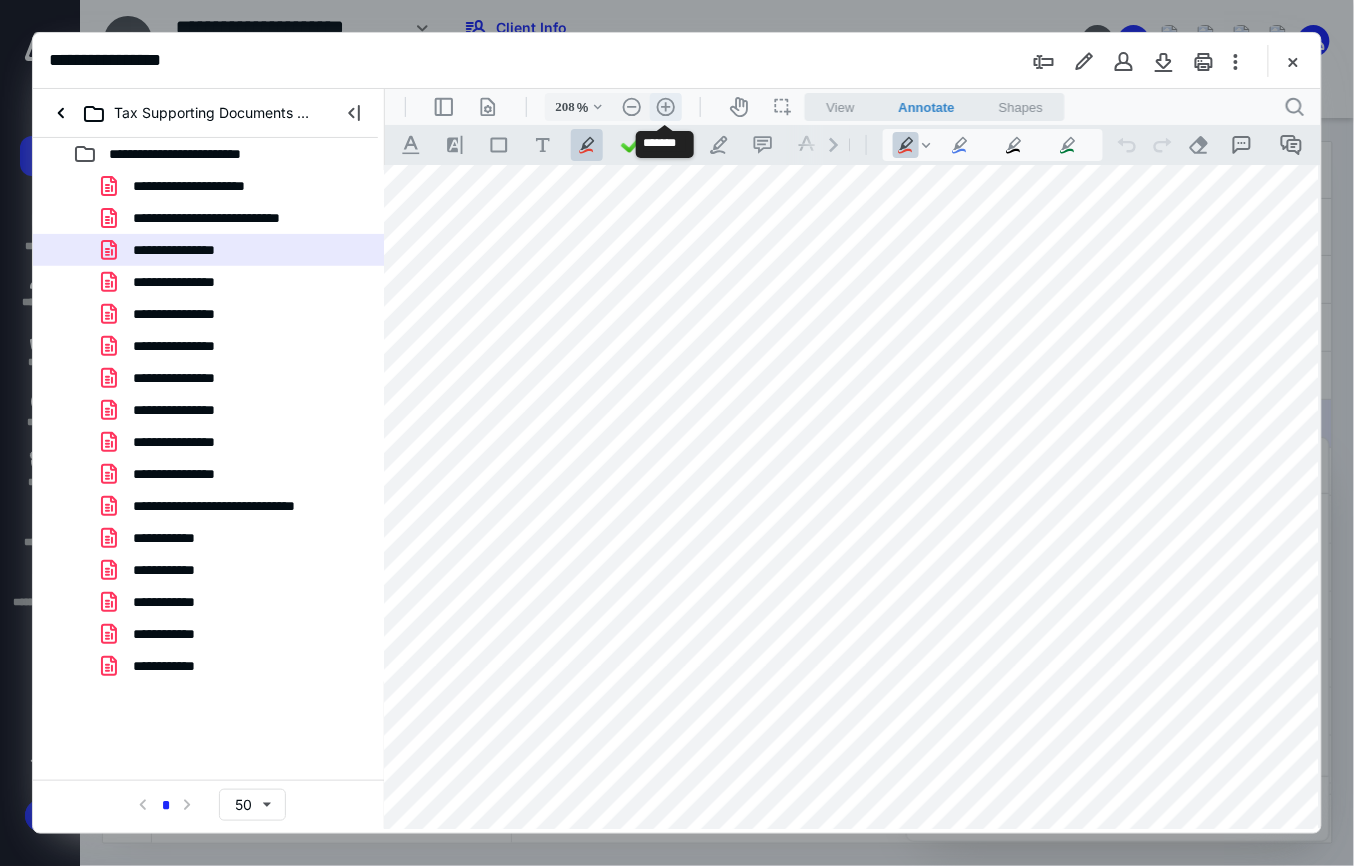 scroll, scrollTop: 438, scrollLeft: 185, axis: both 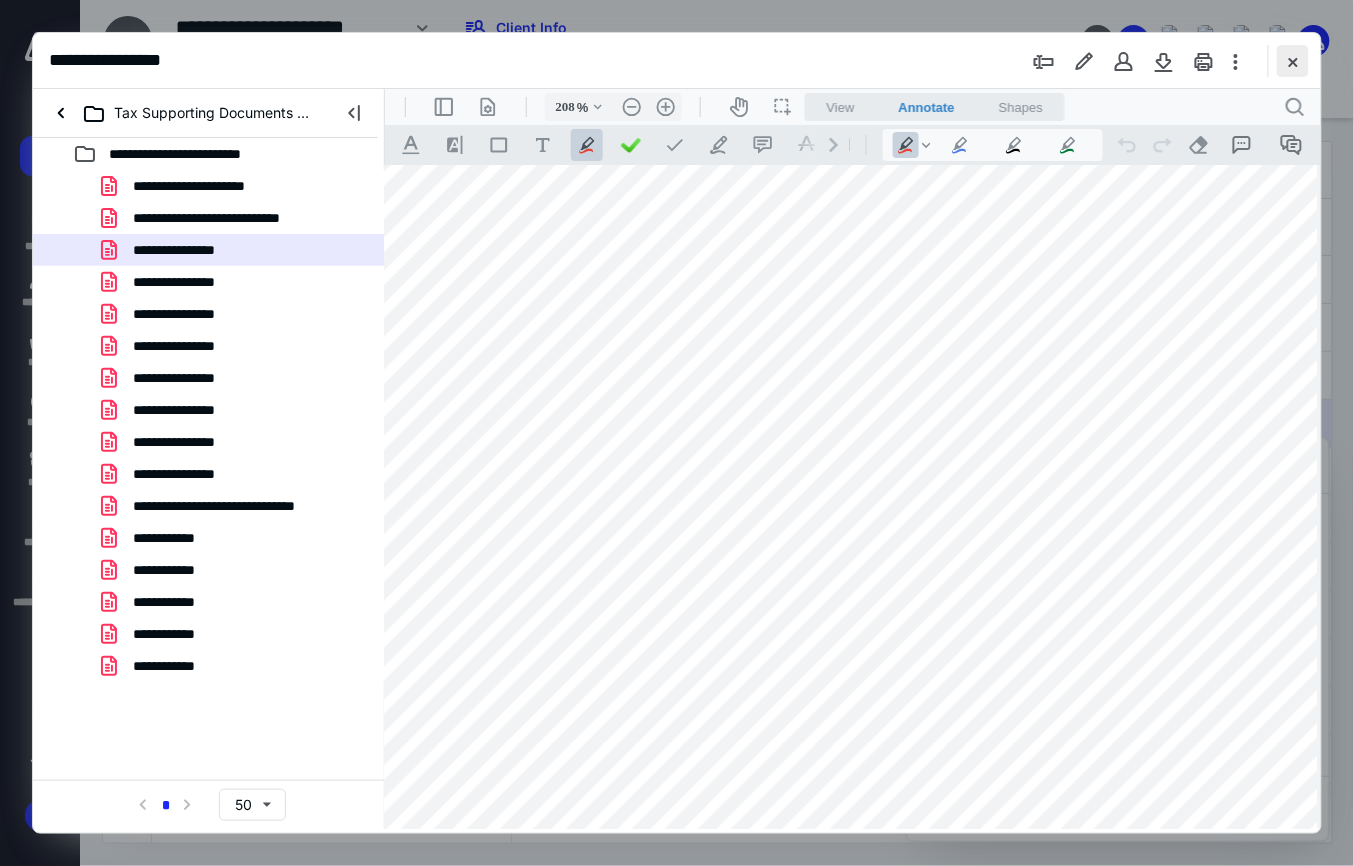 click at bounding box center (1293, 61) 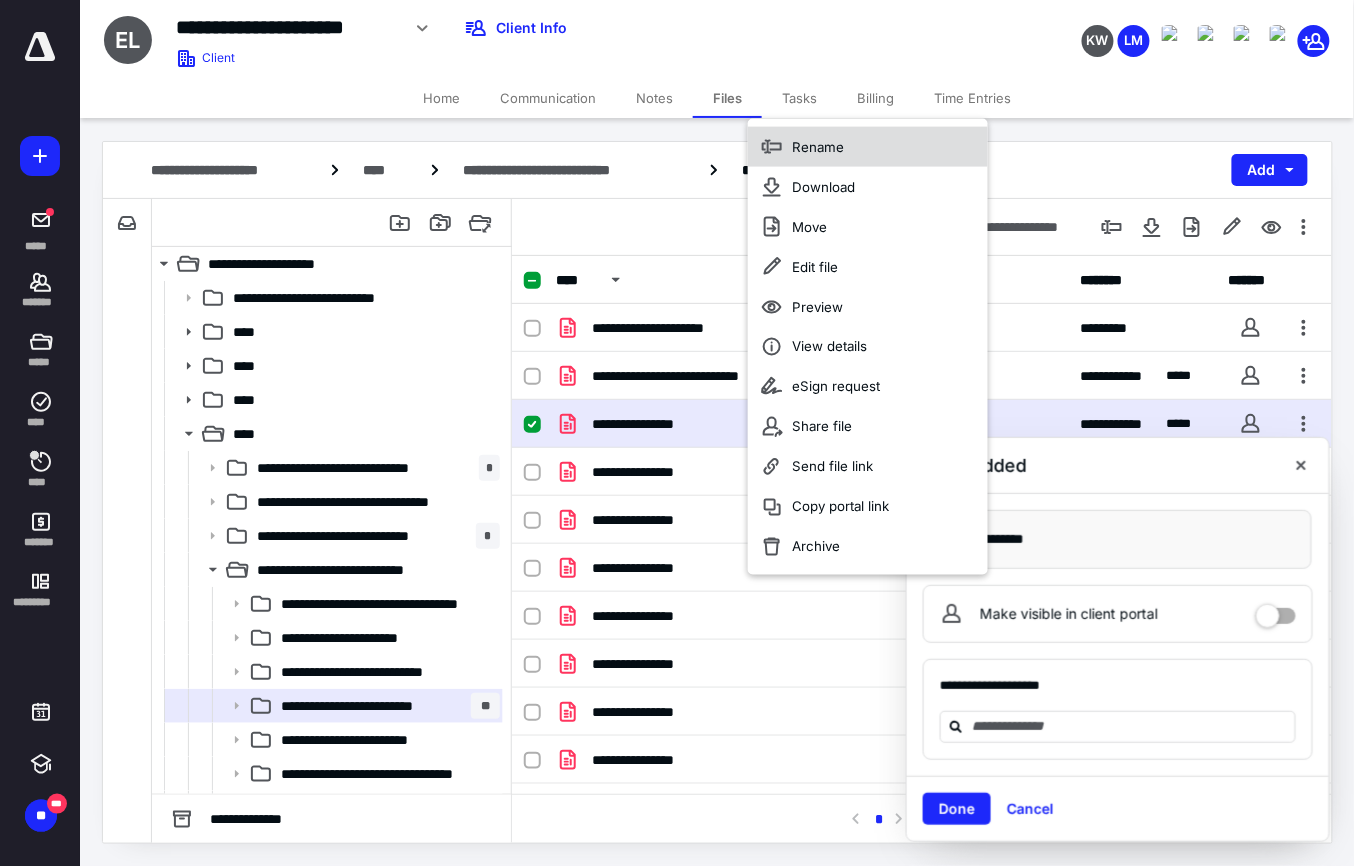 click on "Rename" at bounding box center [818, 147] 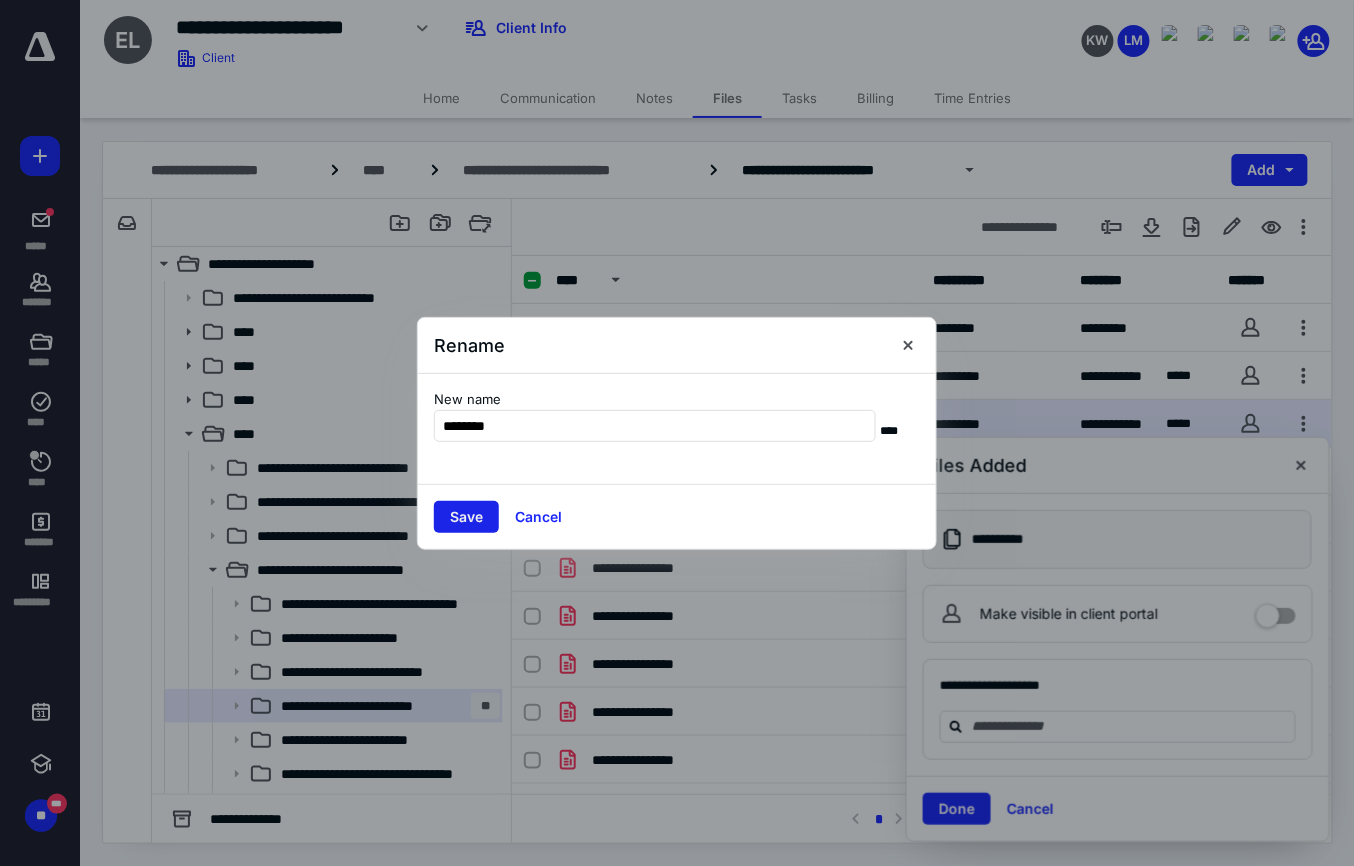 type on "********" 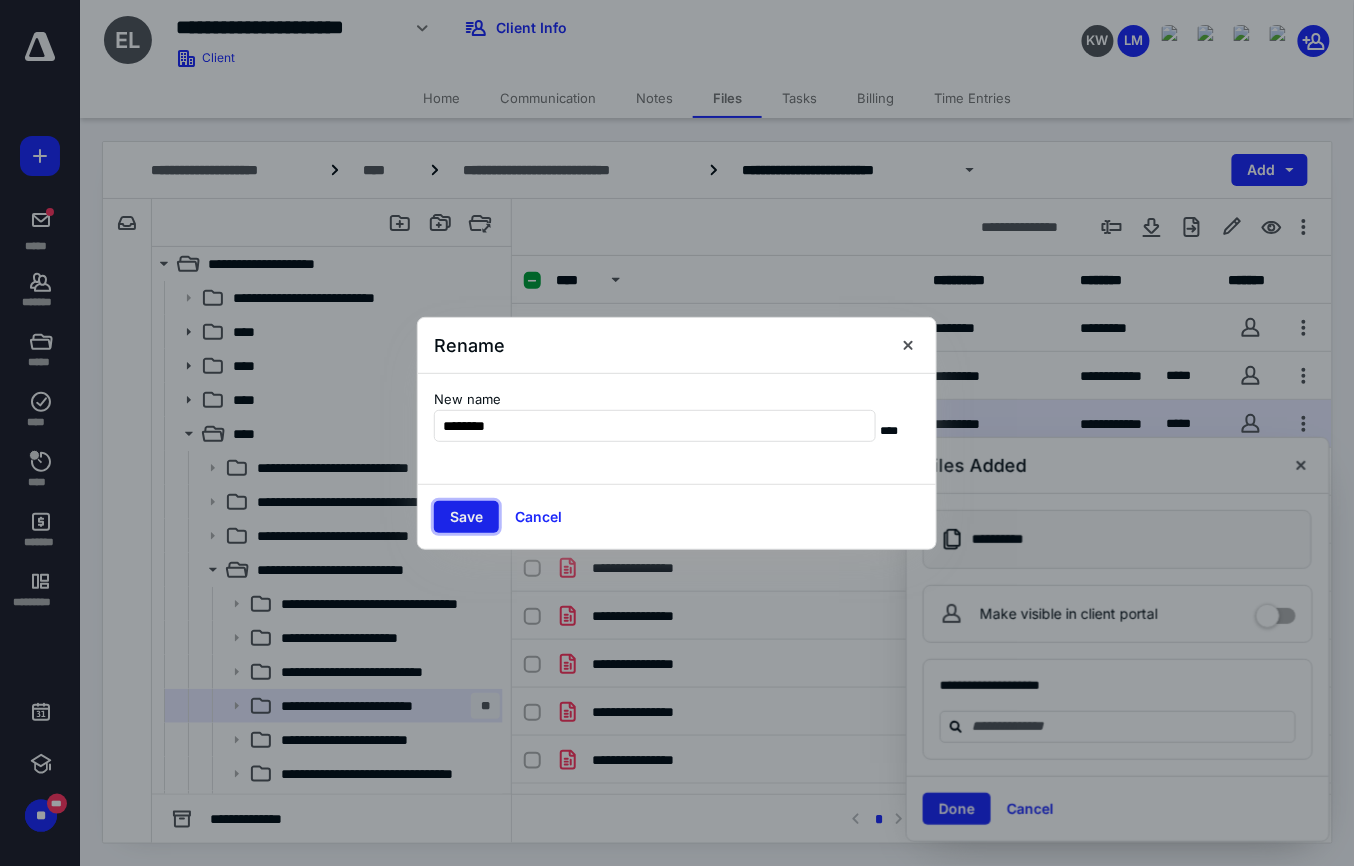 click on "Save" at bounding box center [466, 517] 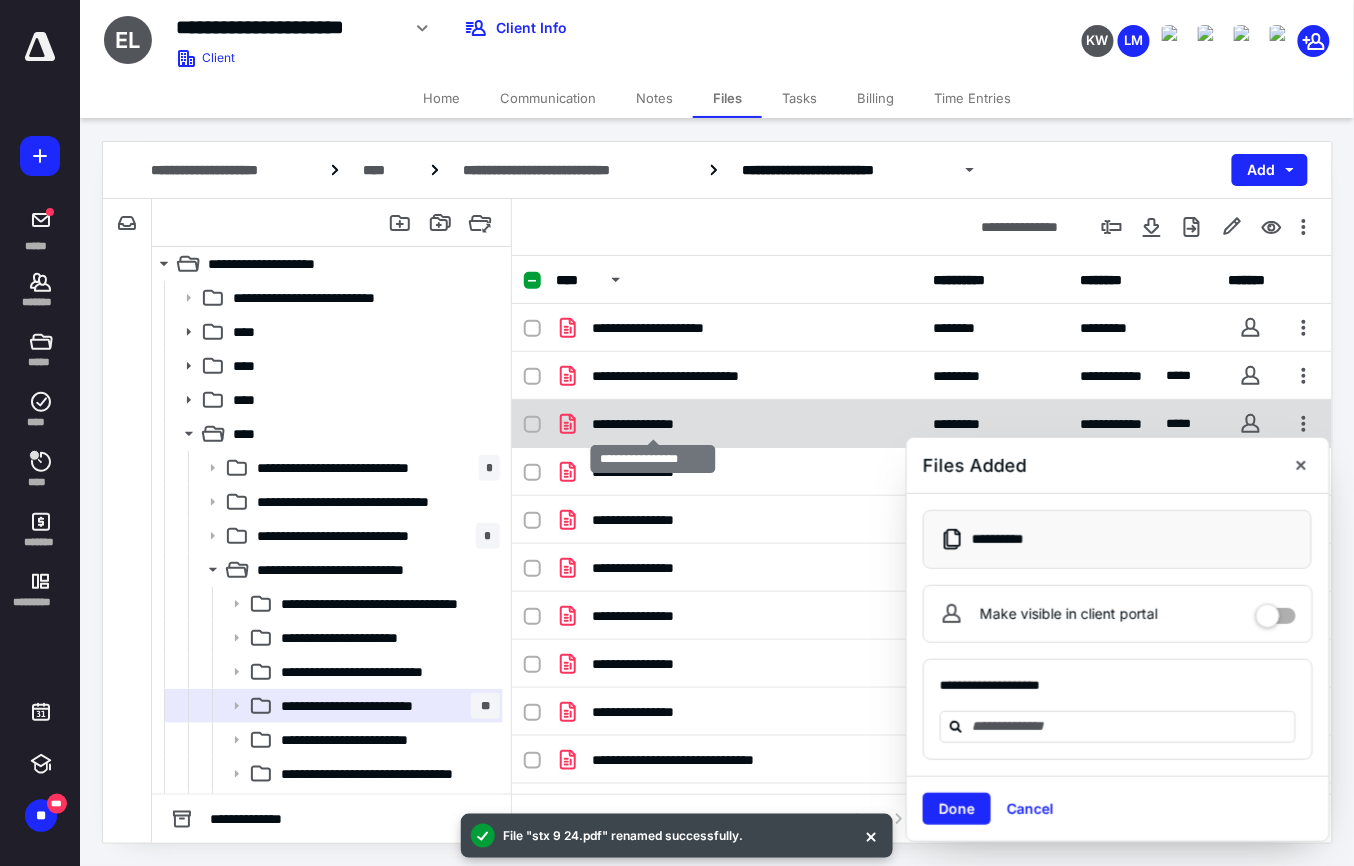 click on "**********" at bounding box center (652, 424) 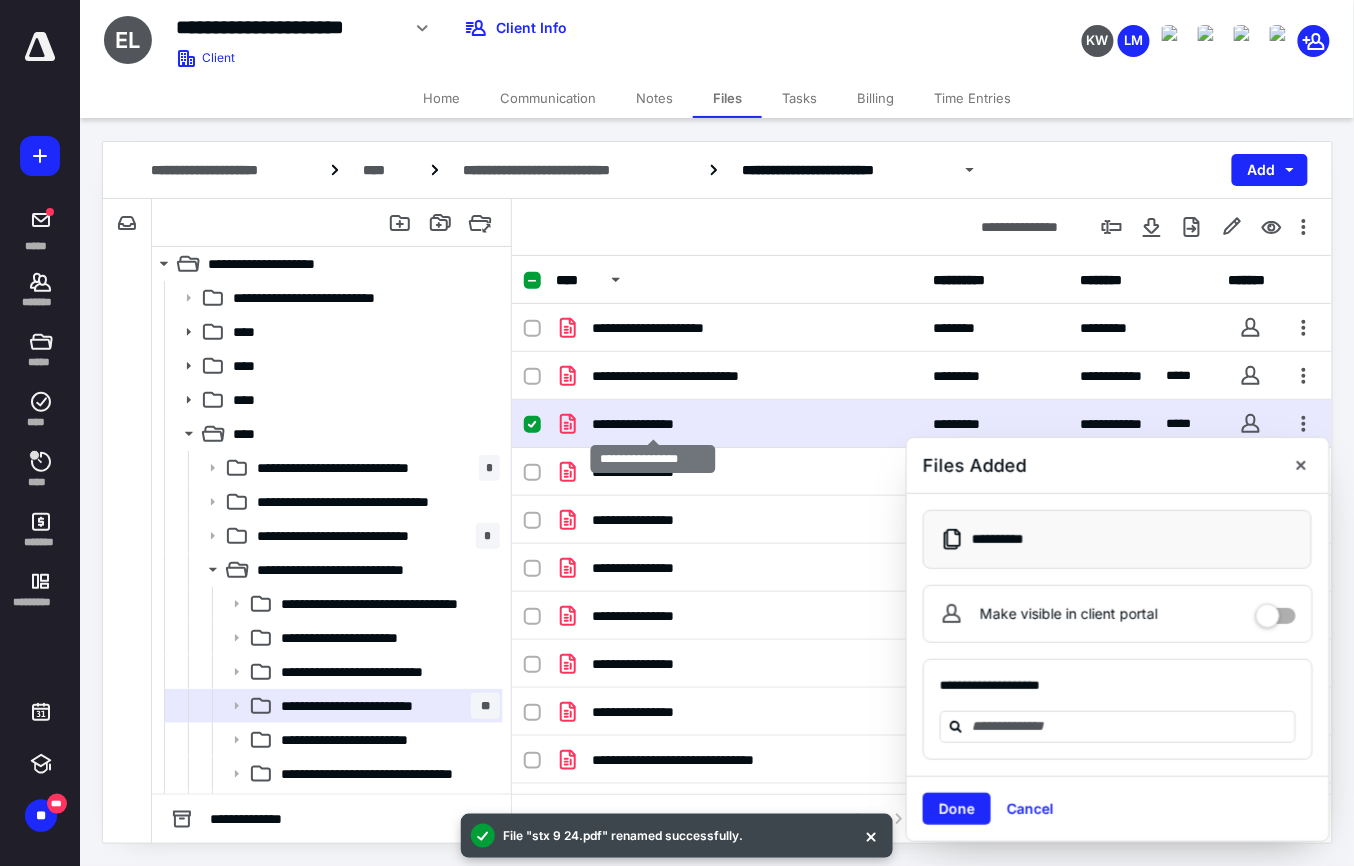 click on "**********" at bounding box center [652, 424] 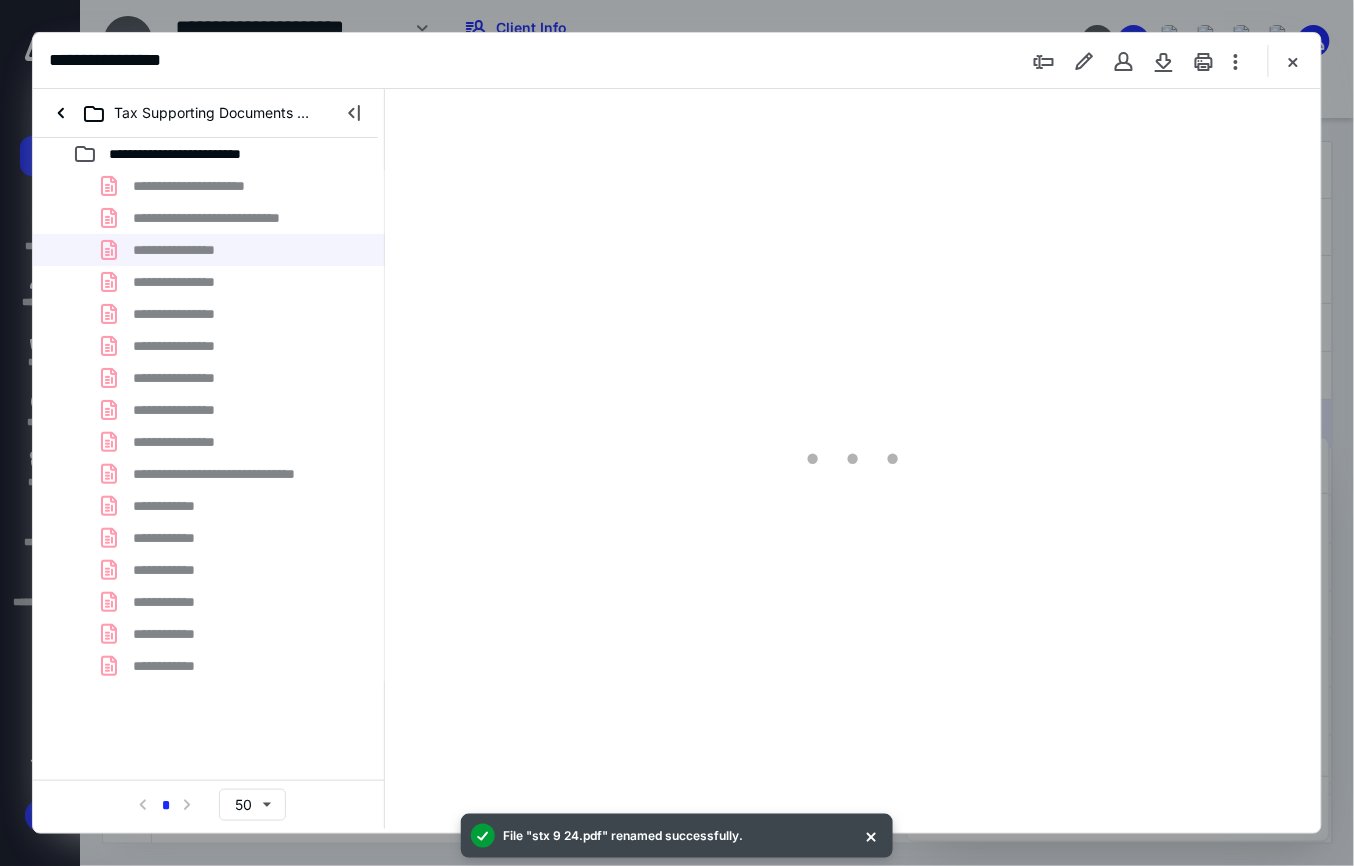 scroll, scrollTop: 0, scrollLeft: 0, axis: both 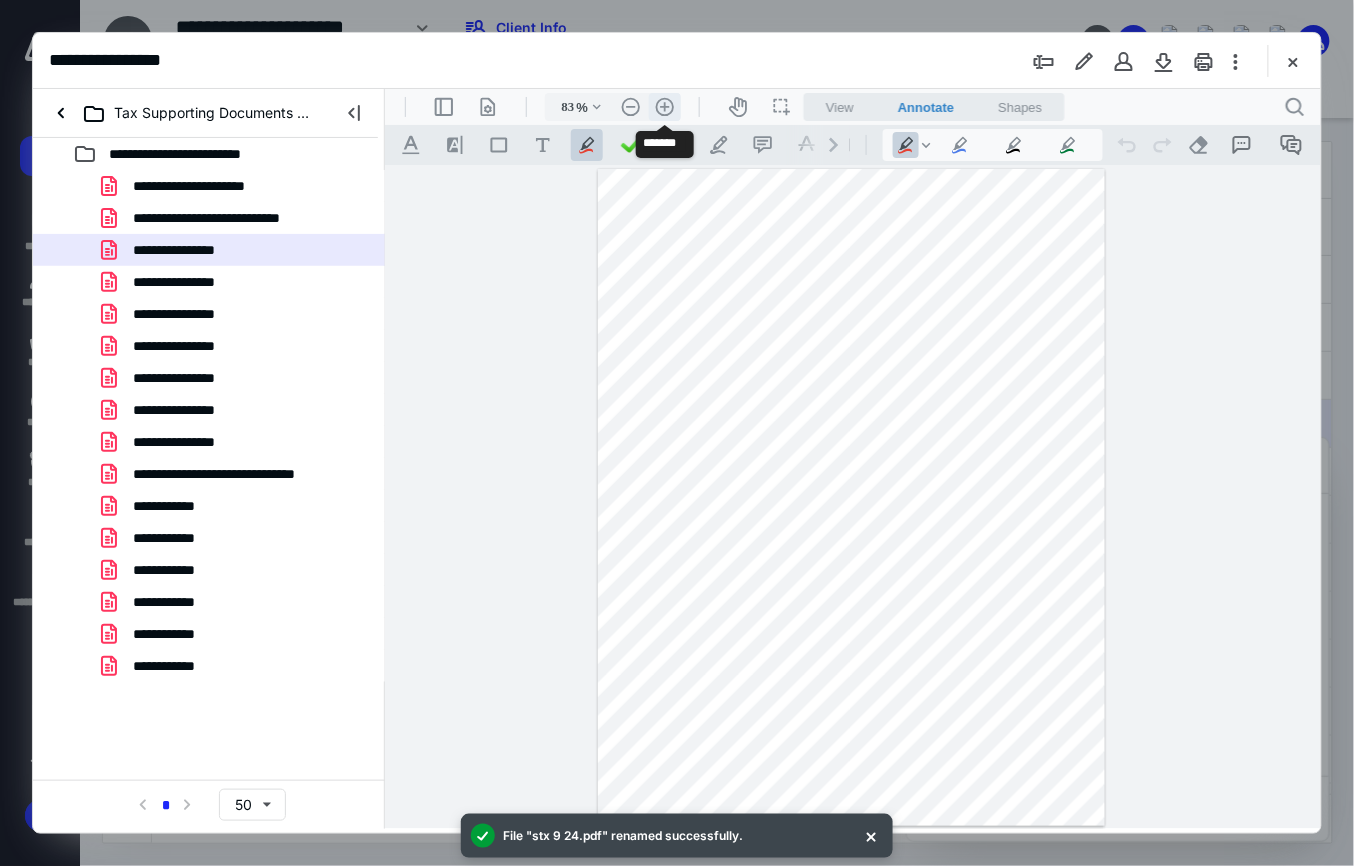click on ".cls-1{fill:#abb0c4;} icon - header - zoom - in - line" at bounding box center (664, 106) 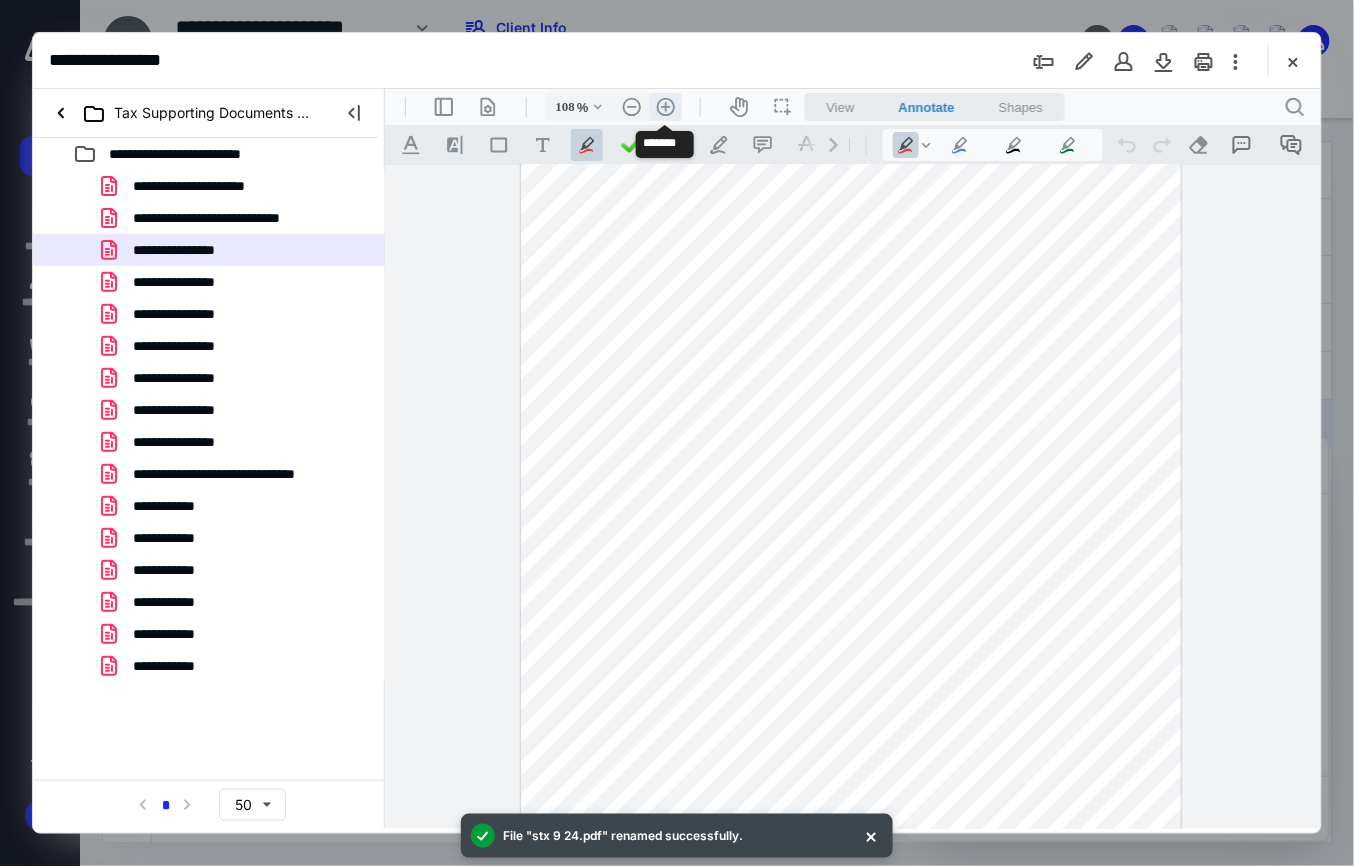 click on ".cls-1{fill:#abb0c4;} icon - header - zoom - in - line" at bounding box center (665, 106) 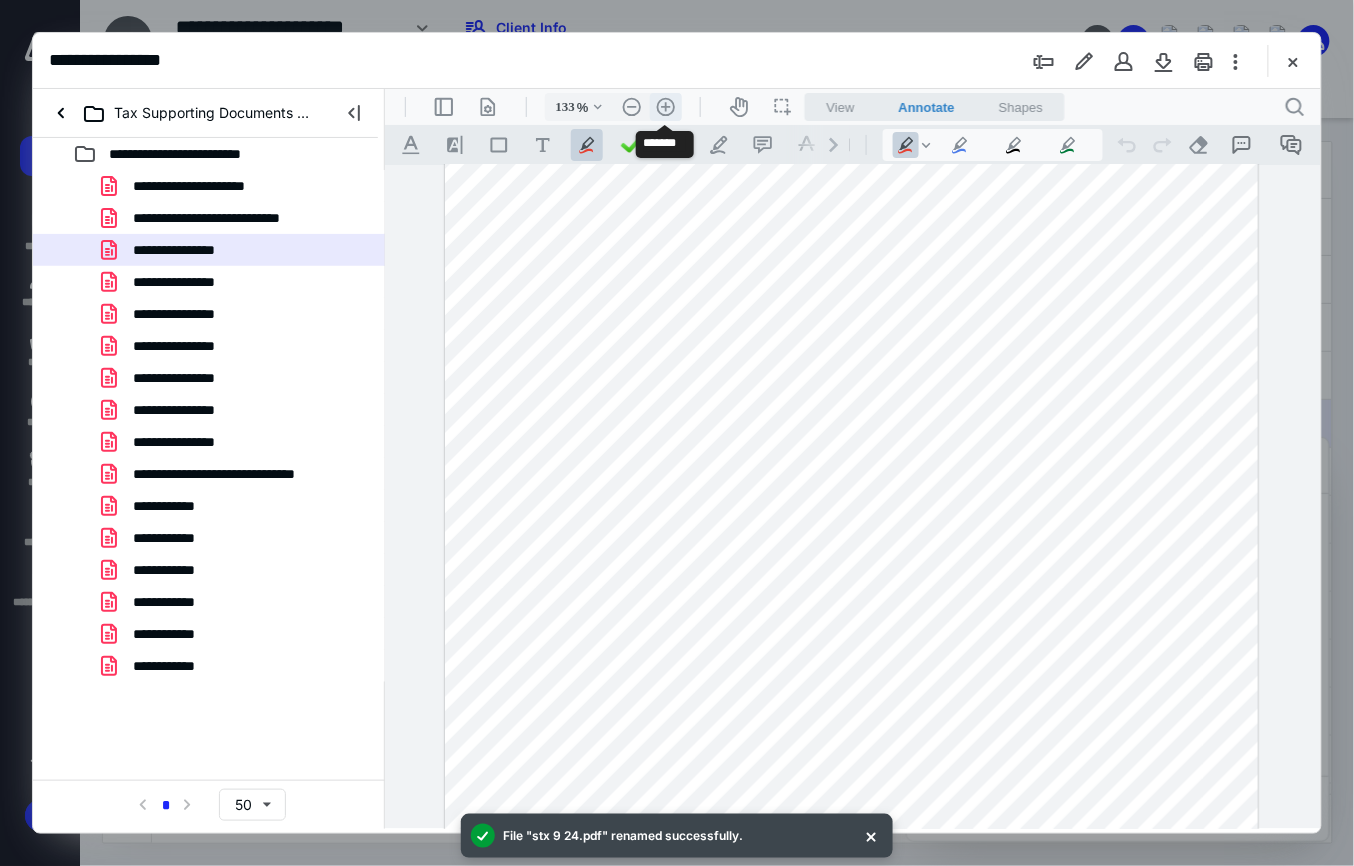 scroll, scrollTop: 174, scrollLeft: 0, axis: vertical 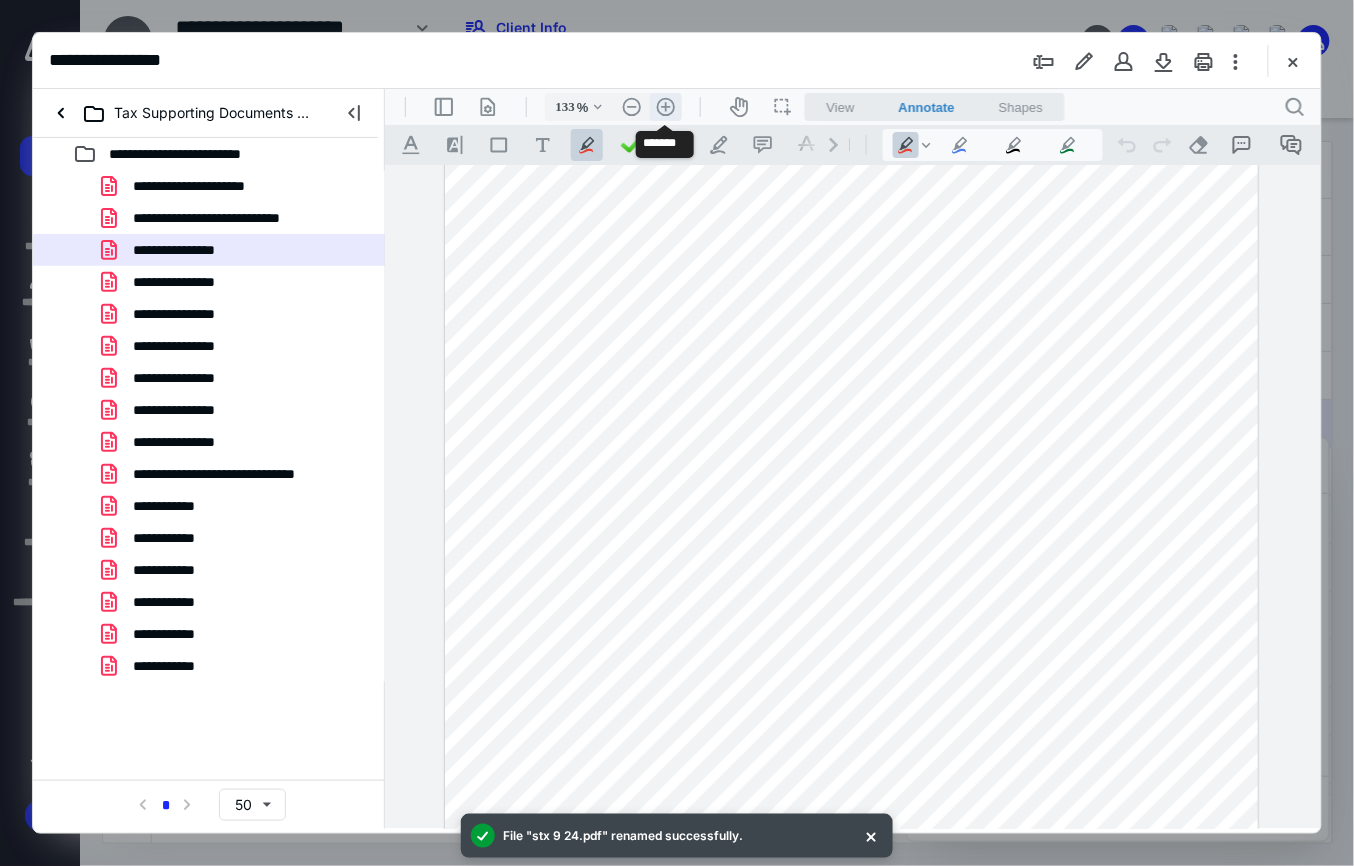 click on ".cls-1{fill:#abb0c4;} icon - header - zoom - in - line" at bounding box center (665, 106) 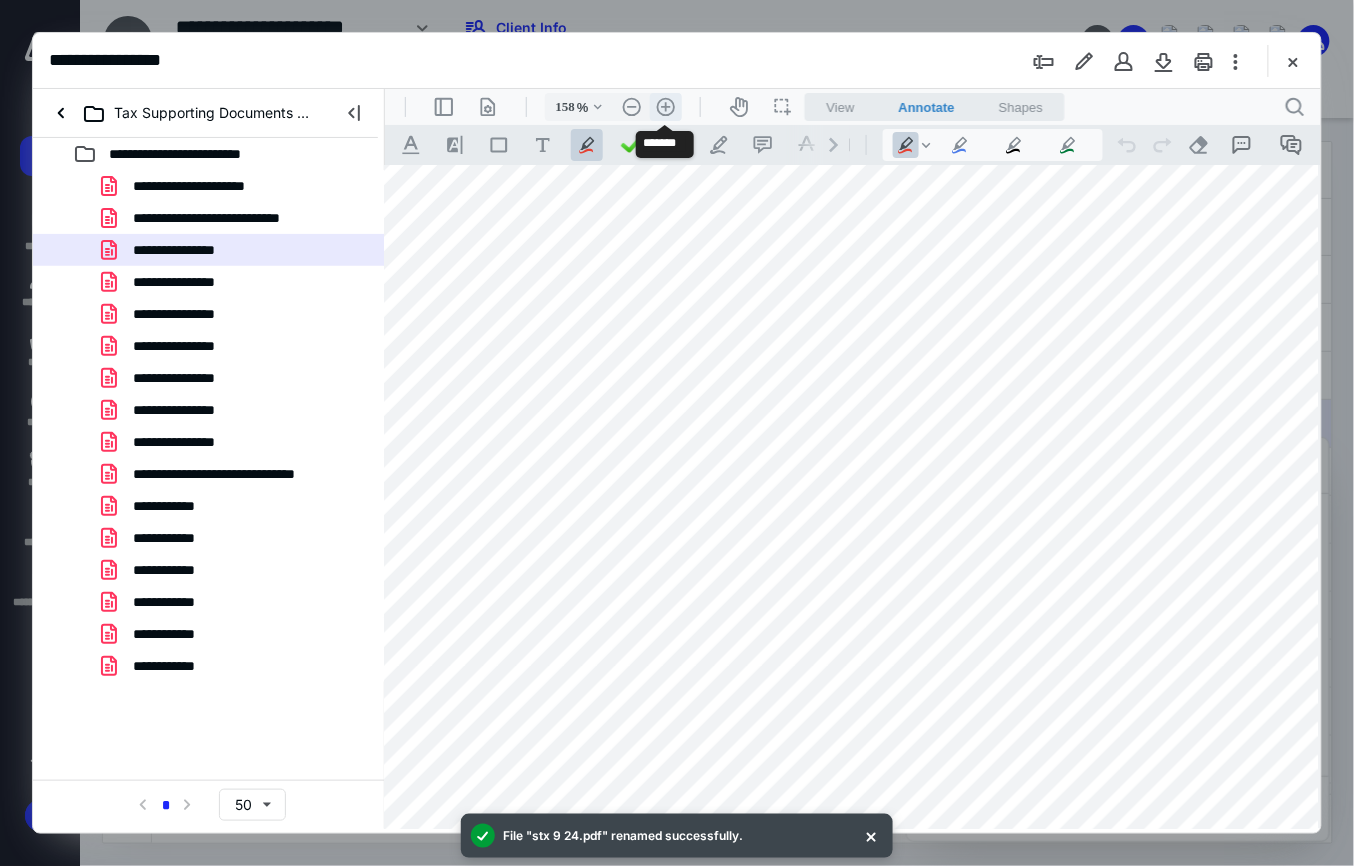 click on ".cls-1{fill:#abb0c4;} icon - header - zoom - in - line" at bounding box center (665, 106) 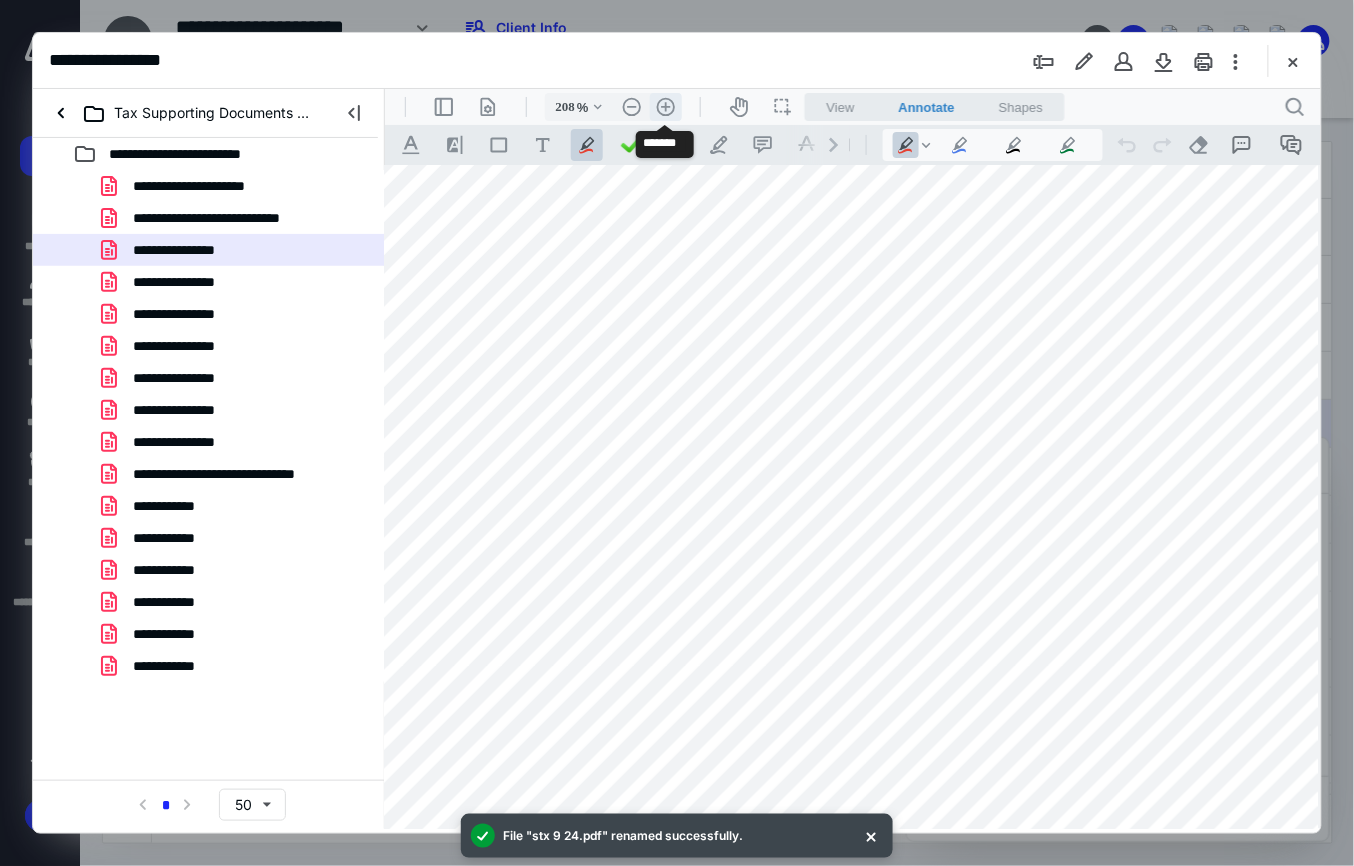 scroll, scrollTop: 438, scrollLeft: 185, axis: both 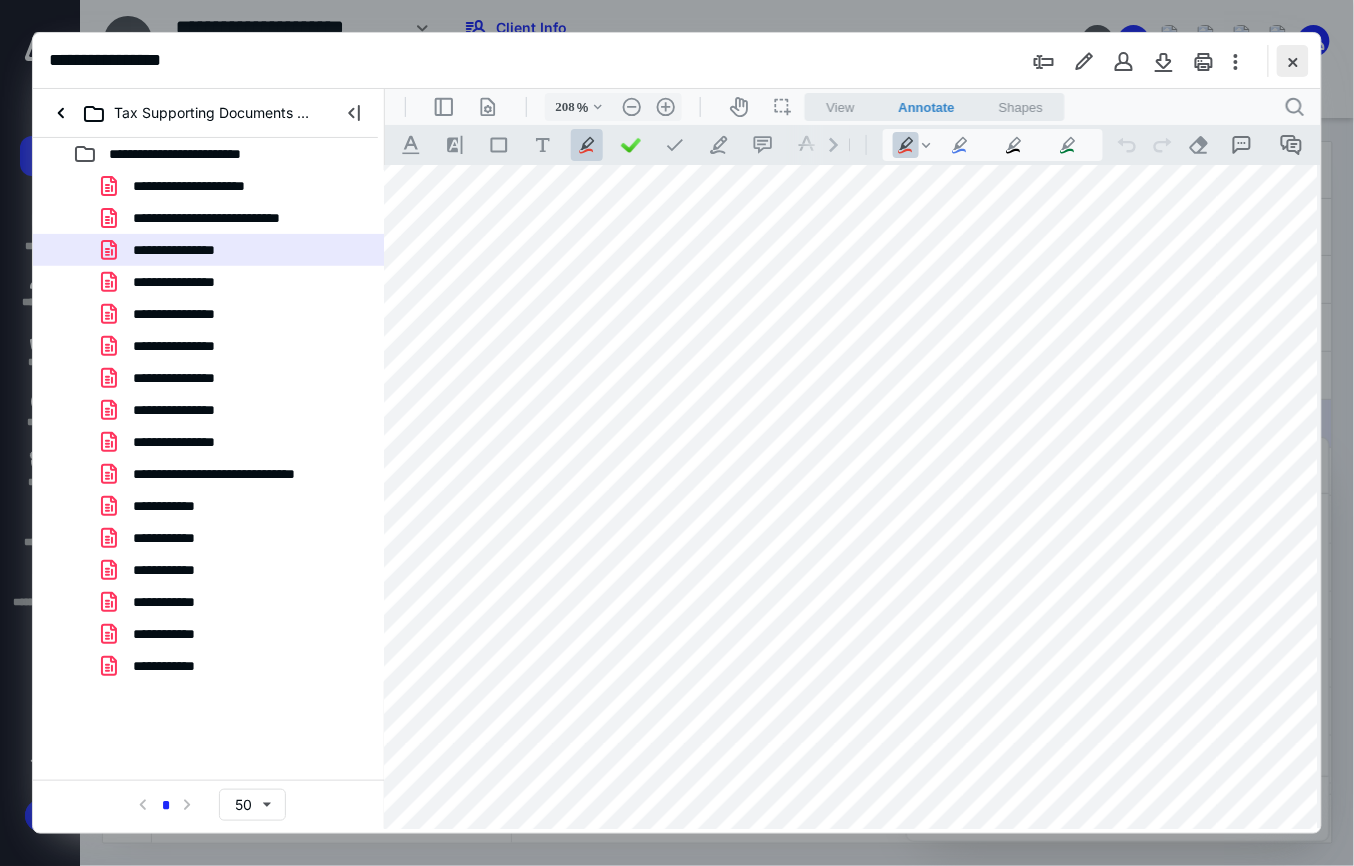 click at bounding box center [1293, 61] 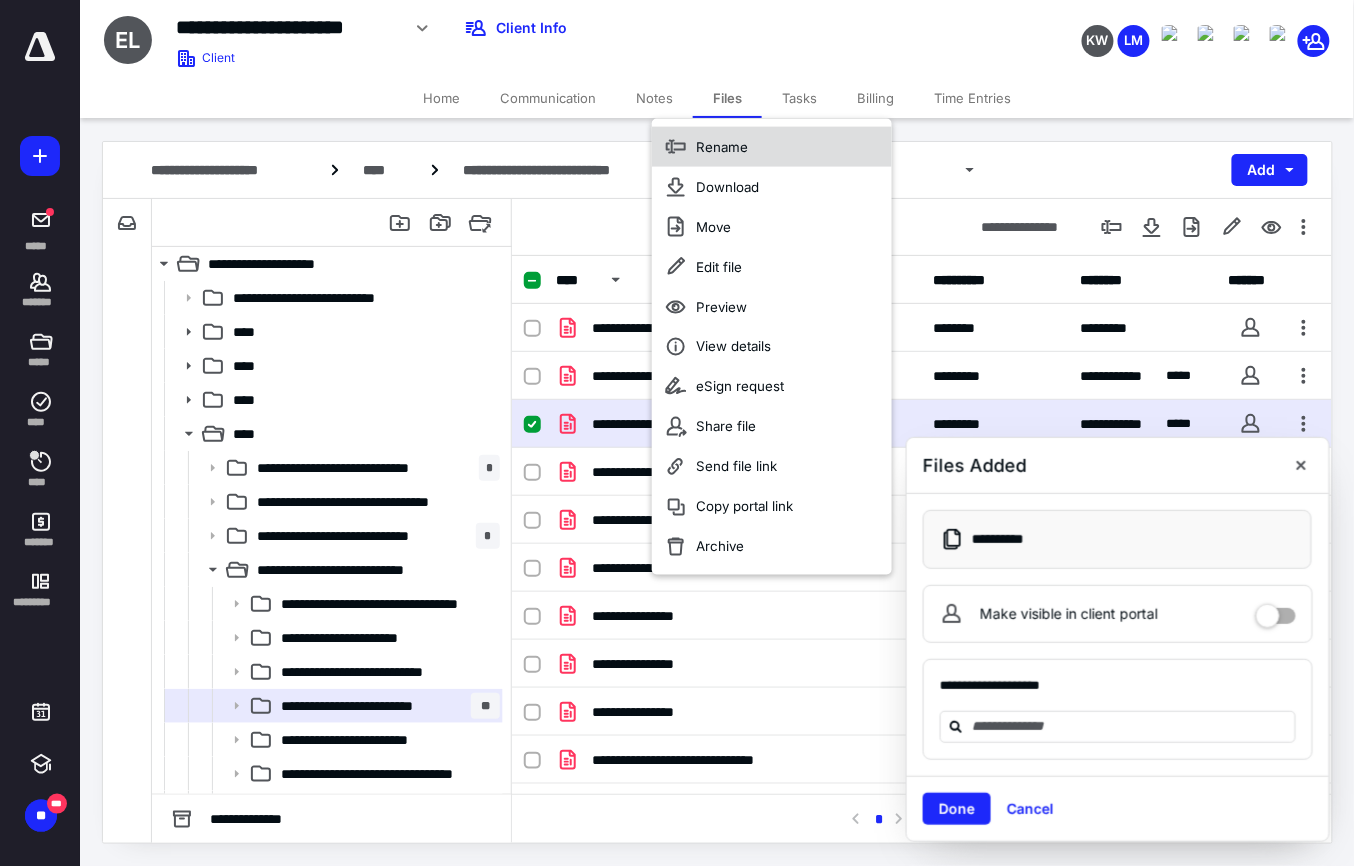 click on "Rename" at bounding box center (722, 147) 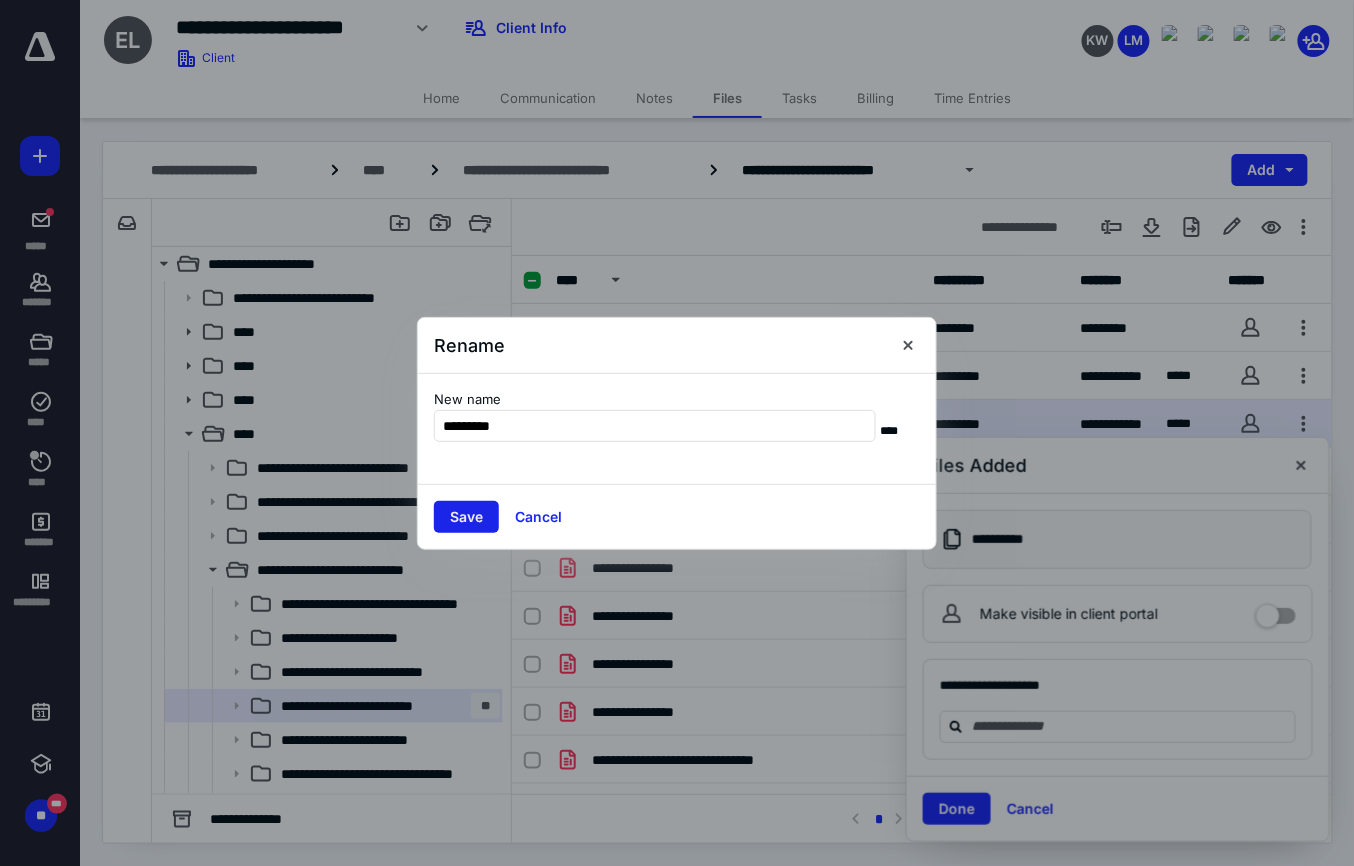 type on "*********" 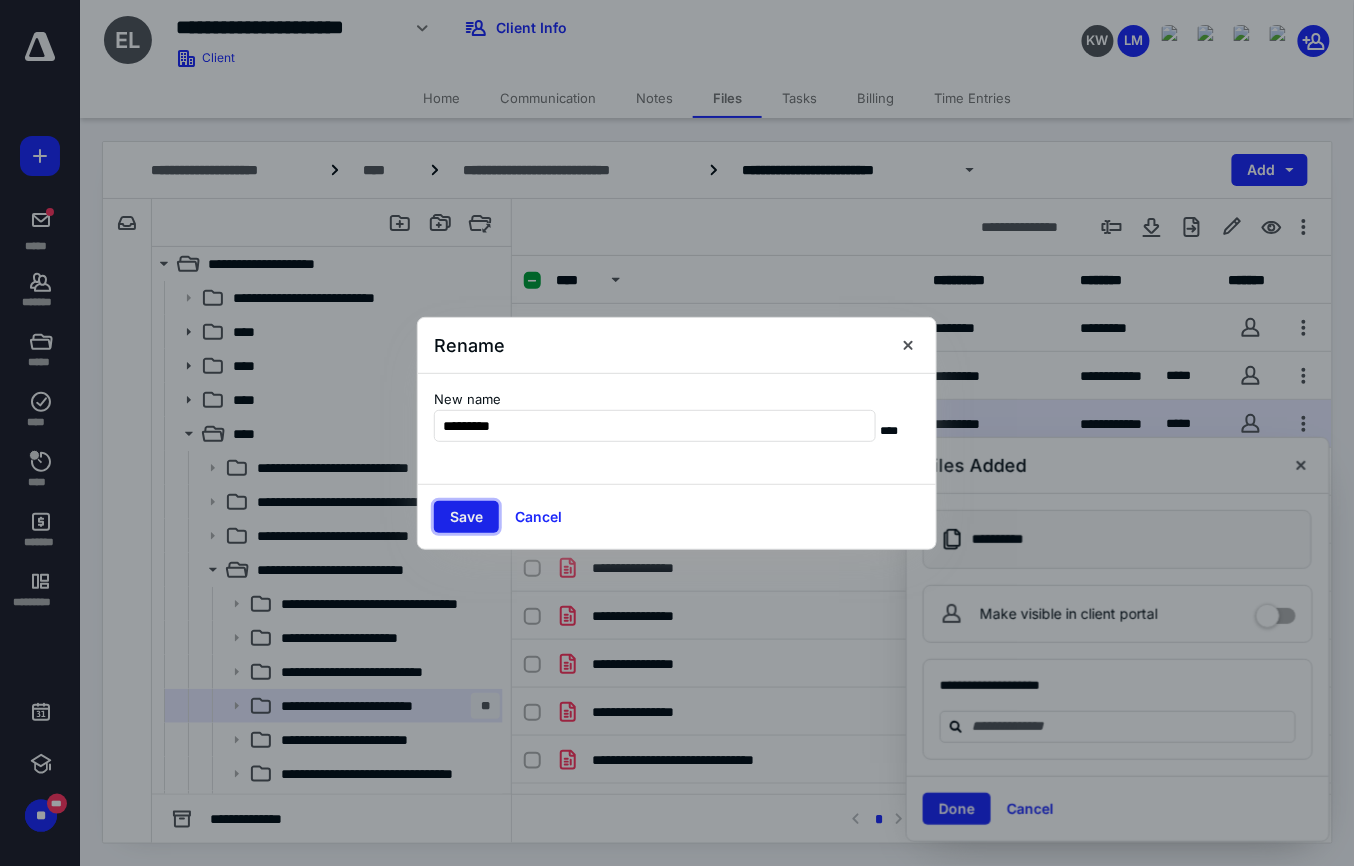click on "Save" at bounding box center [466, 517] 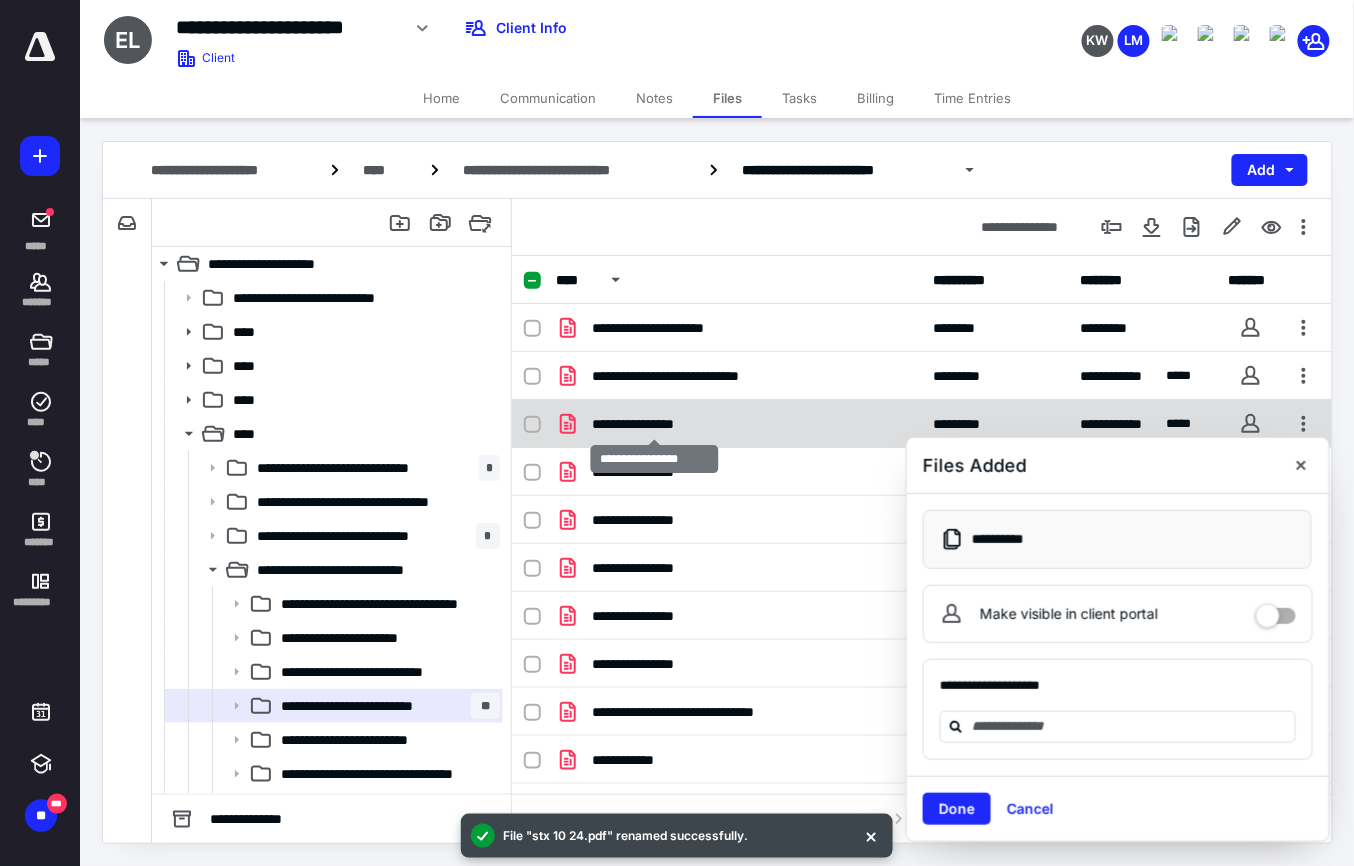 click on "**********" at bounding box center (654, 424) 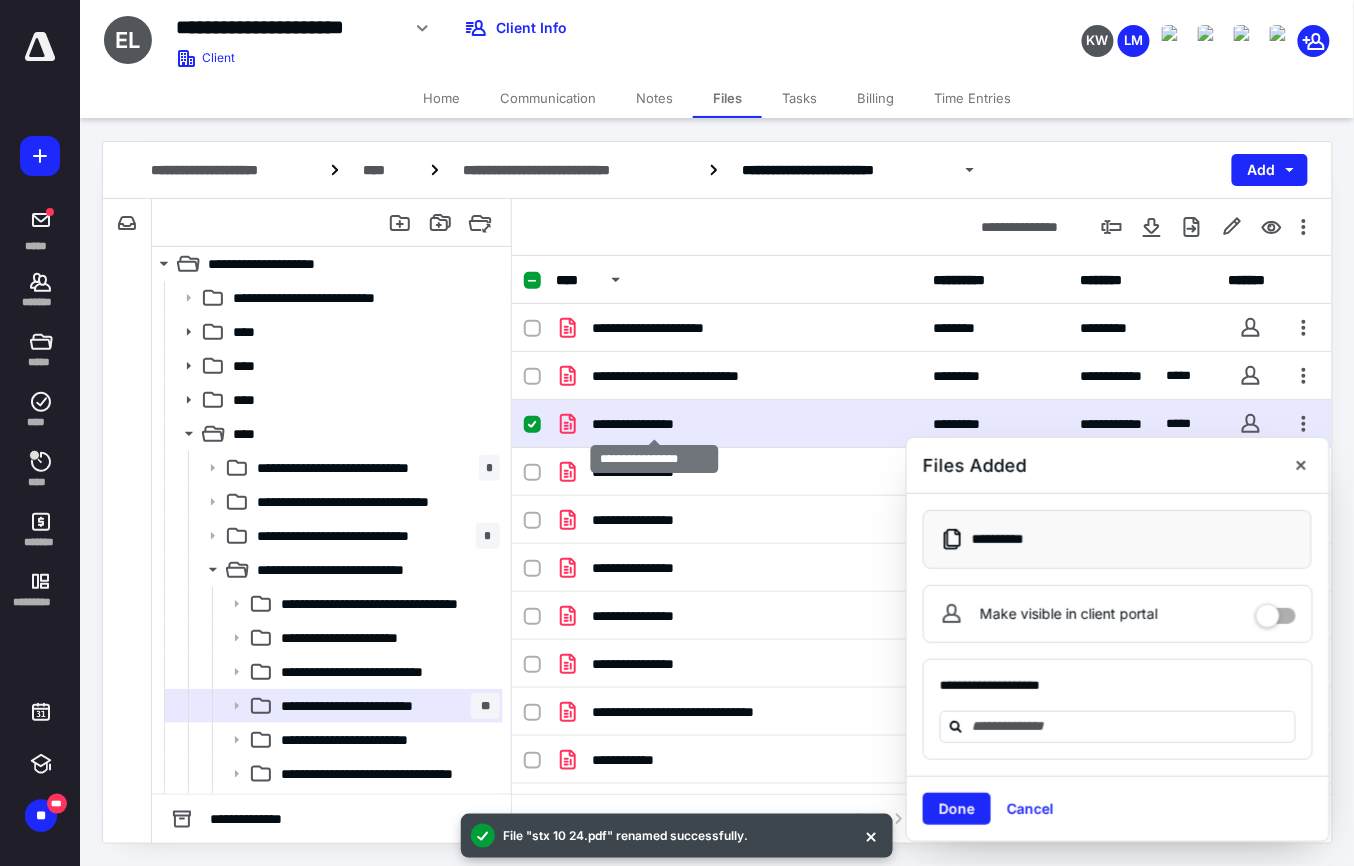 click on "**********" at bounding box center (654, 424) 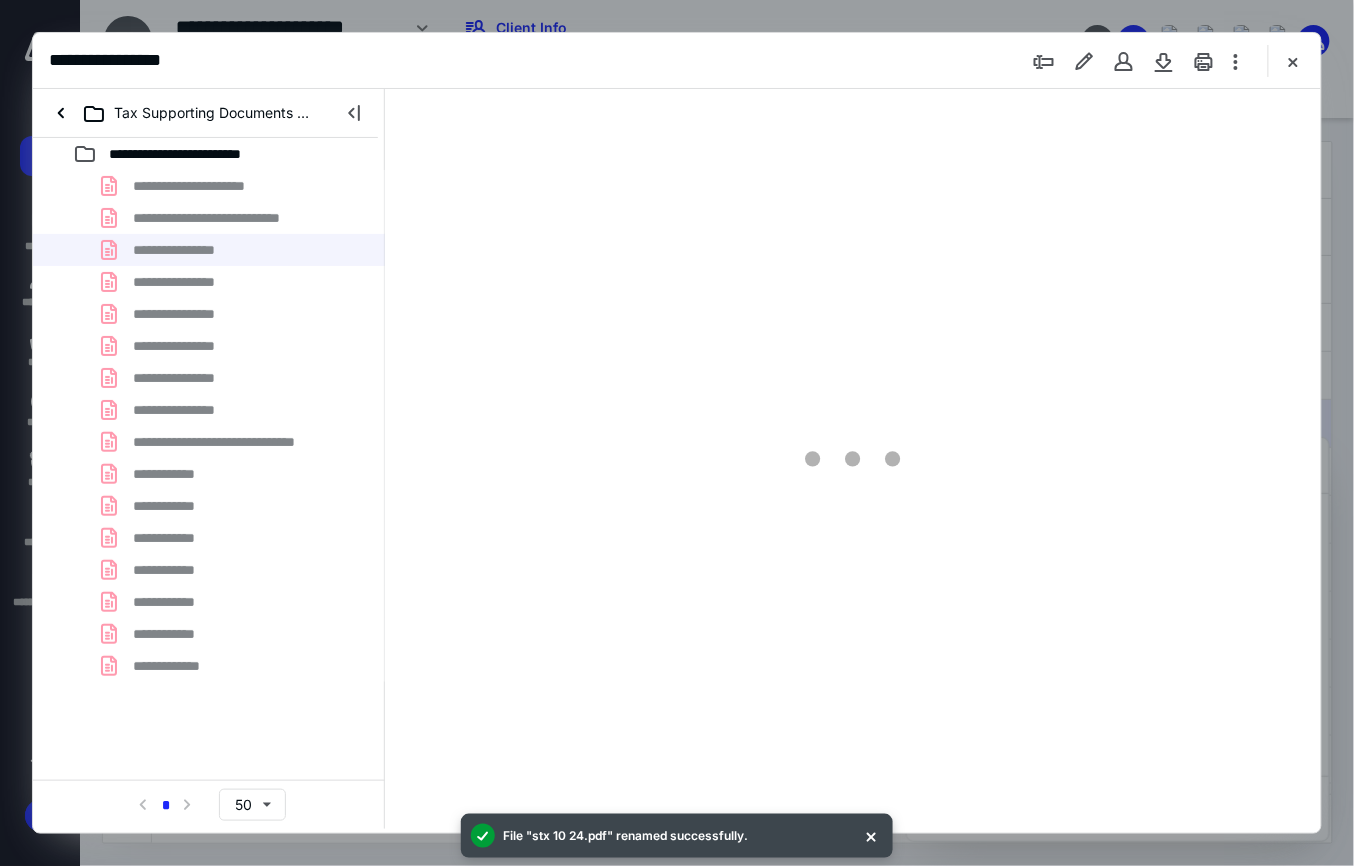 scroll, scrollTop: 0, scrollLeft: 0, axis: both 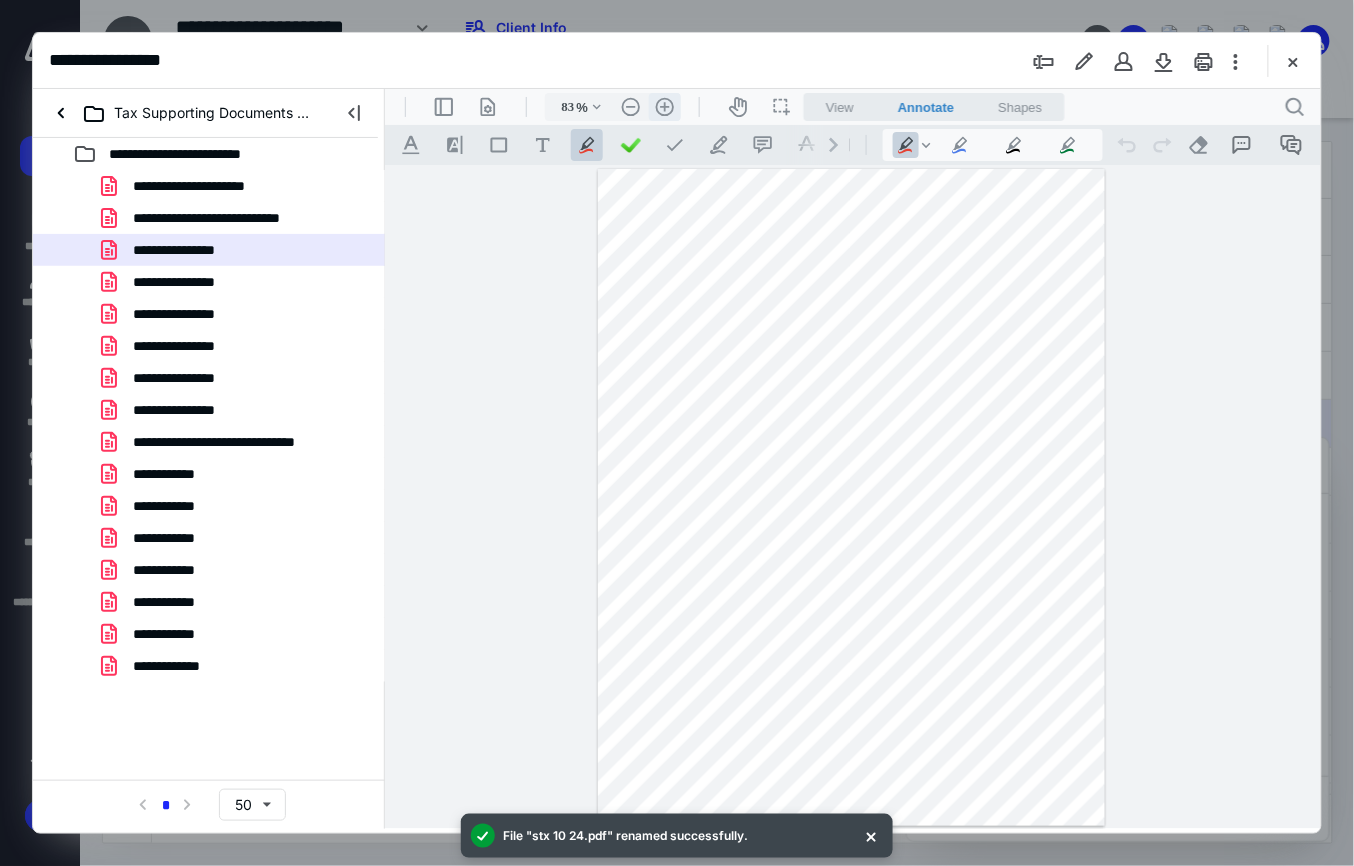 click on ".cls-1{fill:#abb0c4;} icon - header - zoom - in - line" at bounding box center (664, 106) 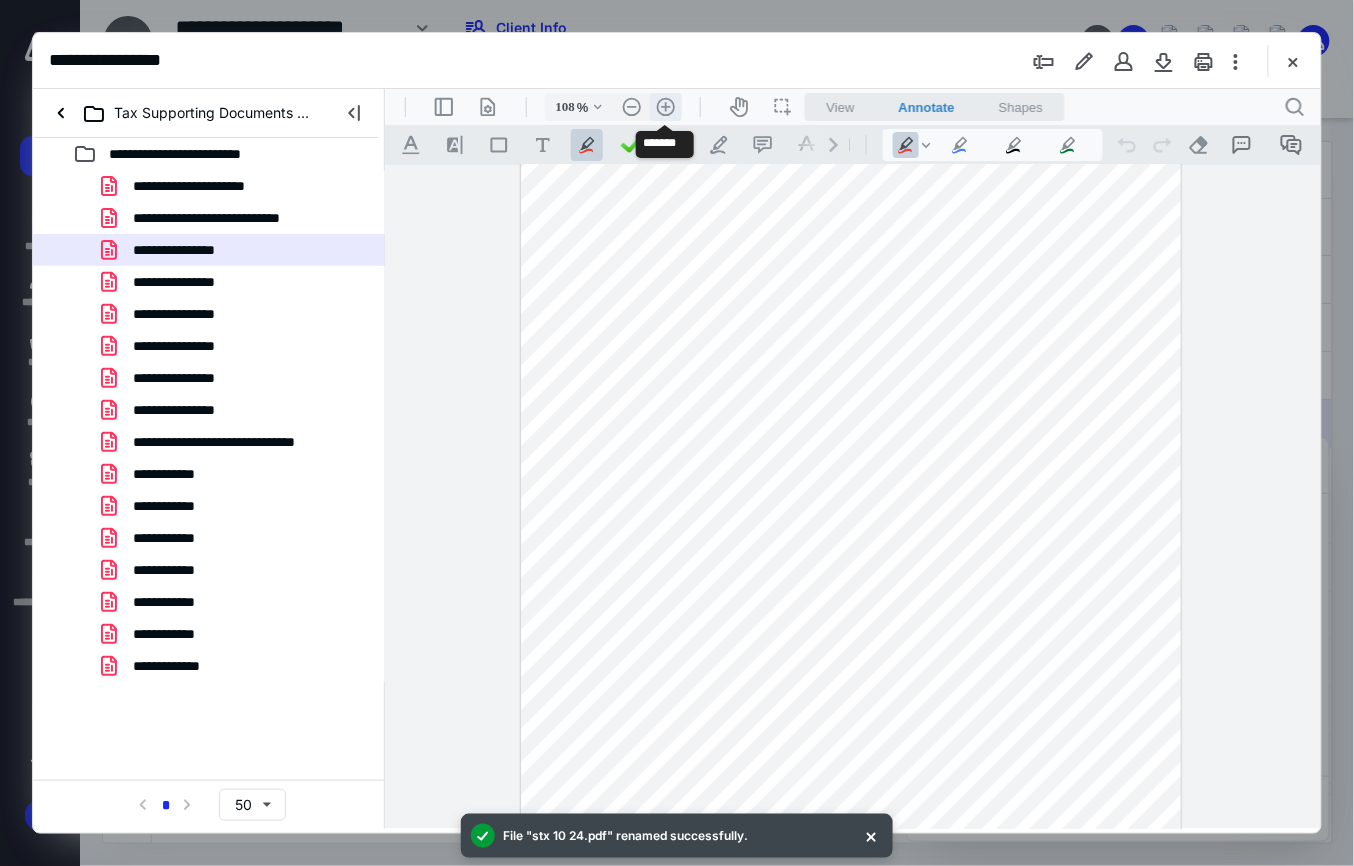 click on ".cls-1{fill:#abb0c4;} icon - header - zoom - in - line" at bounding box center (665, 106) 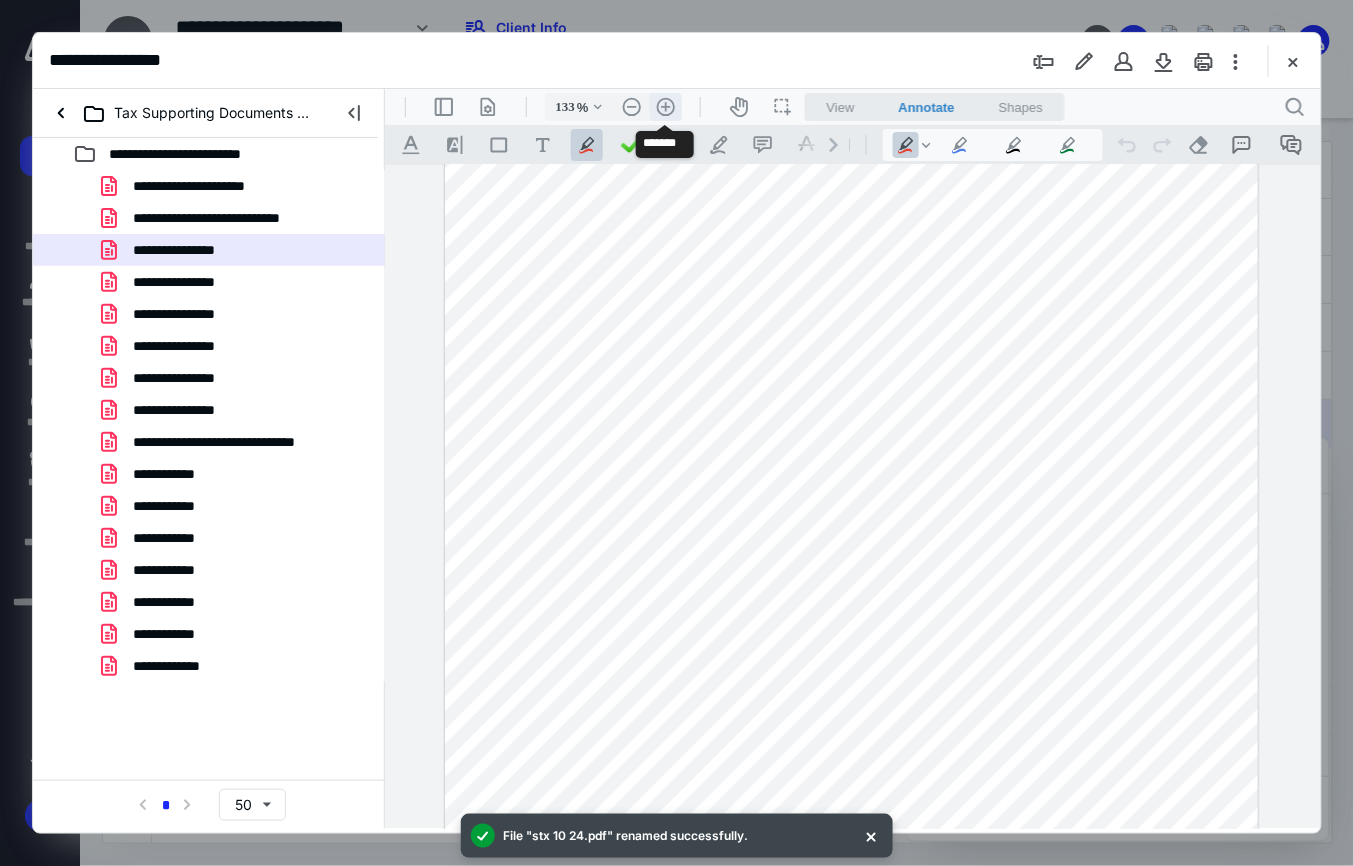 scroll, scrollTop: 174, scrollLeft: 0, axis: vertical 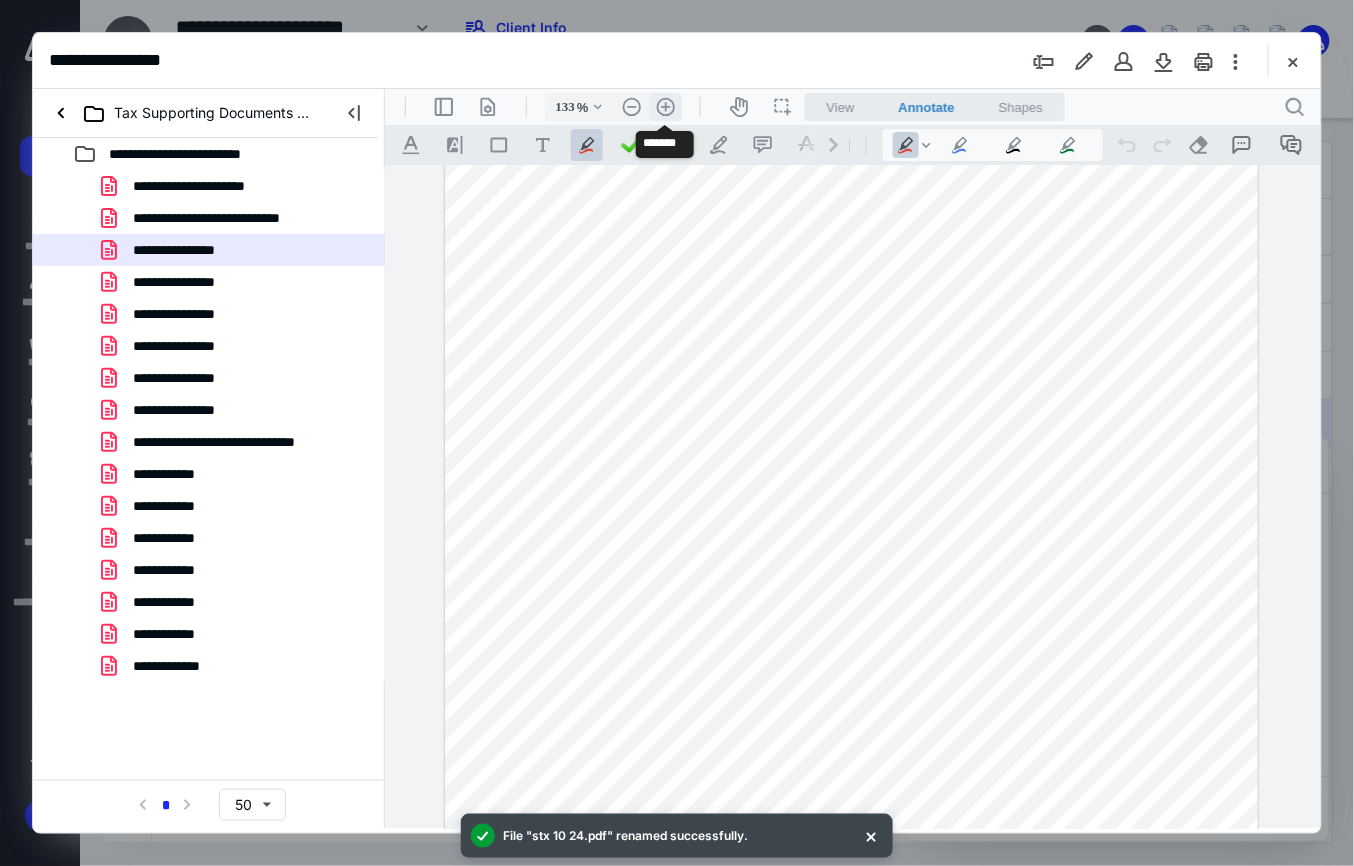 click on ".cls-1{fill:#abb0c4;} icon - header - zoom - in - line" at bounding box center [665, 106] 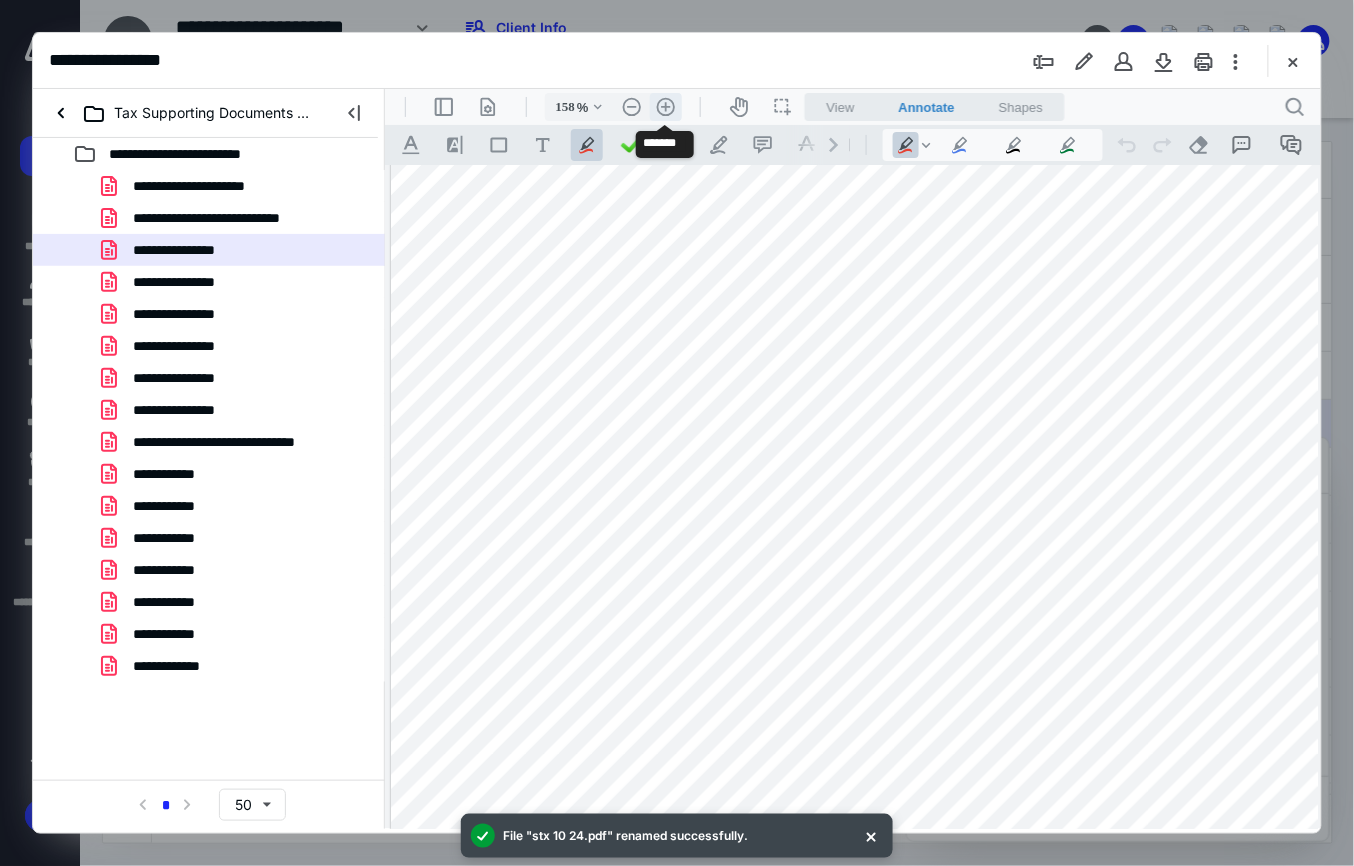 scroll, scrollTop: 262, scrollLeft: 28, axis: both 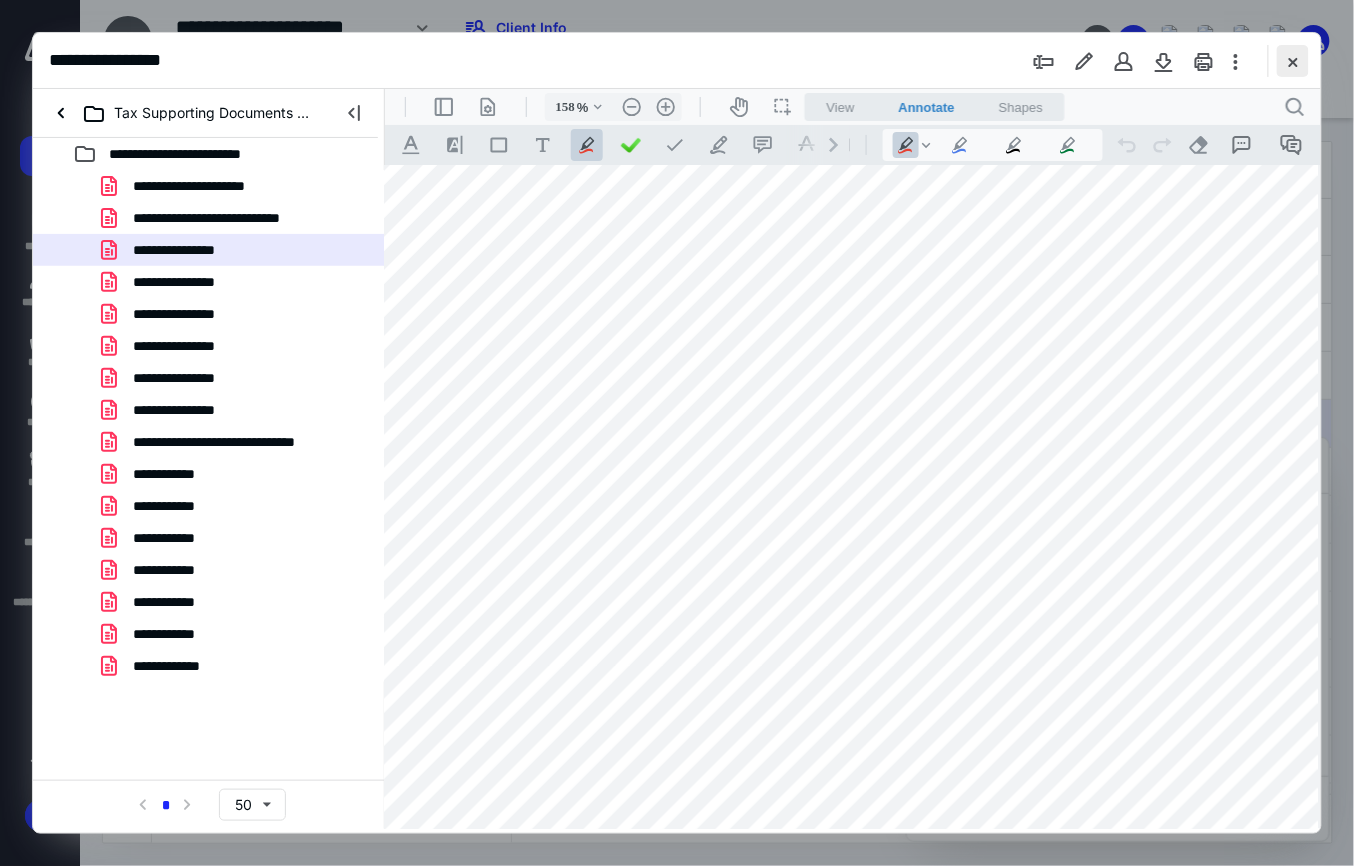 click at bounding box center [1293, 61] 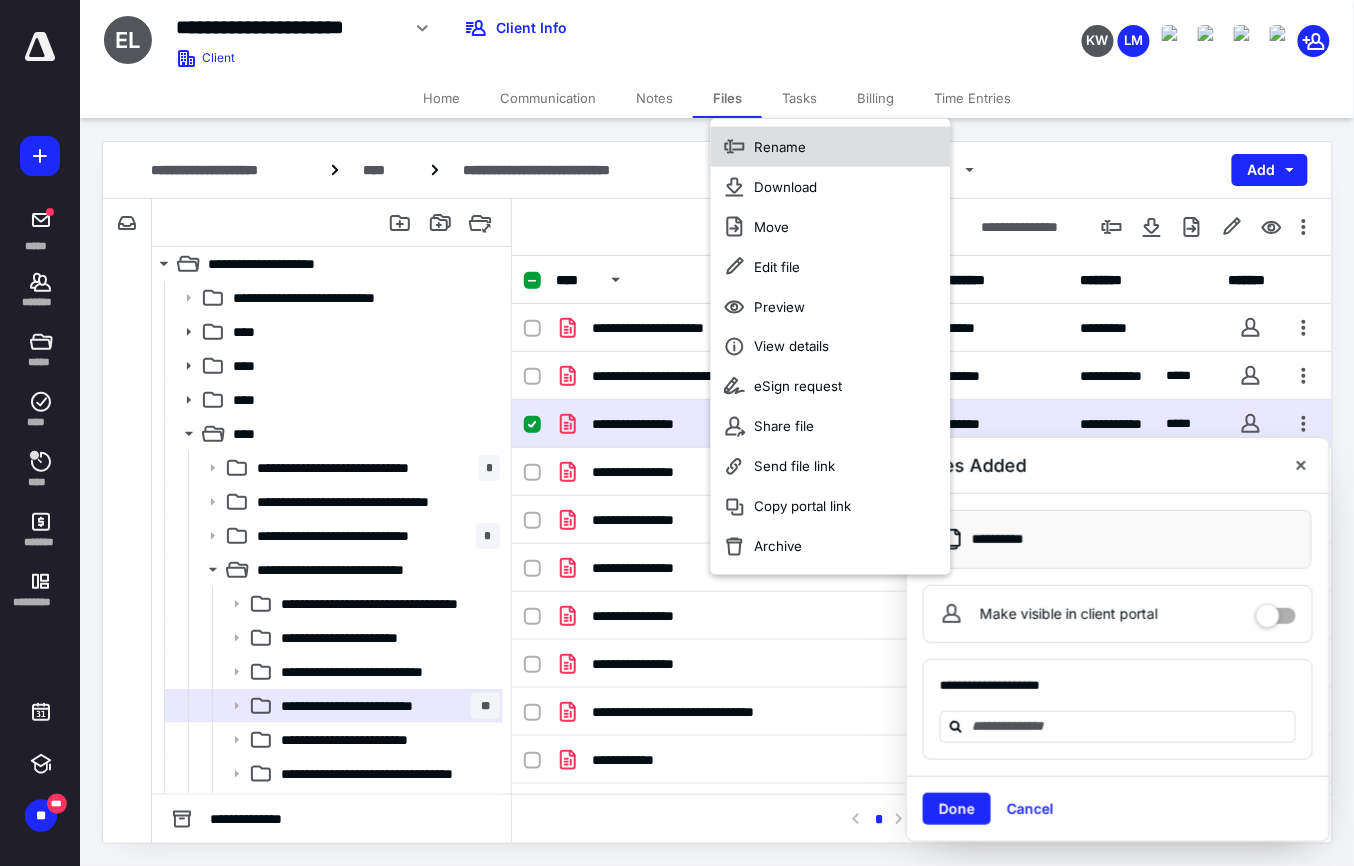 click on "Rename" at bounding box center (831, 147) 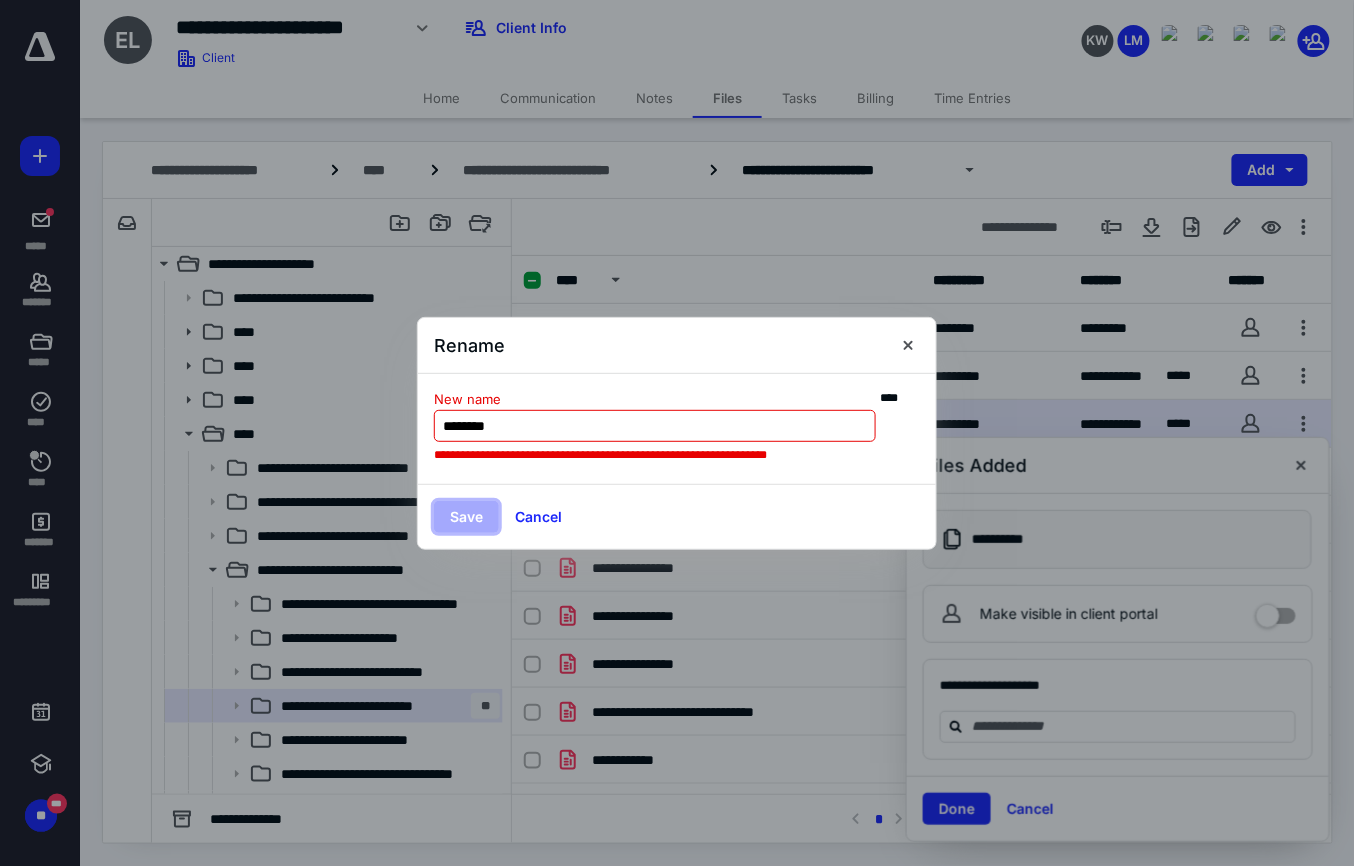 click on "Save" at bounding box center (466, 517) 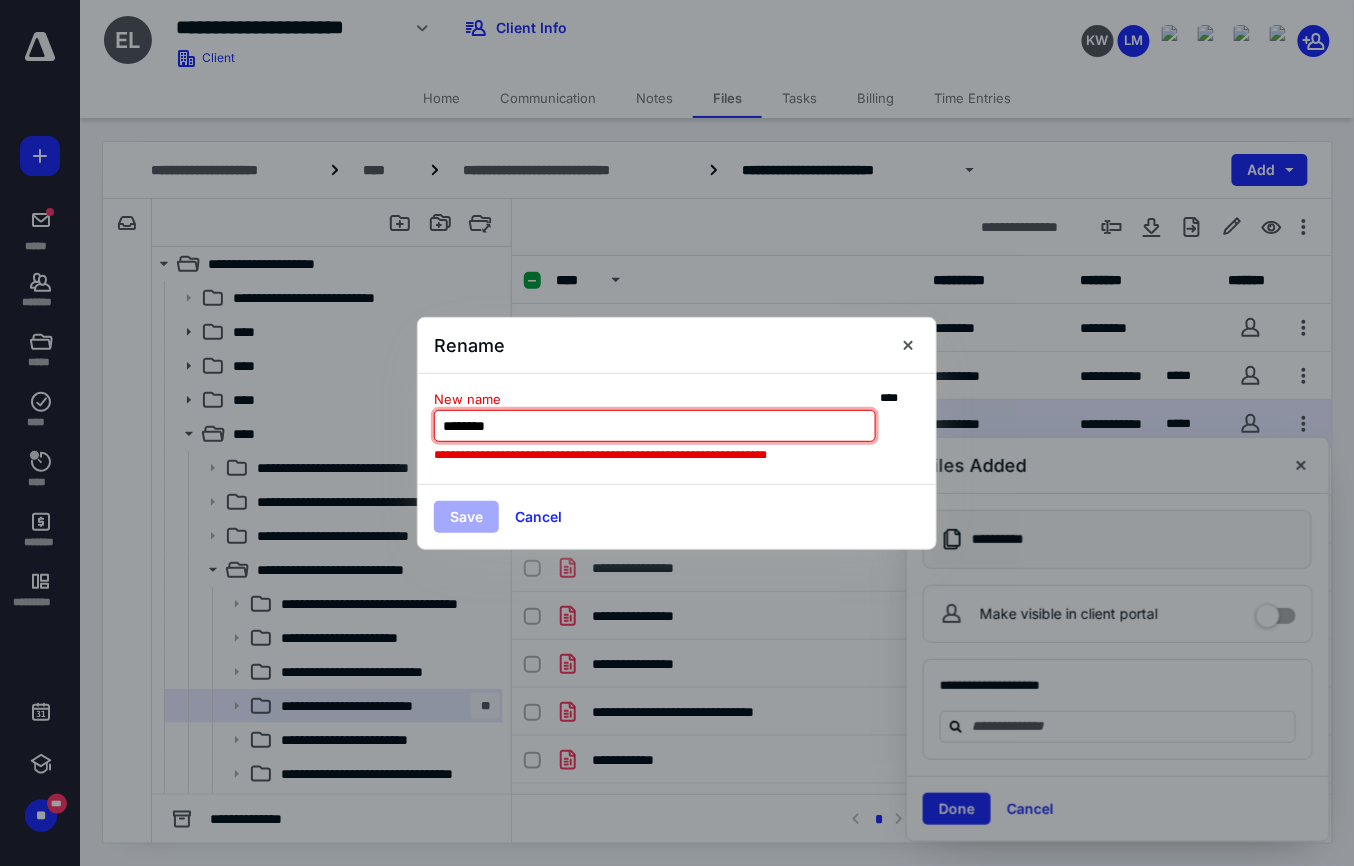 click on "********" at bounding box center (655, 426) 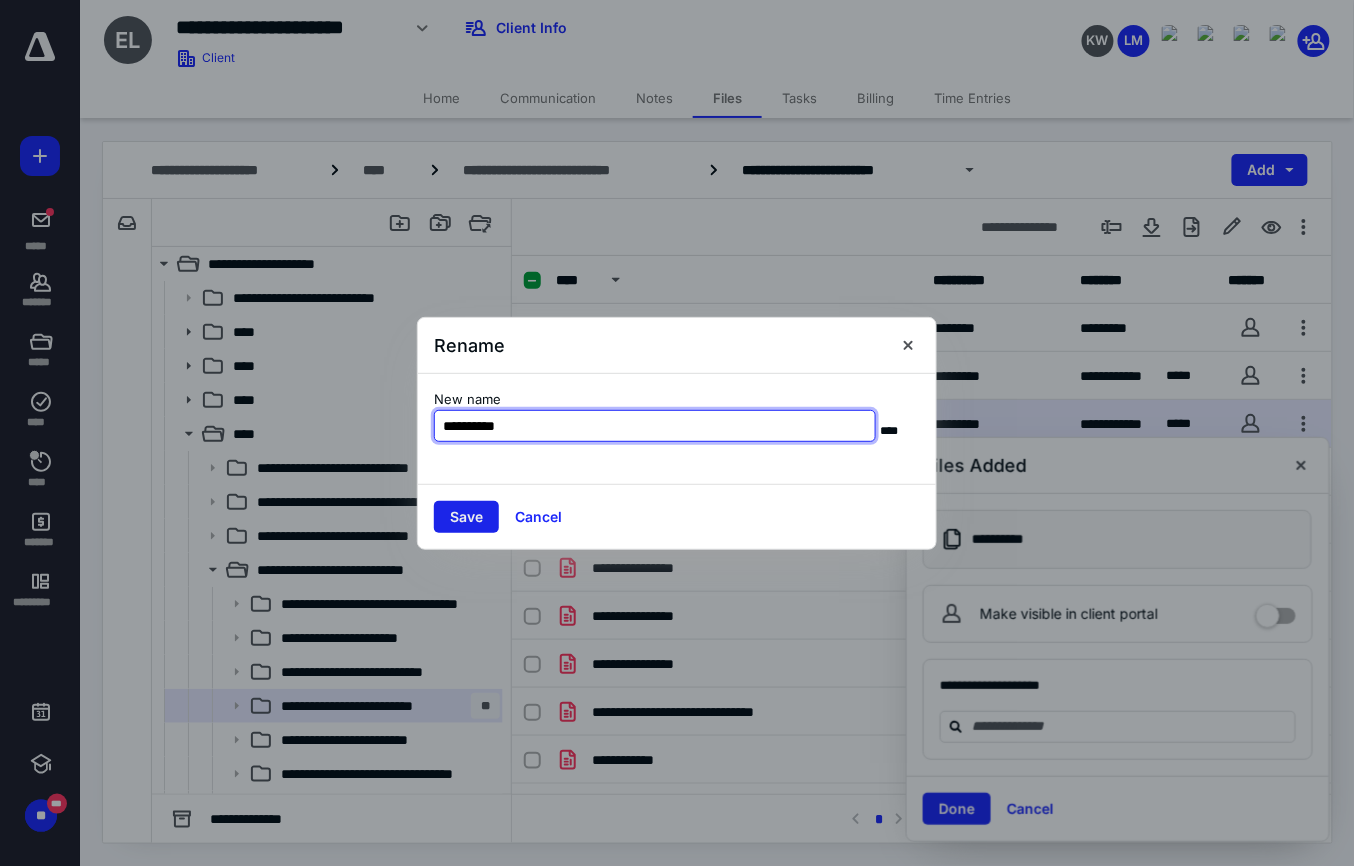 type on "**********" 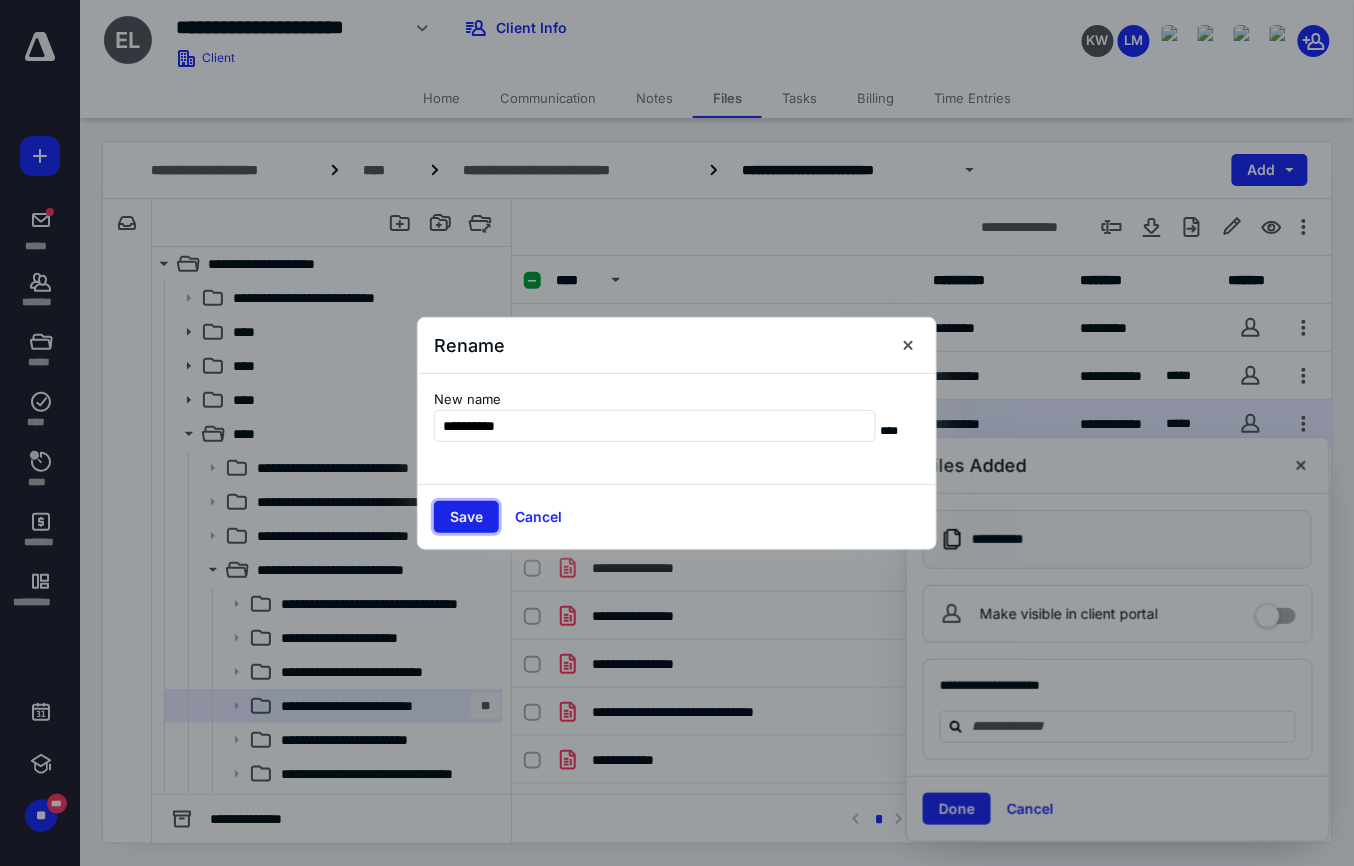 click on "Save" at bounding box center (466, 517) 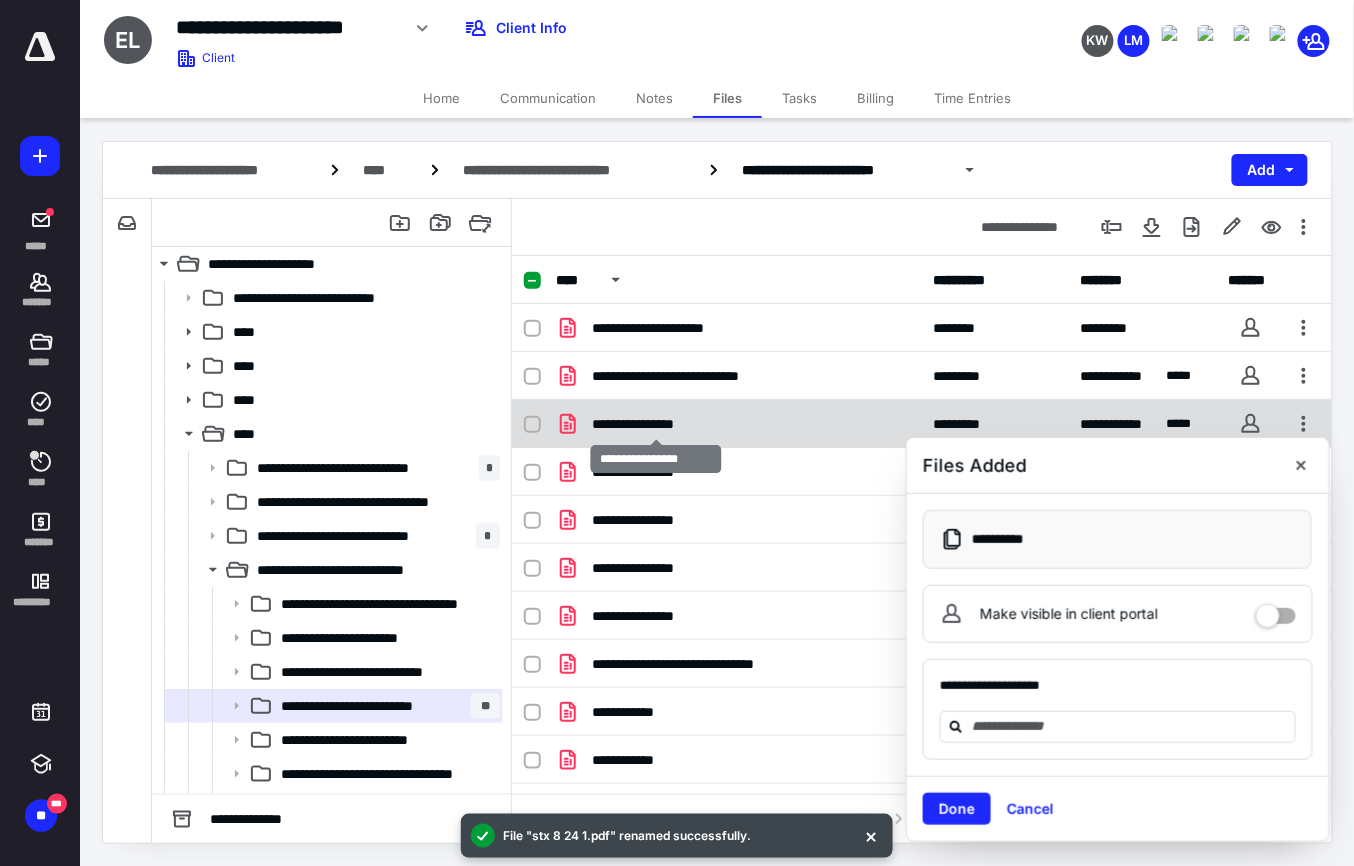 click on "**********" at bounding box center (655, 424) 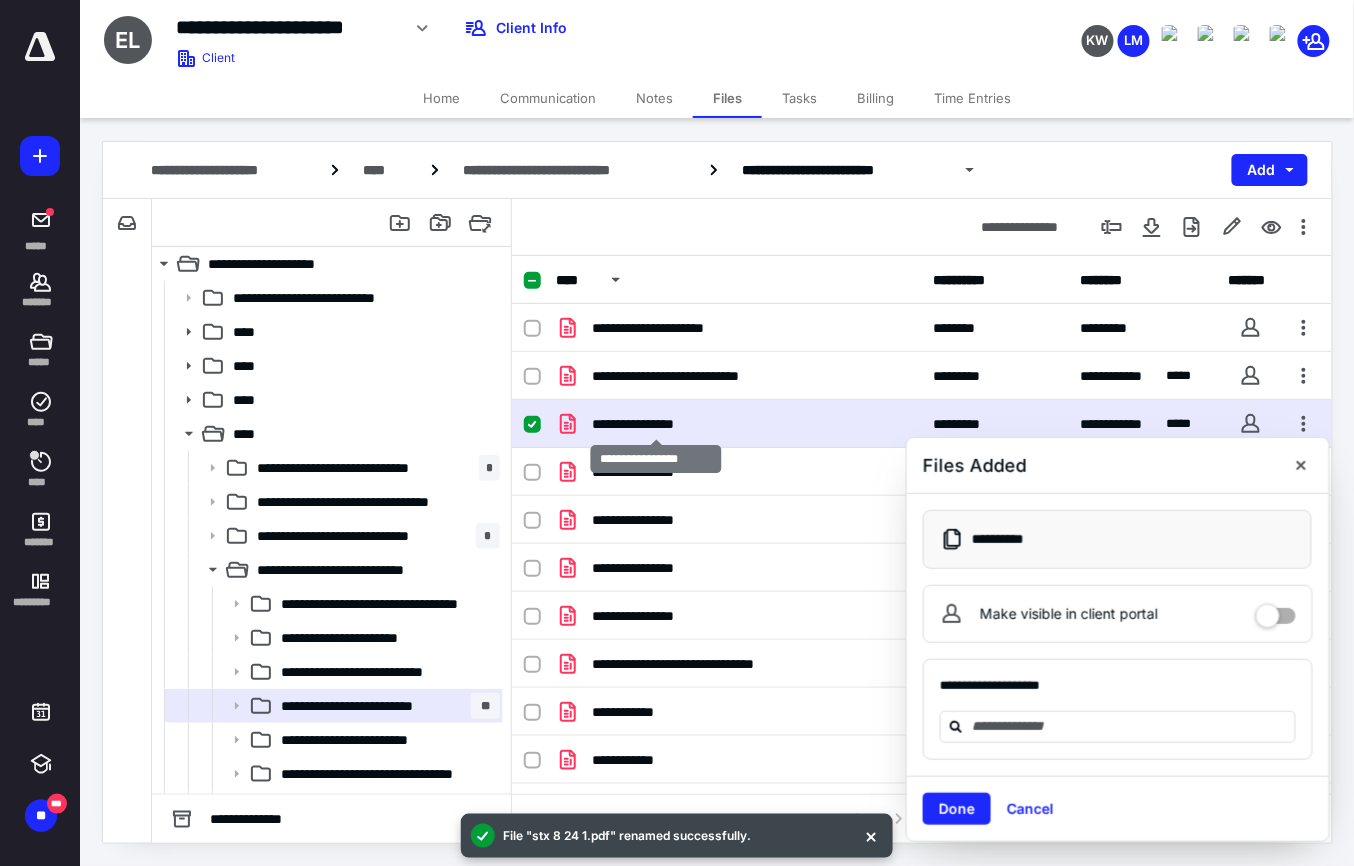 click on "**********" at bounding box center [655, 424] 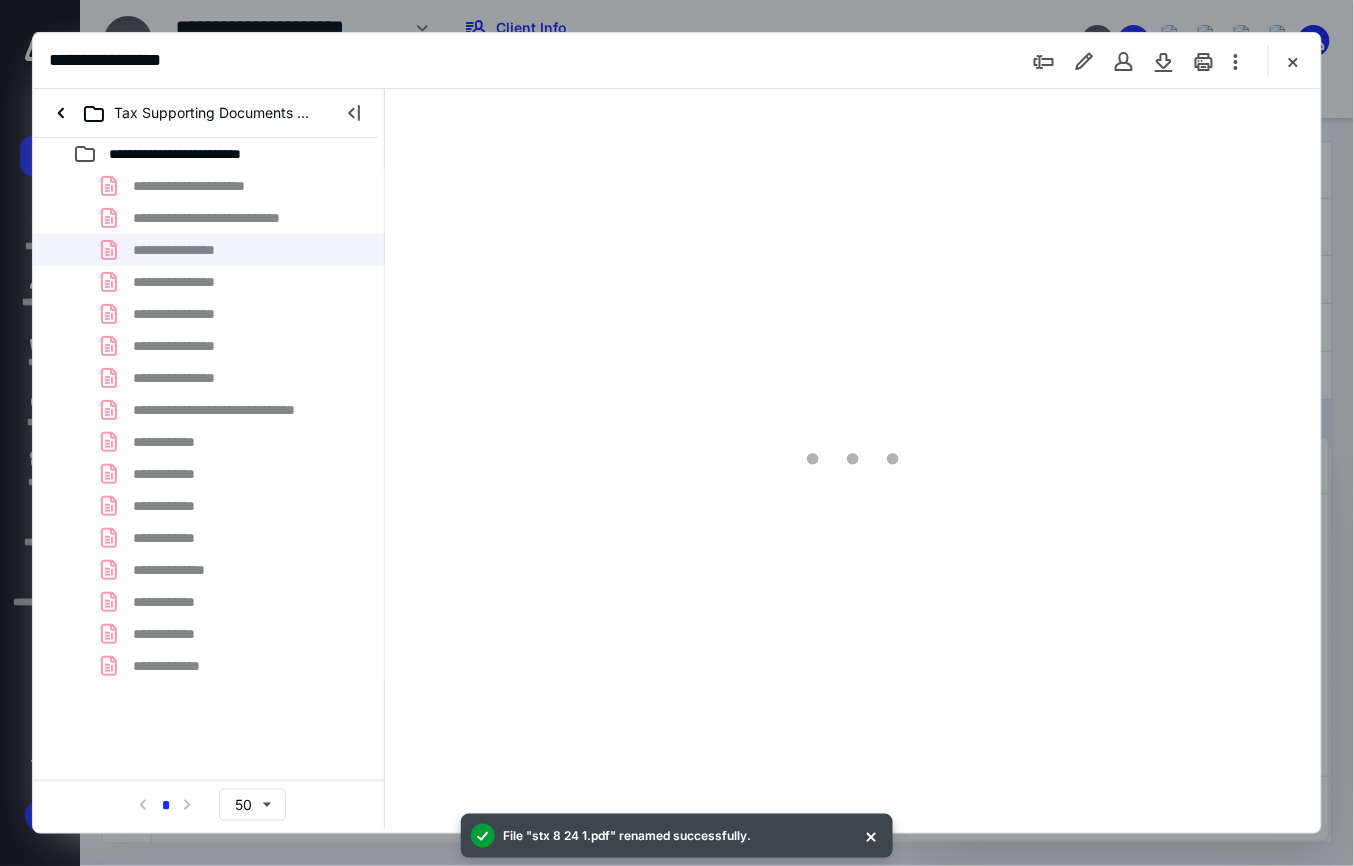 scroll, scrollTop: 0, scrollLeft: 0, axis: both 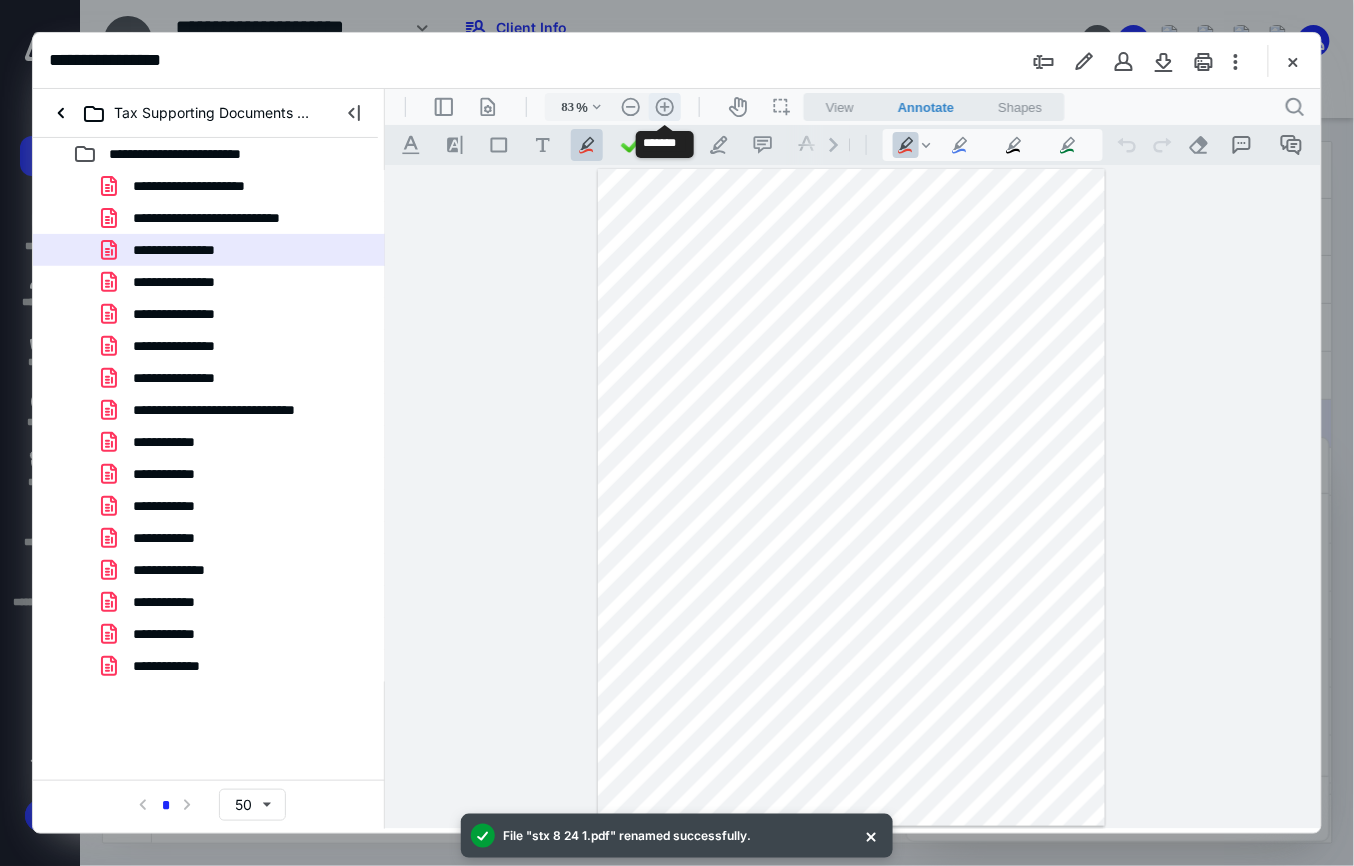 click on ".cls-1{fill:#abb0c4;} icon - header - zoom - in - line" at bounding box center [664, 106] 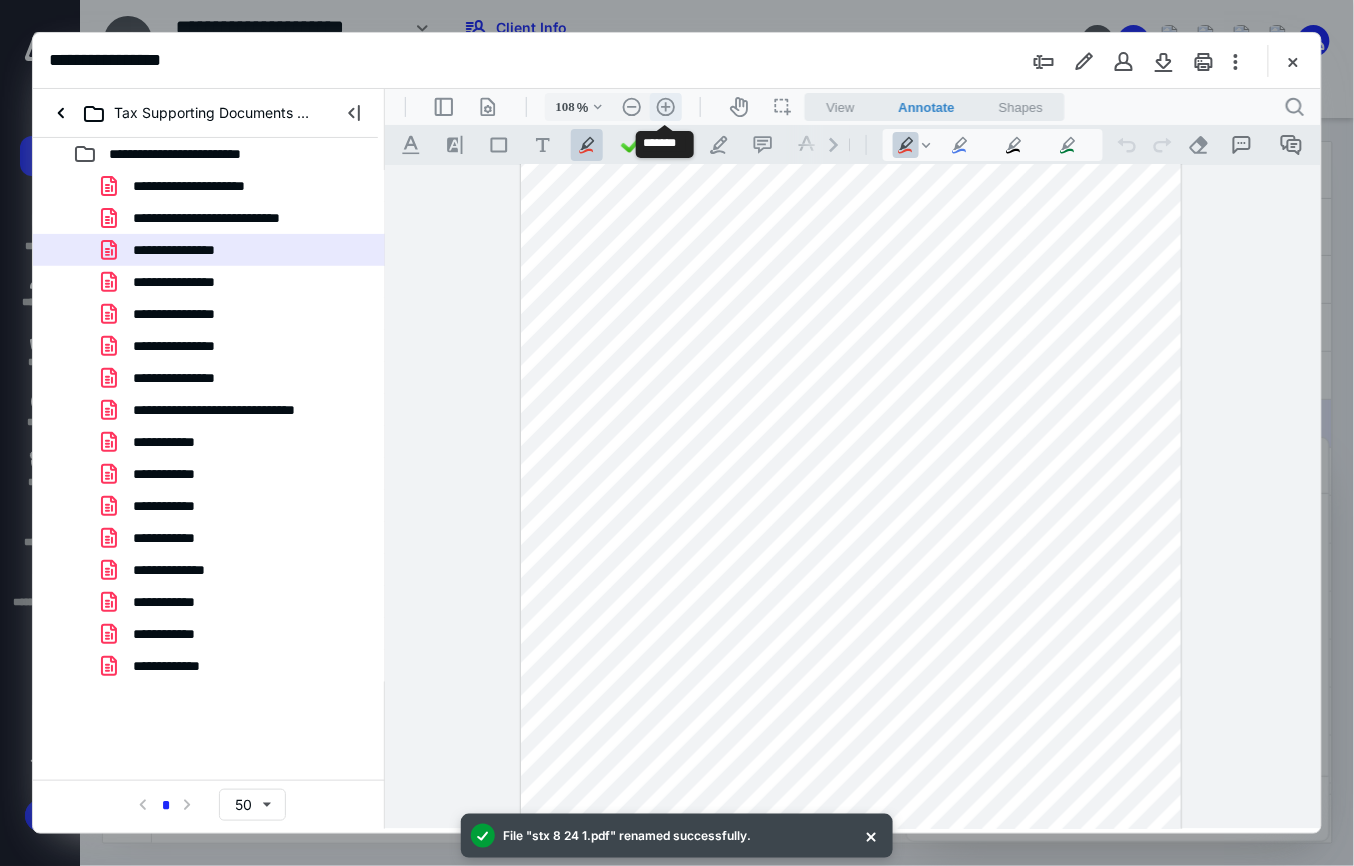 click on ".cls-1{fill:#abb0c4;} icon - header - zoom - in - line" at bounding box center (665, 106) 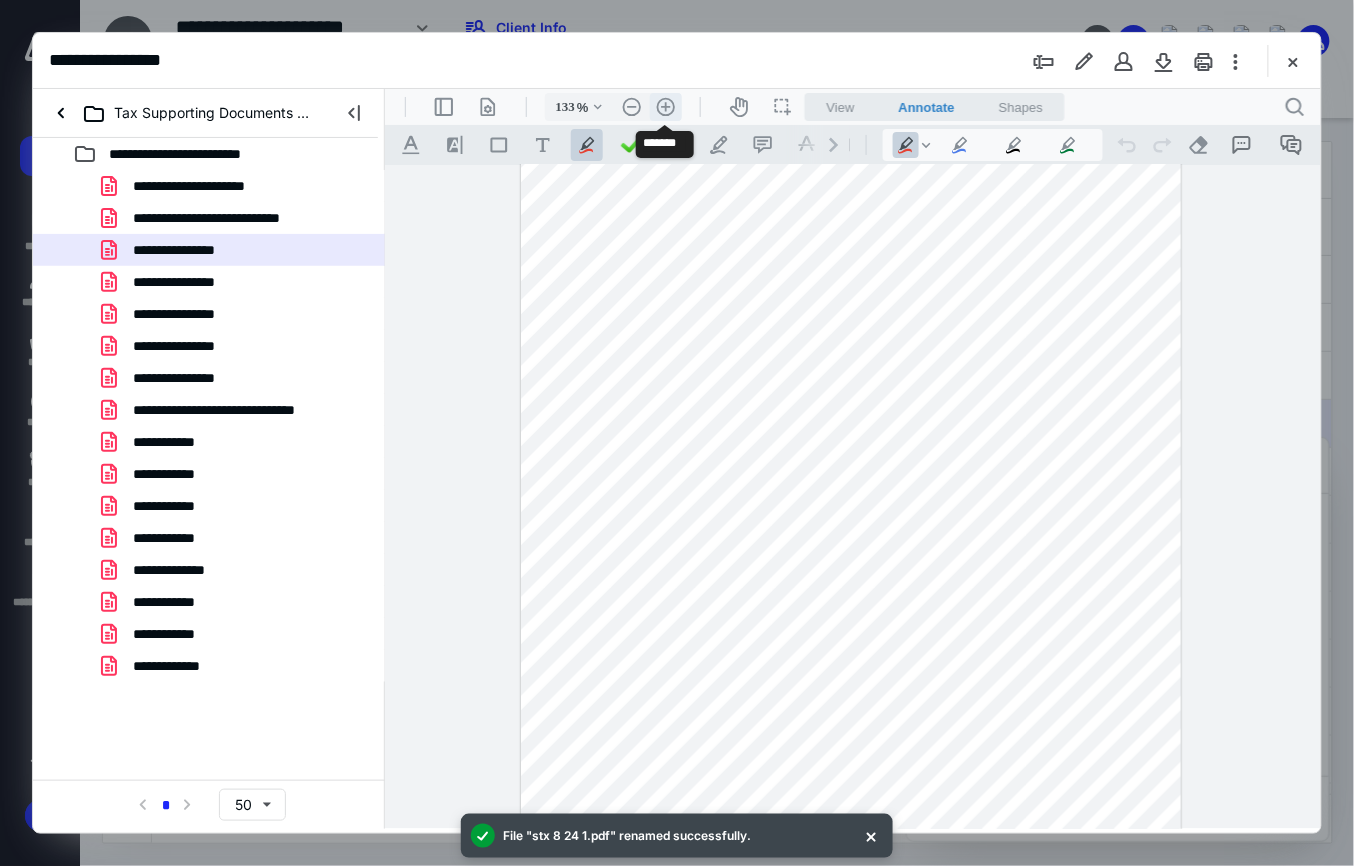 scroll, scrollTop: 174, scrollLeft: 0, axis: vertical 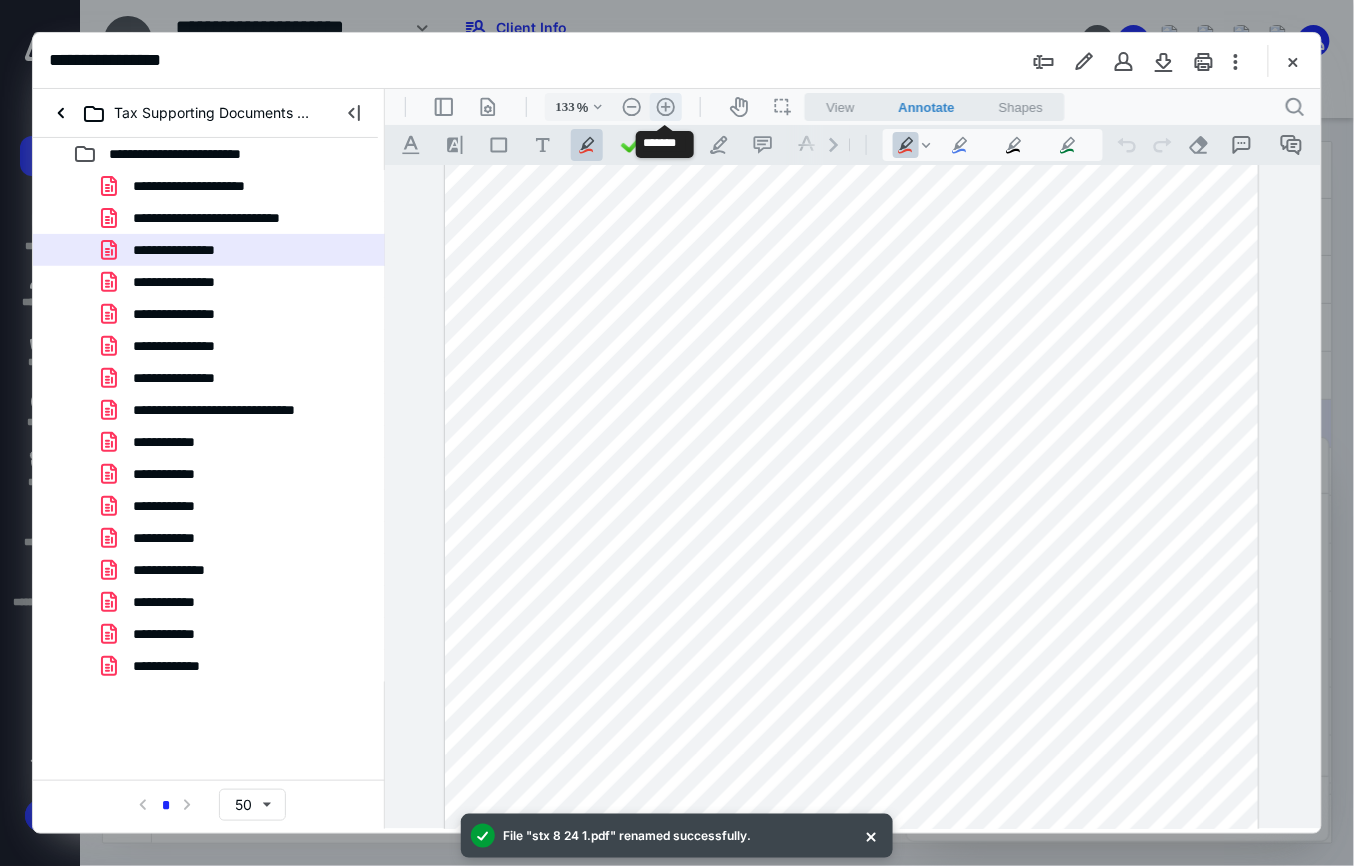click on ".cls-1{fill:#abb0c4;} icon - header - zoom - in - line" at bounding box center (665, 106) 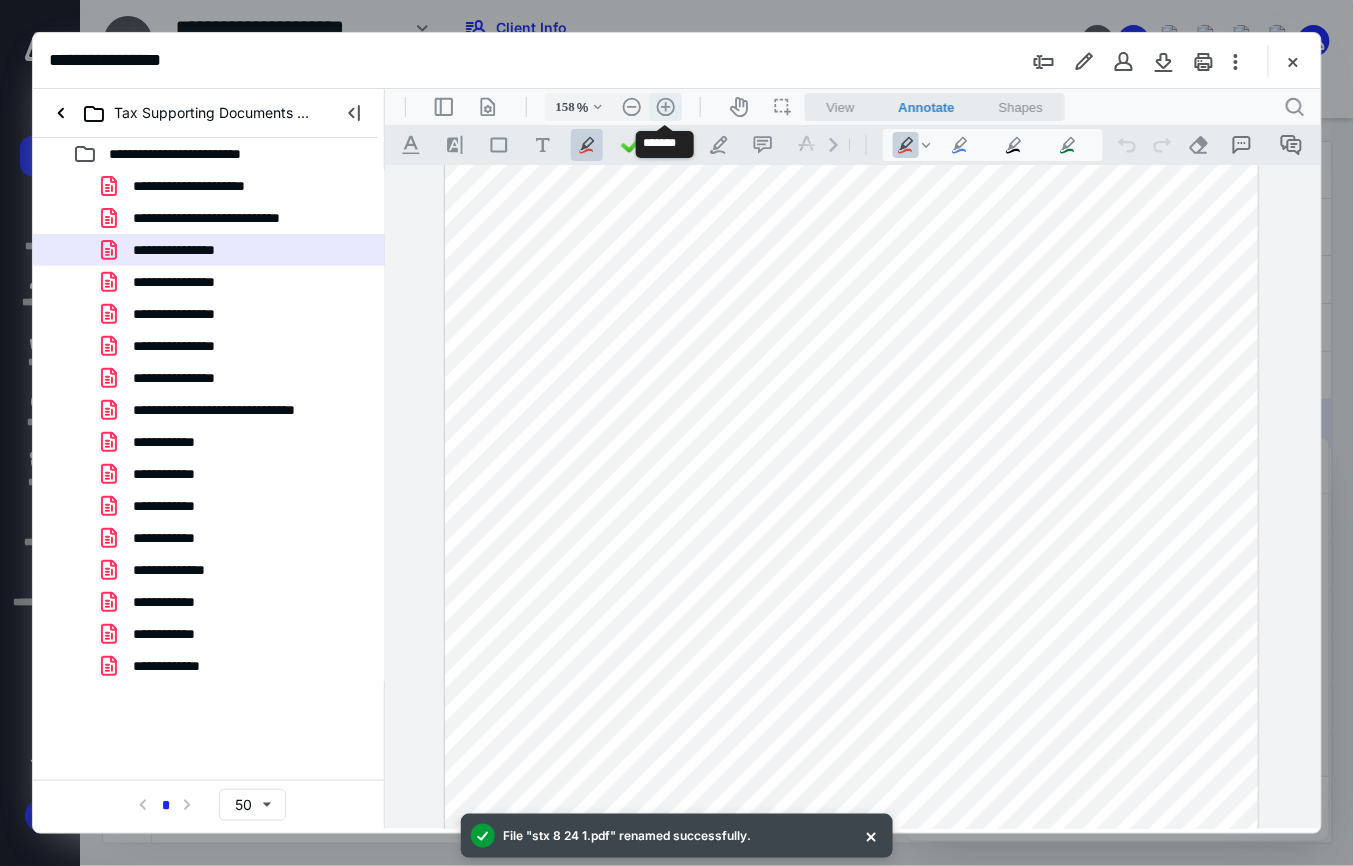 scroll, scrollTop: 262, scrollLeft: 28, axis: both 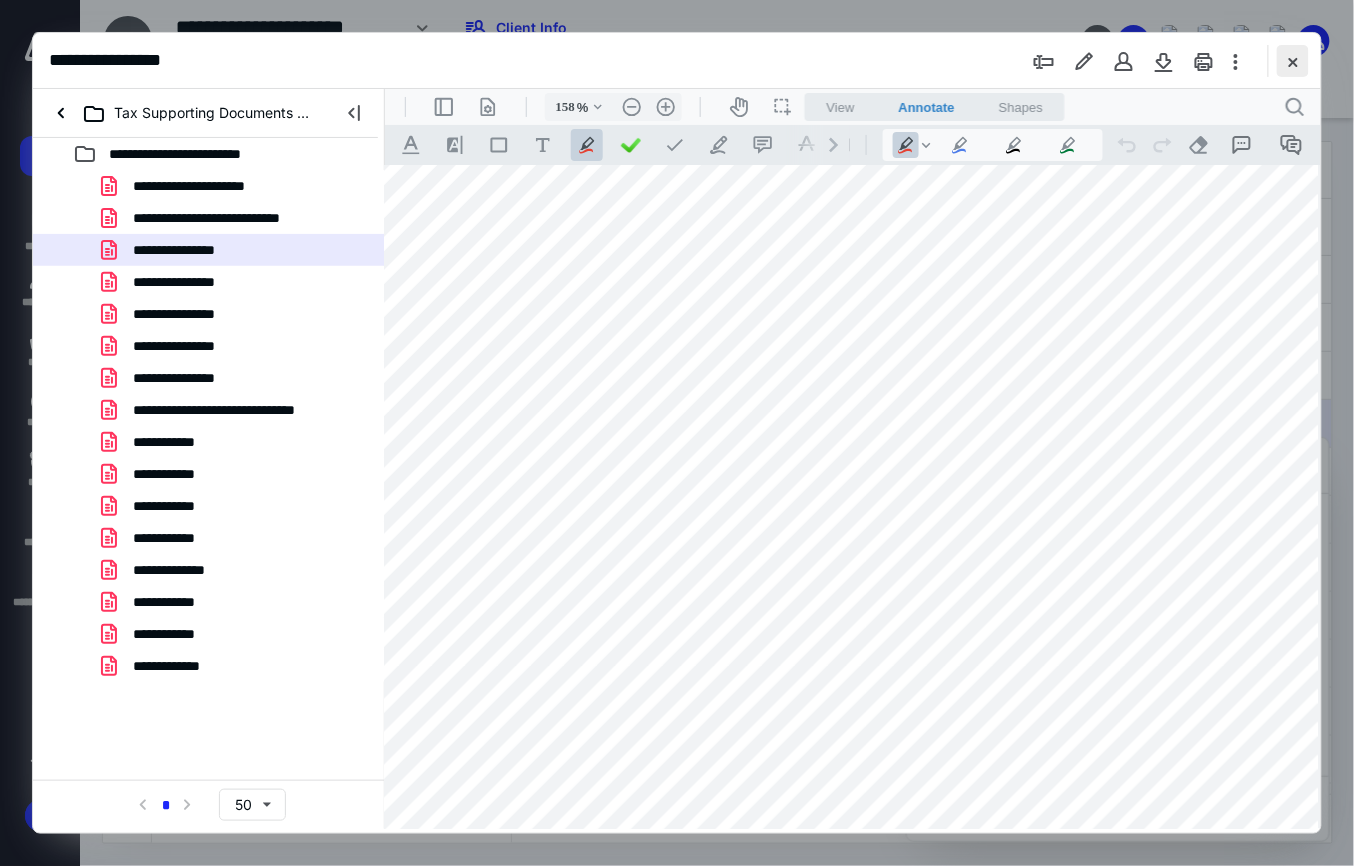 click at bounding box center (1293, 61) 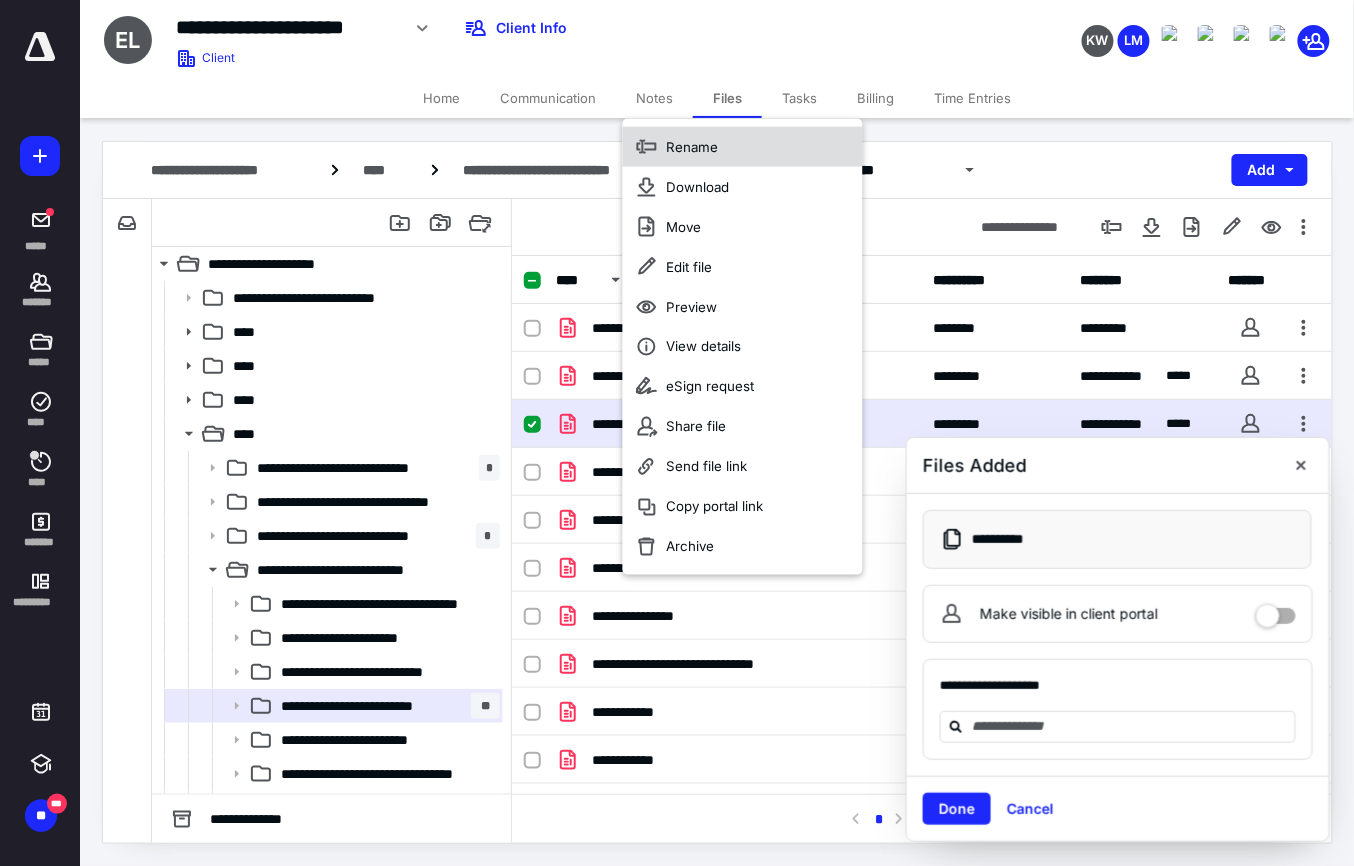 click on "Rename" at bounding box center (743, 147) 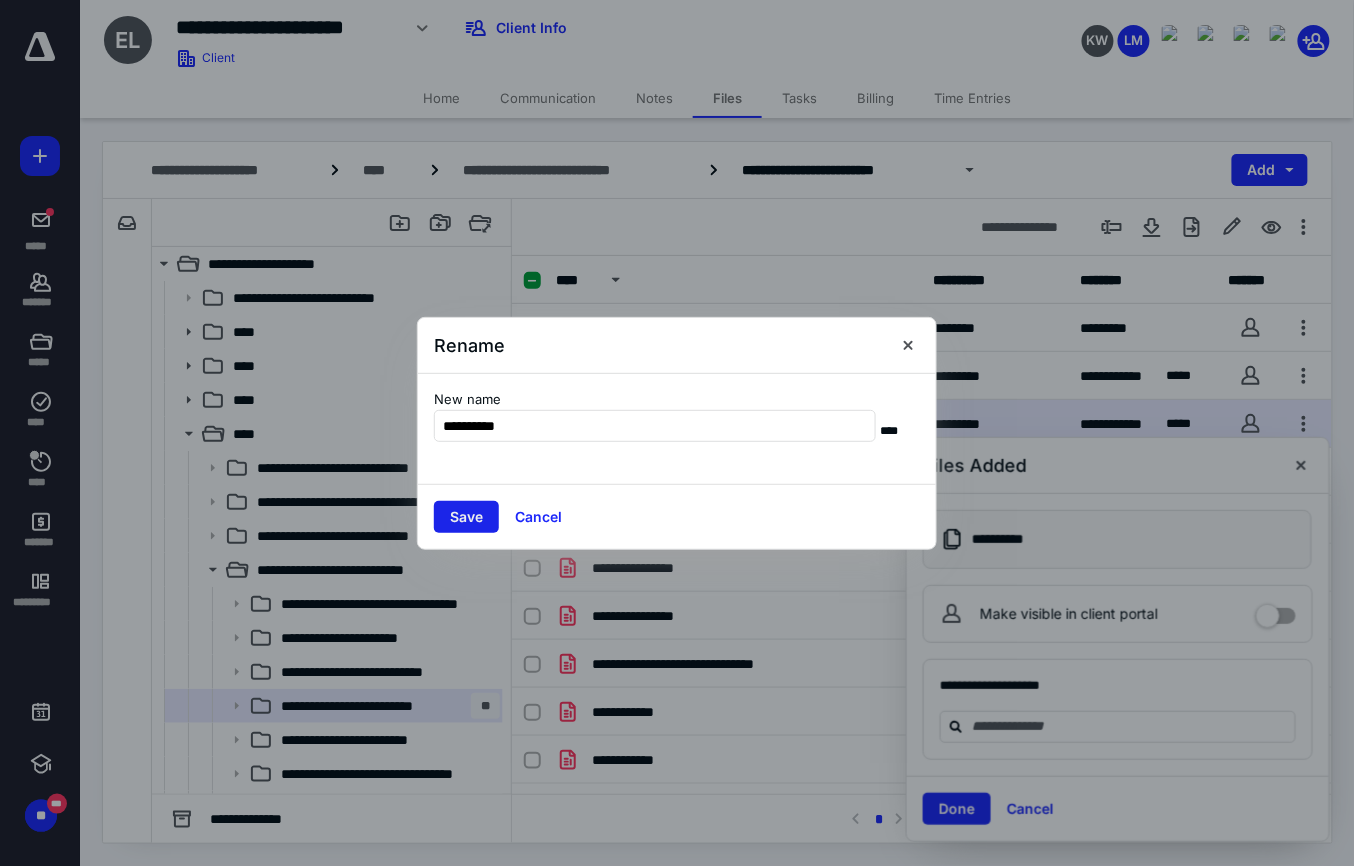 type on "**********" 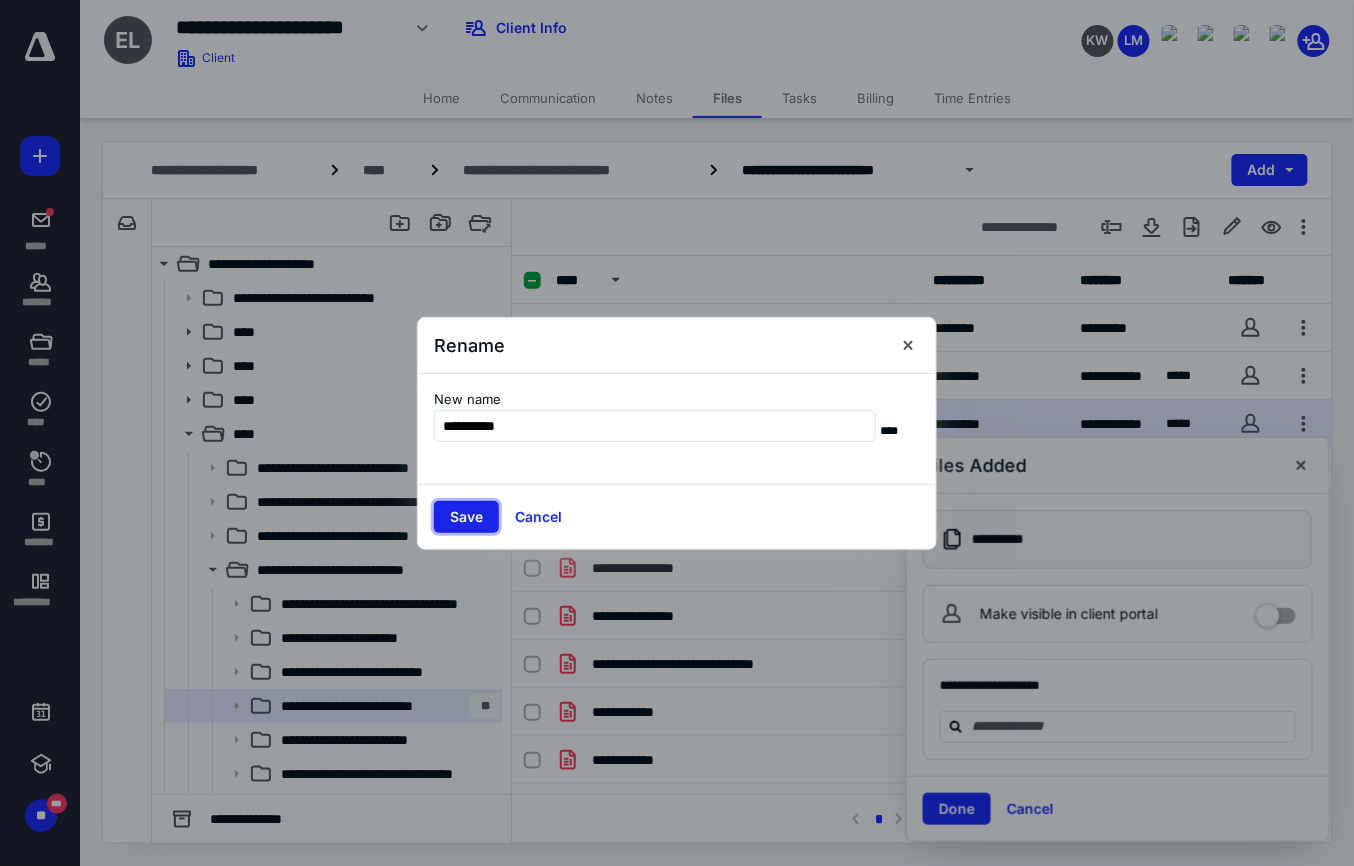 click on "Save" at bounding box center [466, 517] 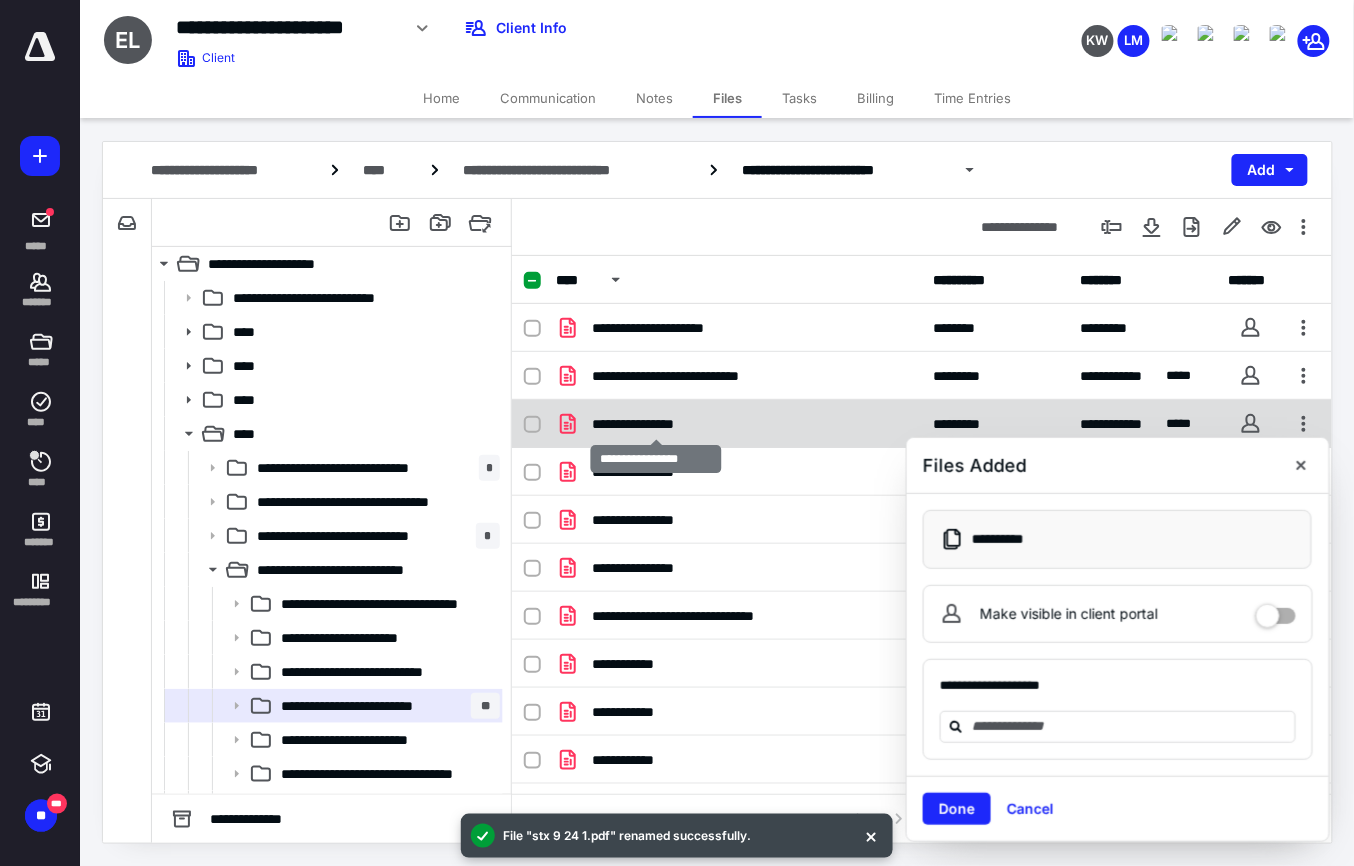 click on "**********" at bounding box center (655, 424) 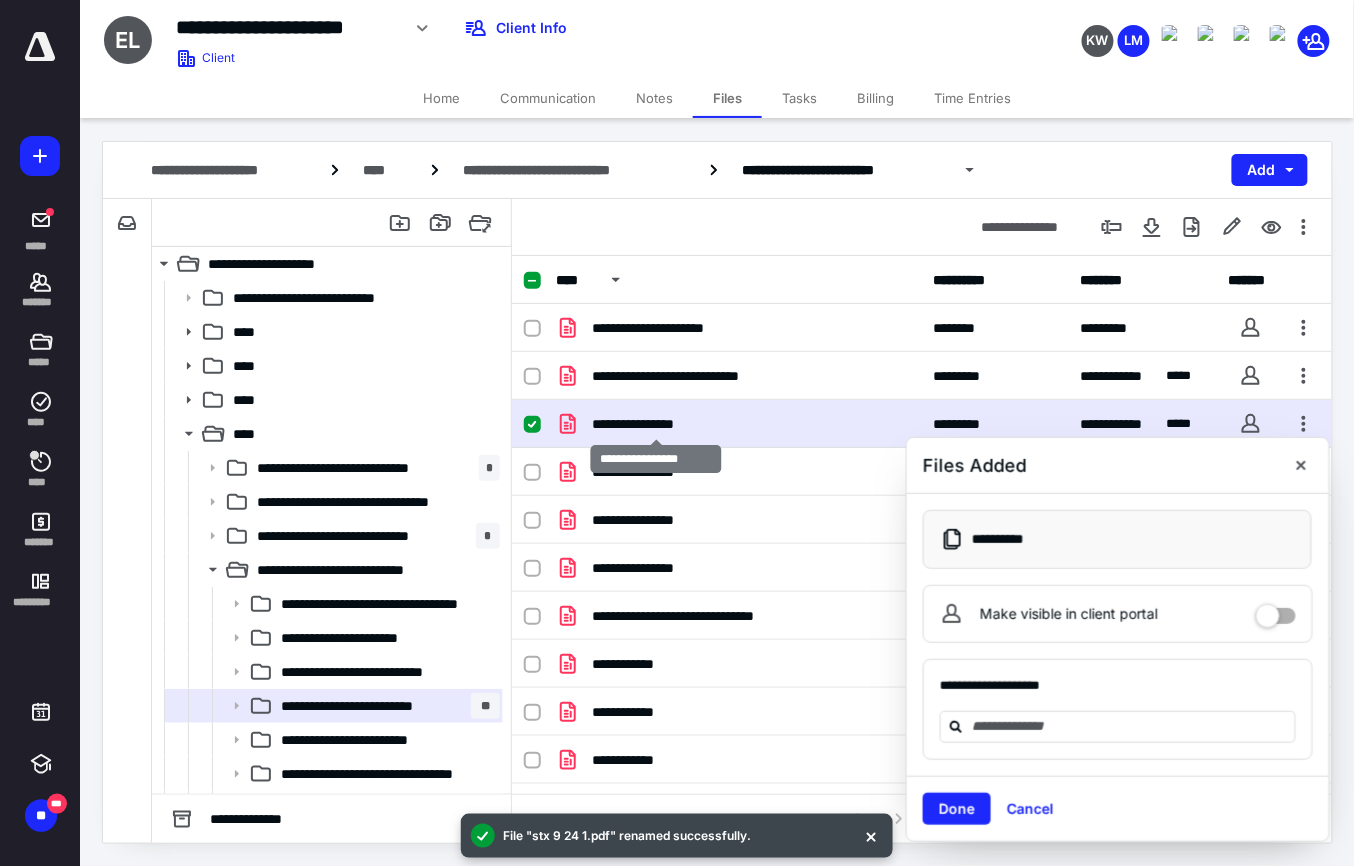 click on "**********" at bounding box center [655, 424] 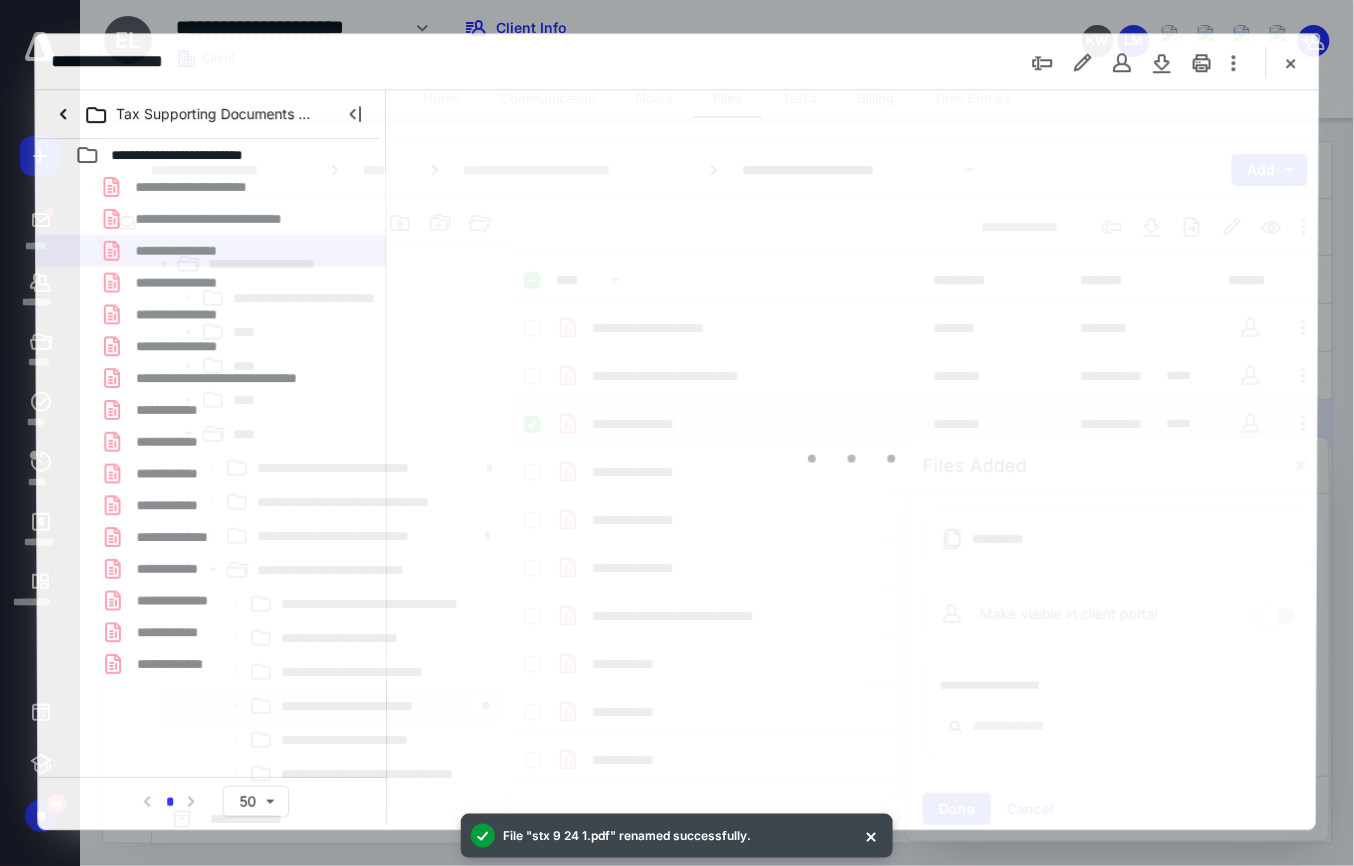 scroll, scrollTop: 0, scrollLeft: 0, axis: both 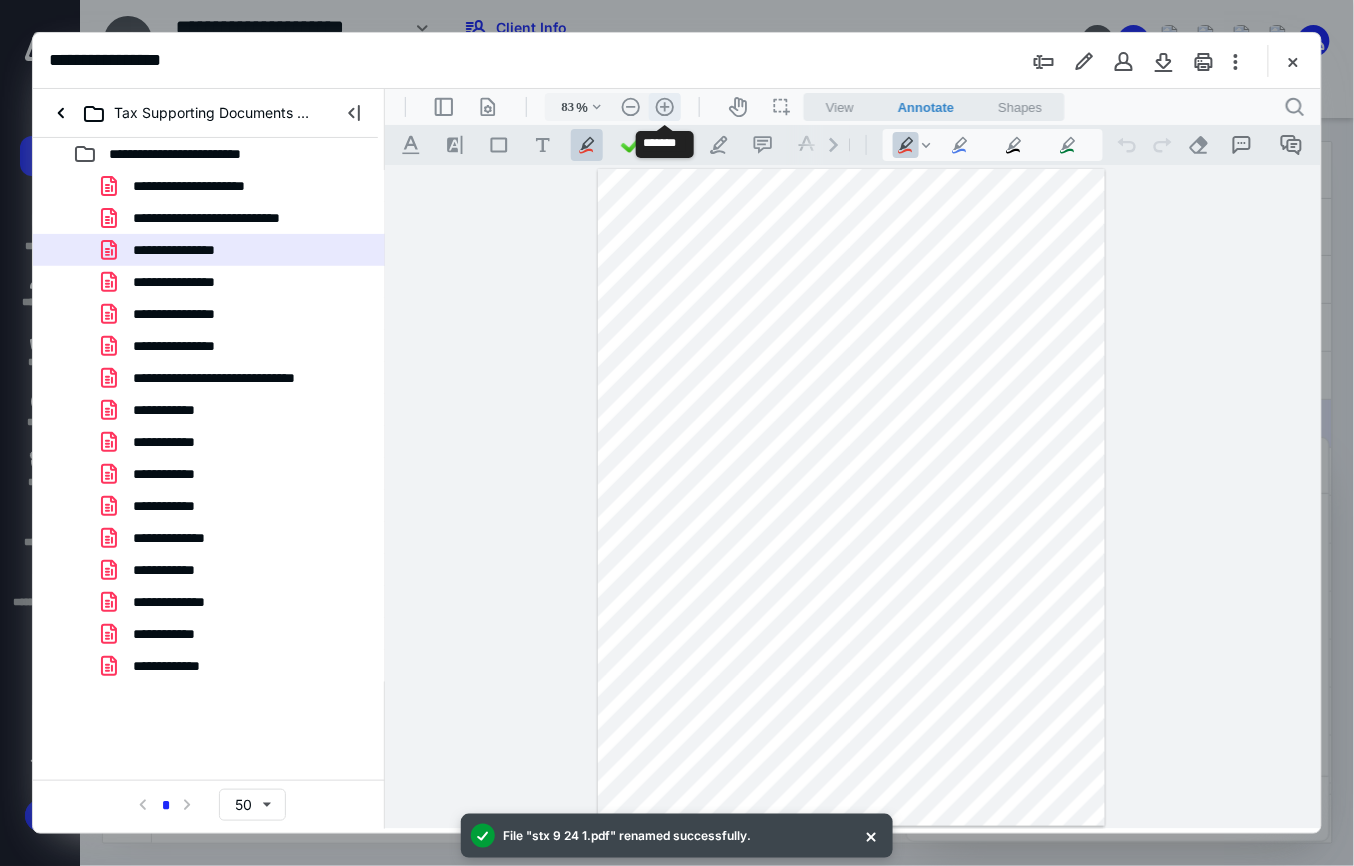 click on ".cls-1{fill:#abb0c4;} icon - header - zoom - in - line" at bounding box center [664, 106] 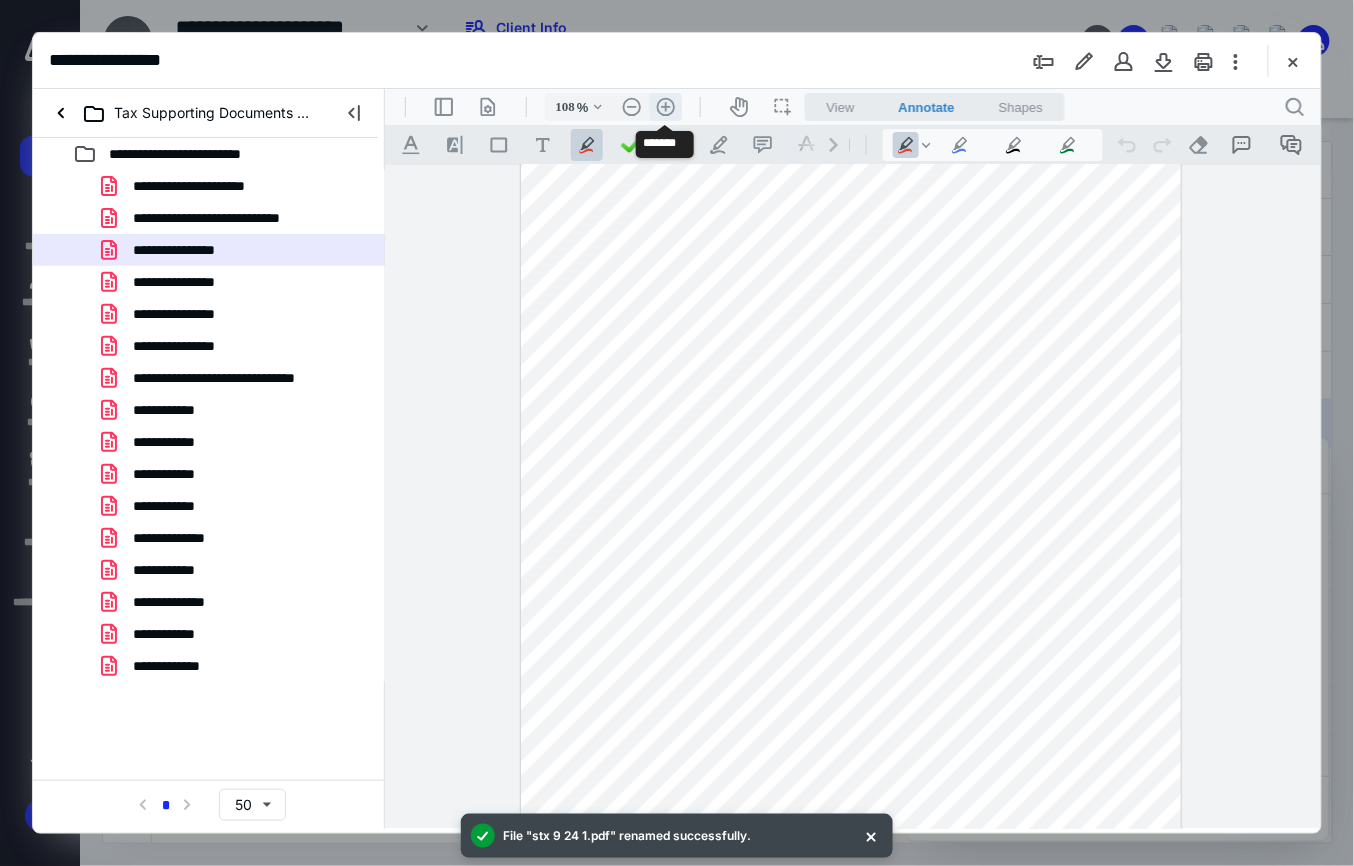 click on ".cls-1{fill:#abb0c4;} icon - header - zoom - in - line" at bounding box center (665, 106) 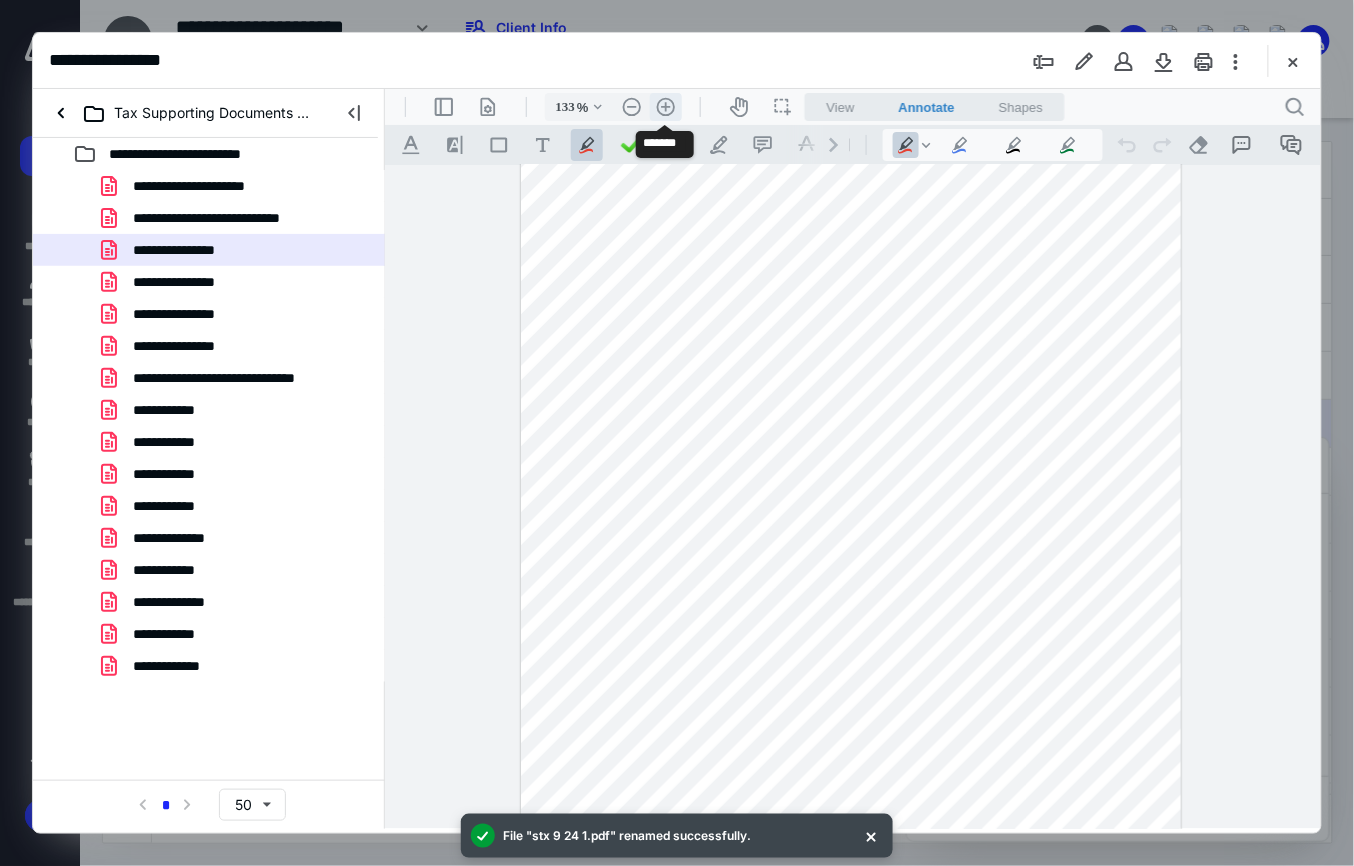scroll, scrollTop: 174, scrollLeft: 0, axis: vertical 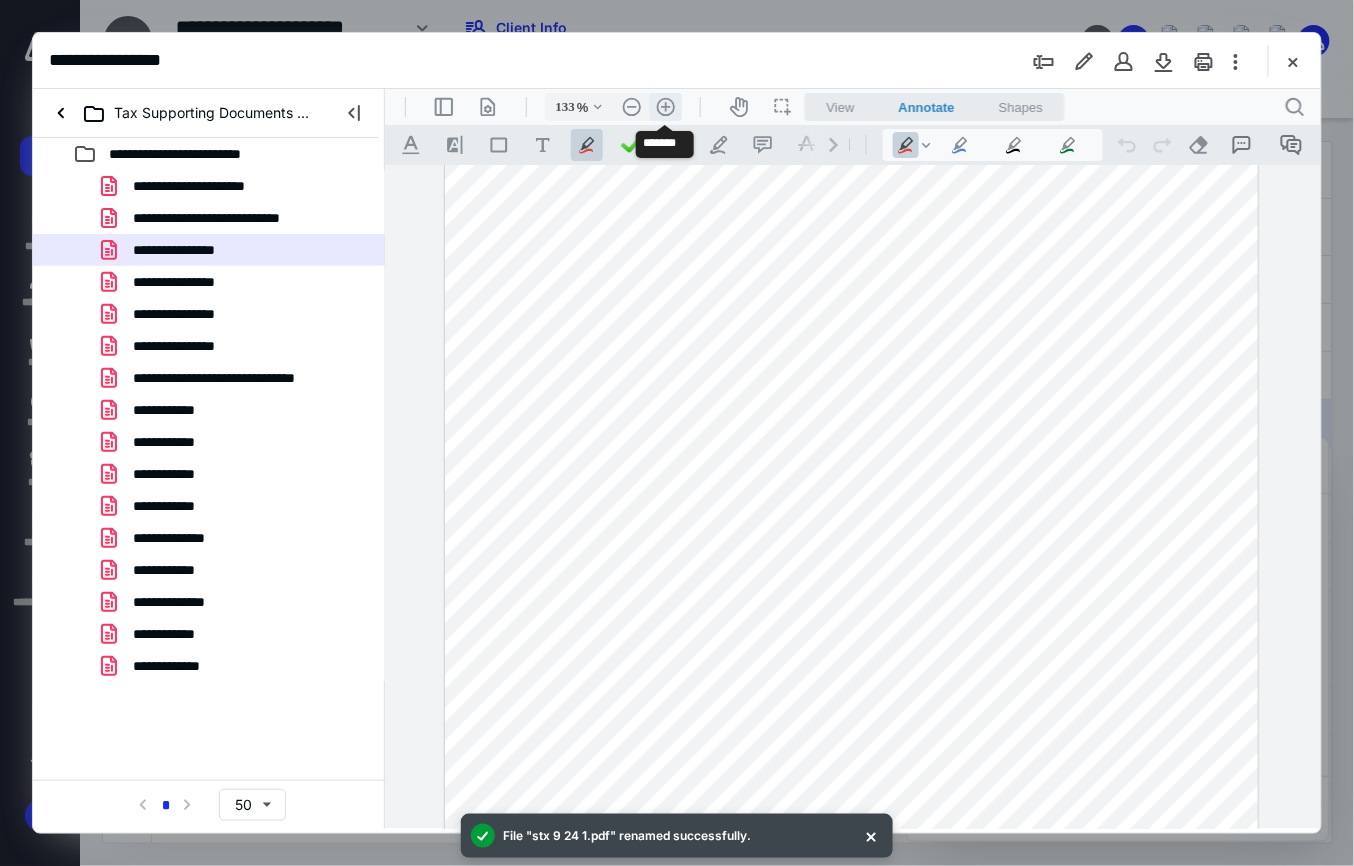 click on ".cls-1{fill:#abb0c4;} icon - header - zoom - in - line" at bounding box center [665, 106] 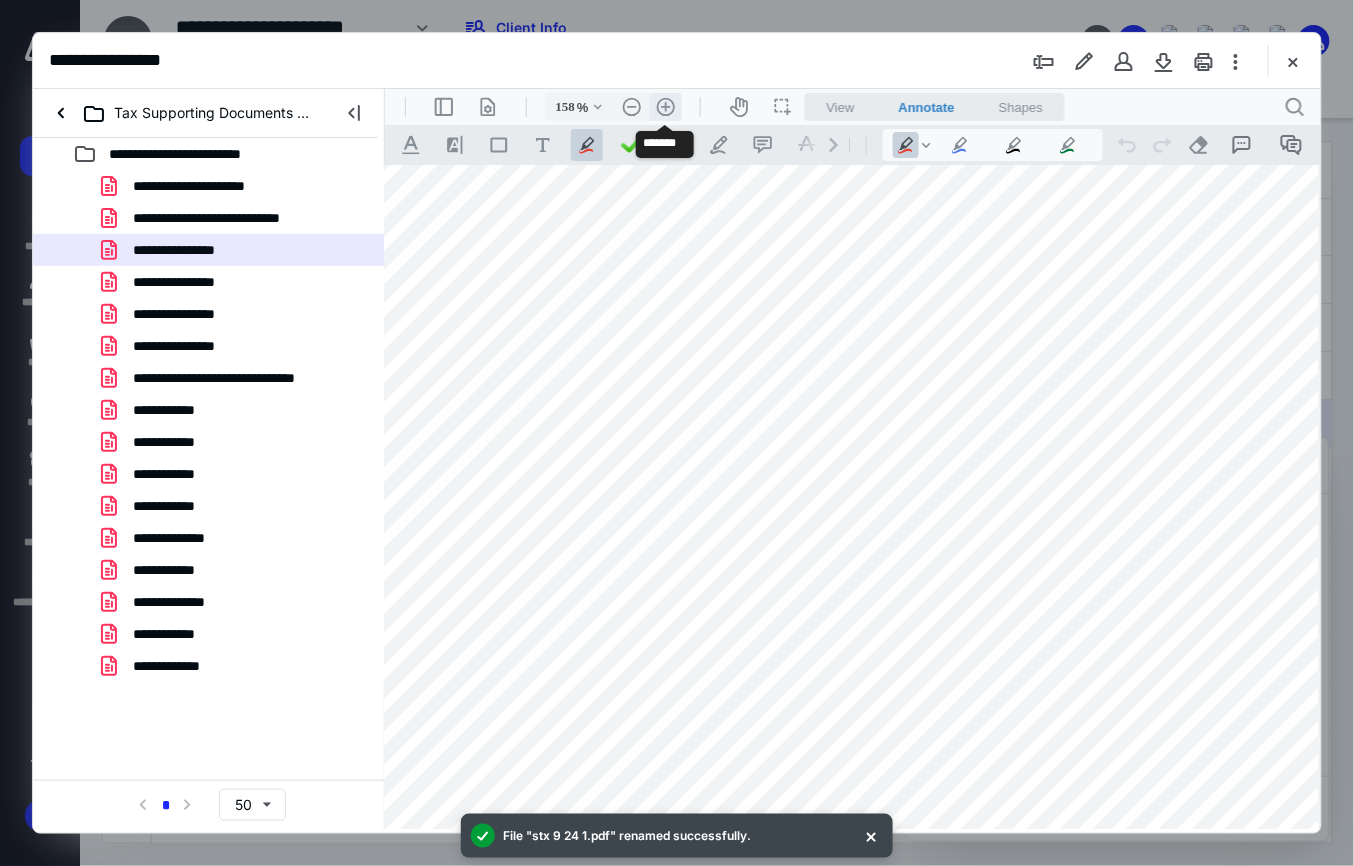 click on ".cls-1{fill:#abb0c4;} icon - header - zoom - in - line" at bounding box center (665, 106) 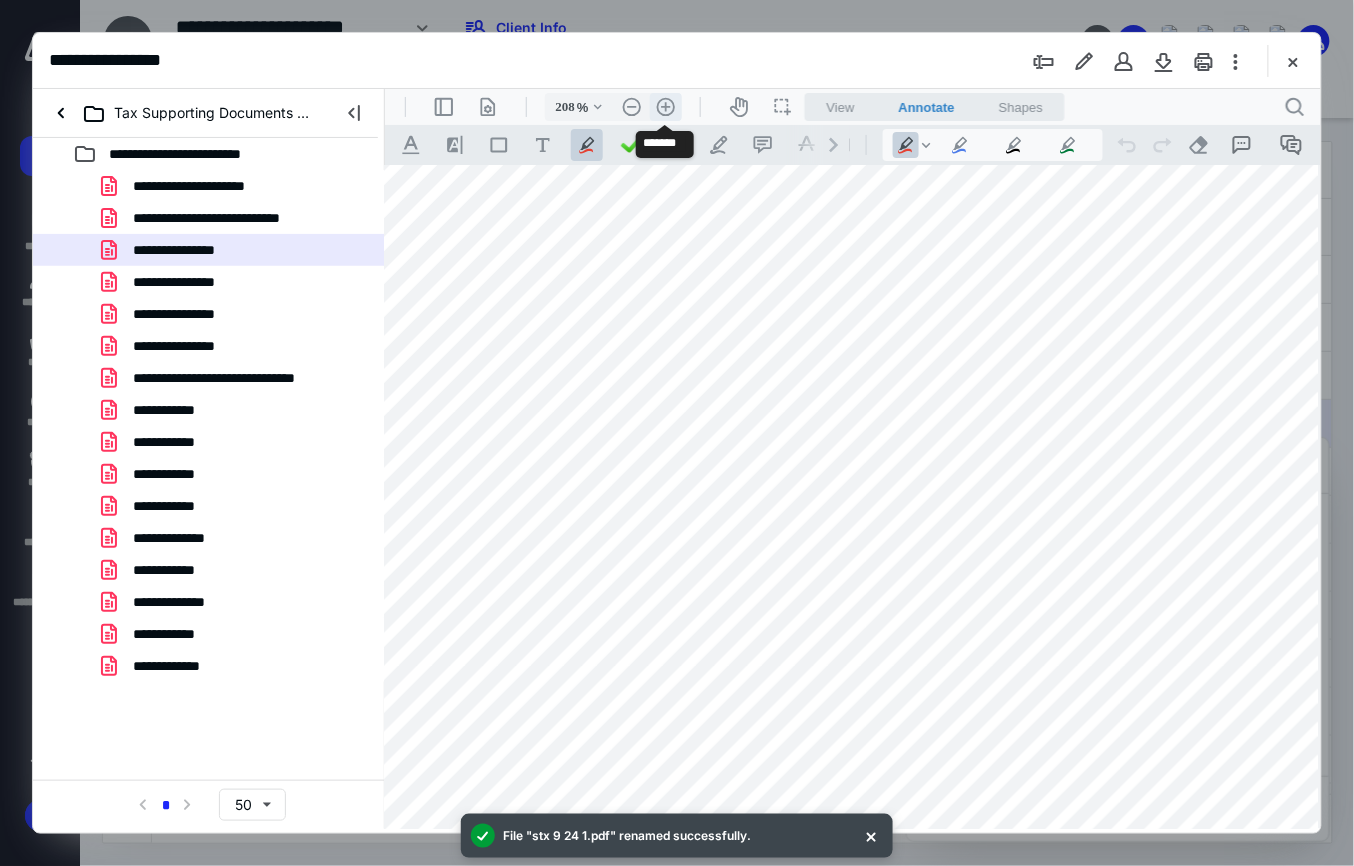 scroll, scrollTop: 438, scrollLeft: 185, axis: both 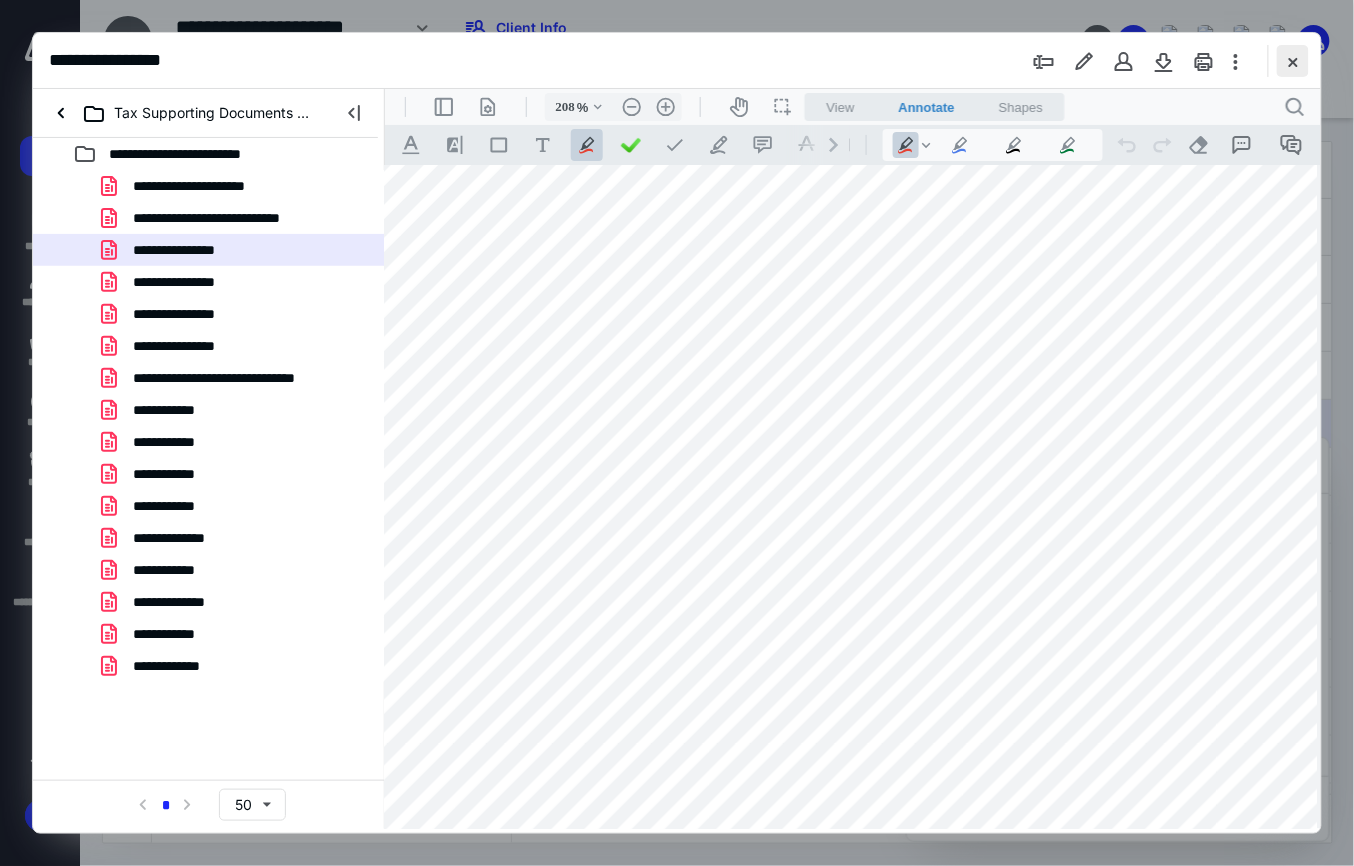 click at bounding box center [1293, 61] 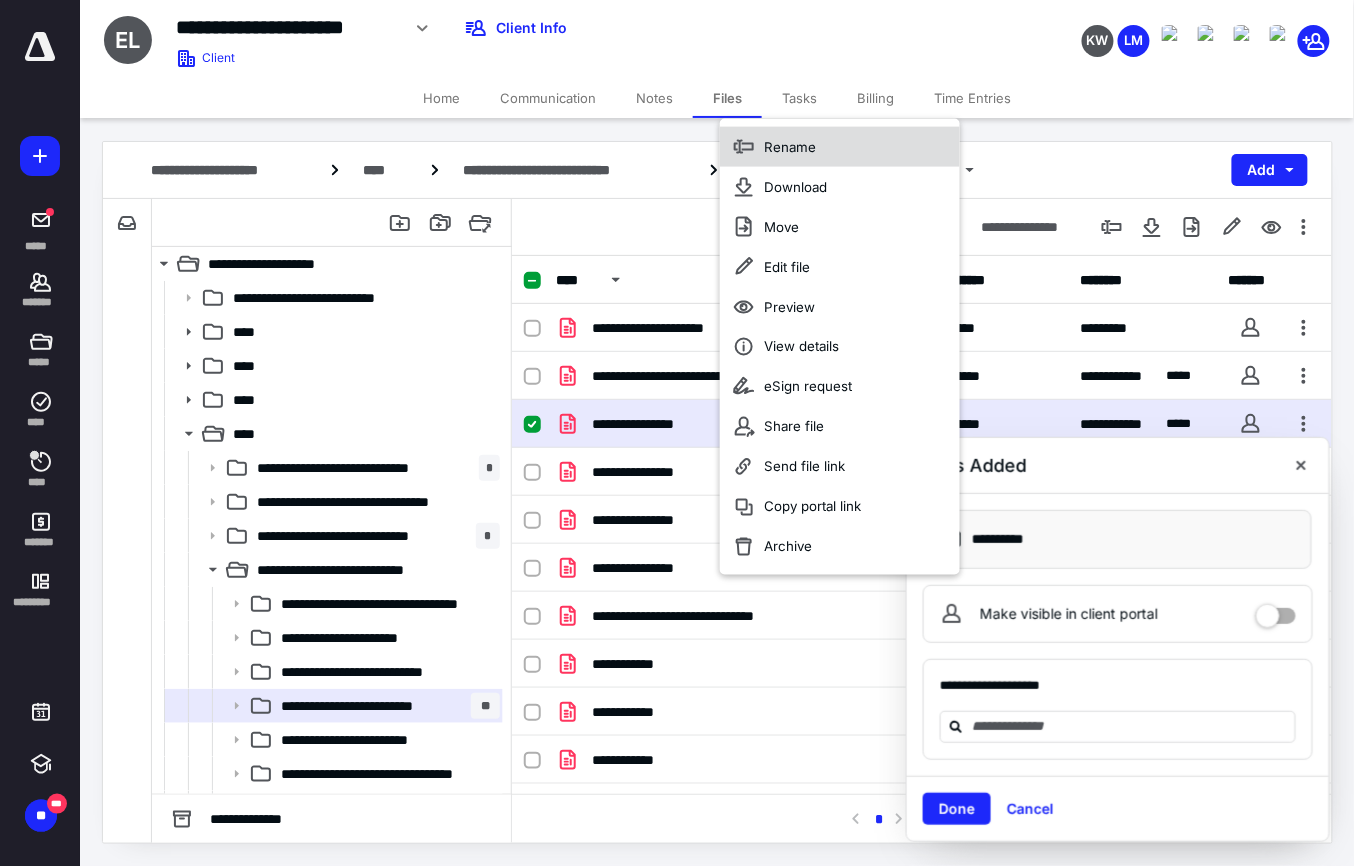 click on "Rename" at bounding box center (840, 147) 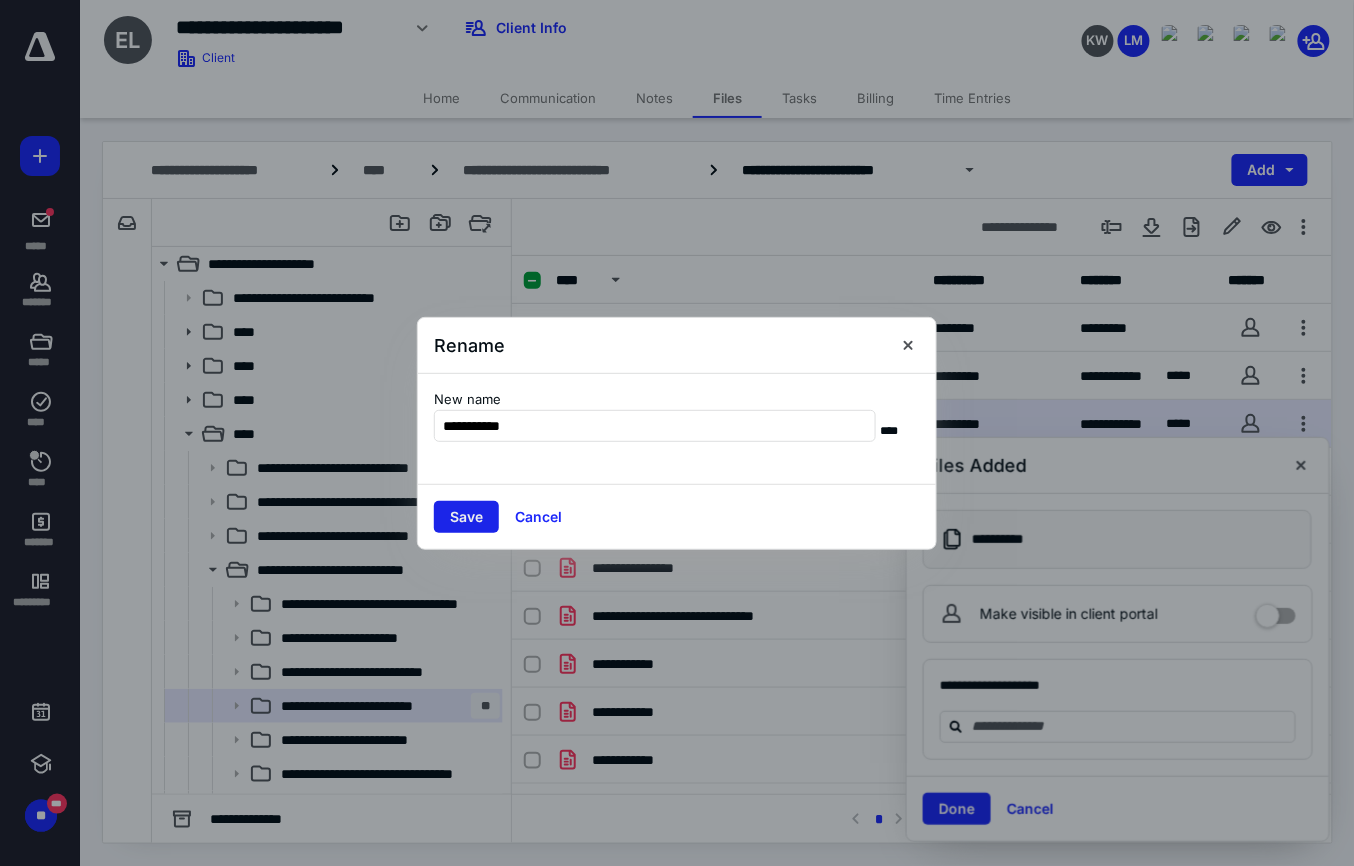 type on "**********" 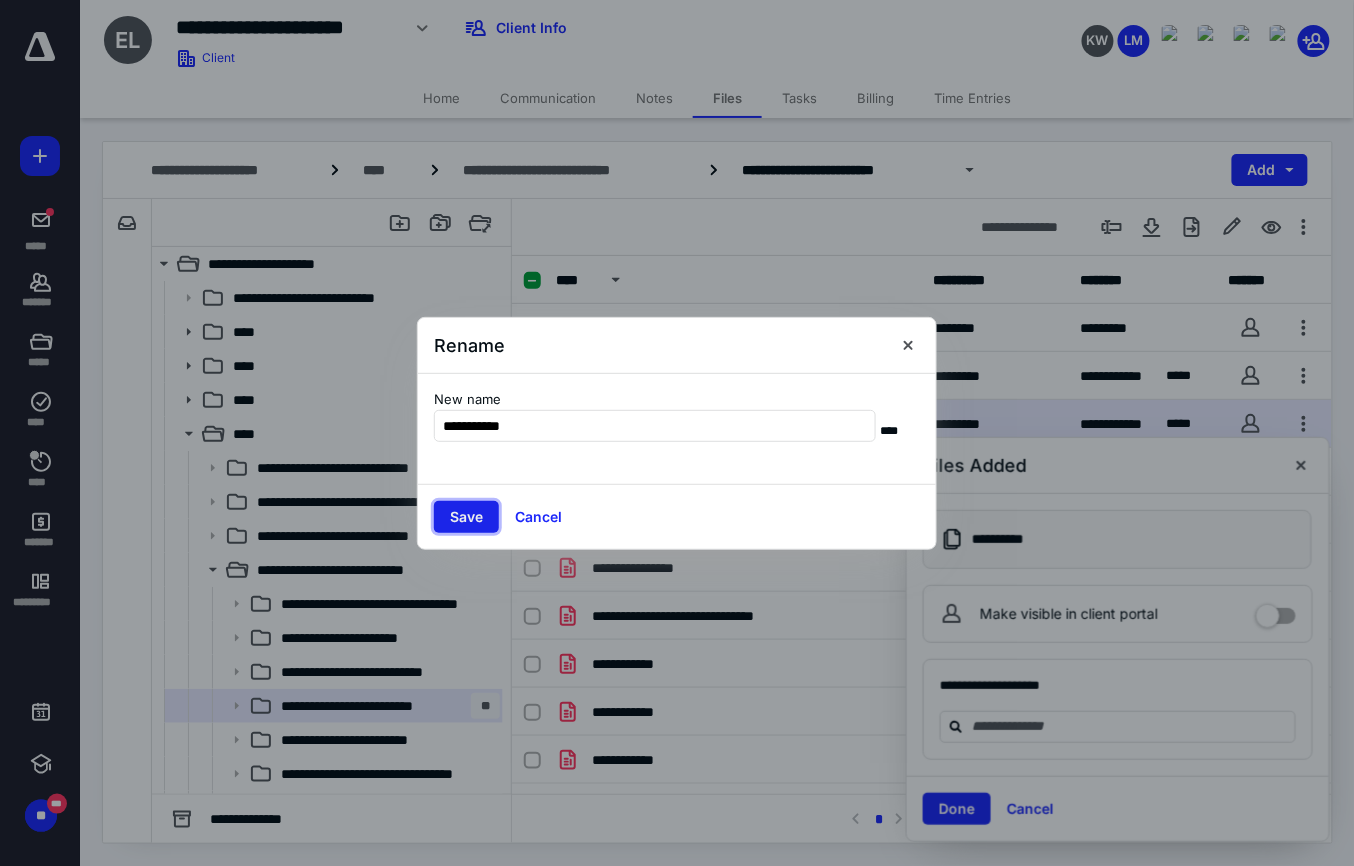 click on "Save" at bounding box center (466, 517) 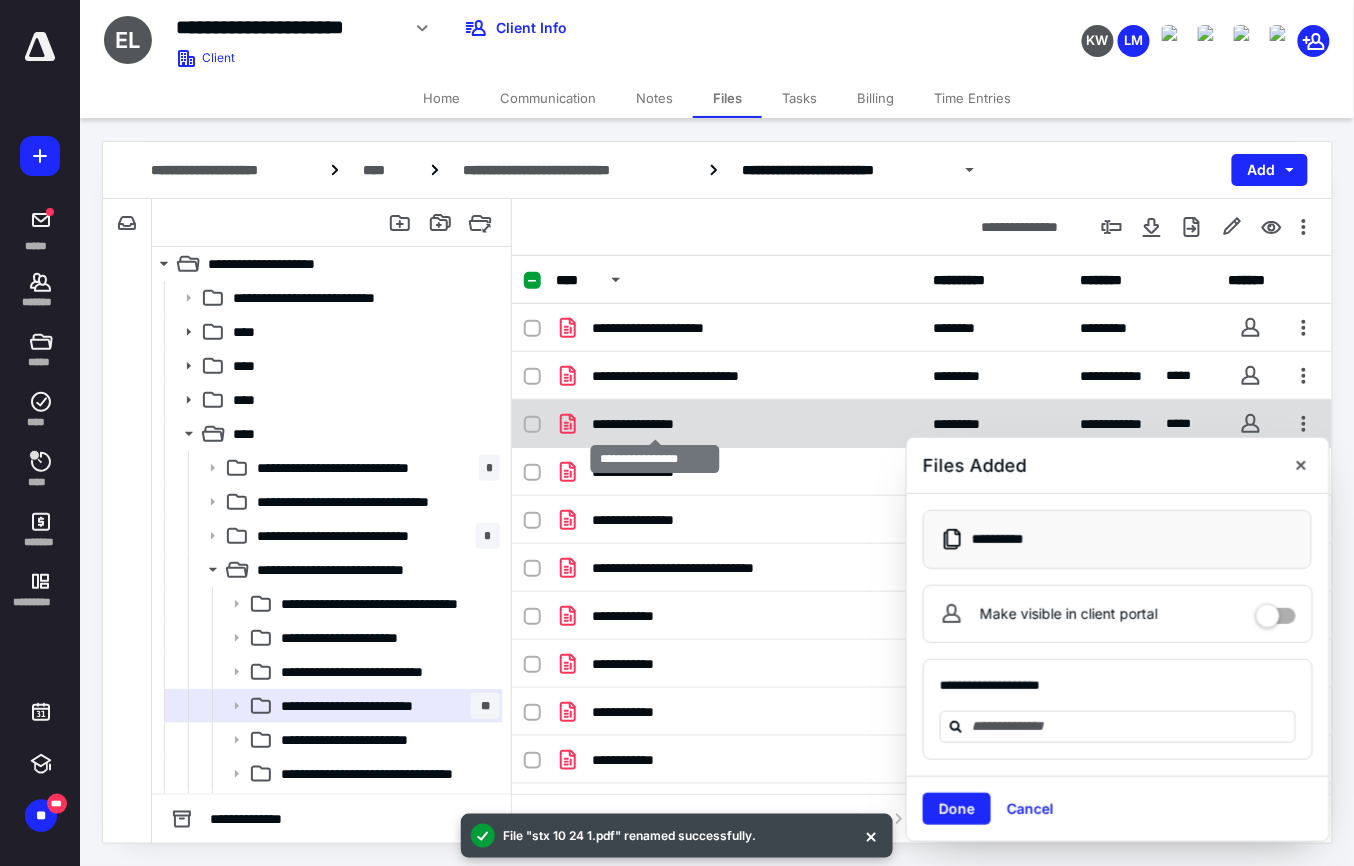 click on "**********" at bounding box center (655, 424) 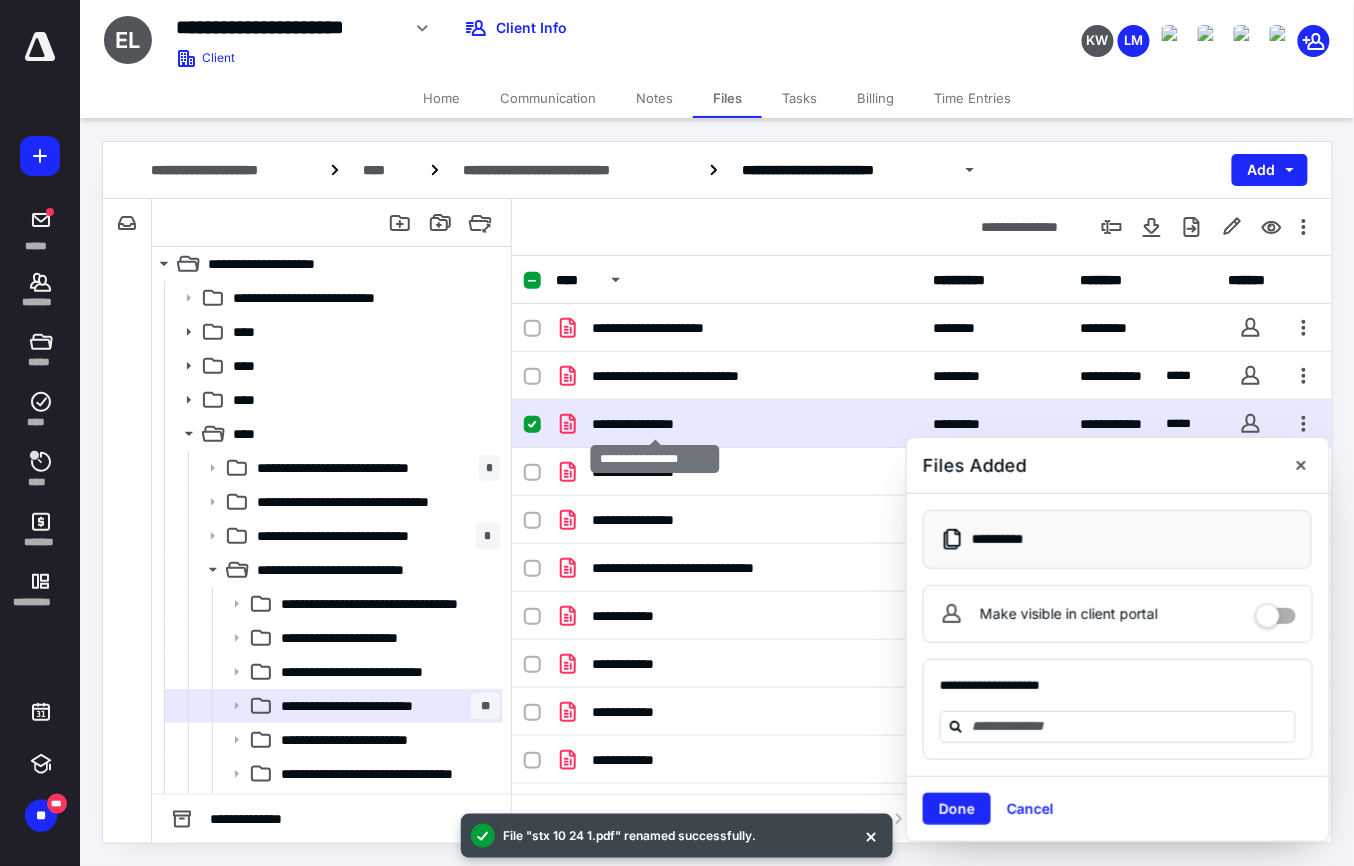 click on "**********" at bounding box center (655, 424) 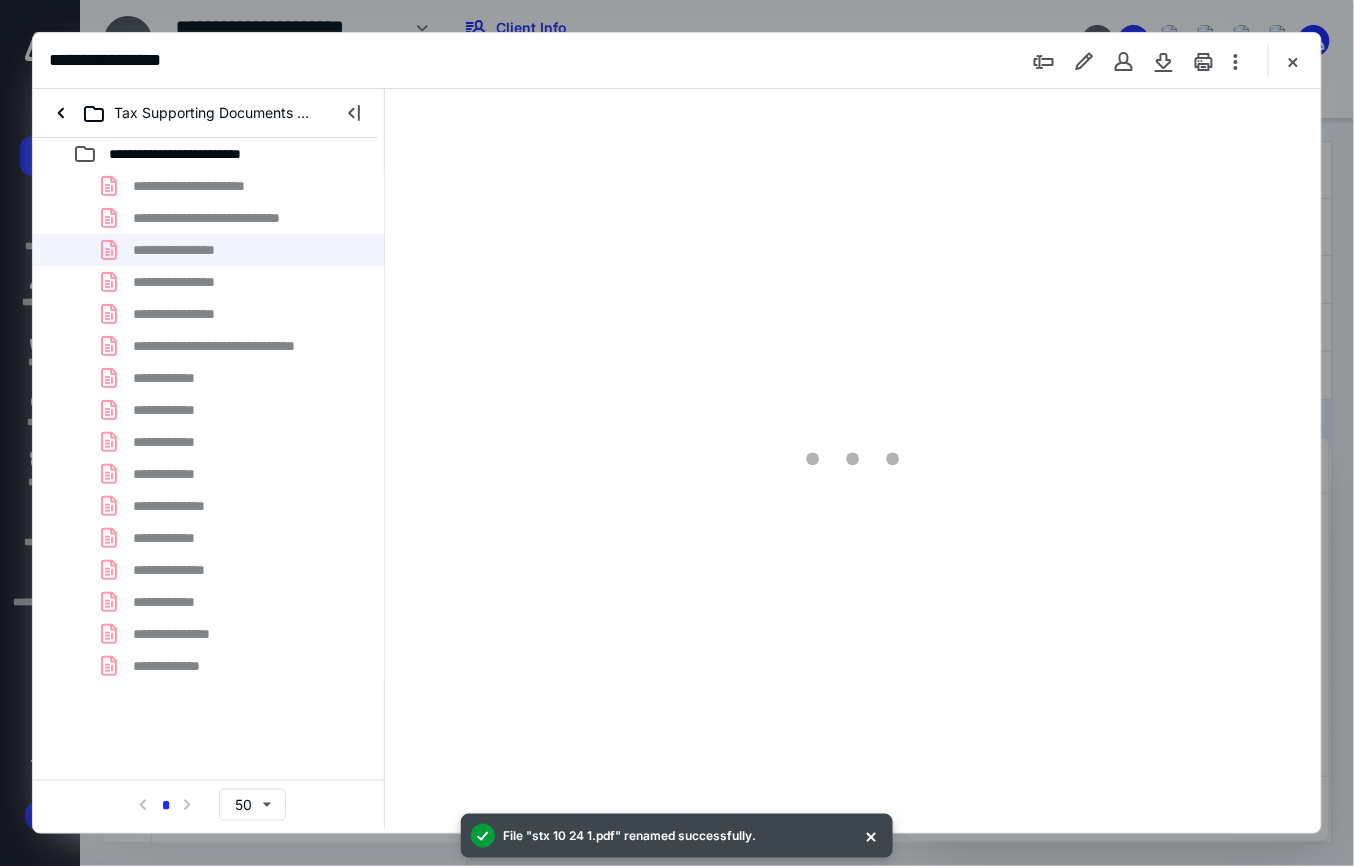 scroll, scrollTop: 0, scrollLeft: 0, axis: both 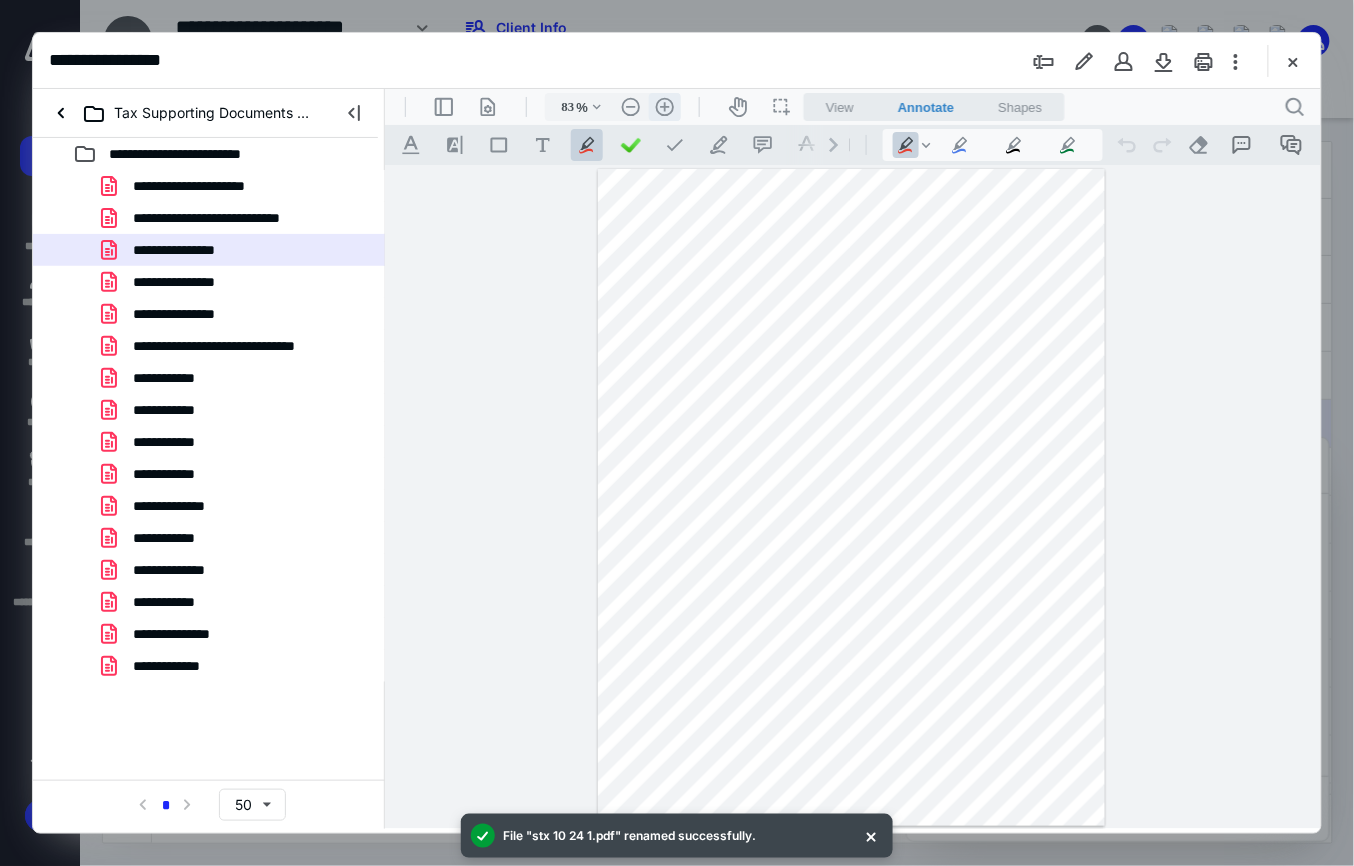 click on ".cls-1{fill:#abb0c4;} icon - header - zoom - in - line" at bounding box center [664, 106] 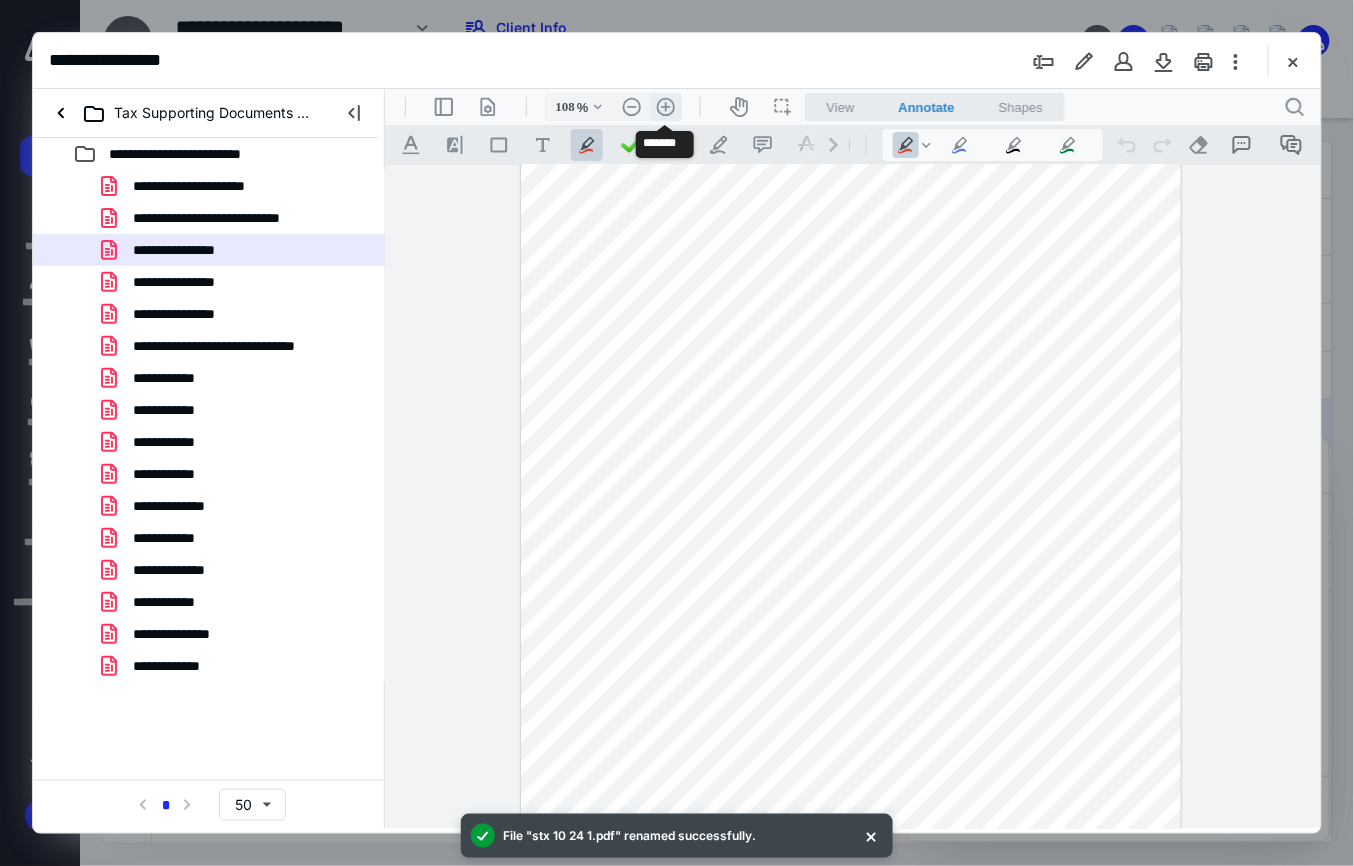 click on ".cls-1{fill:#abb0c4;} icon - header - zoom - in - line" at bounding box center (665, 106) 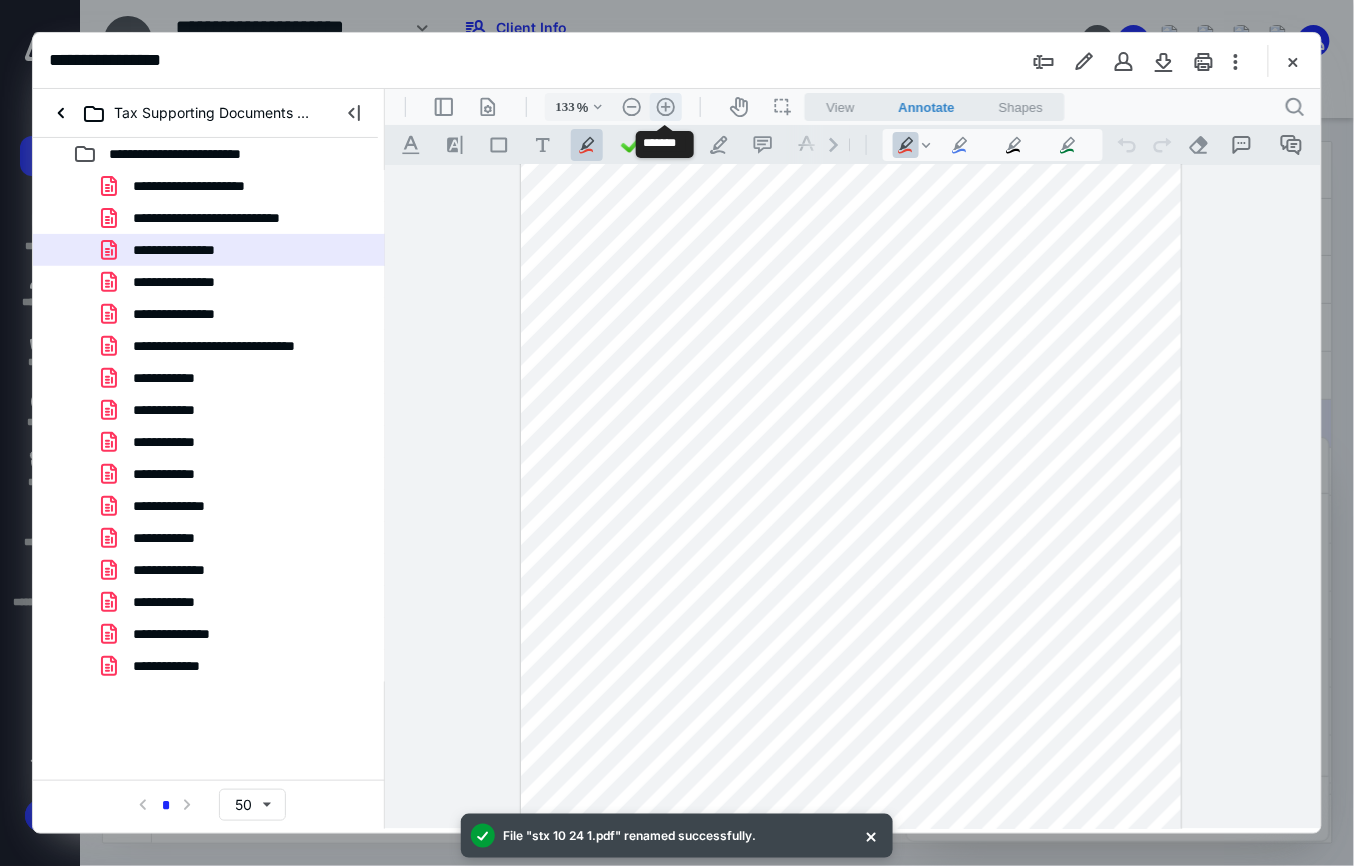 scroll, scrollTop: 174, scrollLeft: 0, axis: vertical 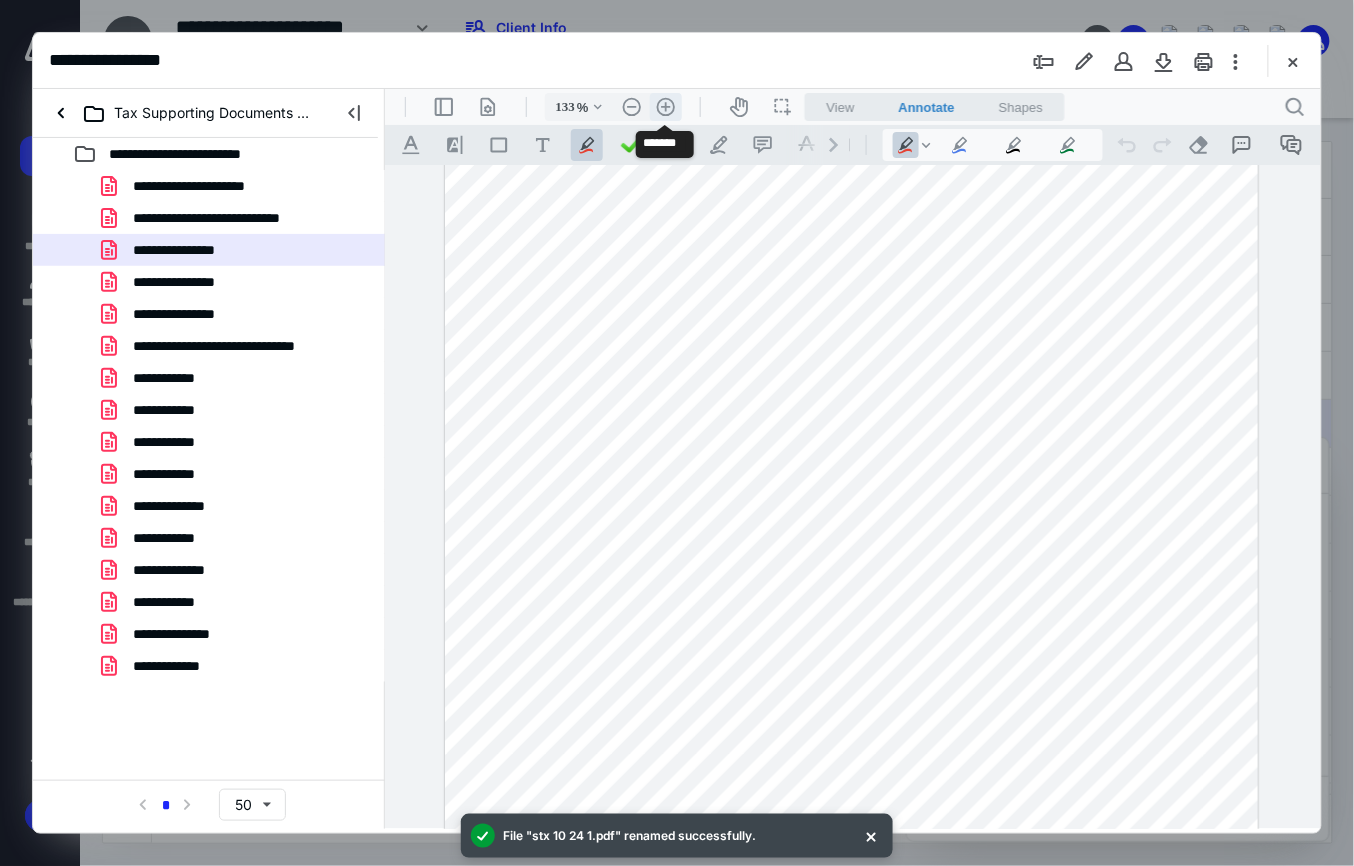 click on ".cls-1{fill:#abb0c4;} icon - header - zoom - in - line" at bounding box center [665, 106] 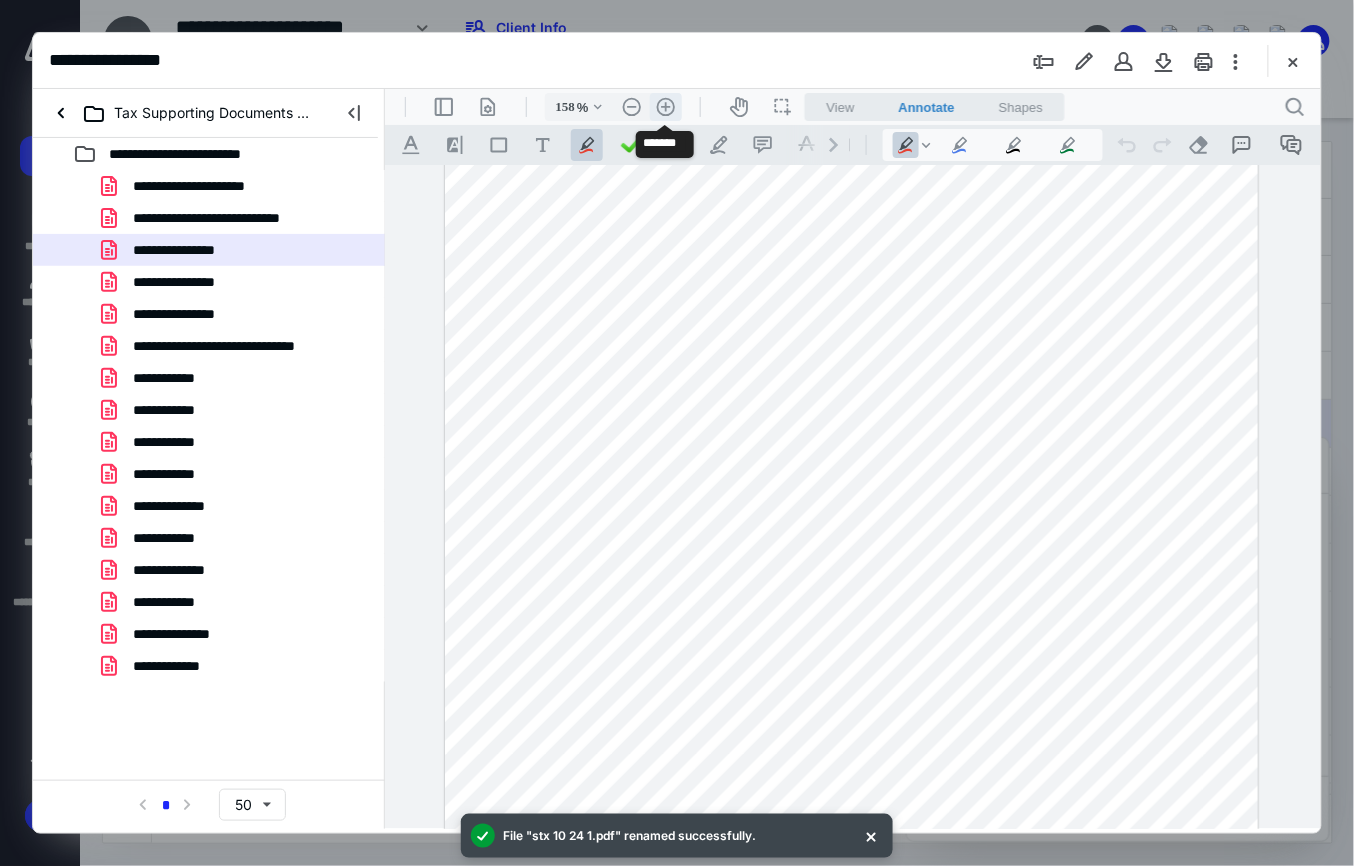 scroll, scrollTop: 262, scrollLeft: 28, axis: both 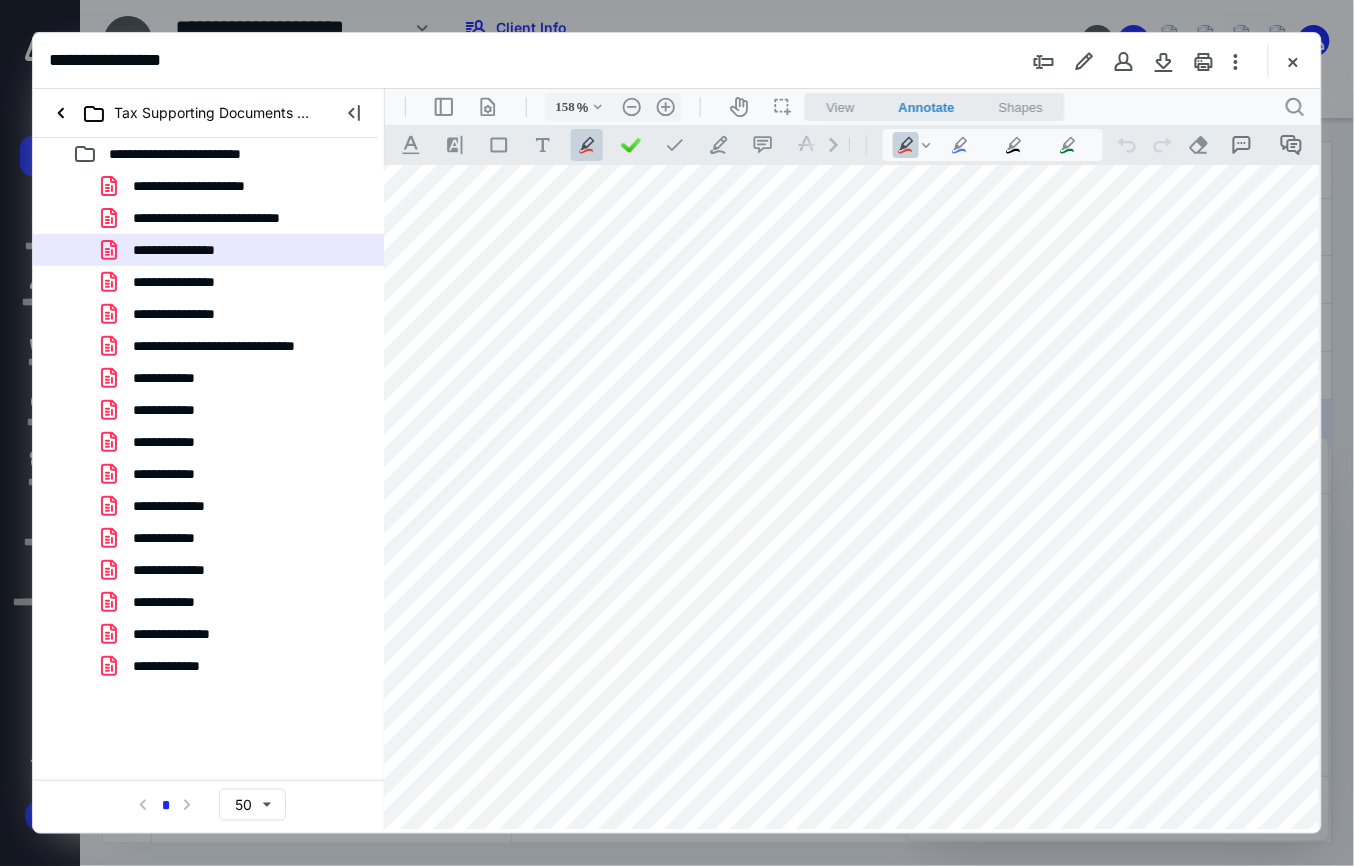 click at bounding box center [1293, 61] 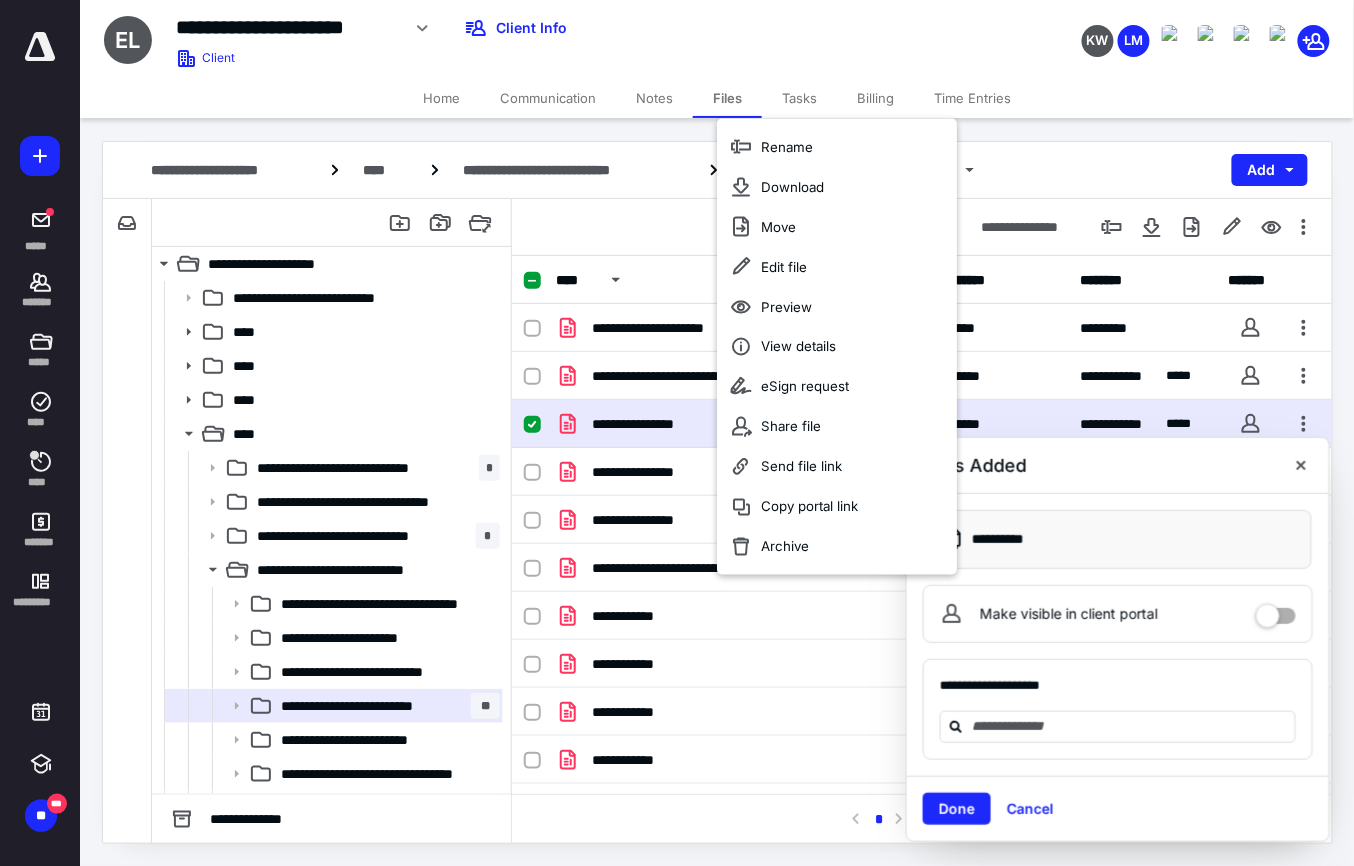 click on "**********" at bounding box center (739, 424) 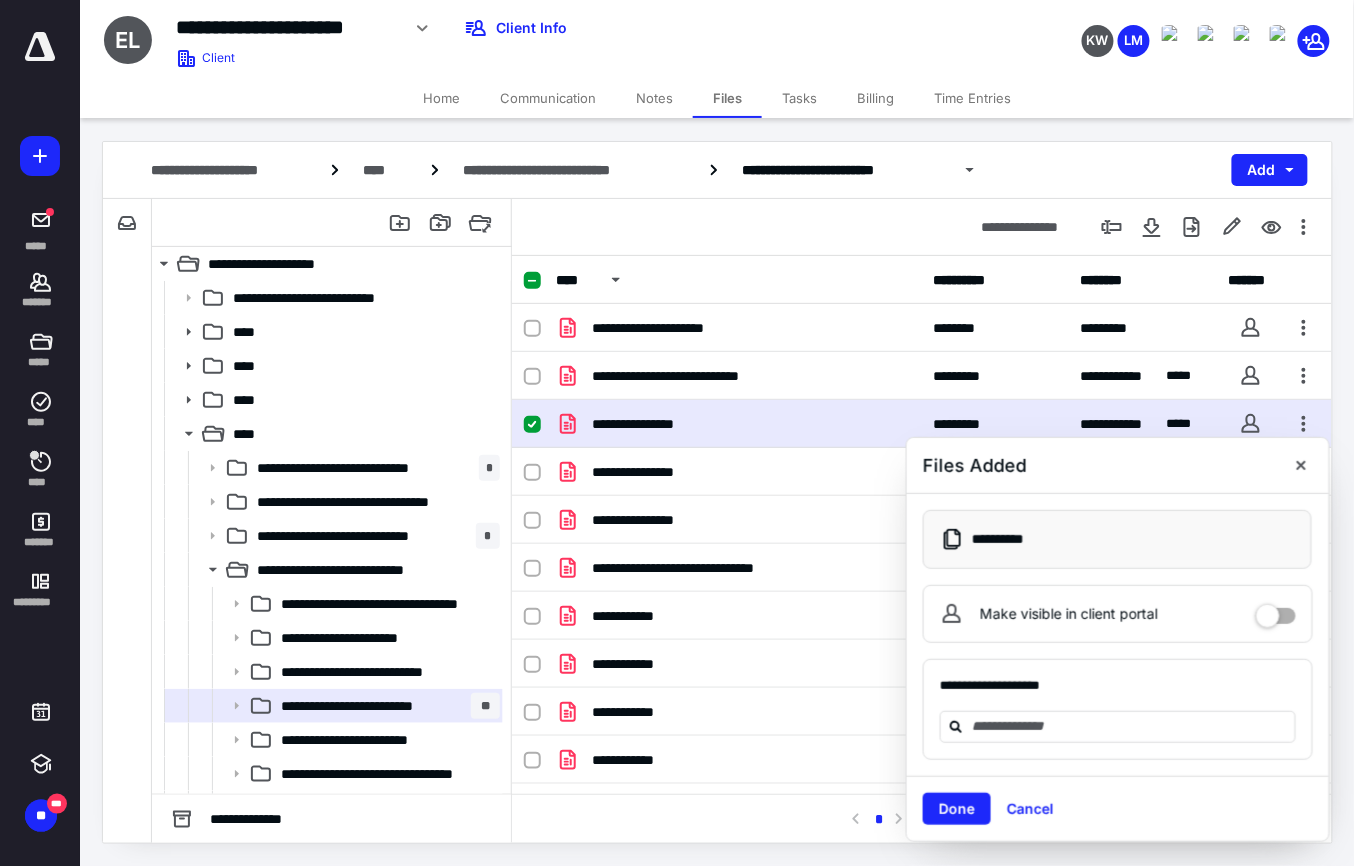click on "**********" at bounding box center [739, 424] 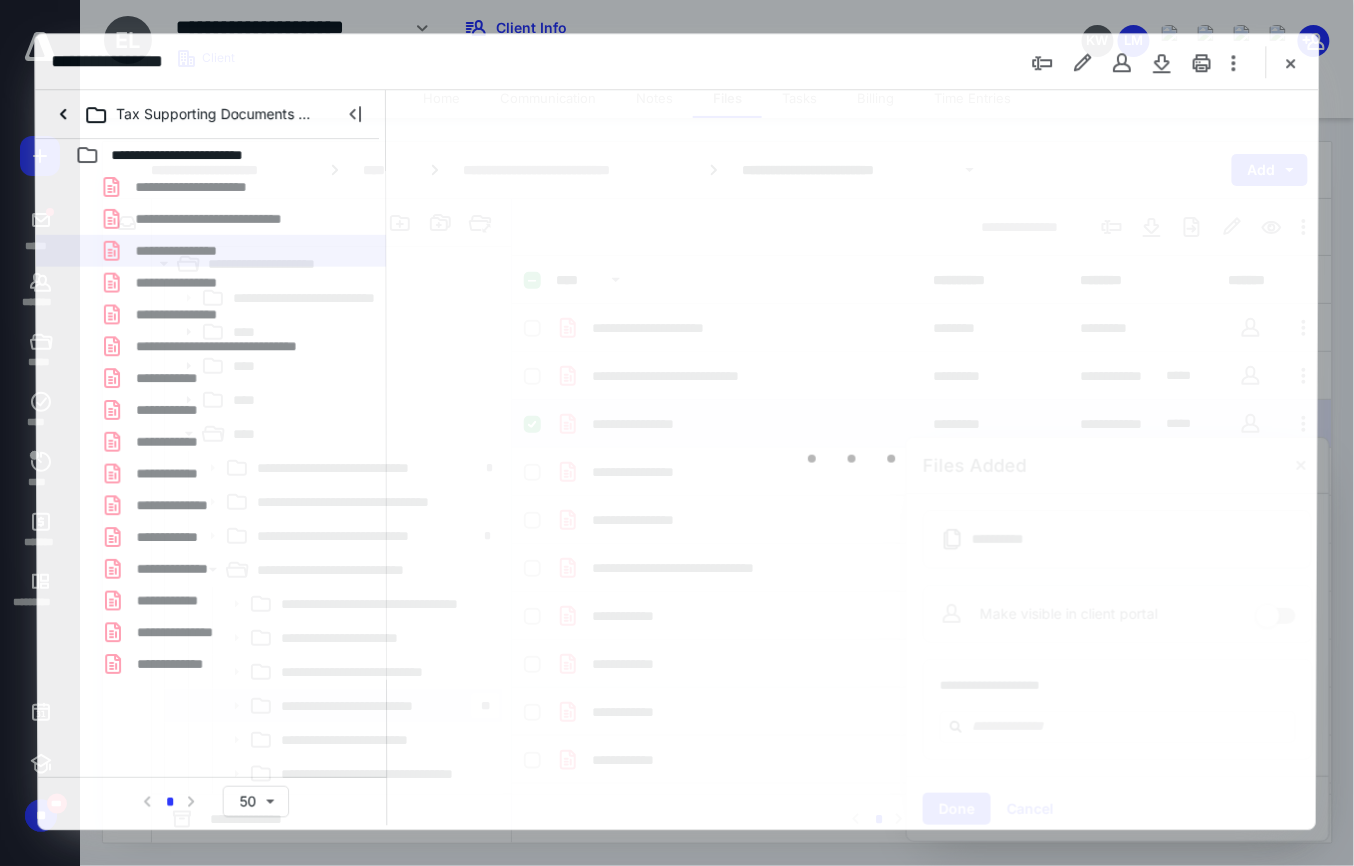 scroll, scrollTop: 0, scrollLeft: 0, axis: both 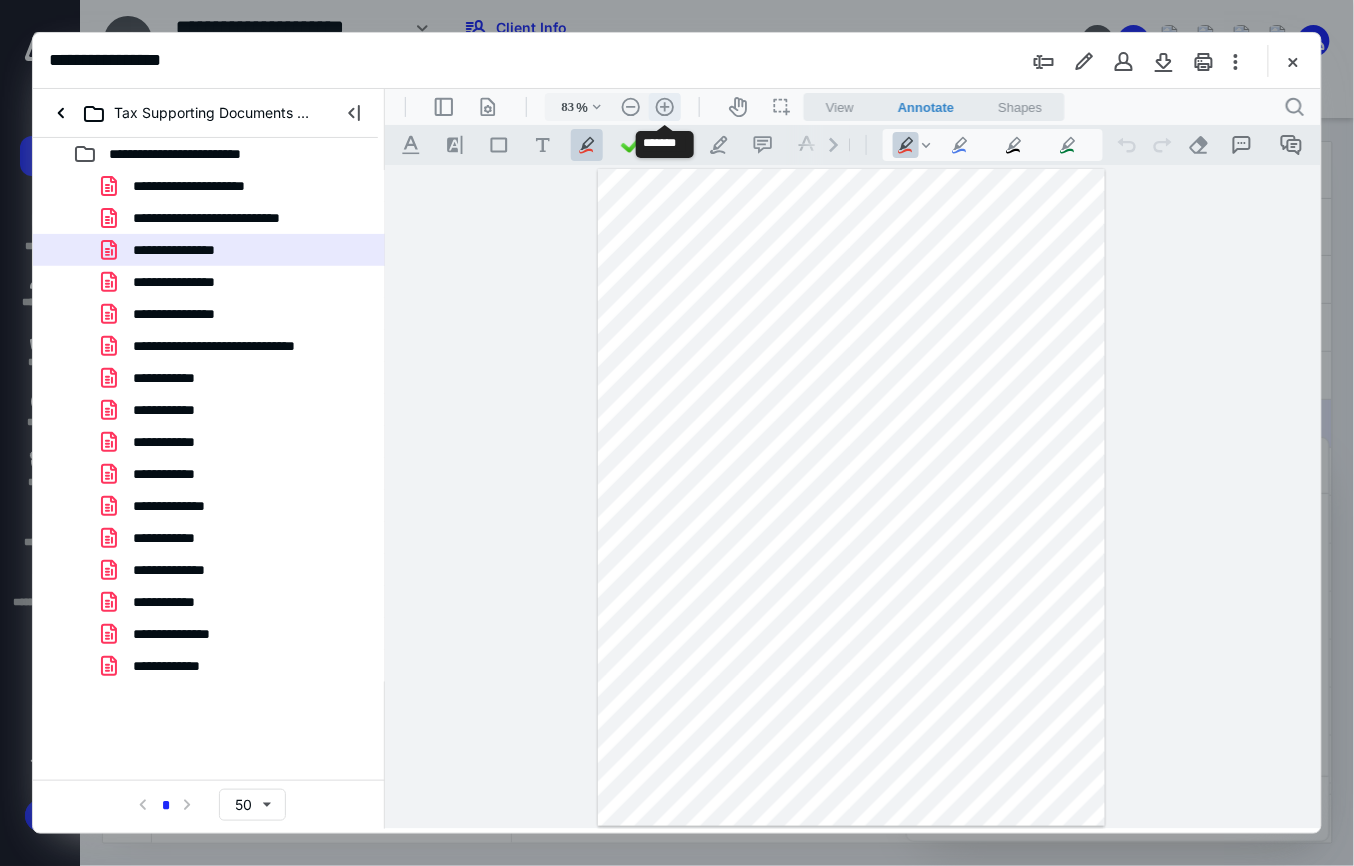 click on ".cls-1{fill:#abb0c4;} icon - header - zoom - in - line" at bounding box center (664, 106) 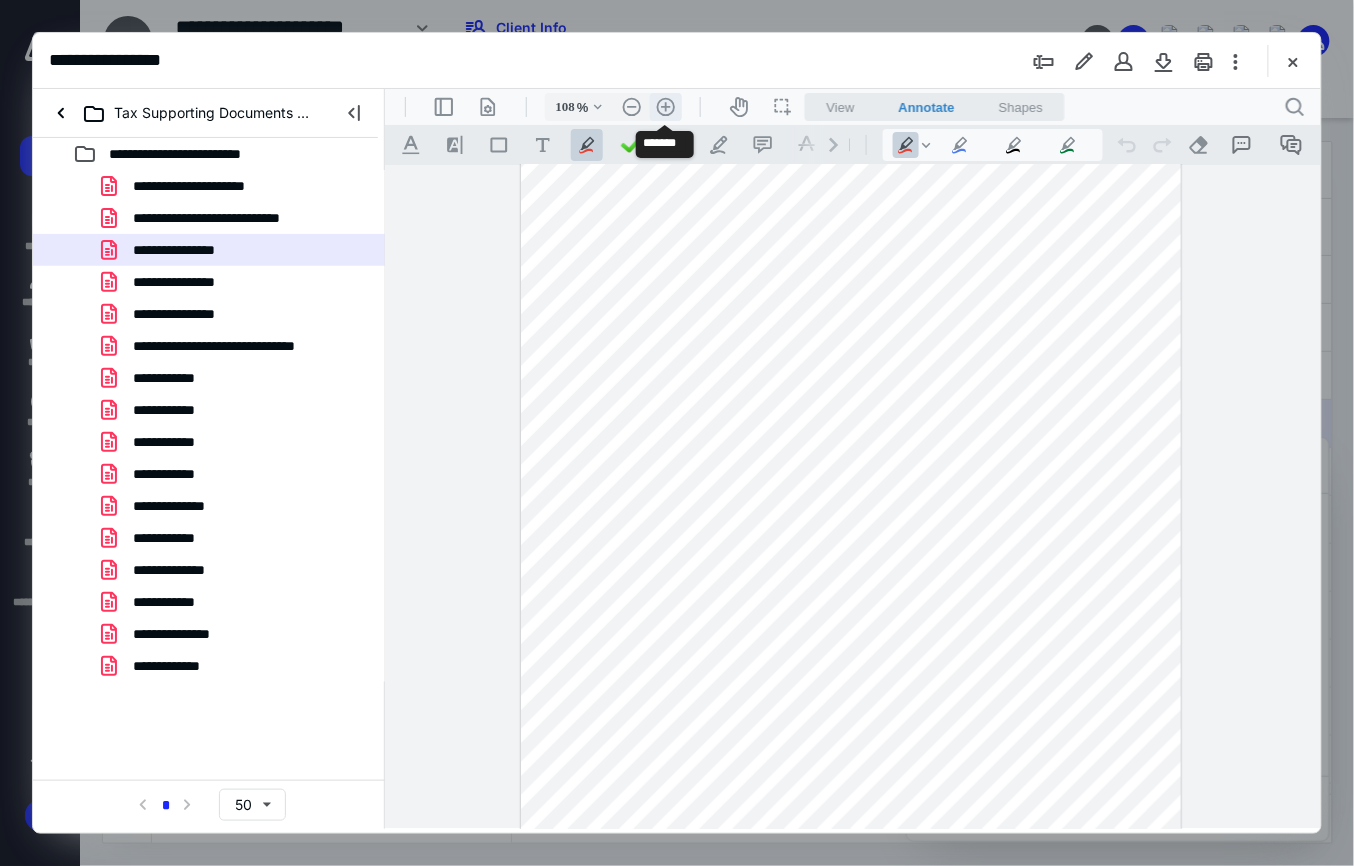 click on ".cls-1{fill:#abb0c4;} icon - header - zoom - in - line" at bounding box center (665, 106) 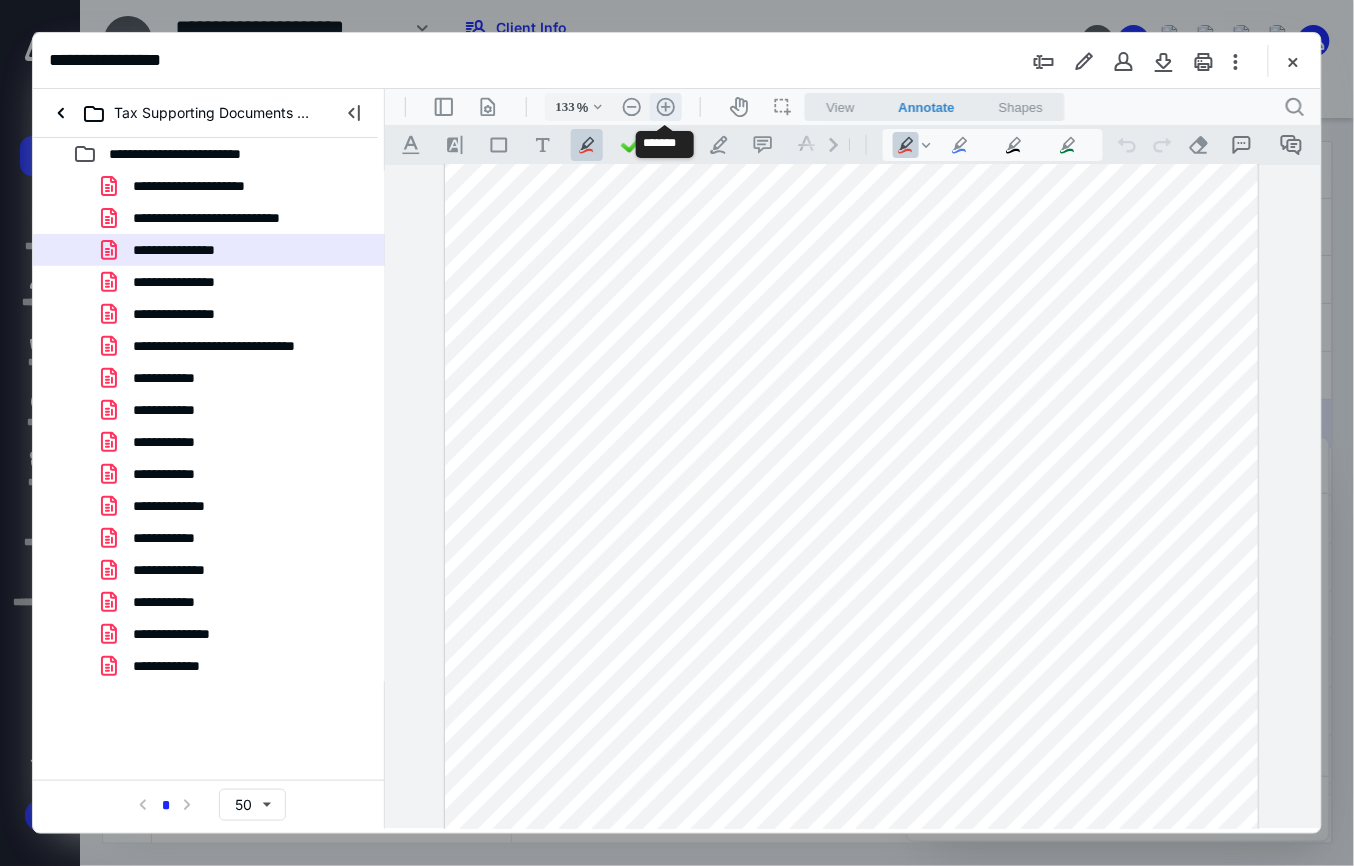 scroll, scrollTop: 174, scrollLeft: 0, axis: vertical 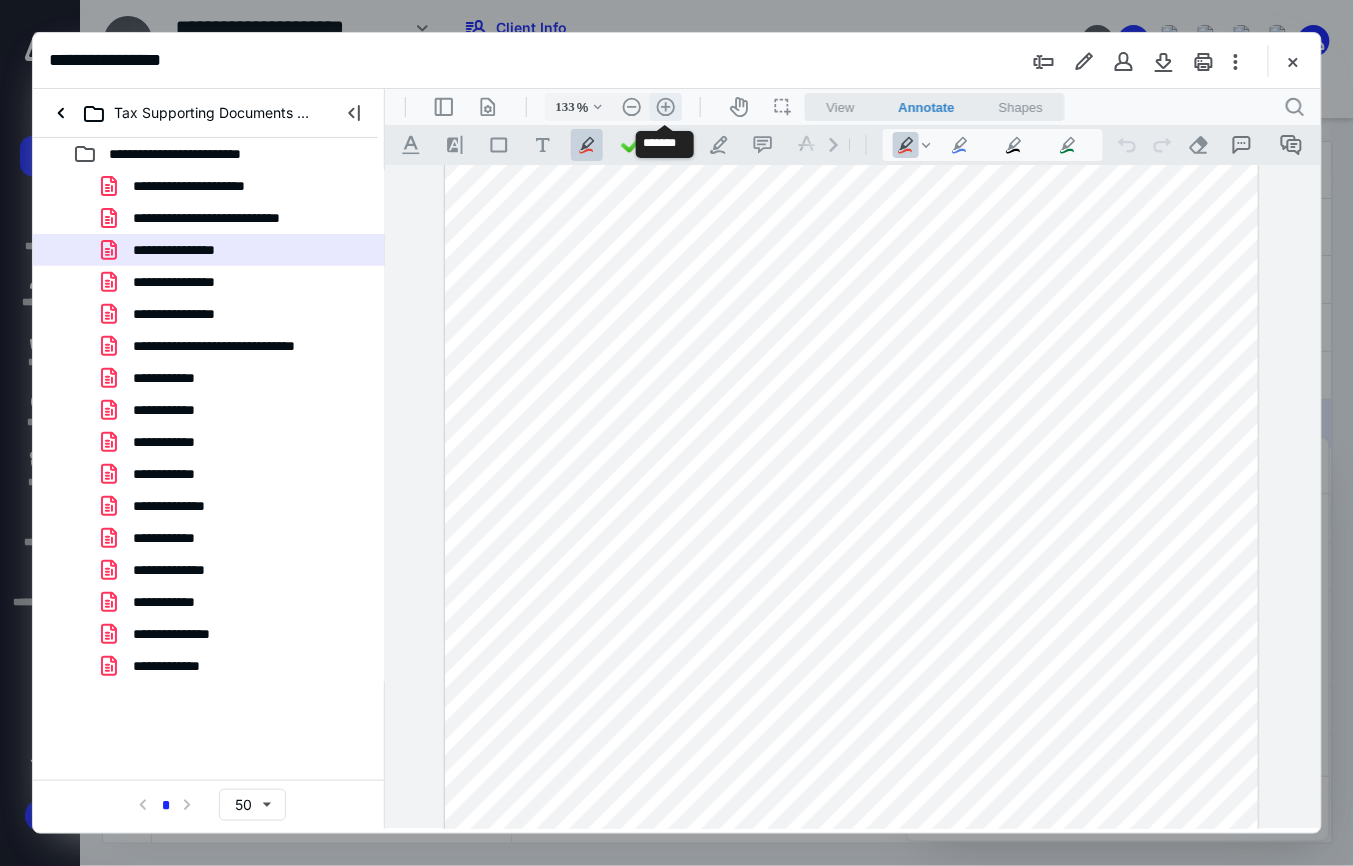click on ".cls-1{fill:#abb0c4;} icon - header - zoom - in - line" at bounding box center [665, 106] 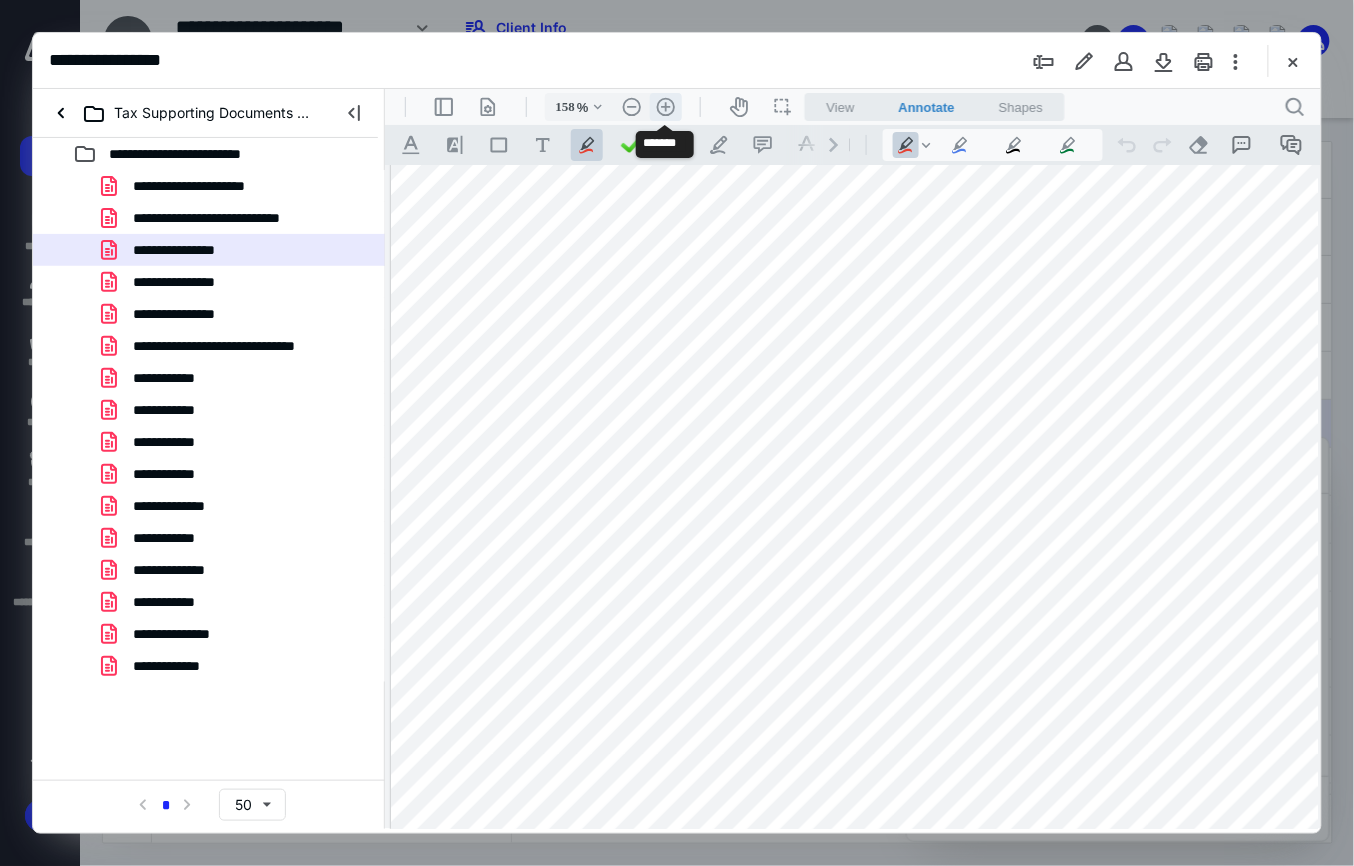scroll, scrollTop: 262, scrollLeft: 28, axis: both 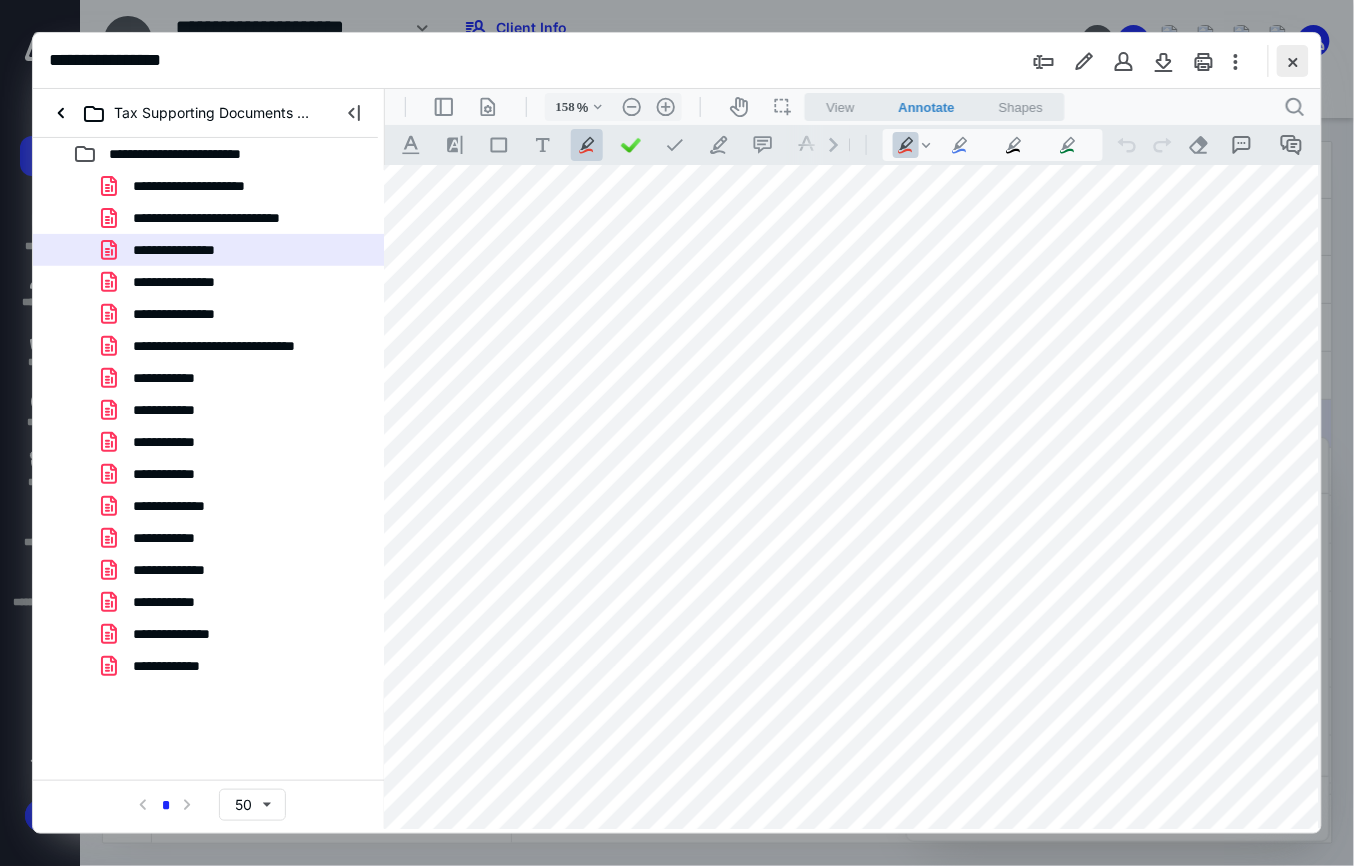 click at bounding box center [1293, 61] 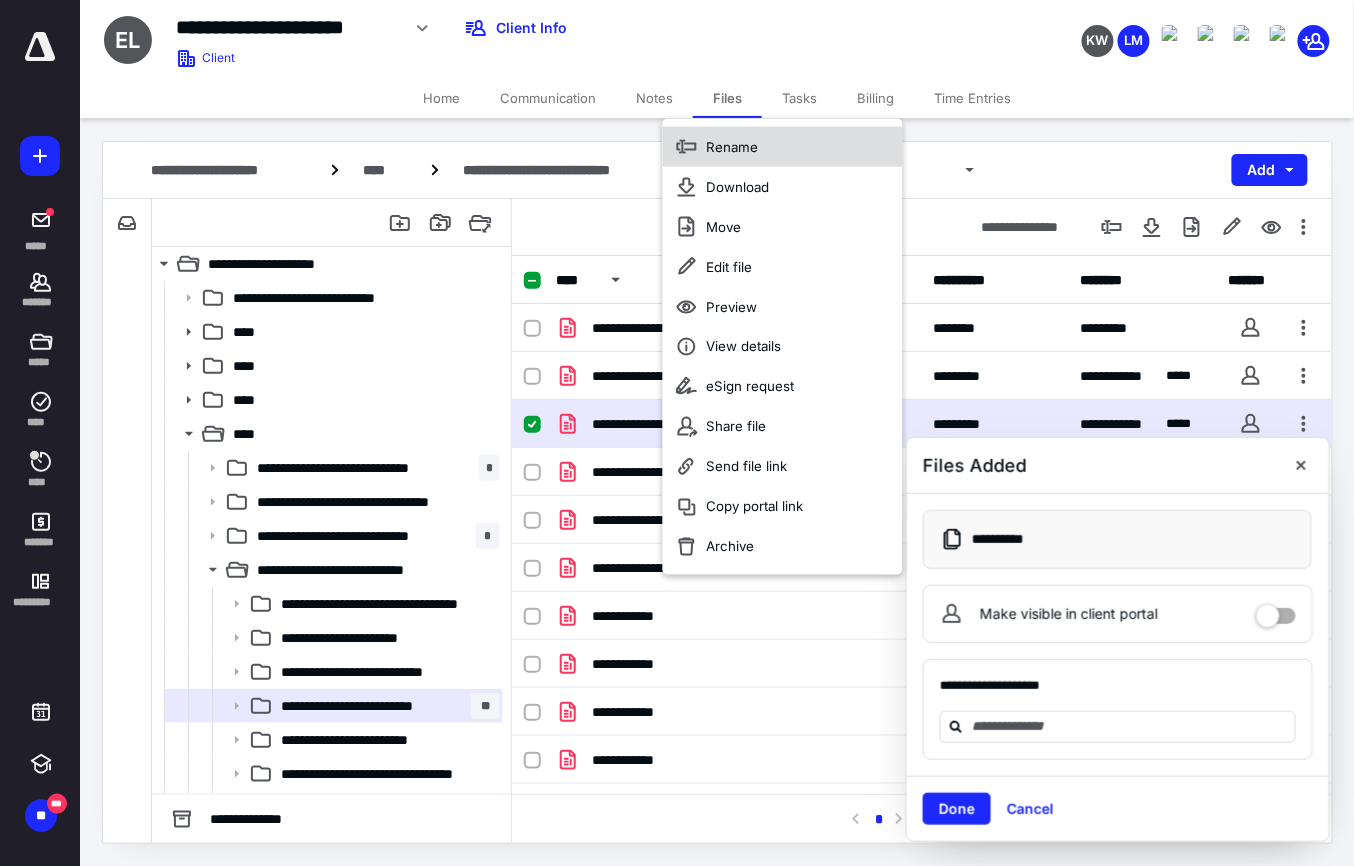 click on "Rename" at bounding box center (783, 147) 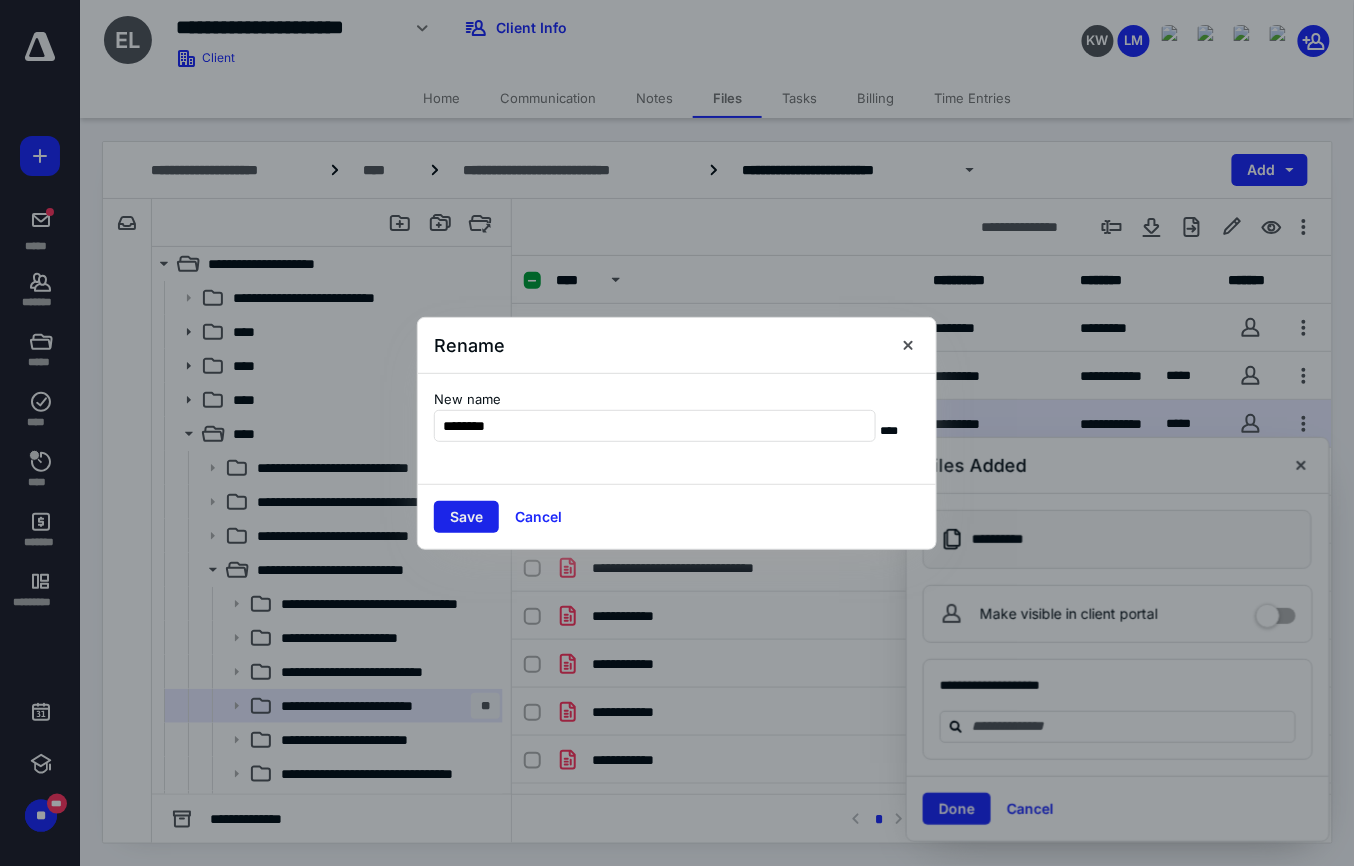 type on "********" 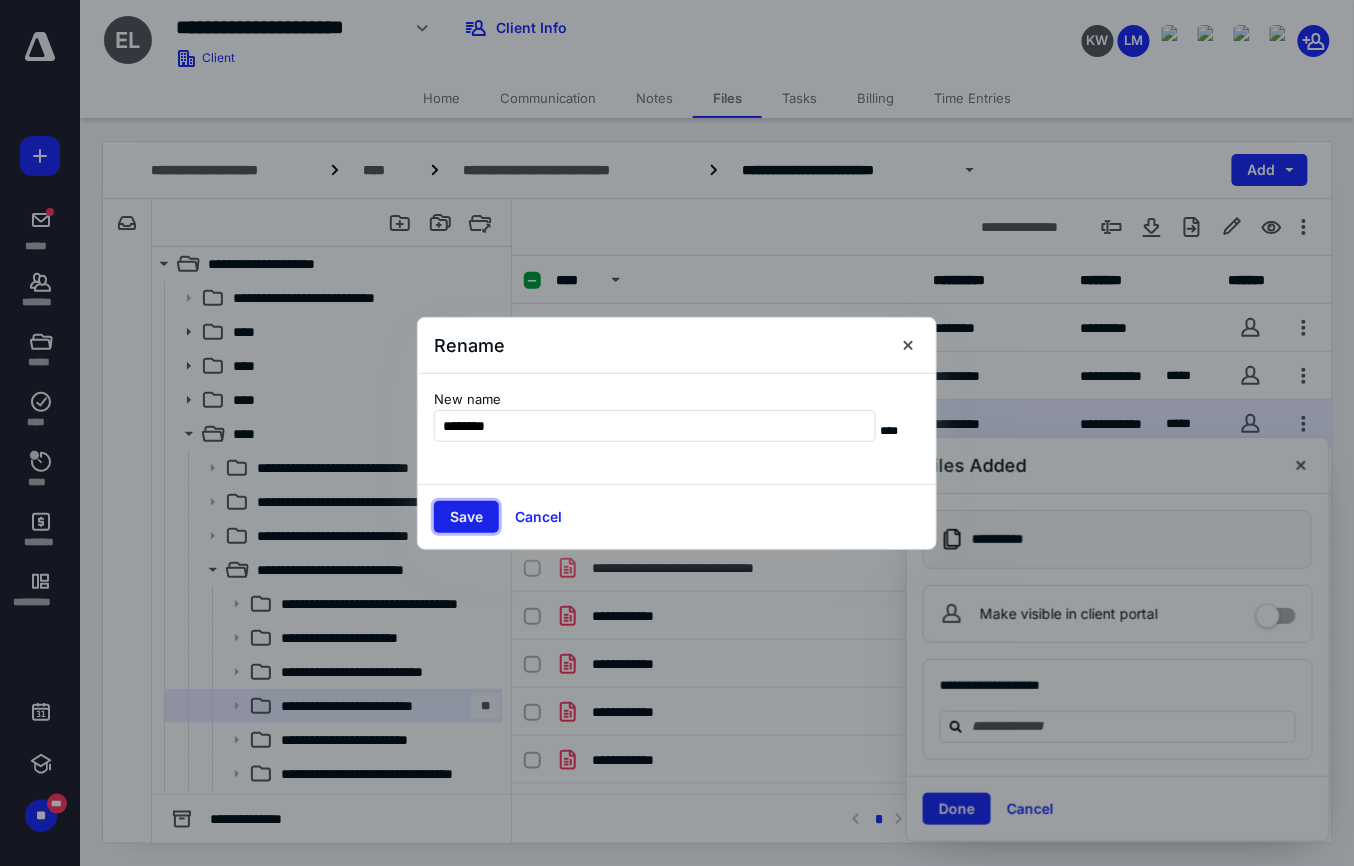 click on "Save" at bounding box center (466, 517) 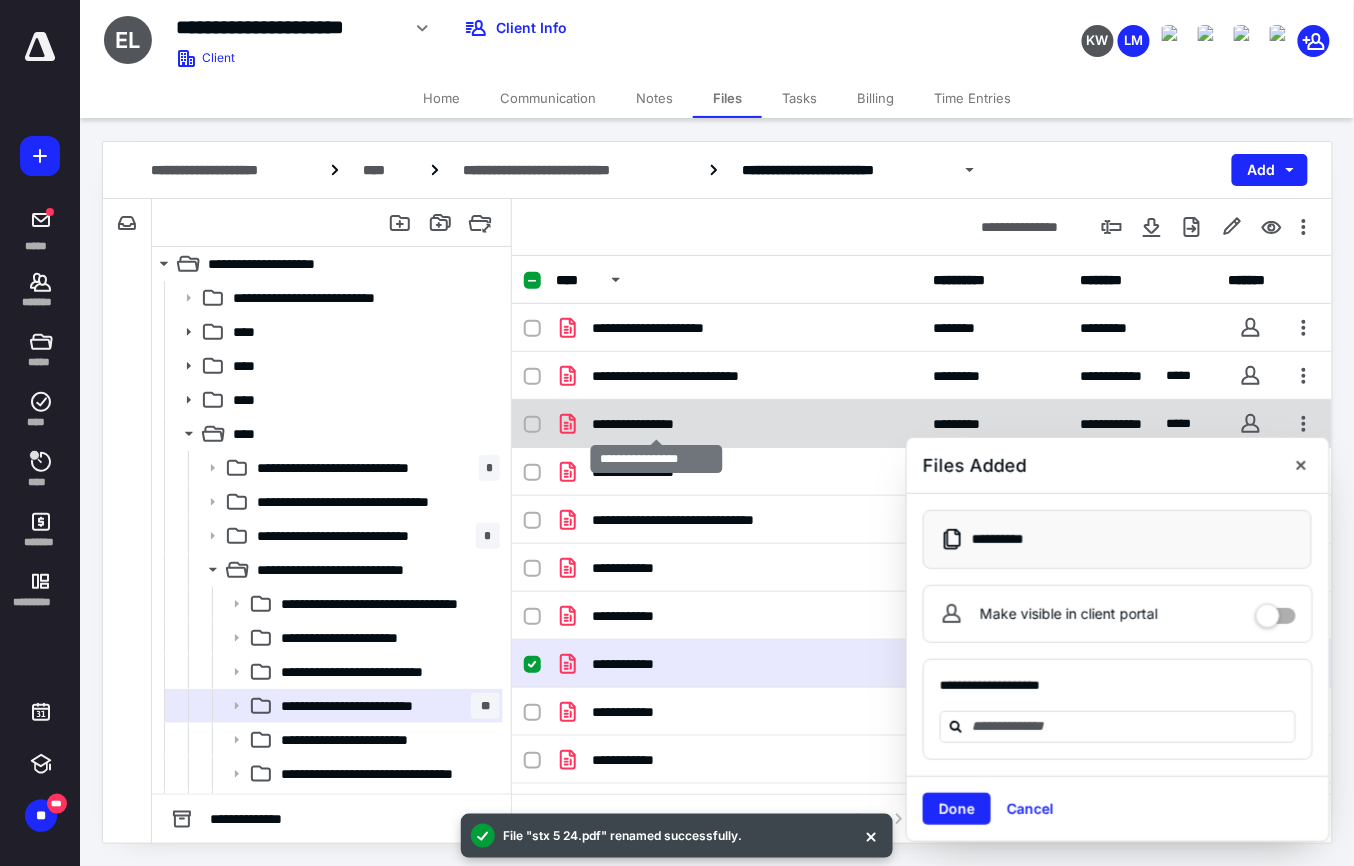 click on "**********" at bounding box center [656, 424] 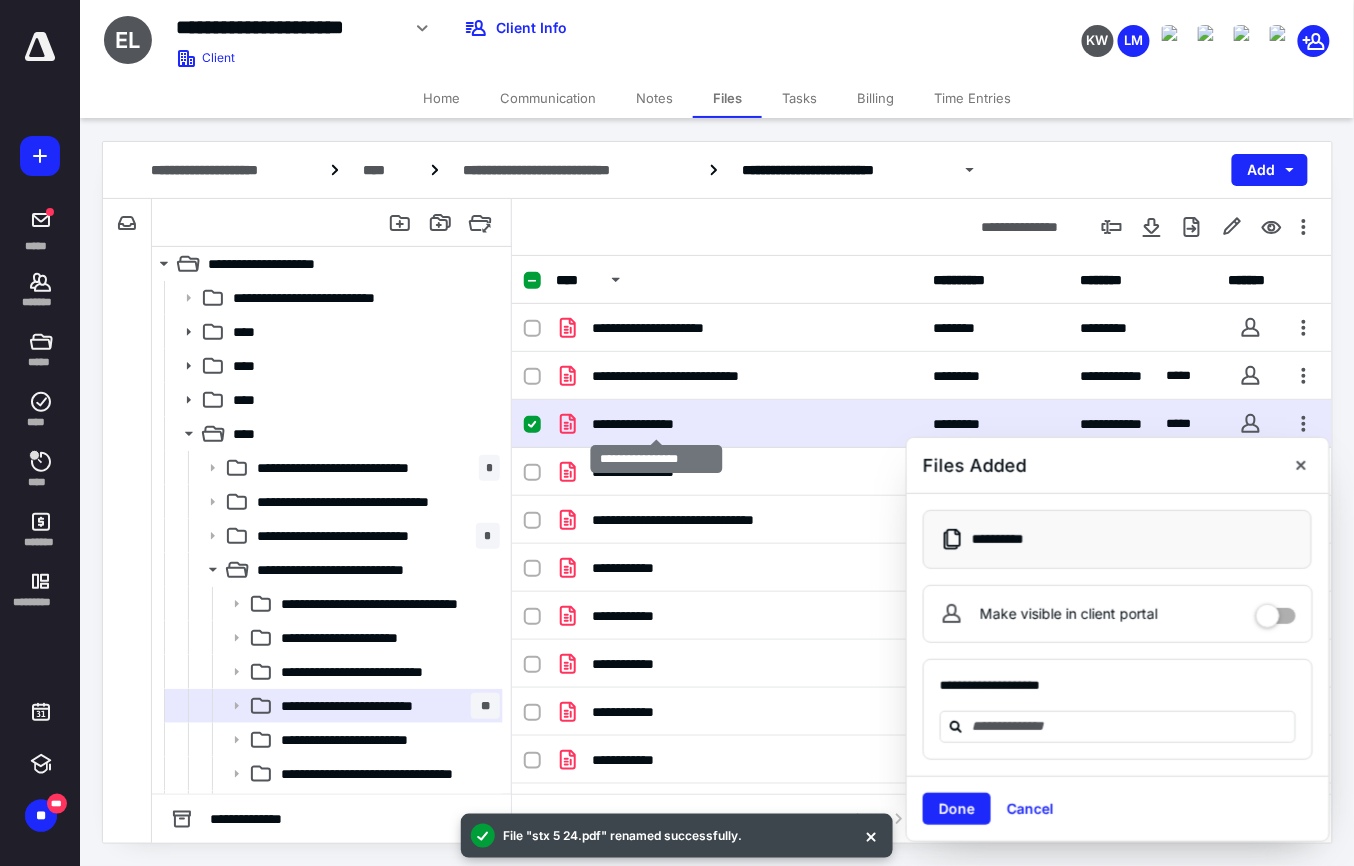 click on "**********" at bounding box center [656, 424] 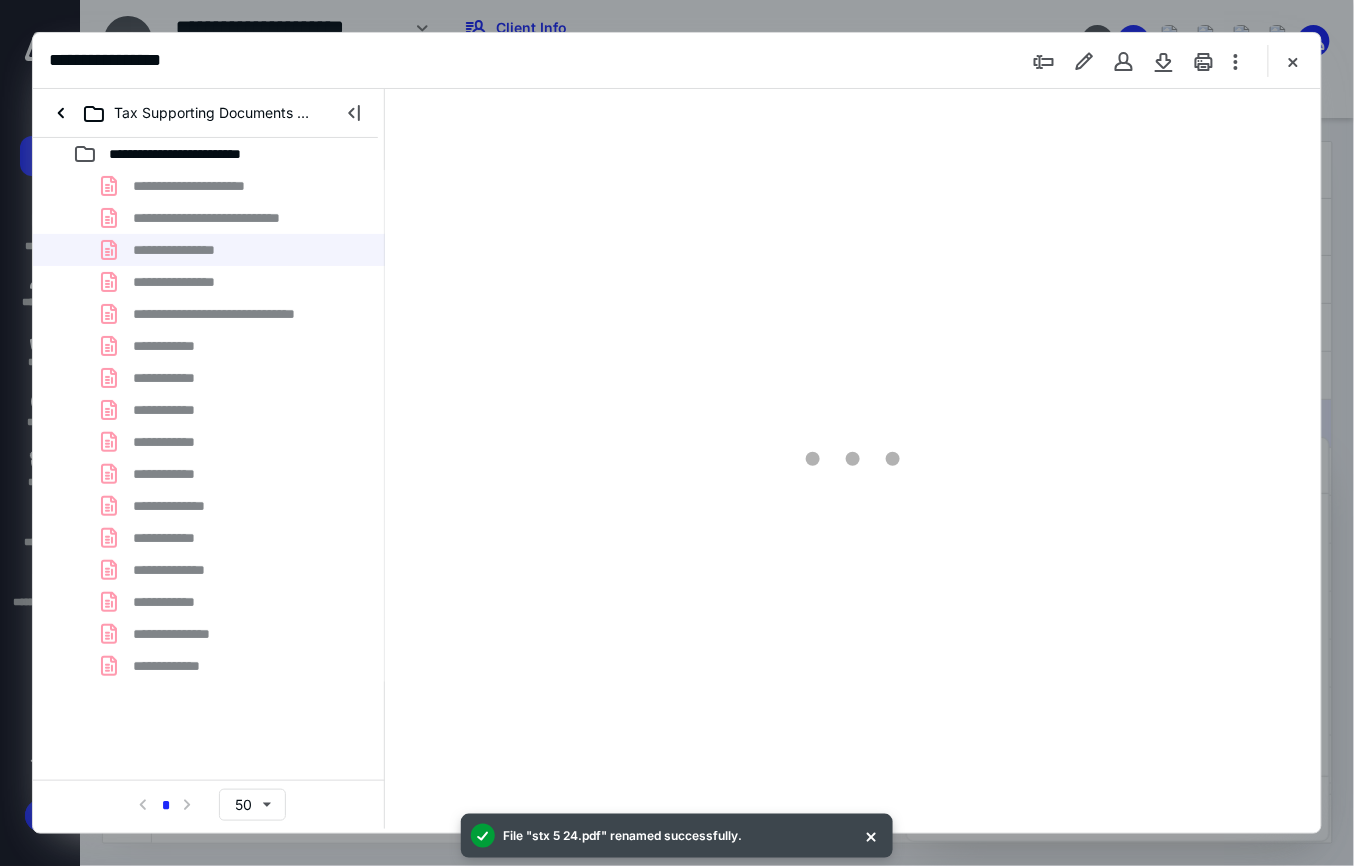 scroll, scrollTop: 0, scrollLeft: 0, axis: both 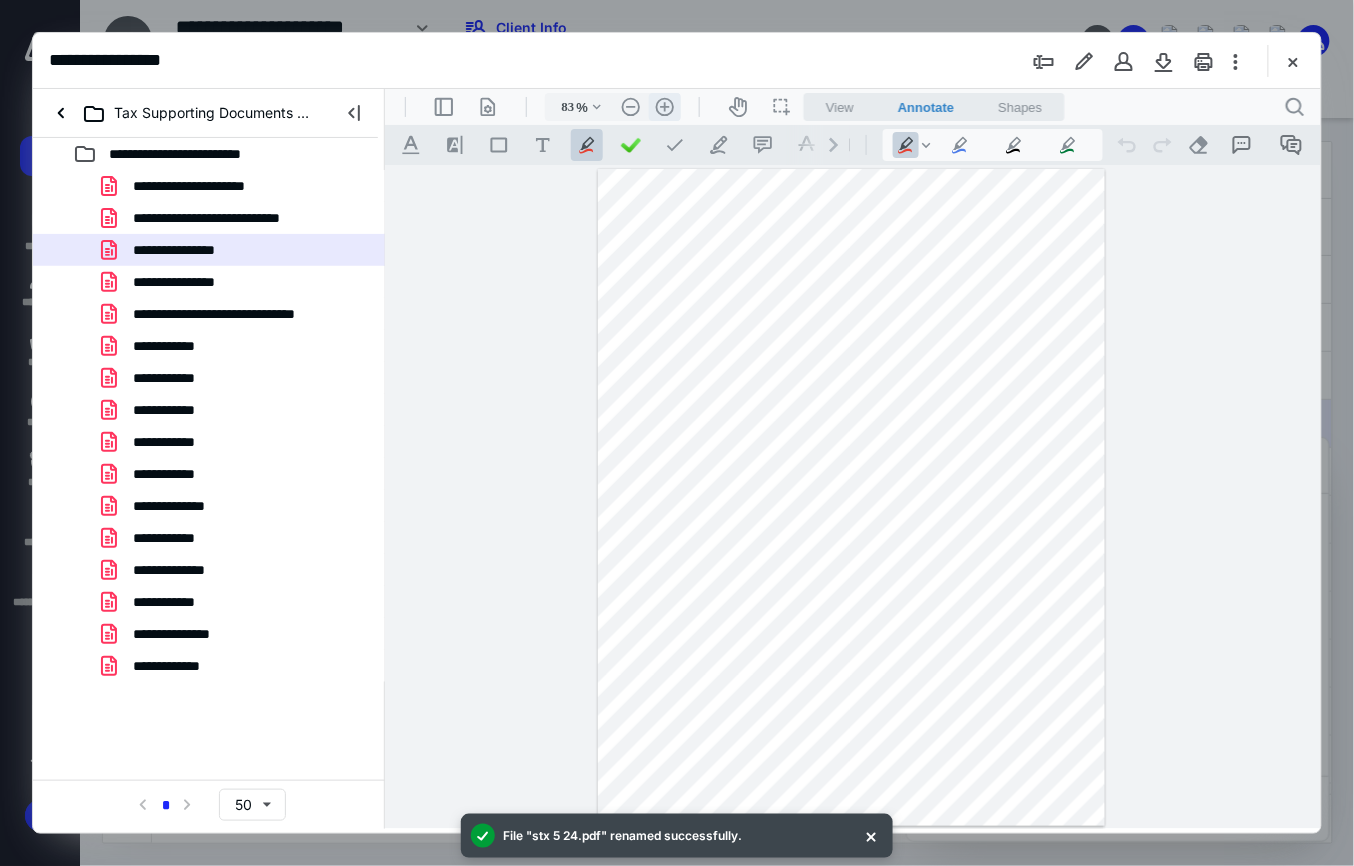 click on ".cls-1{fill:#abb0c4;} icon - header - zoom - in - line" at bounding box center (664, 106) 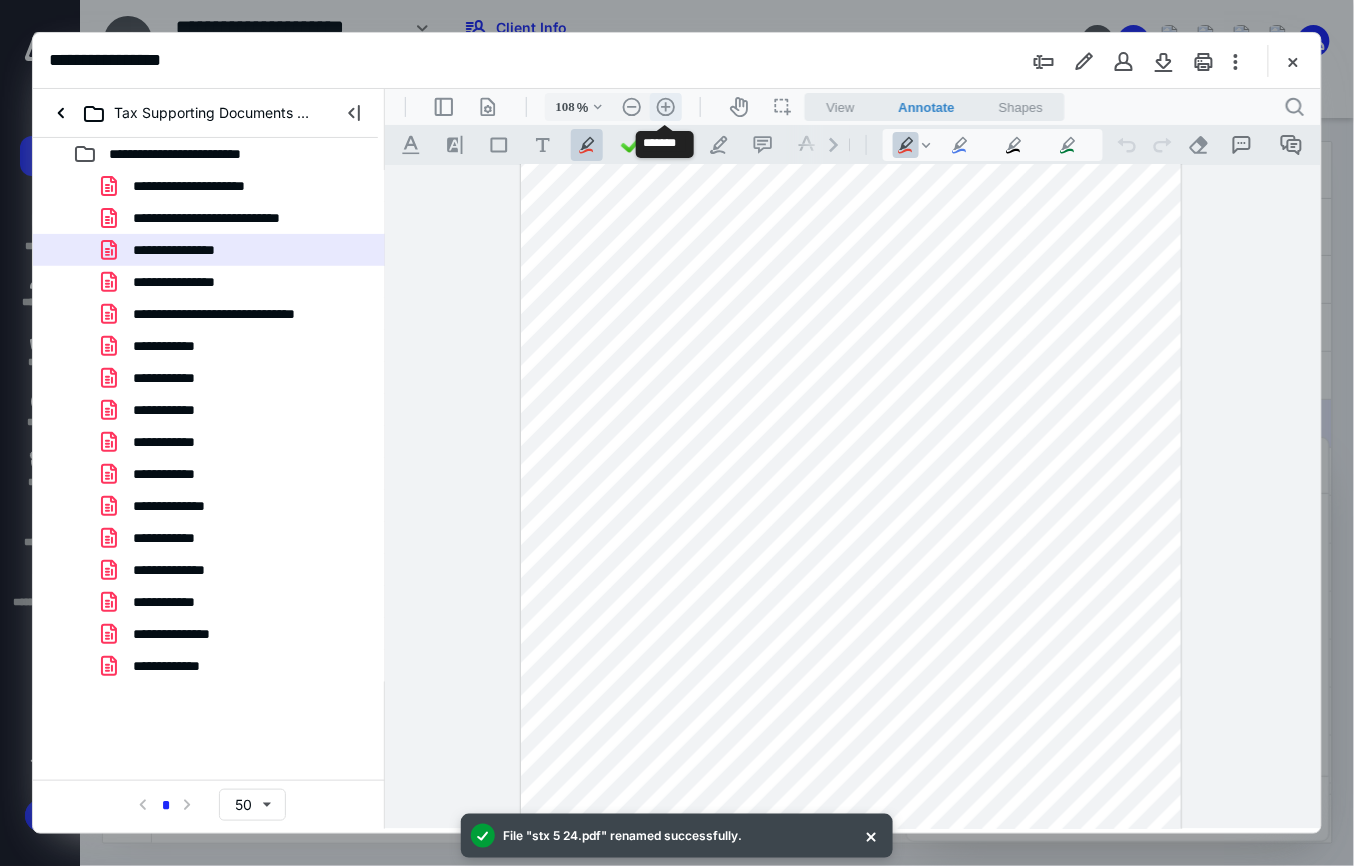 click on ".cls-1{fill:#abb0c4;} icon - header - zoom - in - line" at bounding box center [665, 106] 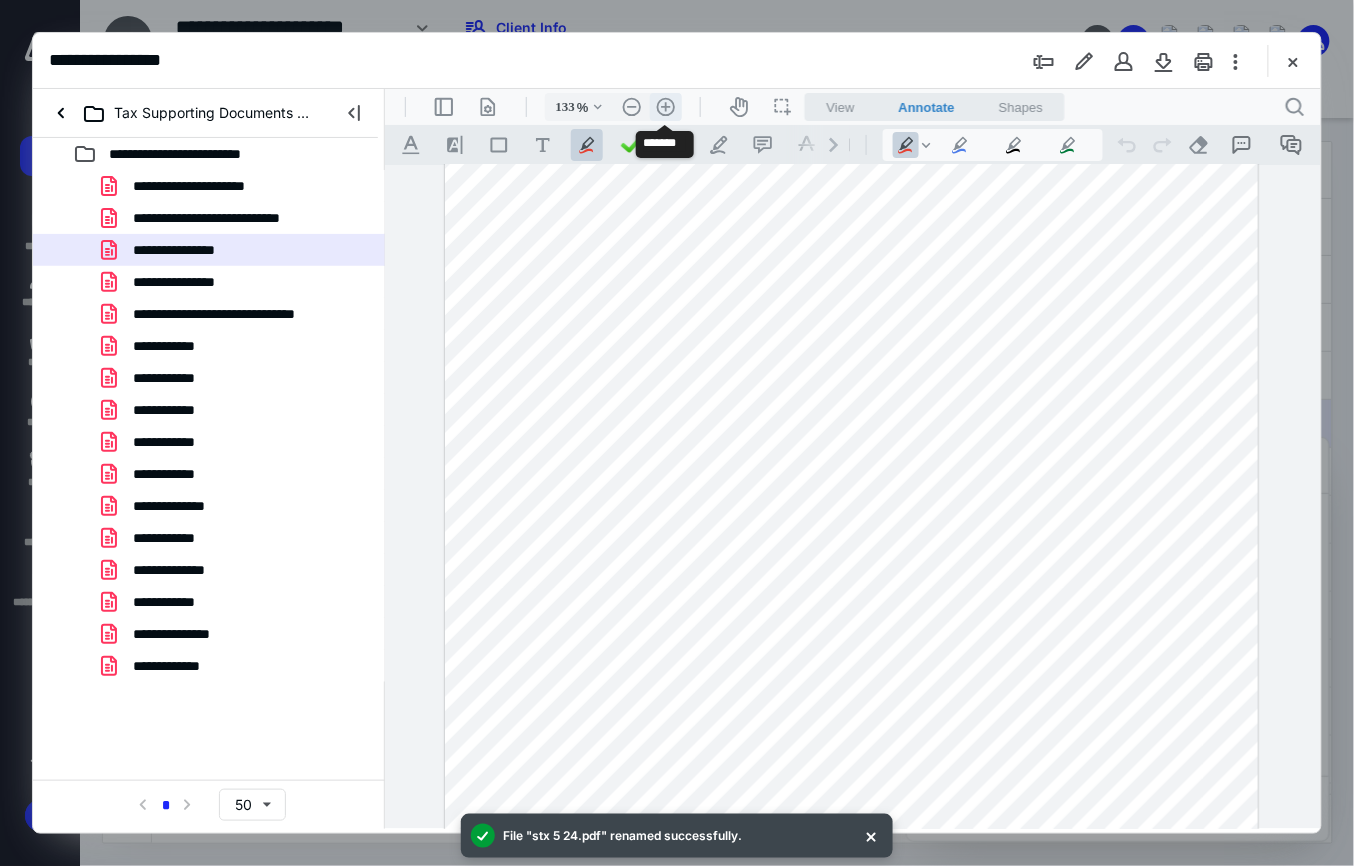 scroll, scrollTop: 174, scrollLeft: 0, axis: vertical 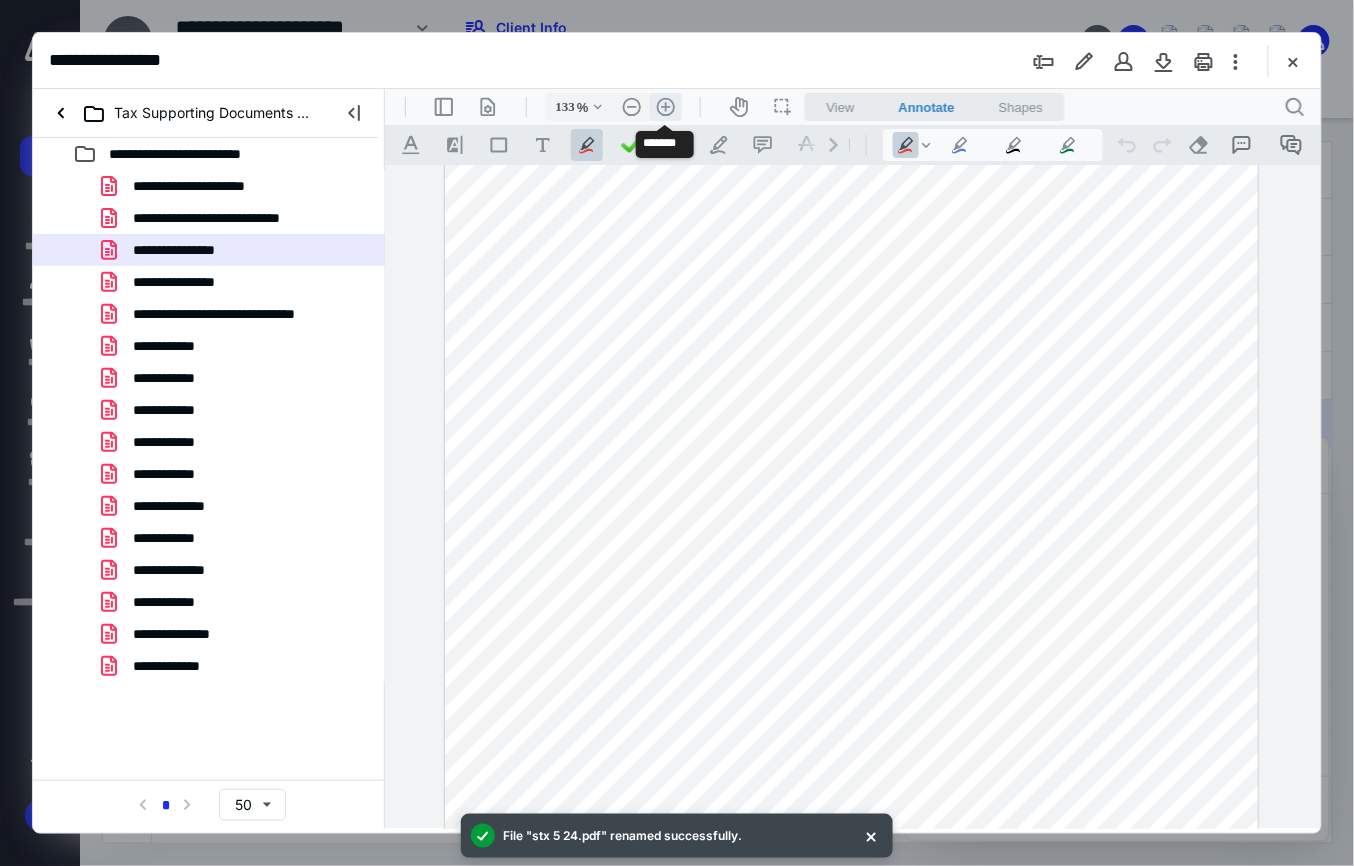 click on ".cls-1{fill:#abb0c4;} icon - header - zoom - in - line" at bounding box center (665, 106) 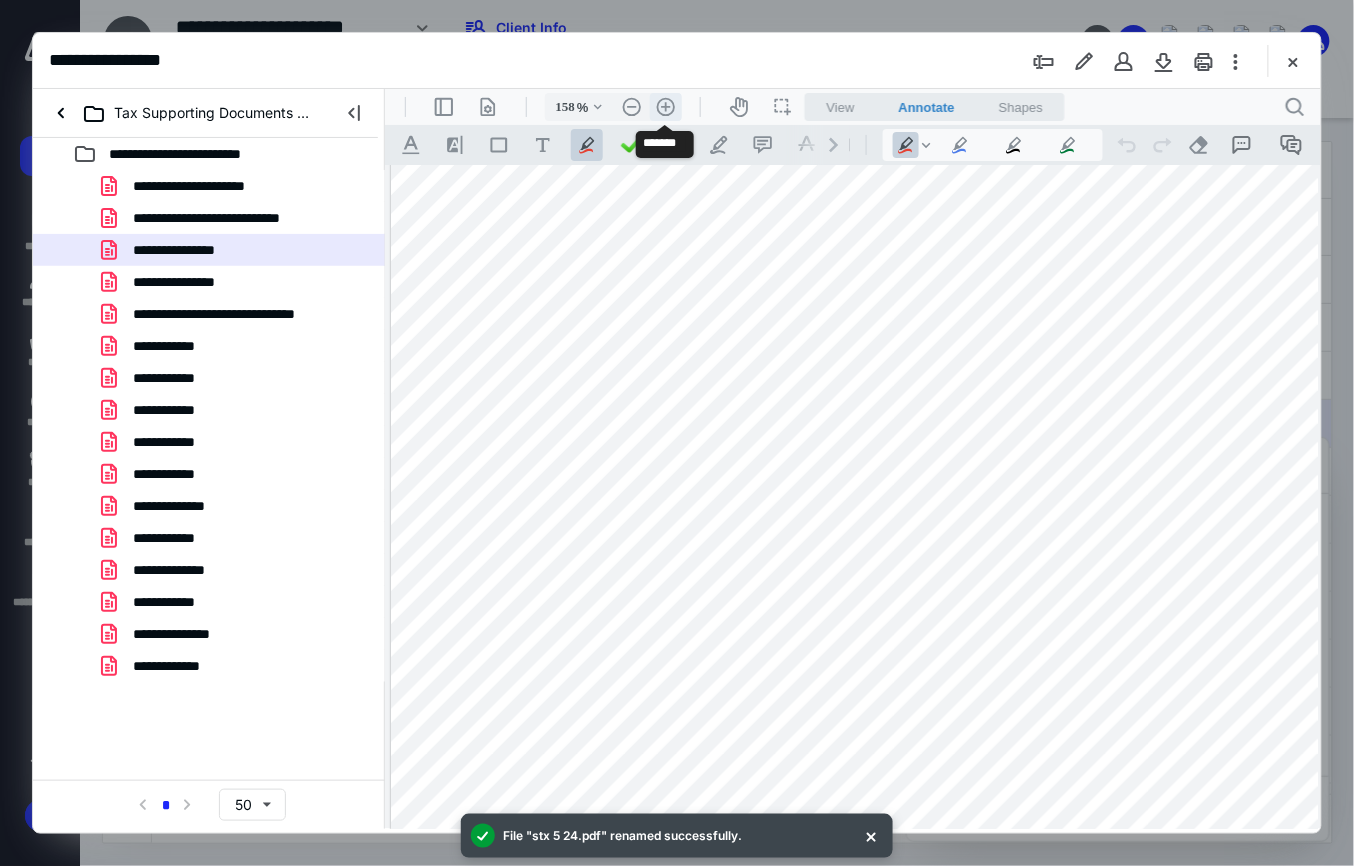 scroll, scrollTop: 262, scrollLeft: 28, axis: both 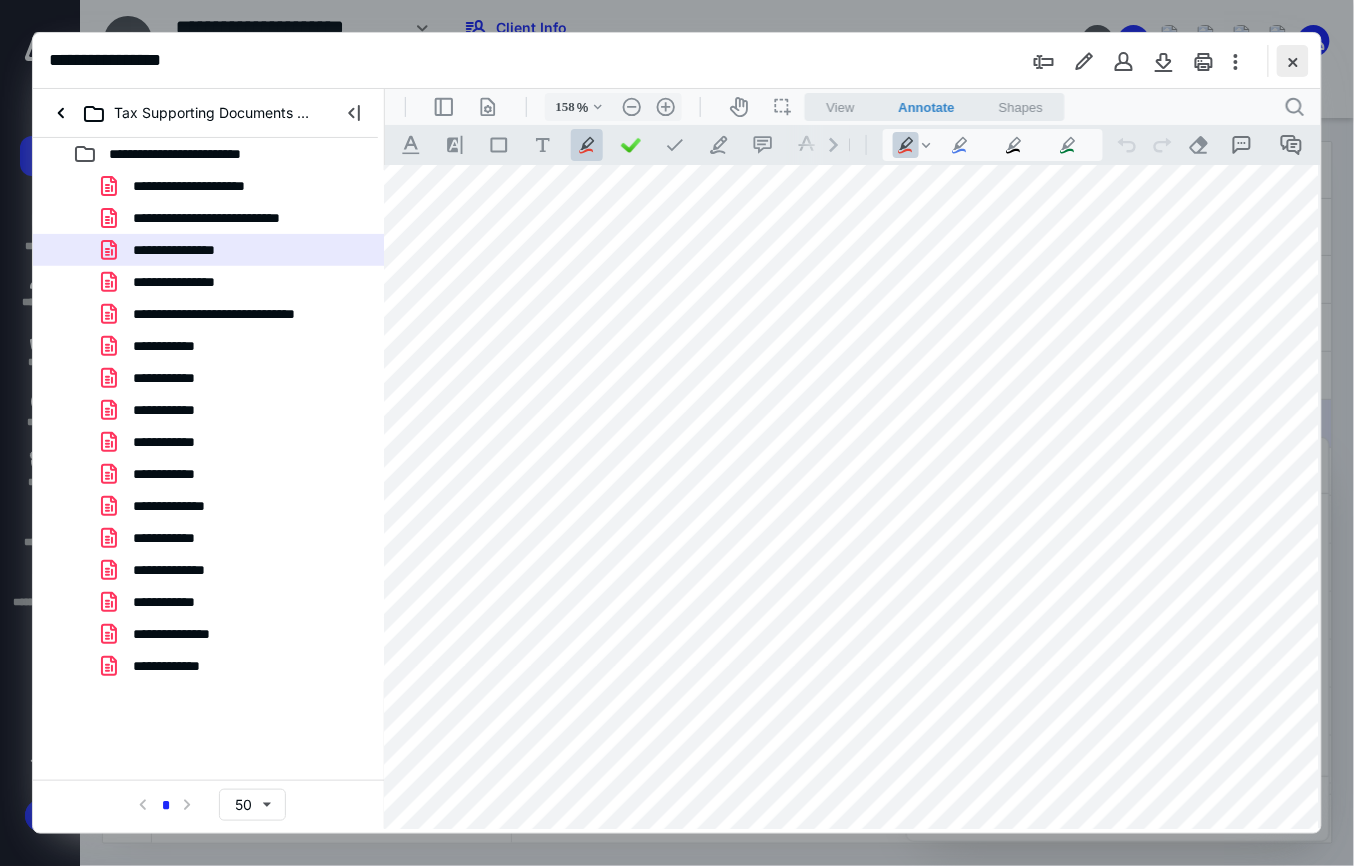 click at bounding box center [1293, 61] 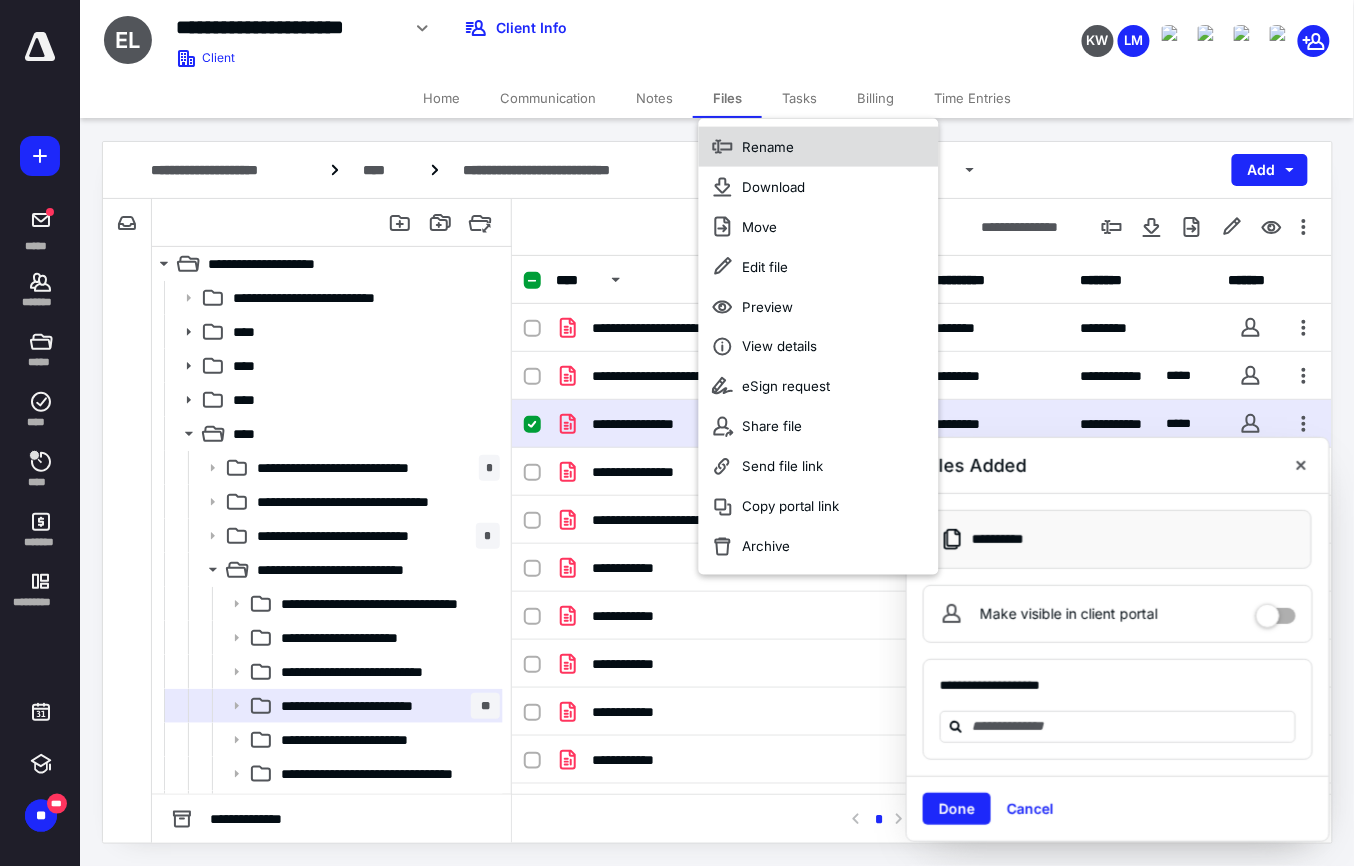 click on "Rename" at bounding box center (819, 147) 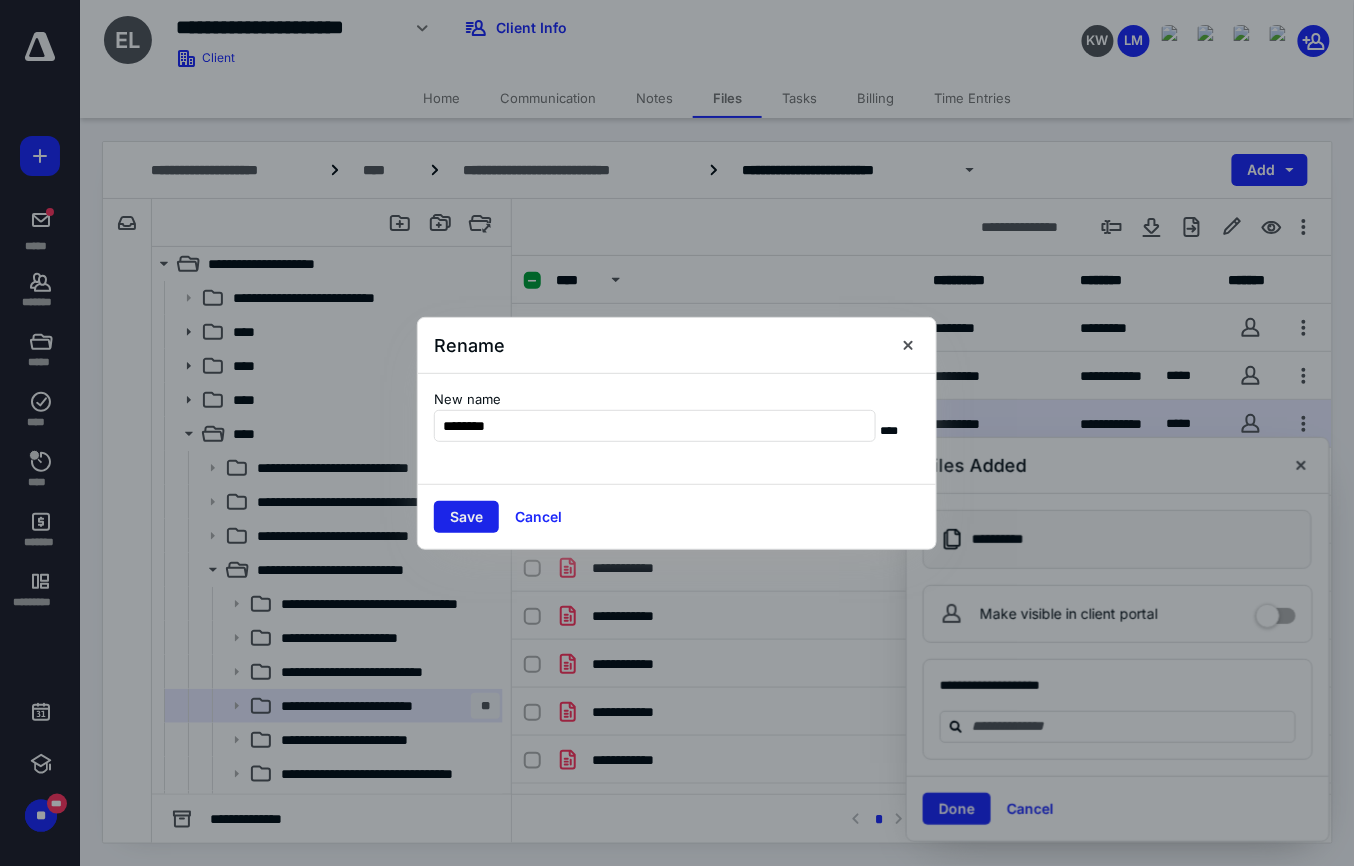 type on "********" 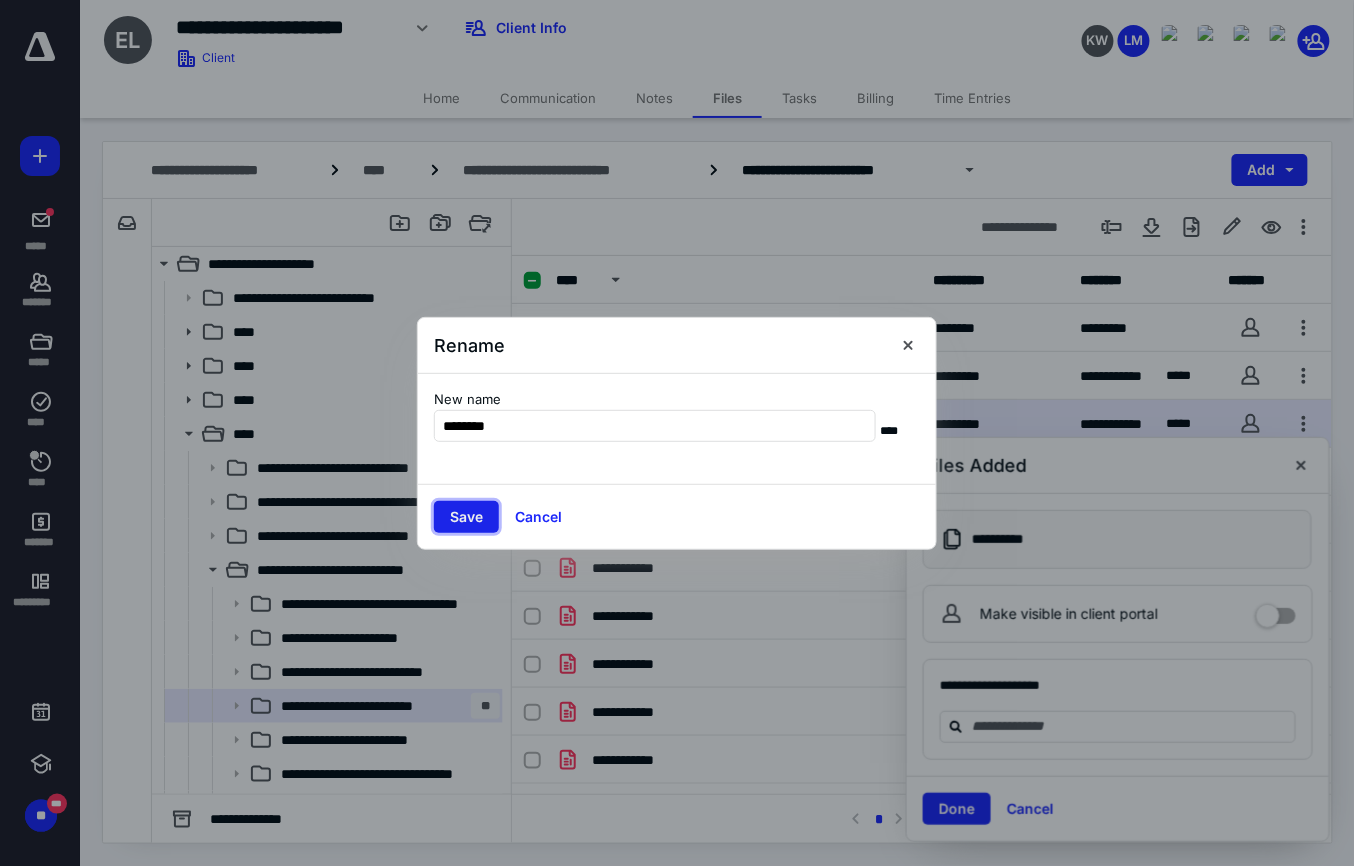 click on "Save" at bounding box center (466, 517) 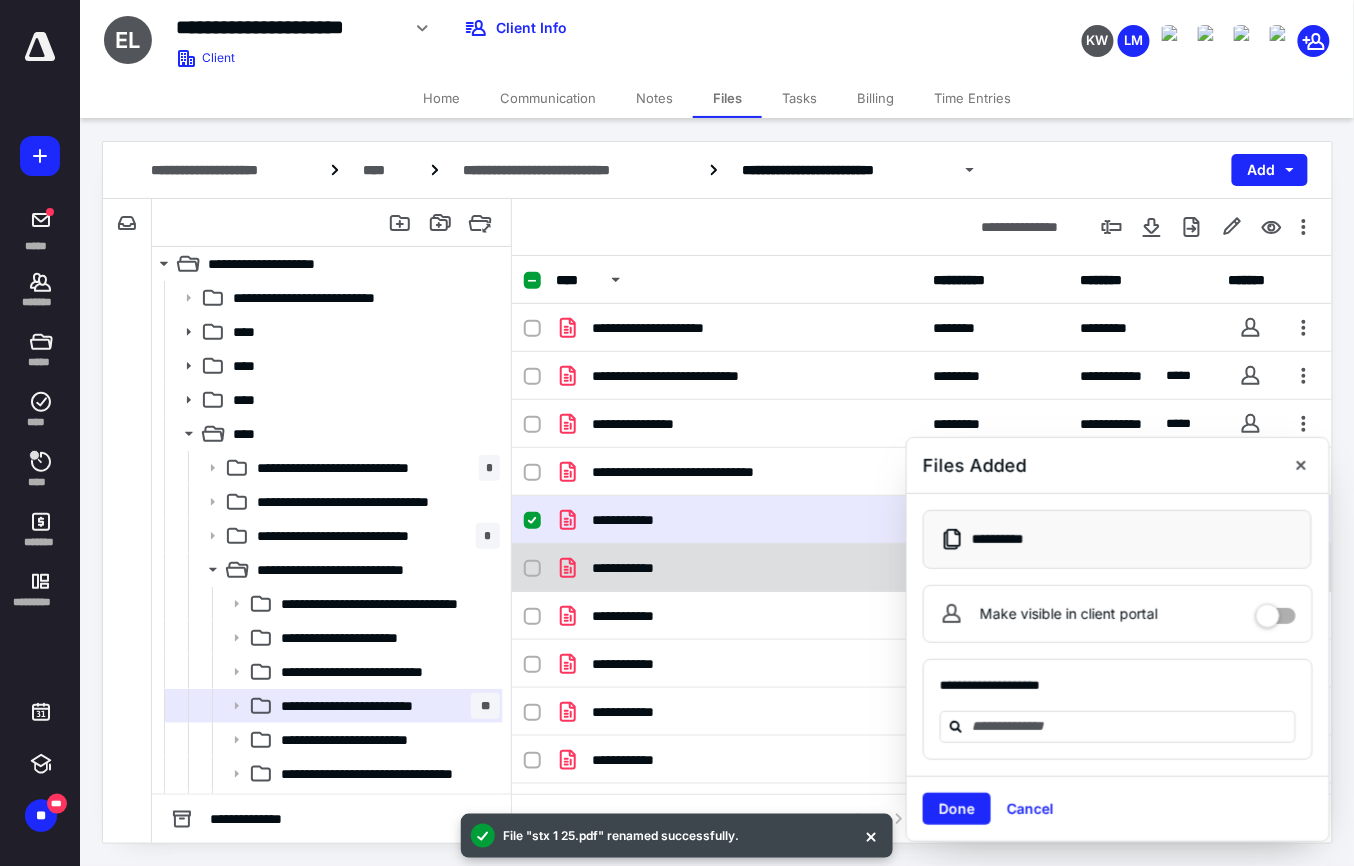 click on "**********" at bounding box center [631, 568] 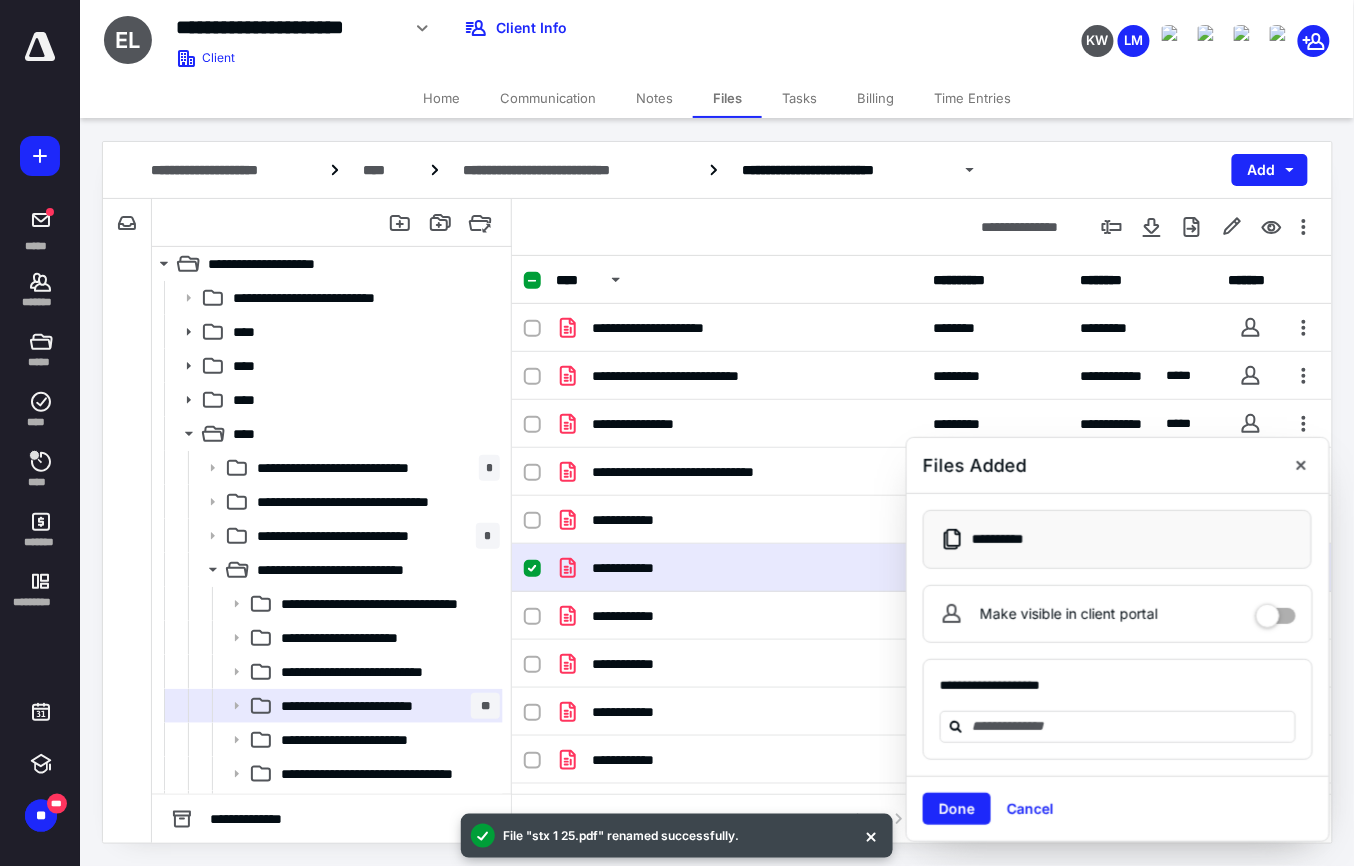 click on "**********" at bounding box center [631, 568] 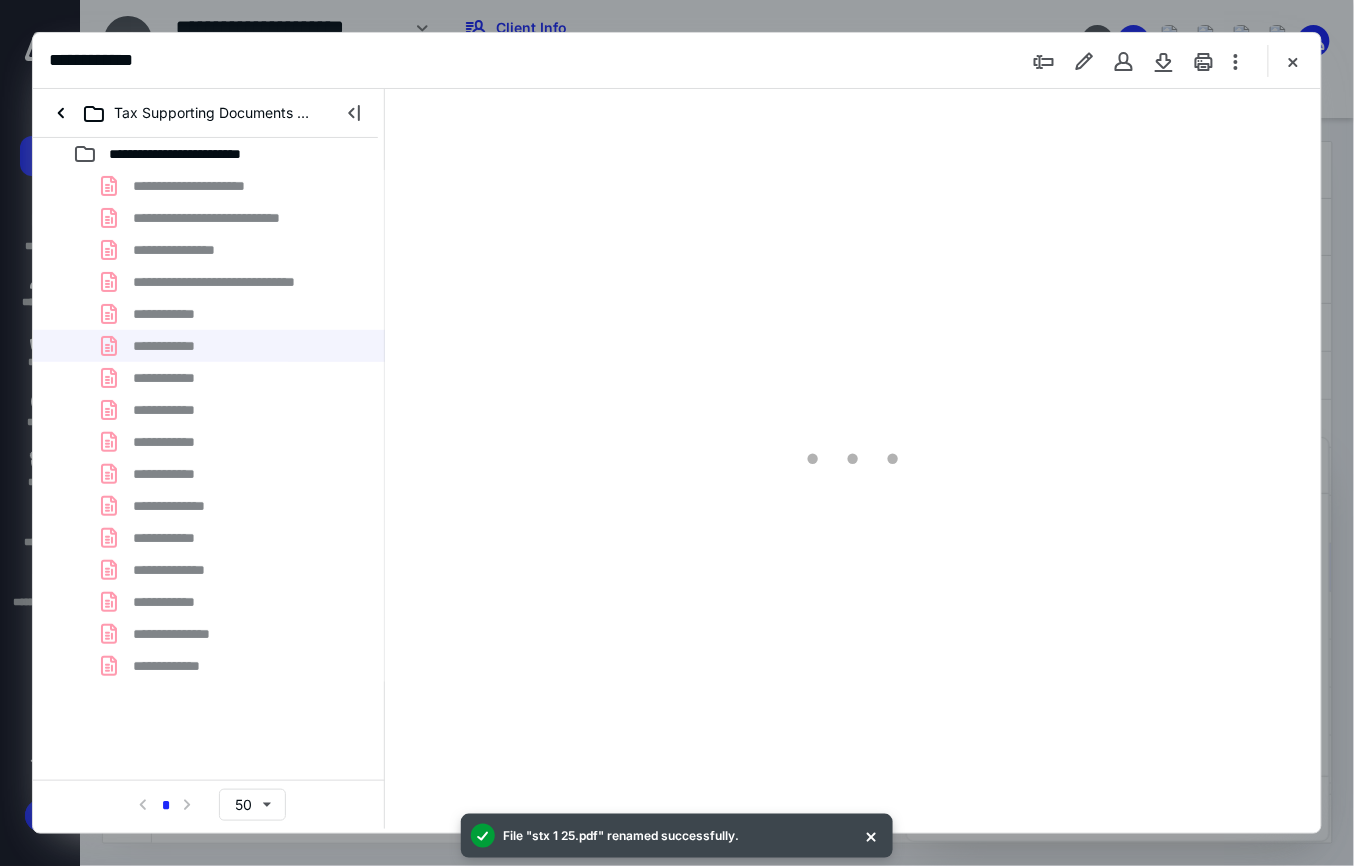 scroll, scrollTop: 0, scrollLeft: 0, axis: both 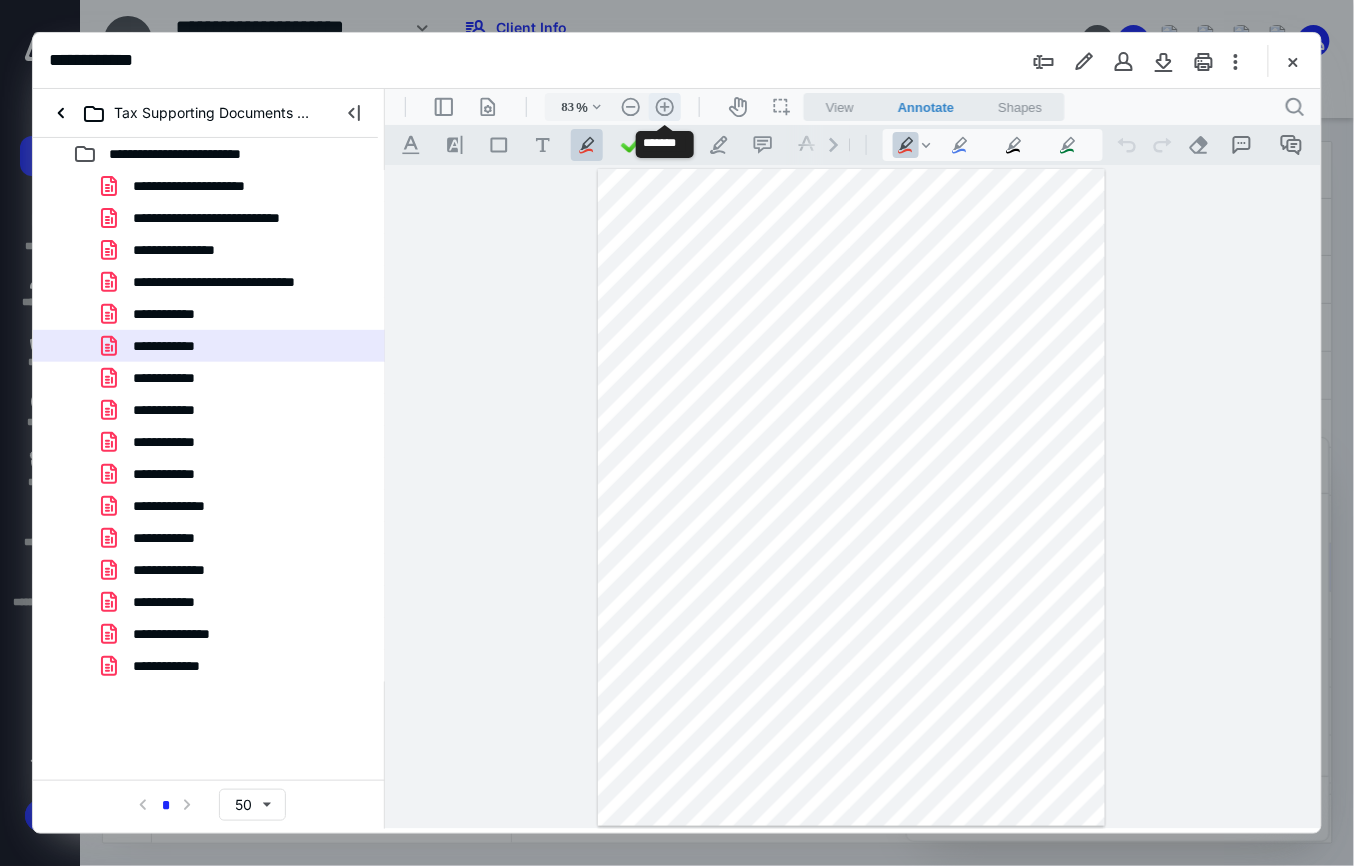 click on ".cls-1{fill:#abb0c4;} icon - header - zoom - in - line" at bounding box center [664, 106] 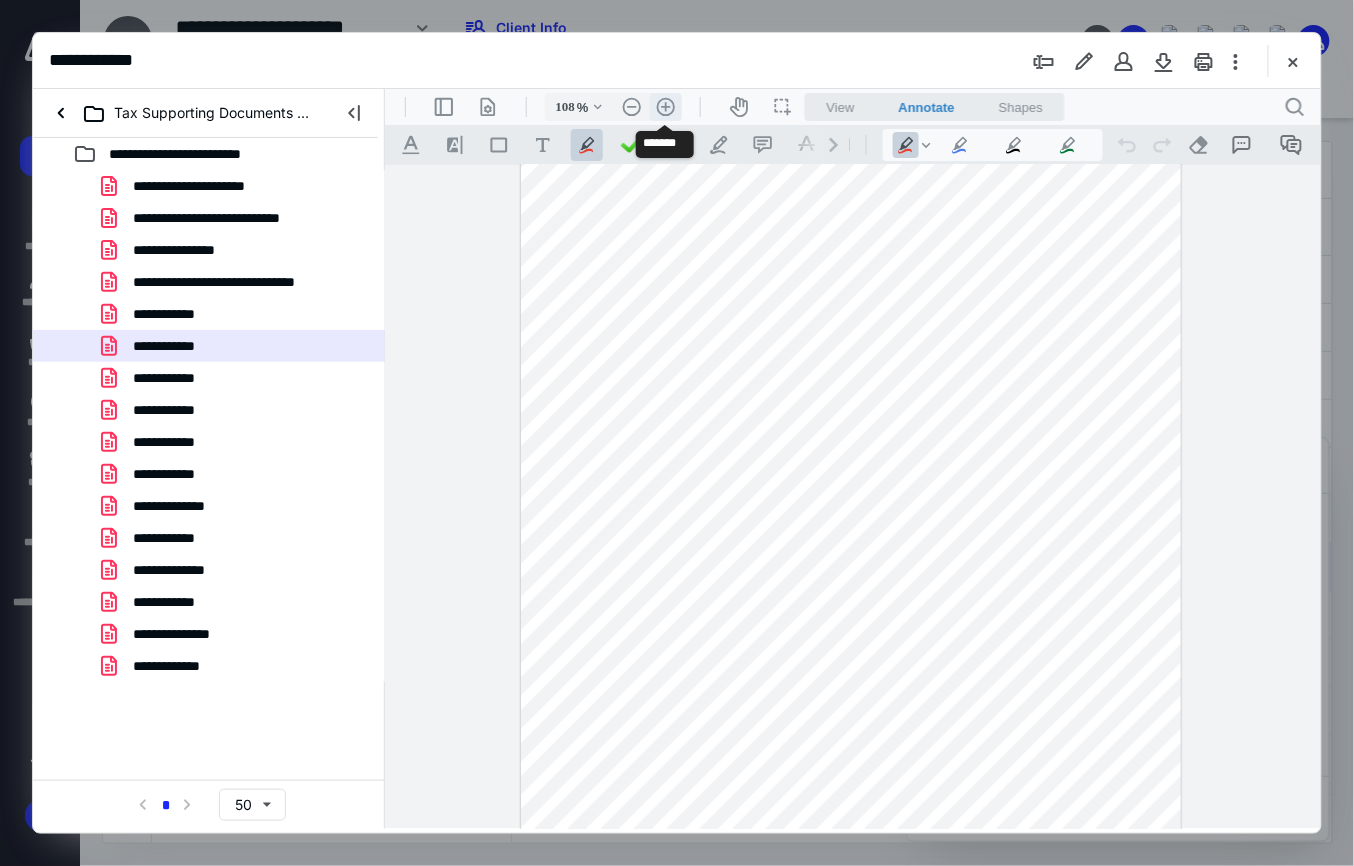 click on ".cls-1{fill:#abb0c4;} icon - header - zoom - in - line" at bounding box center [665, 106] 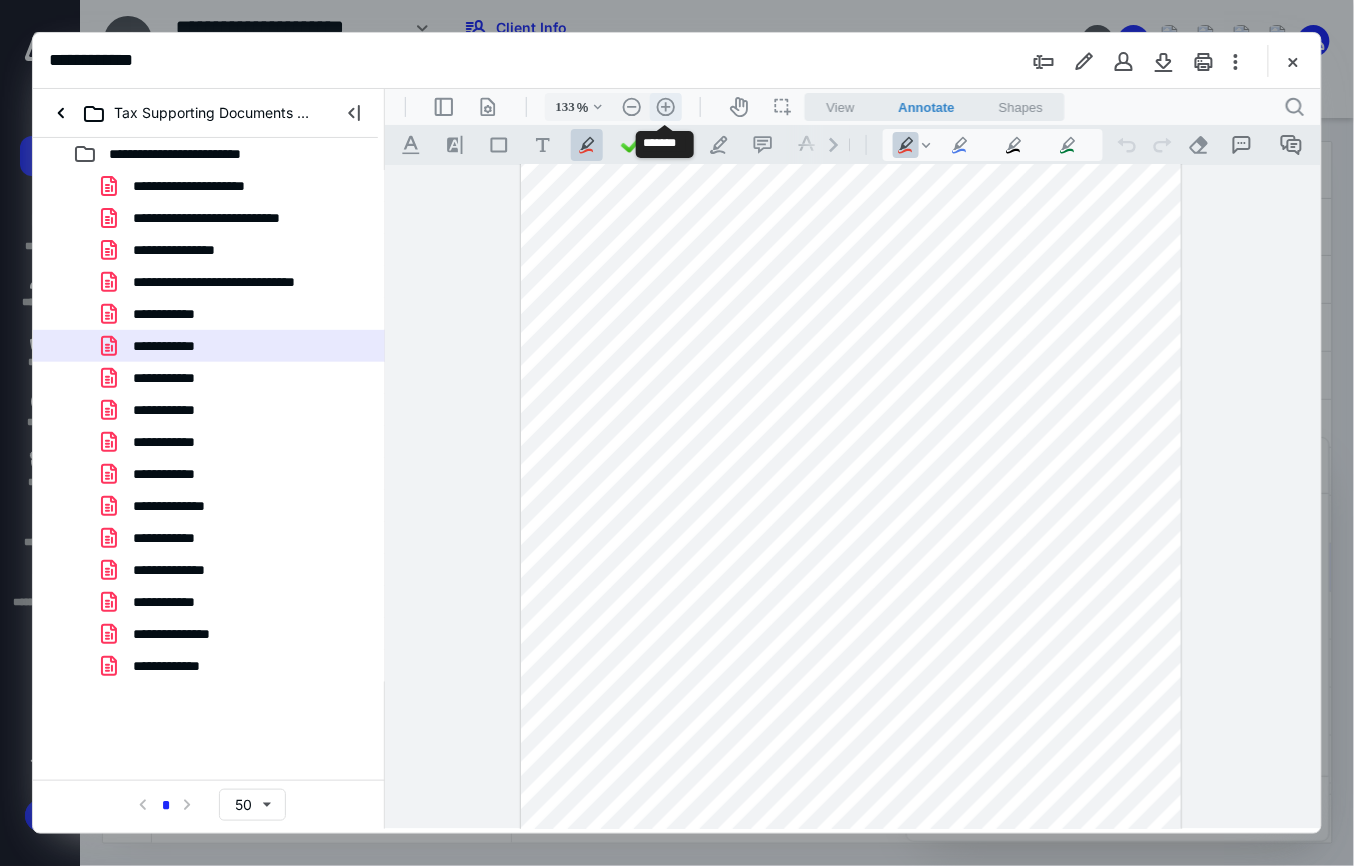 scroll, scrollTop: 174, scrollLeft: 0, axis: vertical 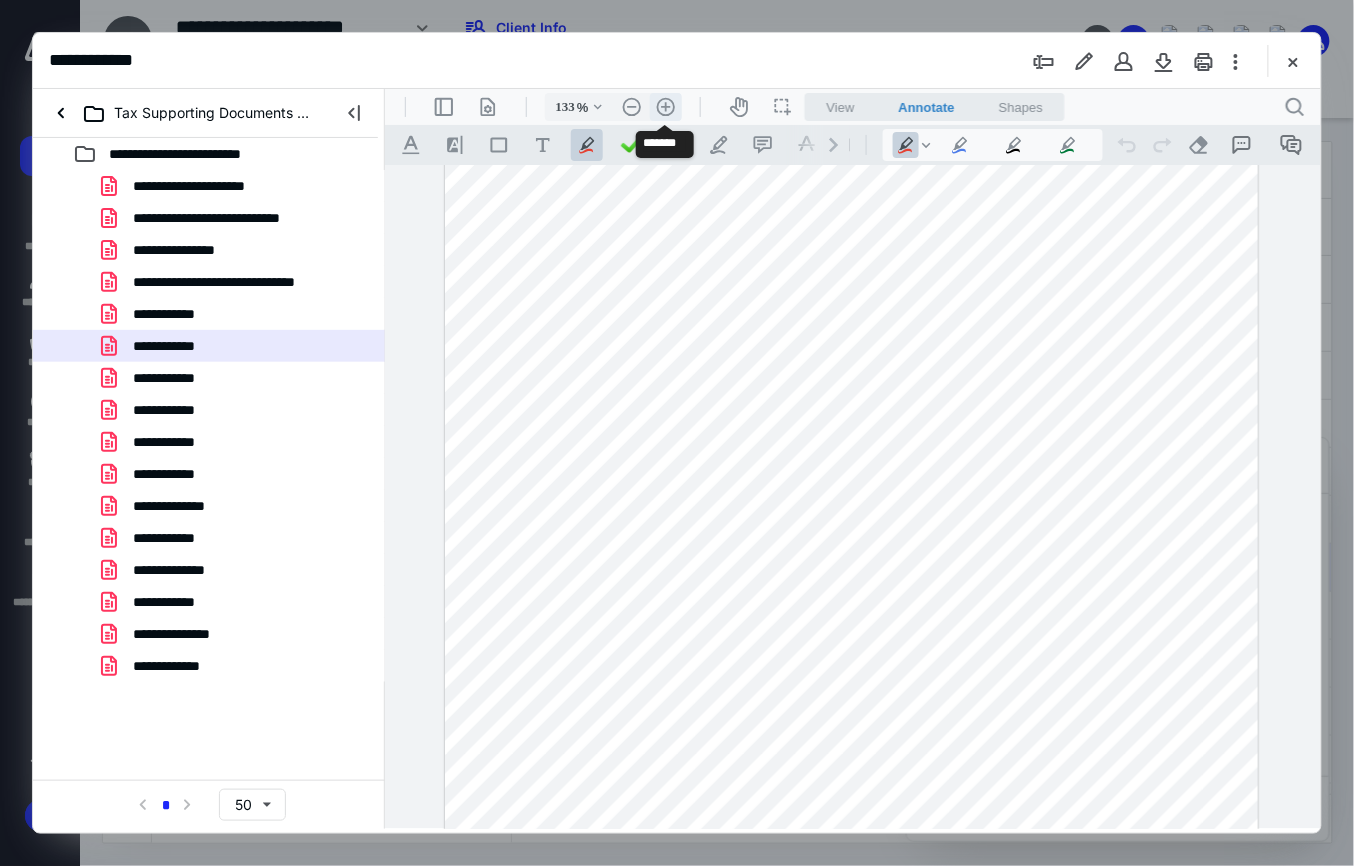 click on ".cls-1{fill:#abb0c4;} icon - header - zoom - in - line" at bounding box center (665, 106) 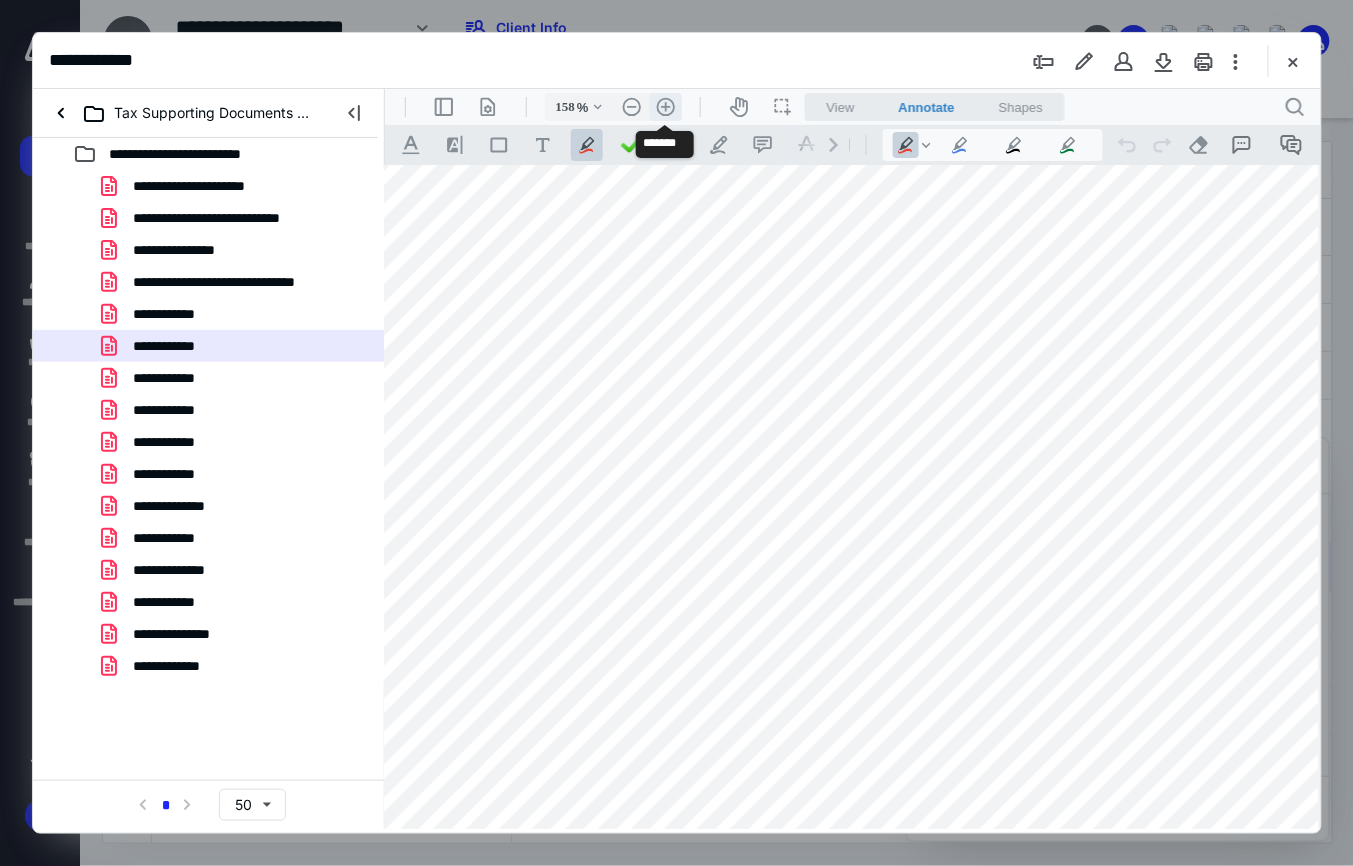 click on ".cls-1{fill:#abb0c4;} icon - header - zoom - in - line" at bounding box center (665, 106) 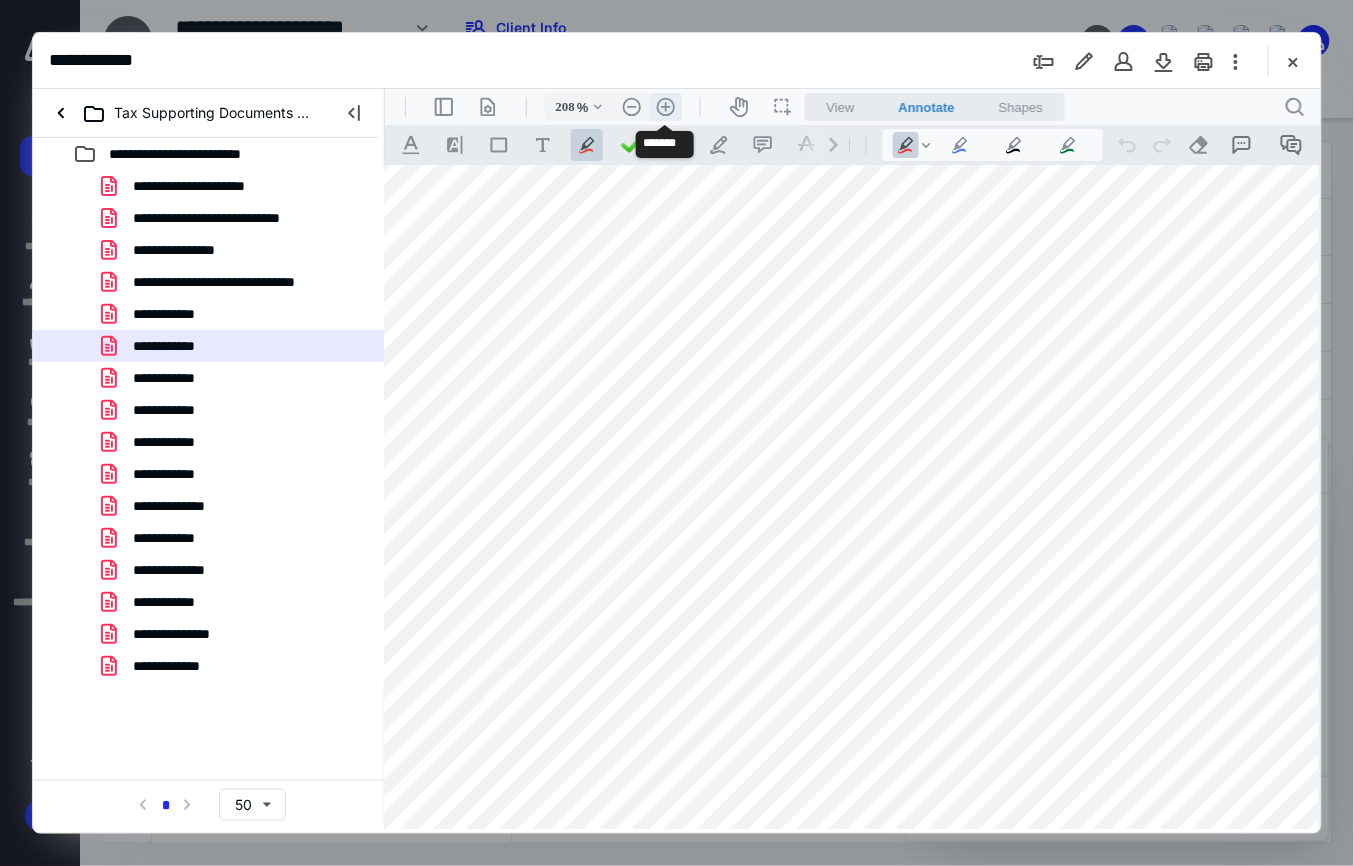 scroll, scrollTop: 438, scrollLeft: 185, axis: both 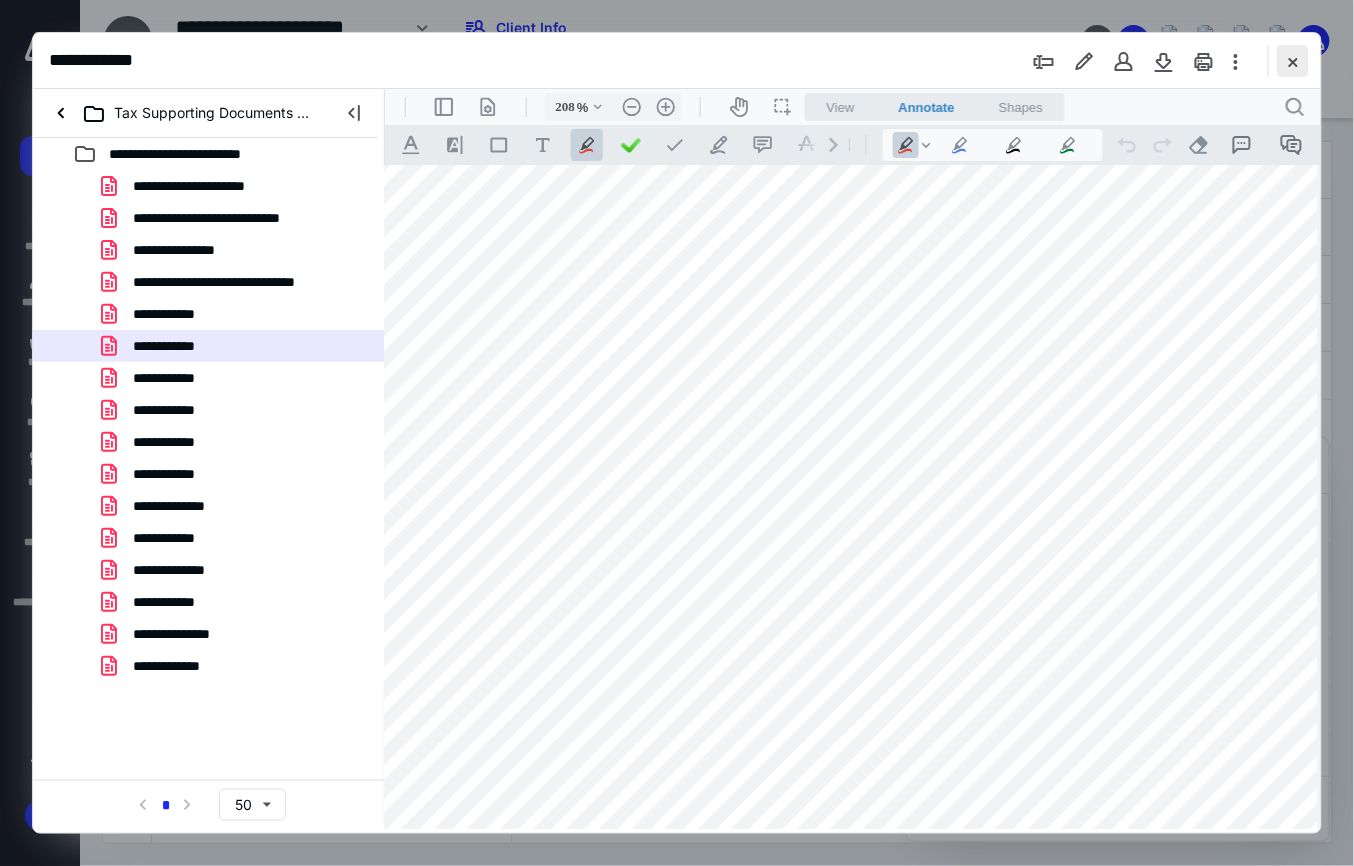click at bounding box center (1293, 61) 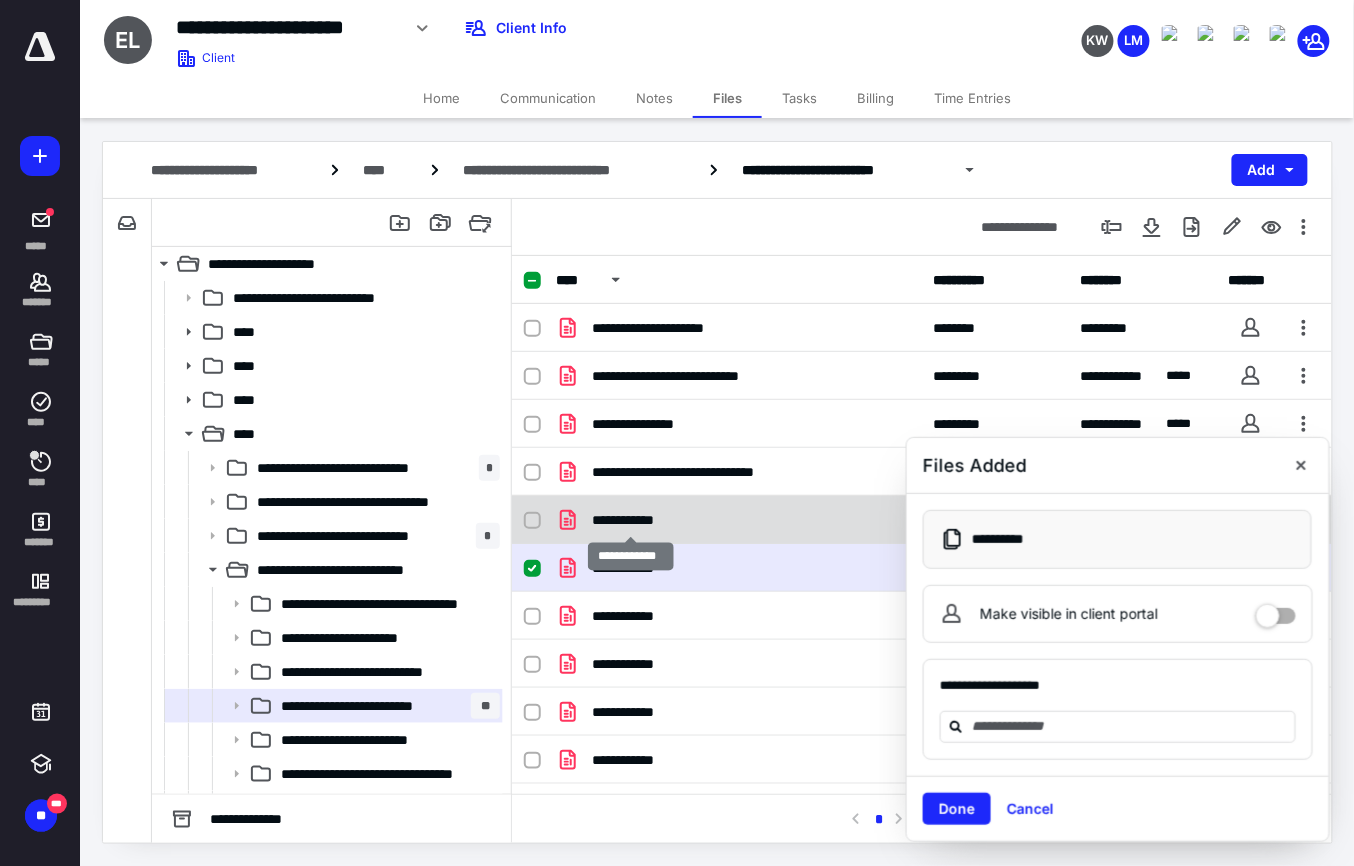 click on "**********" at bounding box center [630, 520] 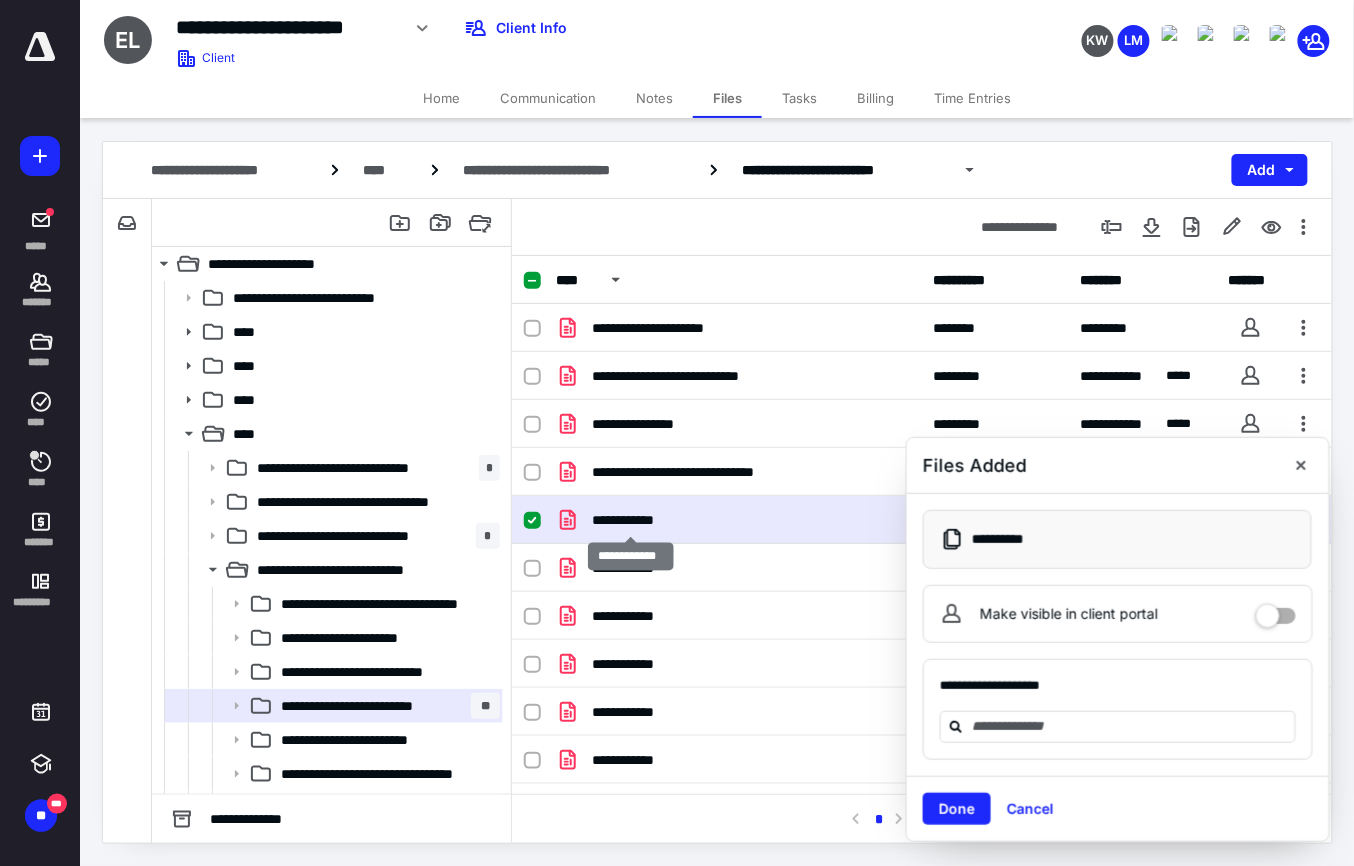 click on "**********" at bounding box center [630, 520] 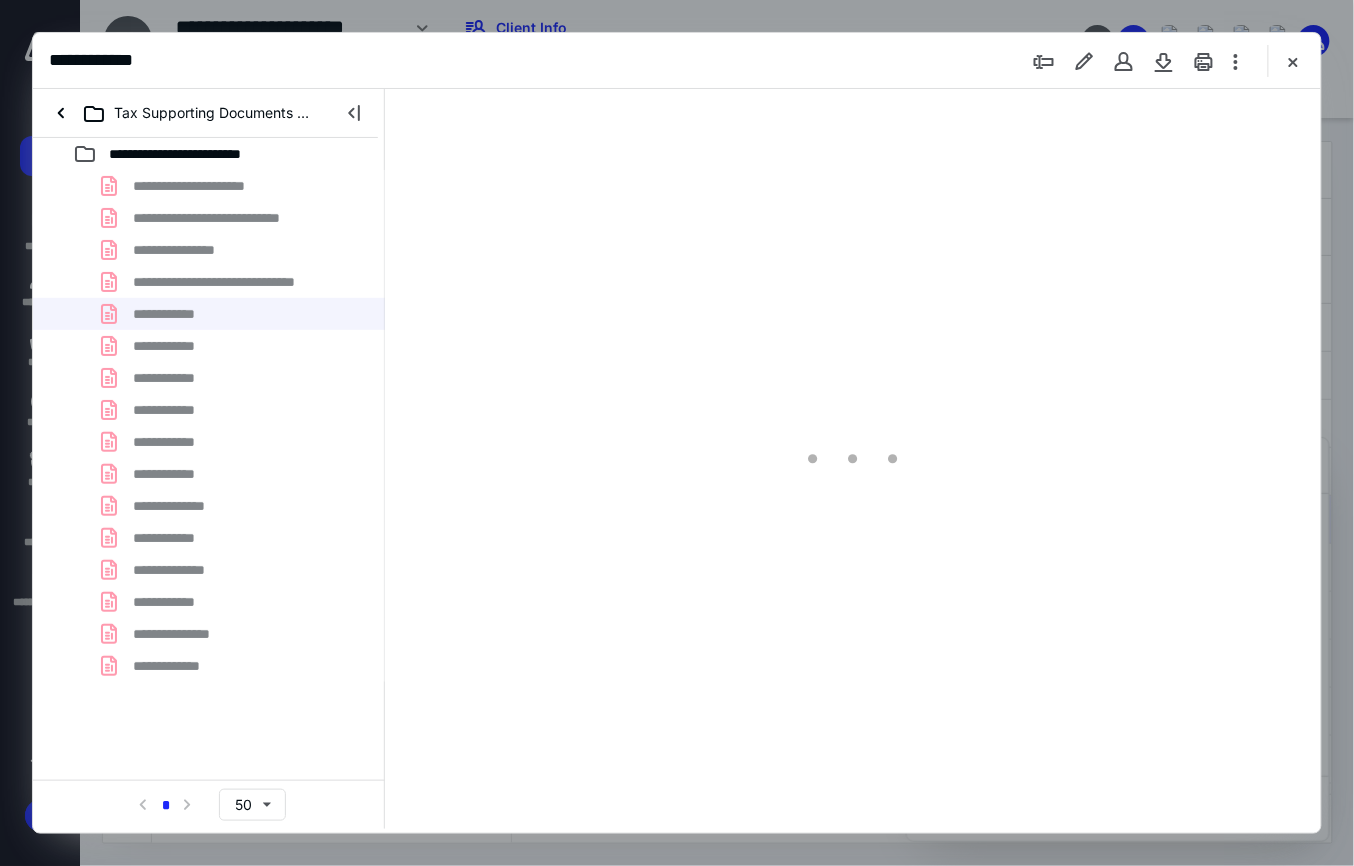 scroll, scrollTop: 0, scrollLeft: 0, axis: both 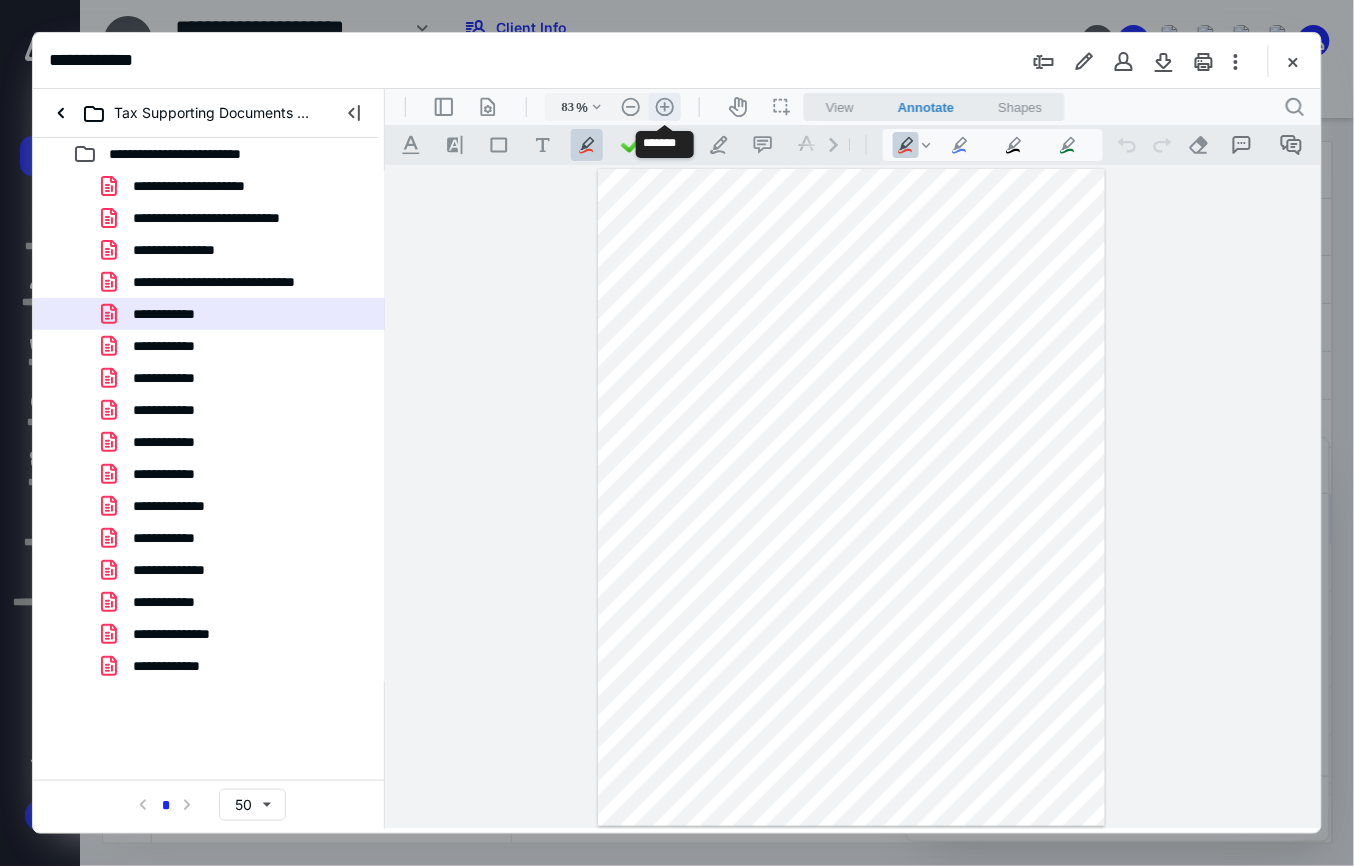 click on ".cls-1{fill:#abb0c4;} icon - header - zoom - in - line" at bounding box center (664, 106) 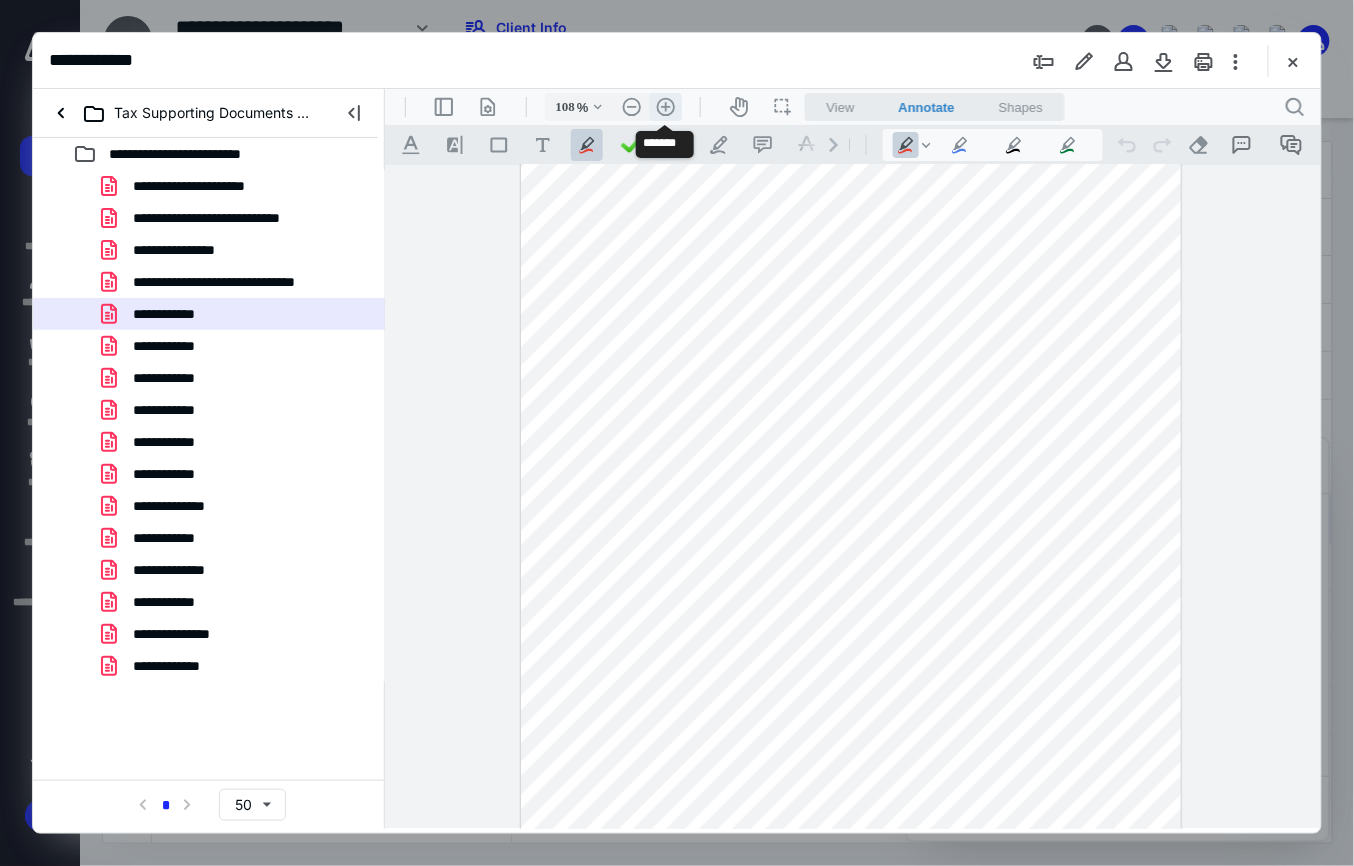 click on ".cls-1{fill:#abb0c4;} icon - header - zoom - in - line" at bounding box center [665, 106] 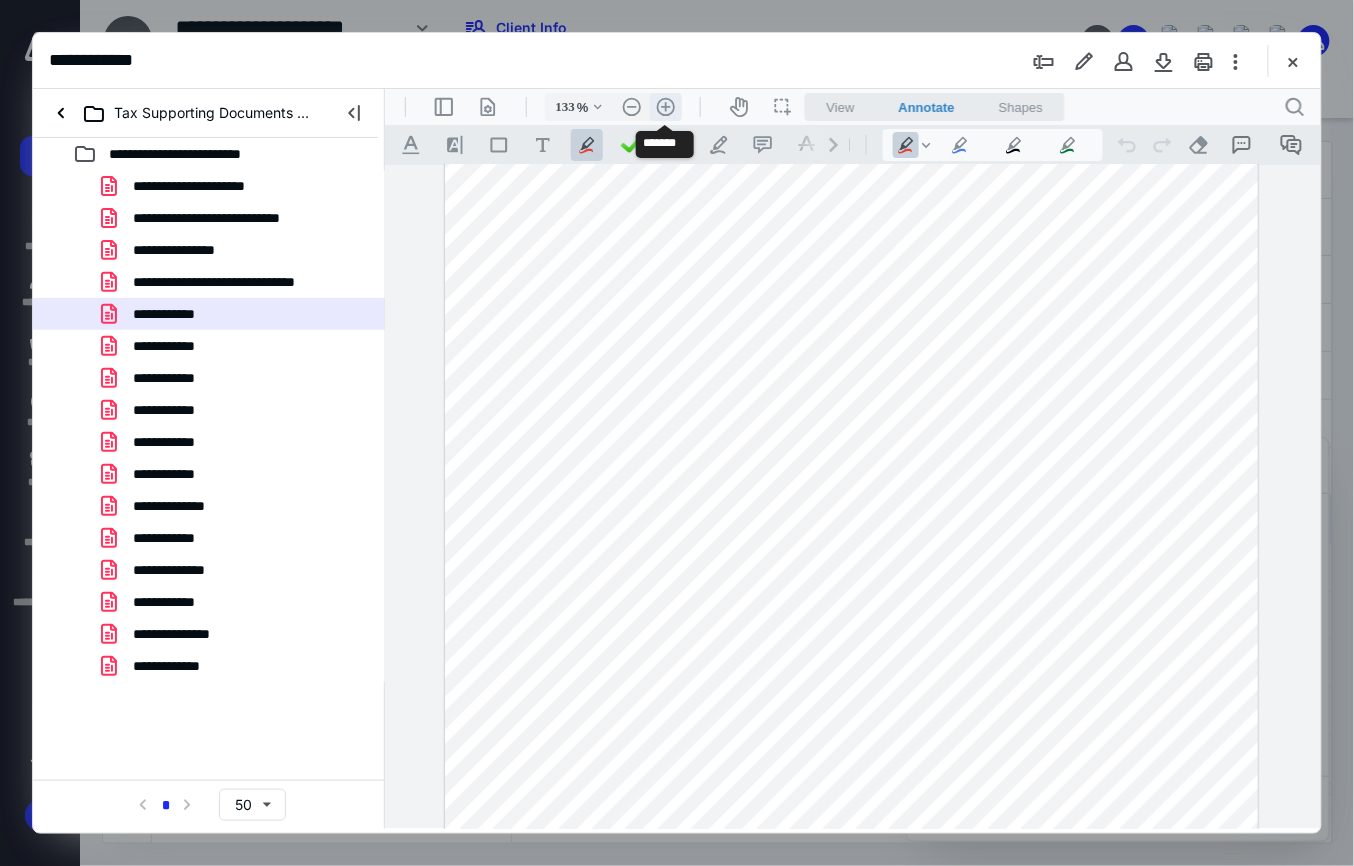 scroll, scrollTop: 174, scrollLeft: 0, axis: vertical 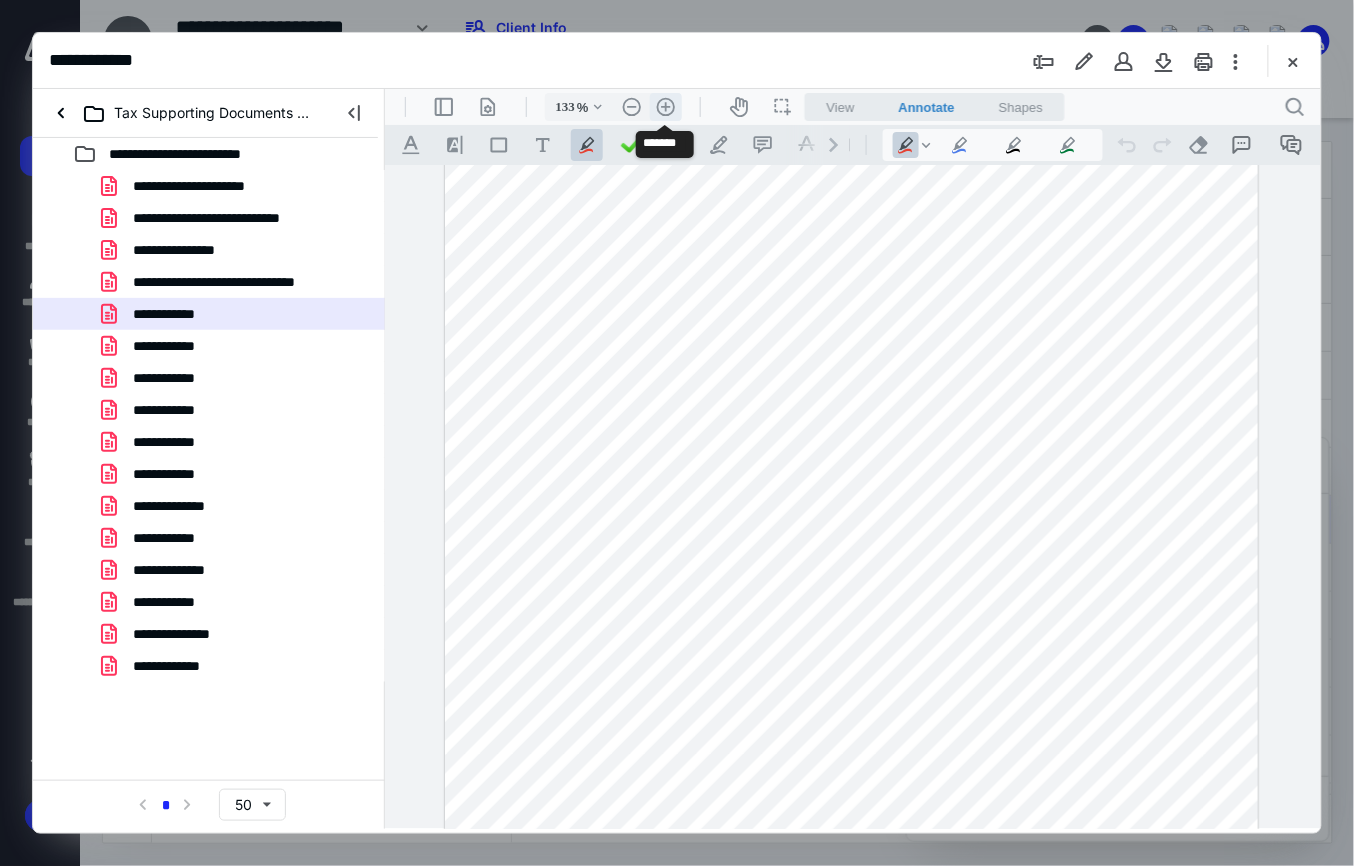 click on ".cls-1{fill:#abb0c4;} icon - header - zoom - in - line" at bounding box center (665, 106) 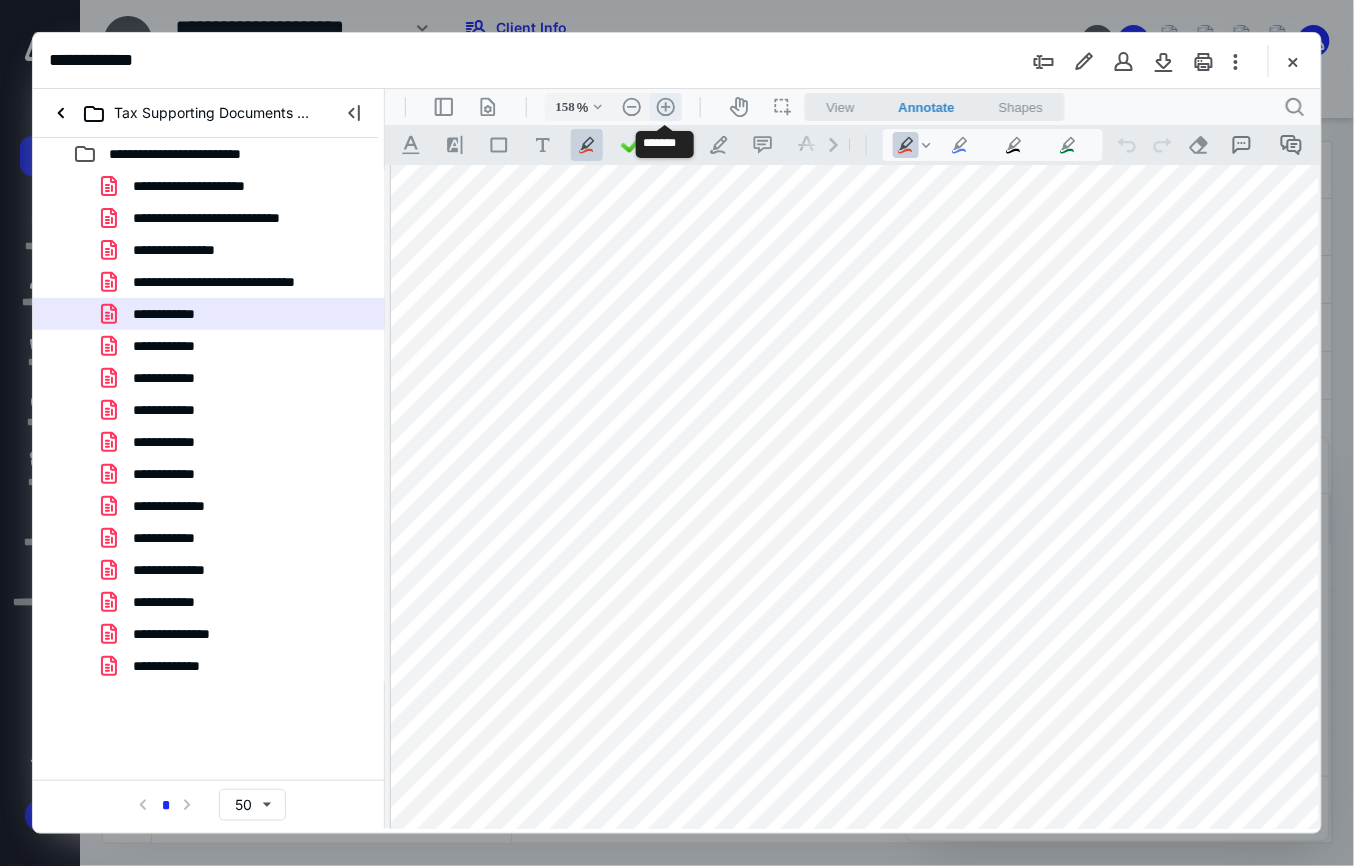 scroll, scrollTop: 262, scrollLeft: 28, axis: both 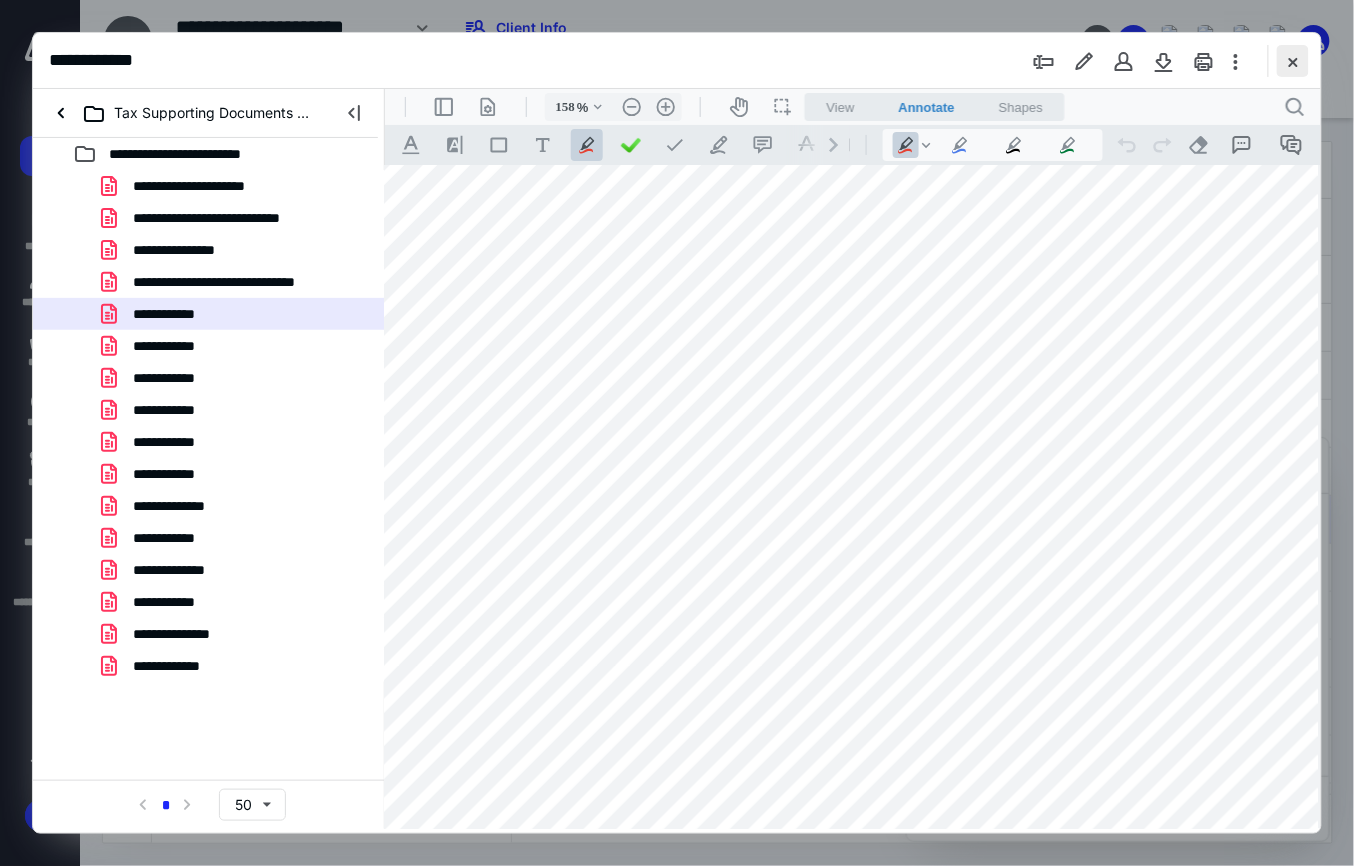 click at bounding box center [1293, 61] 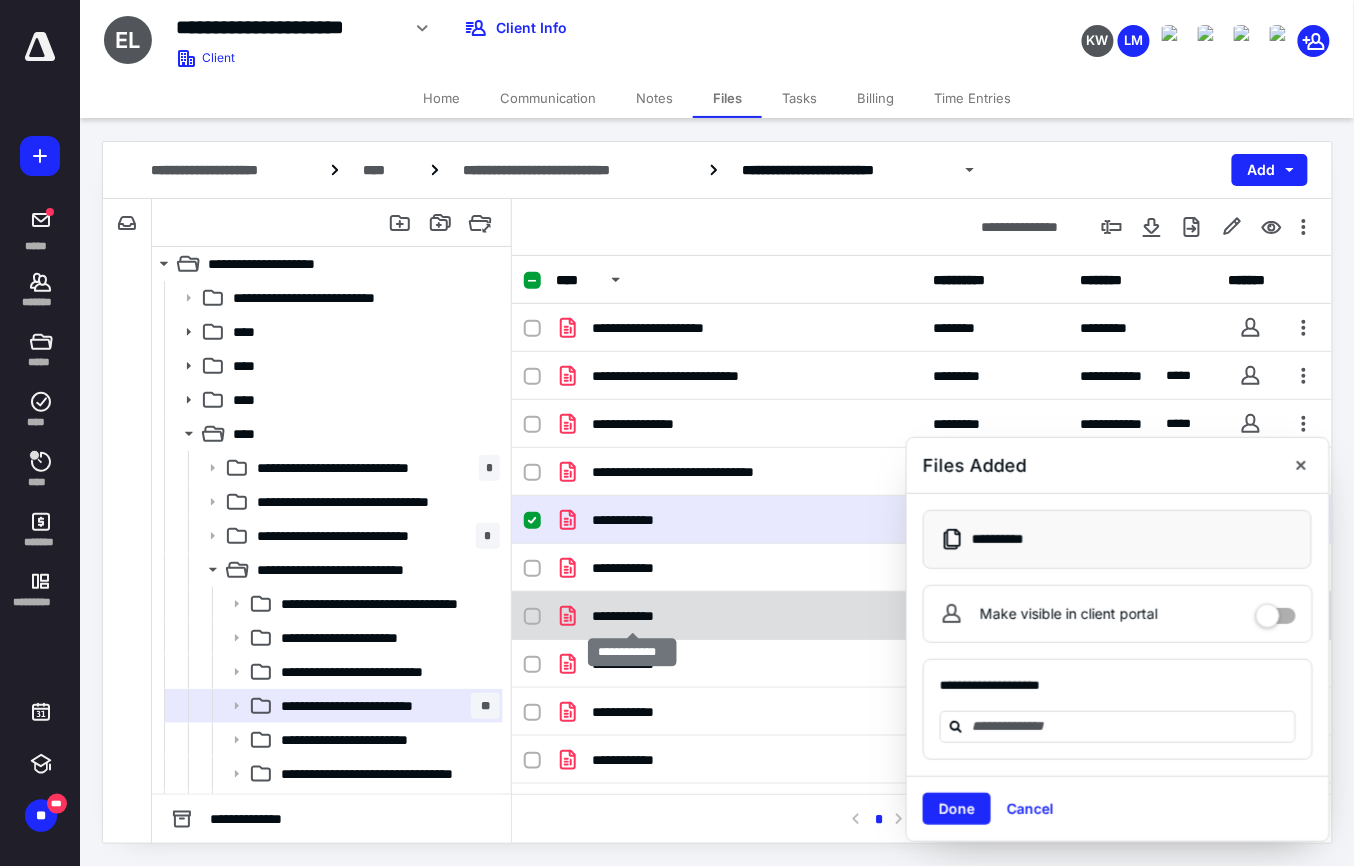 click on "**********" at bounding box center (631, 616) 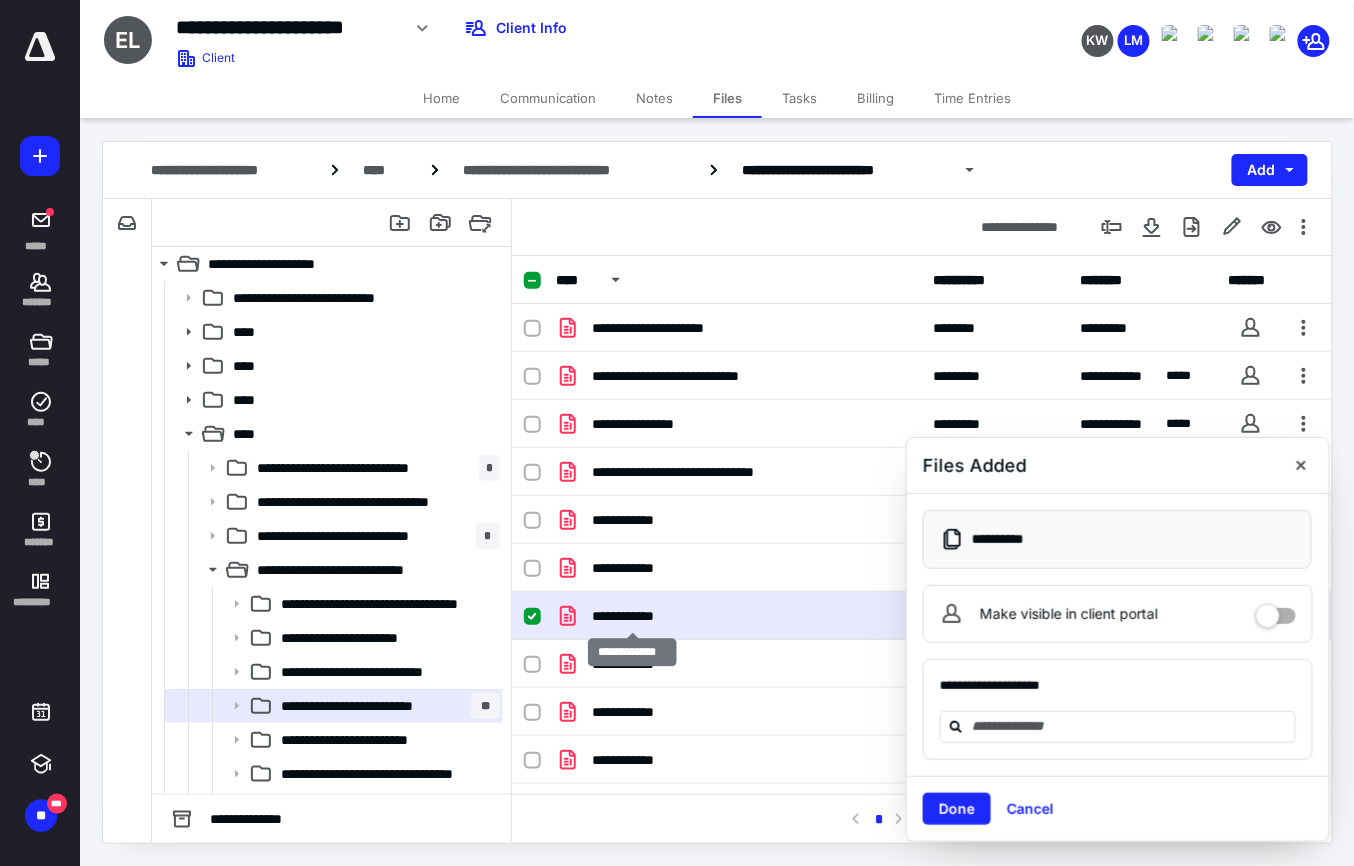 click on "**********" at bounding box center (631, 616) 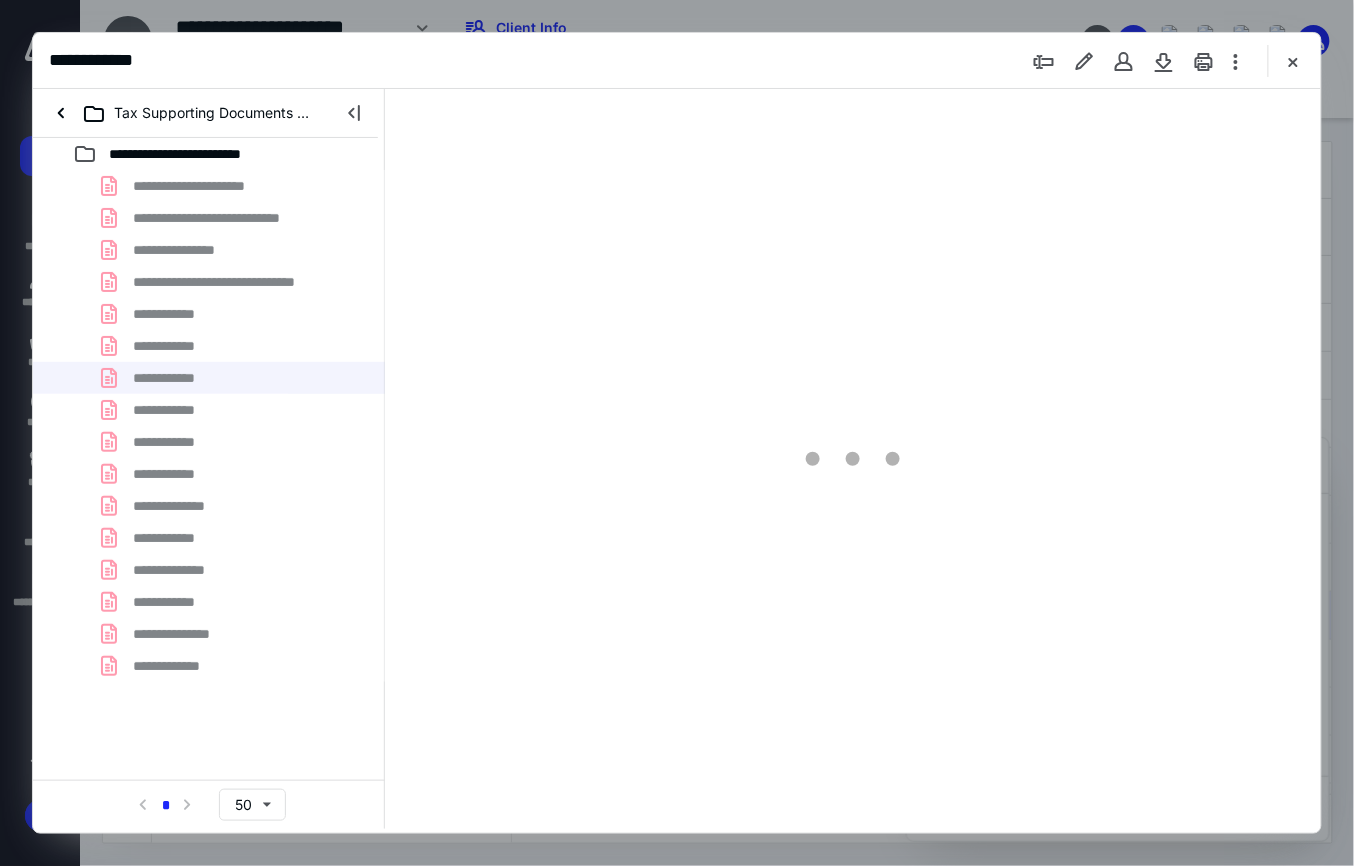 scroll, scrollTop: 0, scrollLeft: 0, axis: both 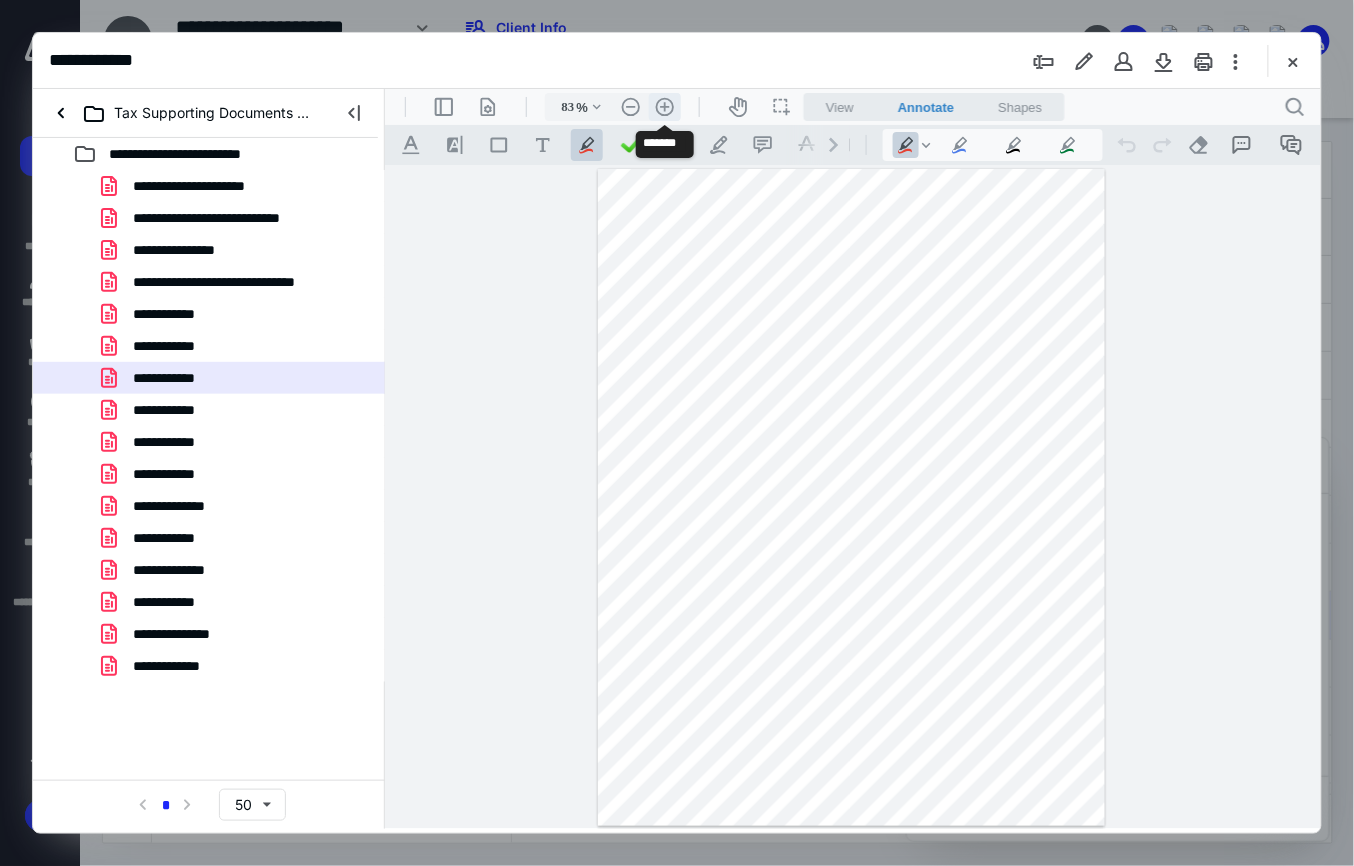 click on ".cls-1{fill:#abb0c4;} icon - header - zoom - in - line" at bounding box center [664, 106] 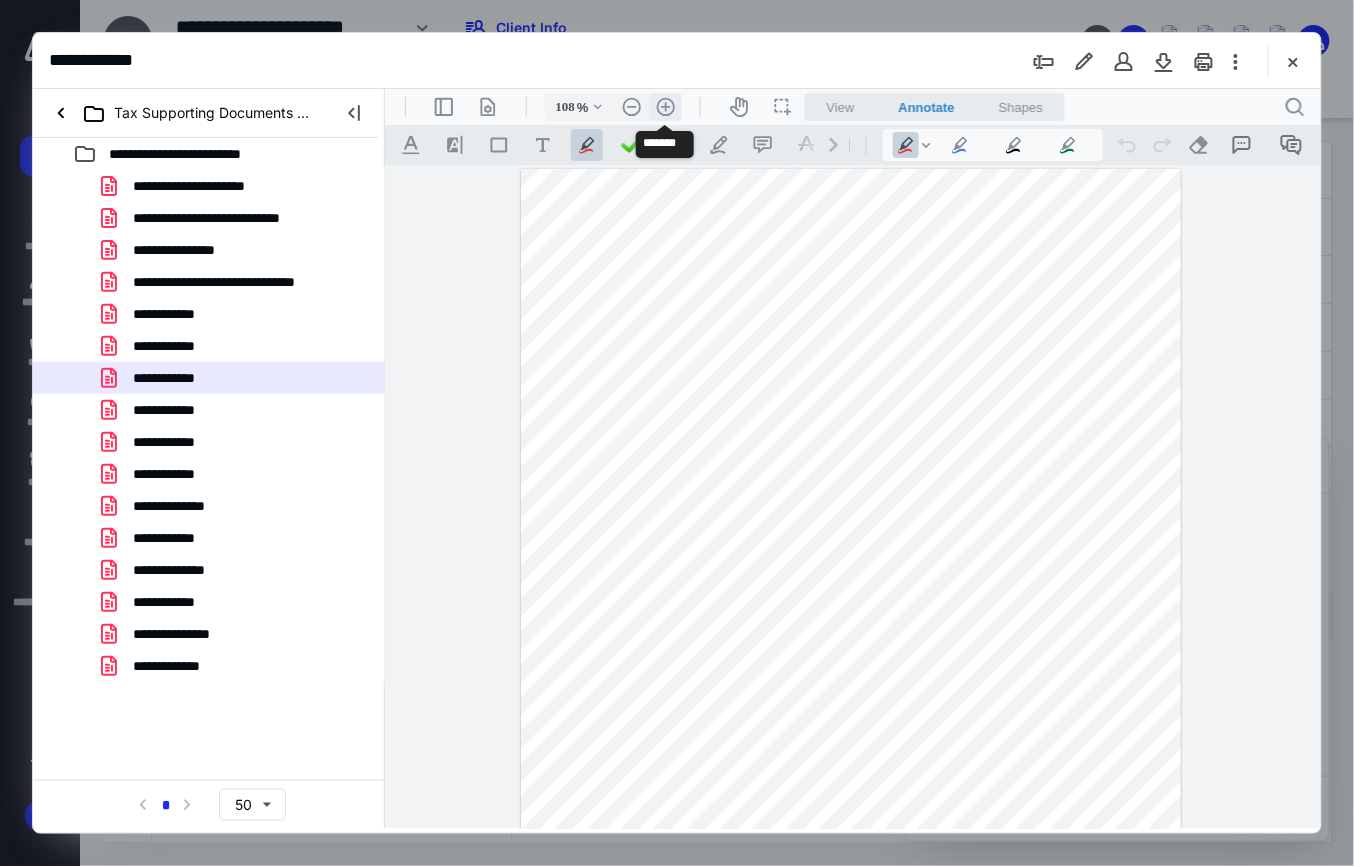 scroll, scrollTop: 86, scrollLeft: 0, axis: vertical 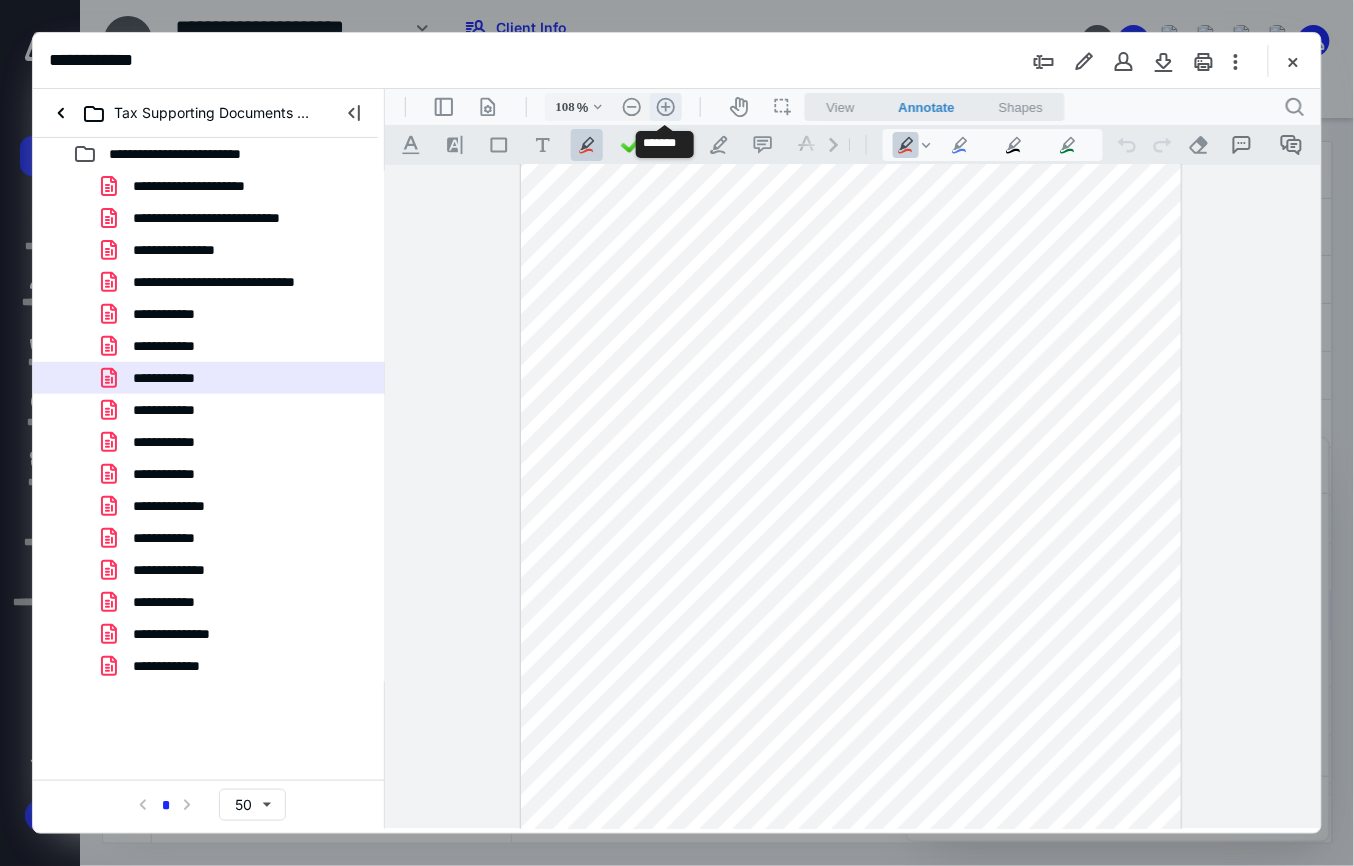 click on ".cls-1{fill:#abb0c4;} icon - header - zoom - in - line" at bounding box center (665, 106) 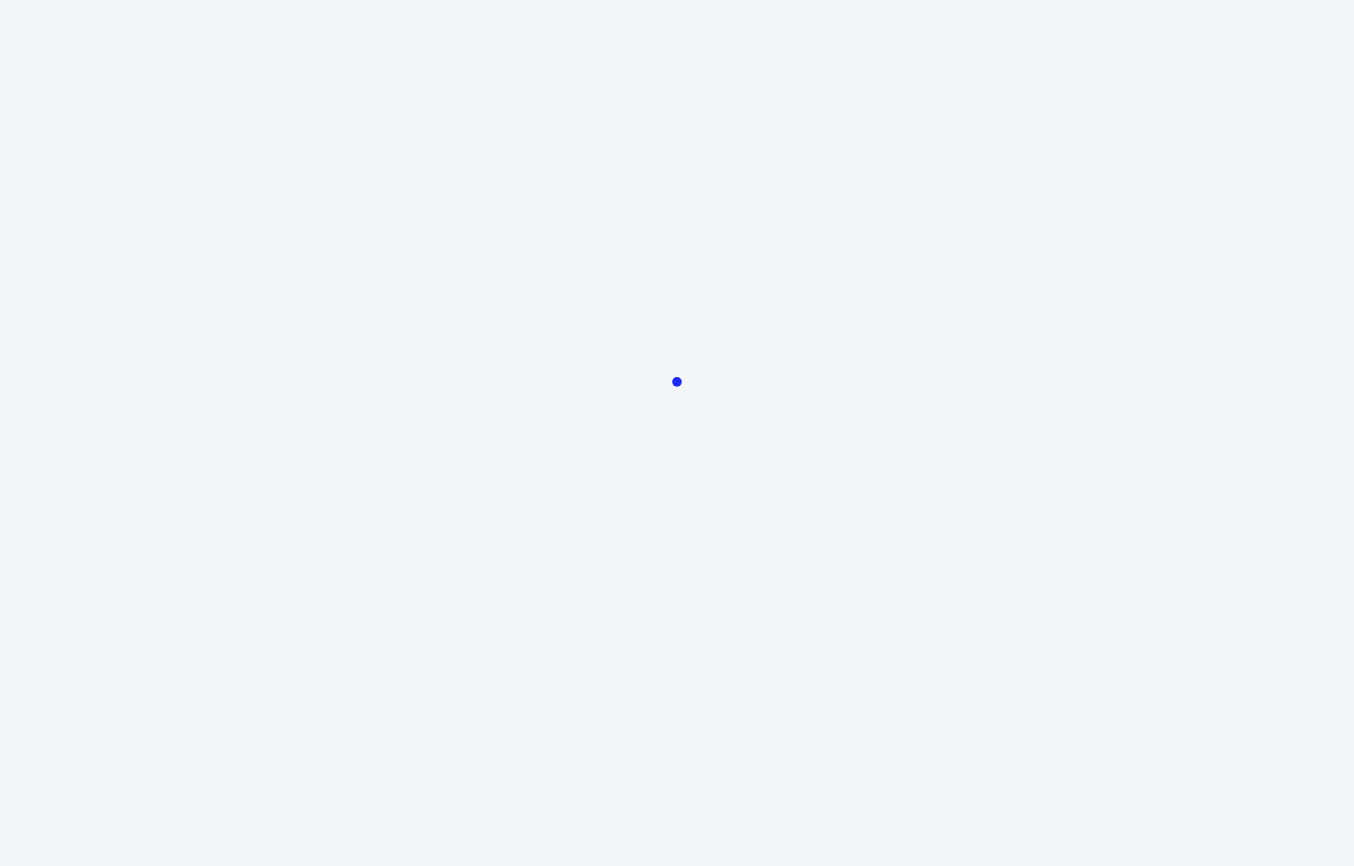 scroll, scrollTop: 0, scrollLeft: 0, axis: both 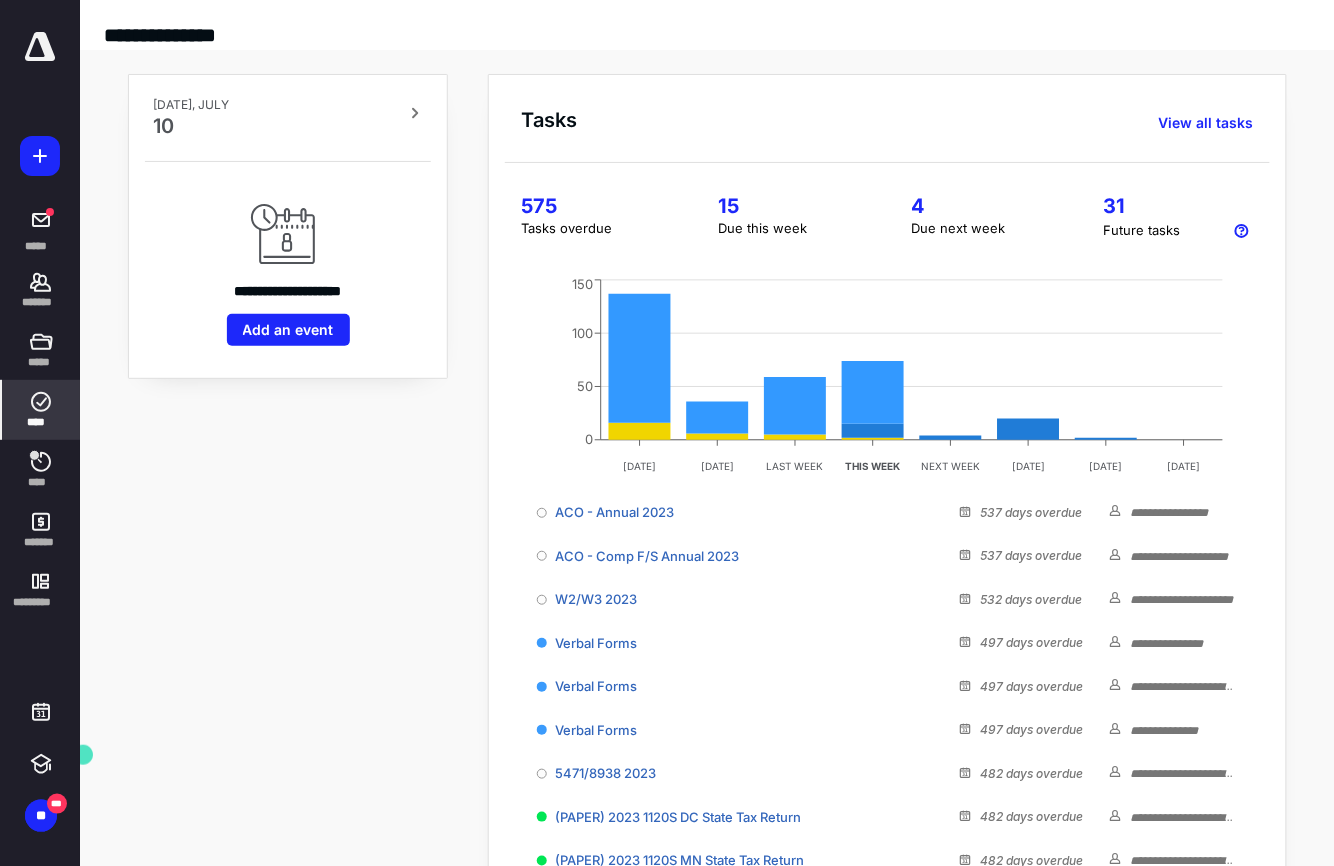 click 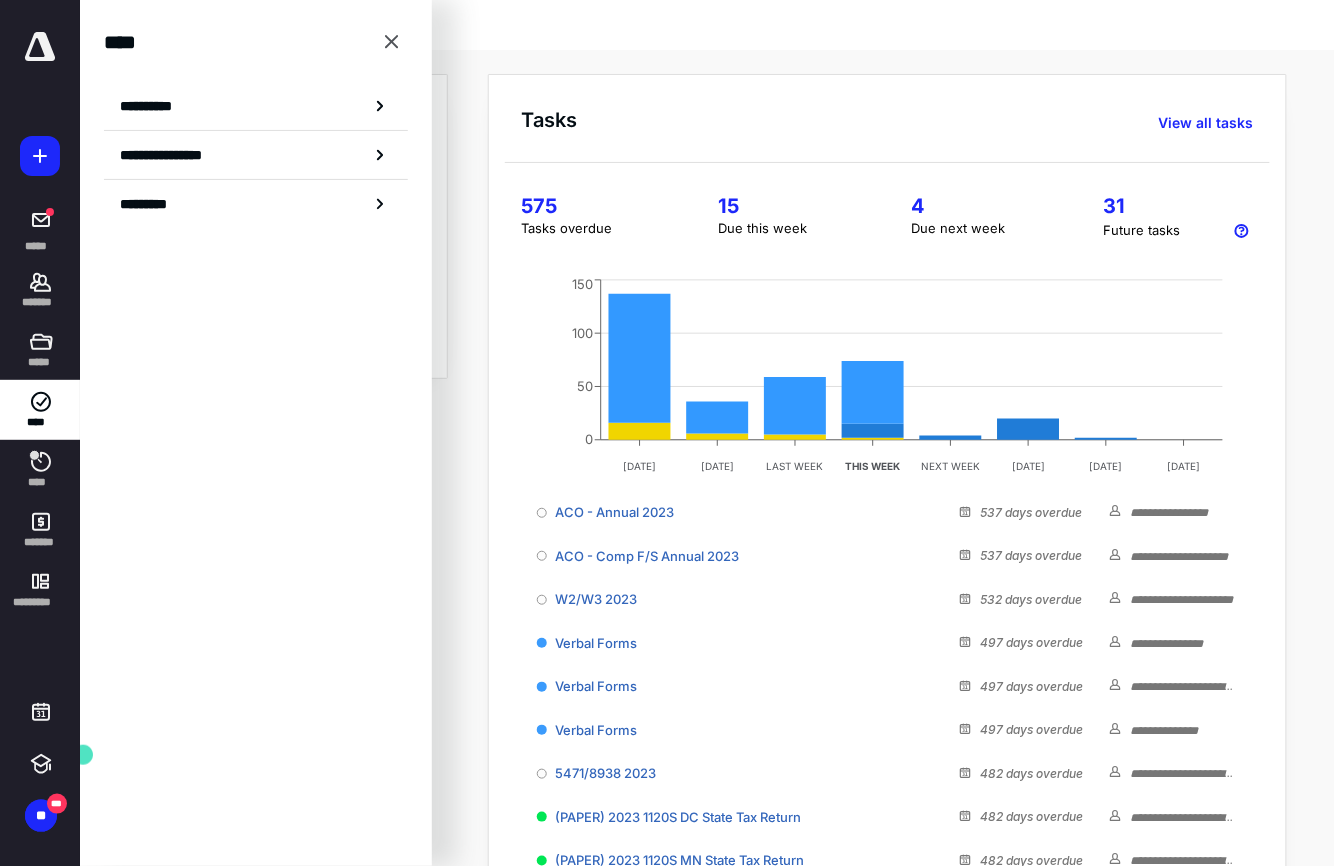click on "**********" at bounding box center (153, 106) 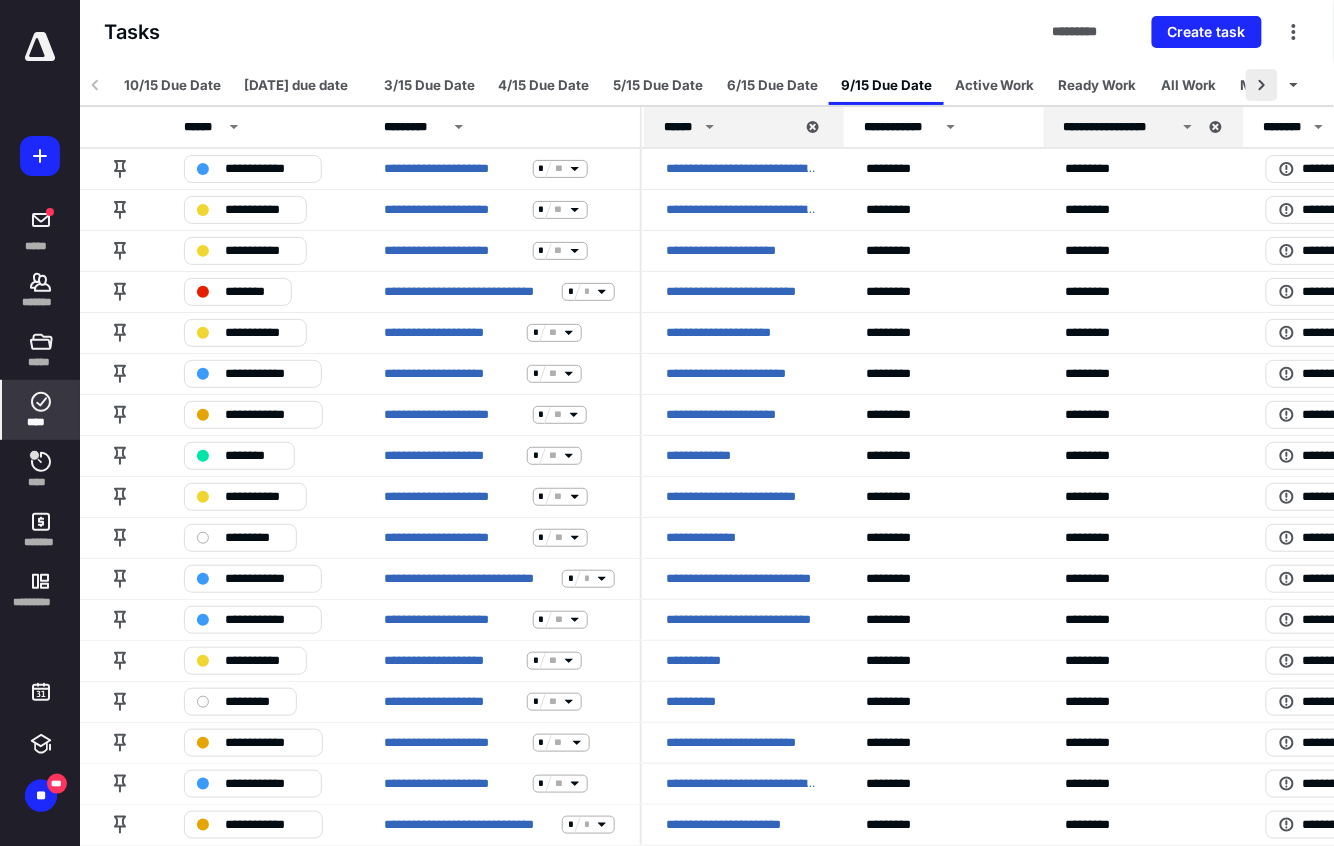 click at bounding box center [1262, 85] 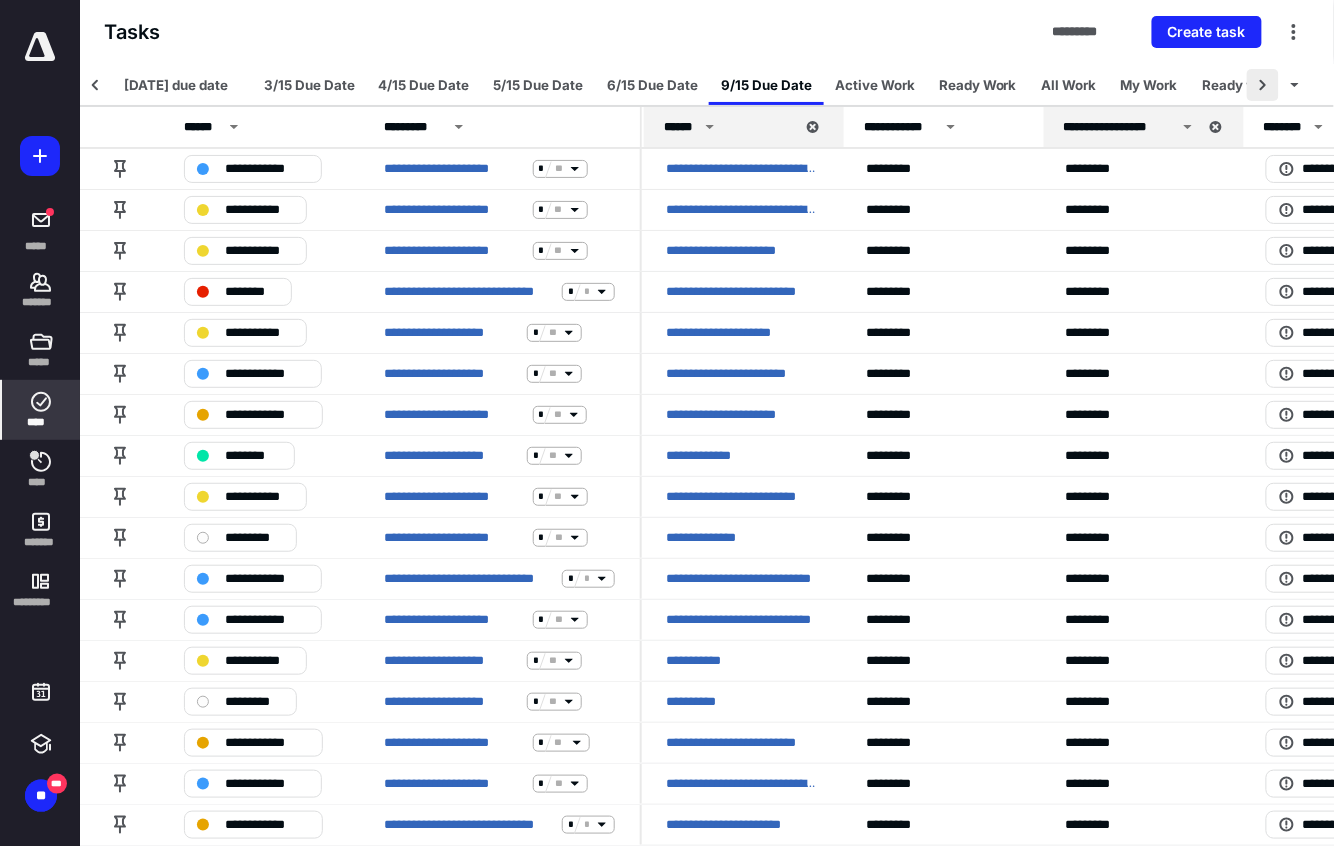 click at bounding box center [1263, 85] 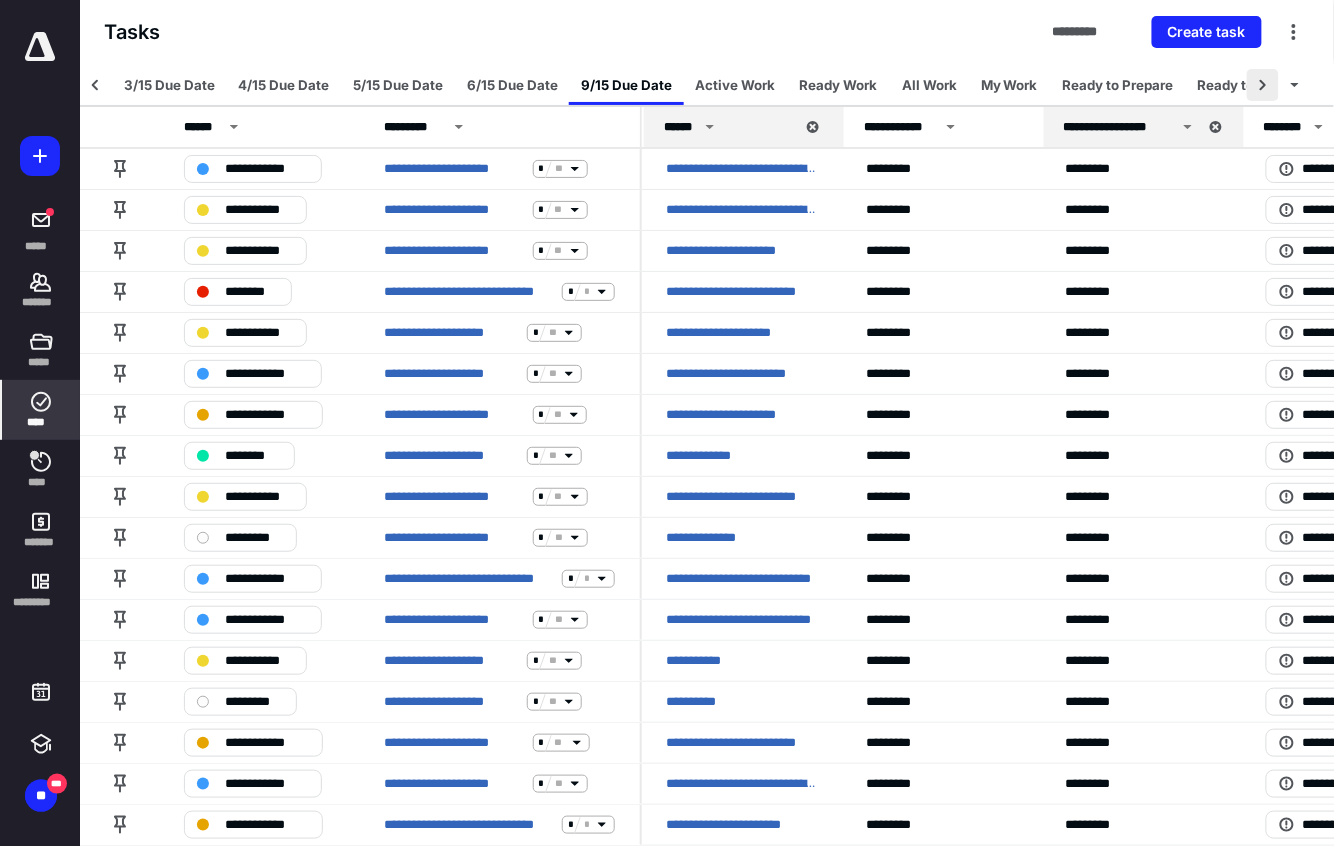 click at bounding box center [1263, 85] 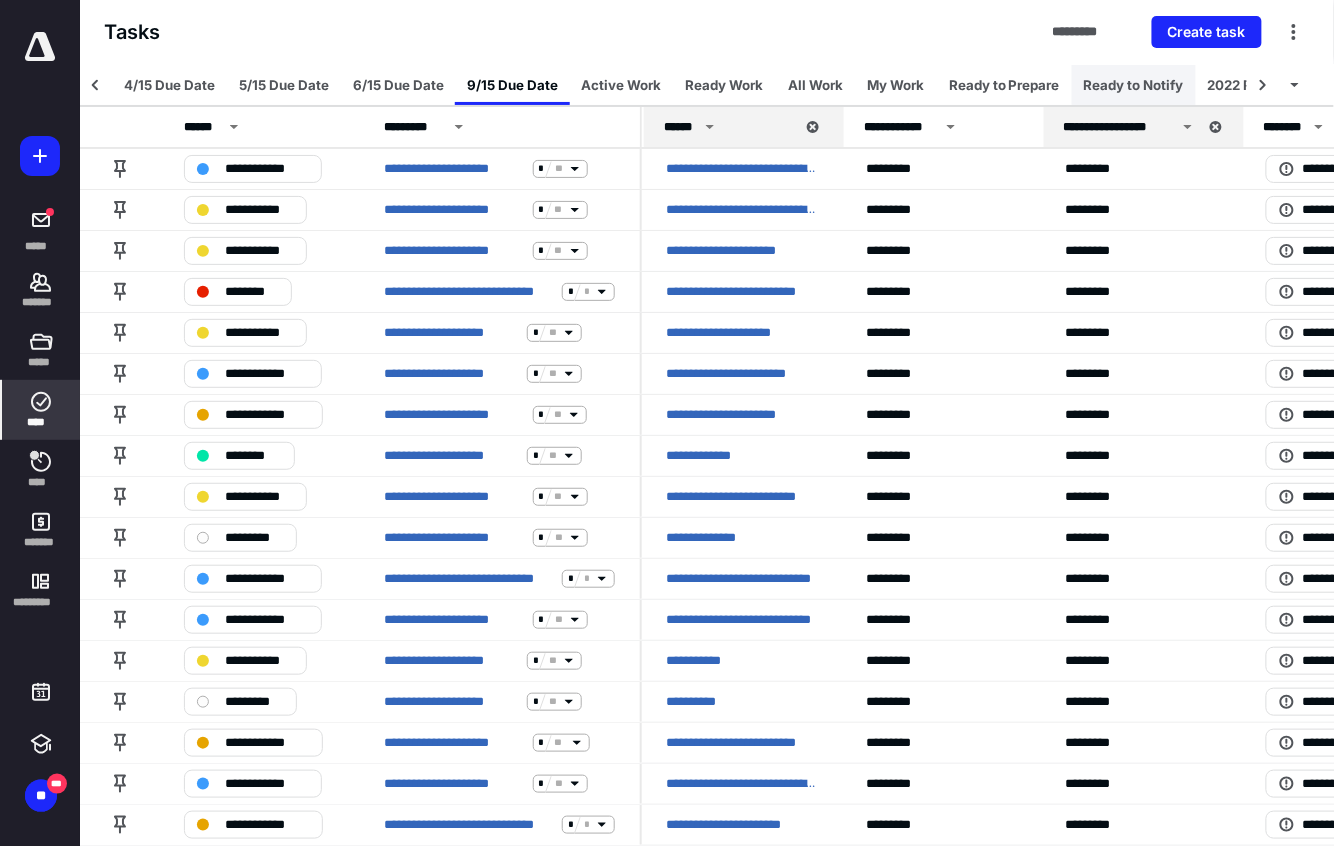 click on "Ready to Notify" at bounding box center (1134, 85) 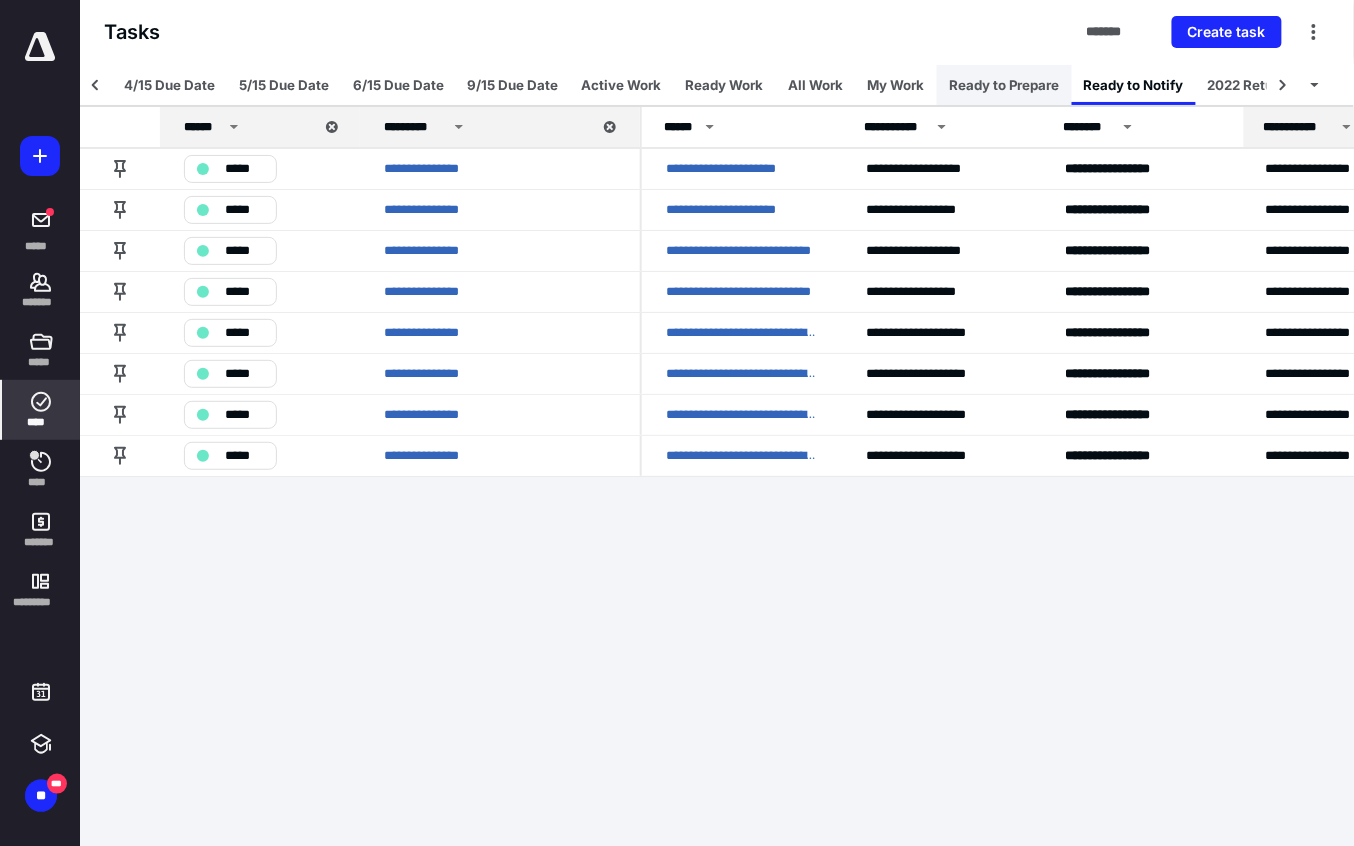 click on "Ready to Prepare" at bounding box center (1004, 85) 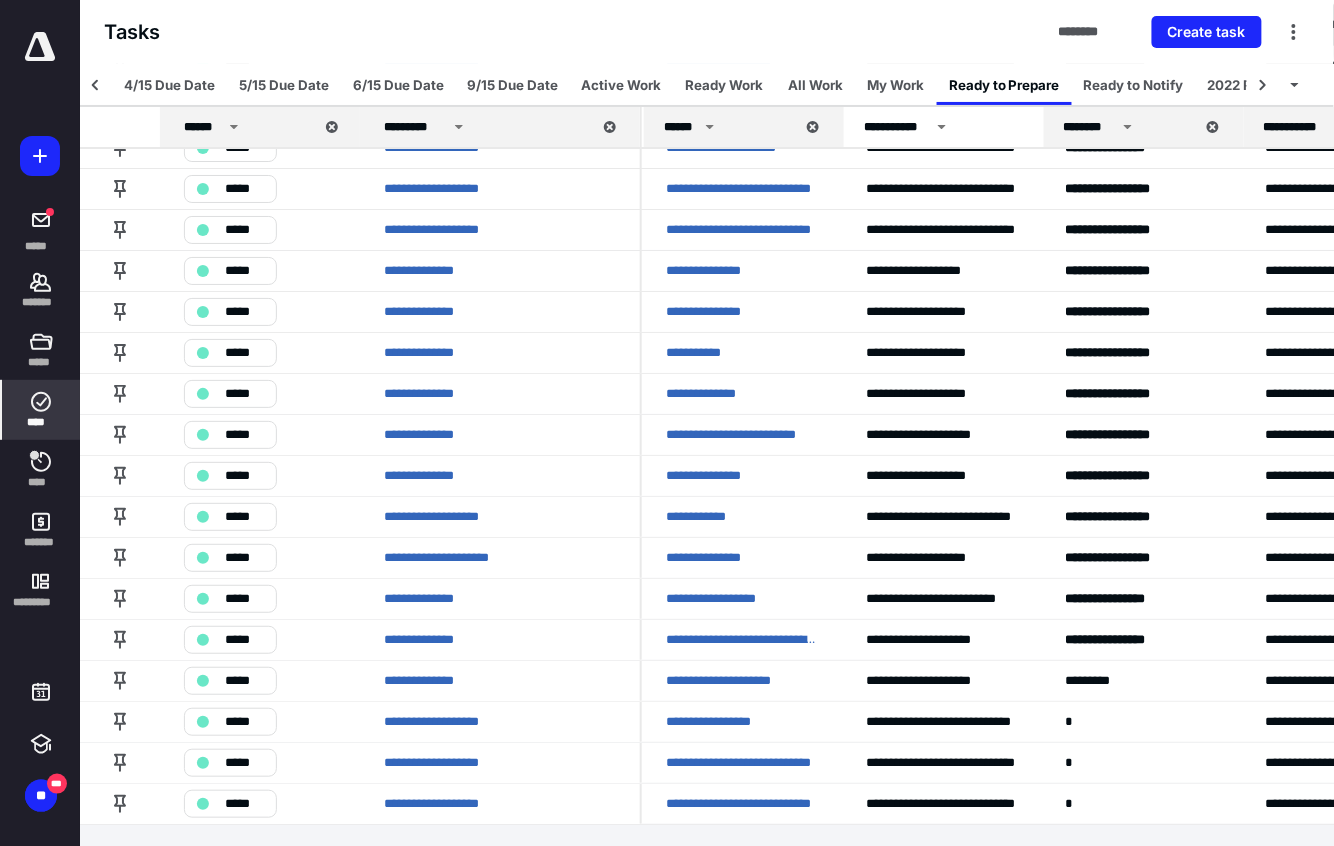 scroll, scrollTop: 1888, scrollLeft: 0, axis: vertical 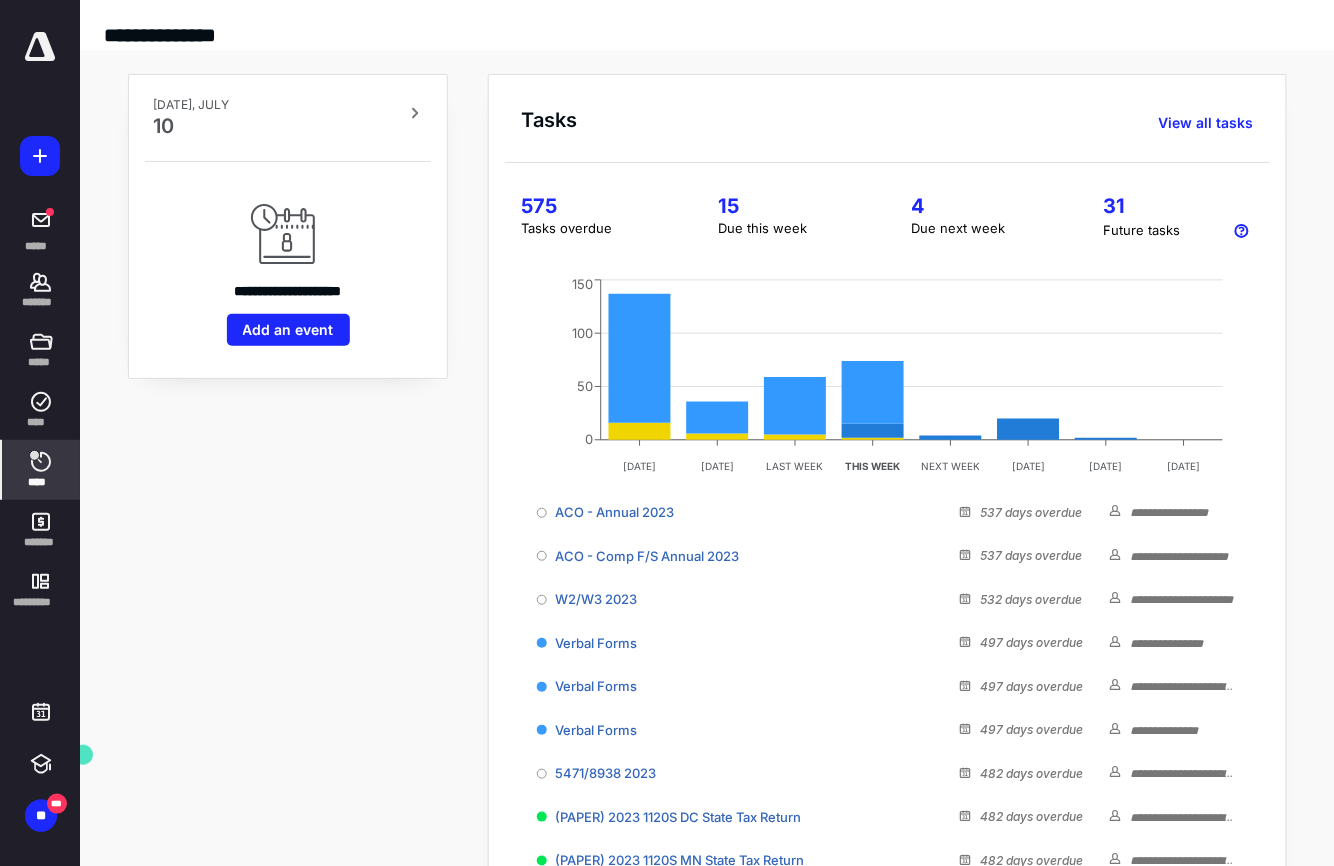 click on "****" at bounding box center [41, 482] 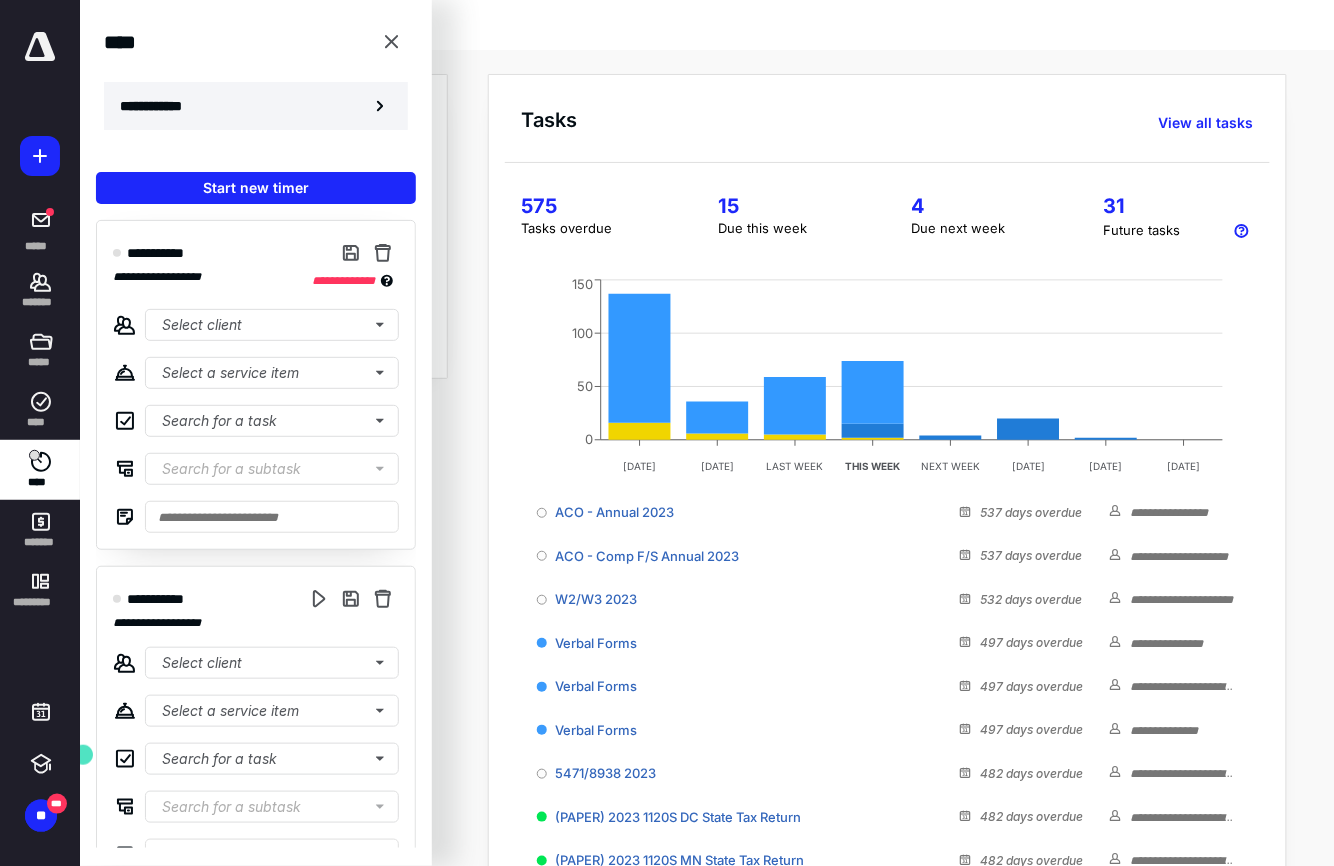 click on "**********" at bounding box center (162, 106) 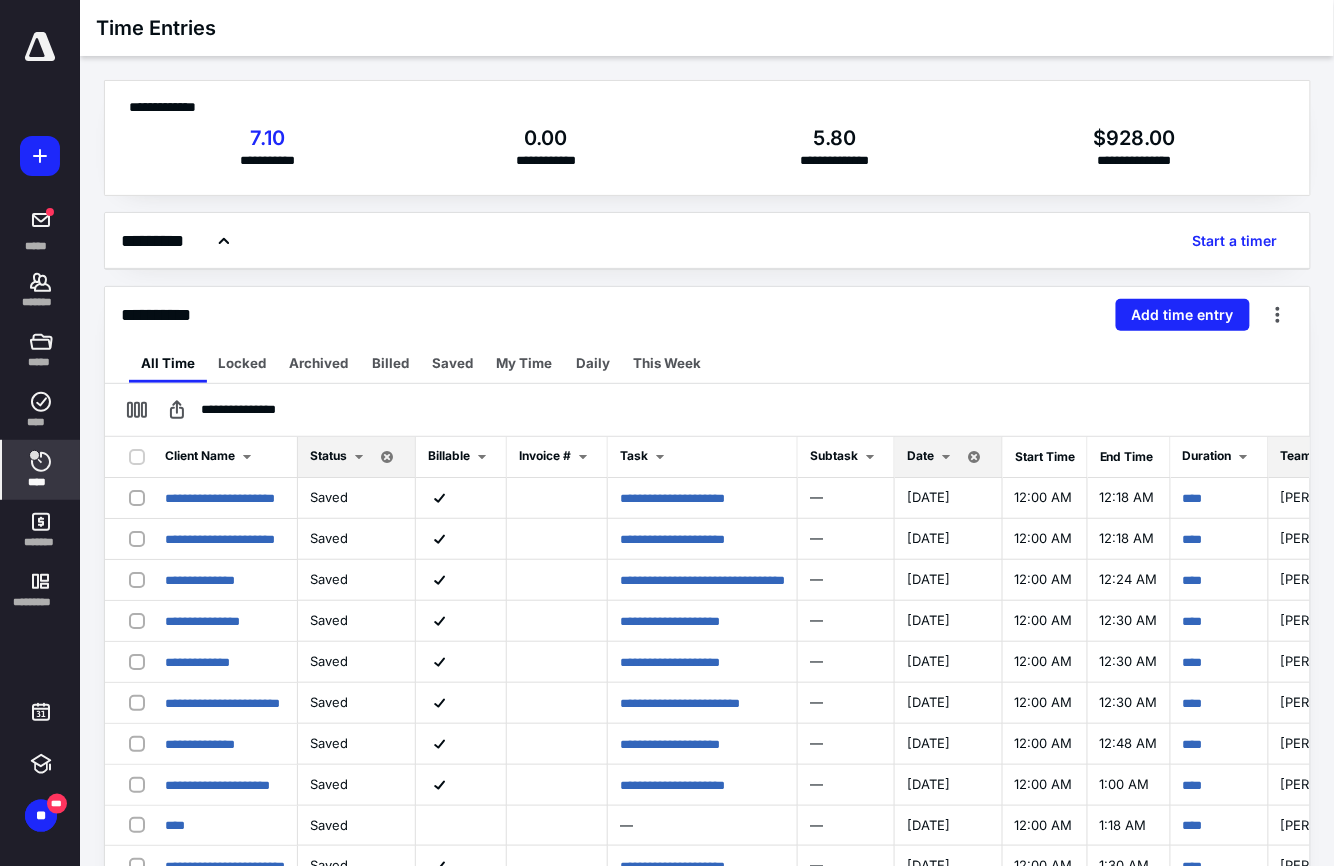 click on "Date" at bounding box center (949, 457) 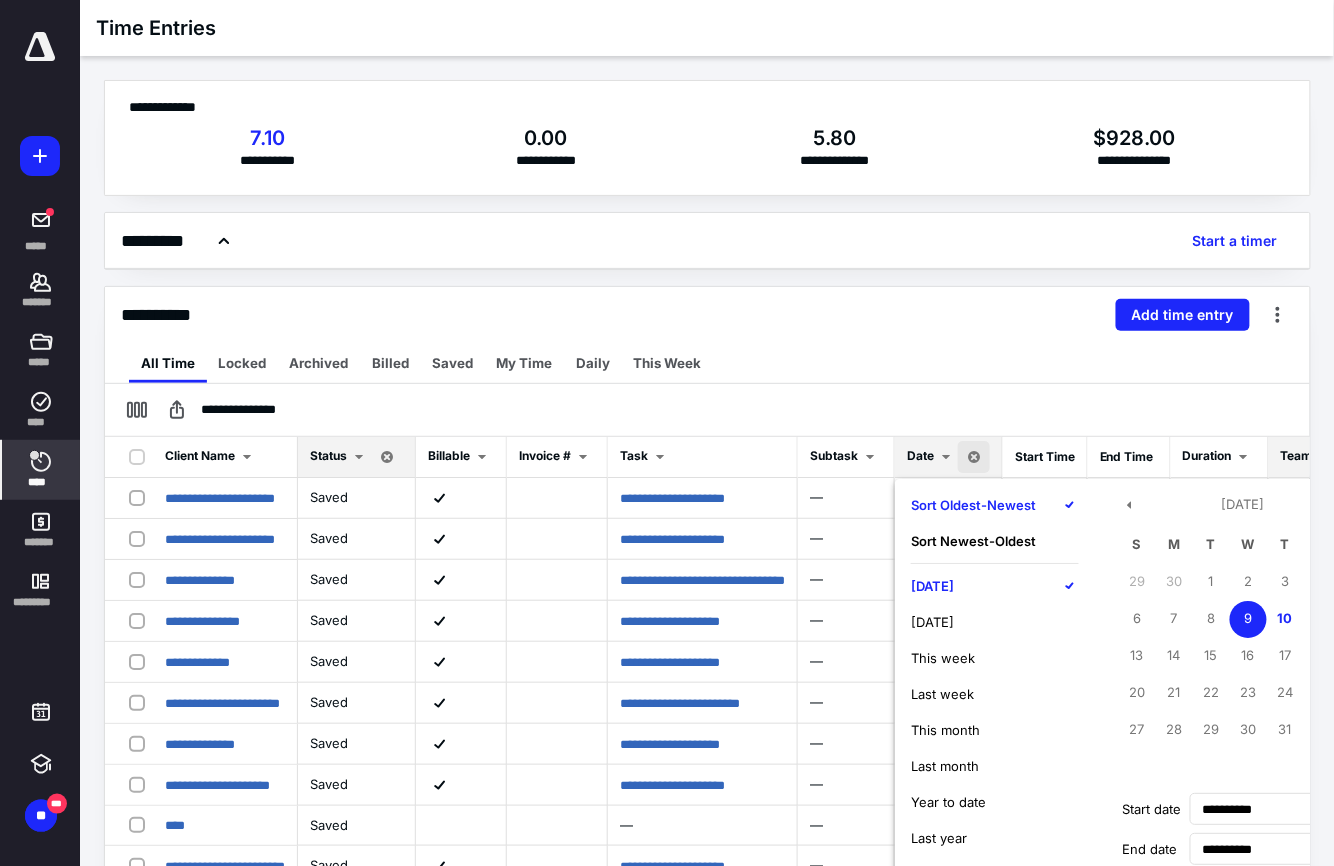 click on "[DATE]" at bounding box center [932, 586] 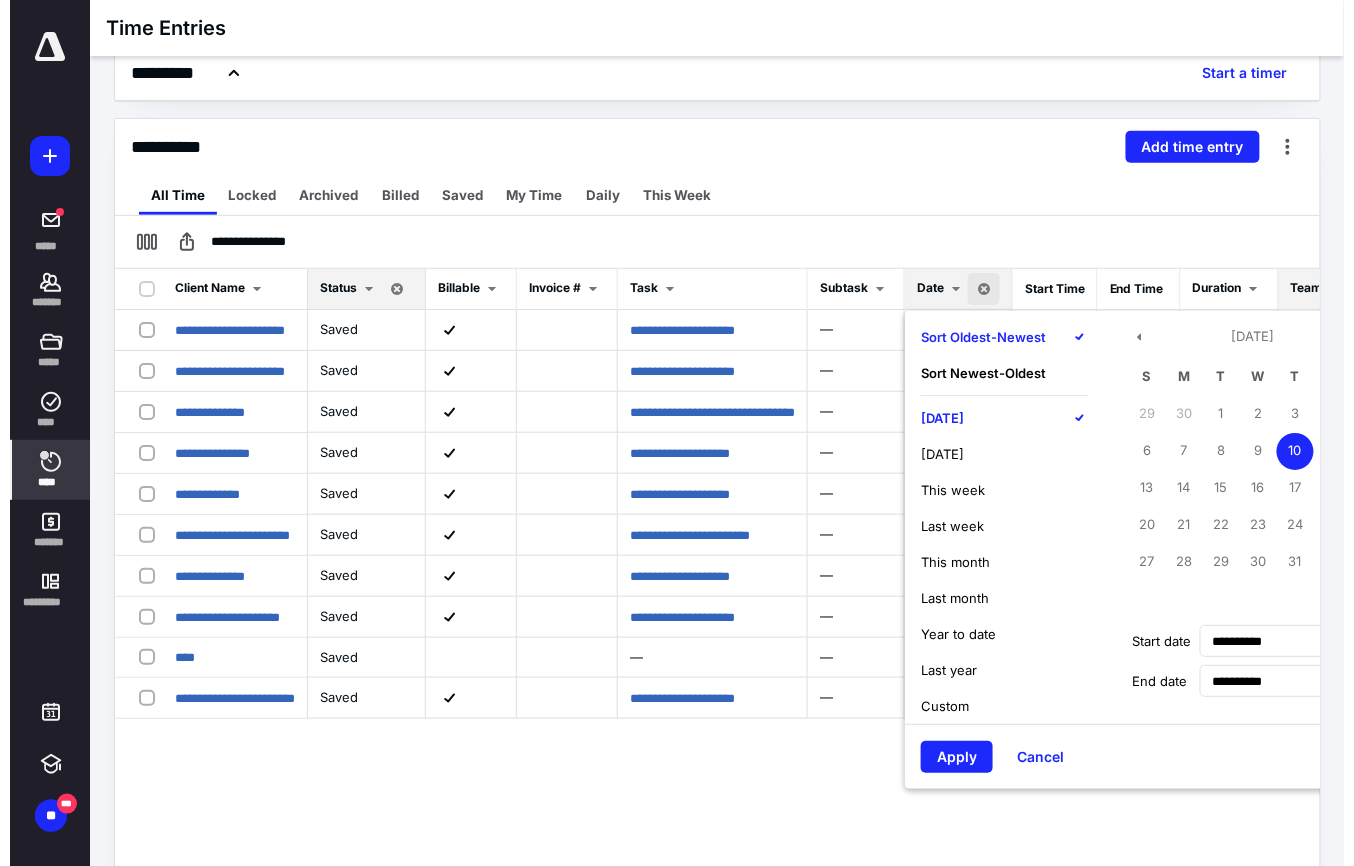 scroll, scrollTop: 232, scrollLeft: 0, axis: vertical 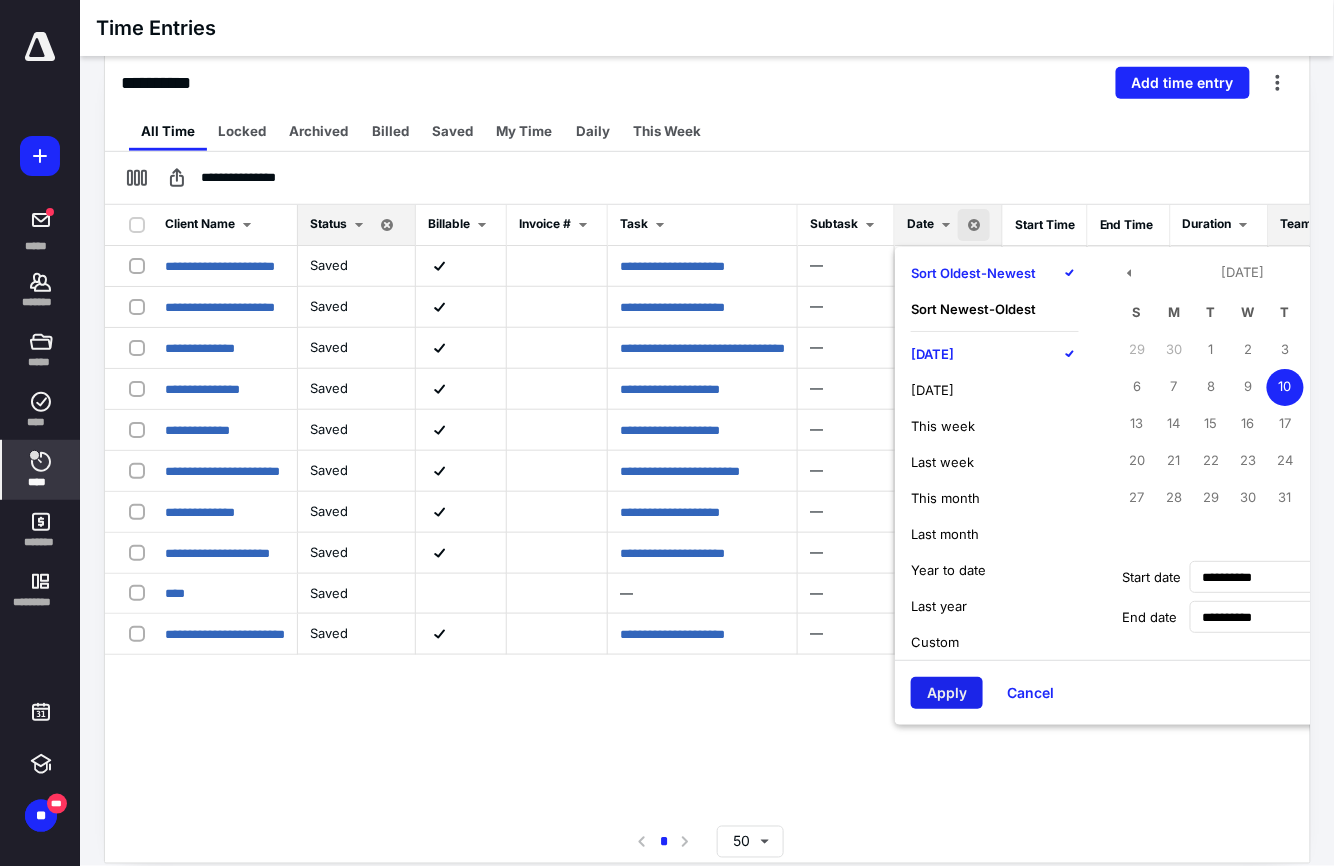 click on "Apply" at bounding box center [947, 693] 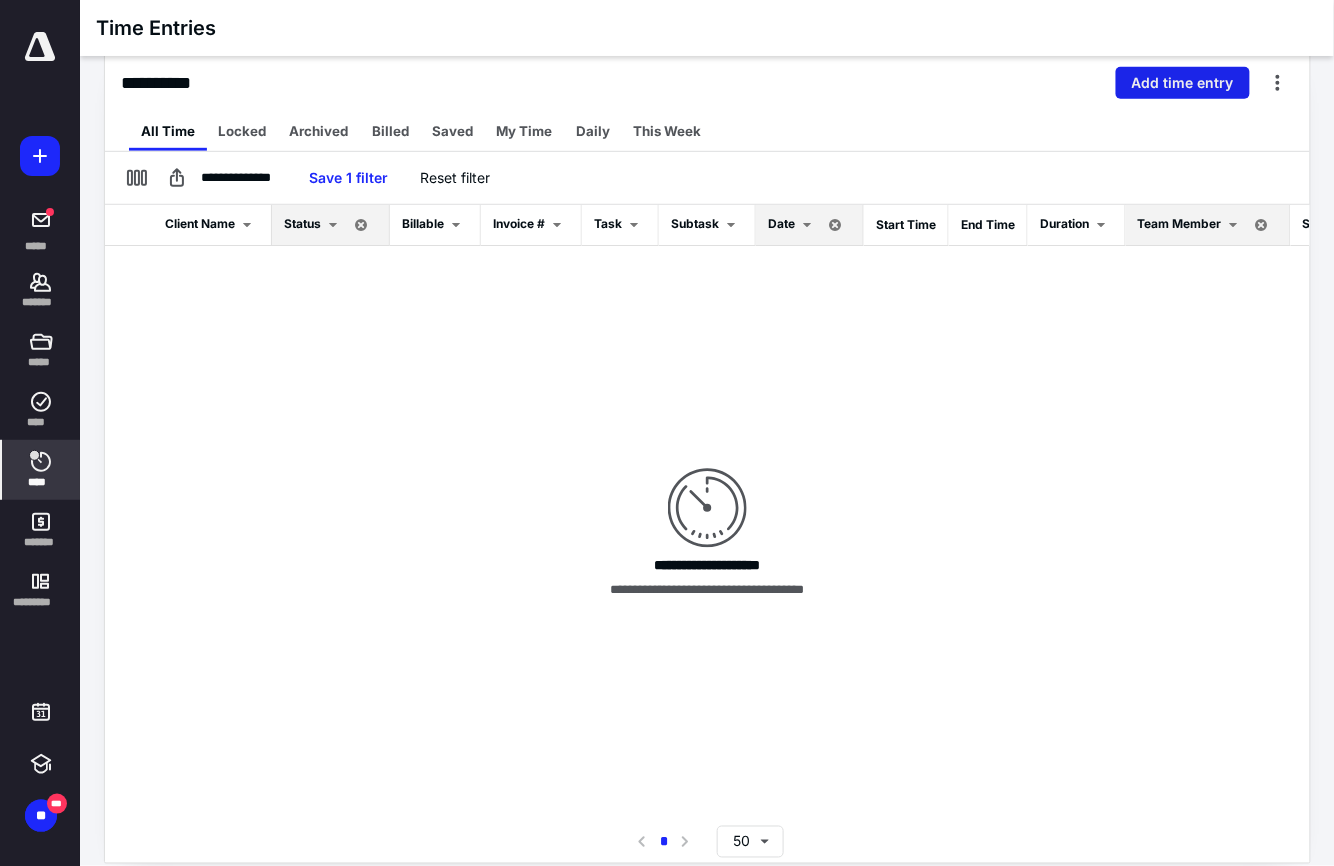 click on "Add time entry" at bounding box center (1183, 83) 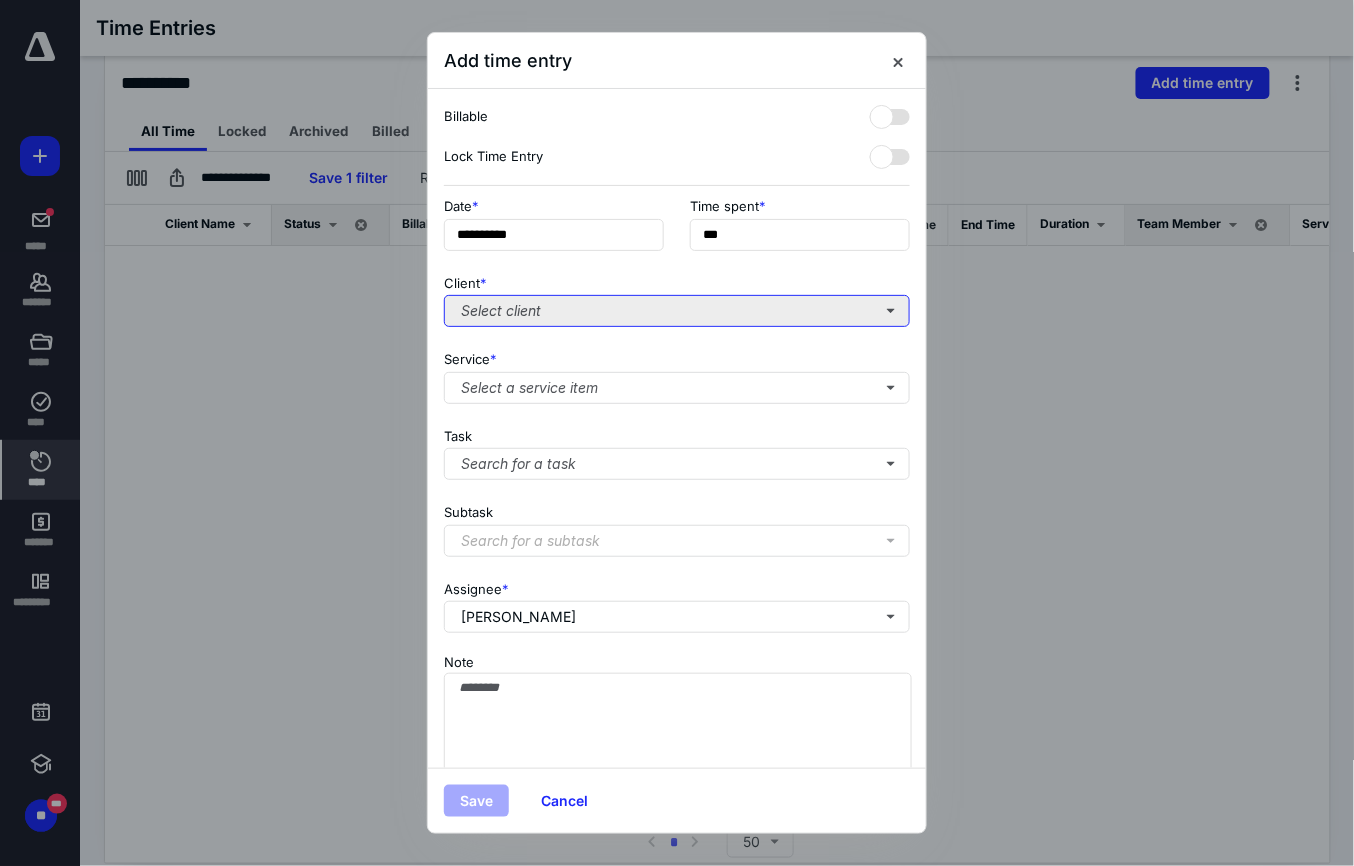 click on "Select client" at bounding box center (677, 311) 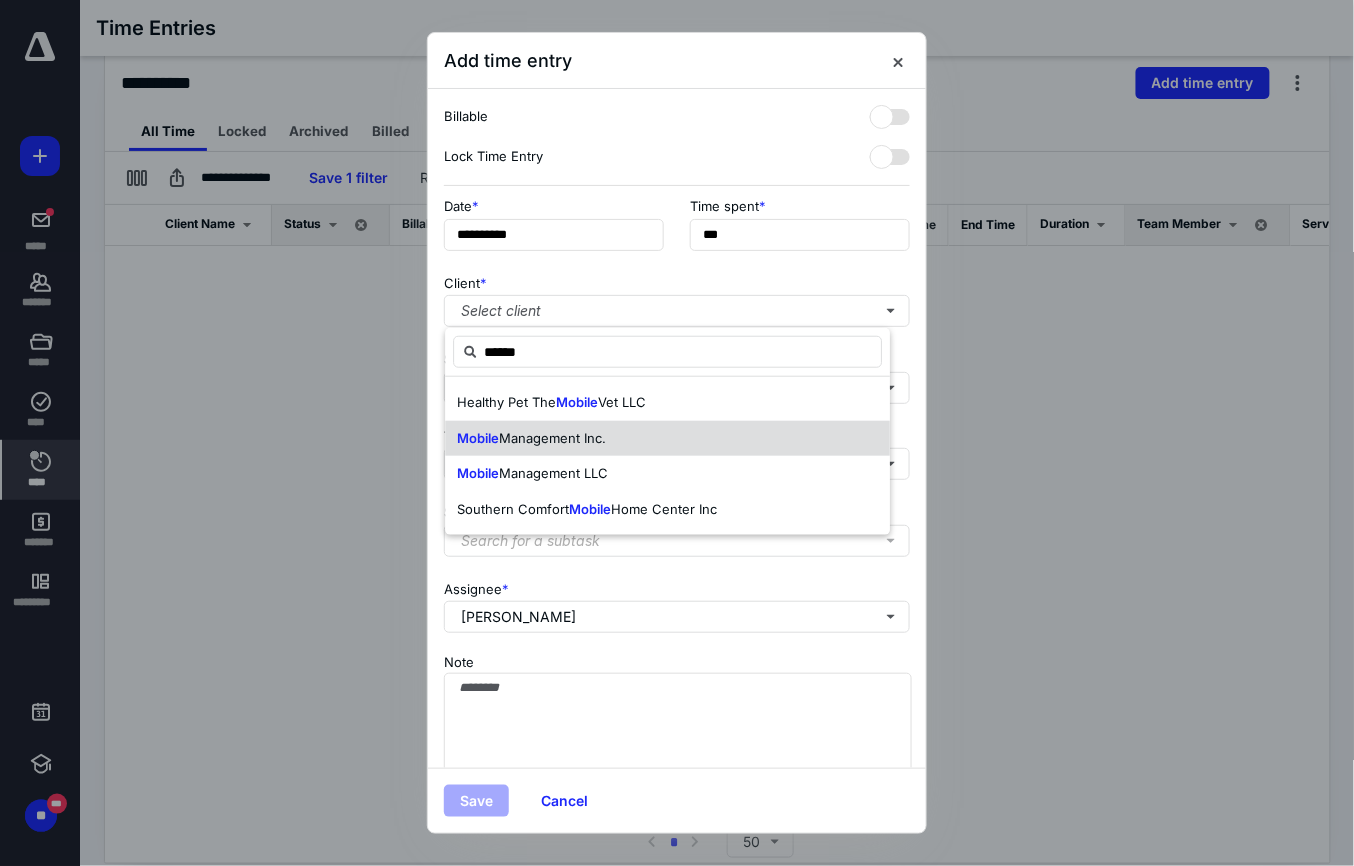 click on "Mobile  Management Inc." at bounding box center (667, 439) 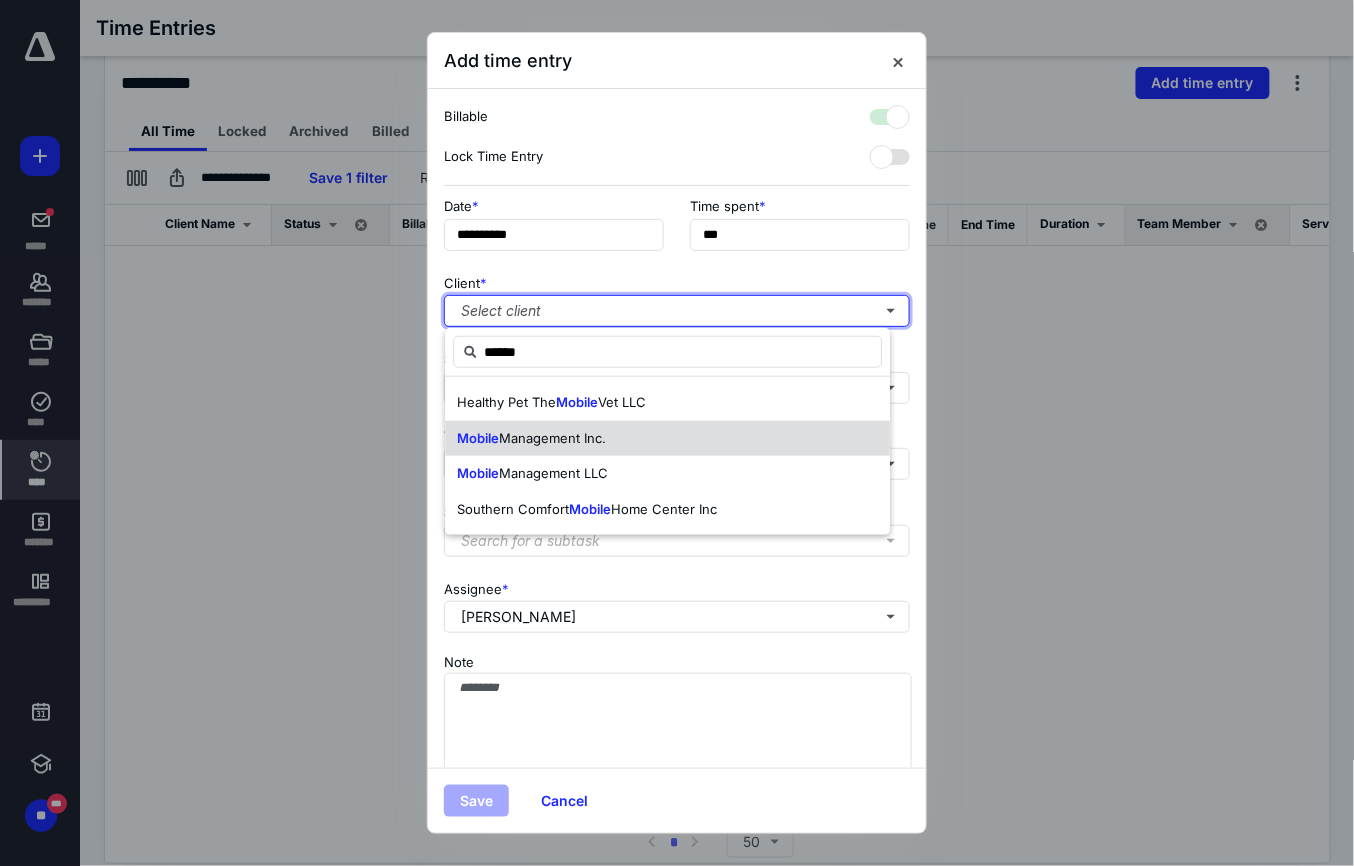 checkbox on "true" 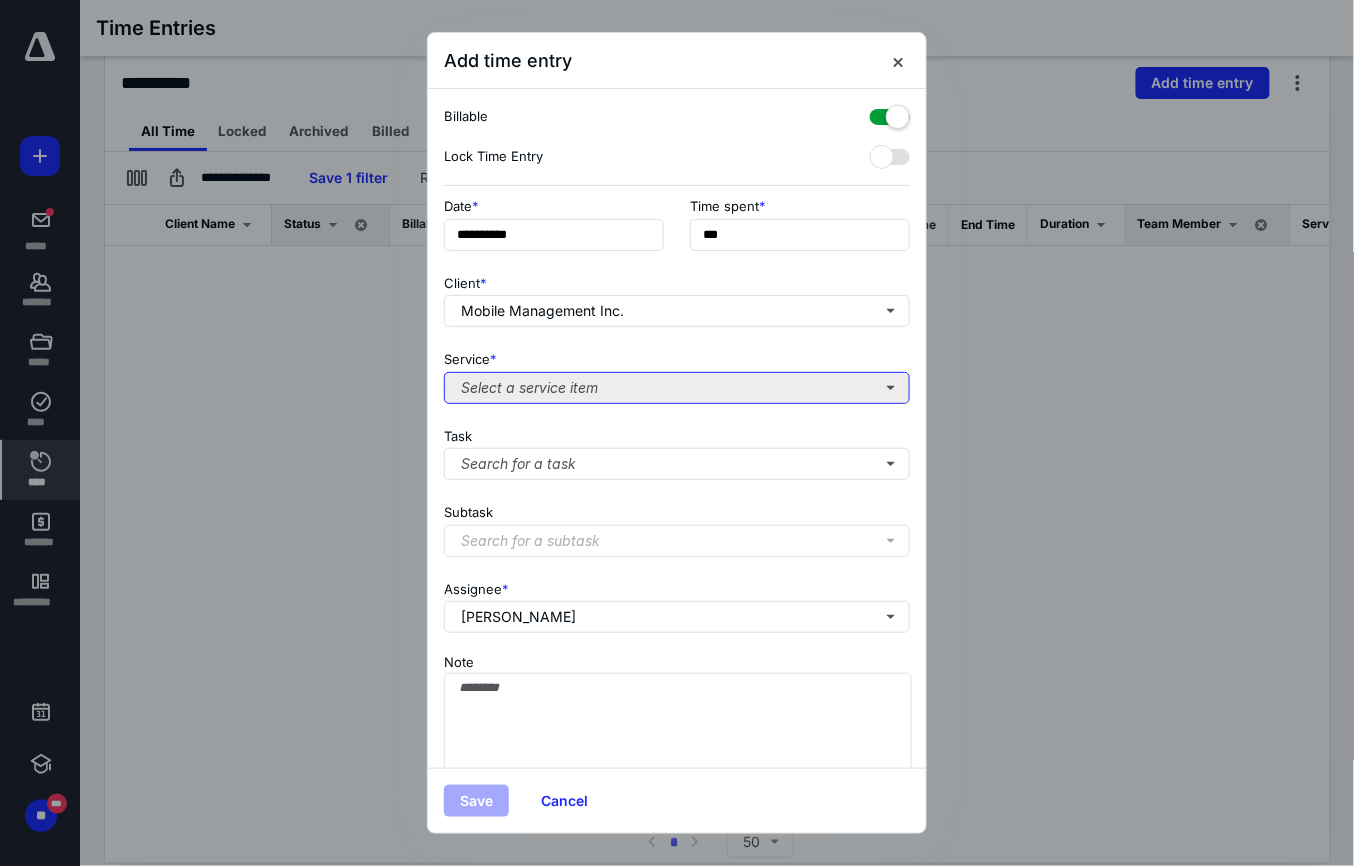 click on "Select a service item" at bounding box center [677, 388] 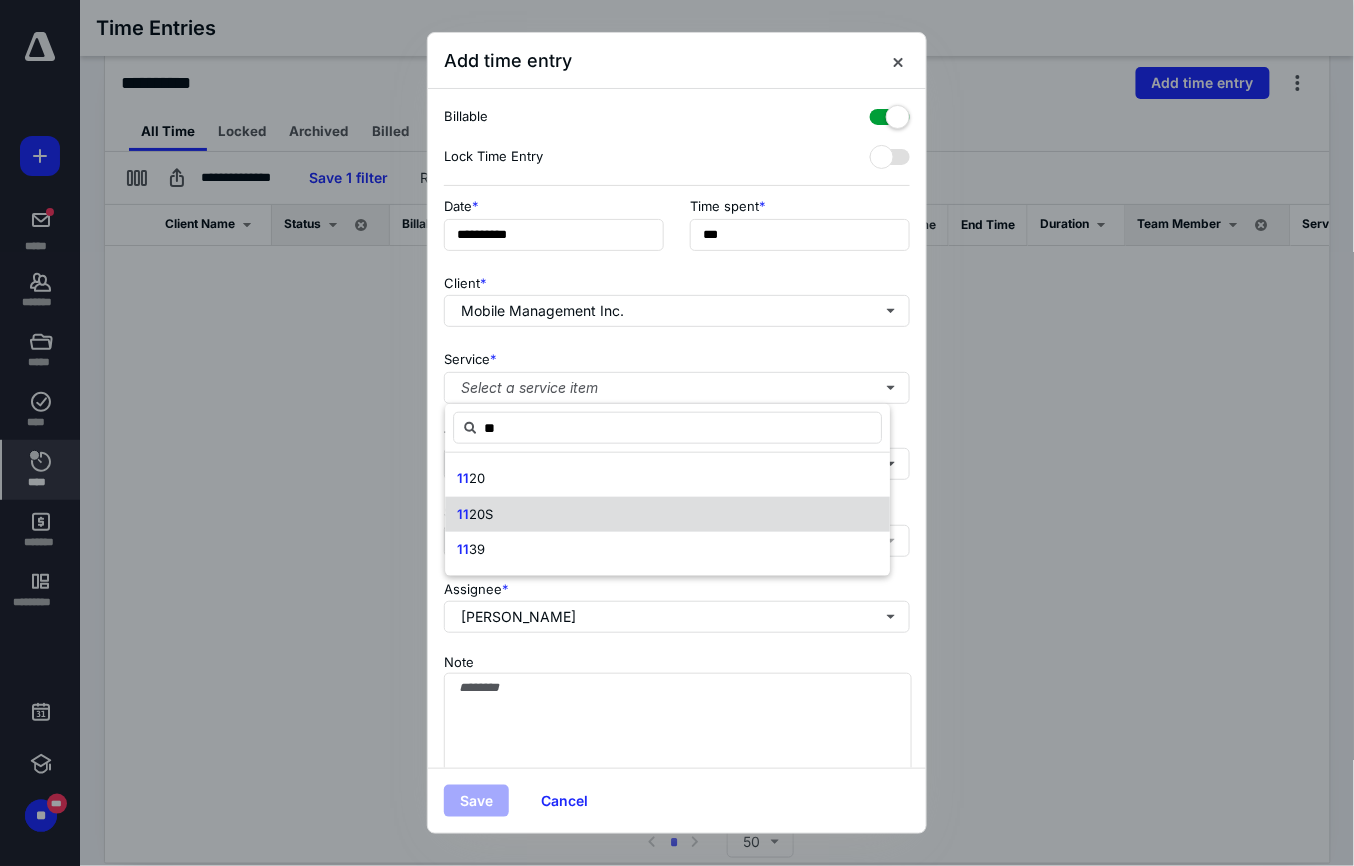 click on "20S" at bounding box center (481, 514) 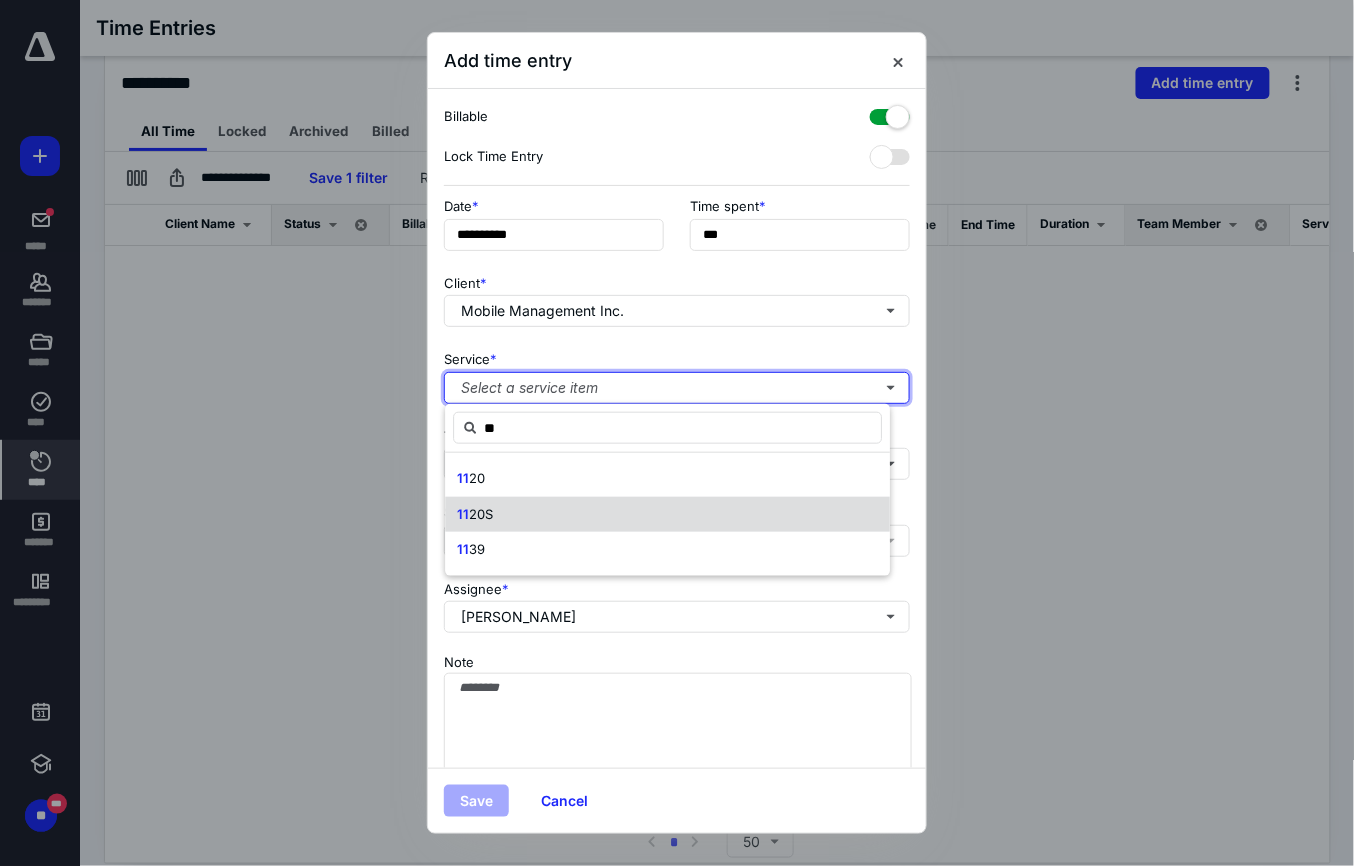 type 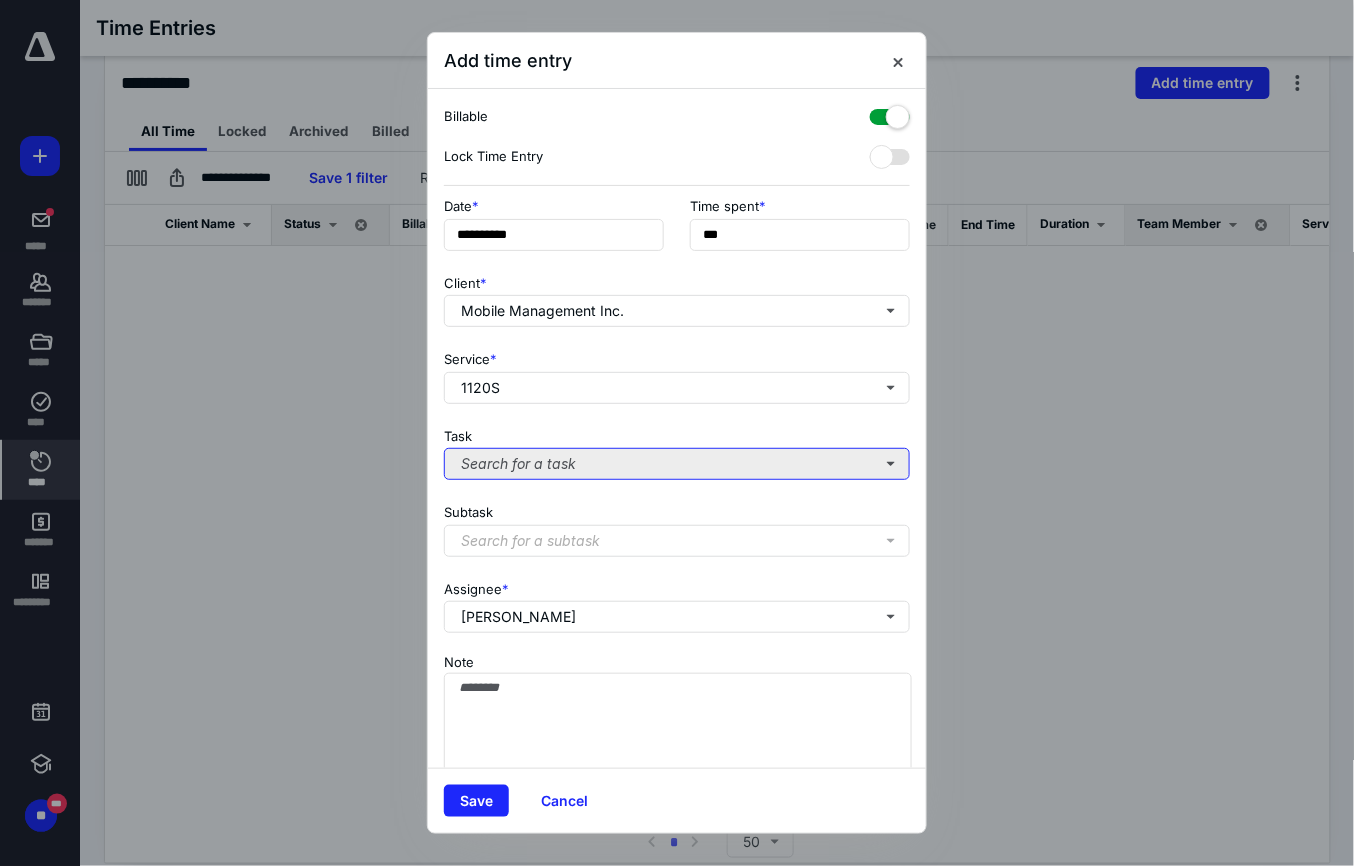 click on "Search for a task" at bounding box center [677, 464] 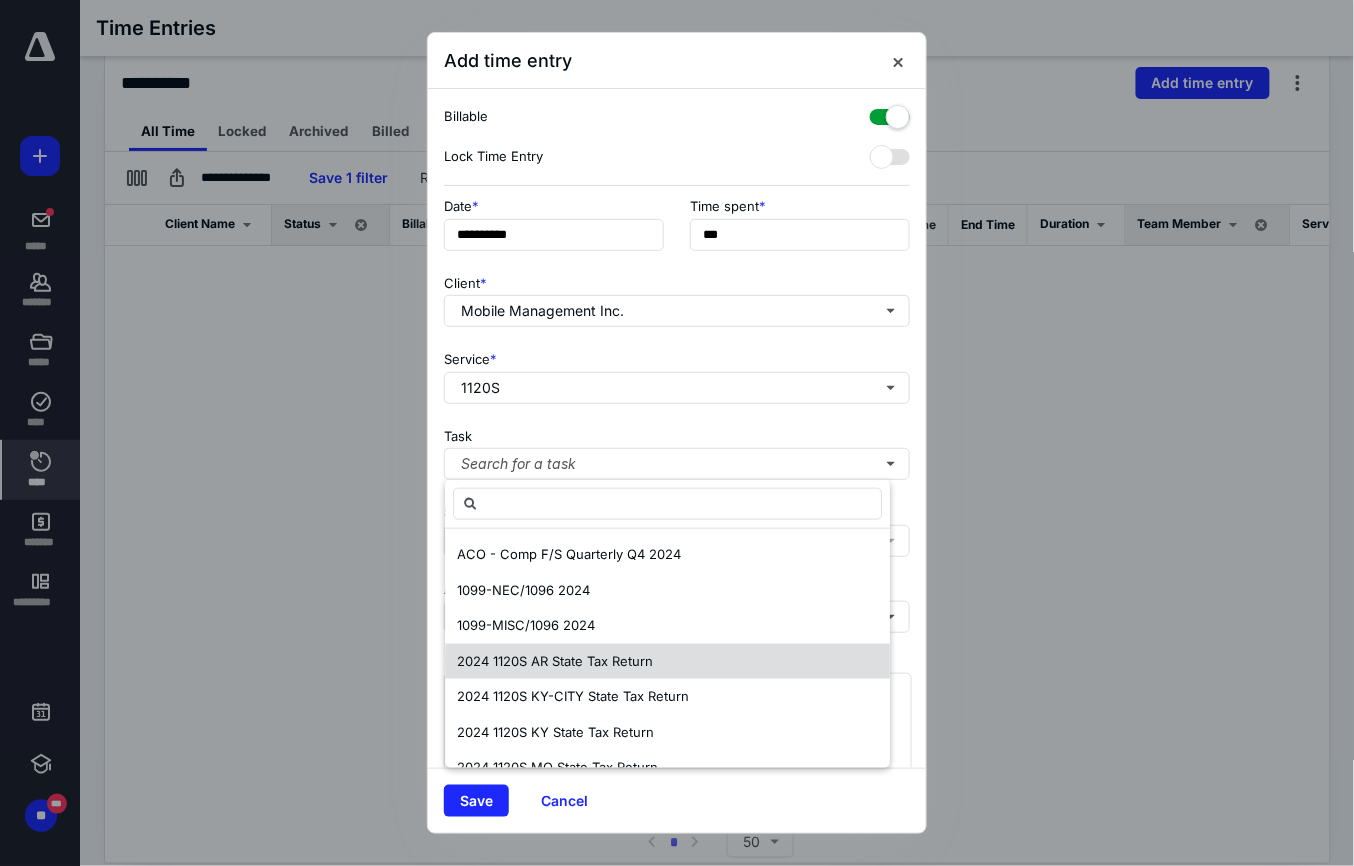 scroll, scrollTop: 204, scrollLeft: 0, axis: vertical 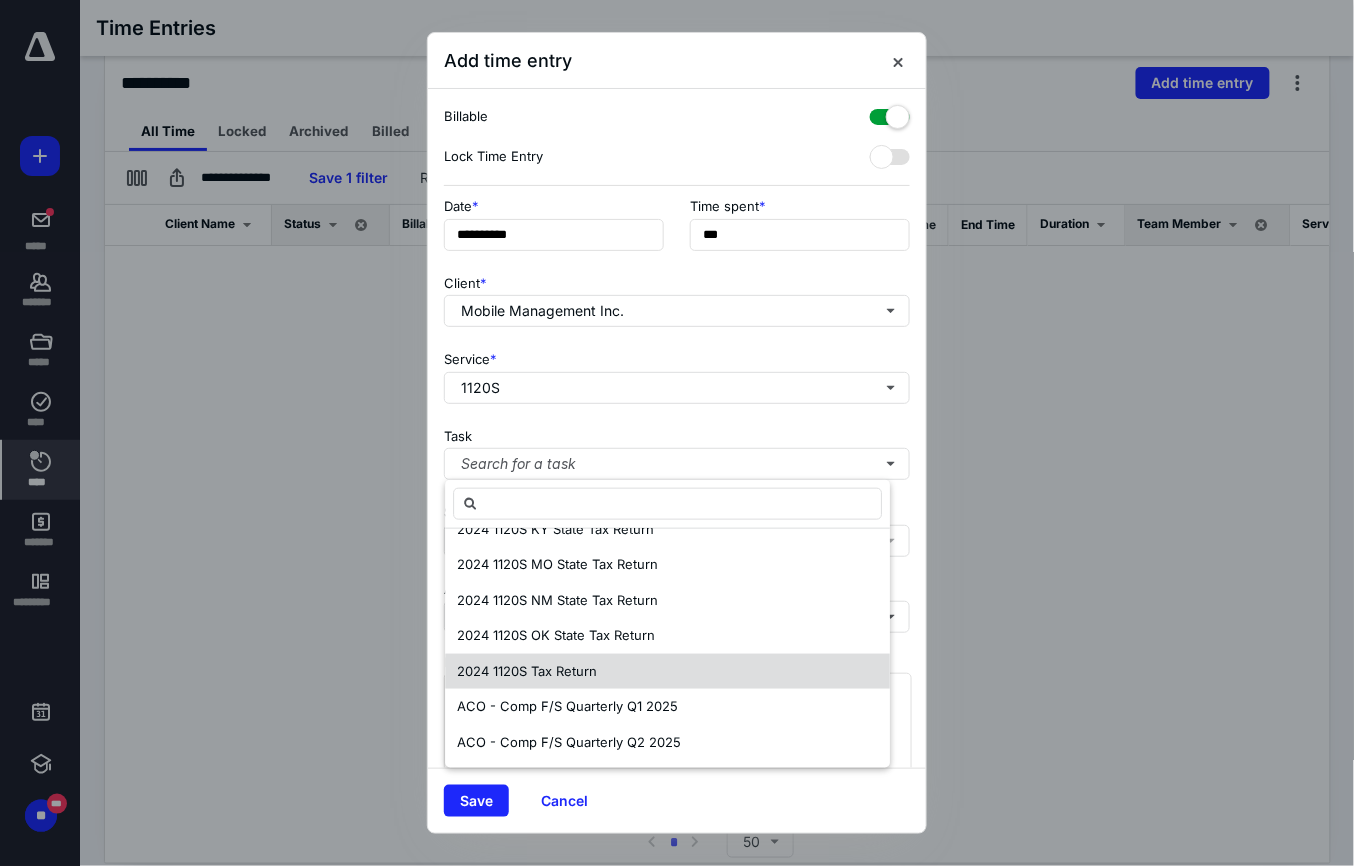click on "2024 1120S Tax Return" at bounding box center (667, 672) 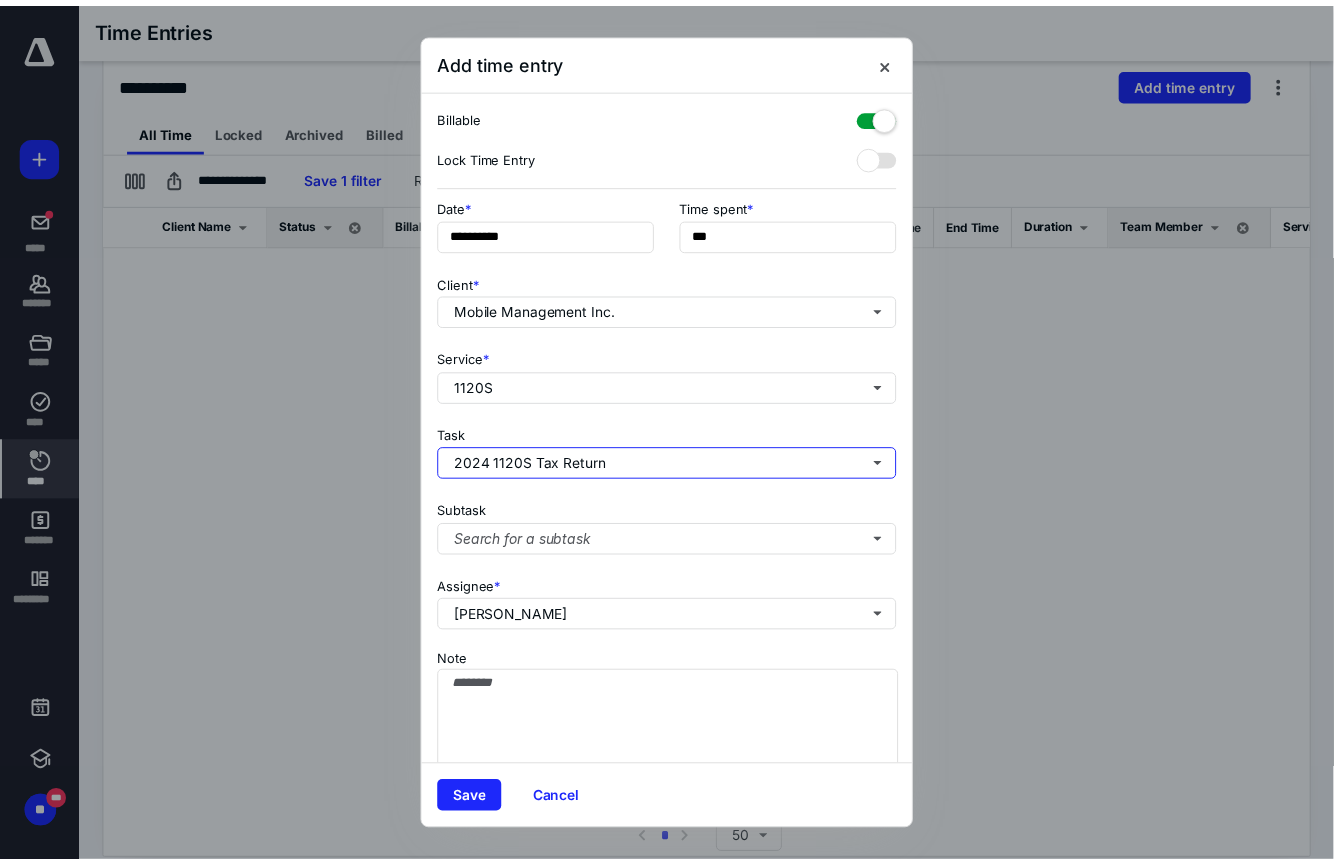 scroll, scrollTop: 0, scrollLeft: 0, axis: both 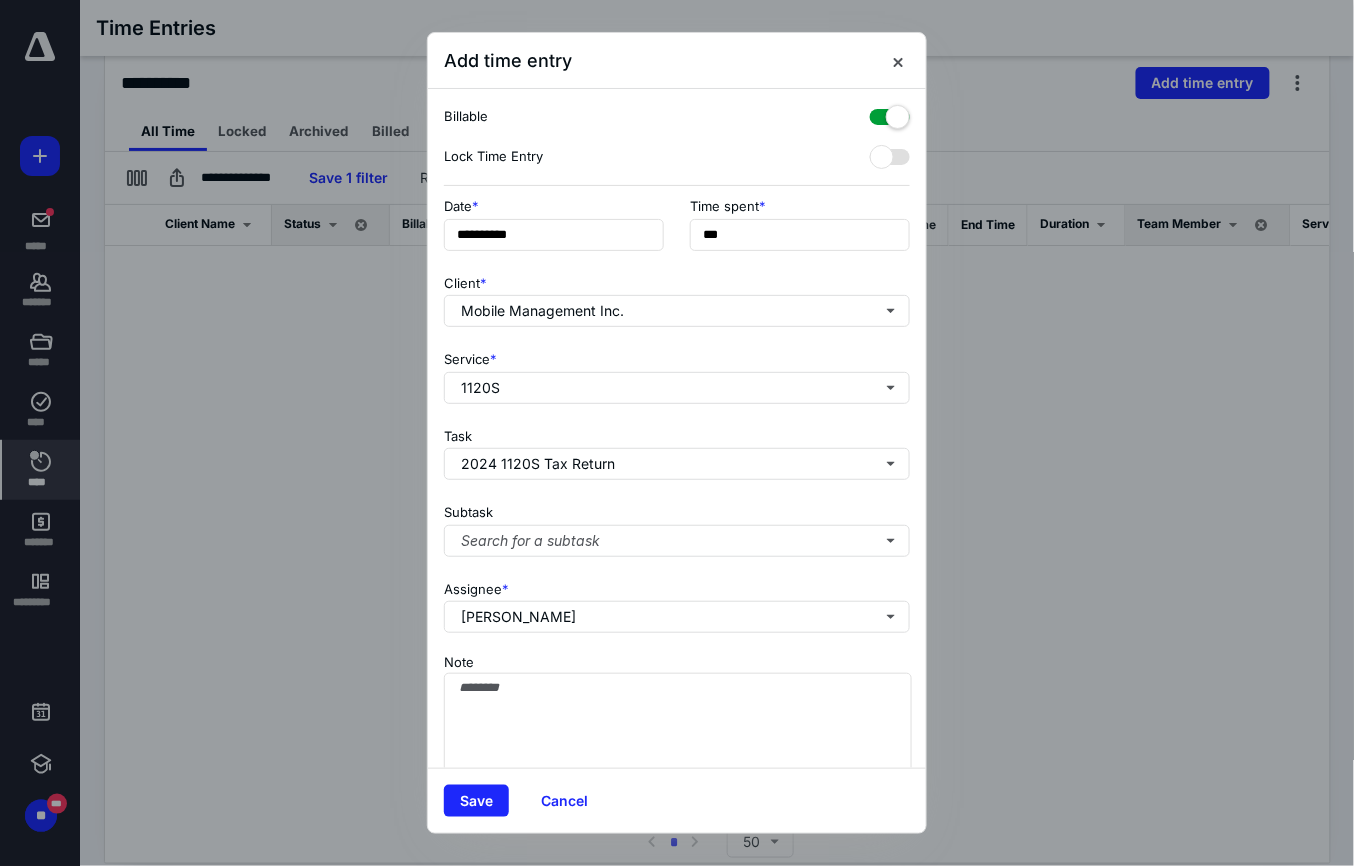 click on "Save Cancel" at bounding box center [677, 800] 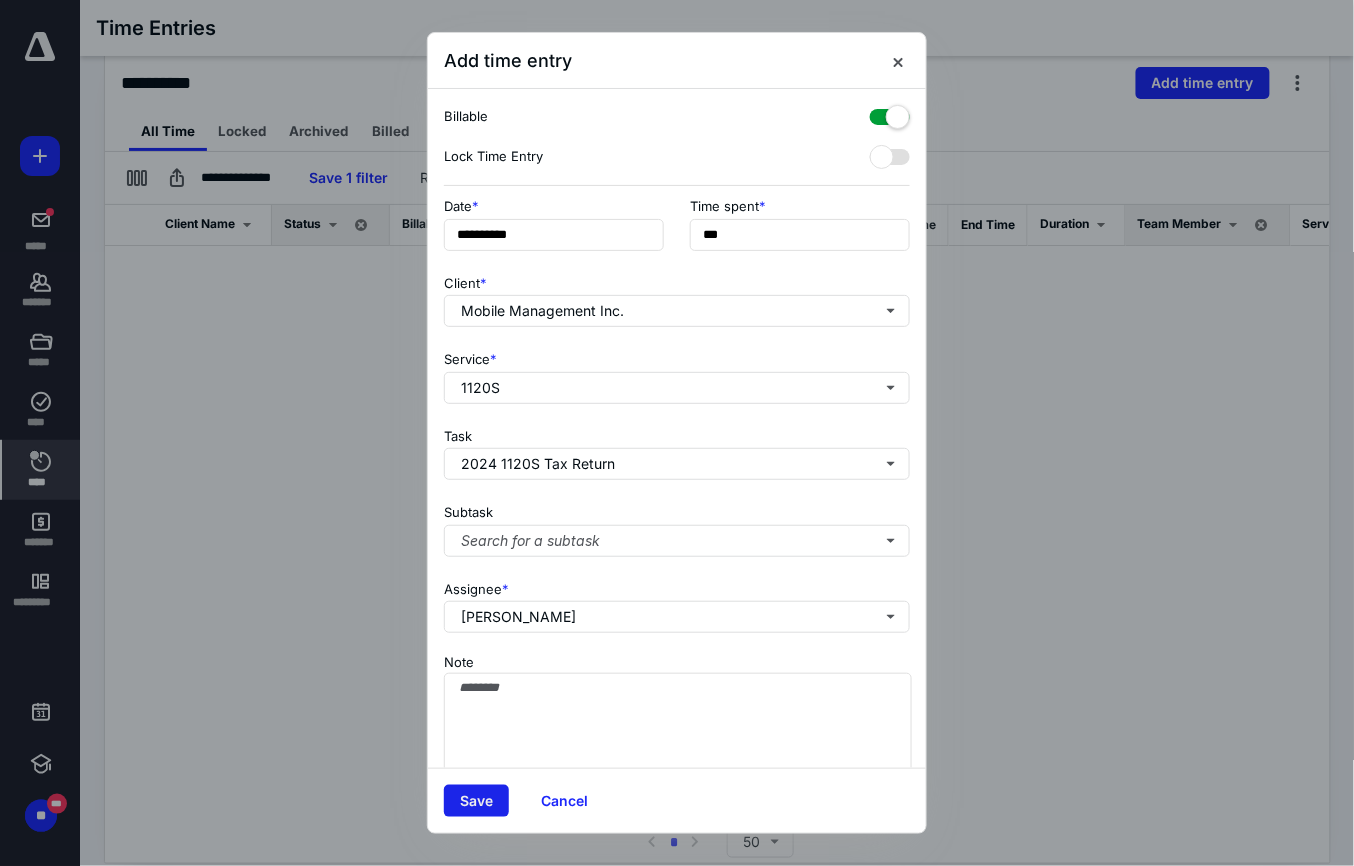 click on "Save" at bounding box center [476, 801] 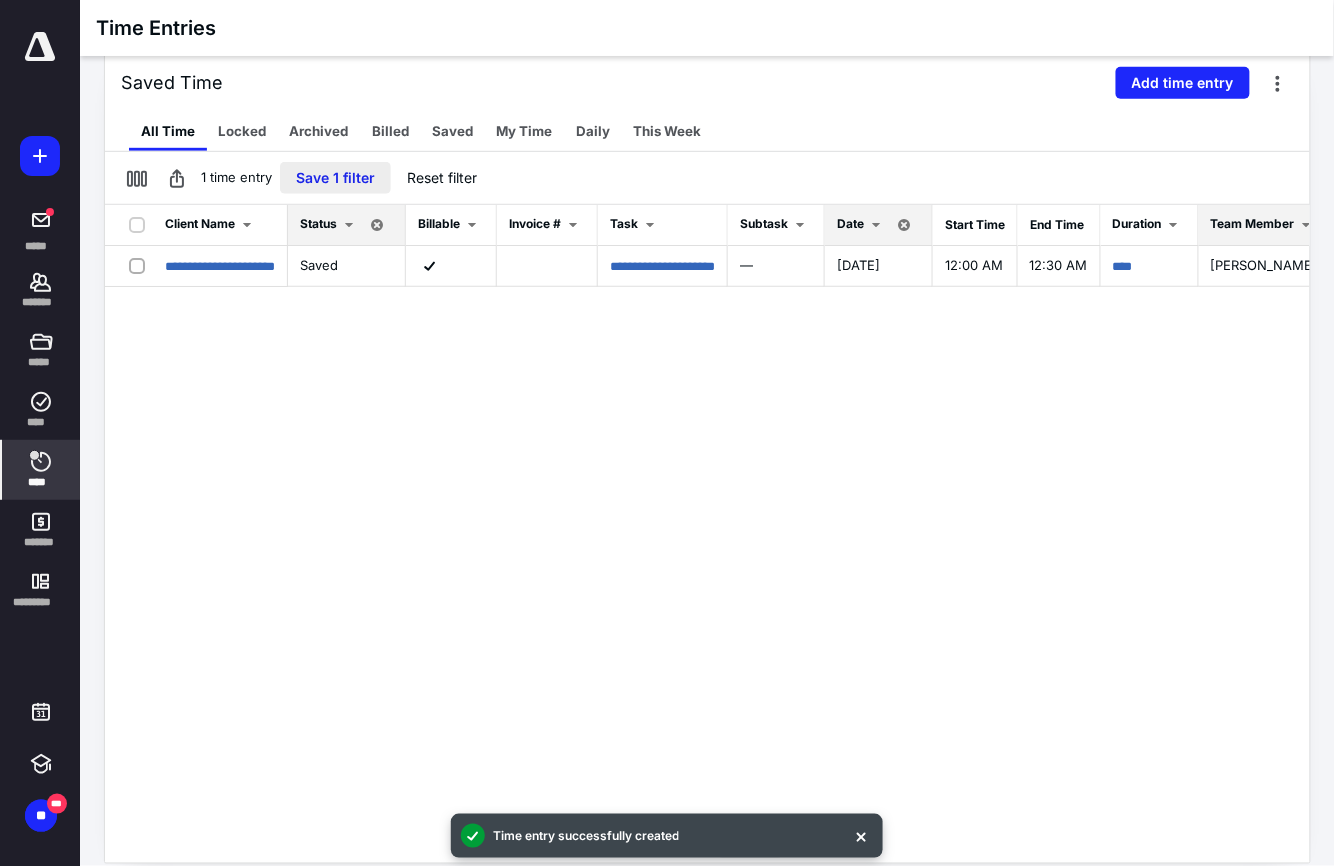 click on "Save 1 filter" at bounding box center [335, 178] 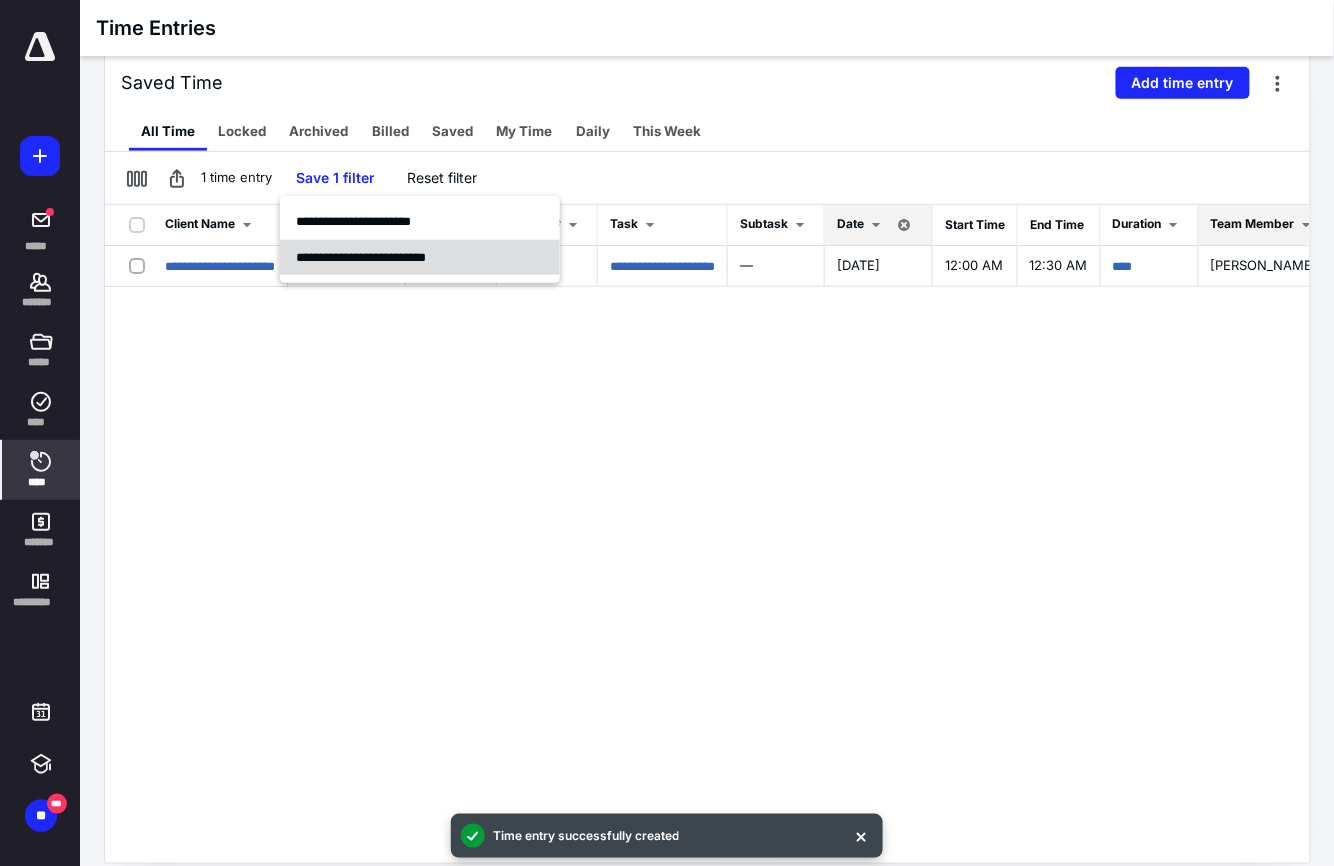 click on "**********" at bounding box center (420, 258) 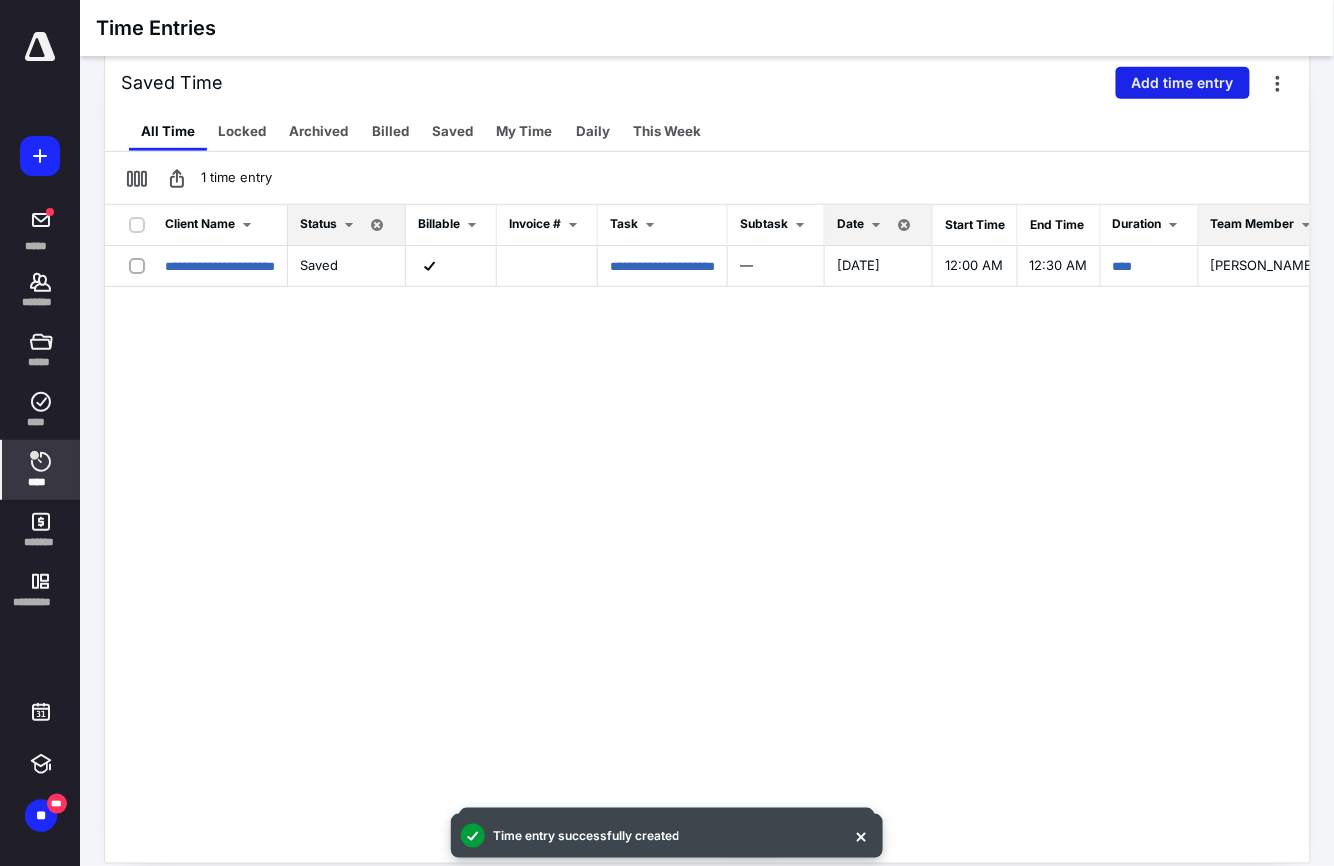 click on "Add time entry" at bounding box center [1183, 83] 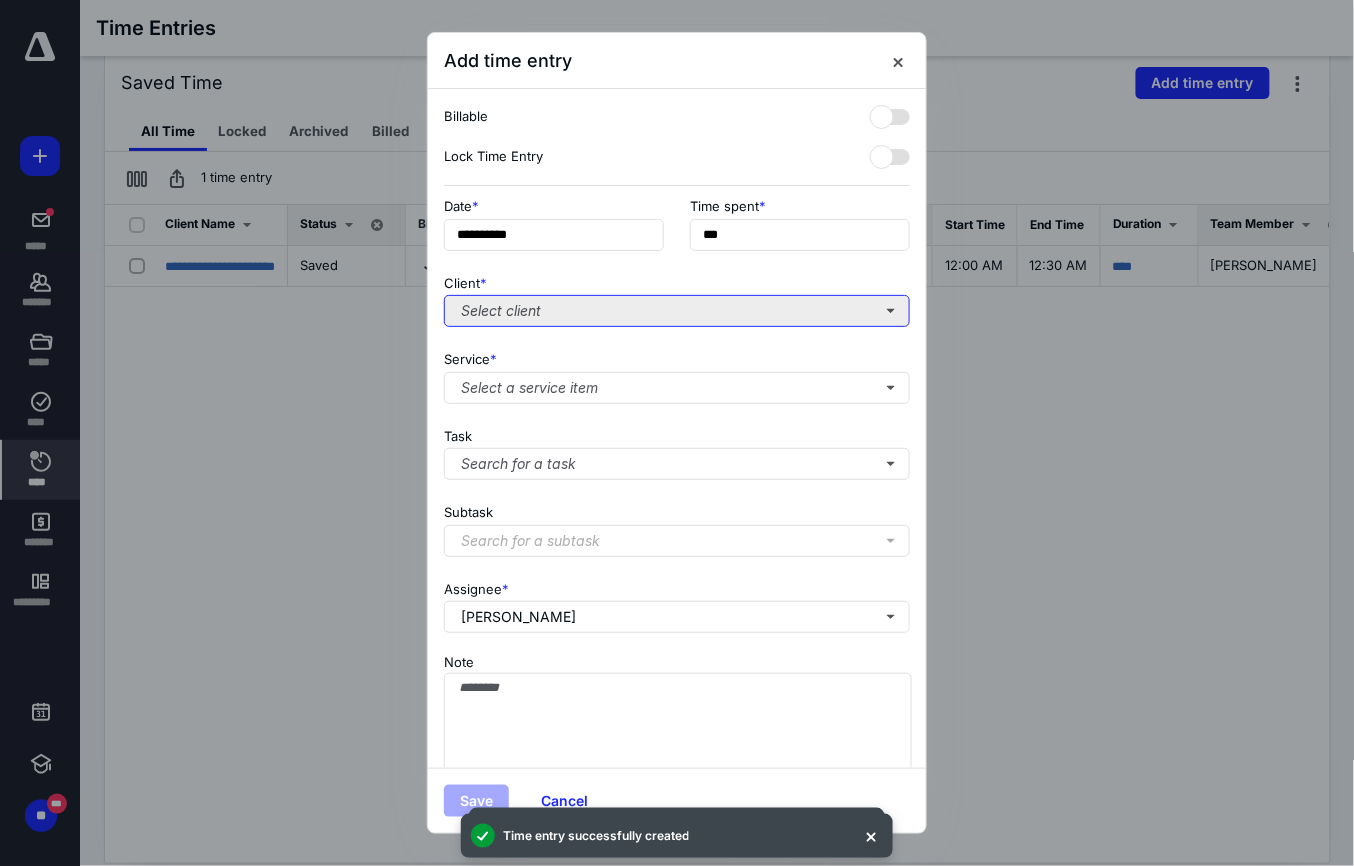 click on "Select client" at bounding box center (677, 311) 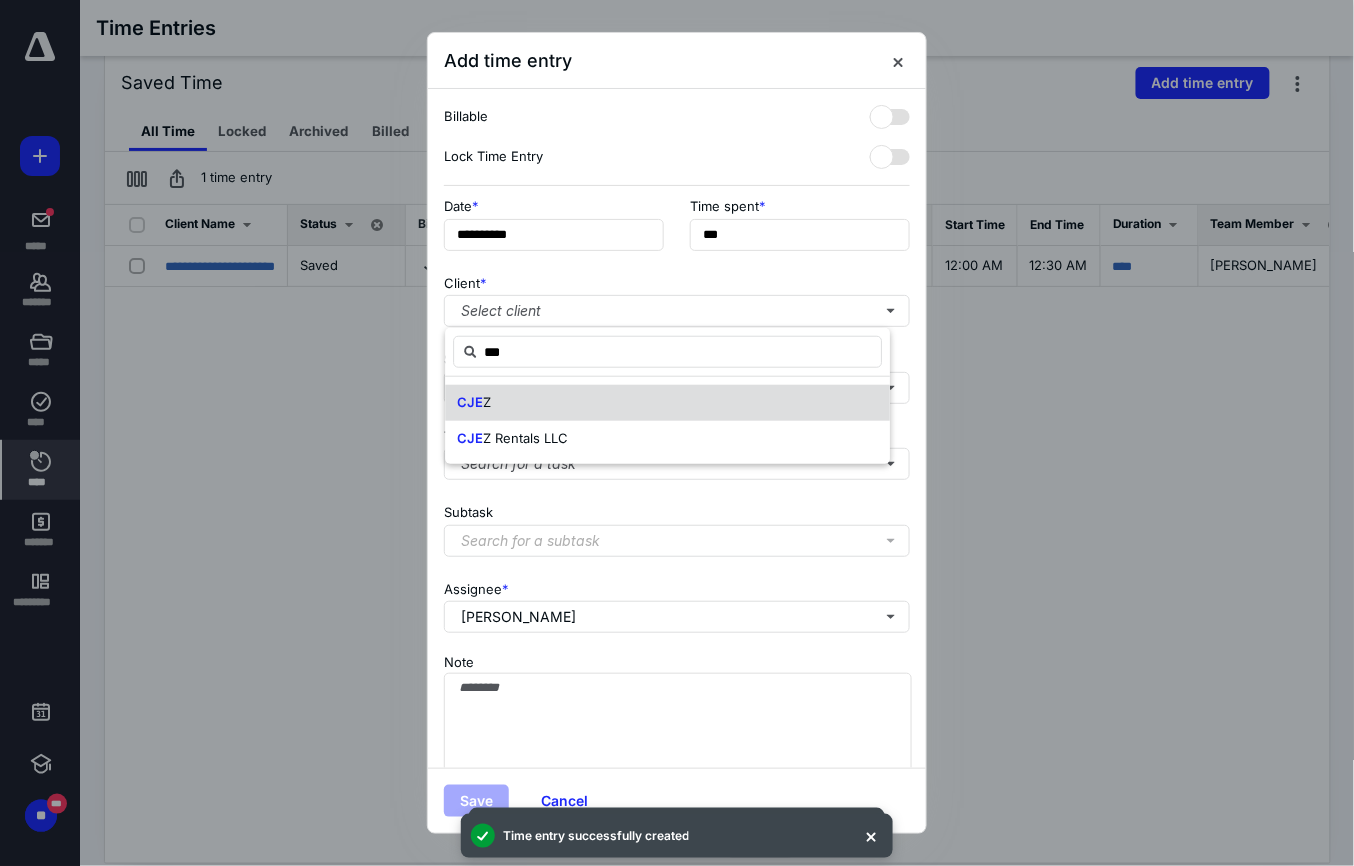 click on "CJE Z" at bounding box center (667, 403) 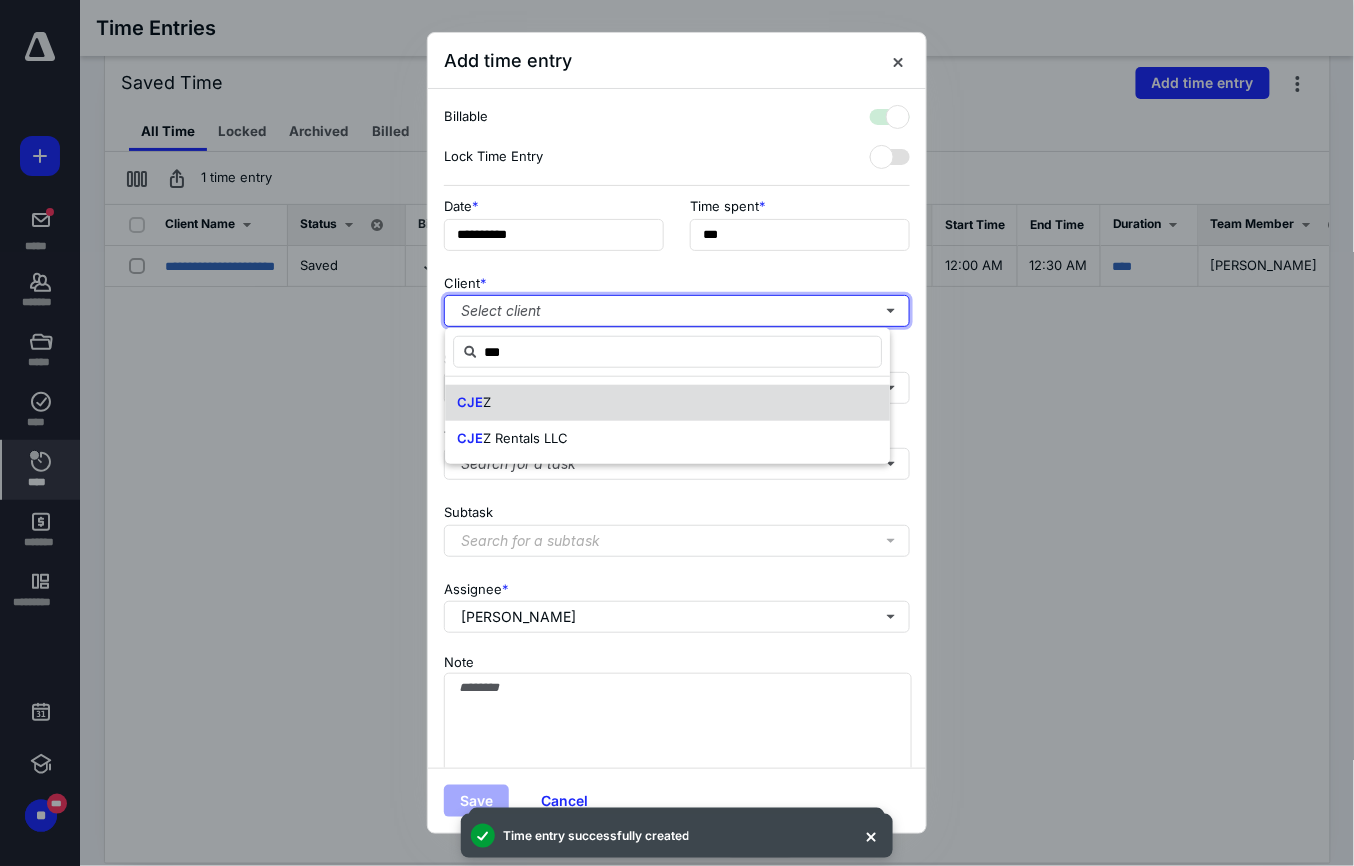 checkbox on "true" 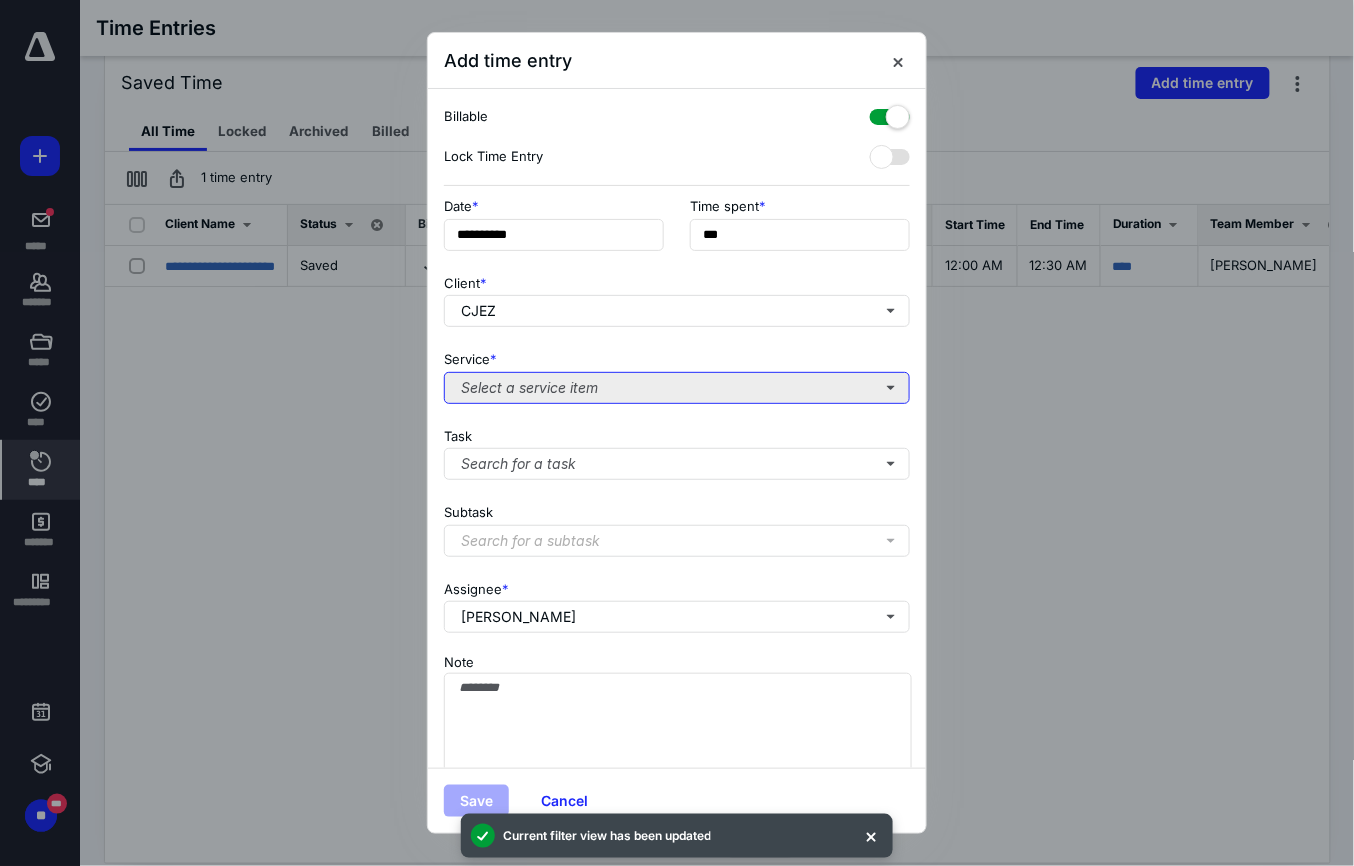 click on "Select a service item" at bounding box center (677, 388) 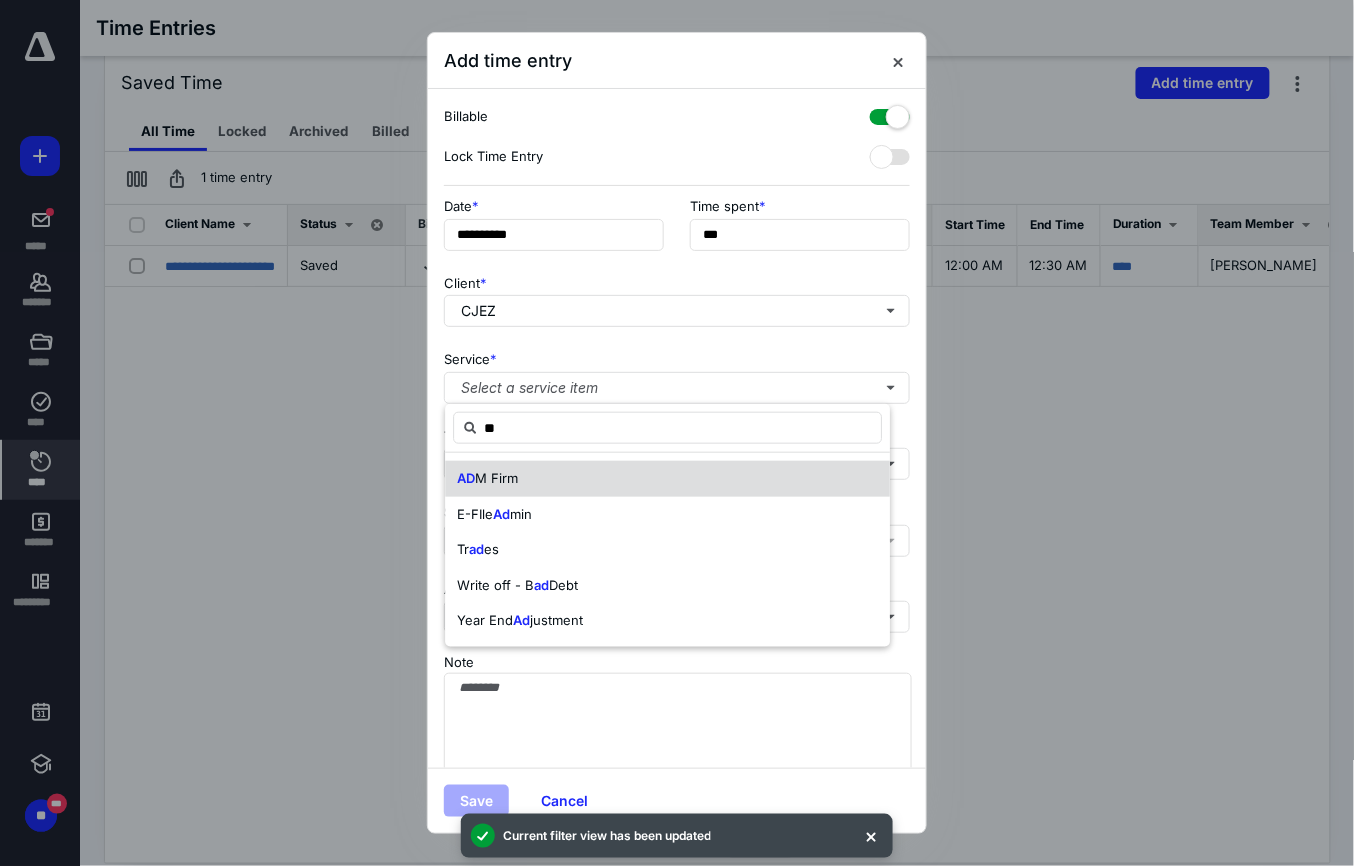 click on "M Firm" at bounding box center [496, 478] 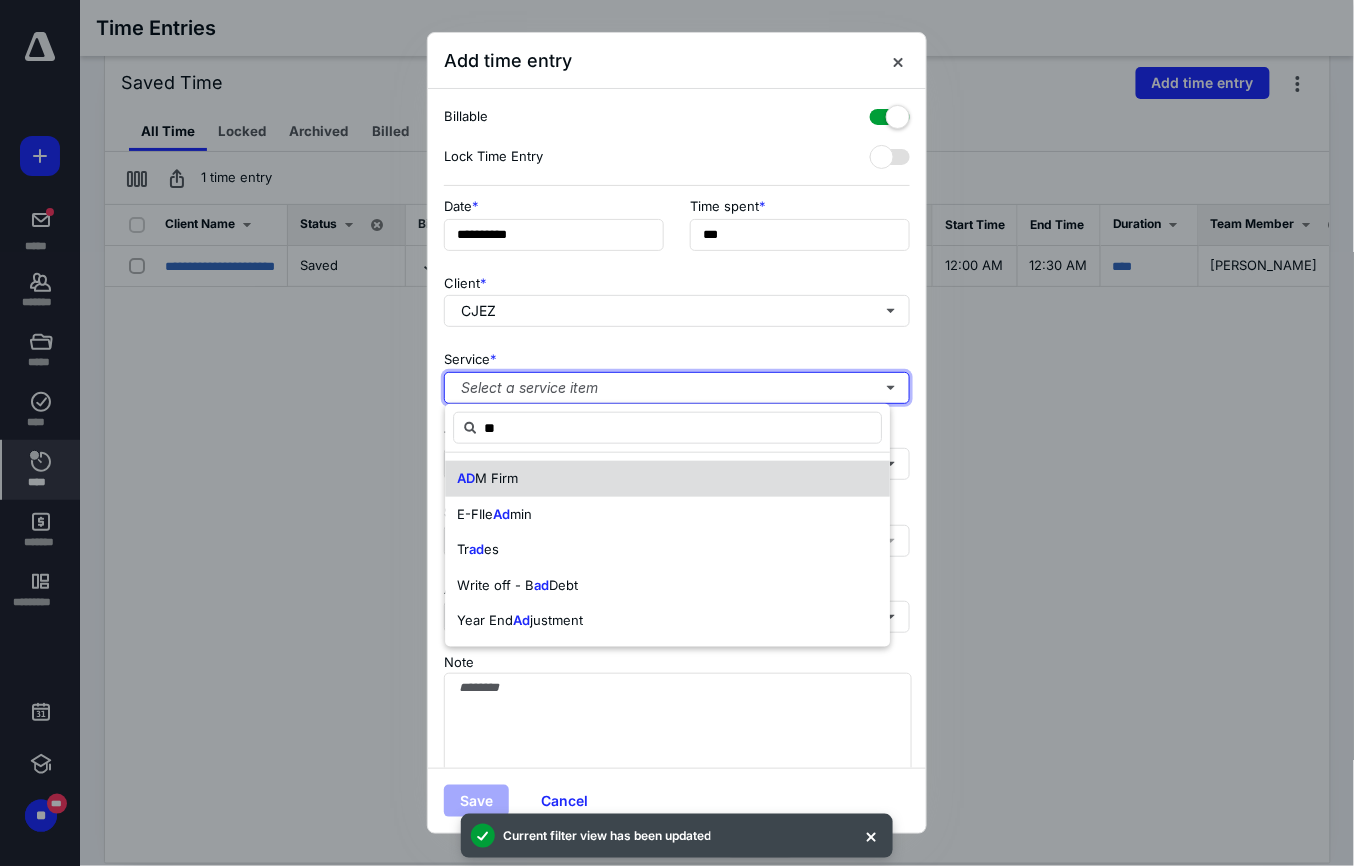 type 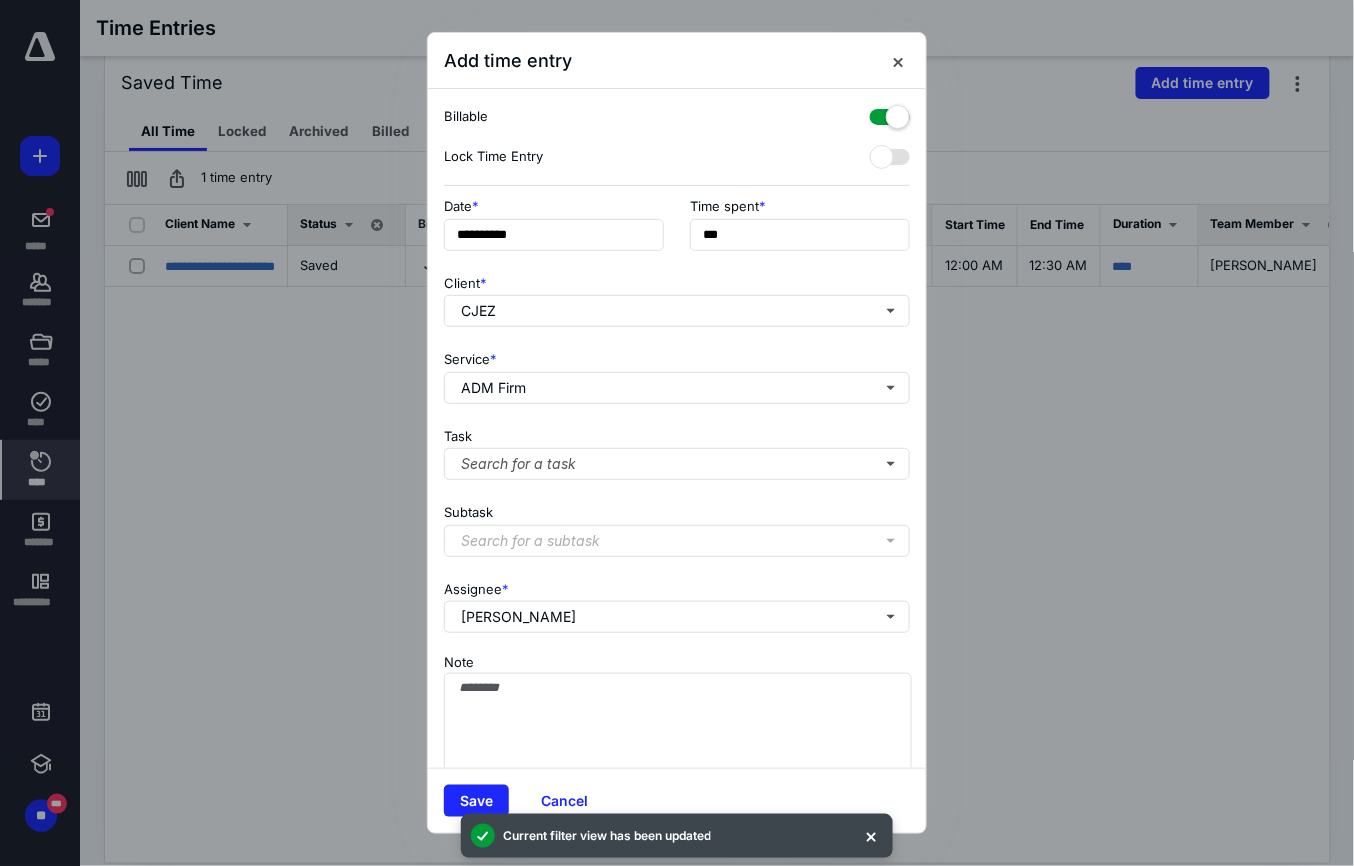 click at bounding box center [890, 113] 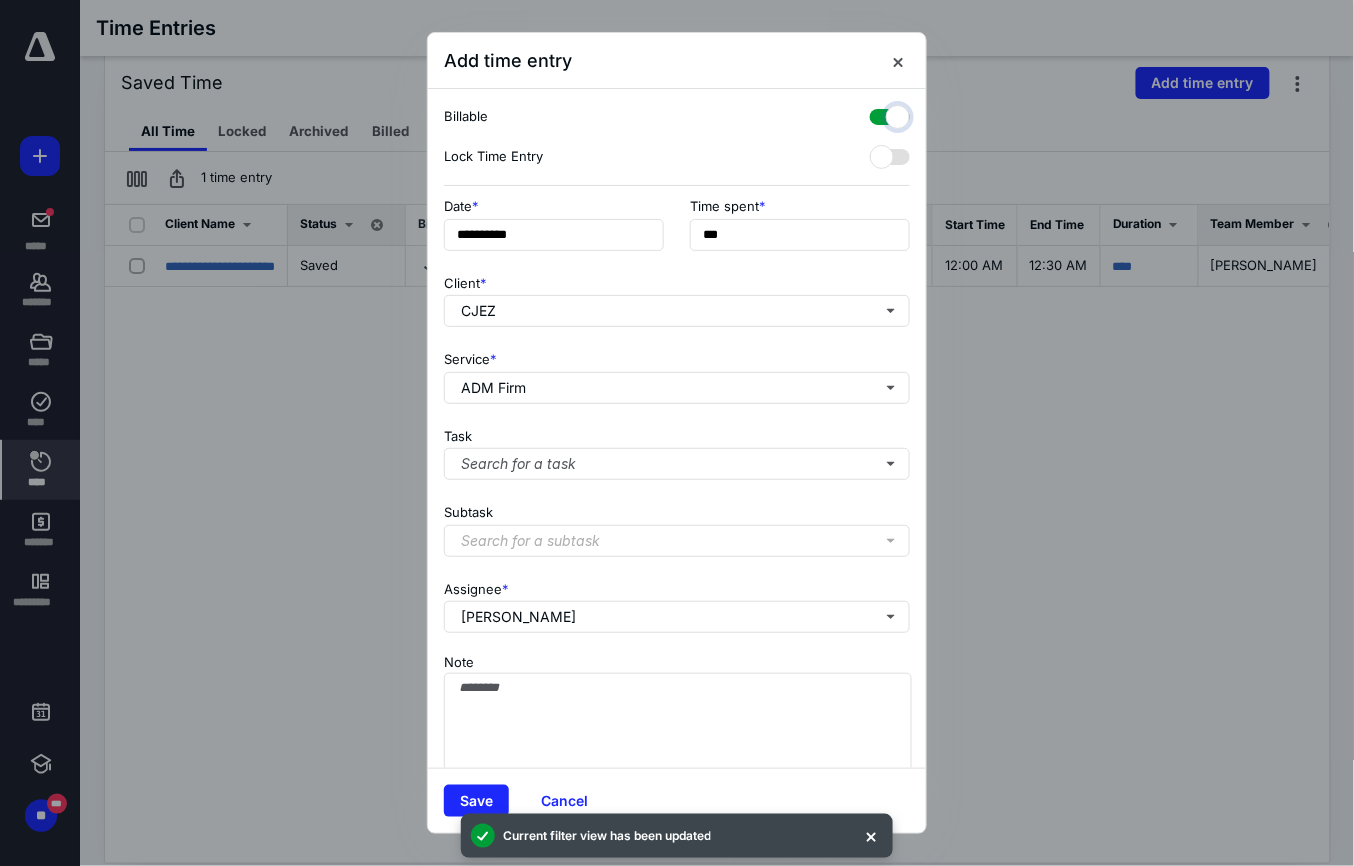 click at bounding box center [880, 114] 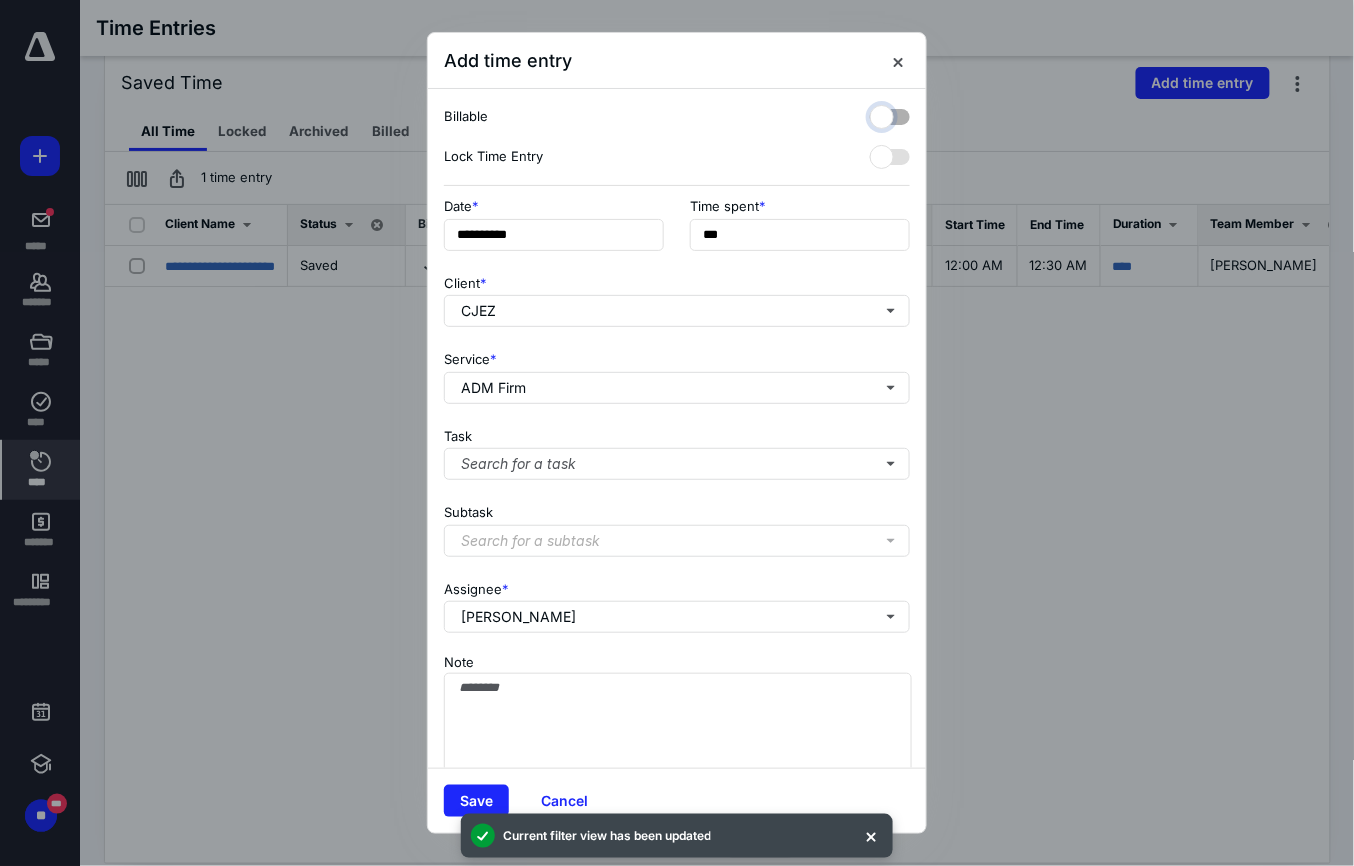 checkbox on "false" 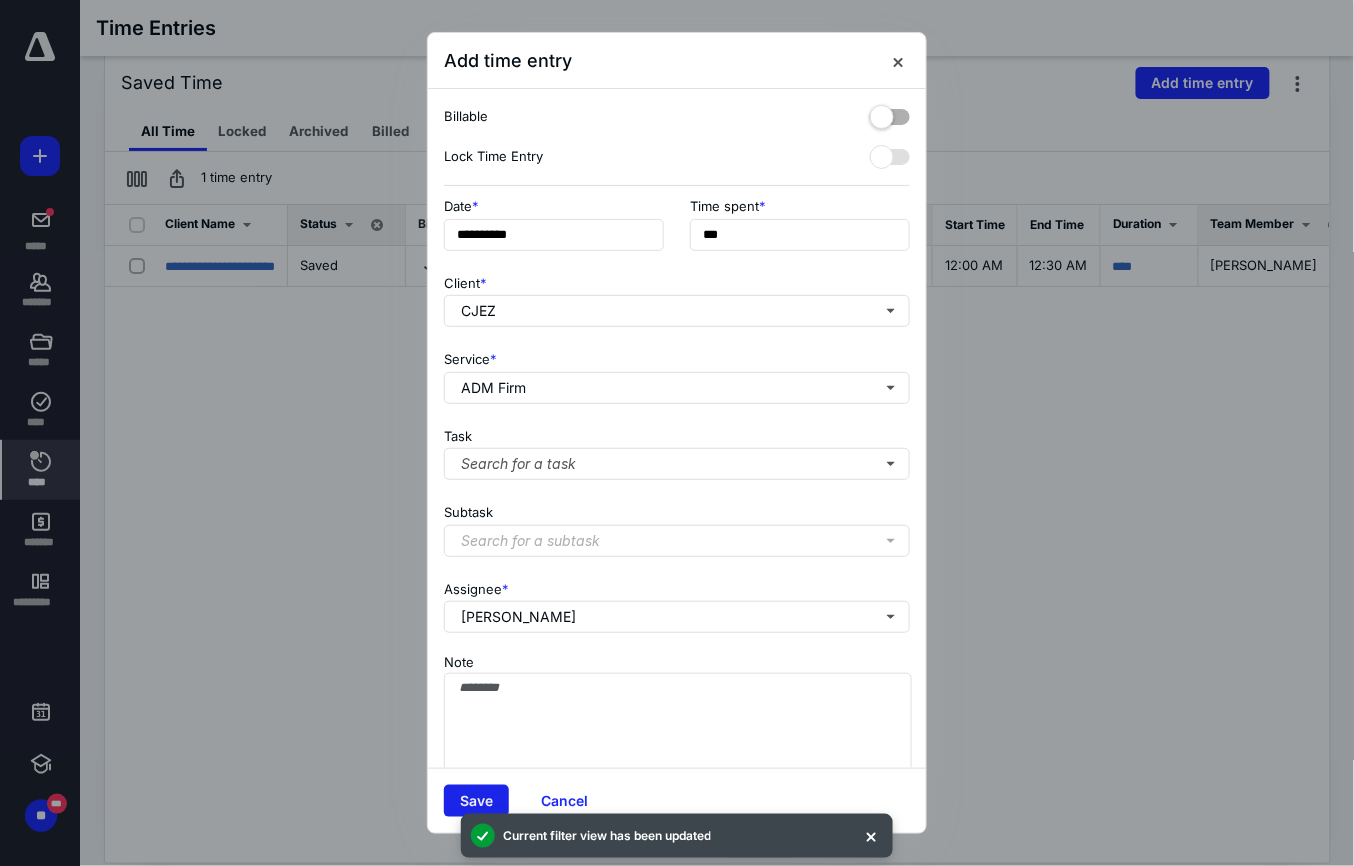 click on "Save" at bounding box center [476, 801] 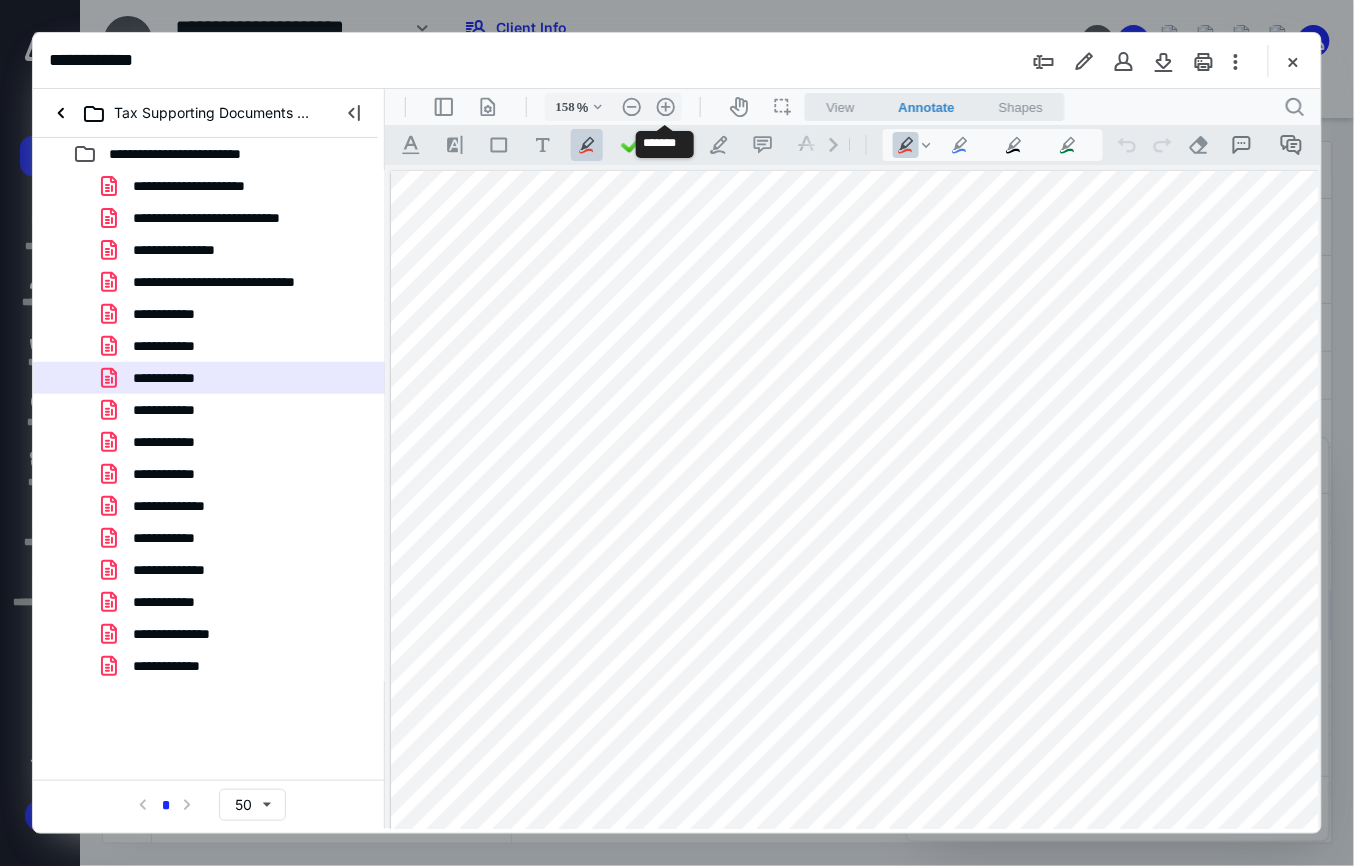 scroll, scrollTop: 0, scrollLeft: 0, axis: both 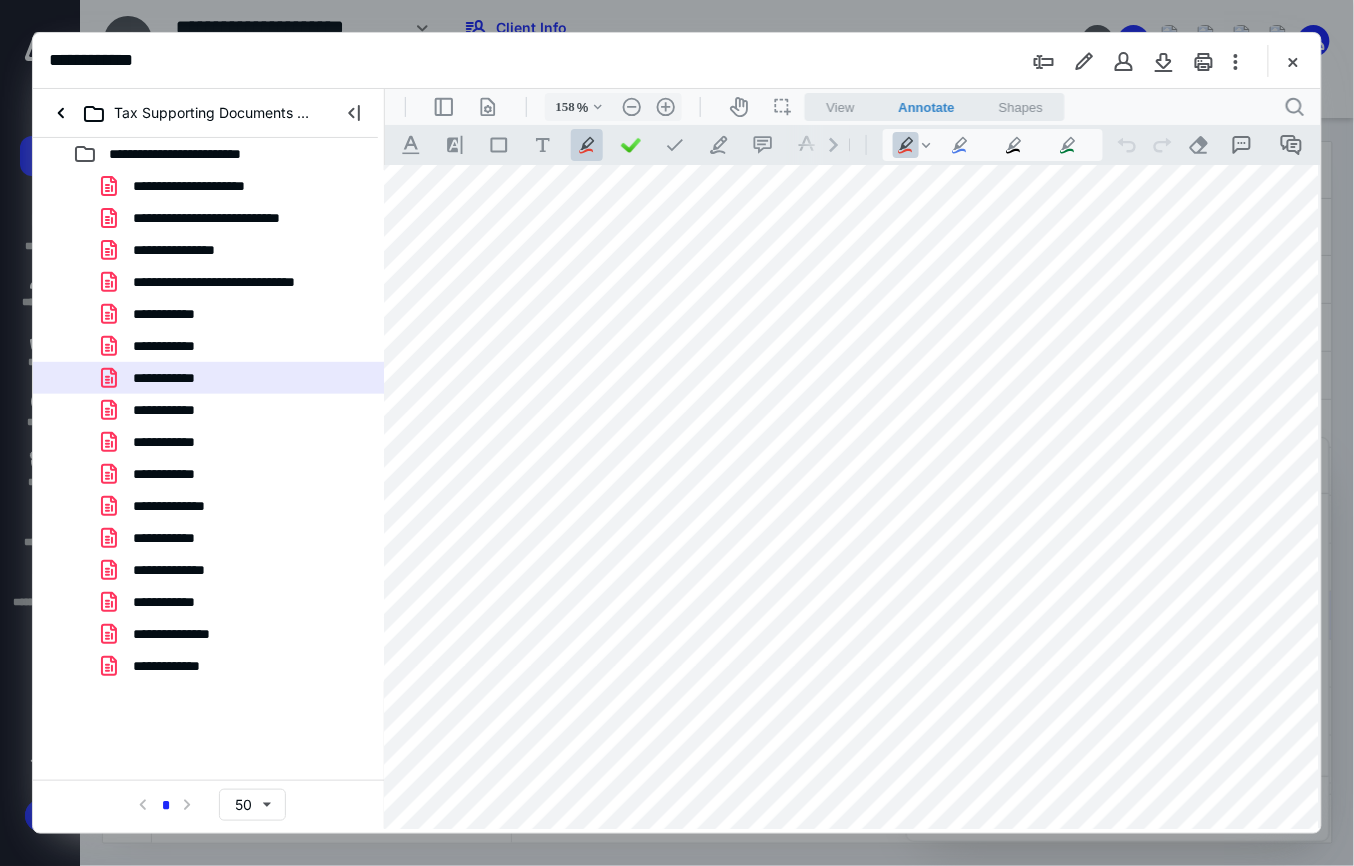 click at bounding box center [1164, 61] 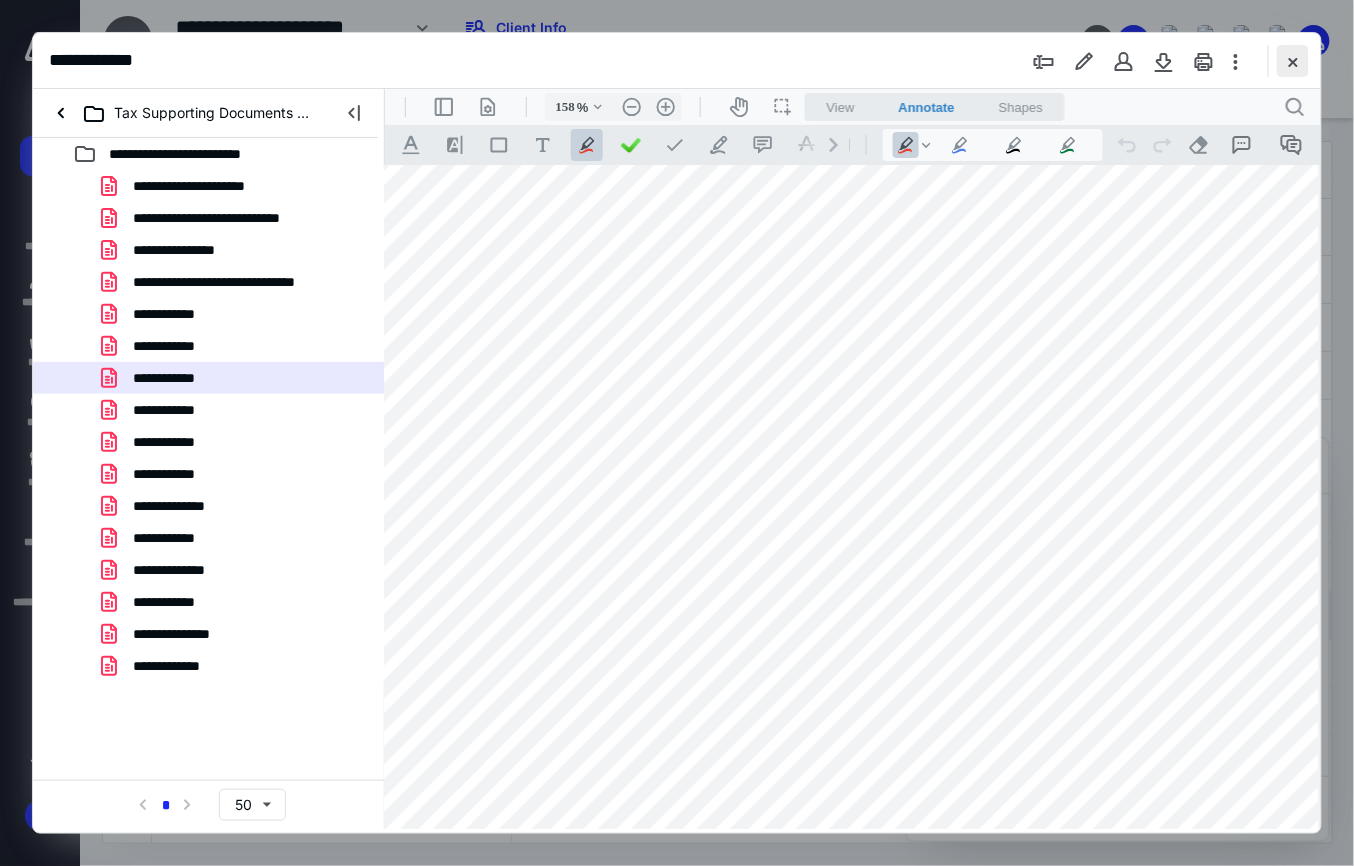 click at bounding box center (1293, 61) 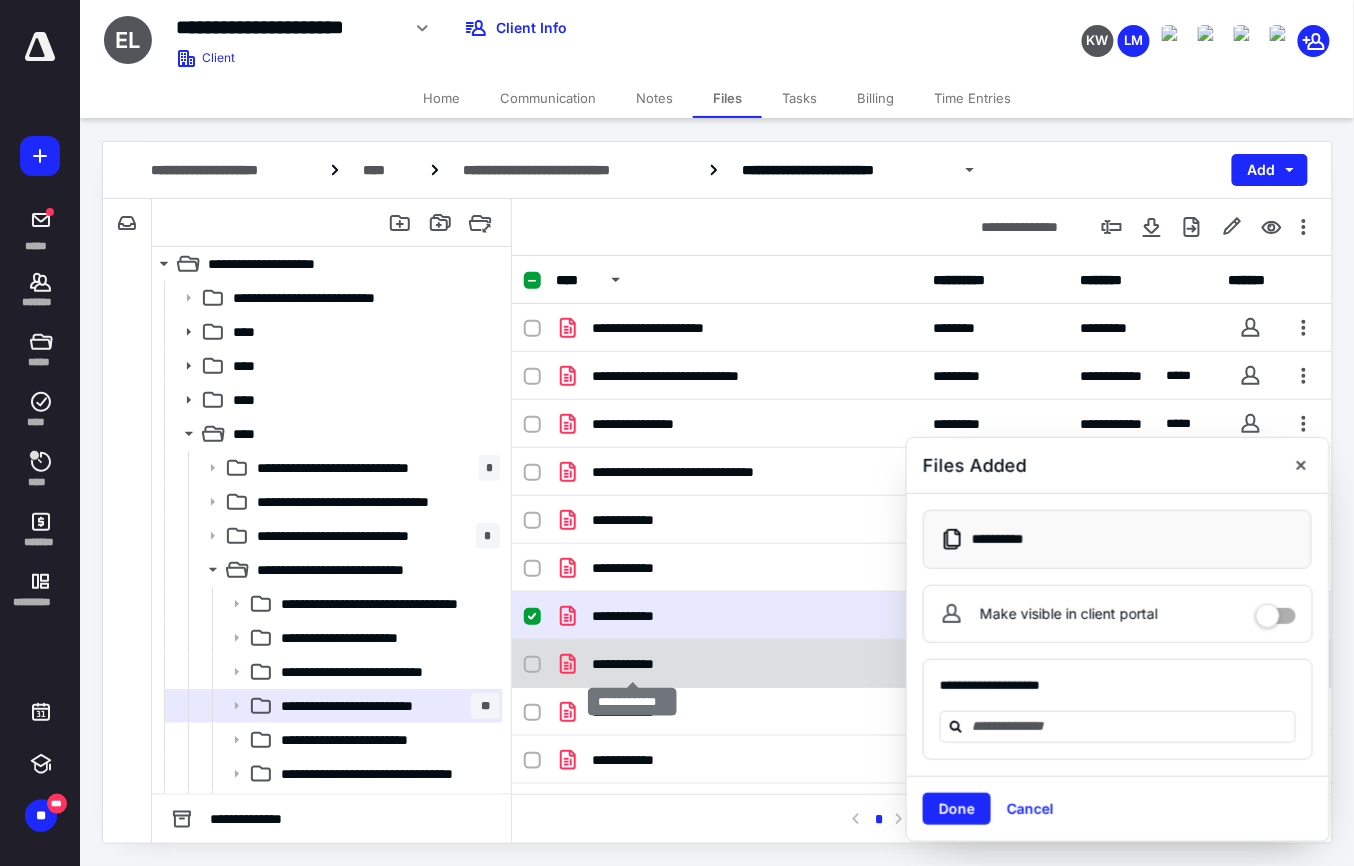 click on "**********" at bounding box center [631, 664] 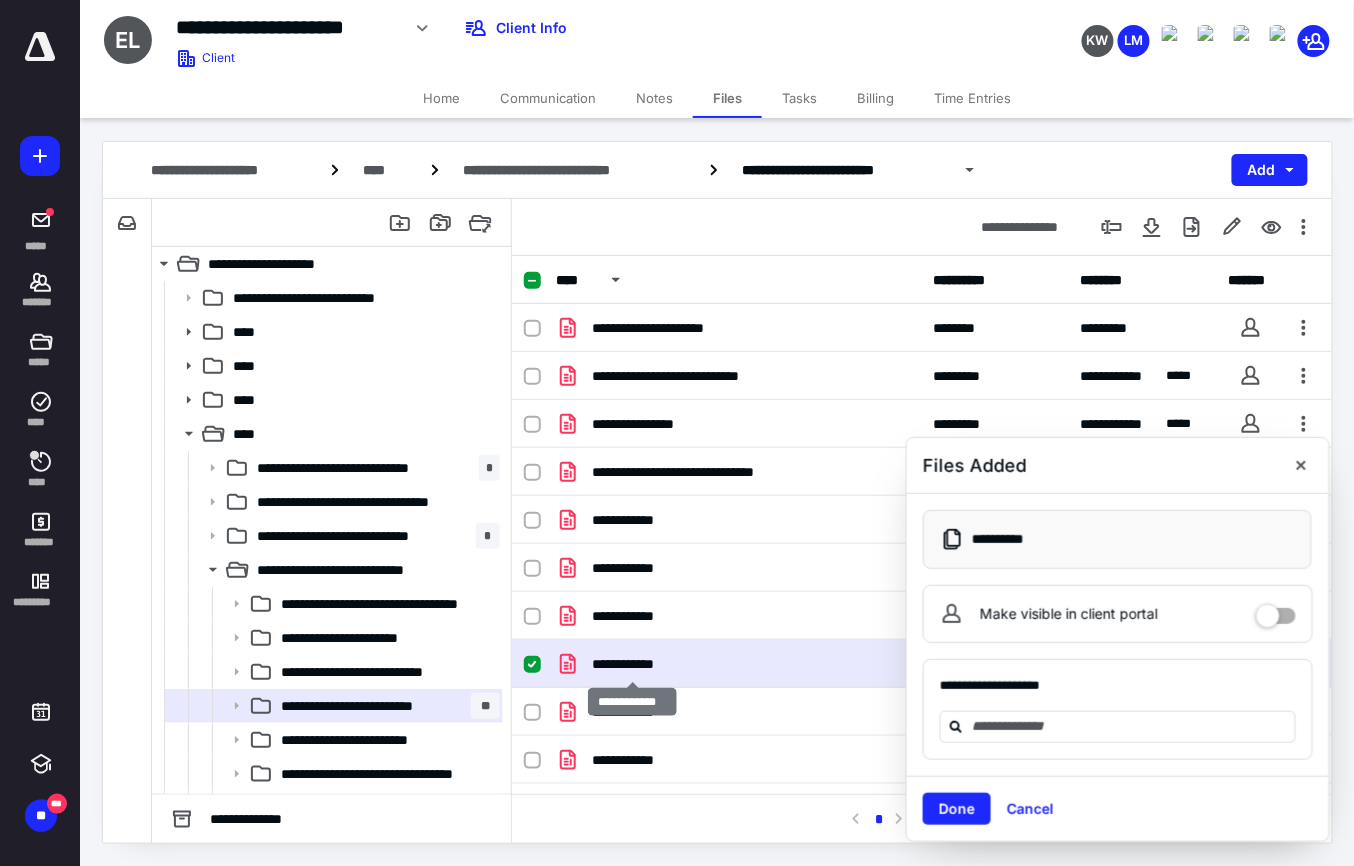 click on "**********" at bounding box center [631, 664] 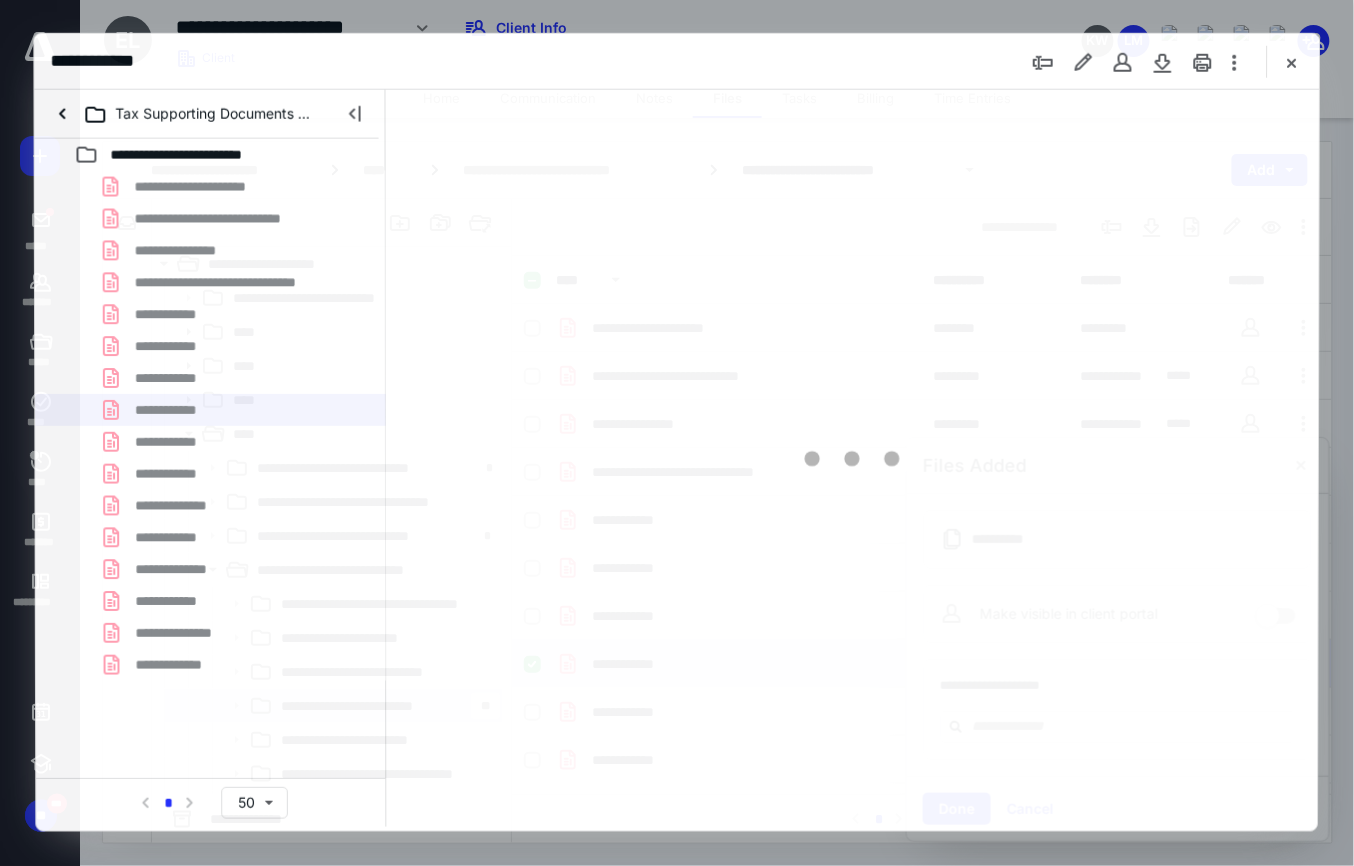 scroll, scrollTop: 0, scrollLeft: 0, axis: both 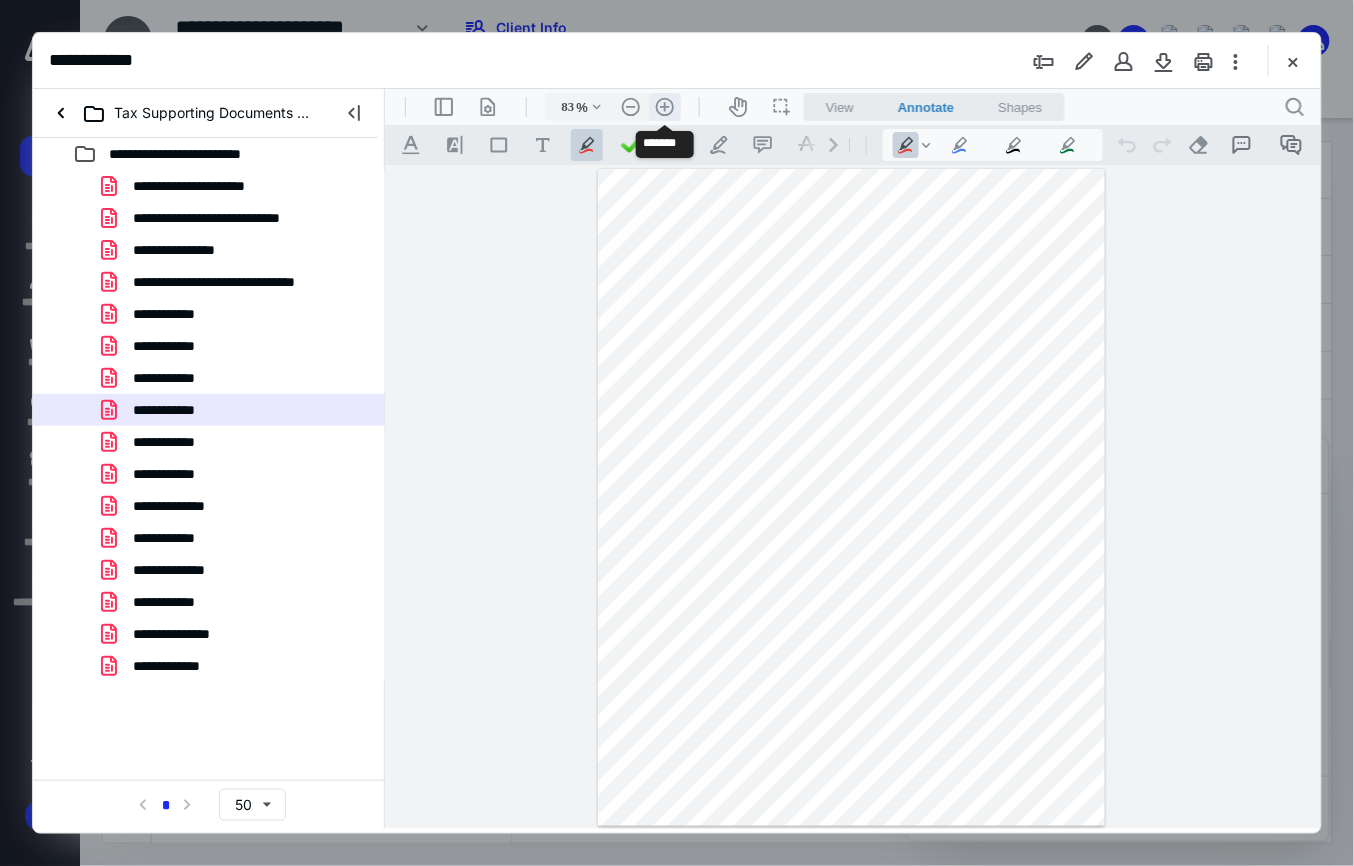 click on ".cls-1{fill:#abb0c4;} icon - header - zoom - in - line" at bounding box center (664, 106) 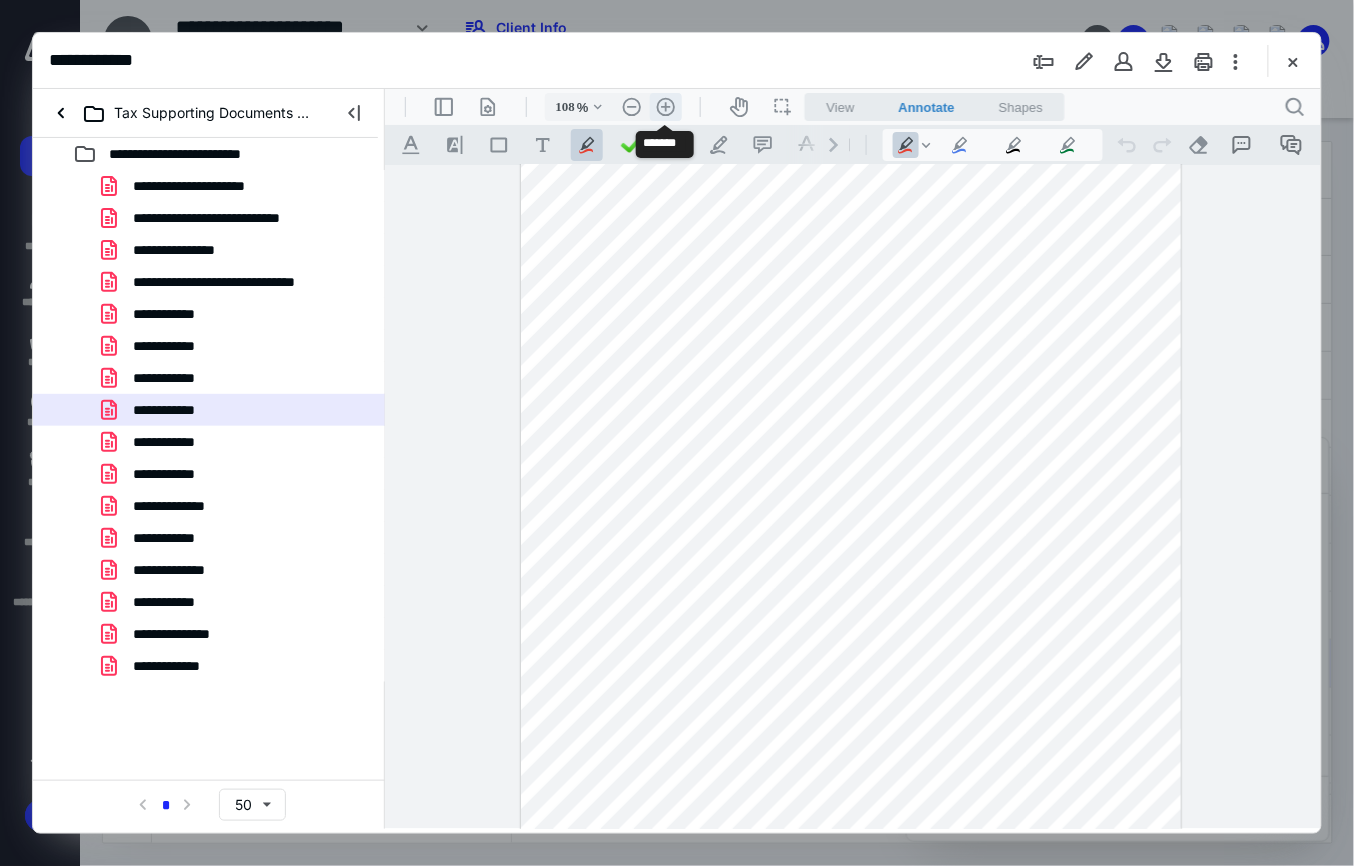 click on ".cls-1{fill:#abb0c4;} icon - header - zoom - in - line" at bounding box center (665, 106) 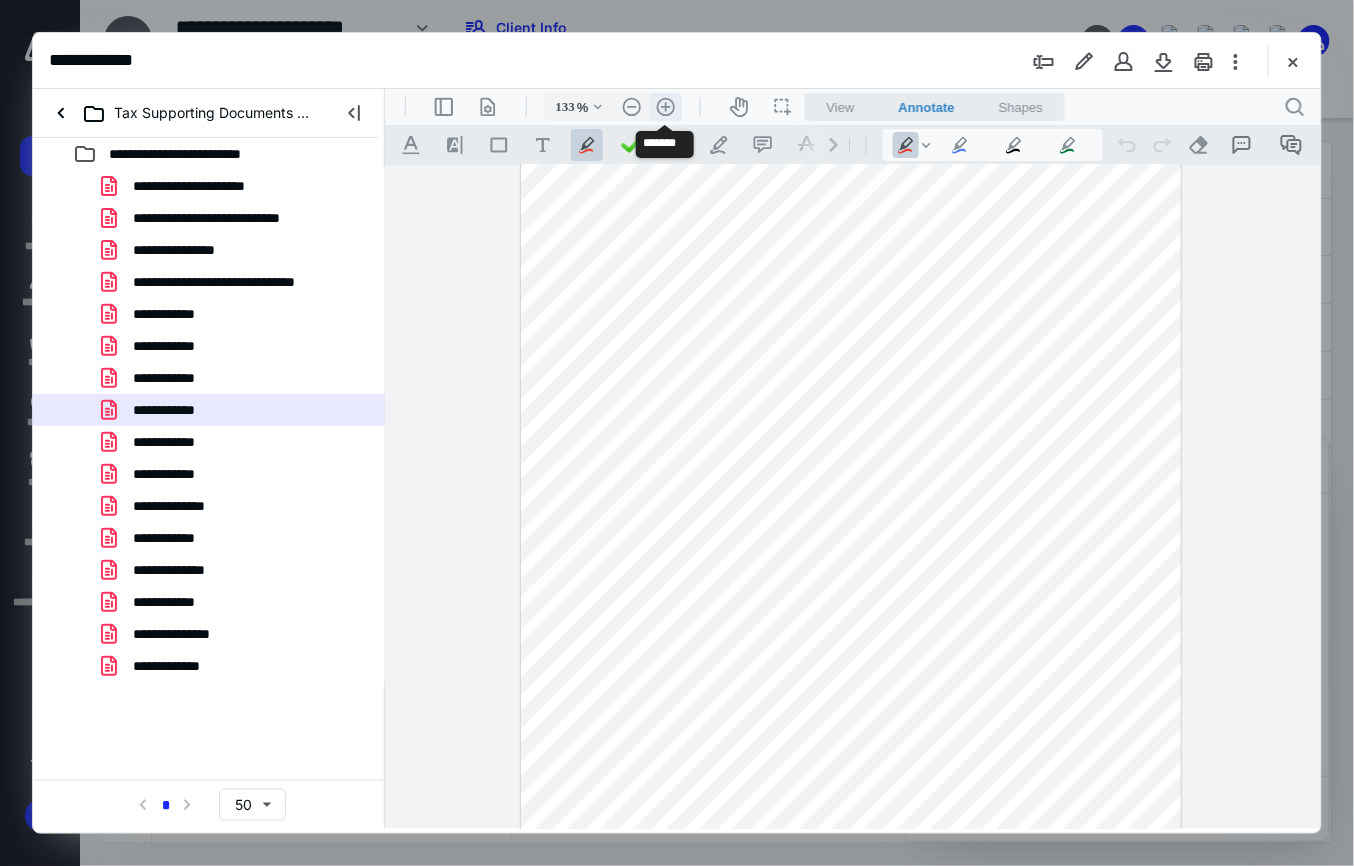 scroll, scrollTop: 174, scrollLeft: 0, axis: vertical 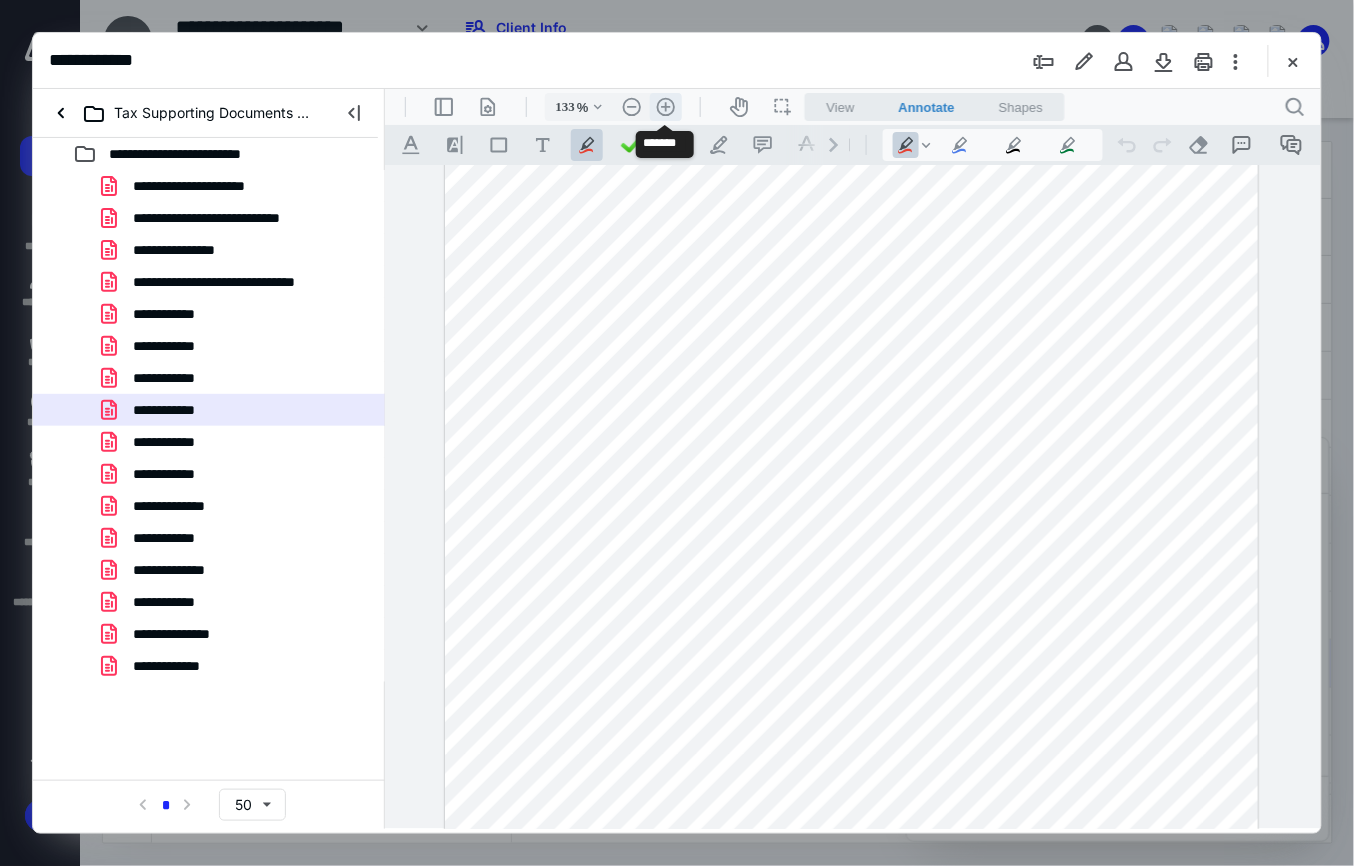 click on ".cls-1{fill:#abb0c4;} icon - header - zoom - in - line" at bounding box center (665, 106) 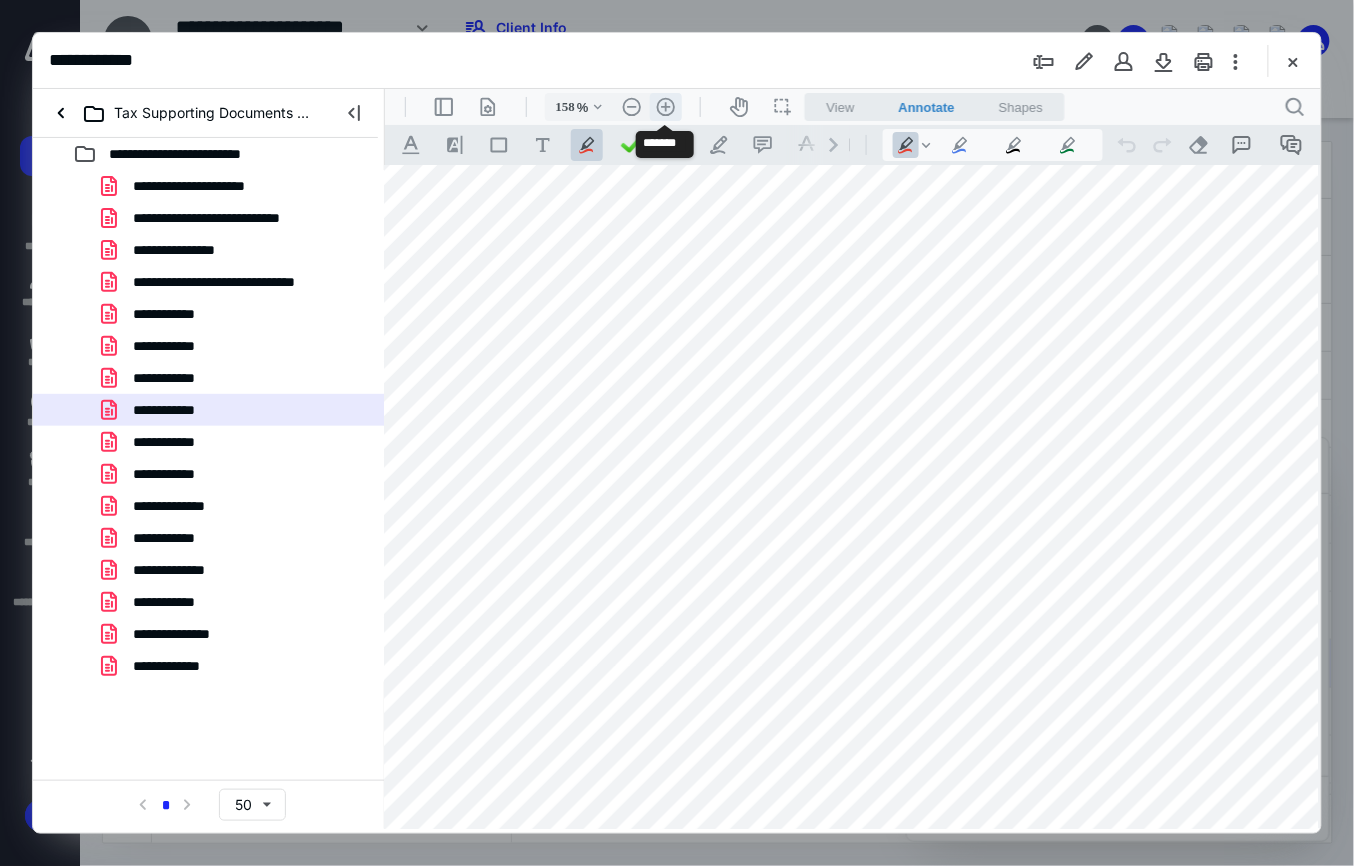 click on ".cls-1{fill:#abb0c4;} icon - header - zoom - in - line" at bounding box center (665, 106) 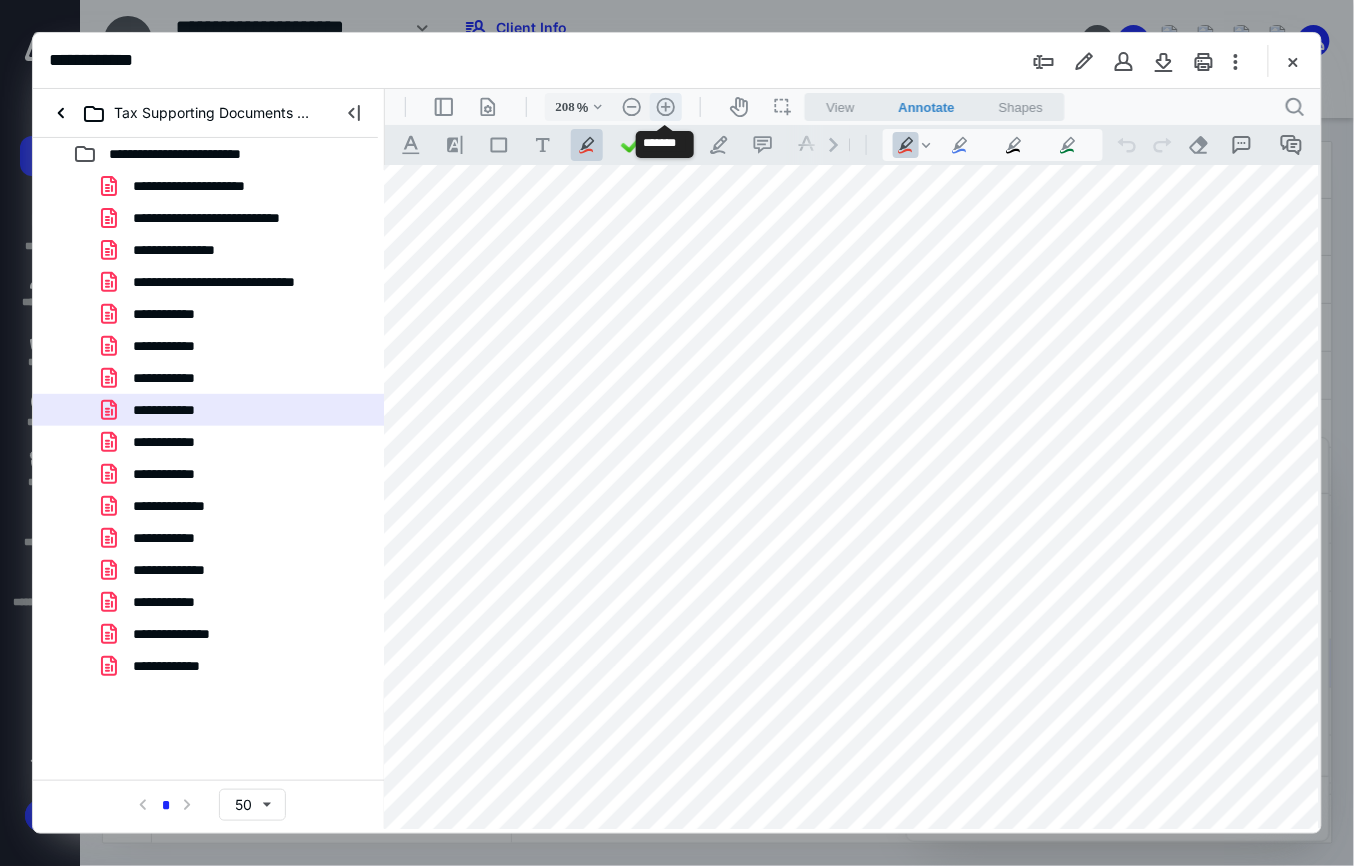 scroll, scrollTop: 438, scrollLeft: 185, axis: both 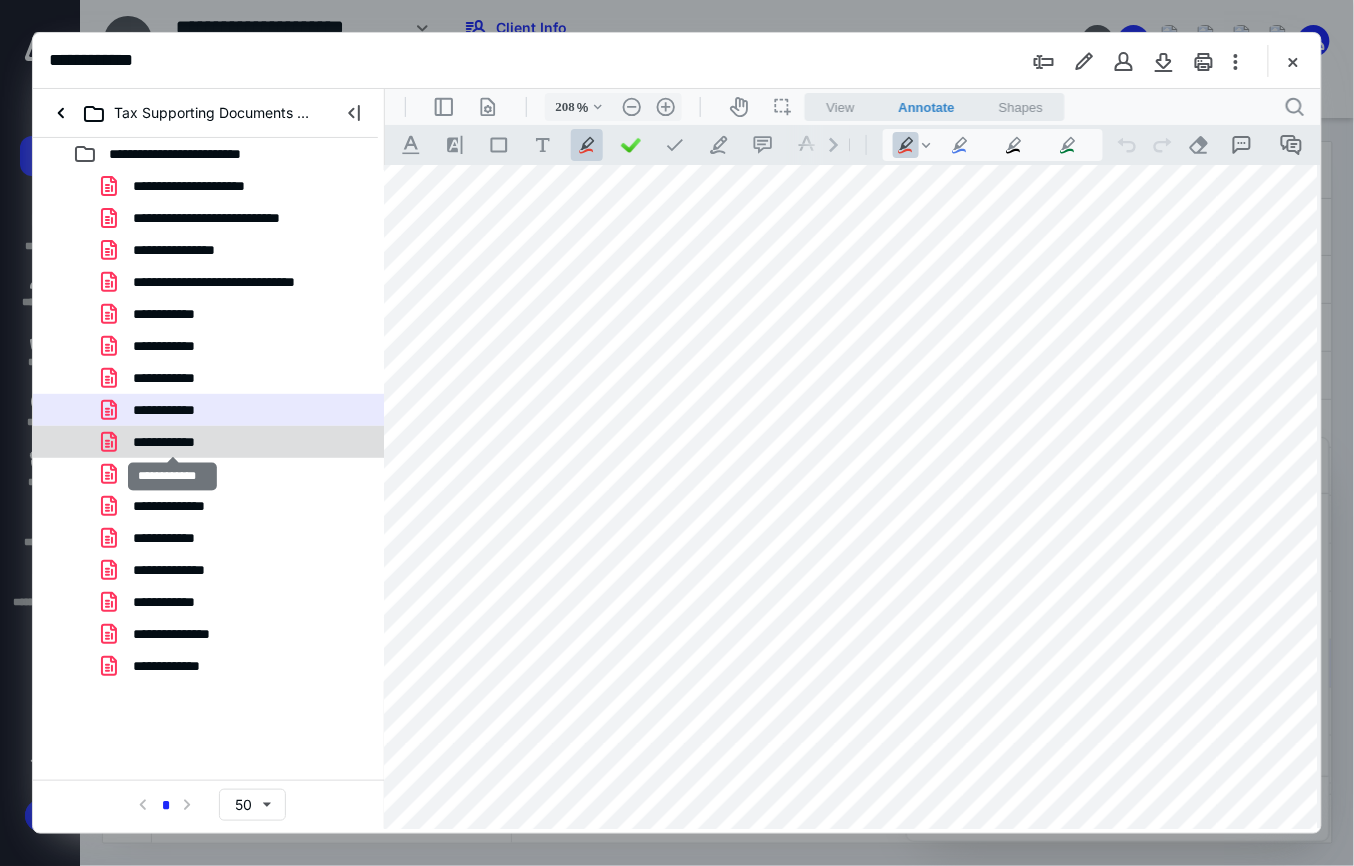 click on "**********" at bounding box center (172, 442) 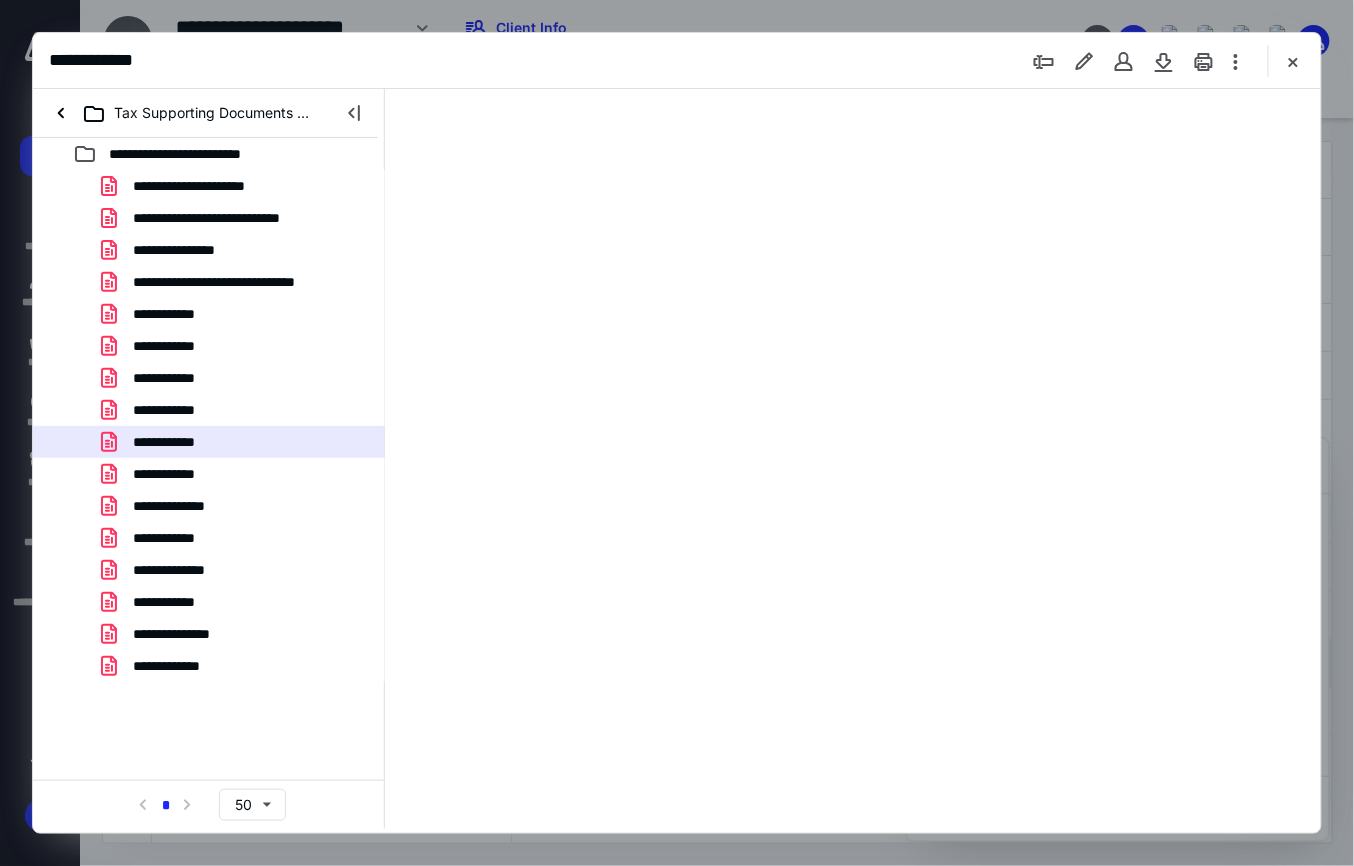 scroll, scrollTop: 0, scrollLeft: 0, axis: both 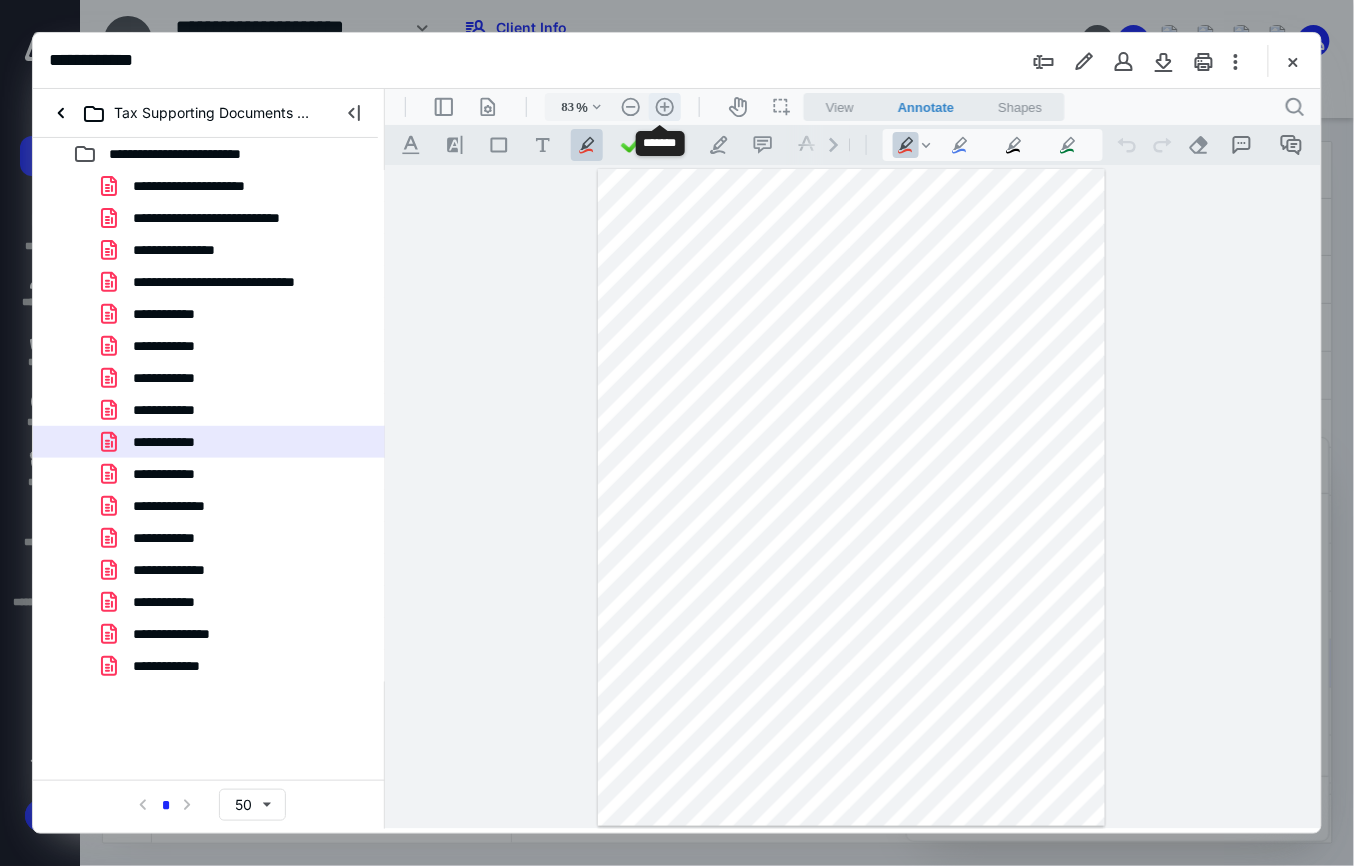 click on ".cls-1{fill:#abb0c4;} icon - header - zoom - in - line" at bounding box center (664, 106) 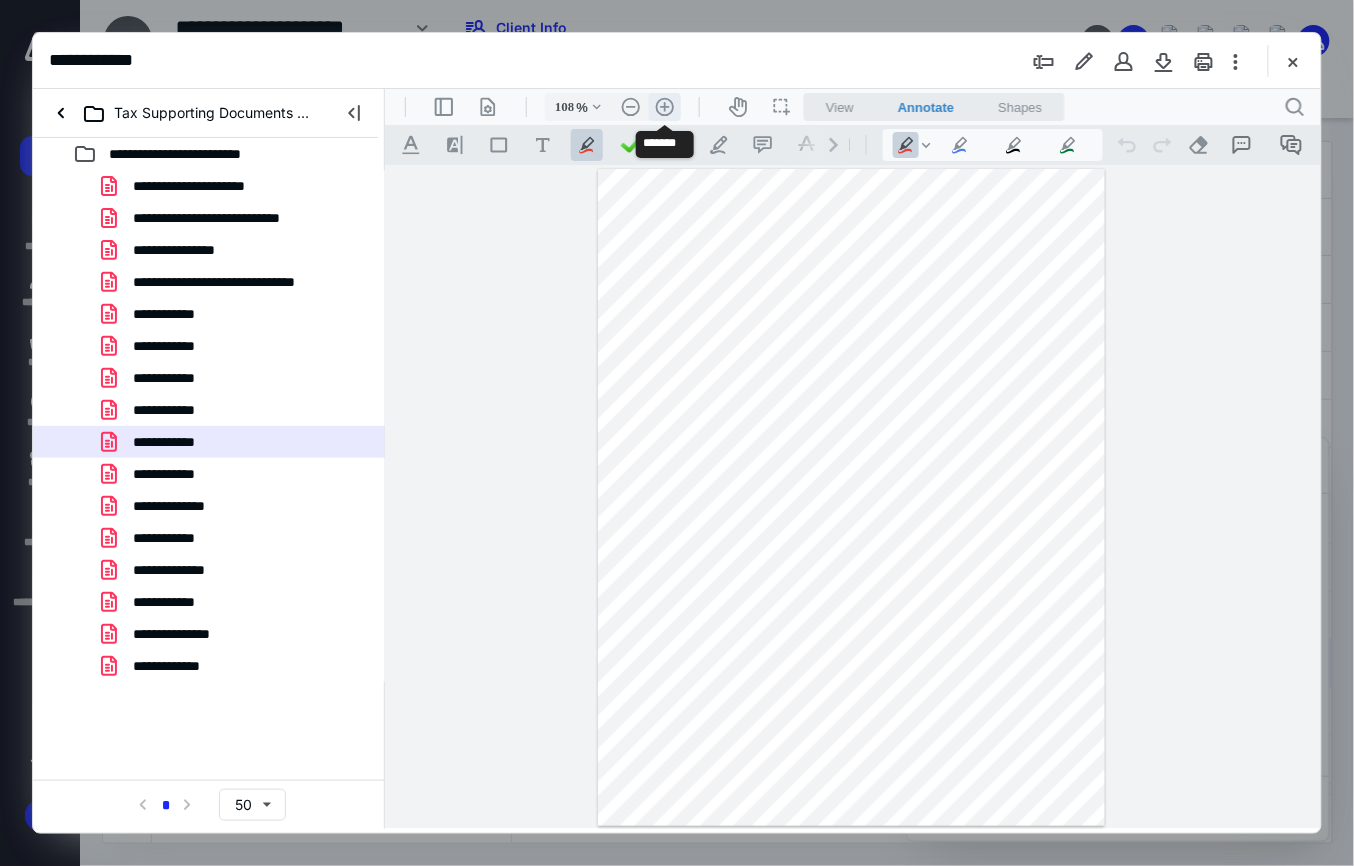 click on ".cls-1{fill:#abb0c4;} icon - header - zoom - in - line" at bounding box center [664, 106] 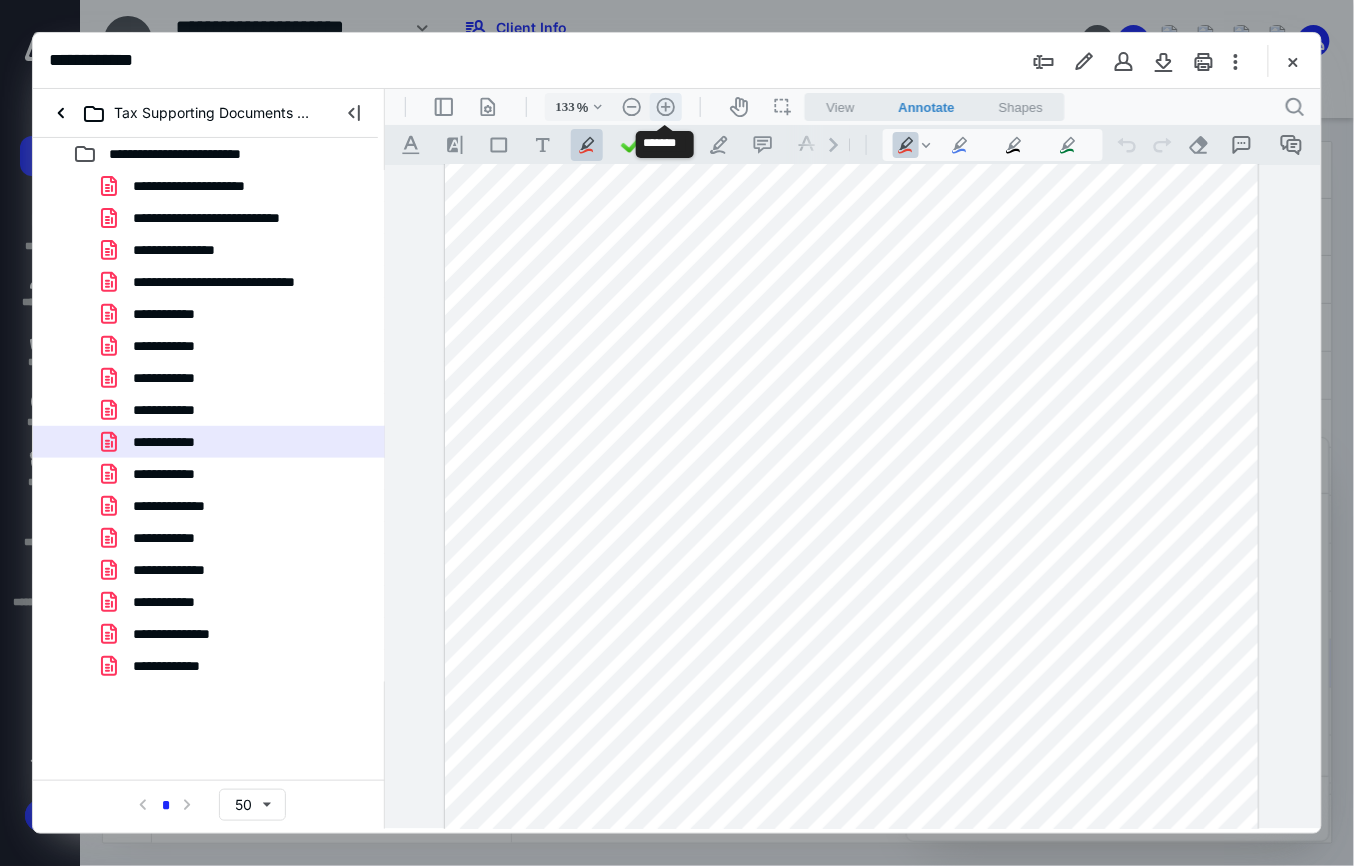 scroll, scrollTop: 174, scrollLeft: 0, axis: vertical 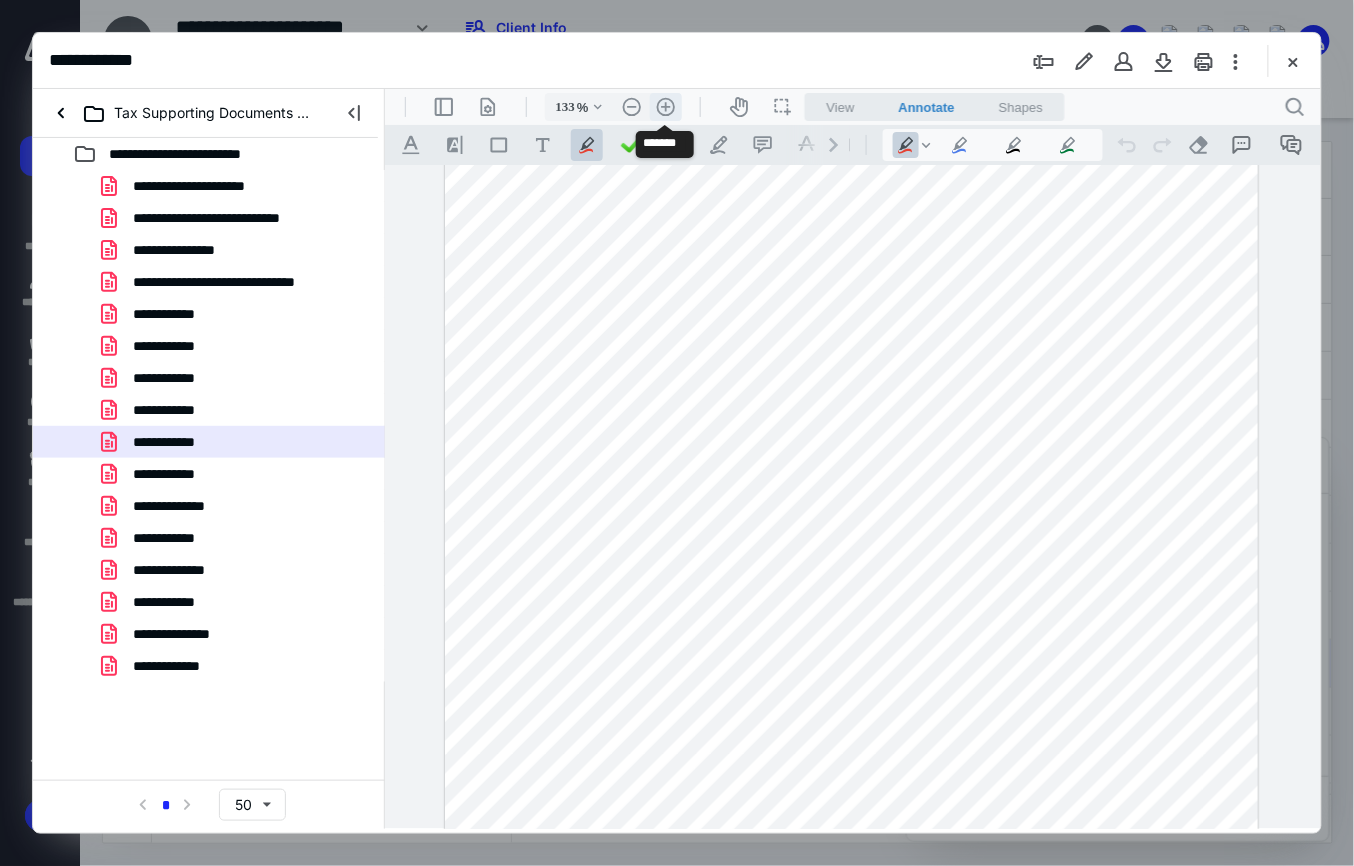 click on ".cls-1{fill:#abb0c4;} icon - header - zoom - in - line" at bounding box center (665, 106) 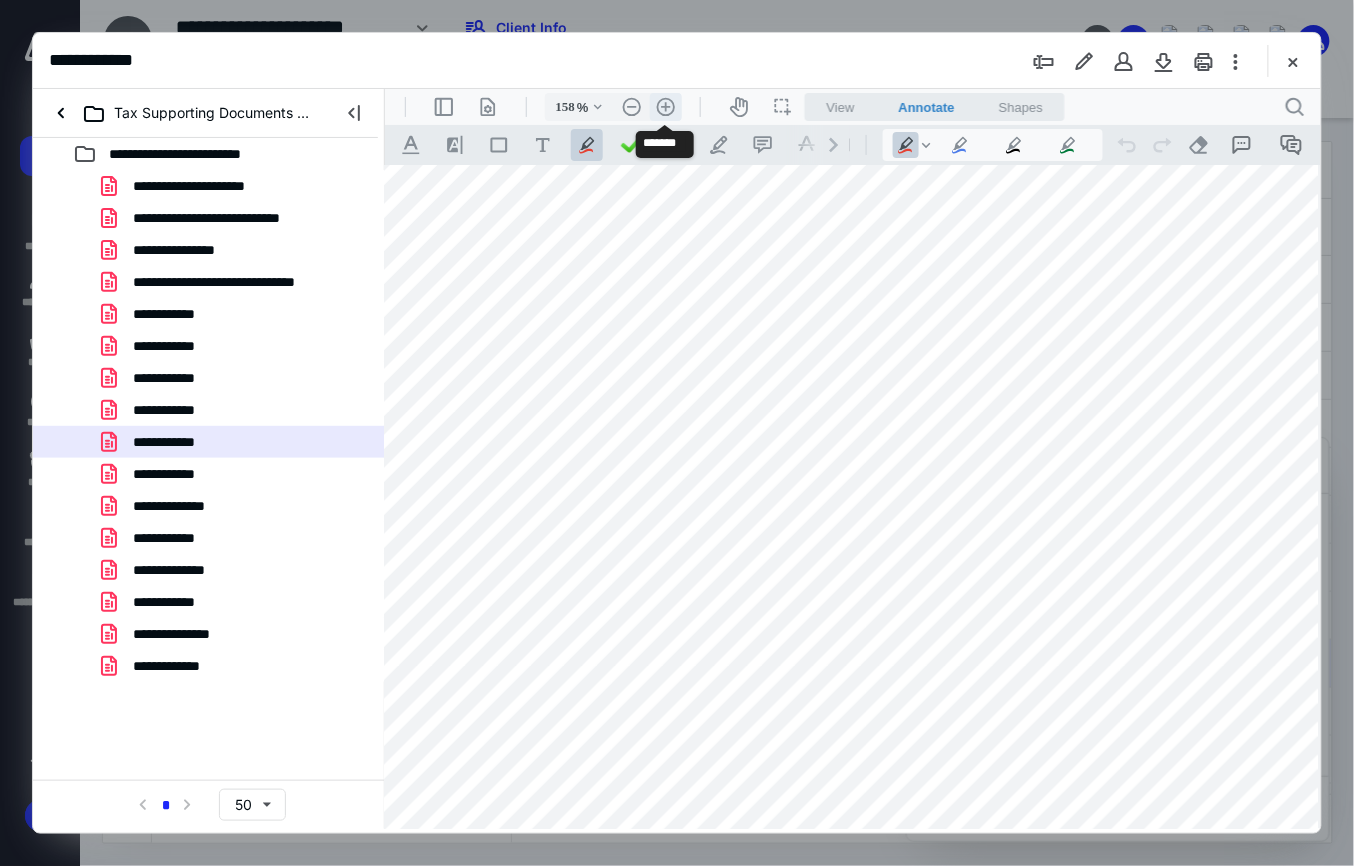 click on ".cls-1{fill:#abb0c4;} icon - header - zoom - in - line" at bounding box center (665, 106) 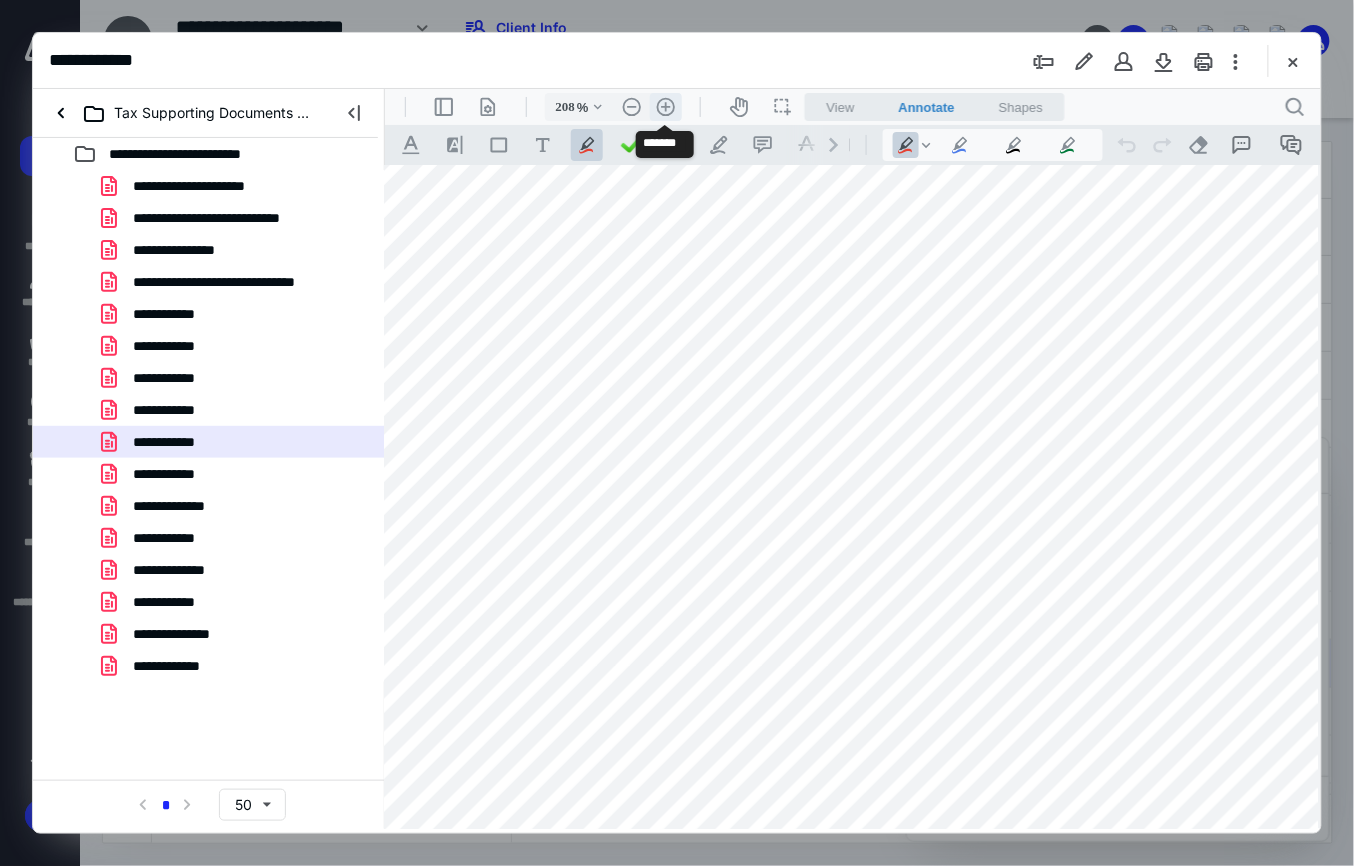 scroll, scrollTop: 438, scrollLeft: 185, axis: both 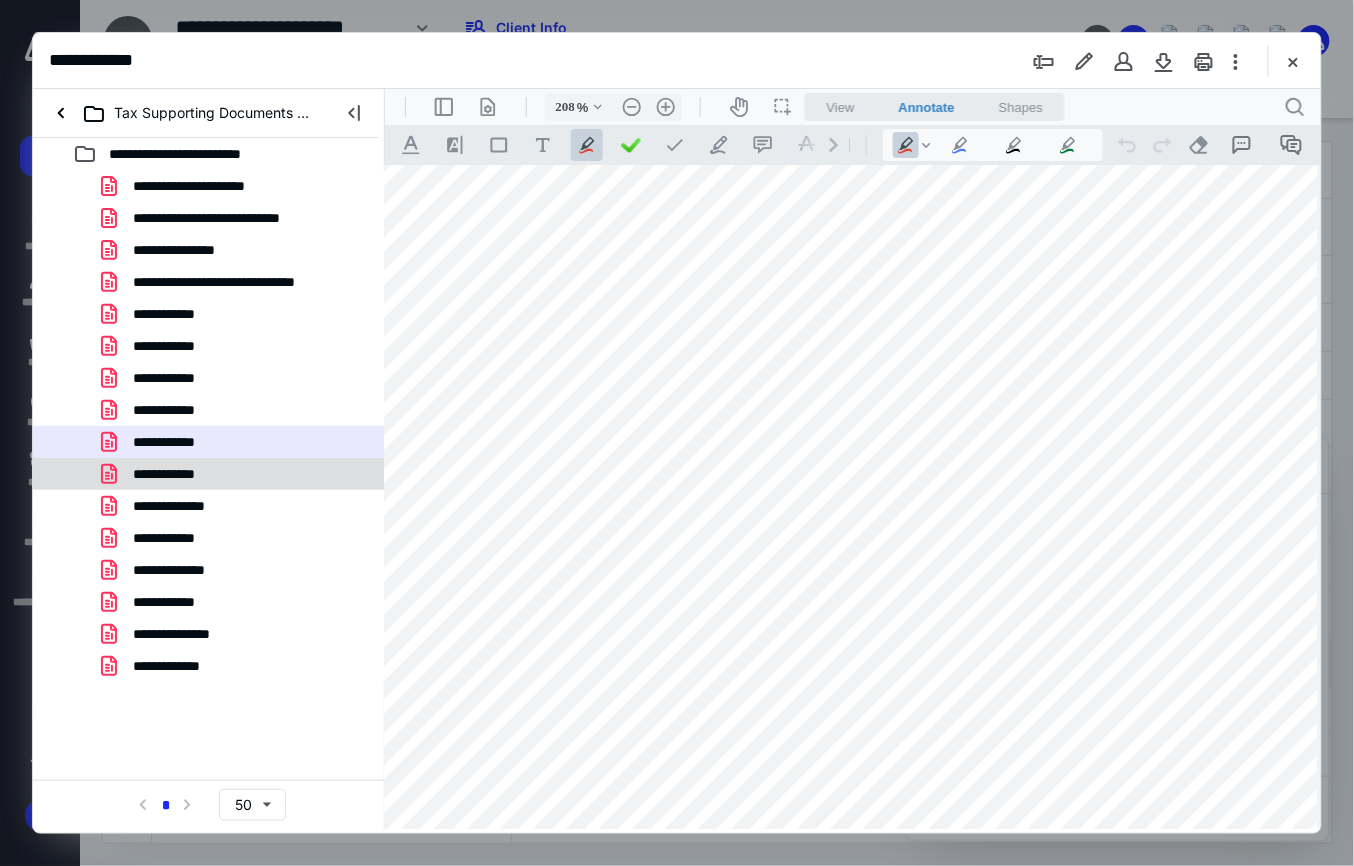 click on "**********" at bounding box center (172, 474) 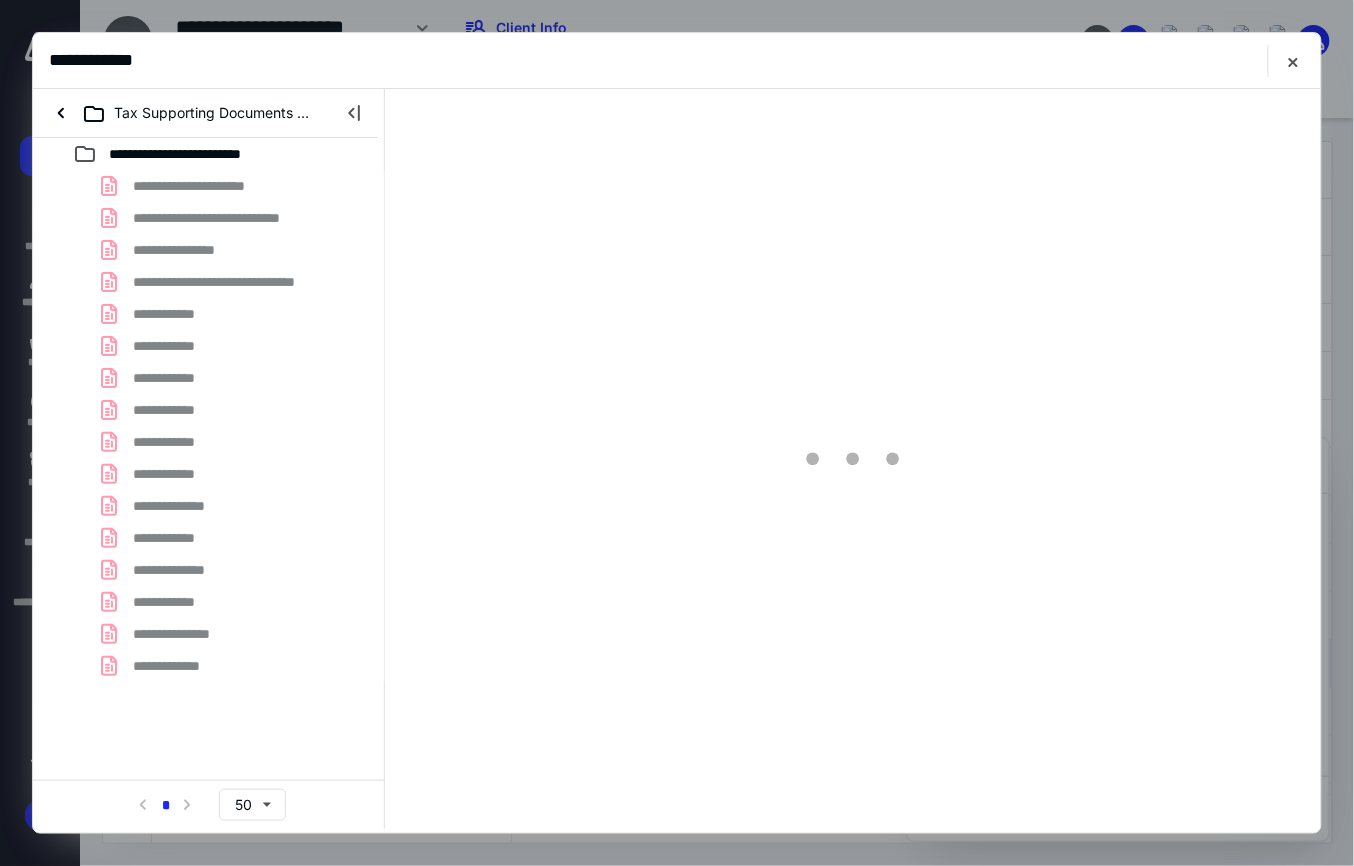 click on "**********" at bounding box center (209, 426) 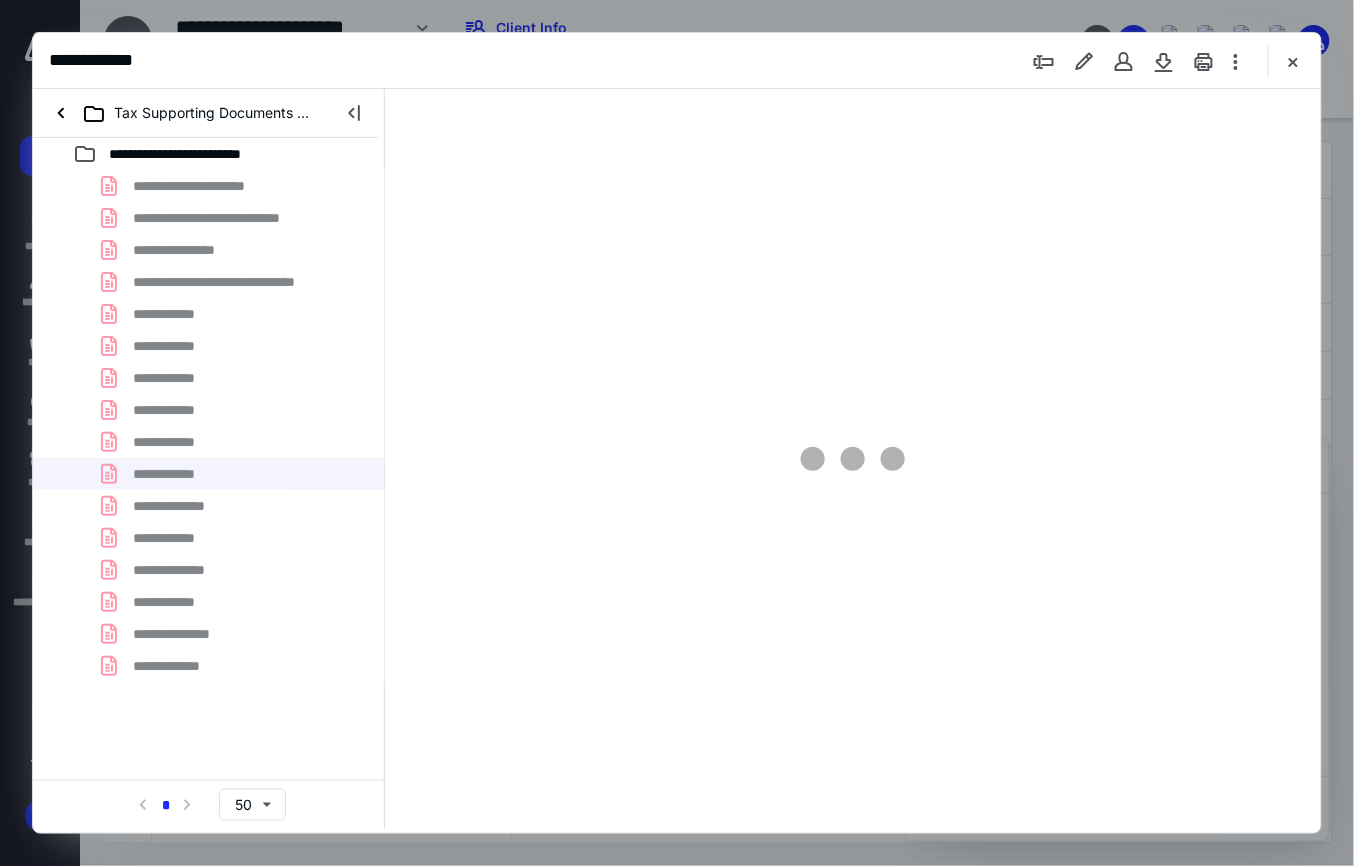 scroll, scrollTop: 0, scrollLeft: 0, axis: both 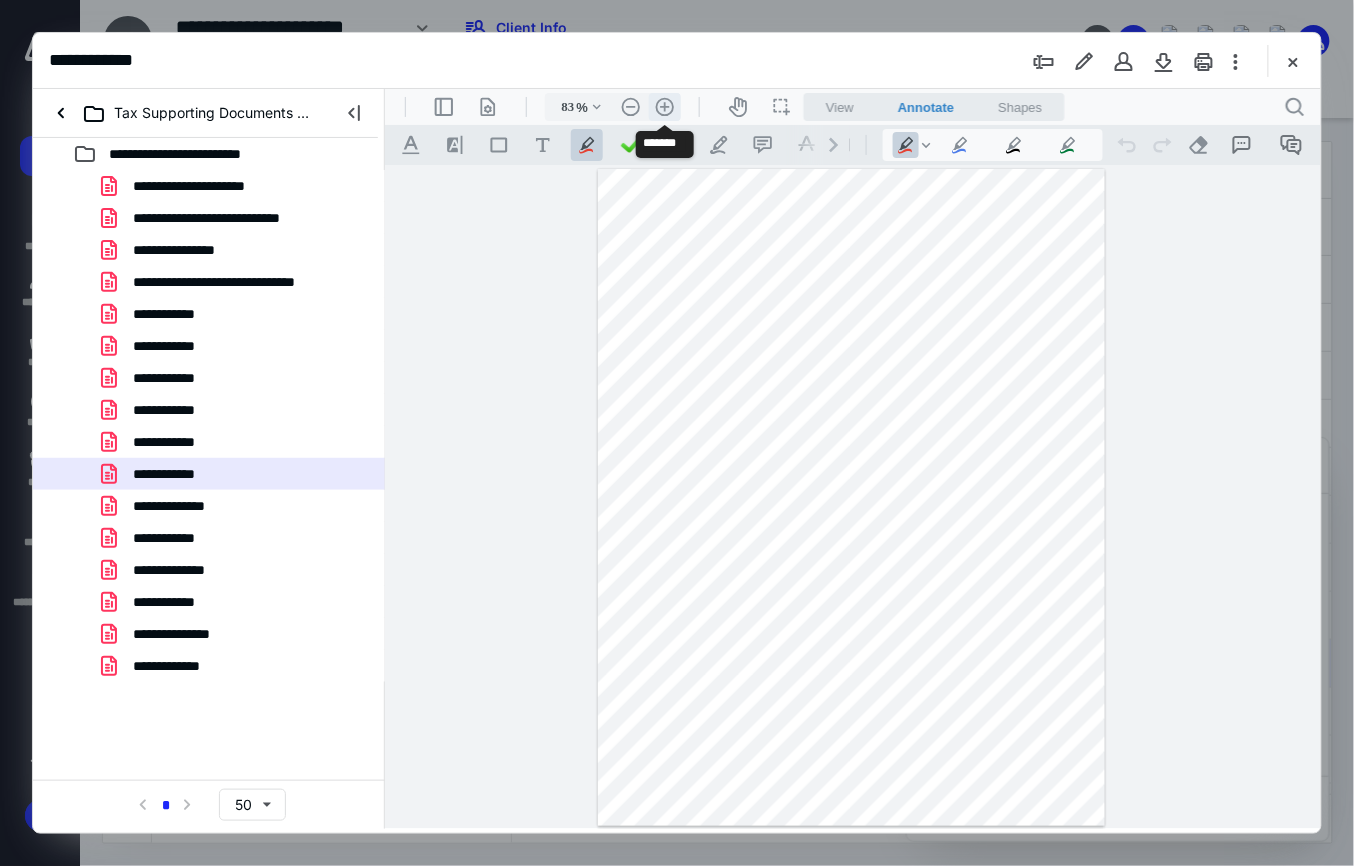 click on ".cls-1{fill:#abb0c4;} icon - header - zoom - in - line" at bounding box center [664, 106] 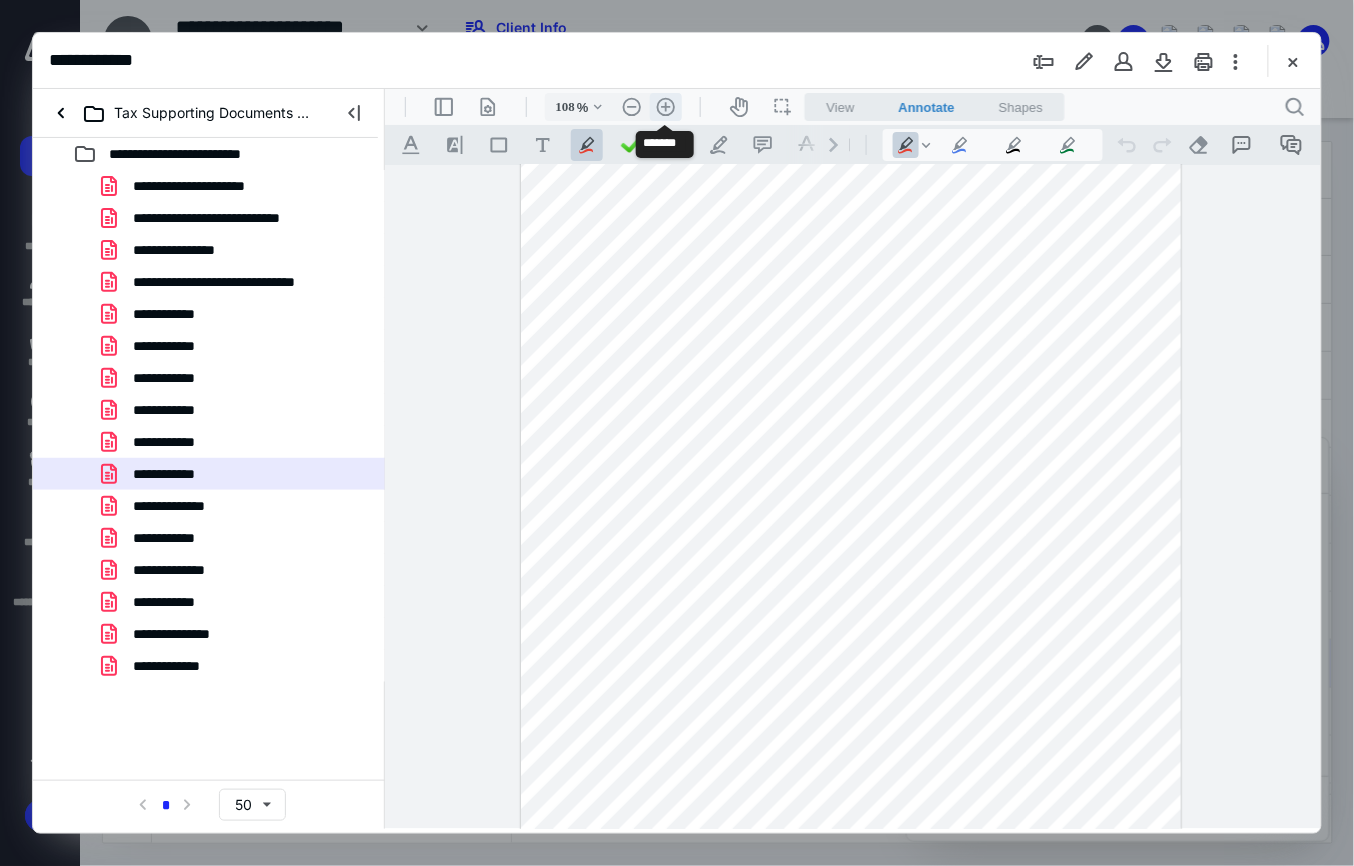 click on ".cls-1{fill:#abb0c4;} icon - header - zoom - in - line" at bounding box center [665, 106] 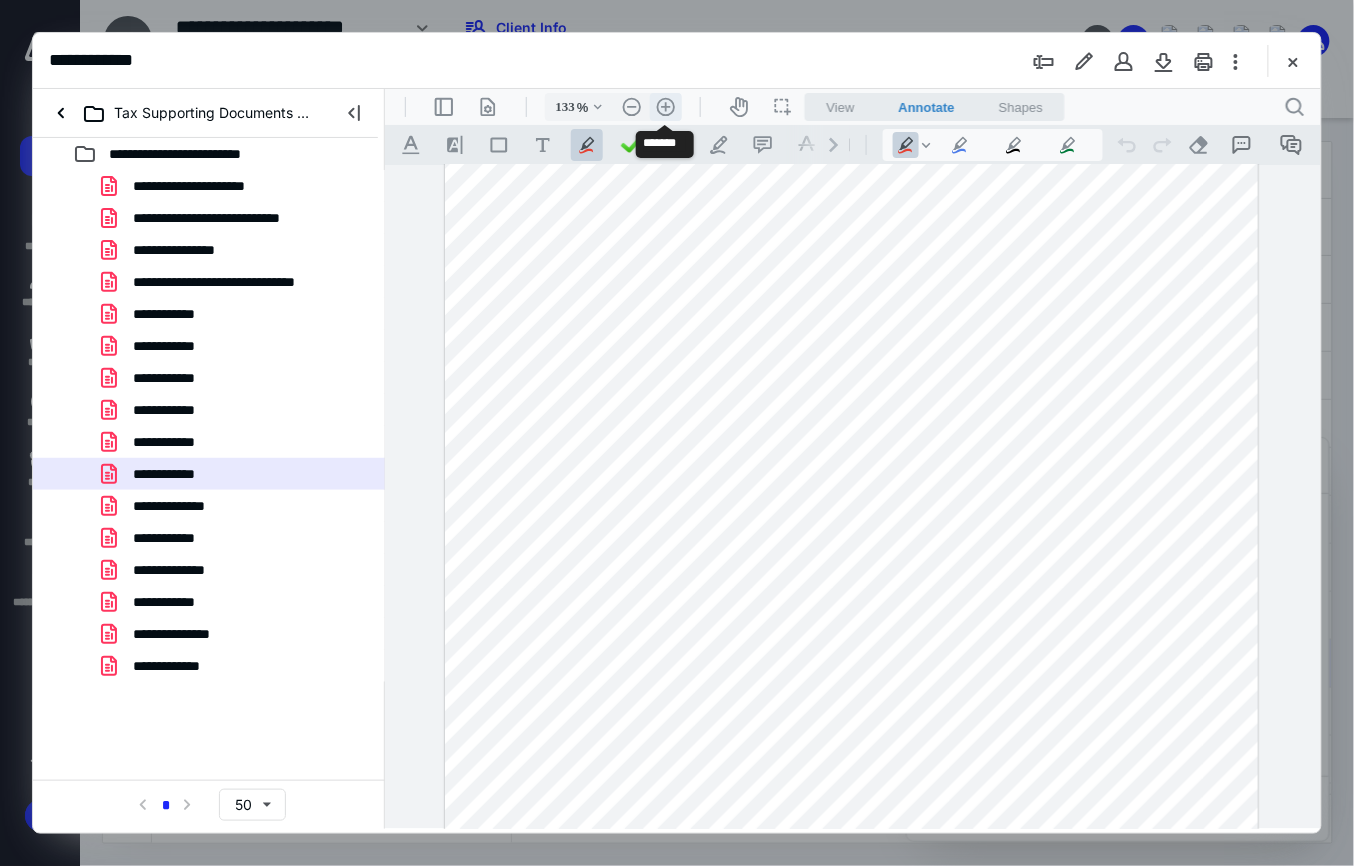 scroll, scrollTop: 174, scrollLeft: 0, axis: vertical 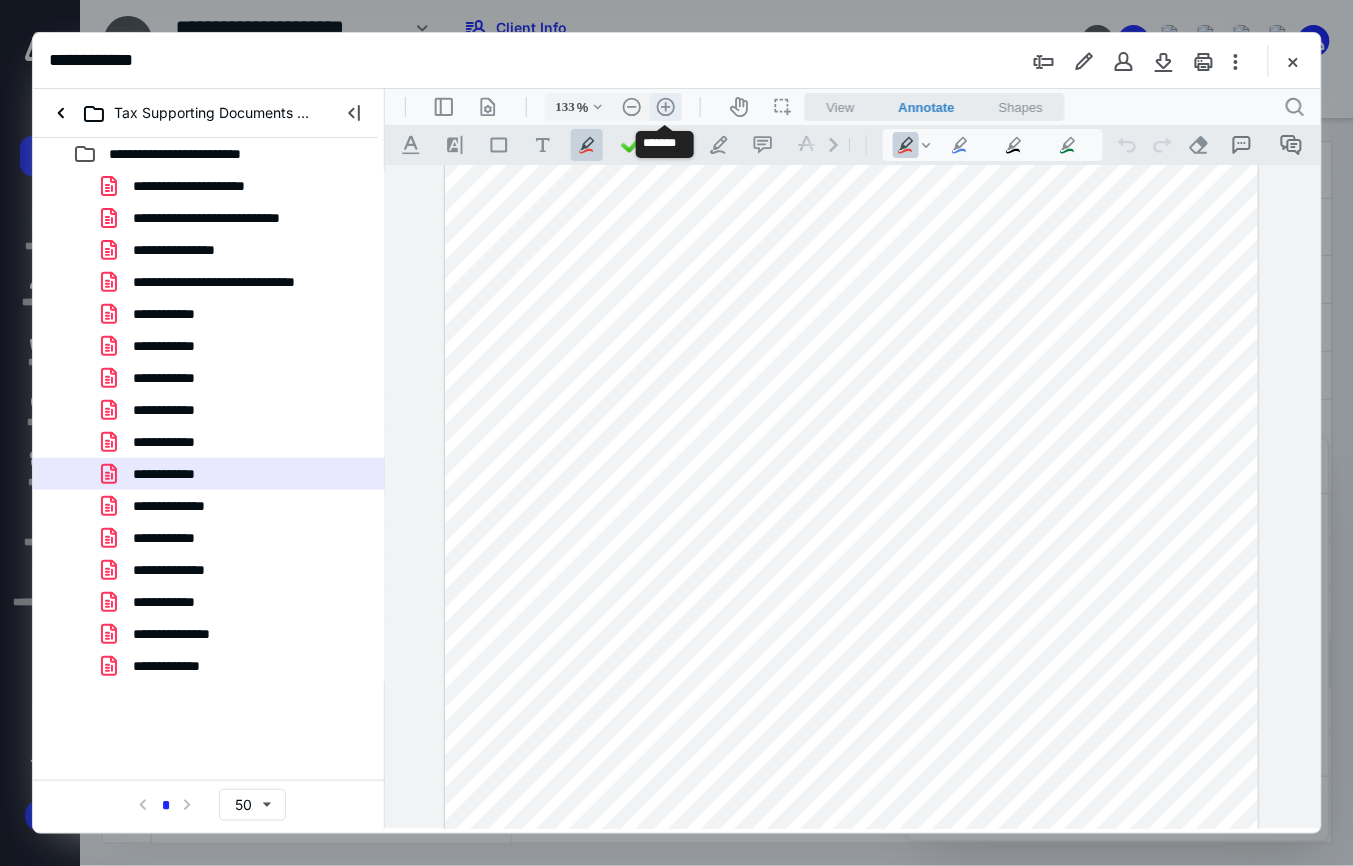 click on ".cls-1{fill:#abb0c4;} icon - header - zoom - in - line" at bounding box center (665, 106) 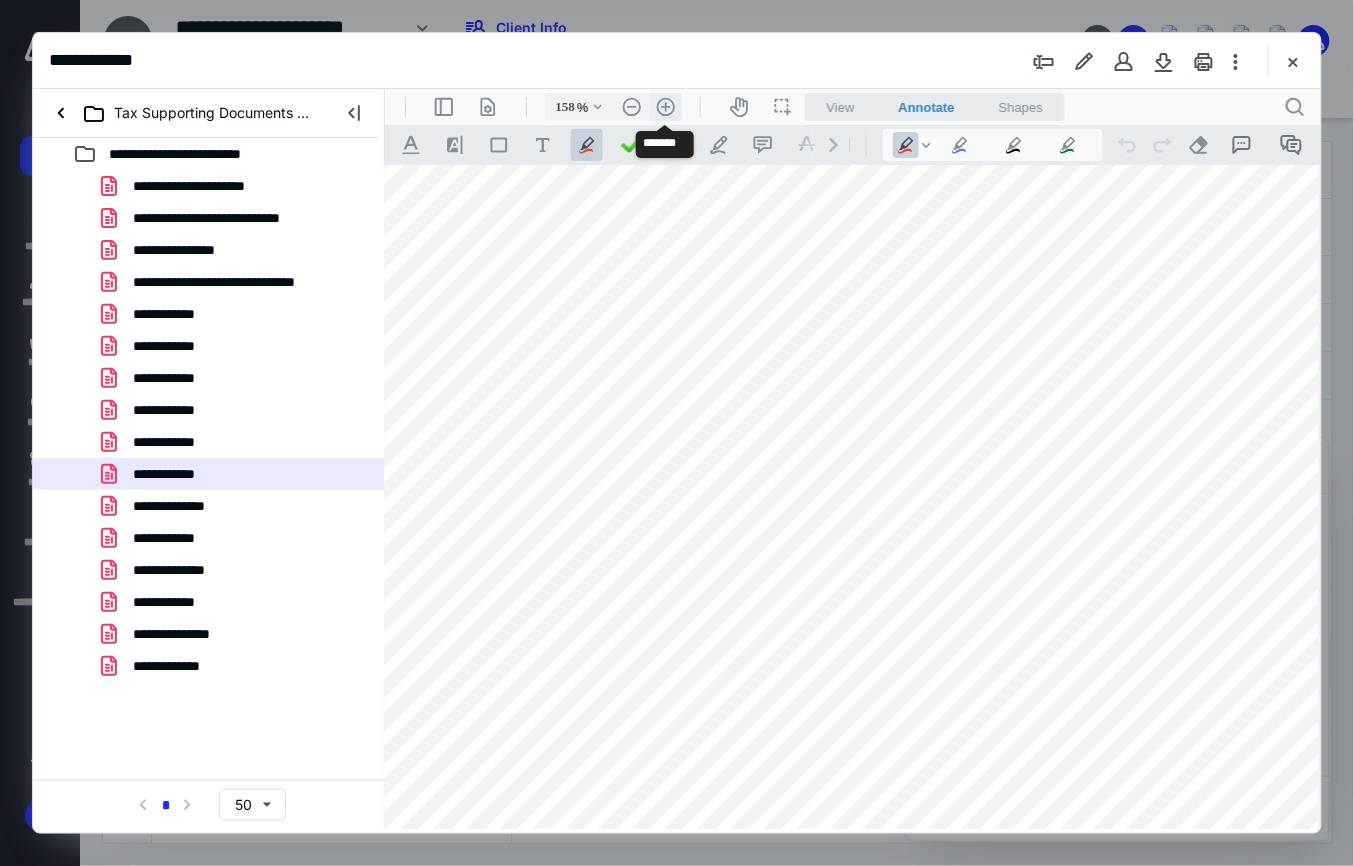 click on ".cls-1{fill:#abb0c4;} icon - header - zoom - in - line" at bounding box center [665, 106] 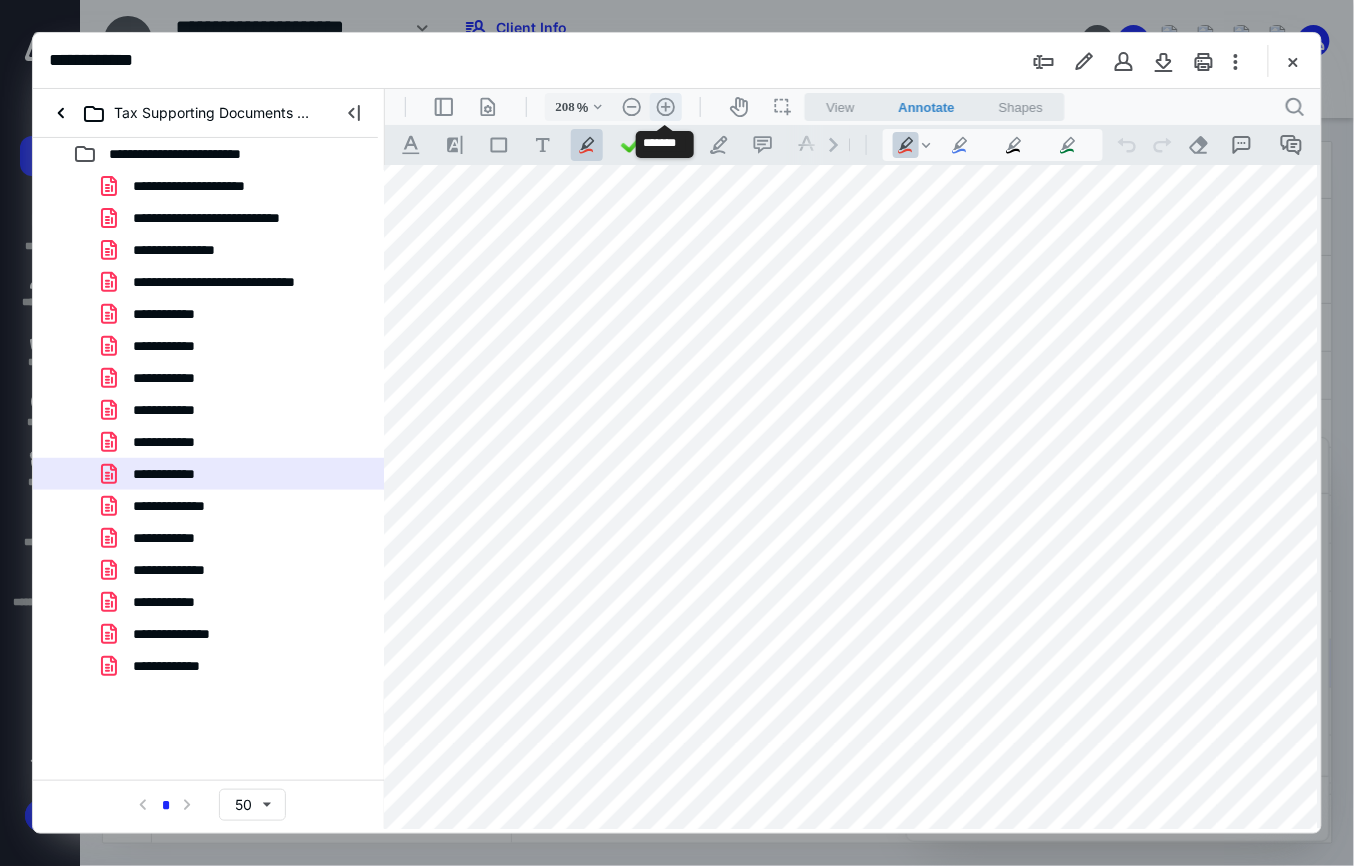 click on ".cls-1{fill:#abb0c4;} icon - header - zoom - in - line" at bounding box center [665, 106] 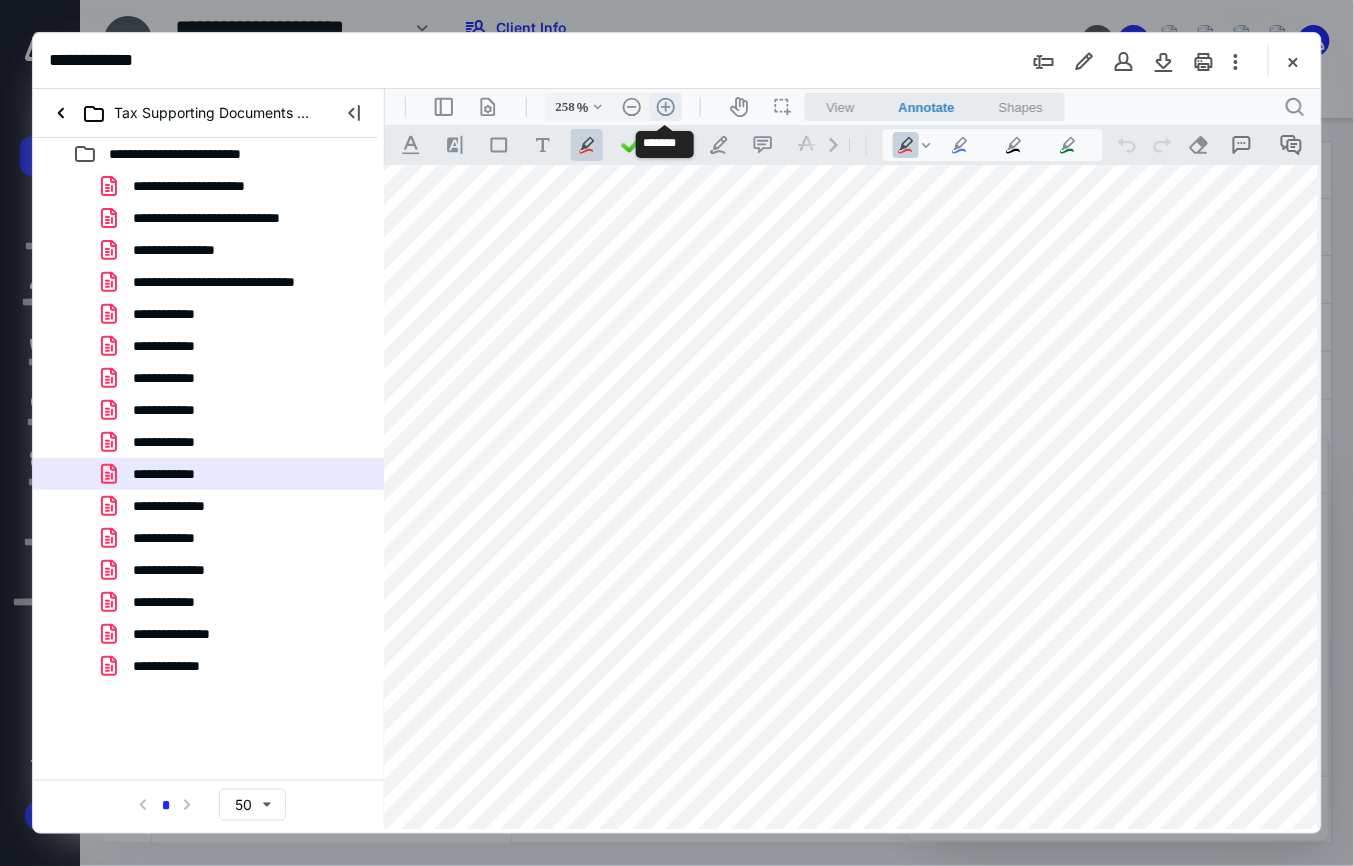 scroll, scrollTop: 614, scrollLeft: 342, axis: both 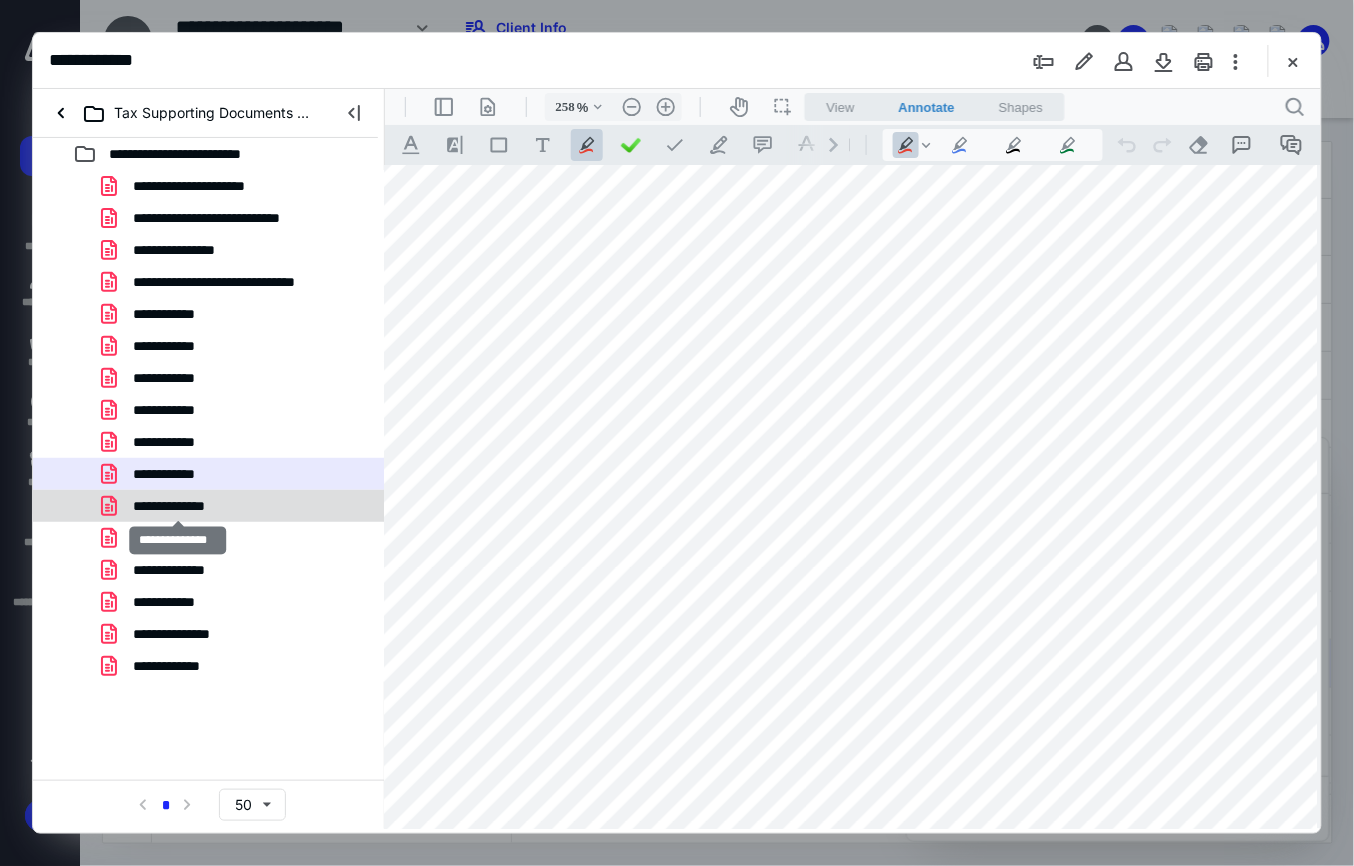 click on "**********" at bounding box center [178, 506] 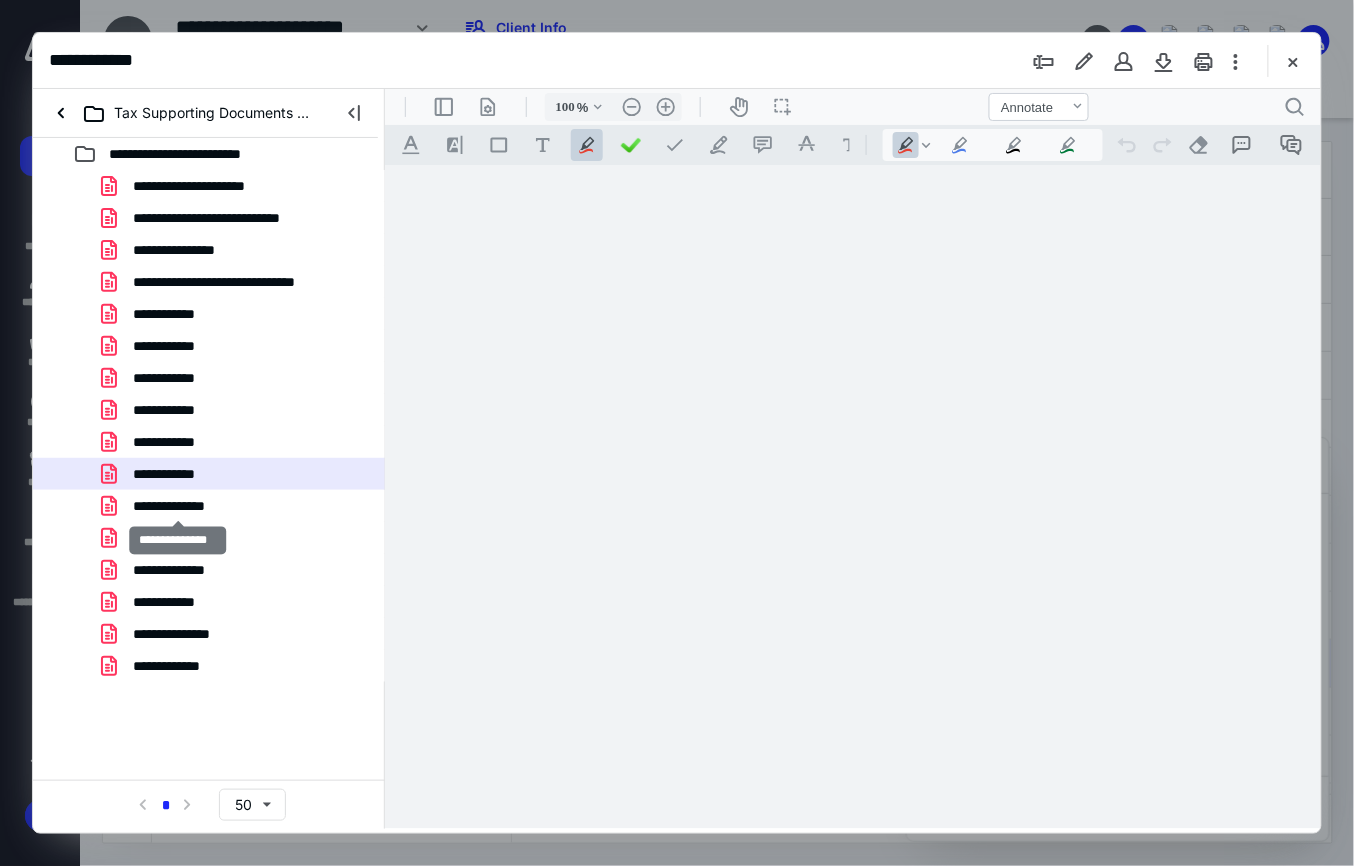 click on "**********" at bounding box center [209, 426] 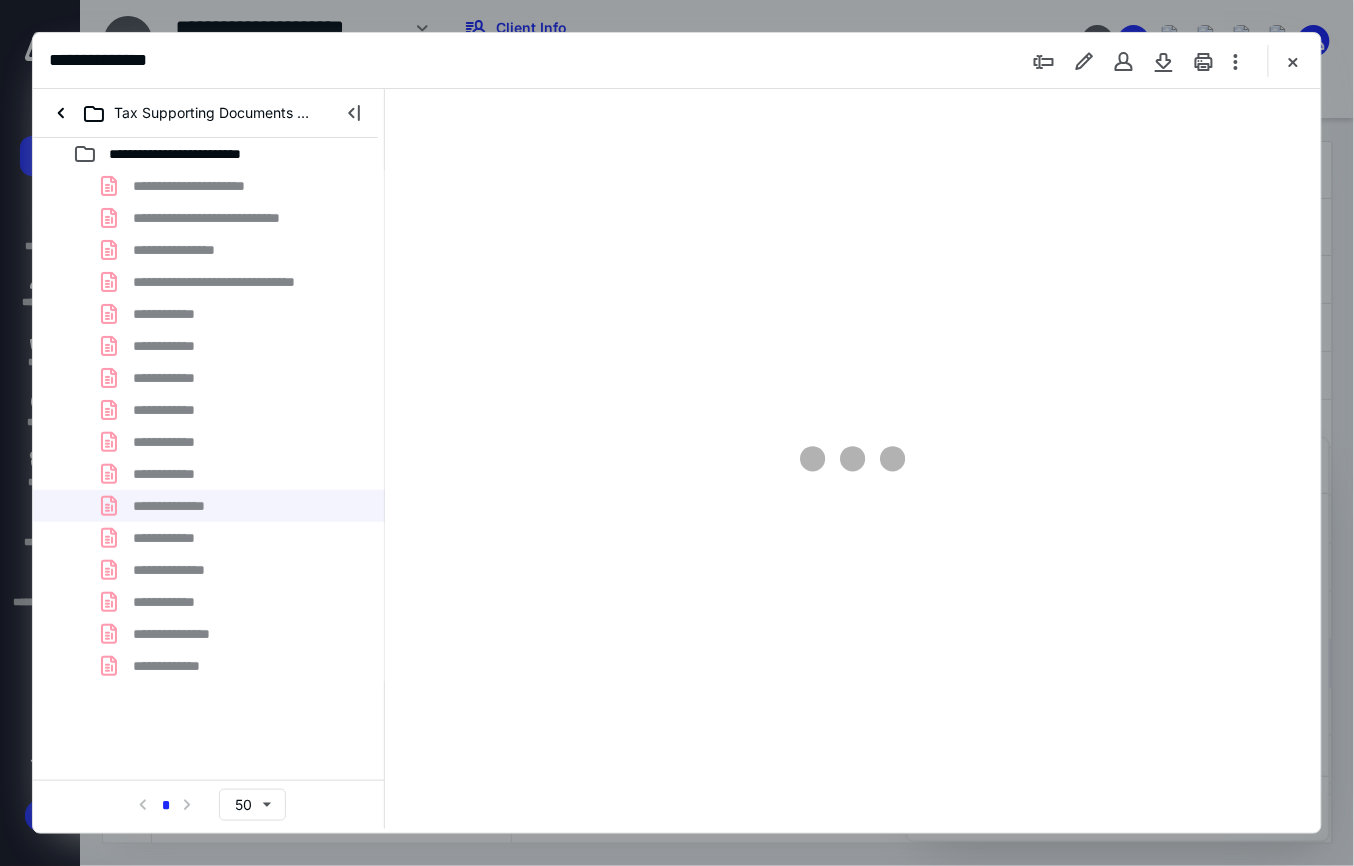 scroll, scrollTop: 0, scrollLeft: 0, axis: both 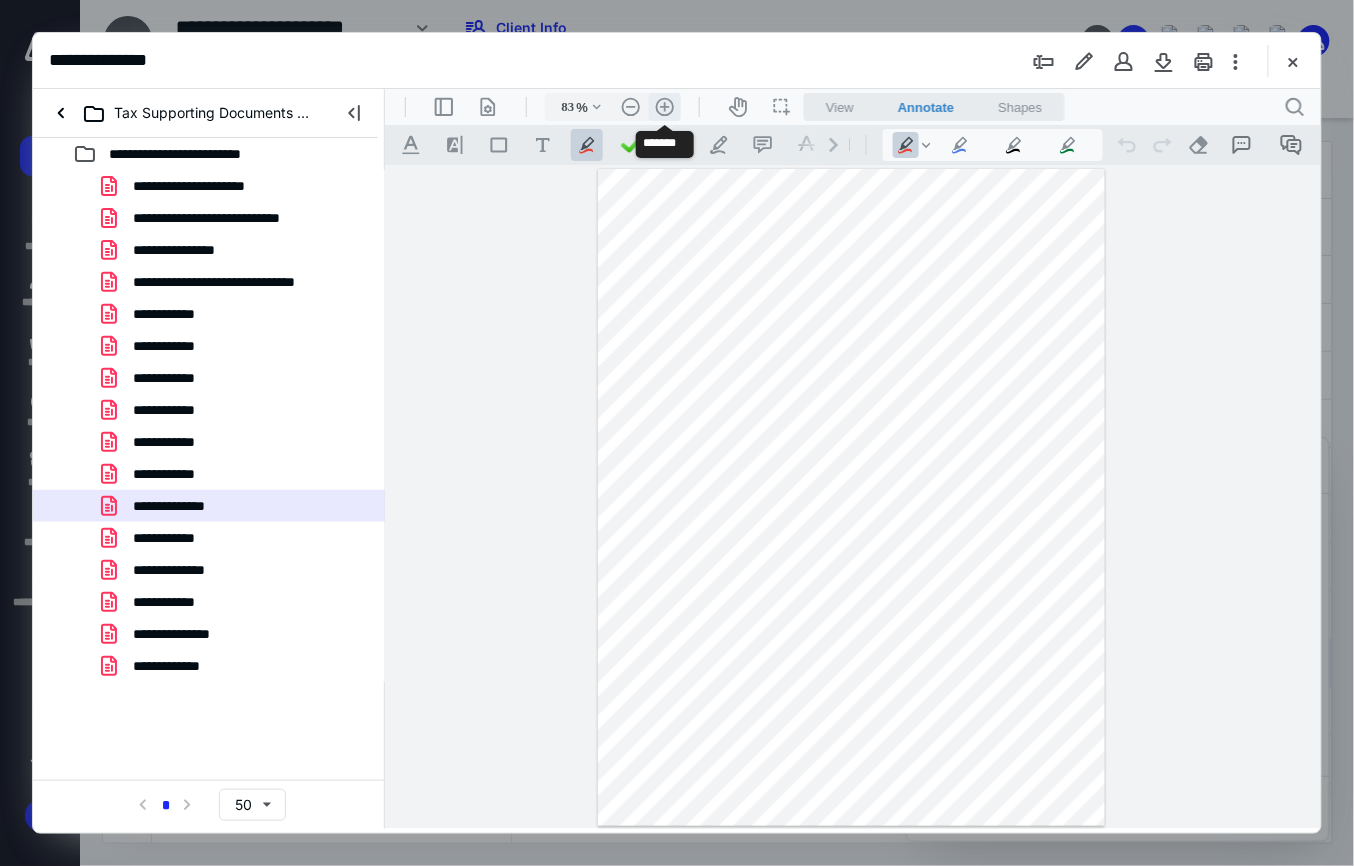 click on ".cls-1{fill:#abb0c4;} icon - header - zoom - in - line" at bounding box center [664, 106] 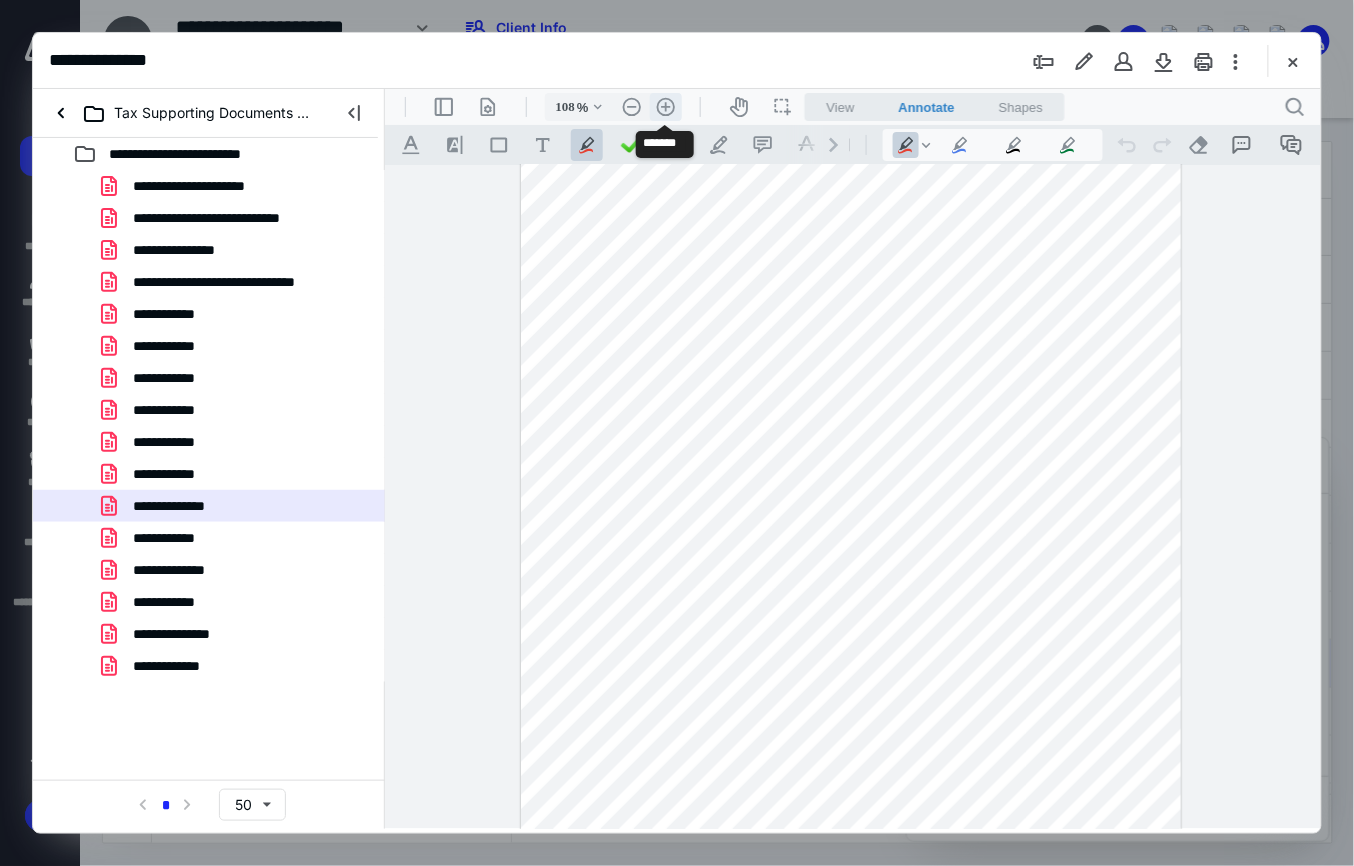 click on ".cls-1{fill:#abb0c4;} icon - header - zoom - in - line" at bounding box center [665, 106] 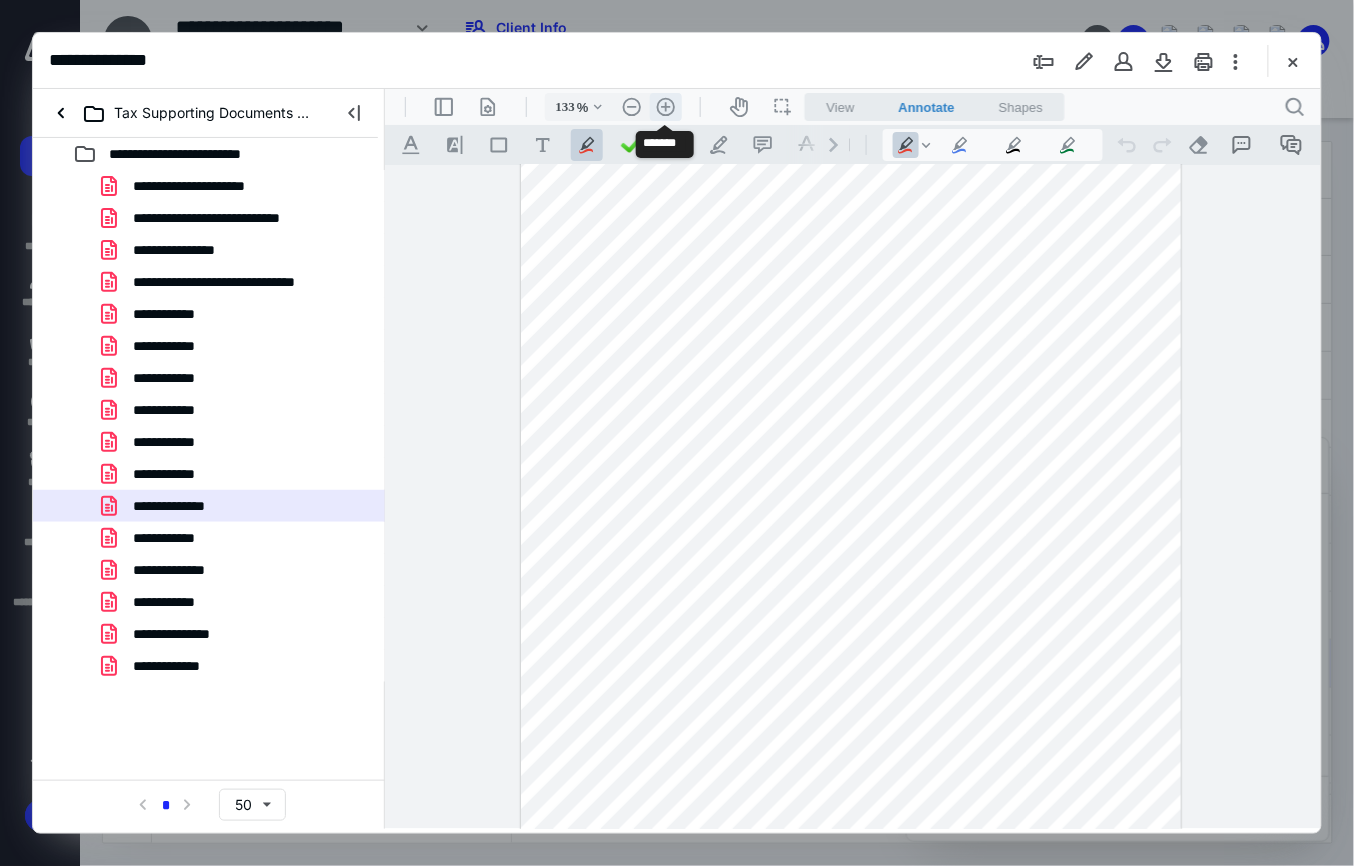 scroll, scrollTop: 174, scrollLeft: 0, axis: vertical 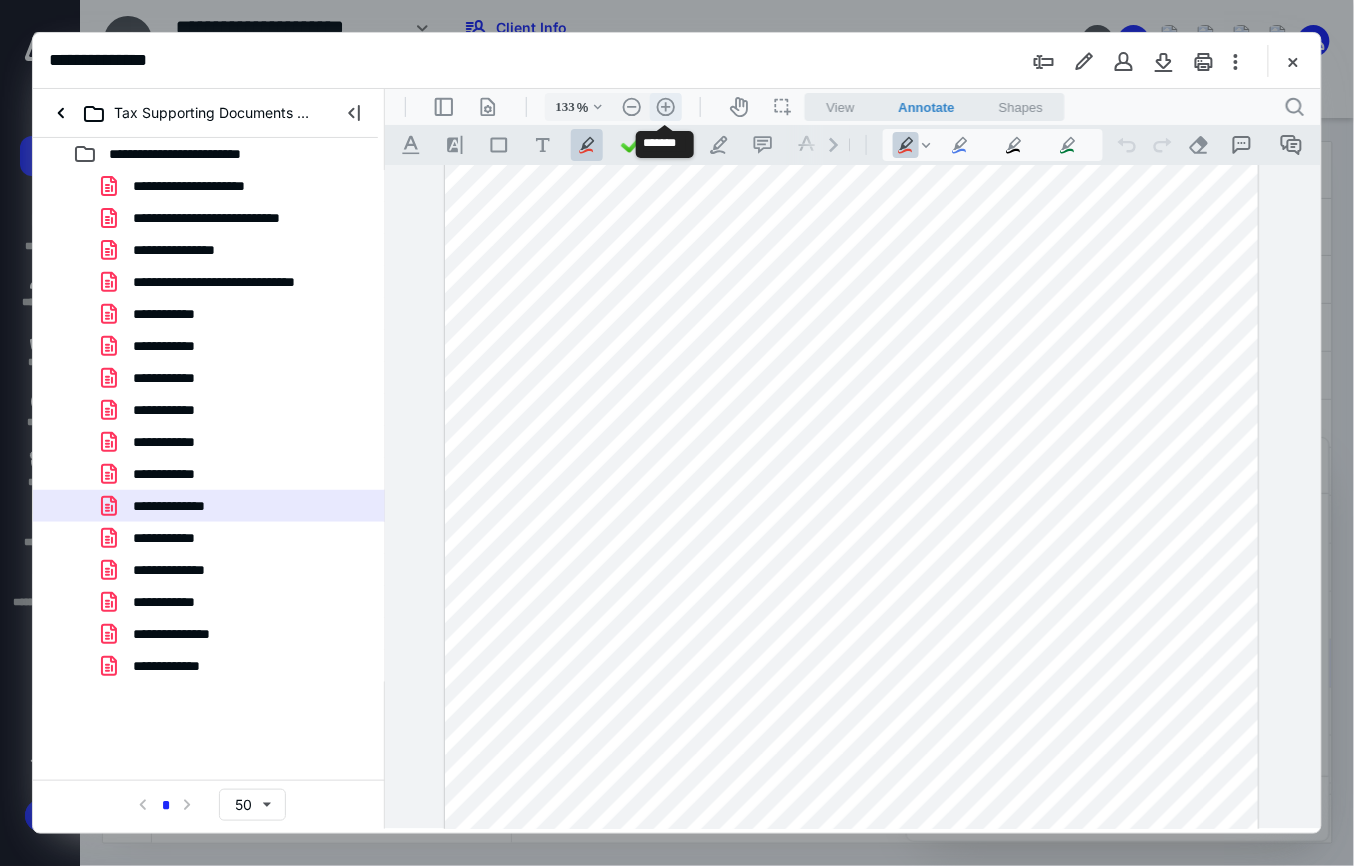 click on ".cls-1{fill:#abb0c4;} icon - header - zoom - in - line" at bounding box center (665, 106) 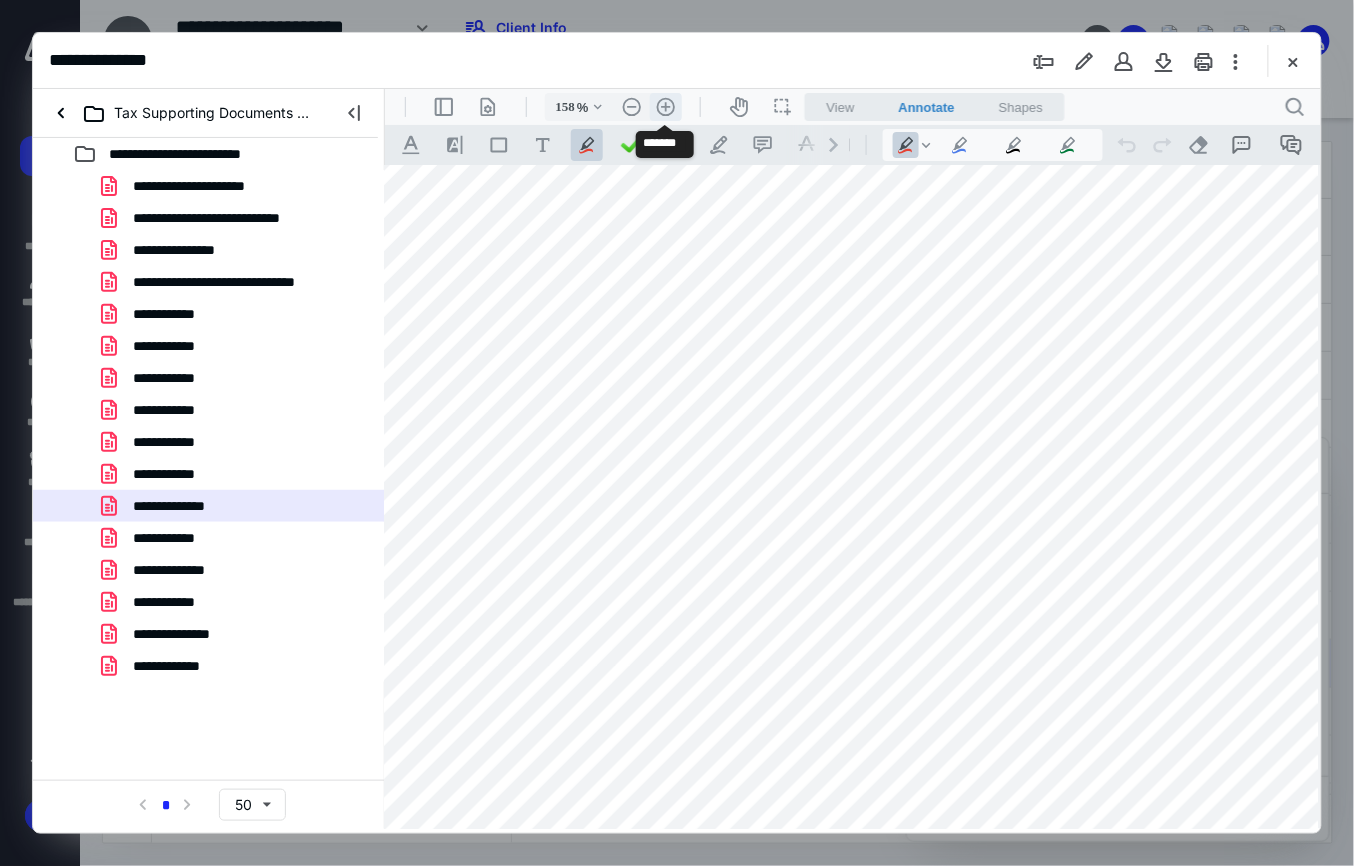 click on ".cls-1{fill:#abb0c4;} icon - header - zoom - in - line" at bounding box center (665, 106) 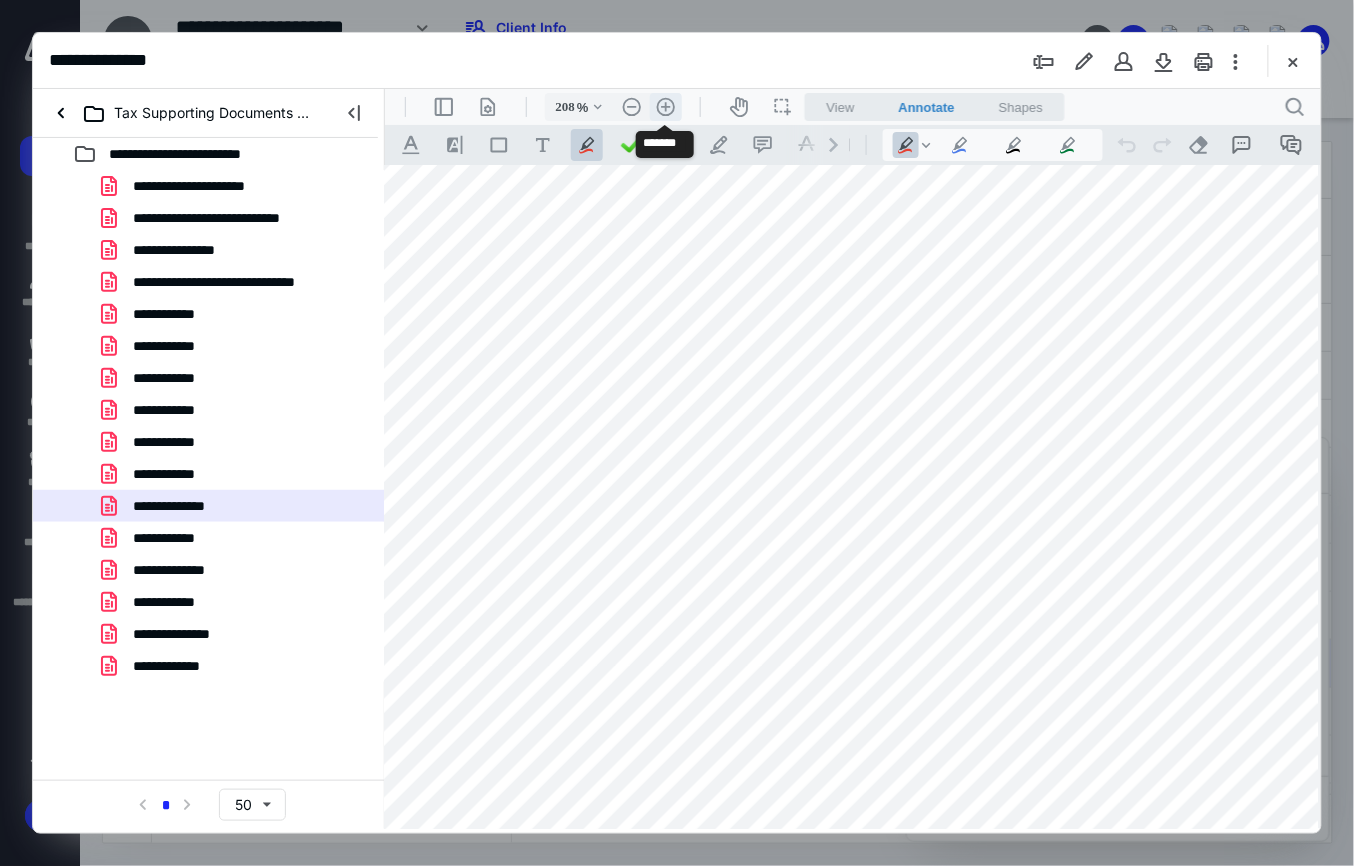 scroll, scrollTop: 438, scrollLeft: 185, axis: both 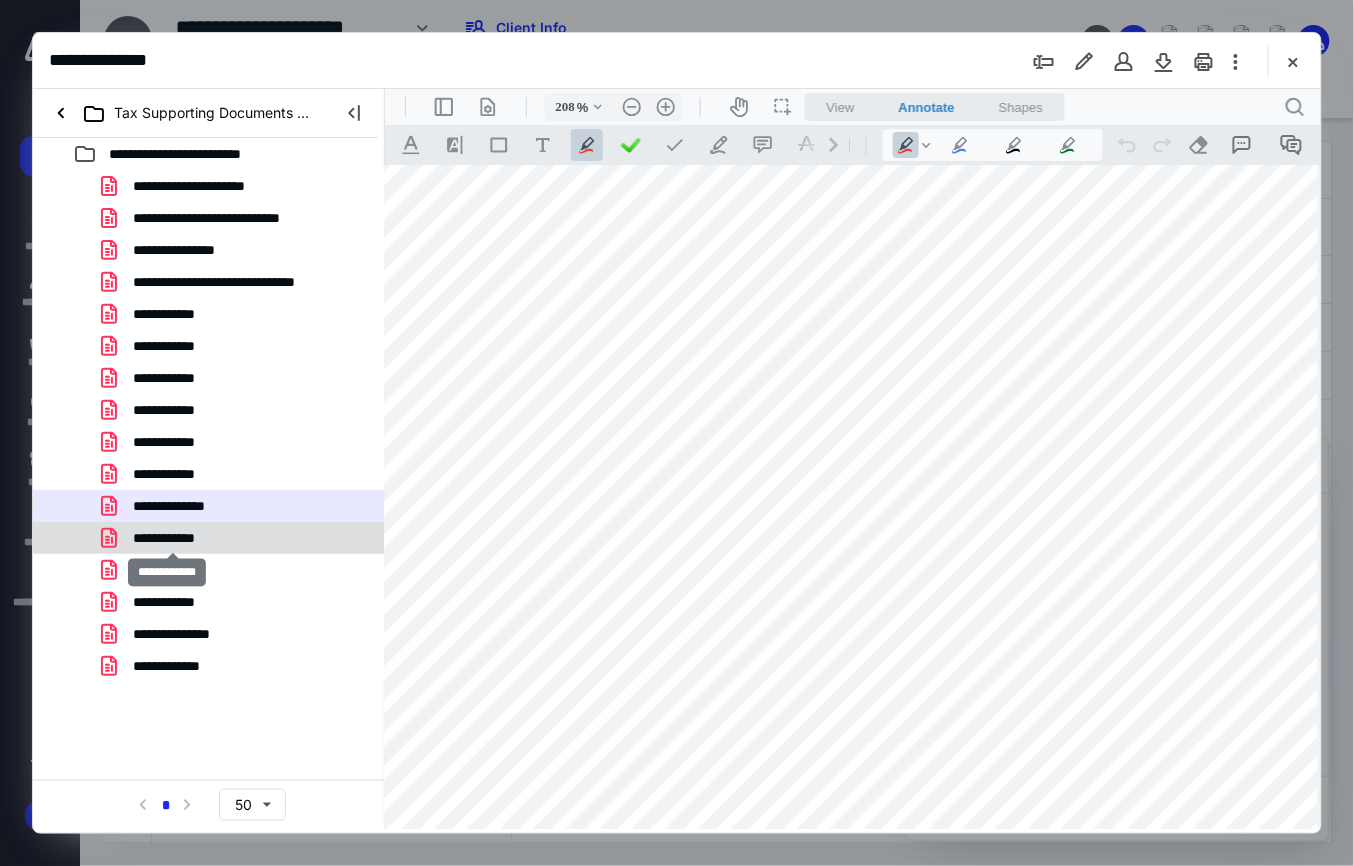click on "**********" at bounding box center [172, 538] 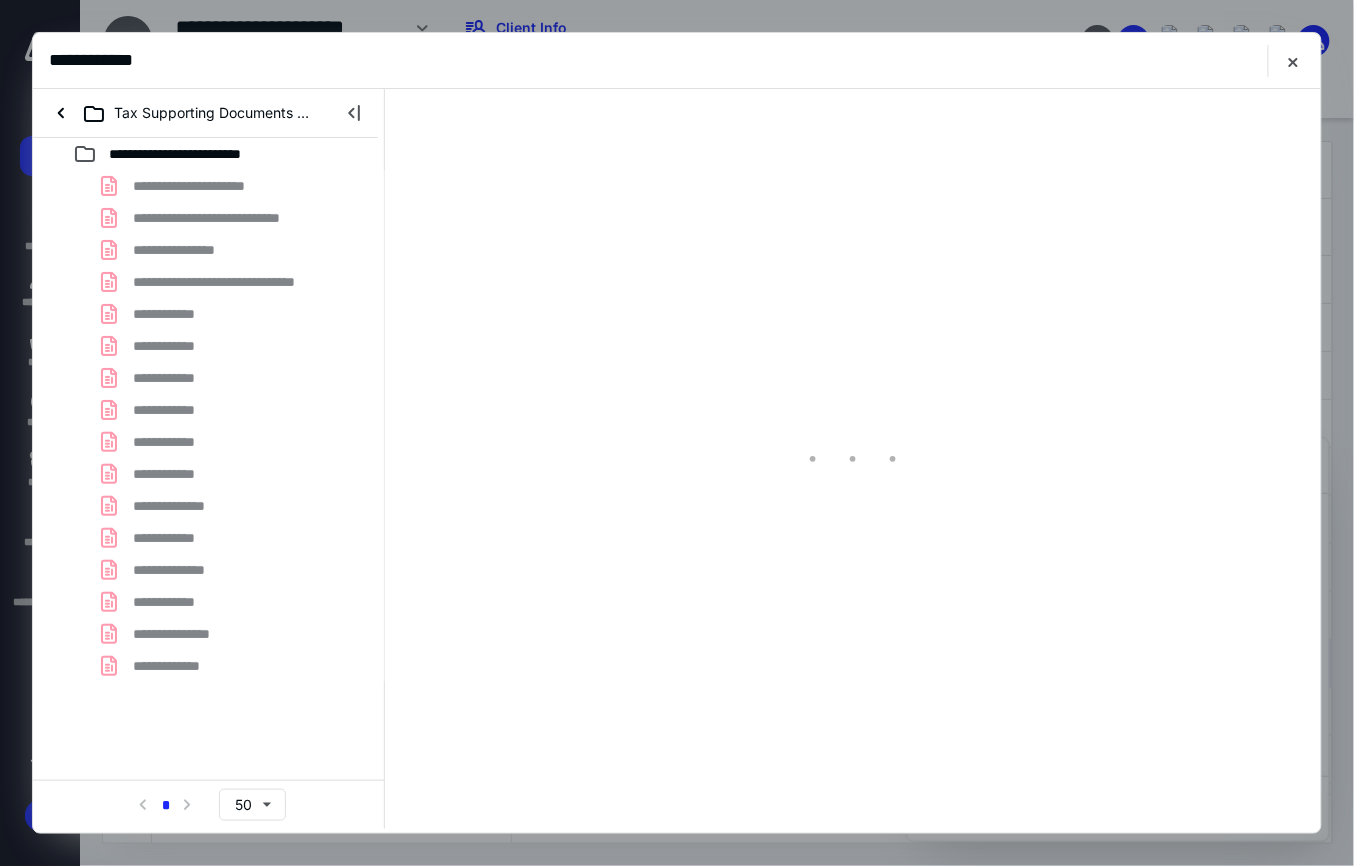 click on "**********" at bounding box center [209, 426] 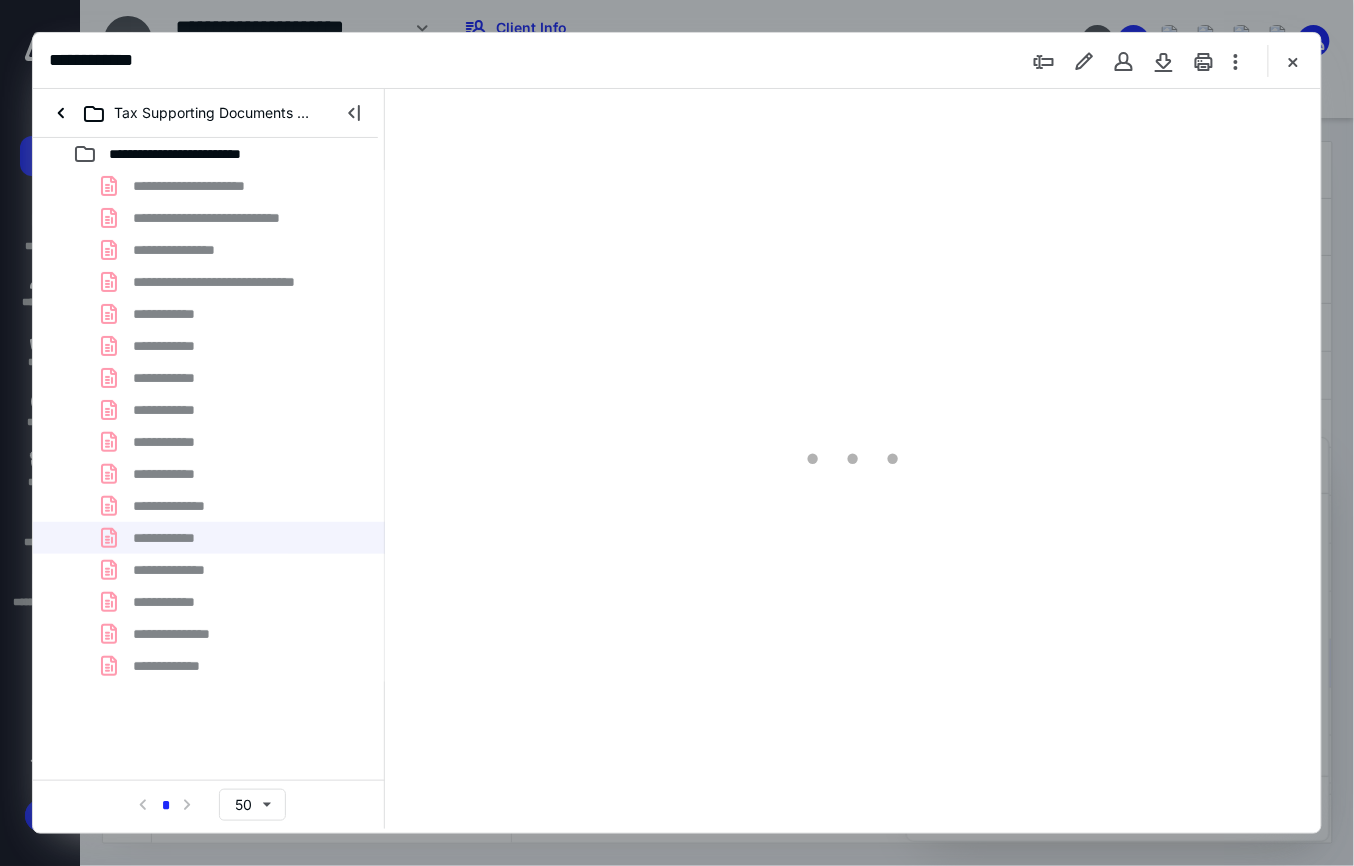 scroll, scrollTop: 0, scrollLeft: 0, axis: both 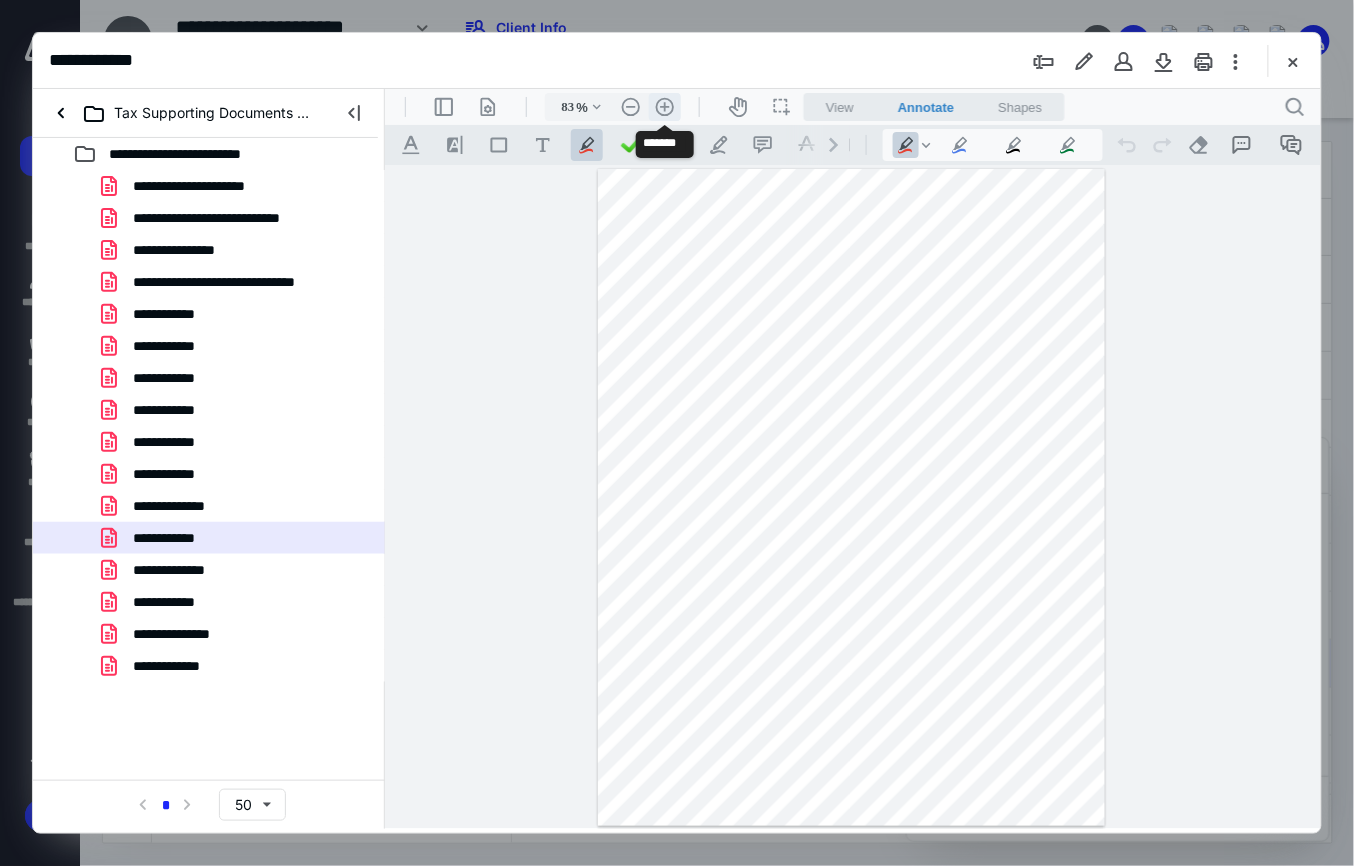 click on ".cls-1{fill:#abb0c4;} icon - header - zoom - in - line" at bounding box center [664, 106] 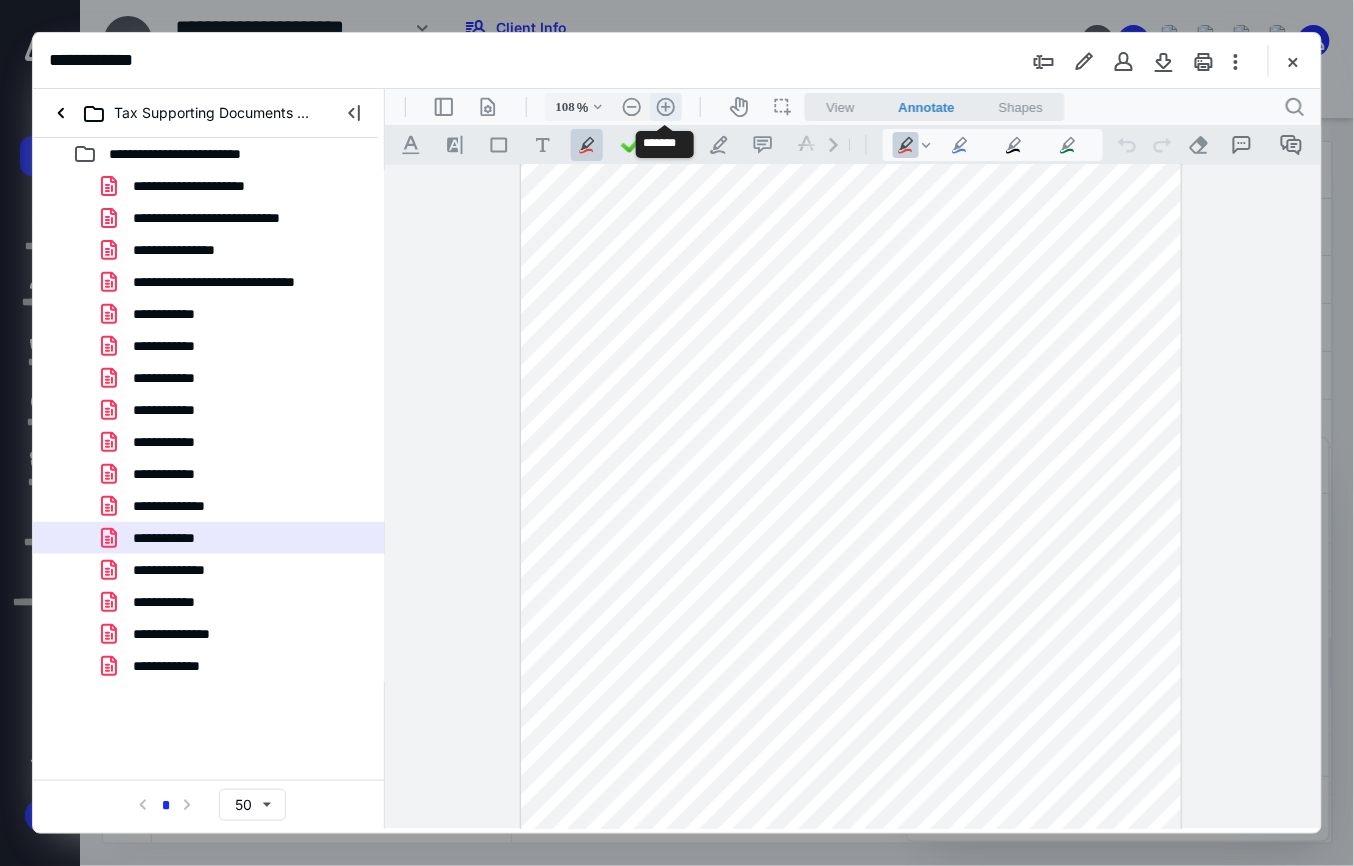click on ".cls-1{fill:#abb0c4;} icon - header - zoom - in - line" at bounding box center [665, 106] 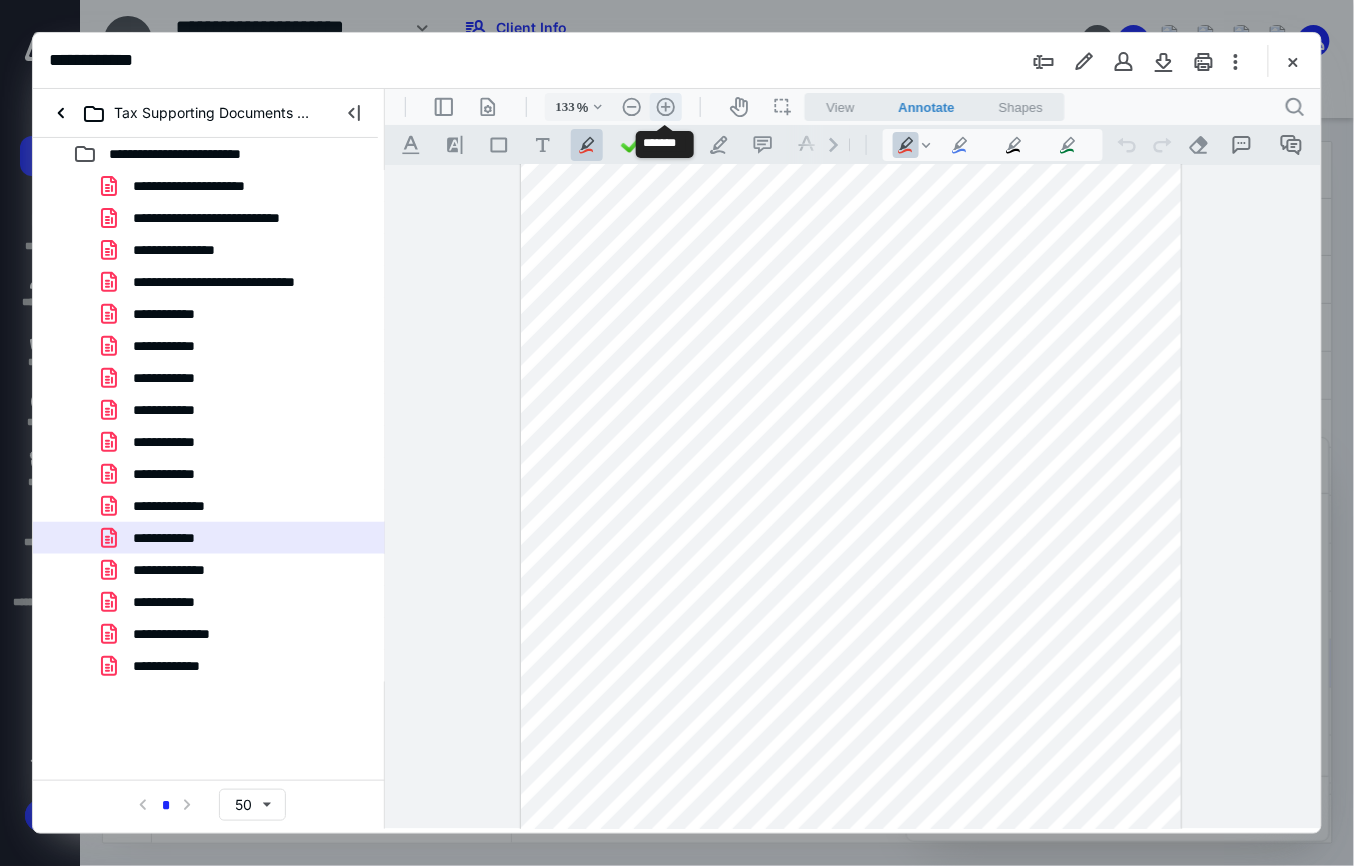 scroll, scrollTop: 174, scrollLeft: 0, axis: vertical 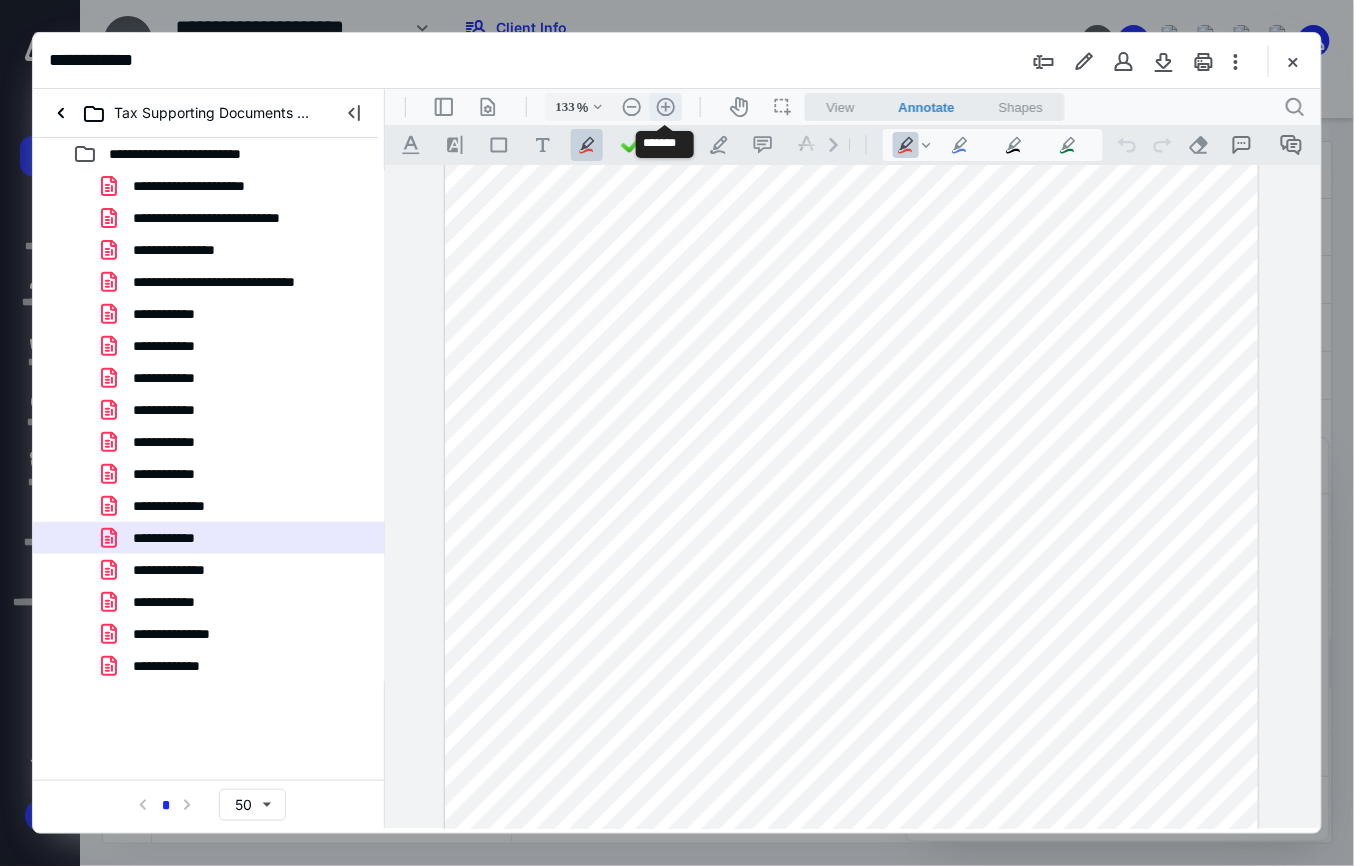click on ".cls-1{fill:#abb0c4;} icon - header - zoom - in - line" at bounding box center (665, 106) 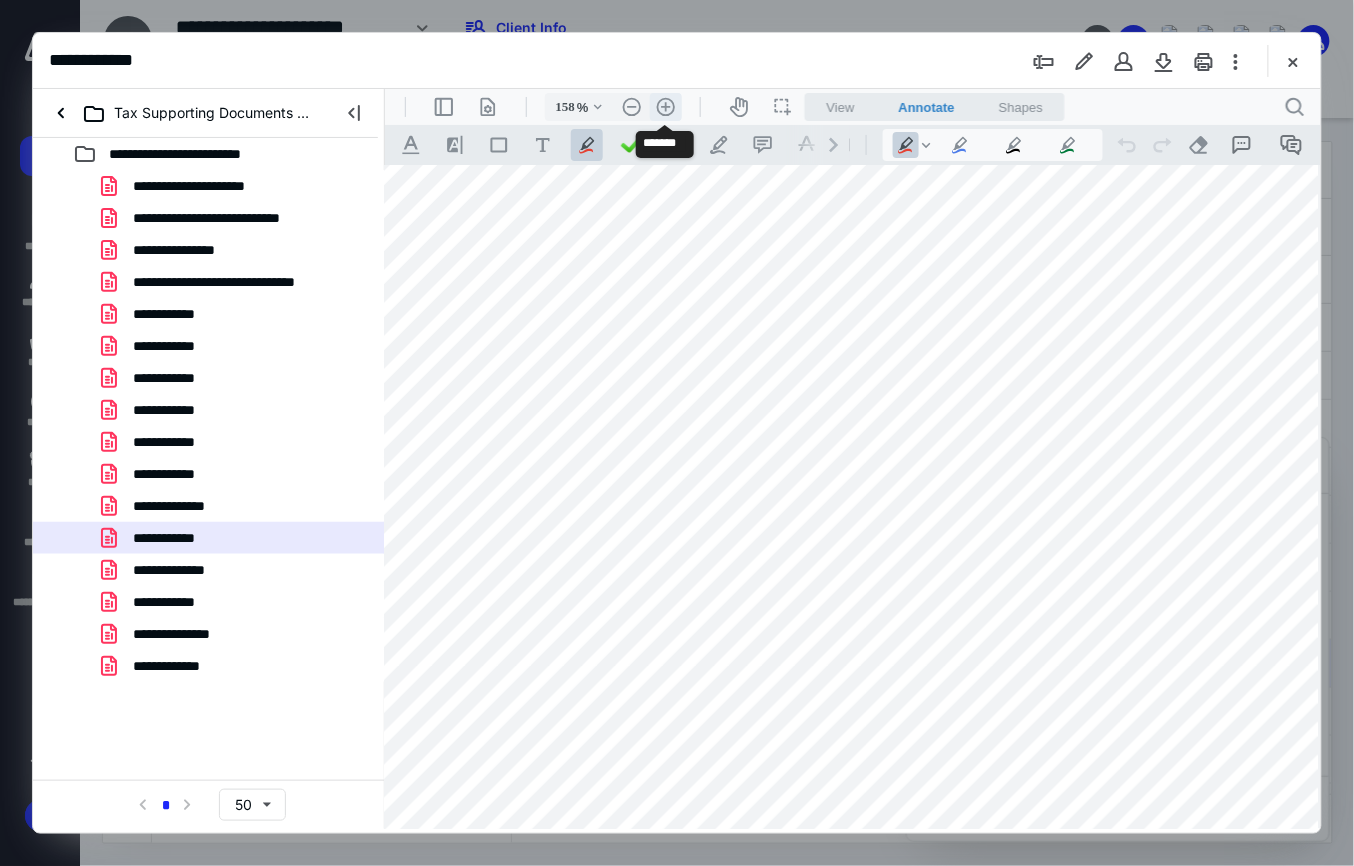 click on ".cls-1{fill:#abb0c4;} icon - header - zoom - in - line" at bounding box center (665, 106) 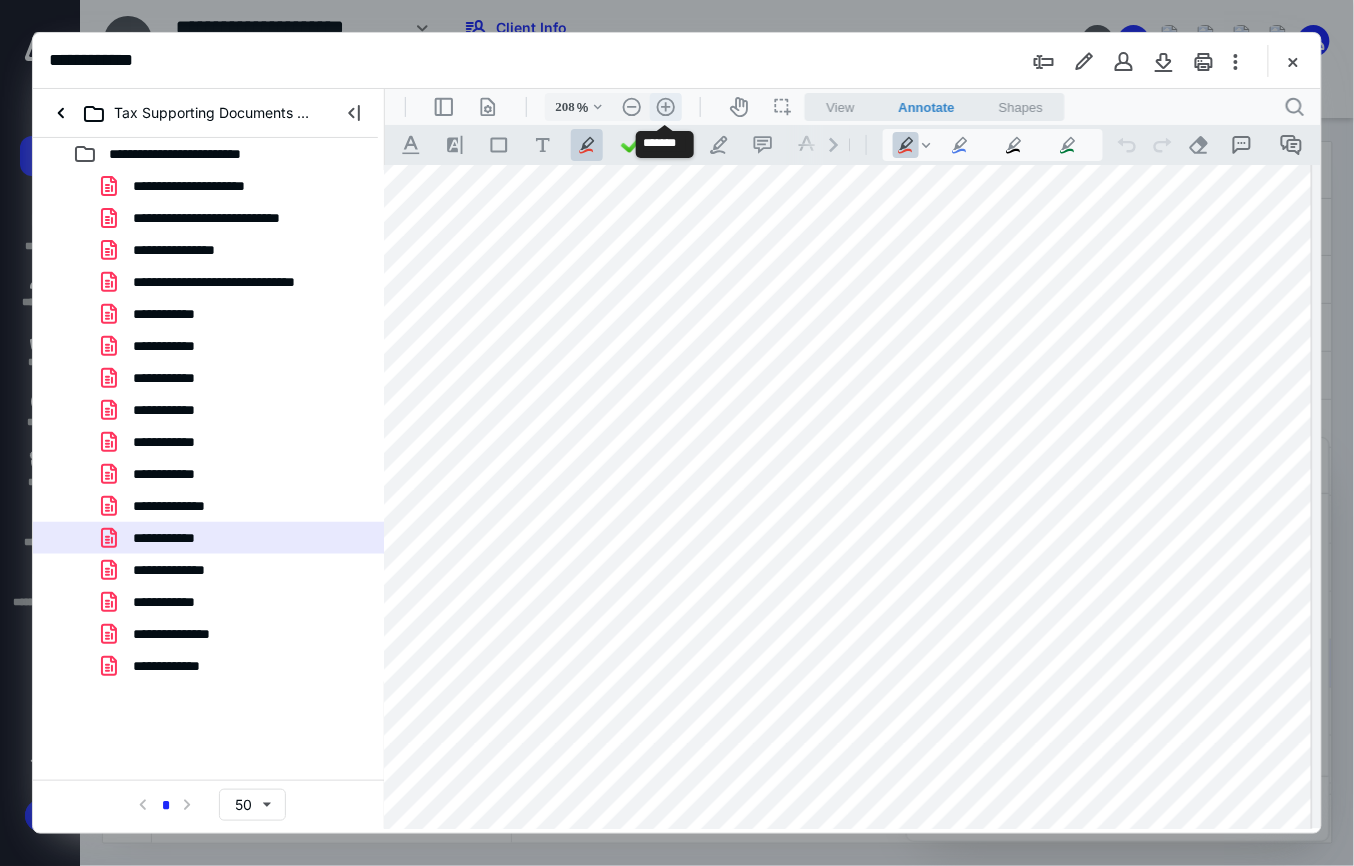 click on ".cls-1{fill:#abb0c4;} icon - header - zoom - in - line" at bounding box center [665, 106] 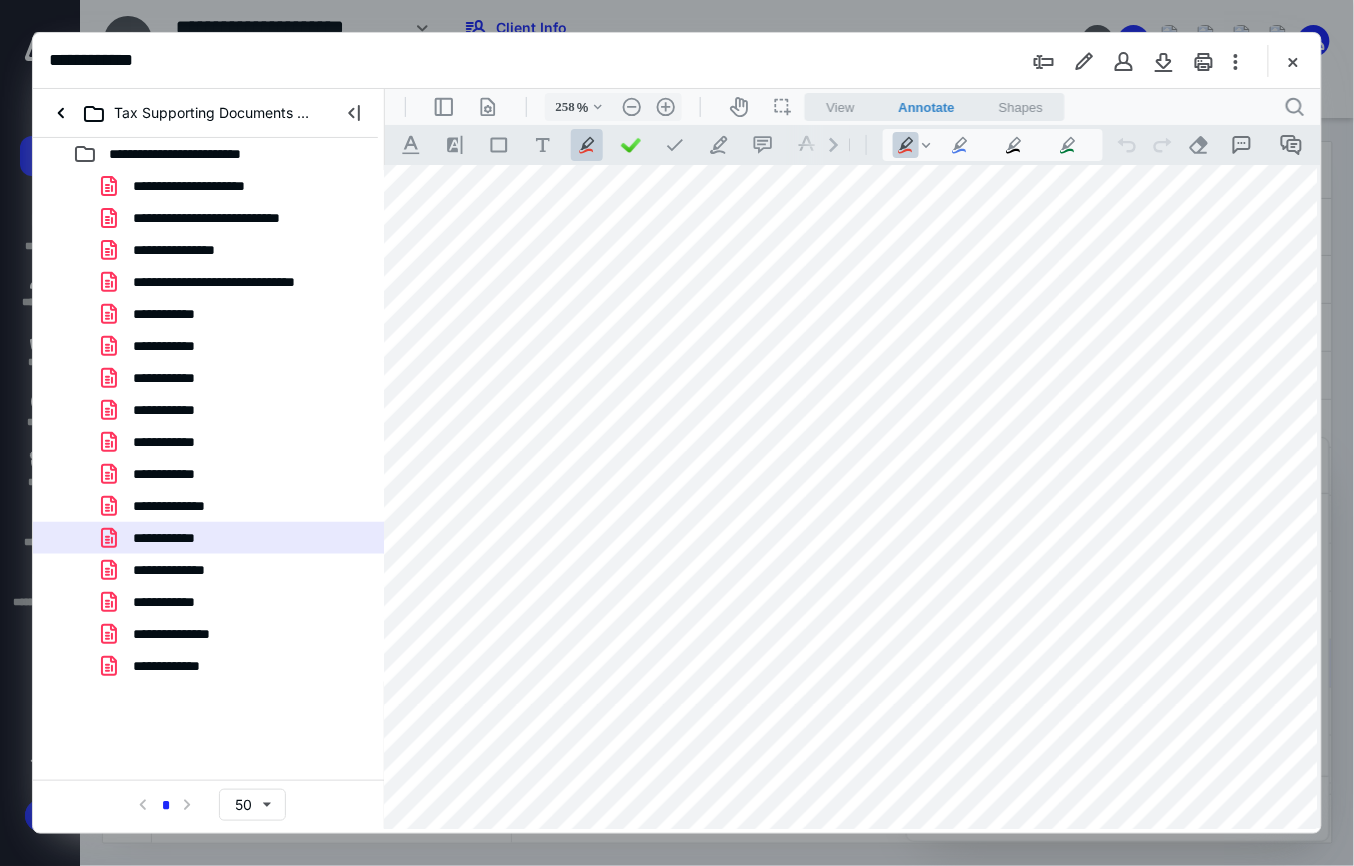 scroll, scrollTop: 1405, scrollLeft: 342, axis: both 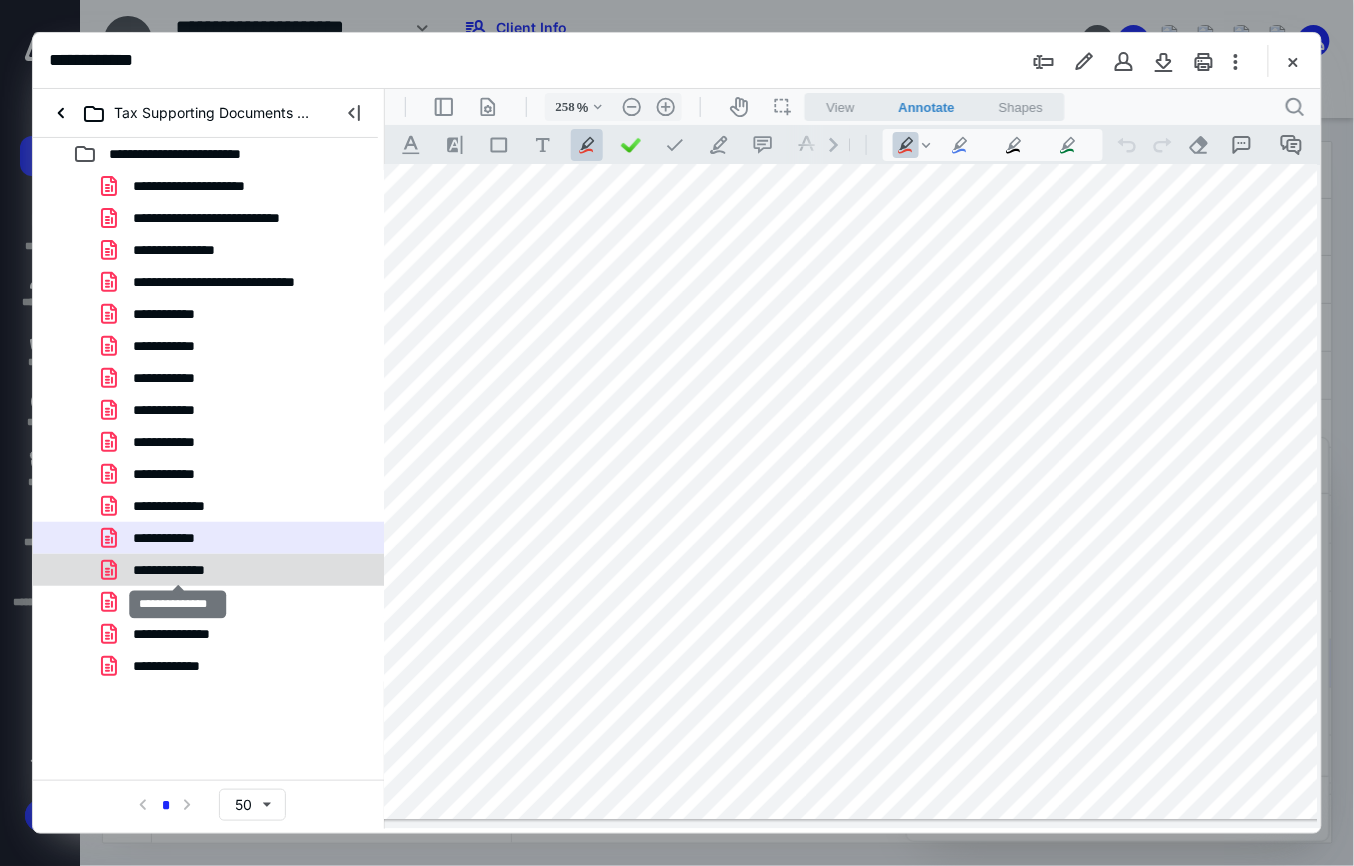 click on "**********" at bounding box center [178, 570] 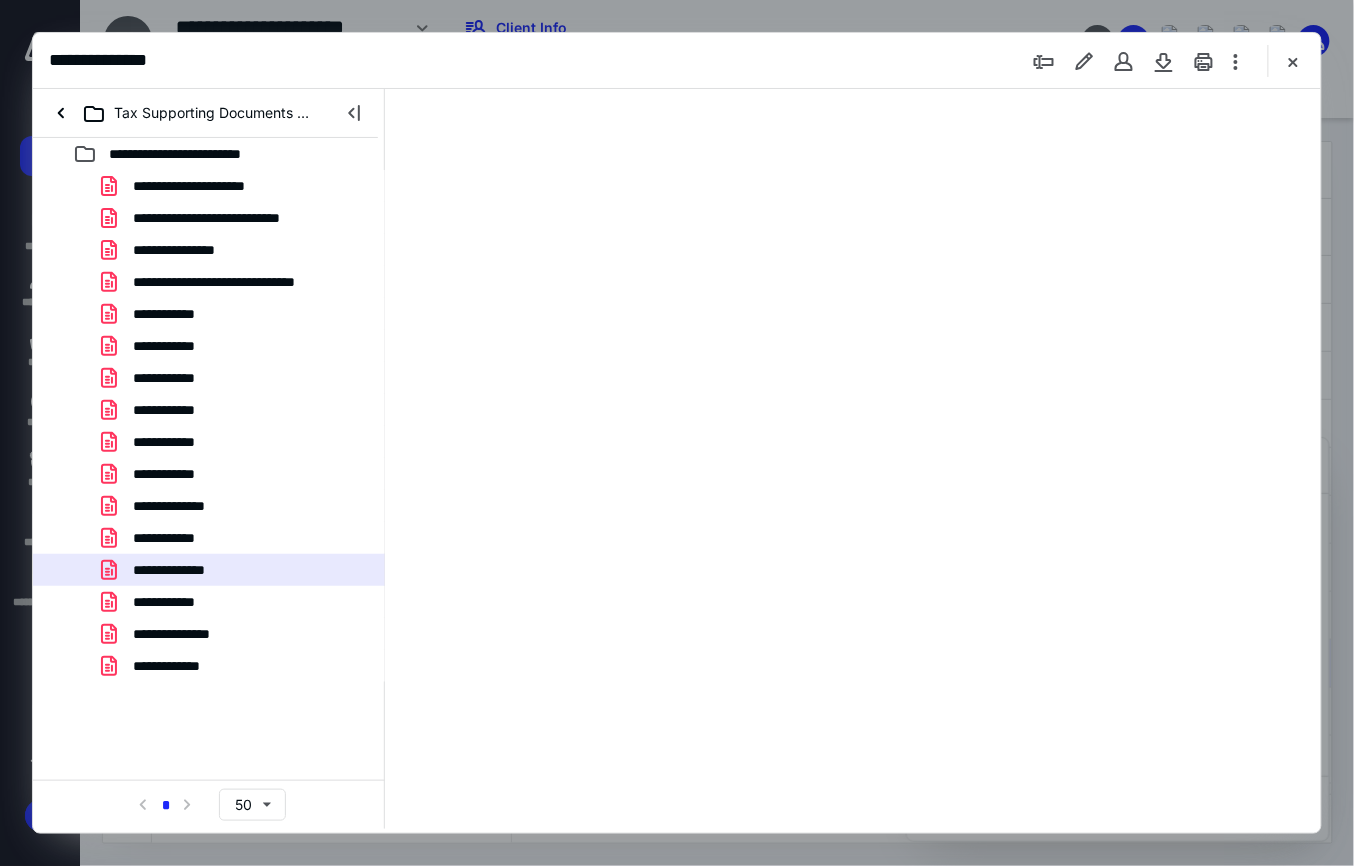 scroll, scrollTop: 0, scrollLeft: 0, axis: both 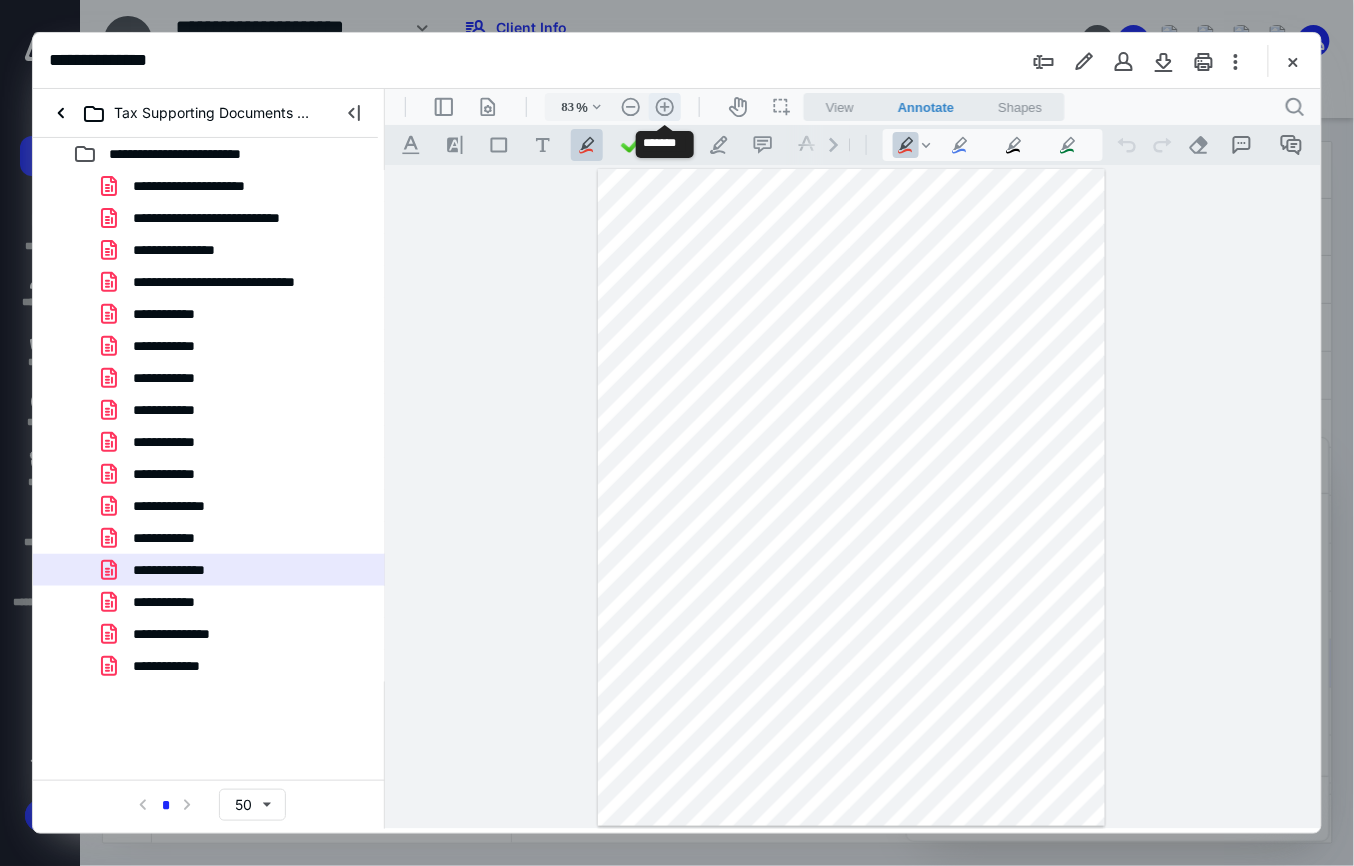 click on ".cls-1{fill:#abb0c4;} icon - header - zoom - in - line" at bounding box center [664, 106] 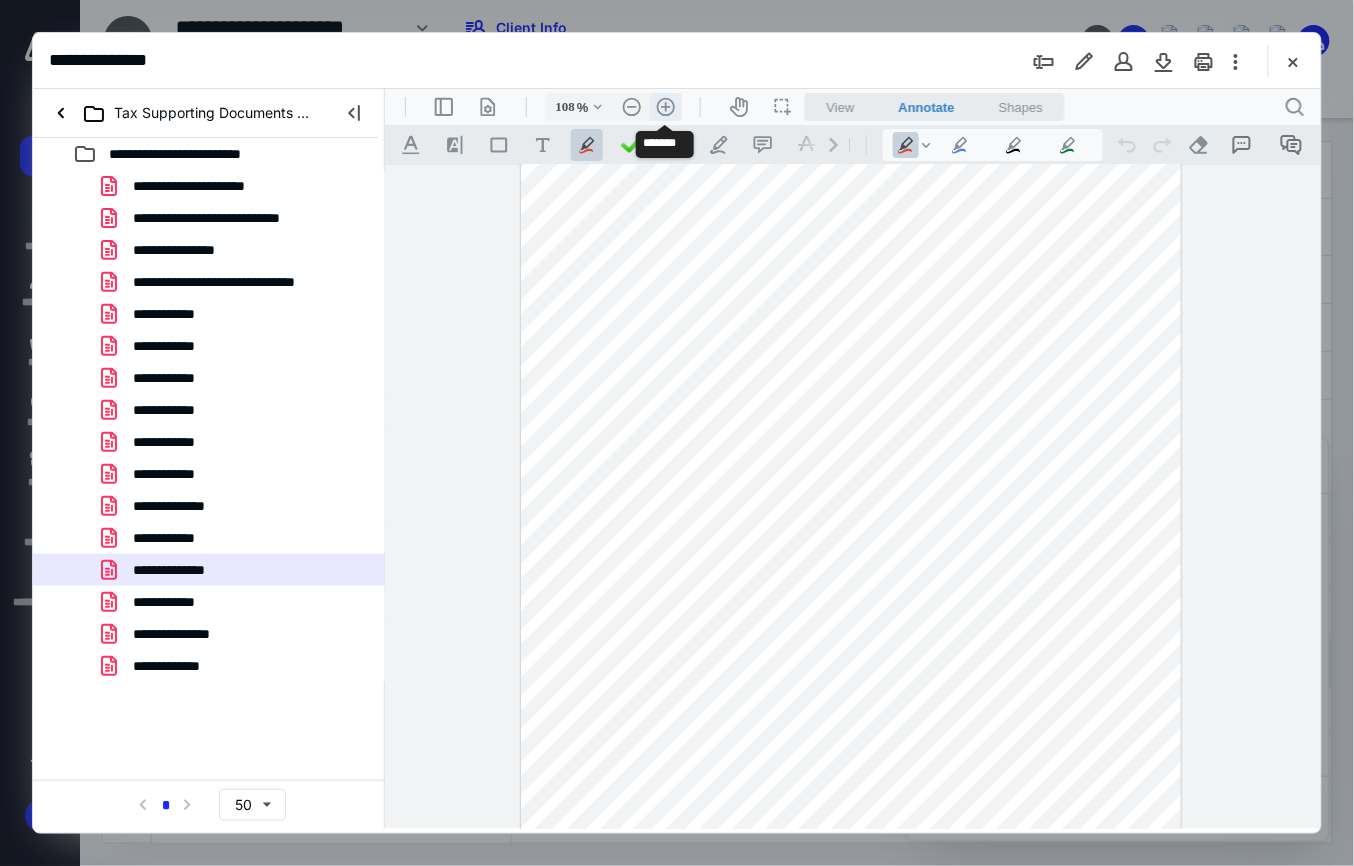 click on ".cls-1{fill:#abb0c4;} icon - header - zoom - in - line" at bounding box center (665, 106) 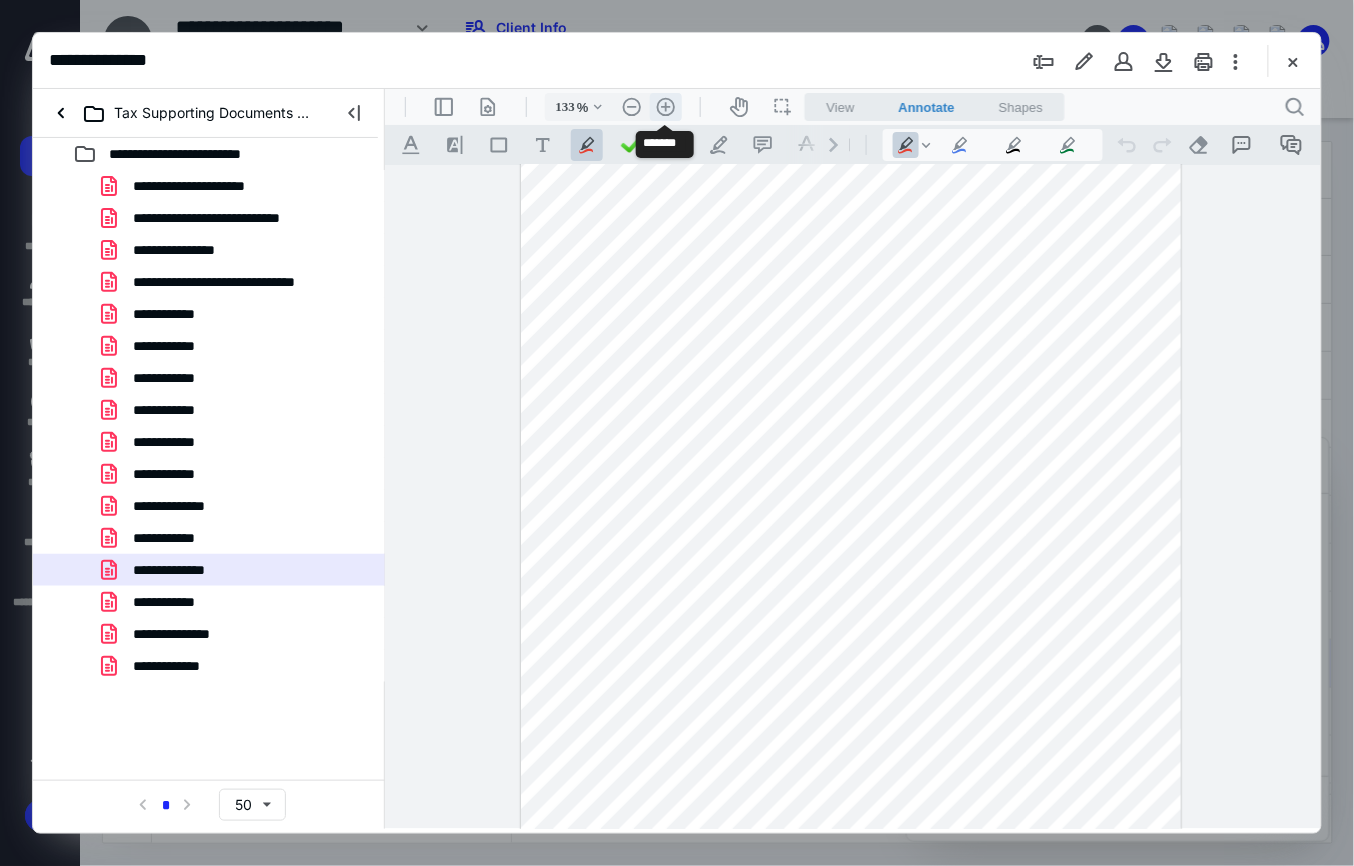 scroll, scrollTop: 174, scrollLeft: 0, axis: vertical 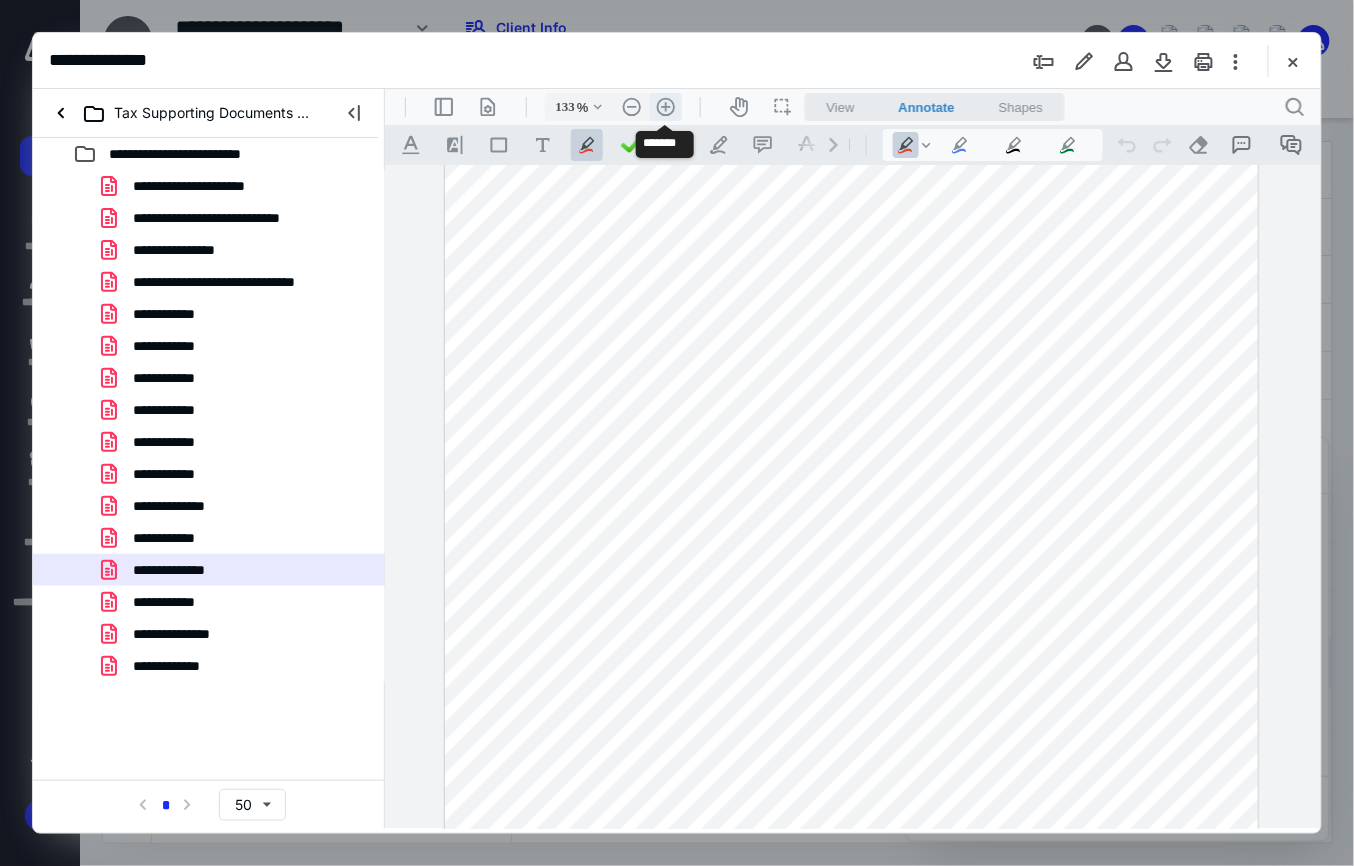 click on ".cls-1{fill:#abb0c4;} icon - header - zoom - in - line" at bounding box center [665, 106] 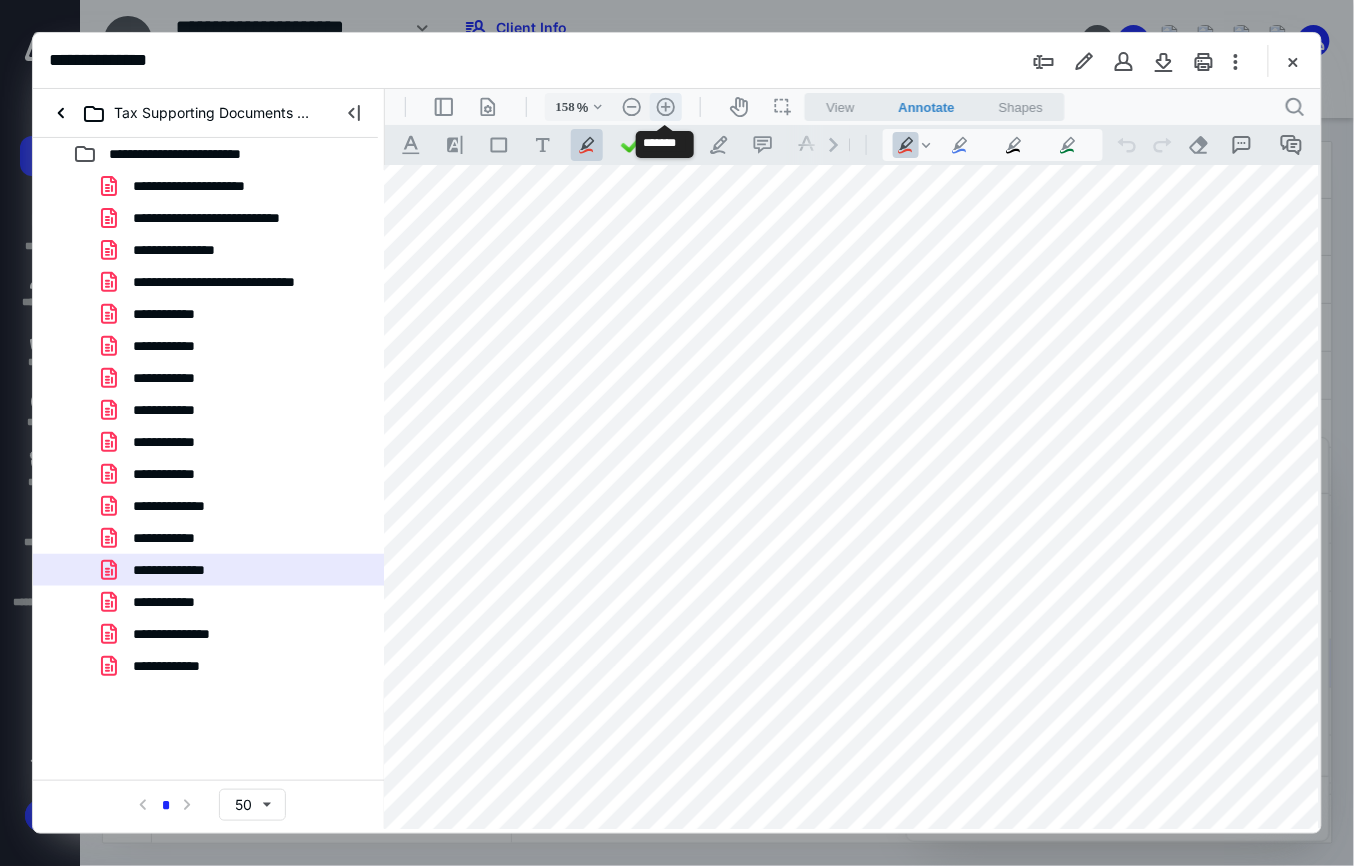 click on ".cls-1{fill:#abb0c4;} icon - header - zoom - in - line" at bounding box center [665, 106] 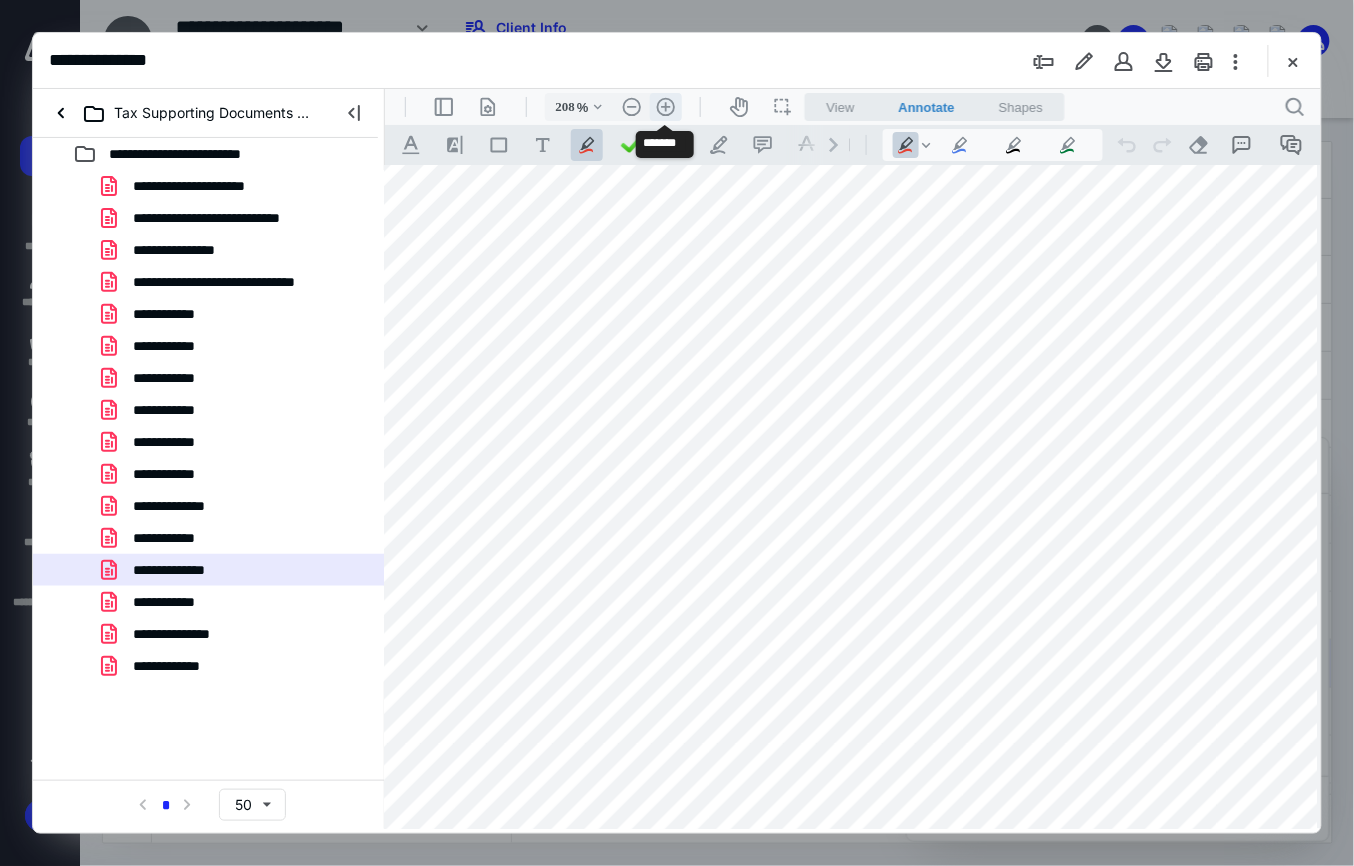 click on ".cls-1{fill:#abb0c4;} icon - header - zoom - in - line" at bounding box center [665, 106] 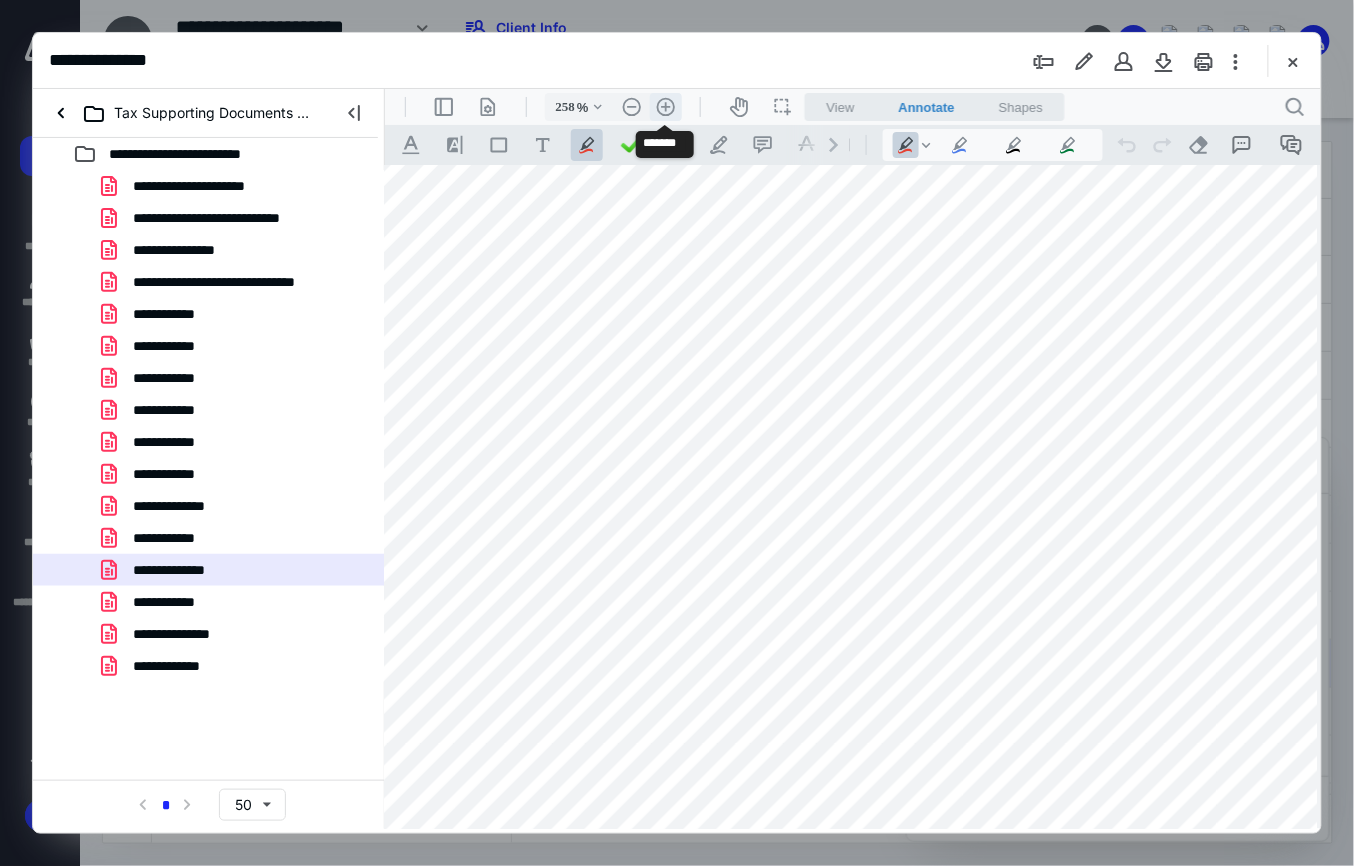 scroll, scrollTop: 614, scrollLeft: 342, axis: both 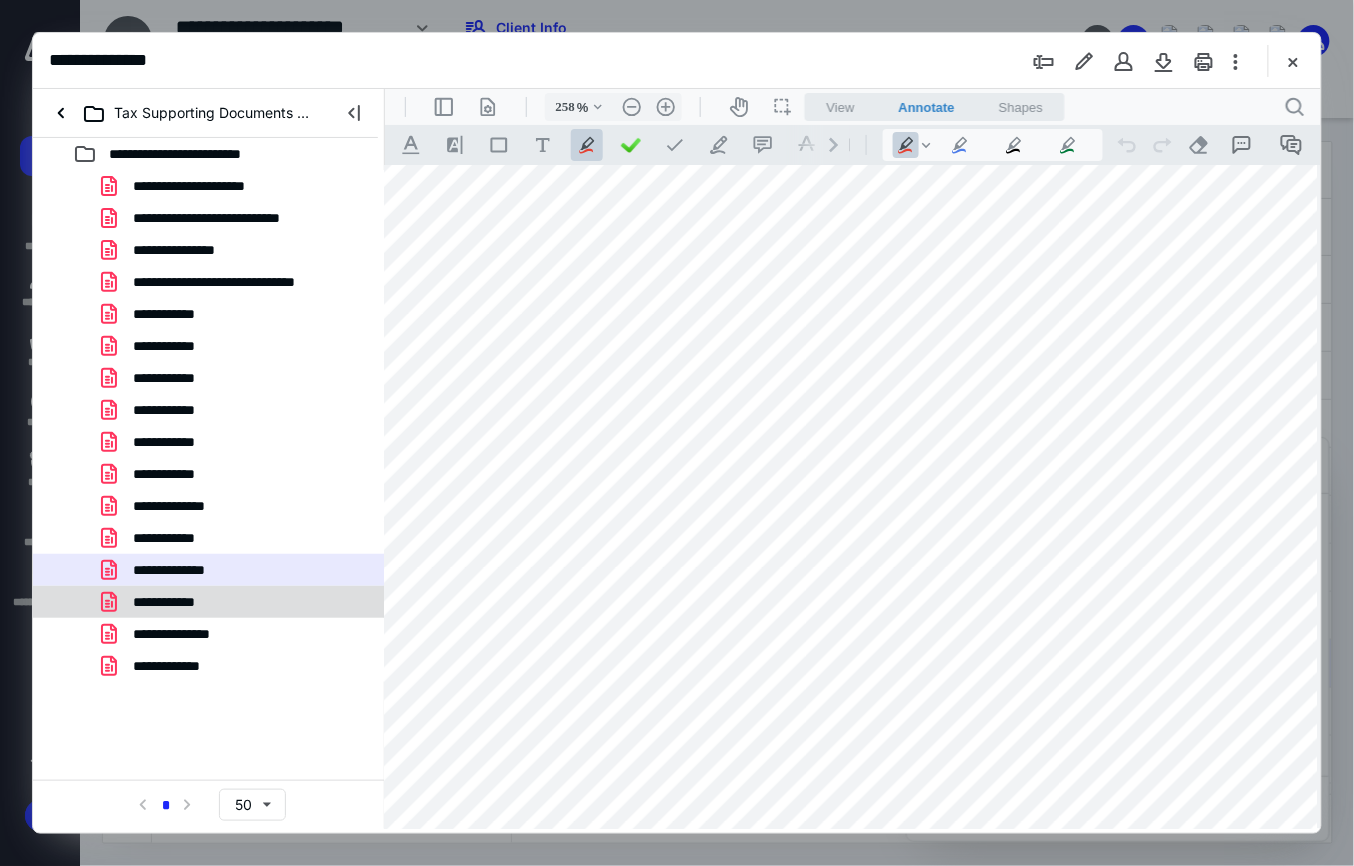 click on "**********" at bounding box center (209, 602) 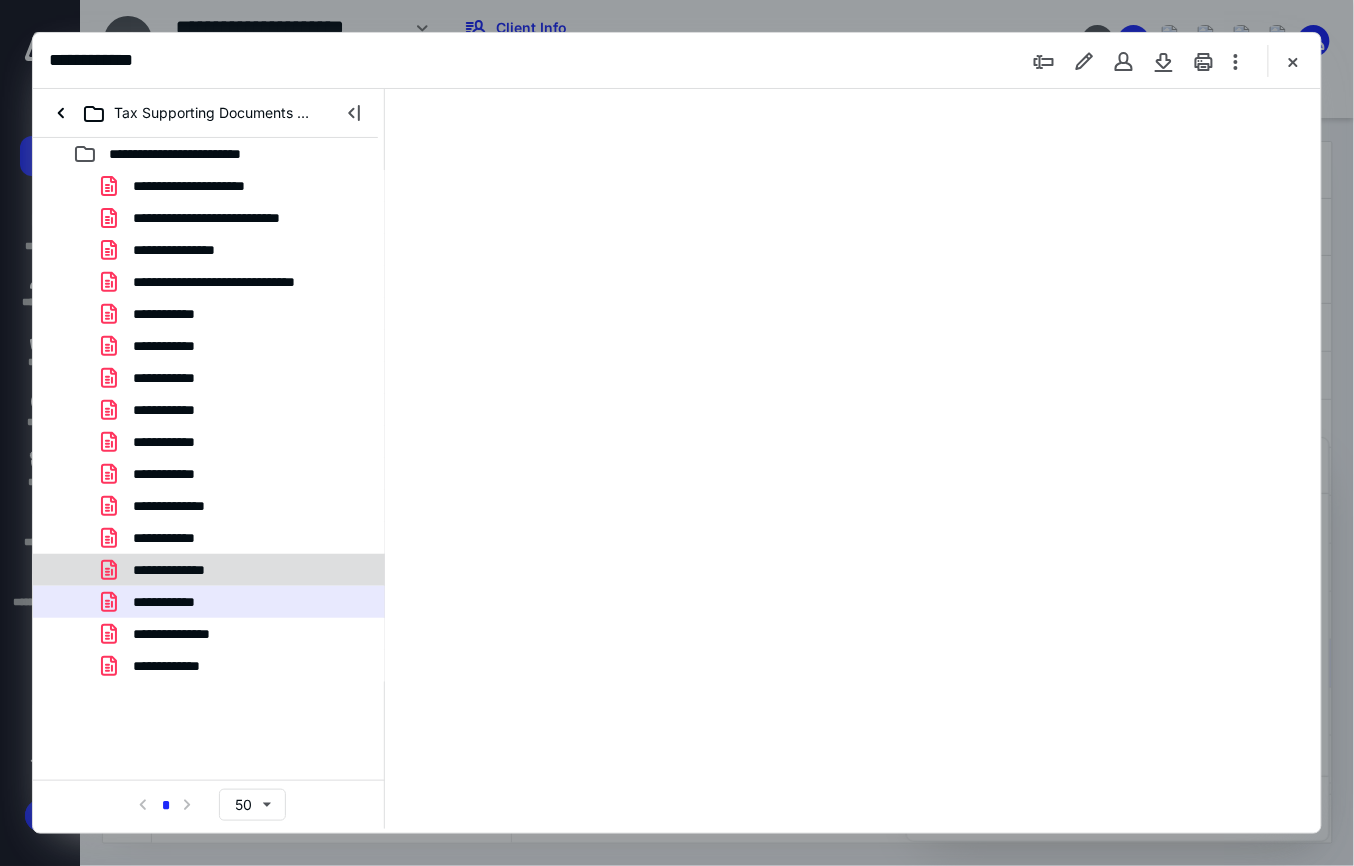 scroll, scrollTop: 0, scrollLeft: 0, axis: both 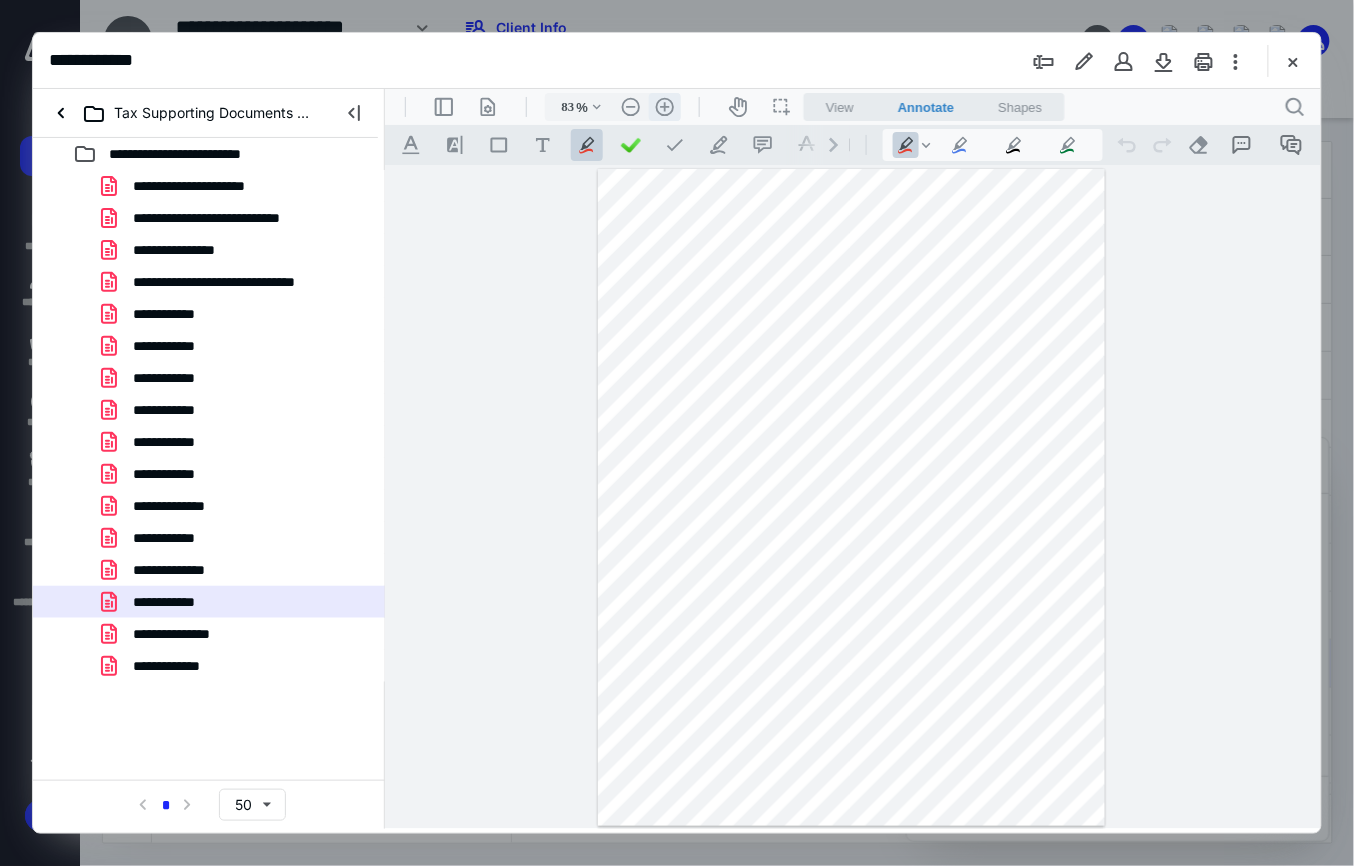 click on ".cls-1{fill:#abb0c4;} icon - header - zoom - in - line" at bounding box center (664, 106) 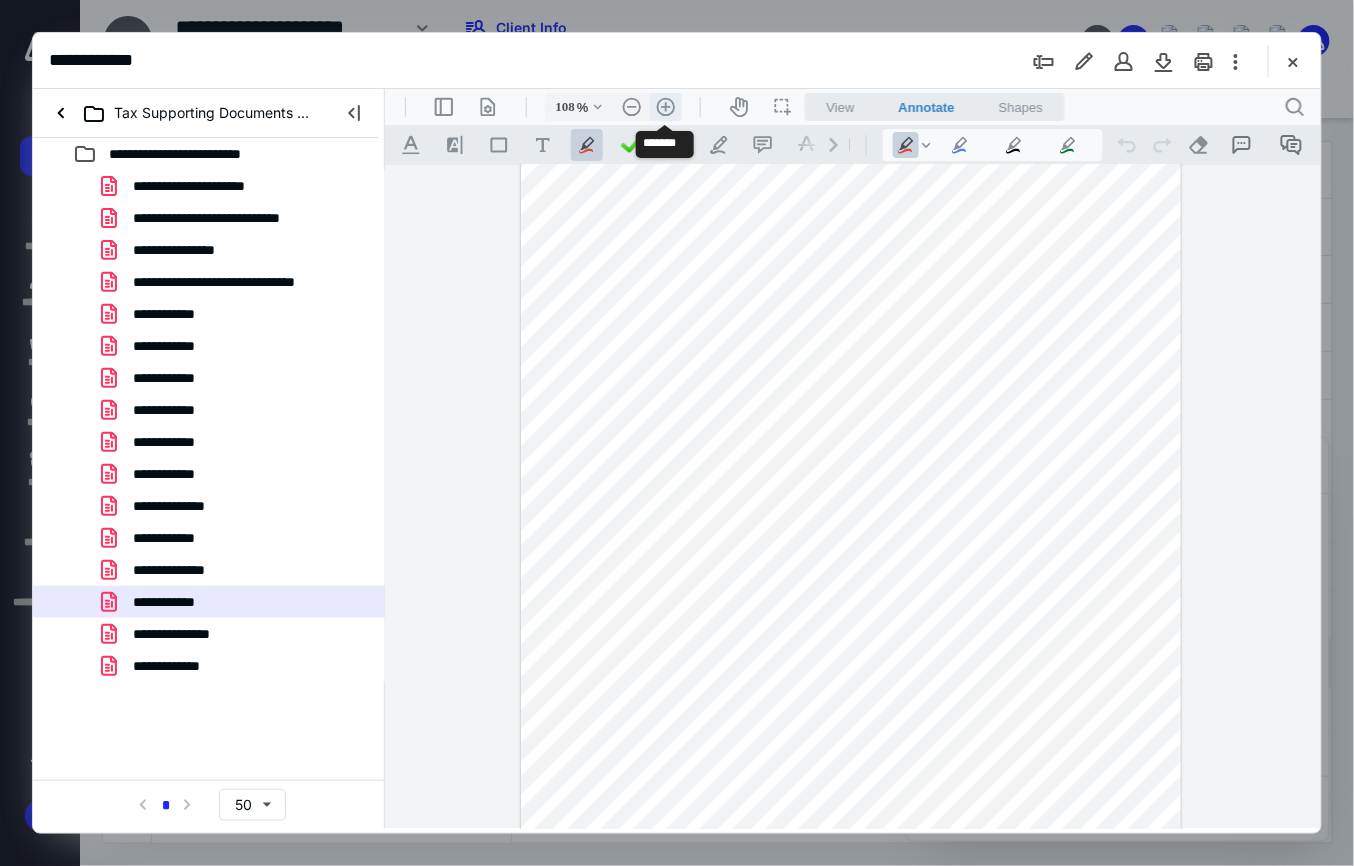 click on ".cls-1{fill:#abb0c4;} icon - header - zoom - in - line" at bounding box center [665, 106] 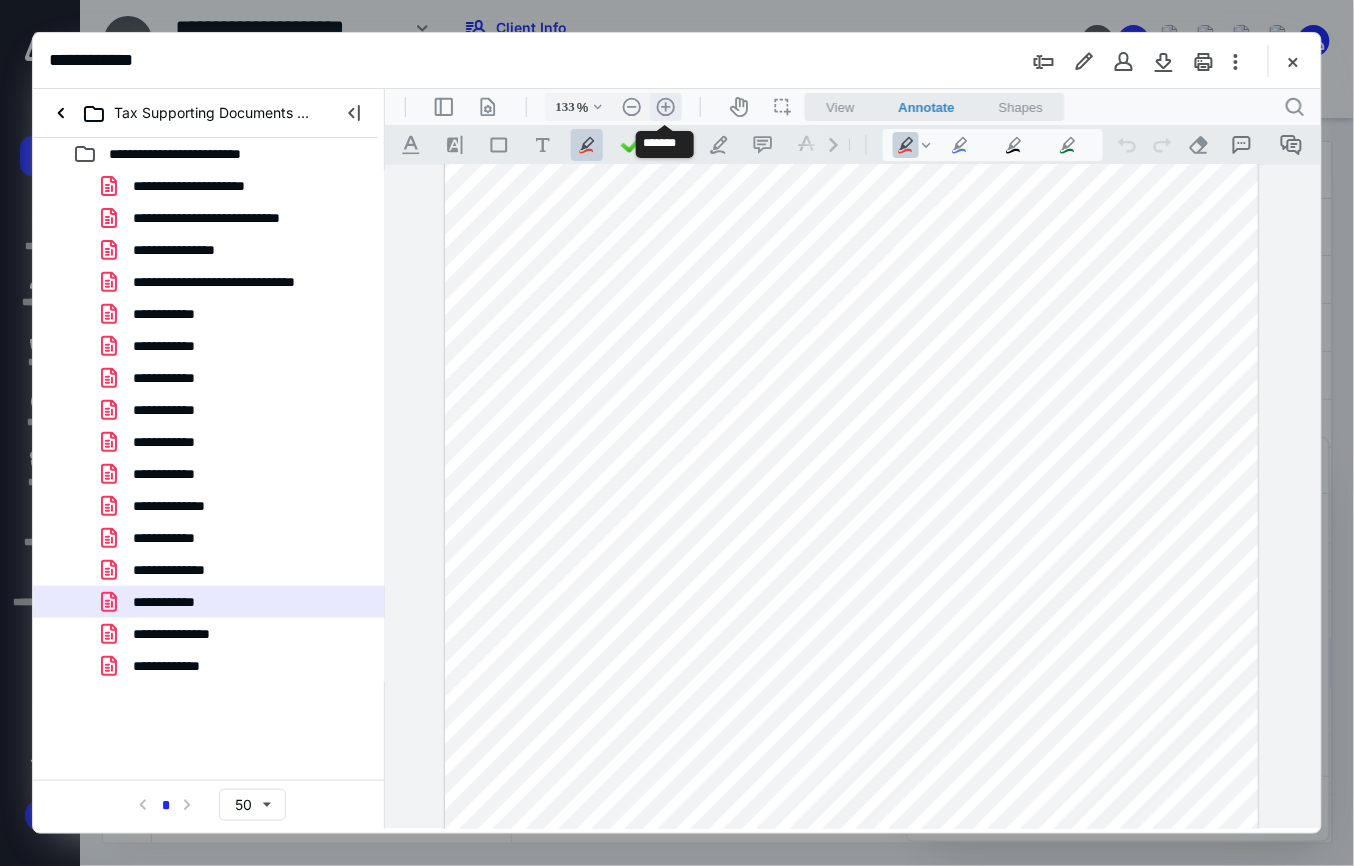 scroll, scrollTop: 174, scrollLeft: 0, axis: vertical 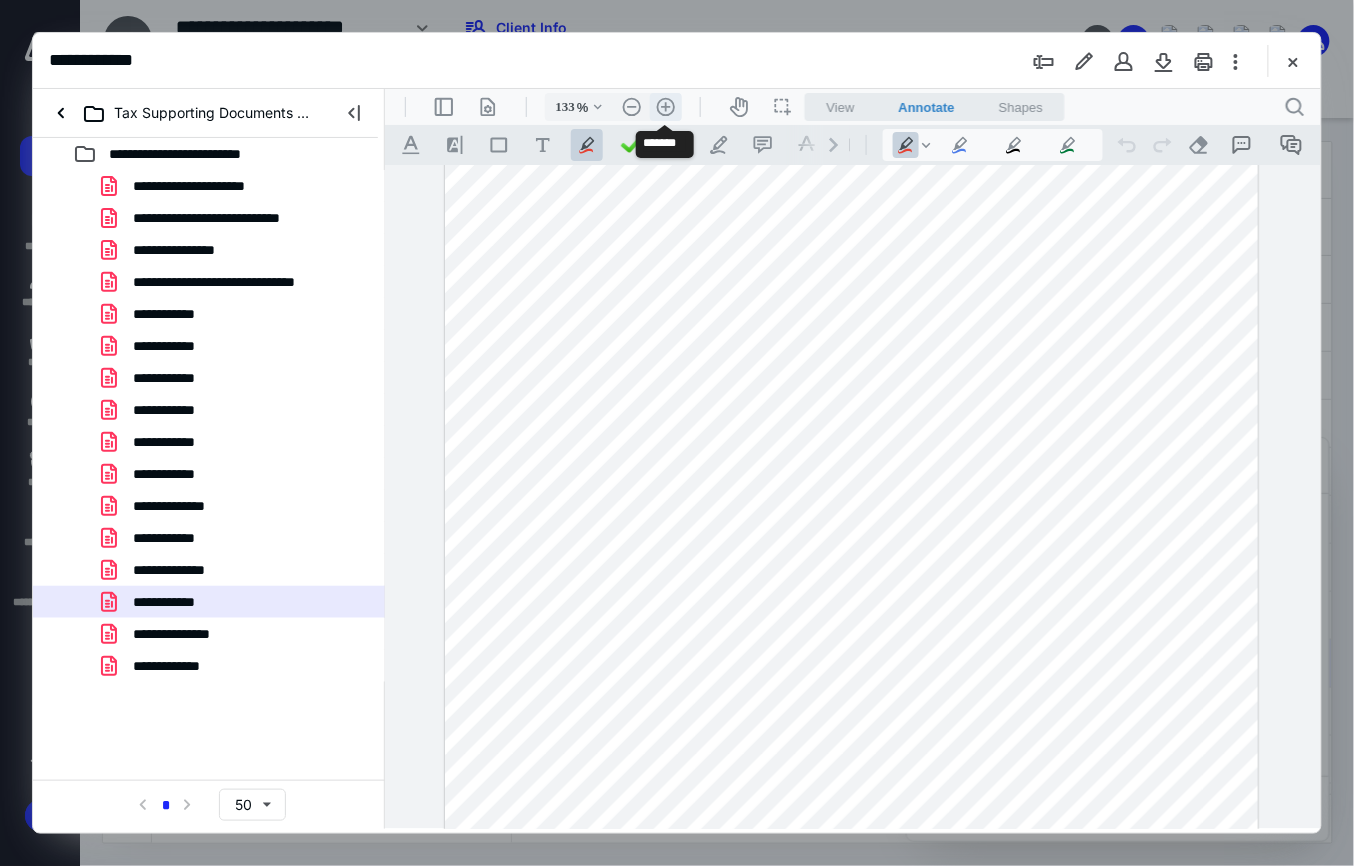 click on ".cls-1{fill:#abb0c4;} icon - header - zoom - in - line" at bounding box center [665, 106] 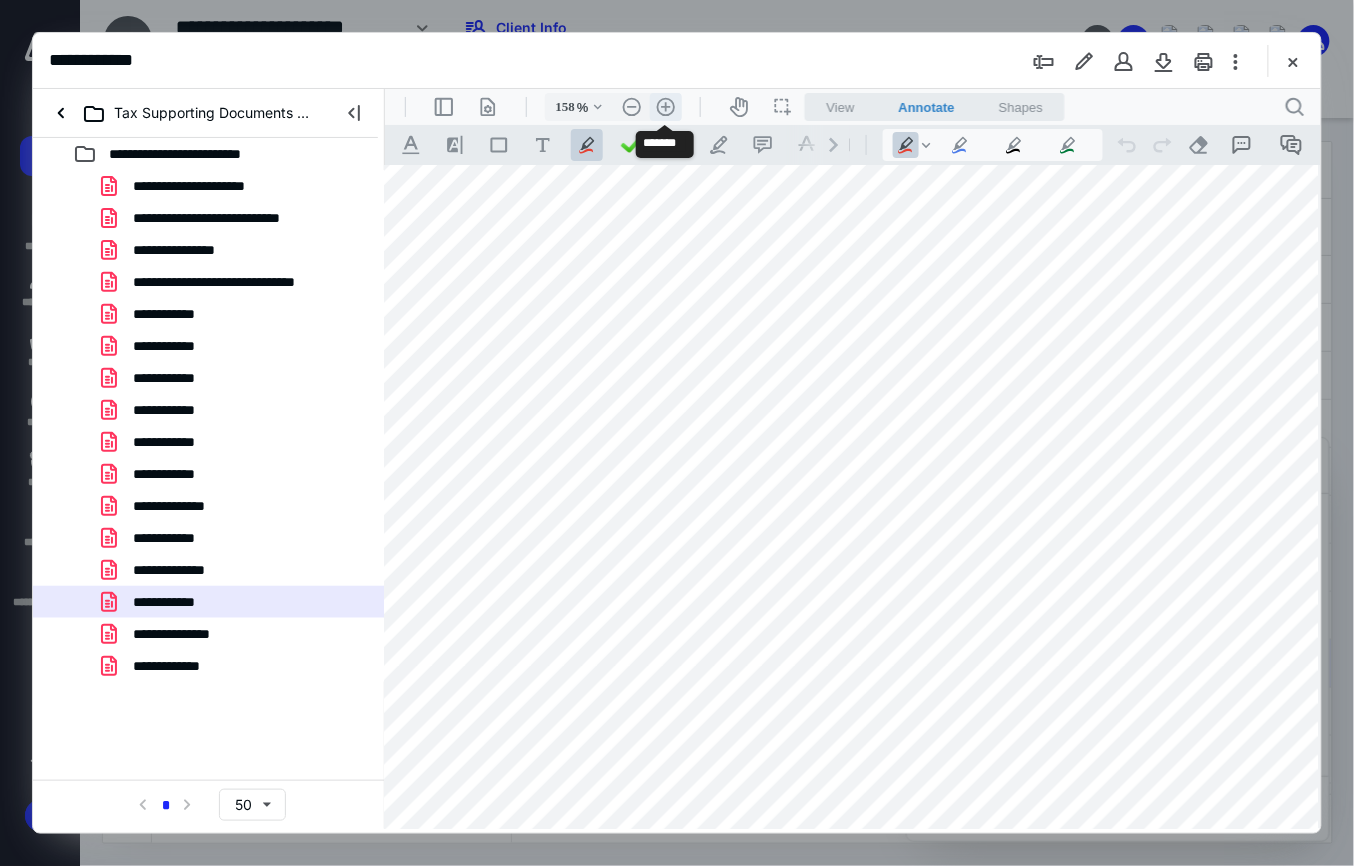 click on ".cls-1{fill:#abb0c4;} icon - header - zoom - in - line" at bounding box center (665, 106) 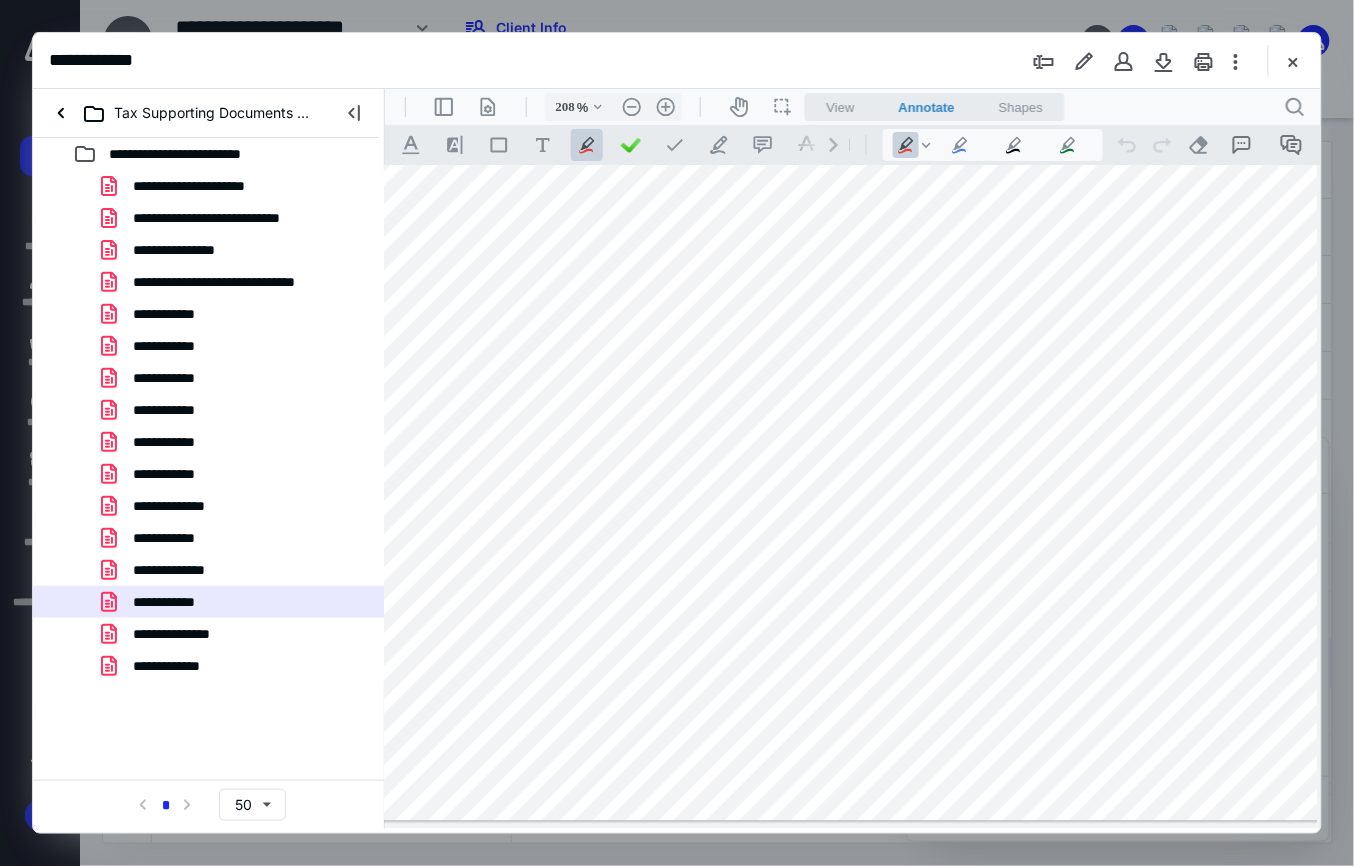 scroll, scrollTop: 1005, scrollLeft: 185, axis: both 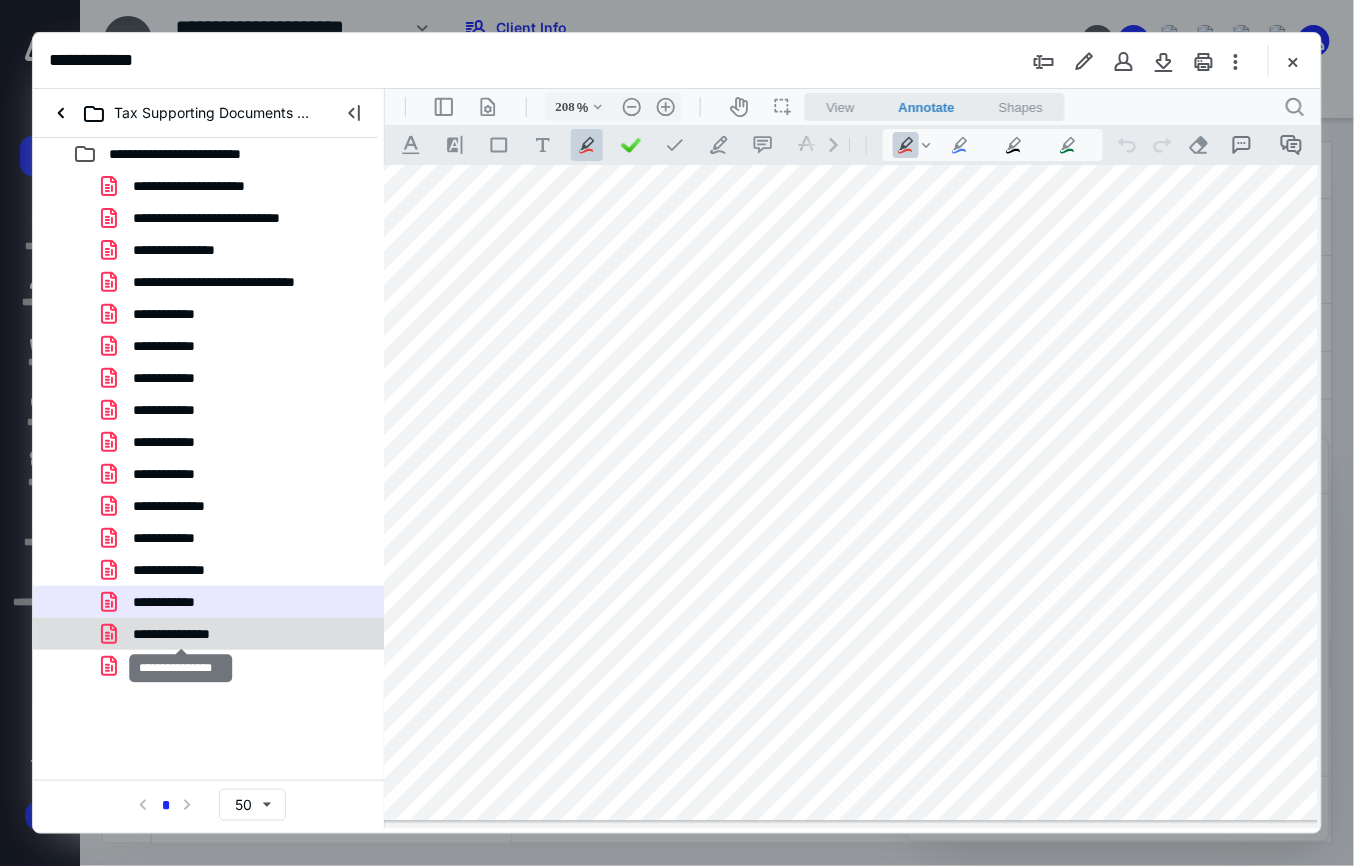 click on "**********" at bounding box center (180, 634) 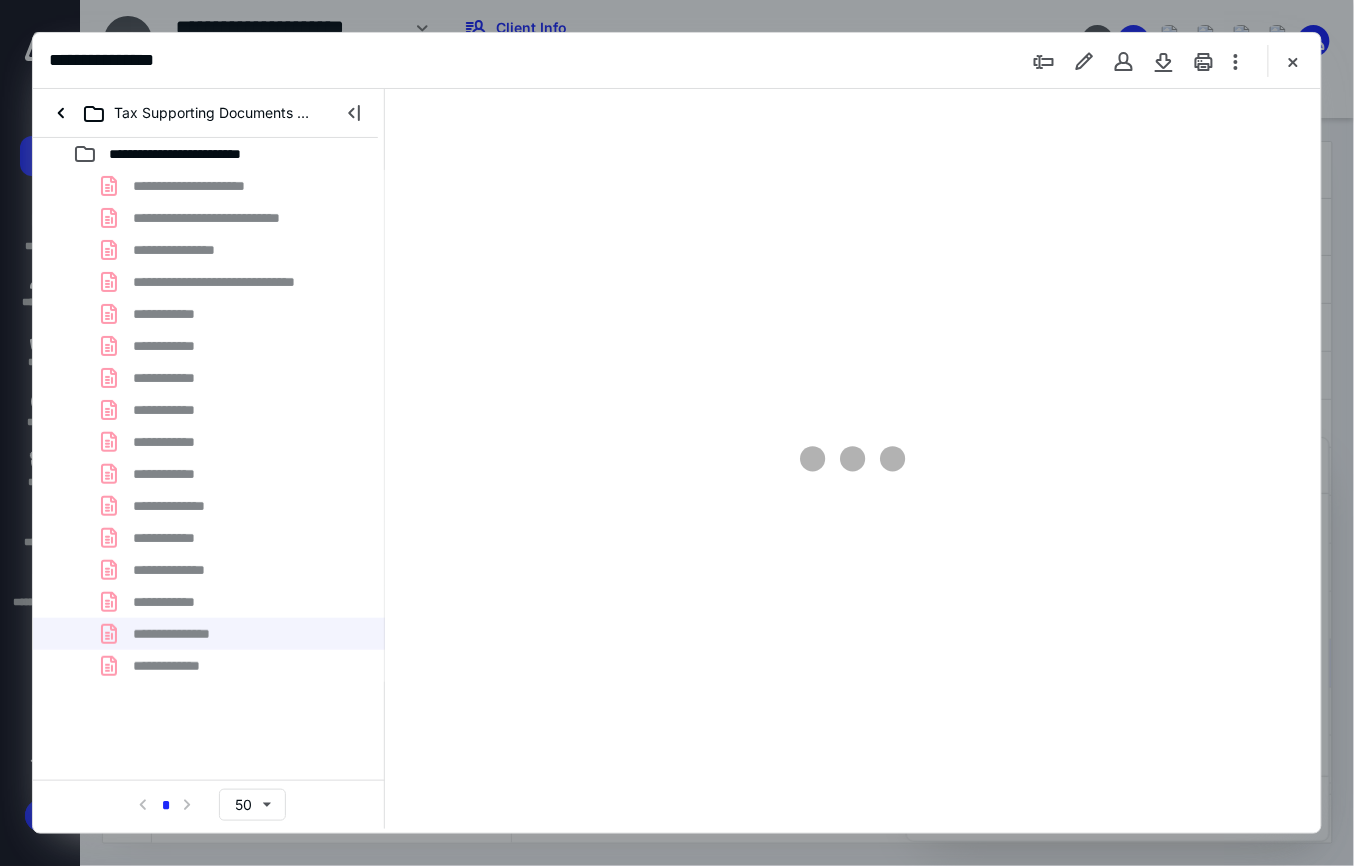 scroll, scrollTop: 0, scrollLeft: 0, axis: both 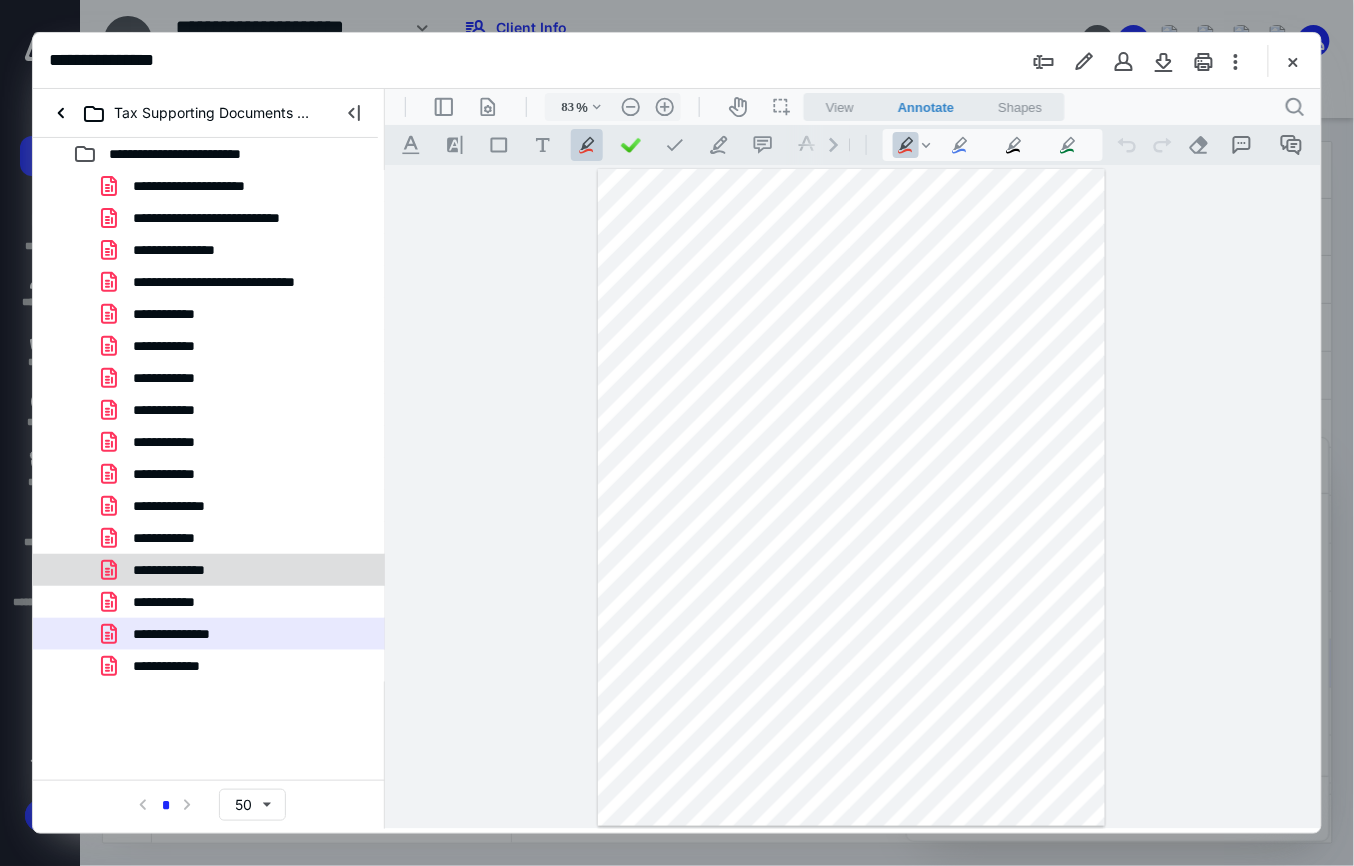 click on "**********" at bounding box center (178, 570) 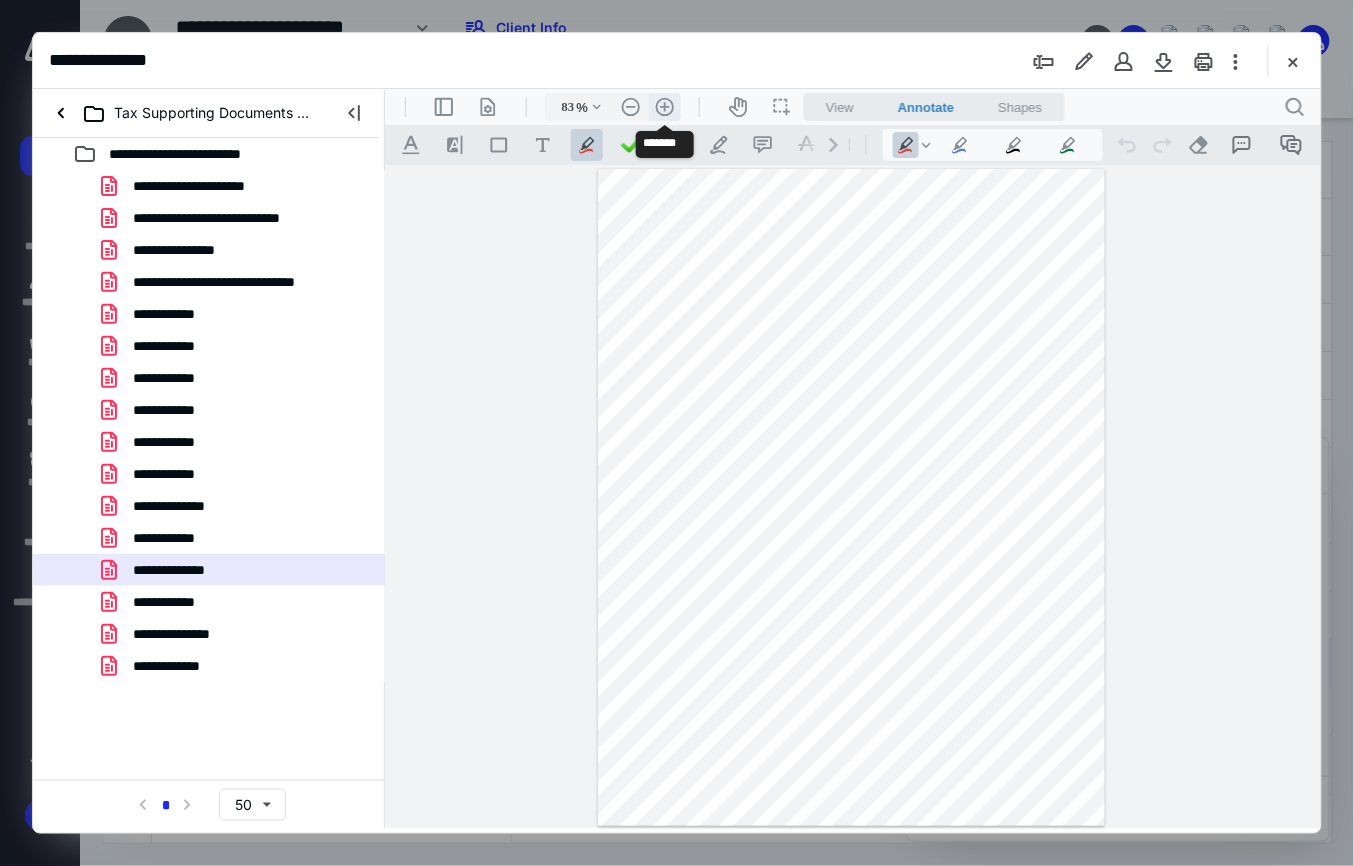 click on ".cls-1{fill:#abb0c4;} icon - header - zoom - in - line" at bounding box center [664, 106] 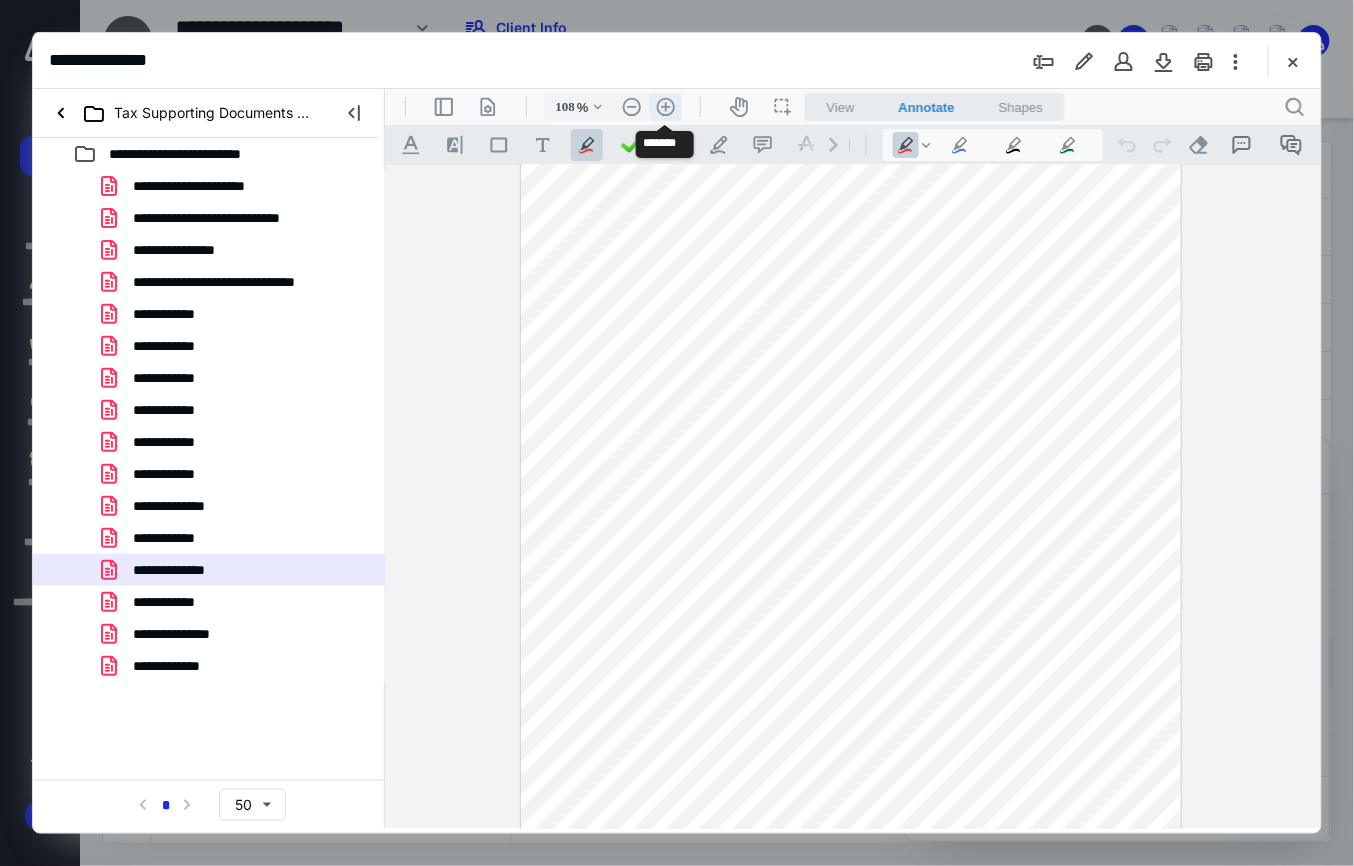 click on ".cls-1{fill:#abb0c4;} icon - header - zoom - in - line" at bounding box center [665, 106] 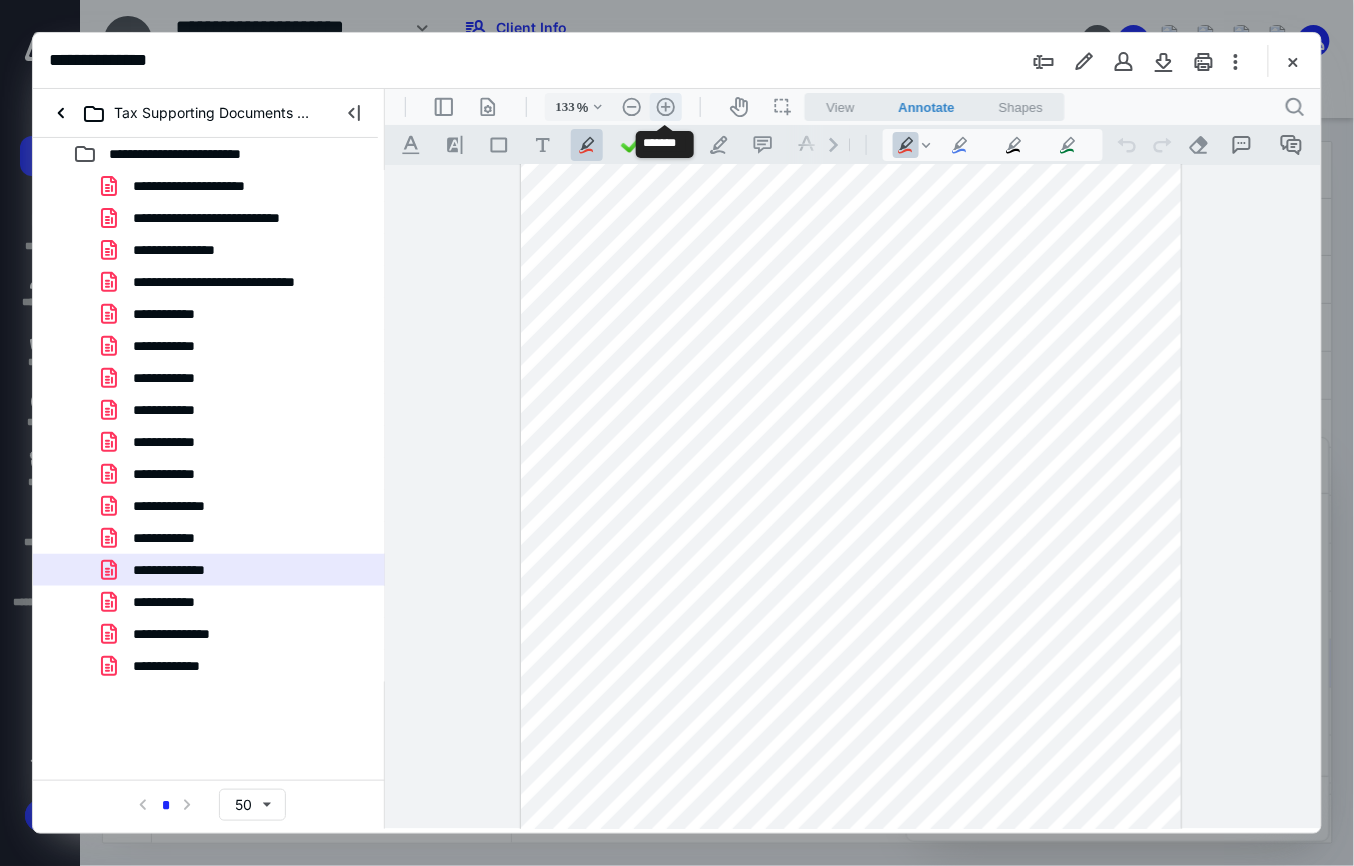 scroll, scrollTop: 174, scrollLeft: 0, axis: vertical 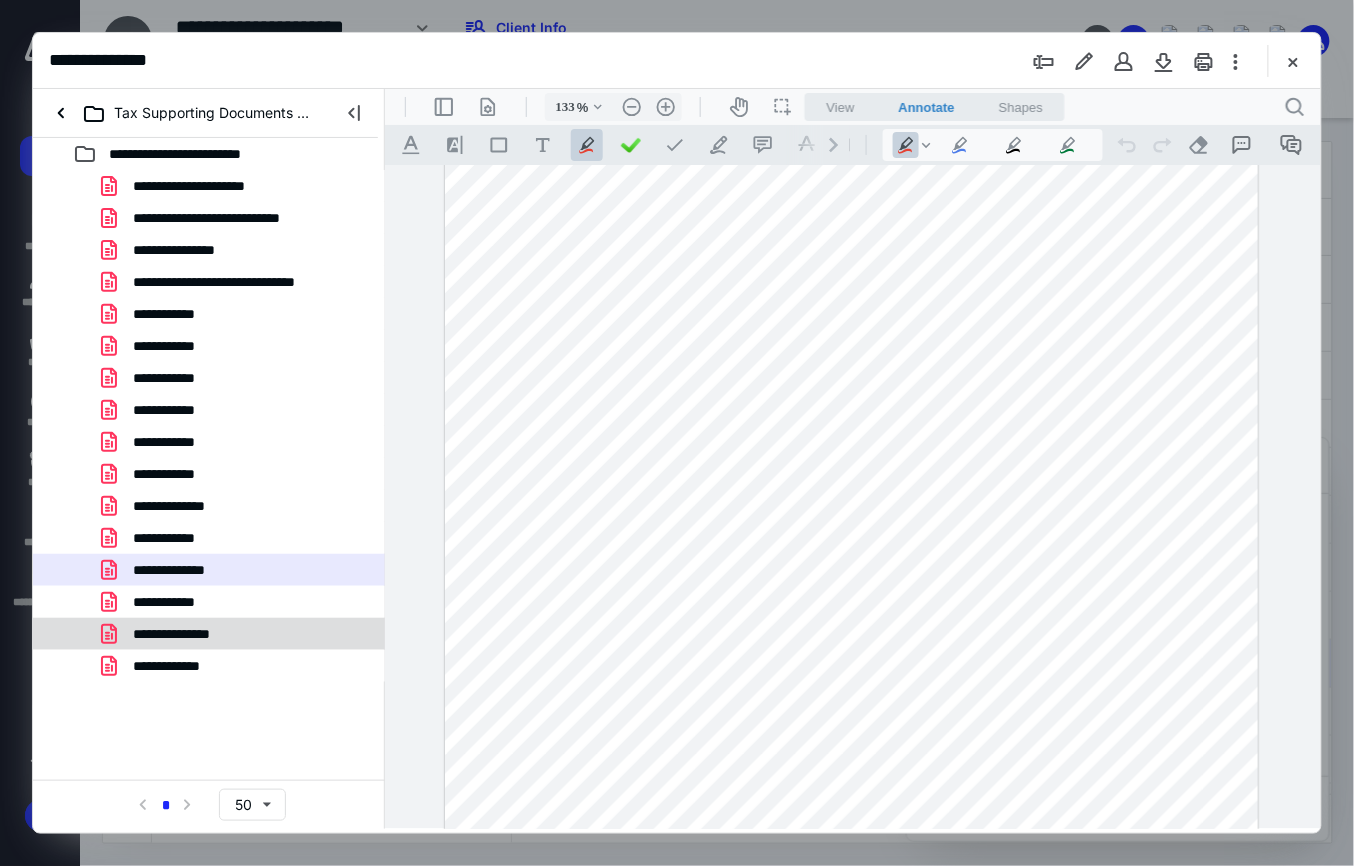 click on "**********" at bounding box center (180, 634) 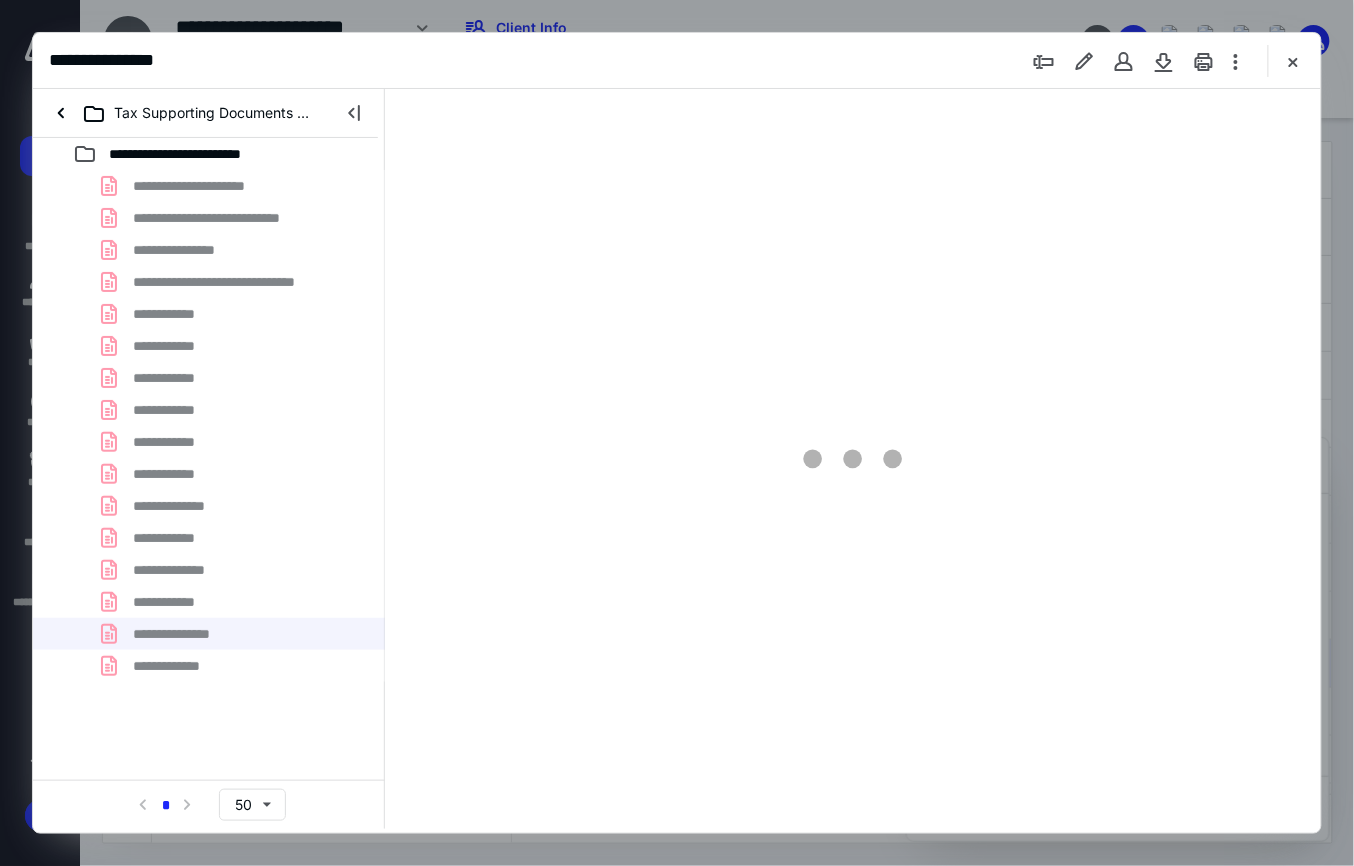 scroll, scrollTop: 0, scrollLeft: 0, axis: both 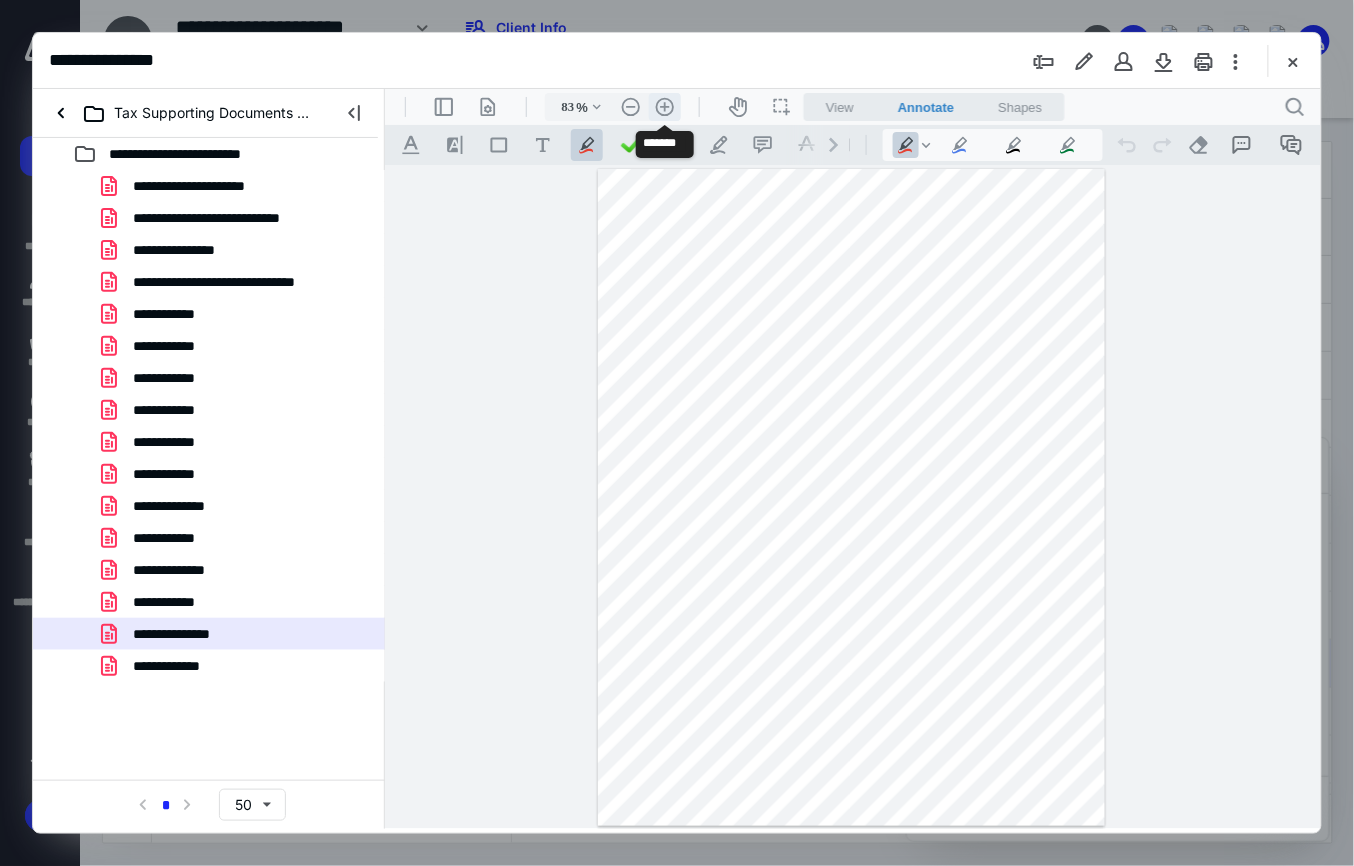 click on ".cls-1{fill:#abb0c4;} icon - header - zoom - in - line" at bounding box center (664, 106) 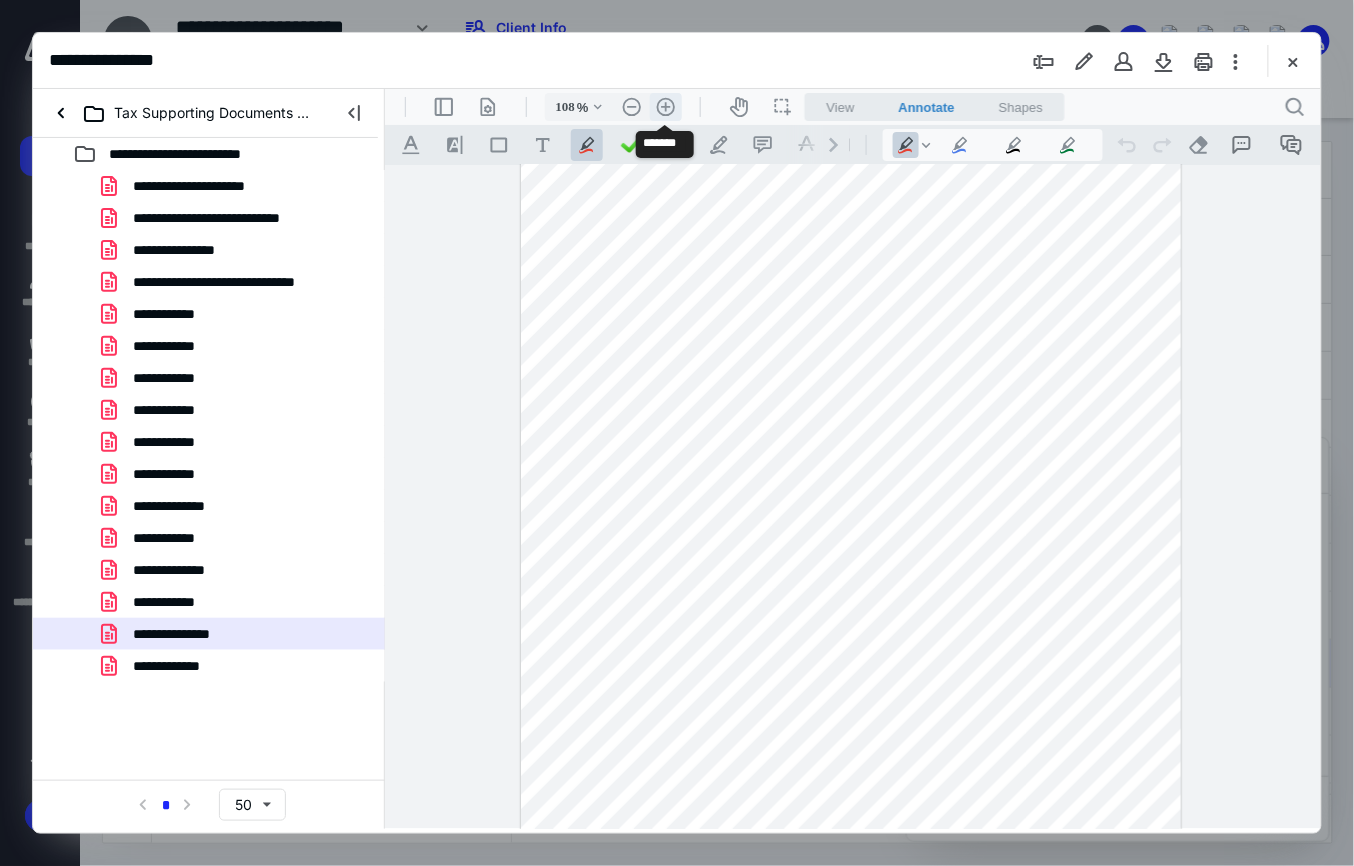click on ".cls-1{fill:#abb0c4;} icon - header - zoom - in - line" at bounding box center (665, 106) 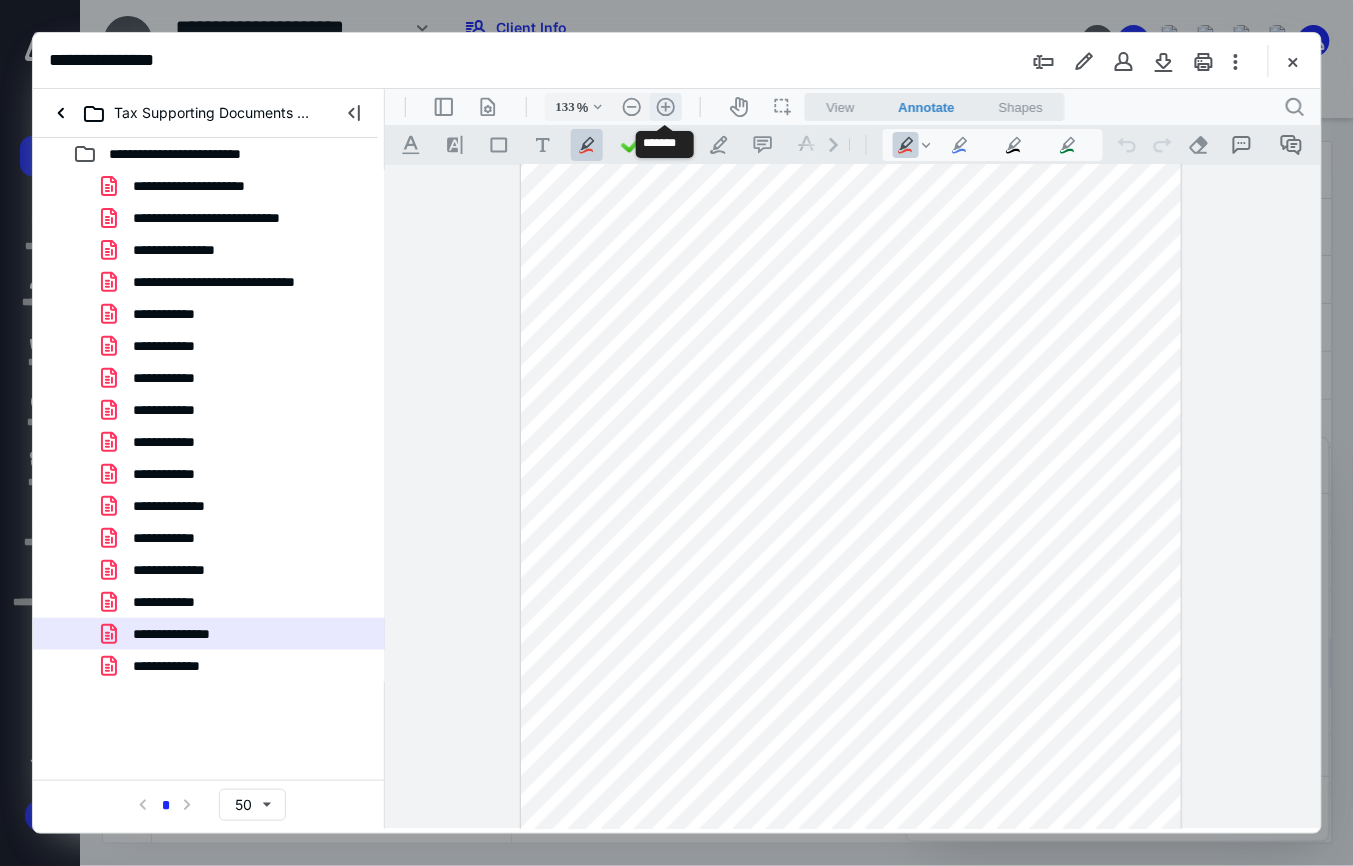 scroll, scrollTop: 174, scrollLeft: 0, axis: vertical 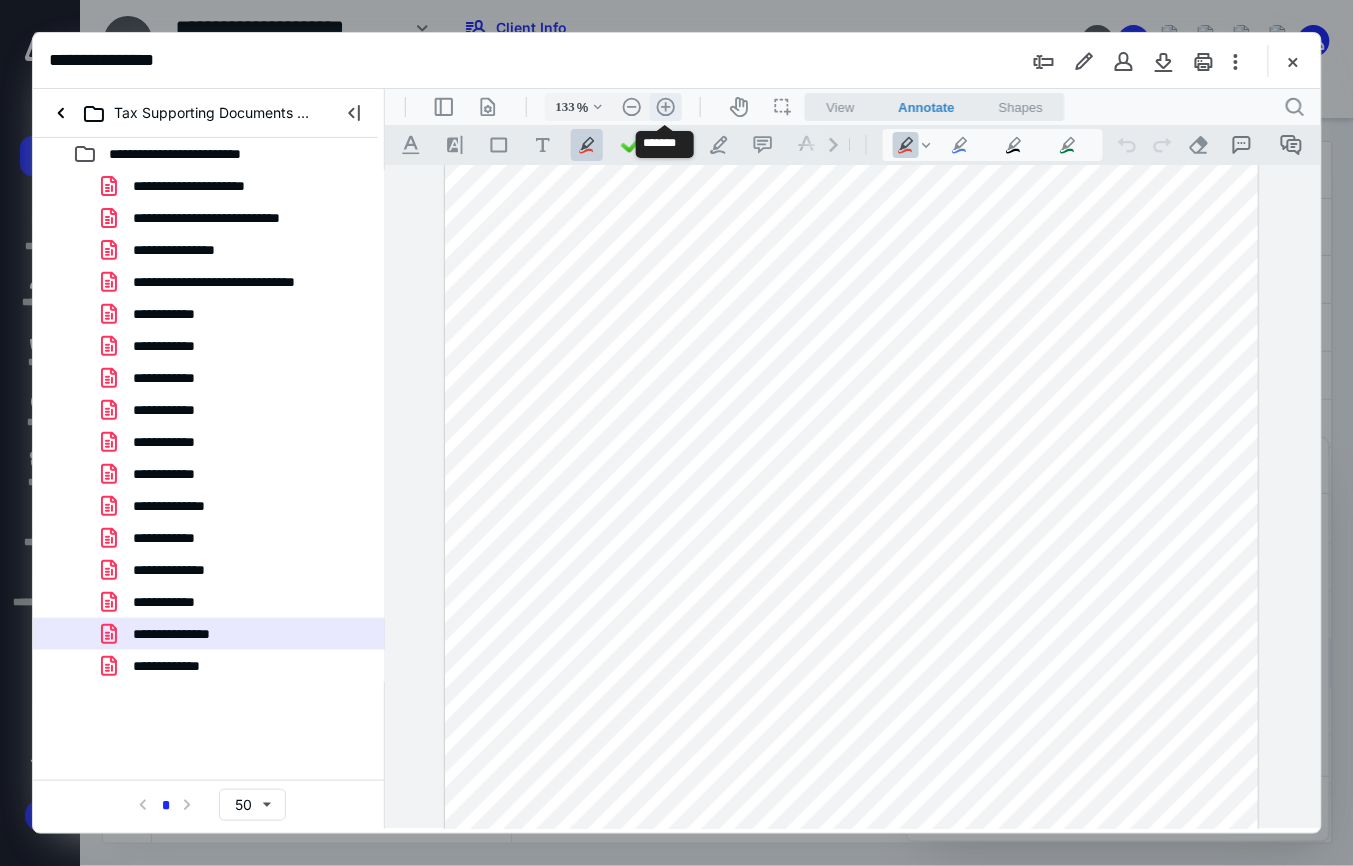 click on ".cls-1{fill:#abb0c4;} icon - header - zoom - in - line" at bounding box center (665, 106) 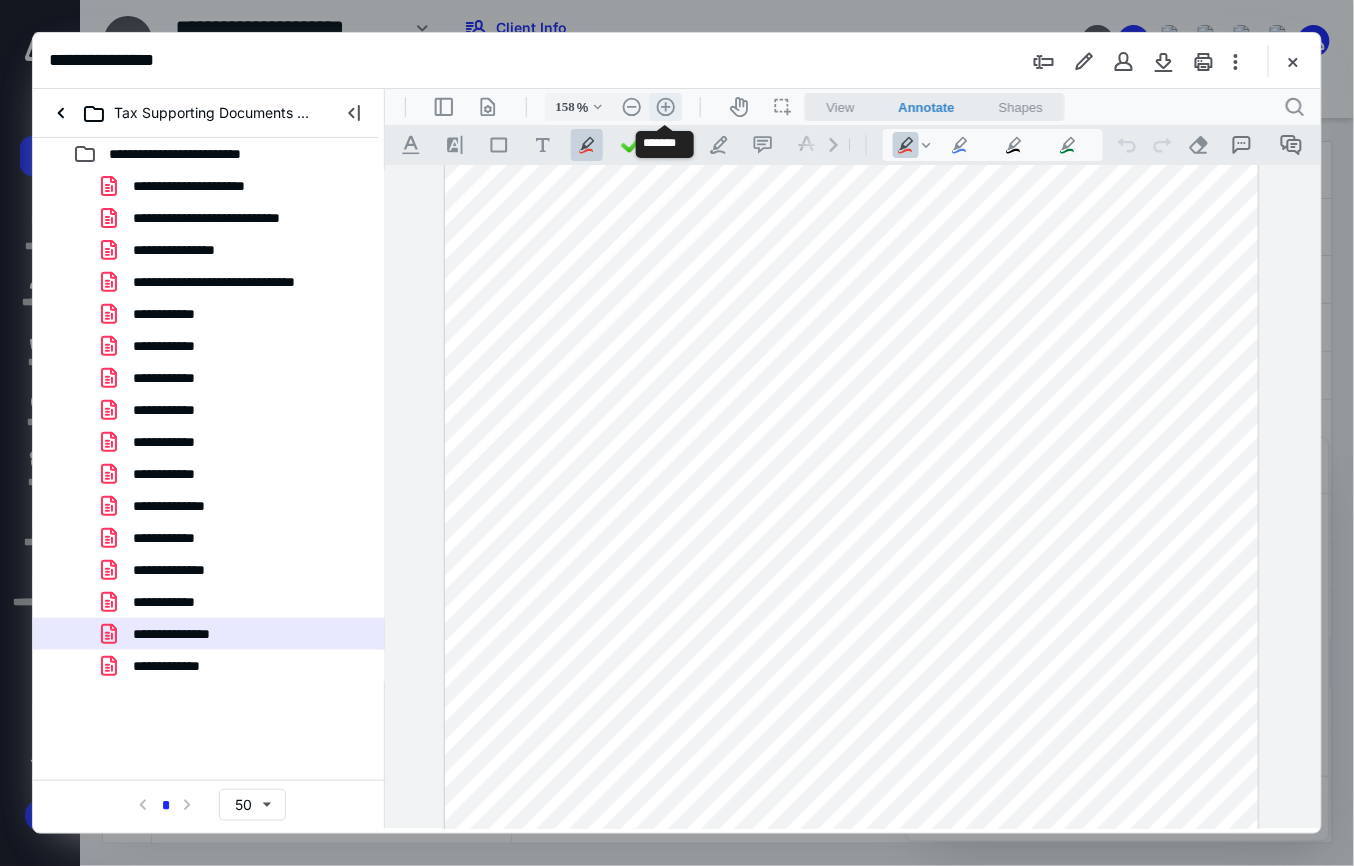 scroll, scrollTop: 262, scrollLeft: 28, axis: both 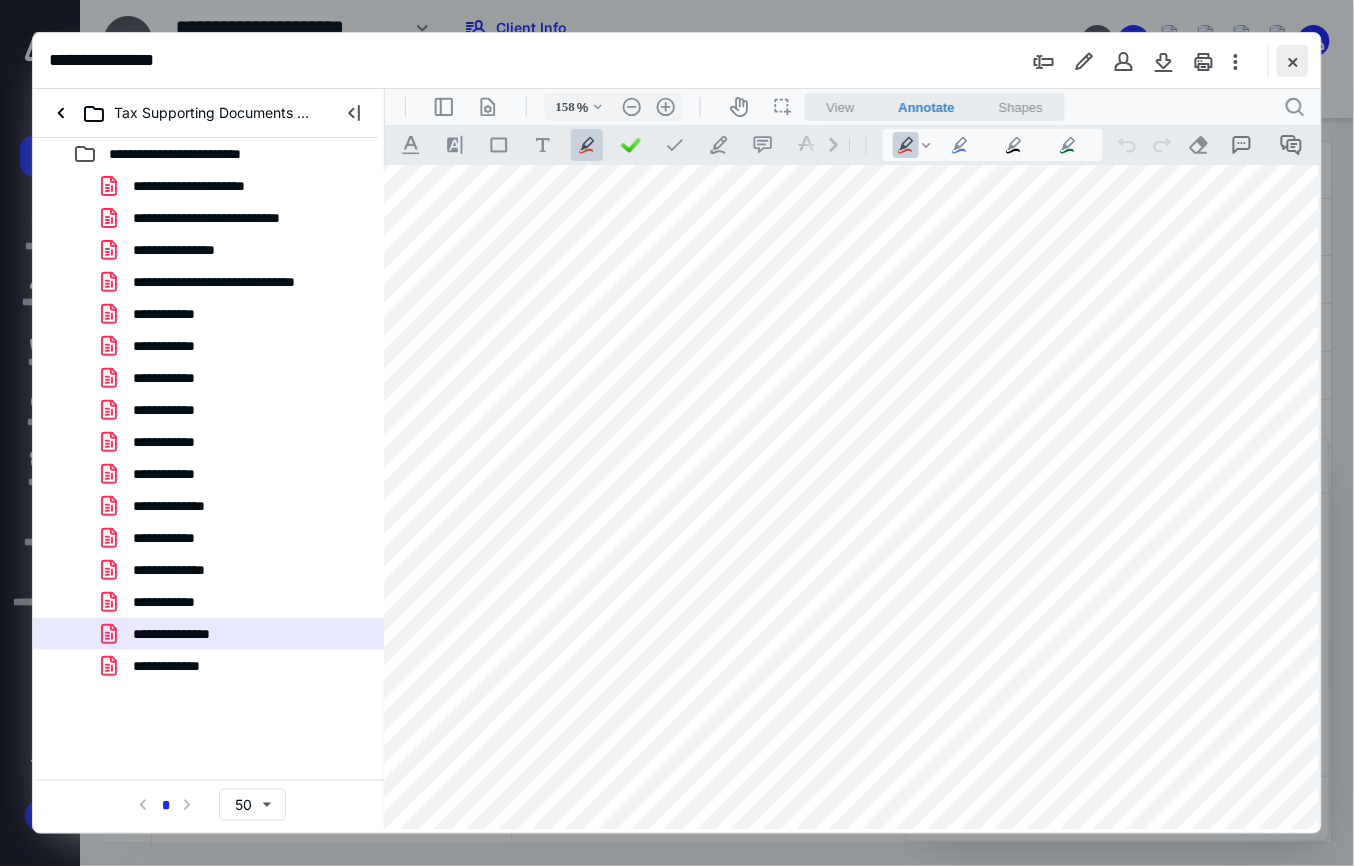 click at bounding box center [1293, 61] 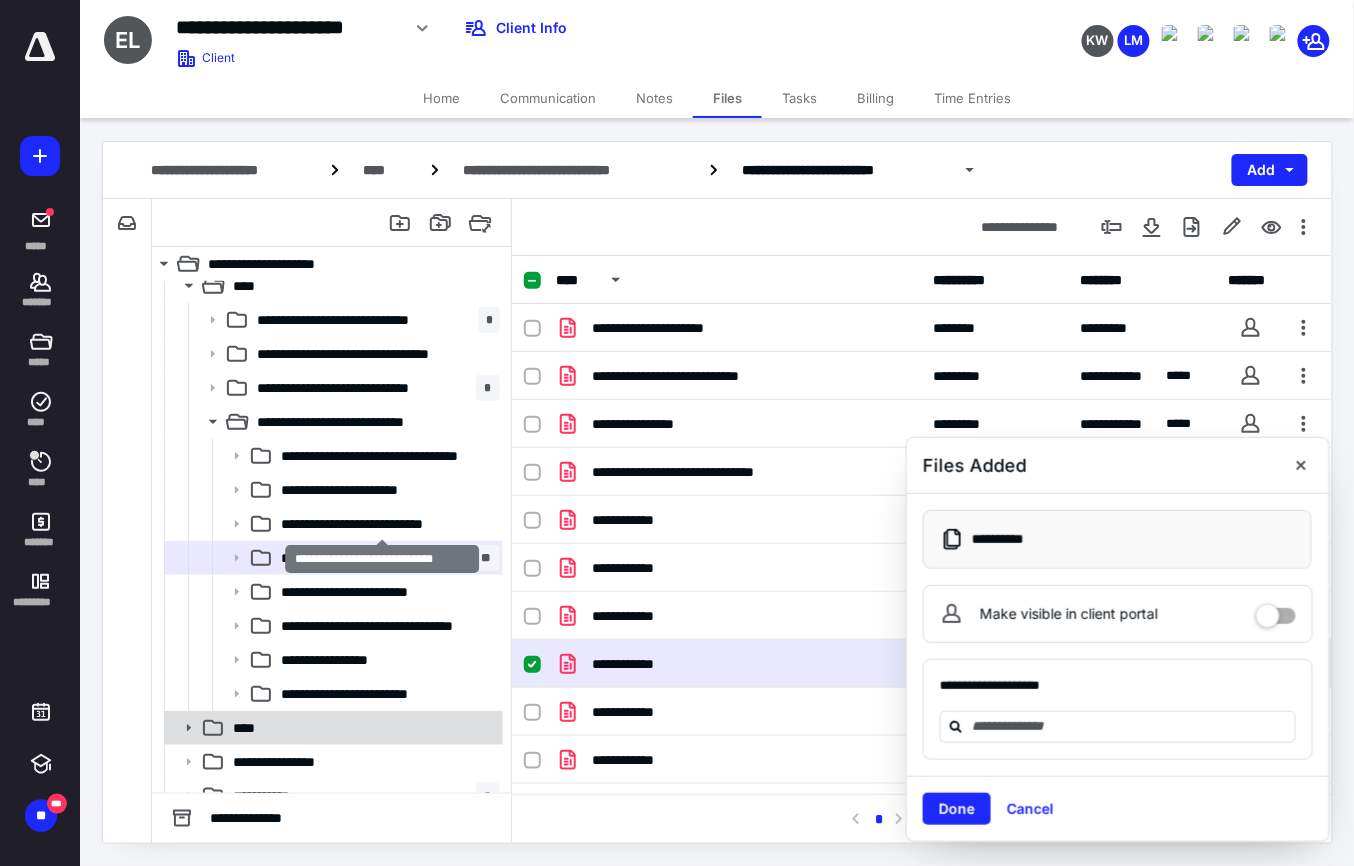 scroll, scrollTop: 201, scrollLeft: 0, axis: vertical 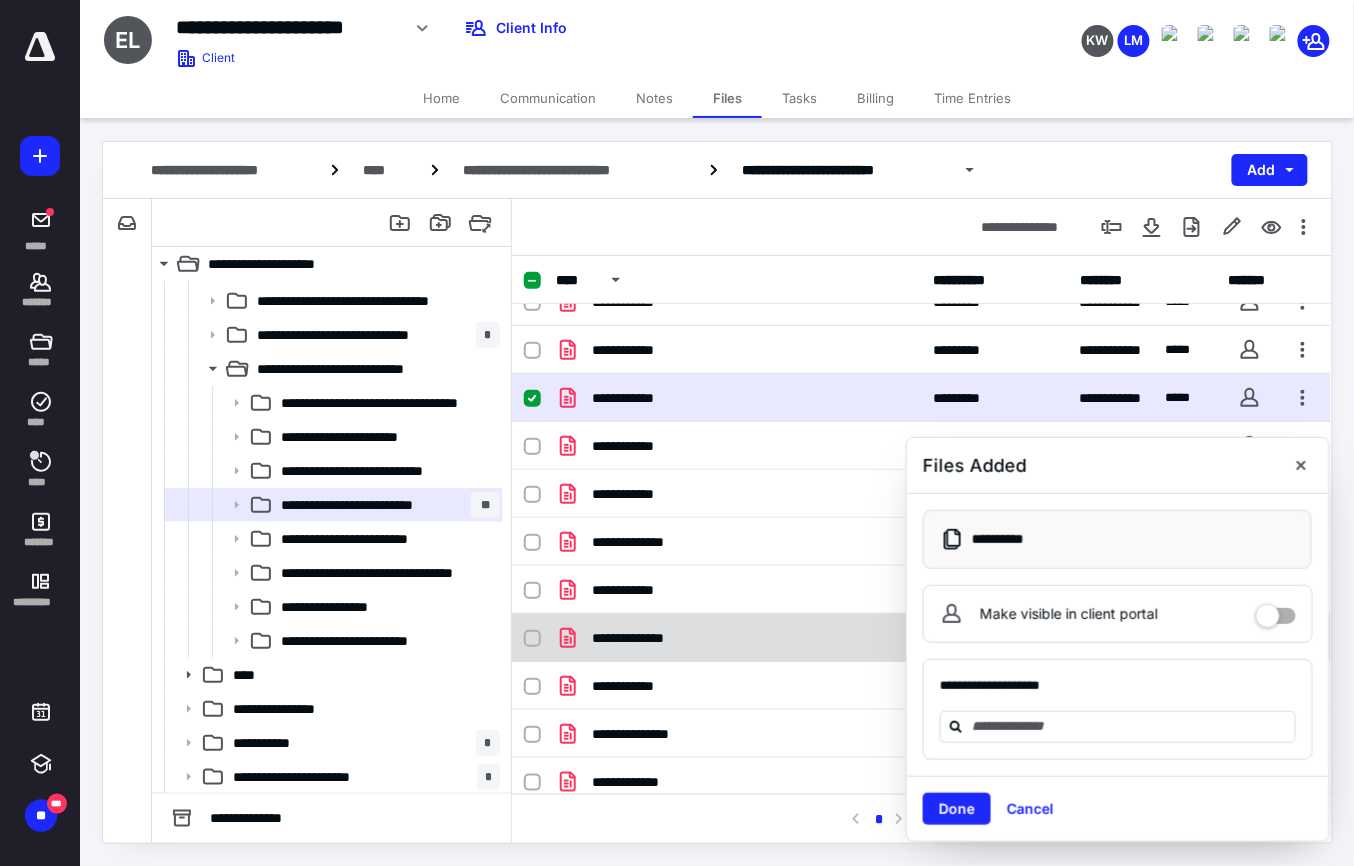 click on "**********" at bounding box center [738, 638] 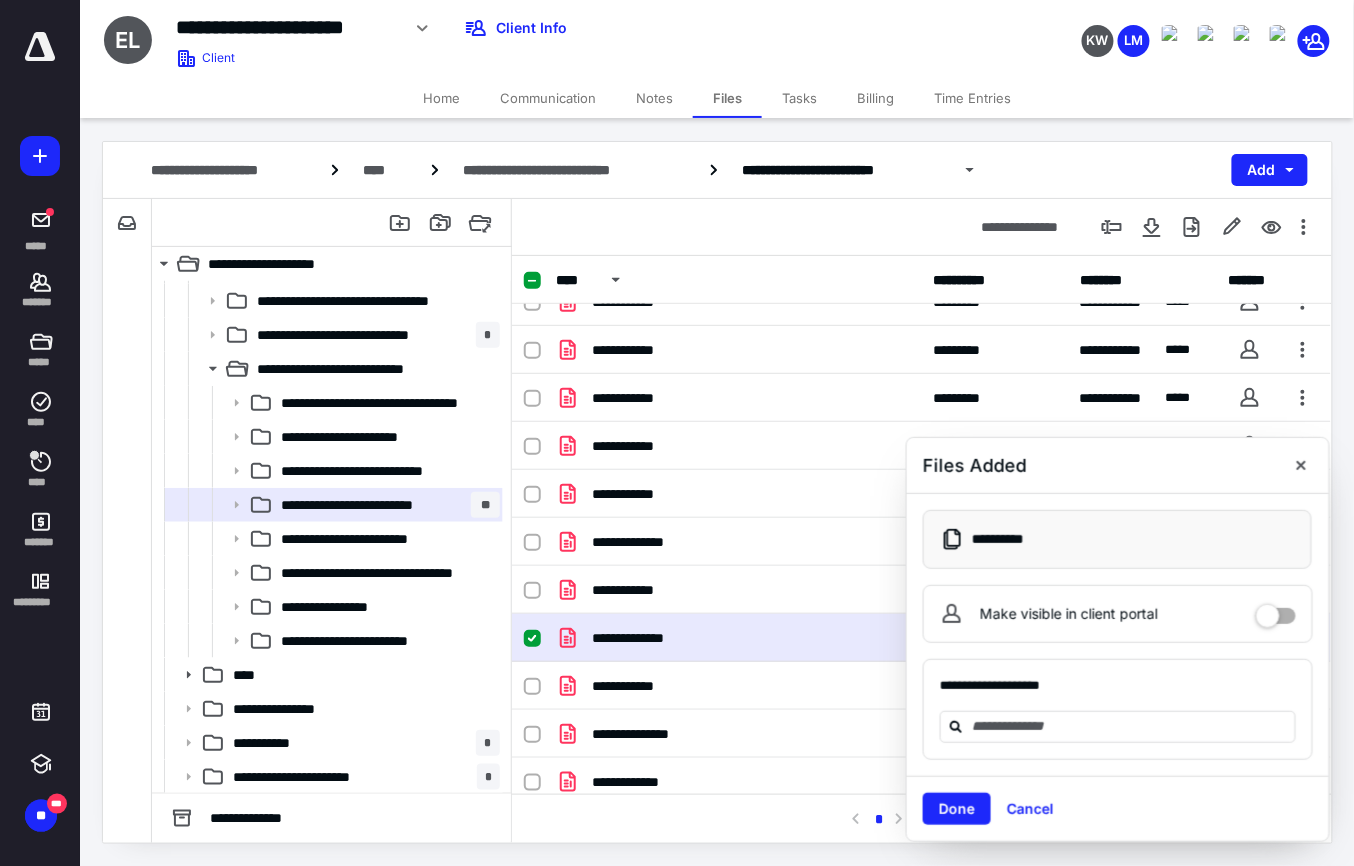 click on "**********" at bounding box center [738, 638] 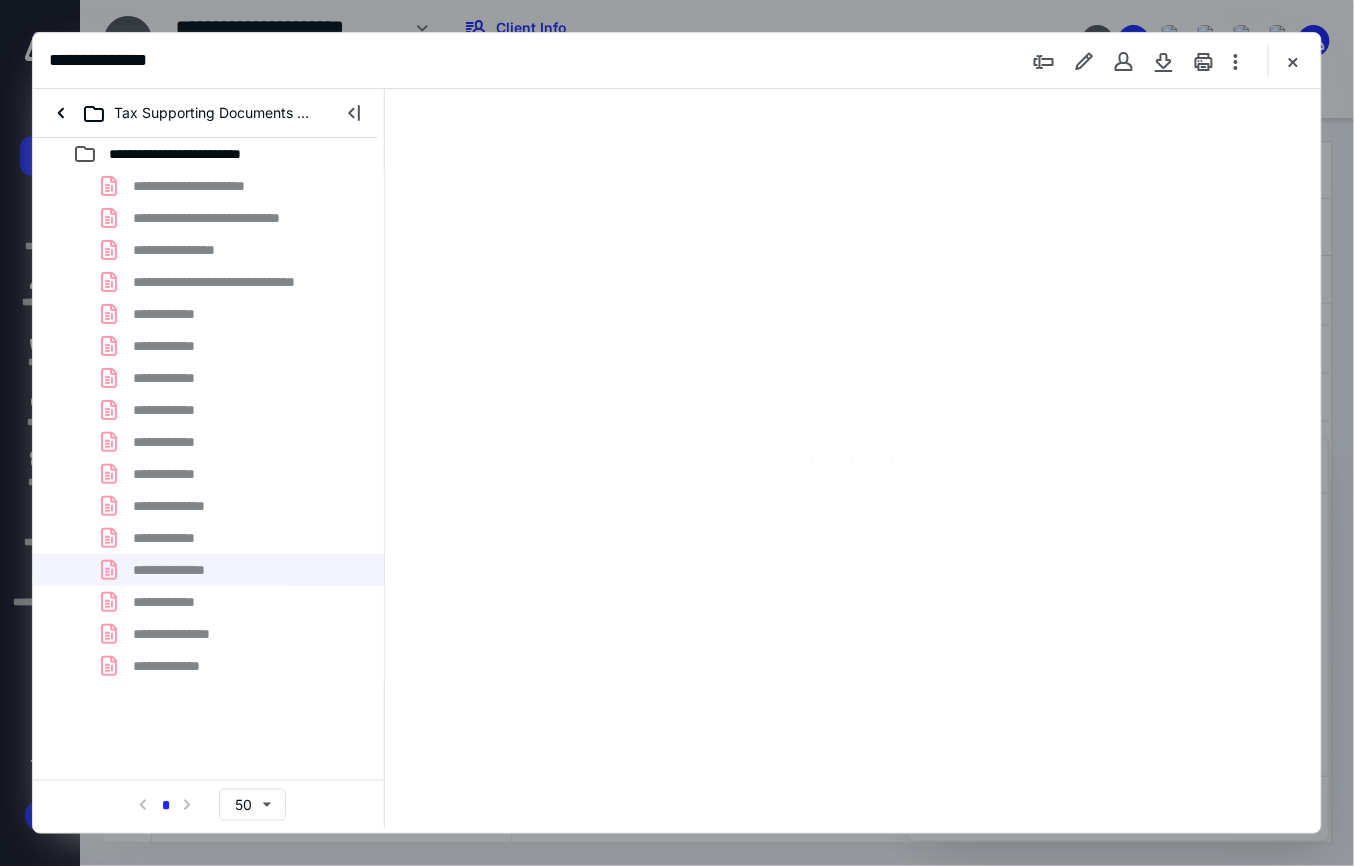 scroll, scrollTop: 0, scrollLeft: 0, axis: both 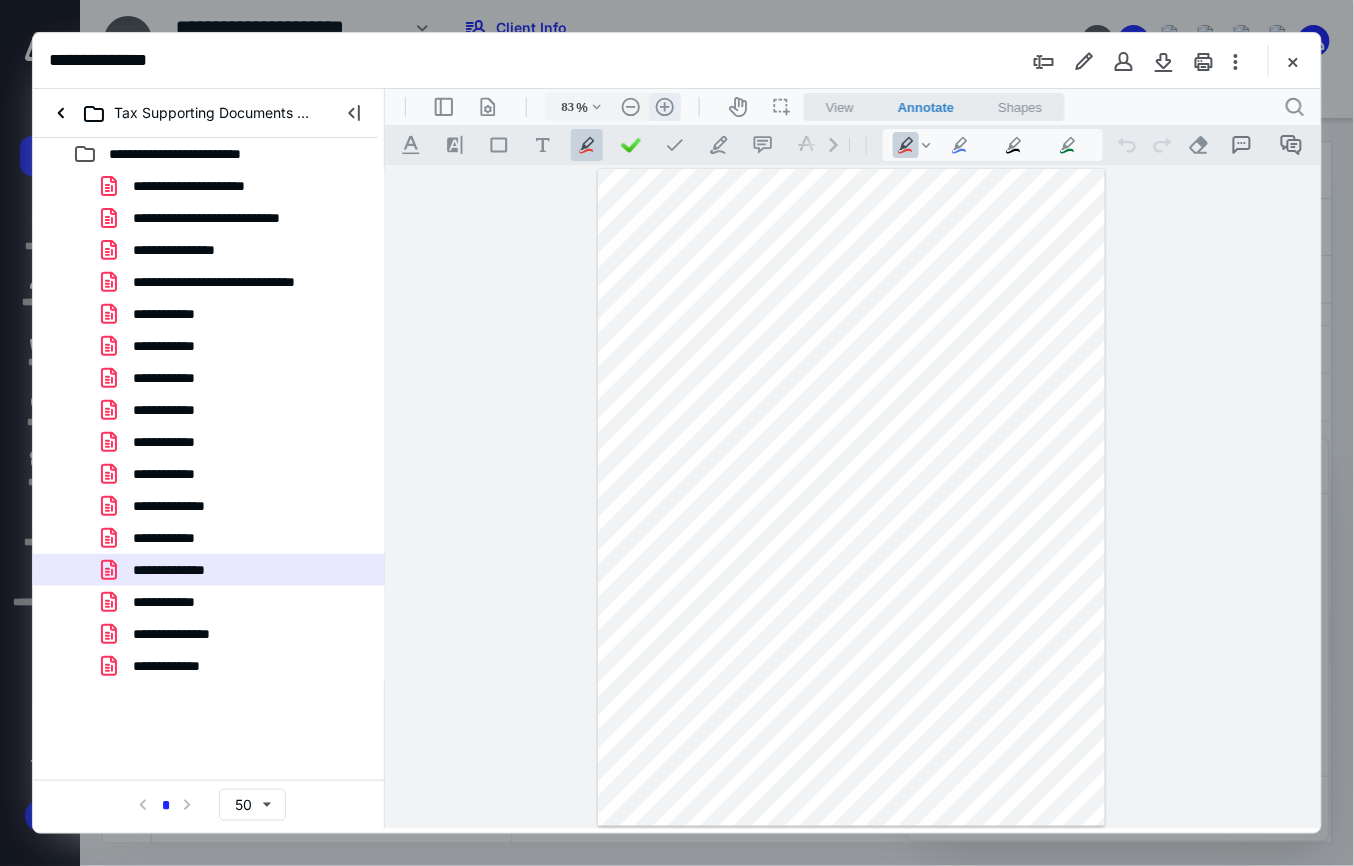 click on ".cls-1{fill:#abb0c4;} icon - header - zoom - in - line" at bounding box center (664, 106) 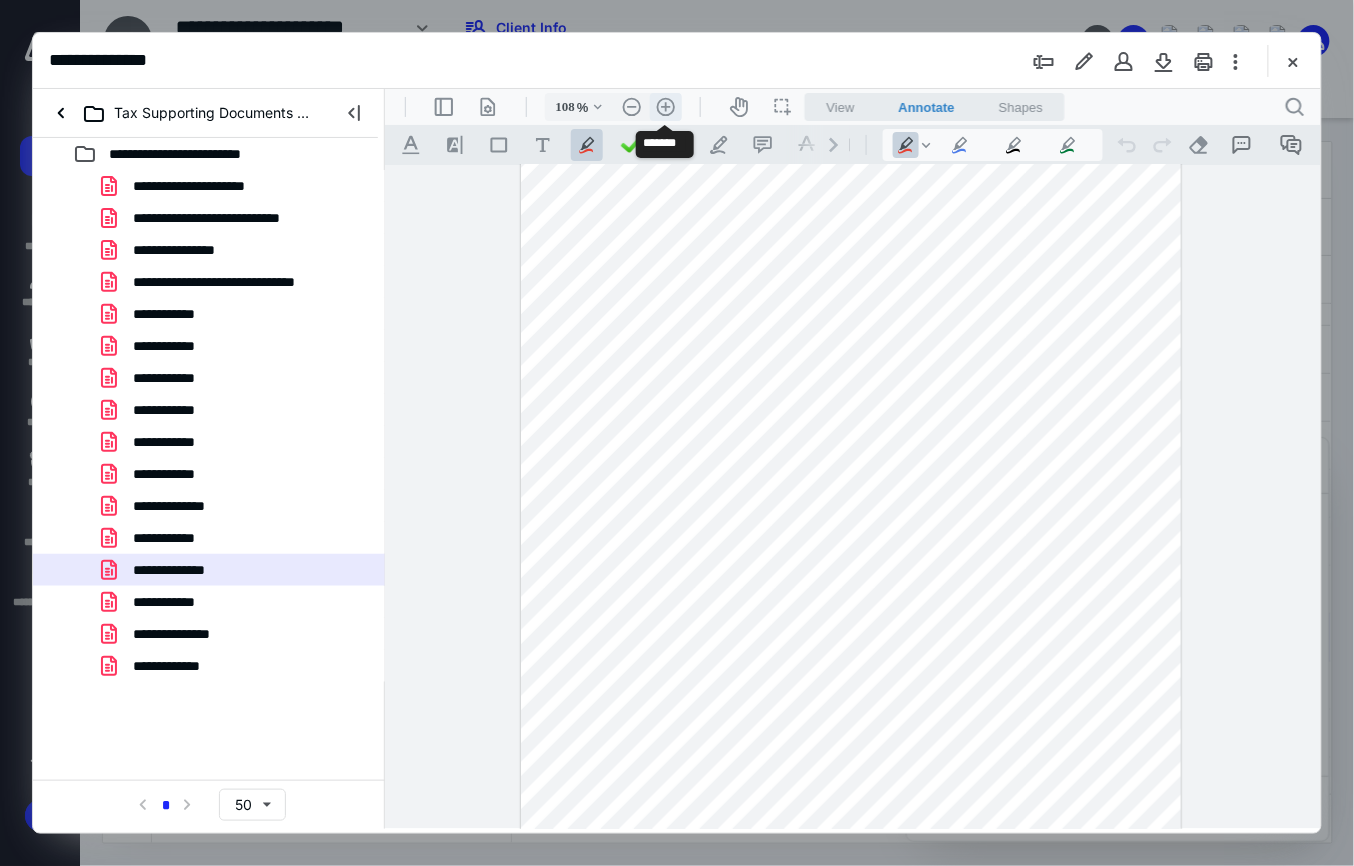 click on ".cls-1{fill:#abb0c4;} icon - header - zoom - in - line" at bounding box center [665, 106] 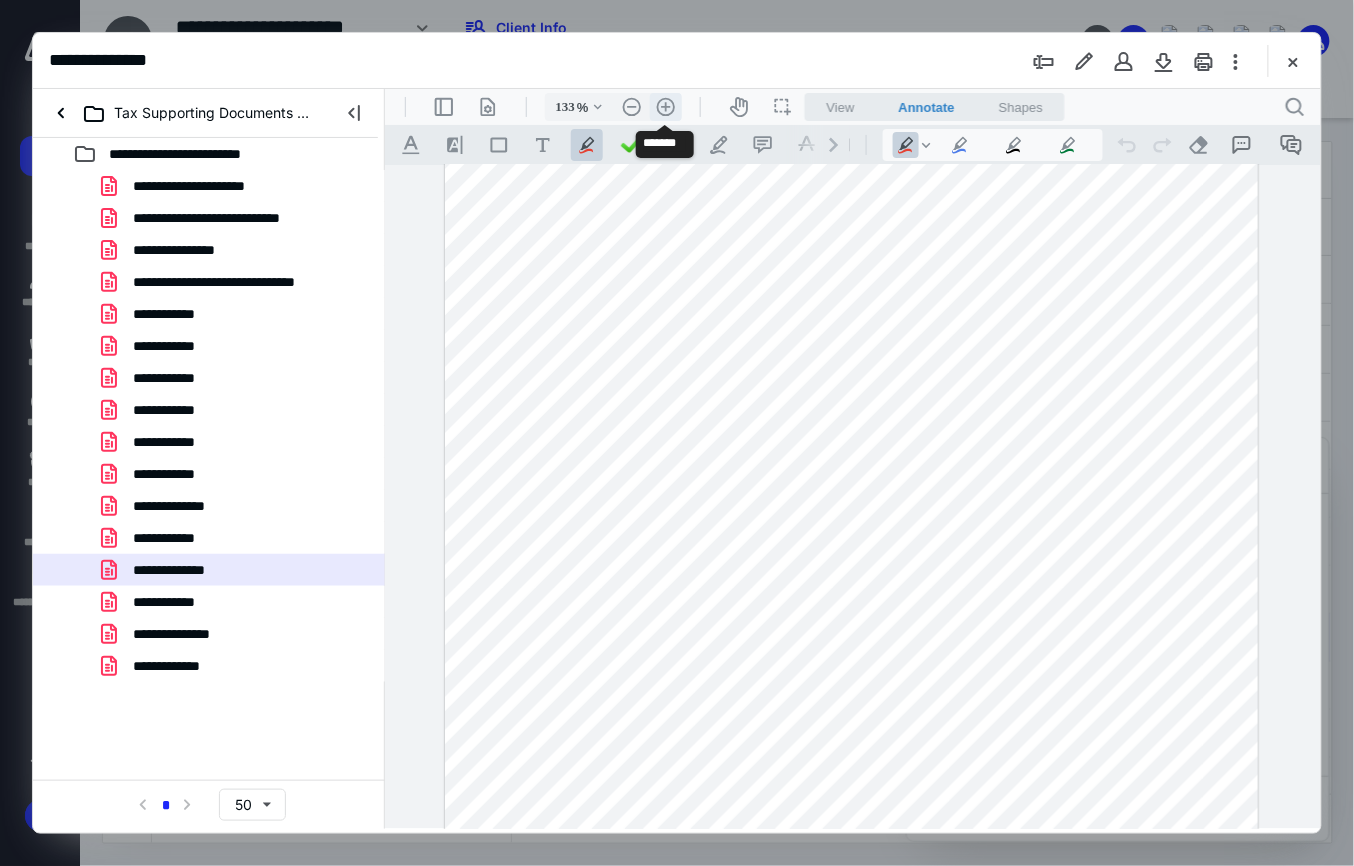 scroll, scrollTop: 174, scrollLeft: 0, axis: vertical 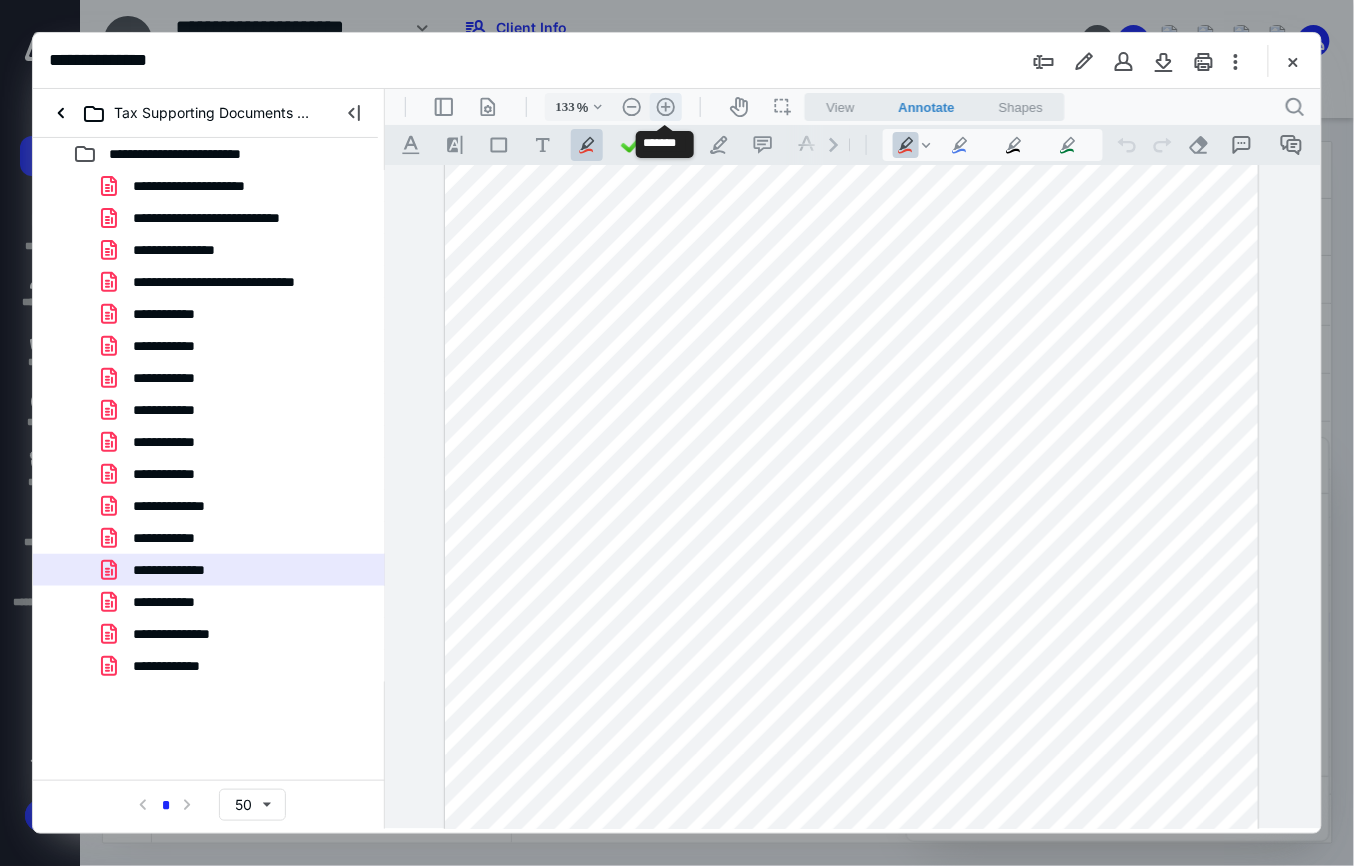 click on ".cls-1{fill:#abb0c4;} icon - header - zoom - in - line" at bounding box center (665, 106) 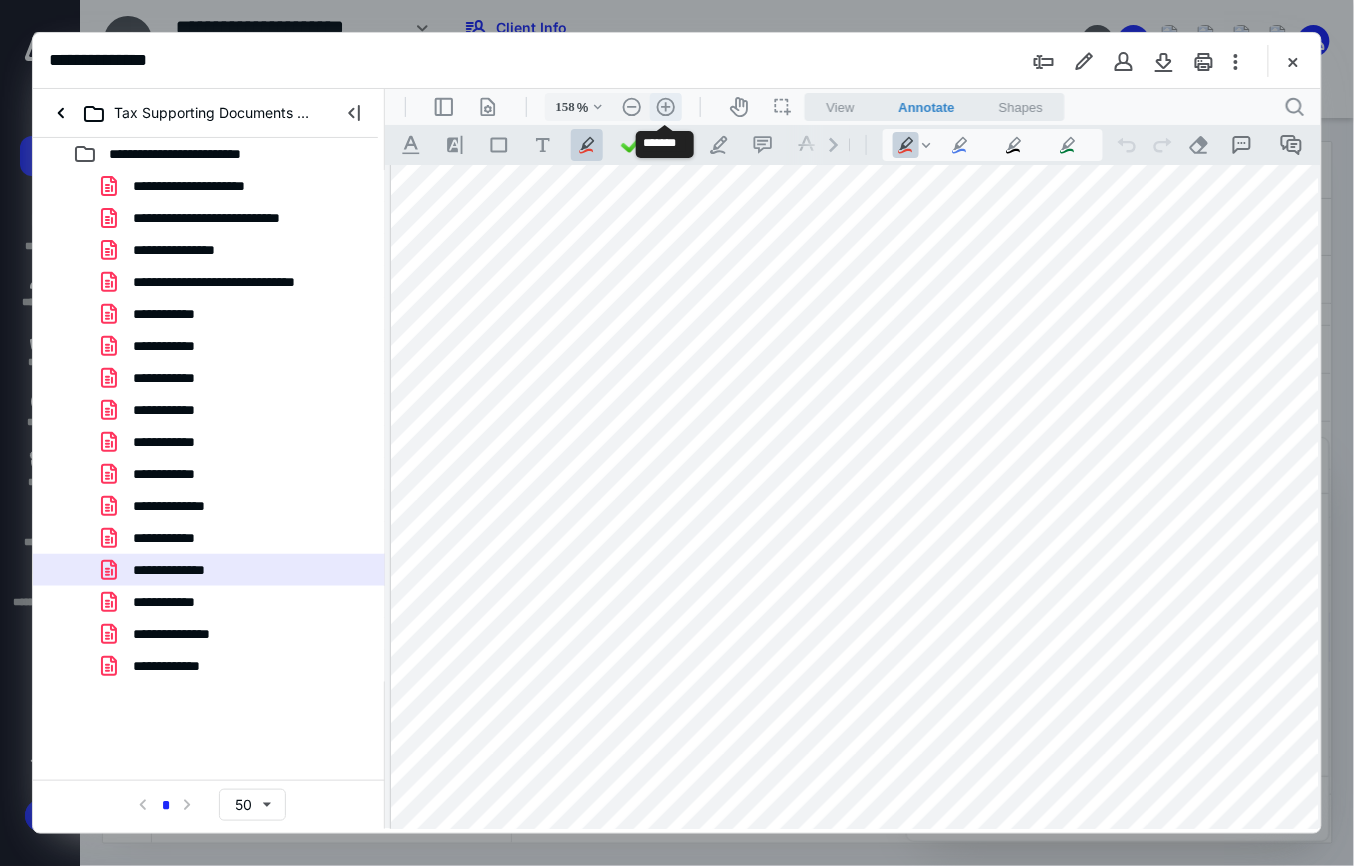 scroll, scrollTop: 262, scrollLeft: 28, axis: both 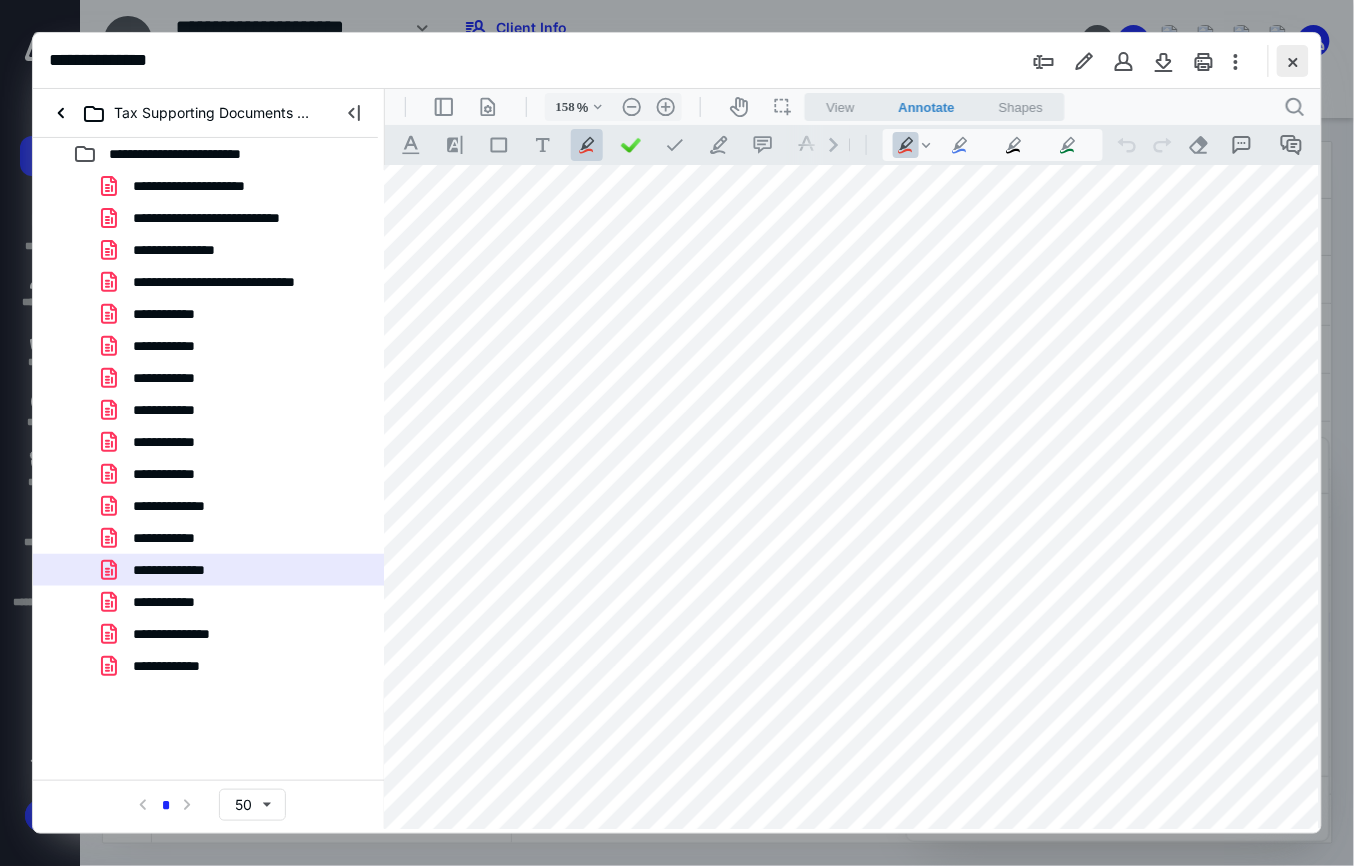 click at bounding box center [1293, 61] 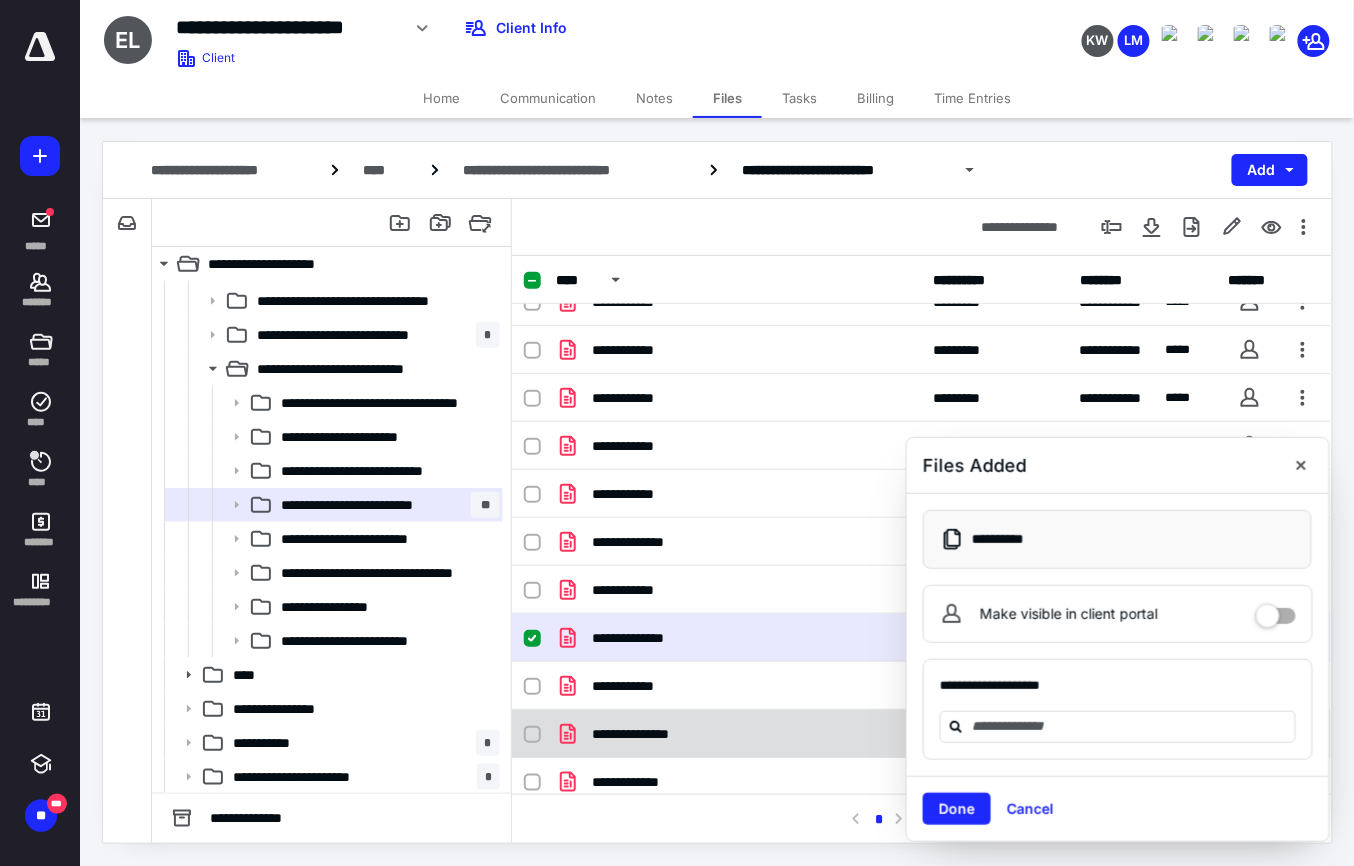 click on "**********" at bounding box center (639, 734) 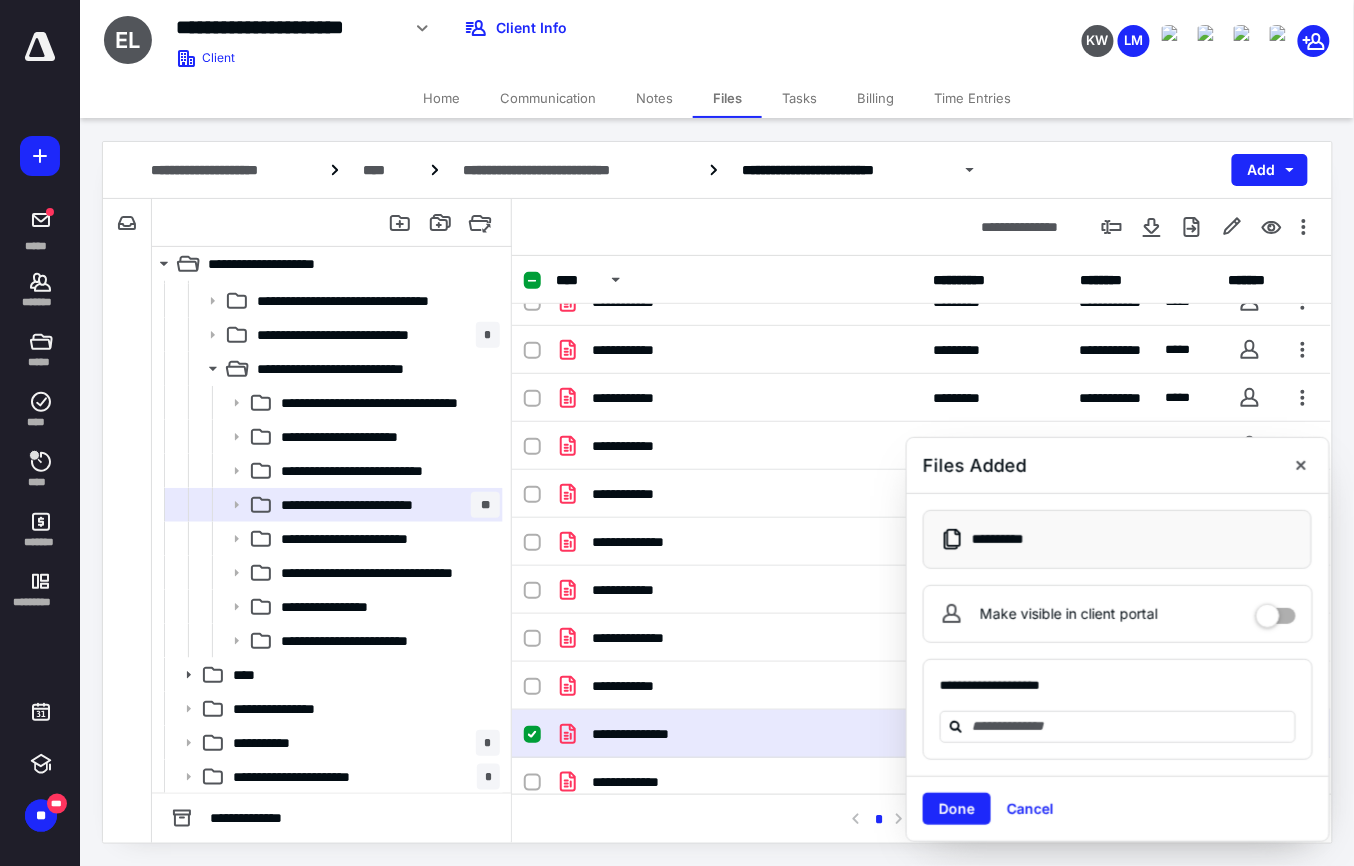 click on "**********" at bounding box center (639, 734) 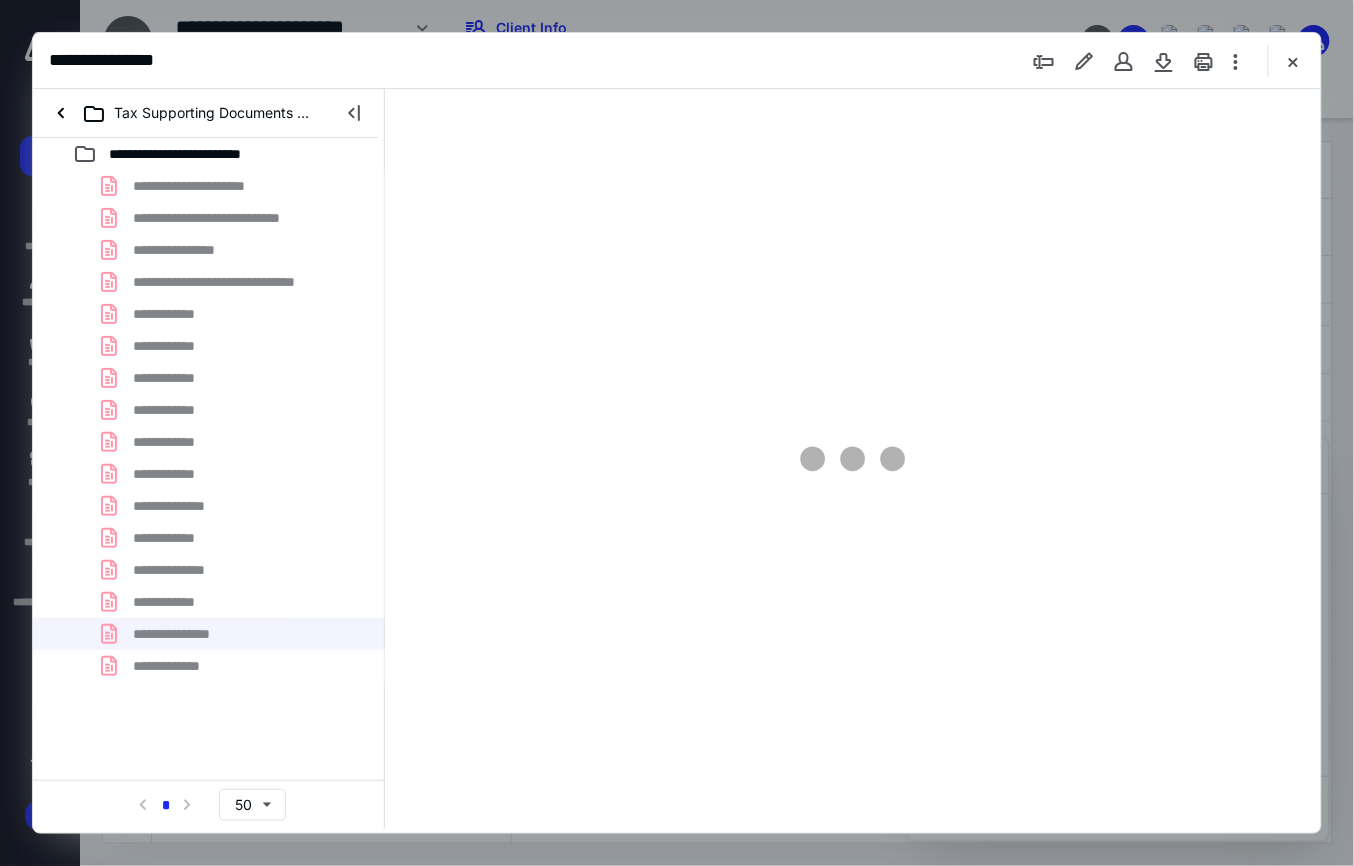 scroll, scrollTop: 0, scrollLeft: 0, axis: both 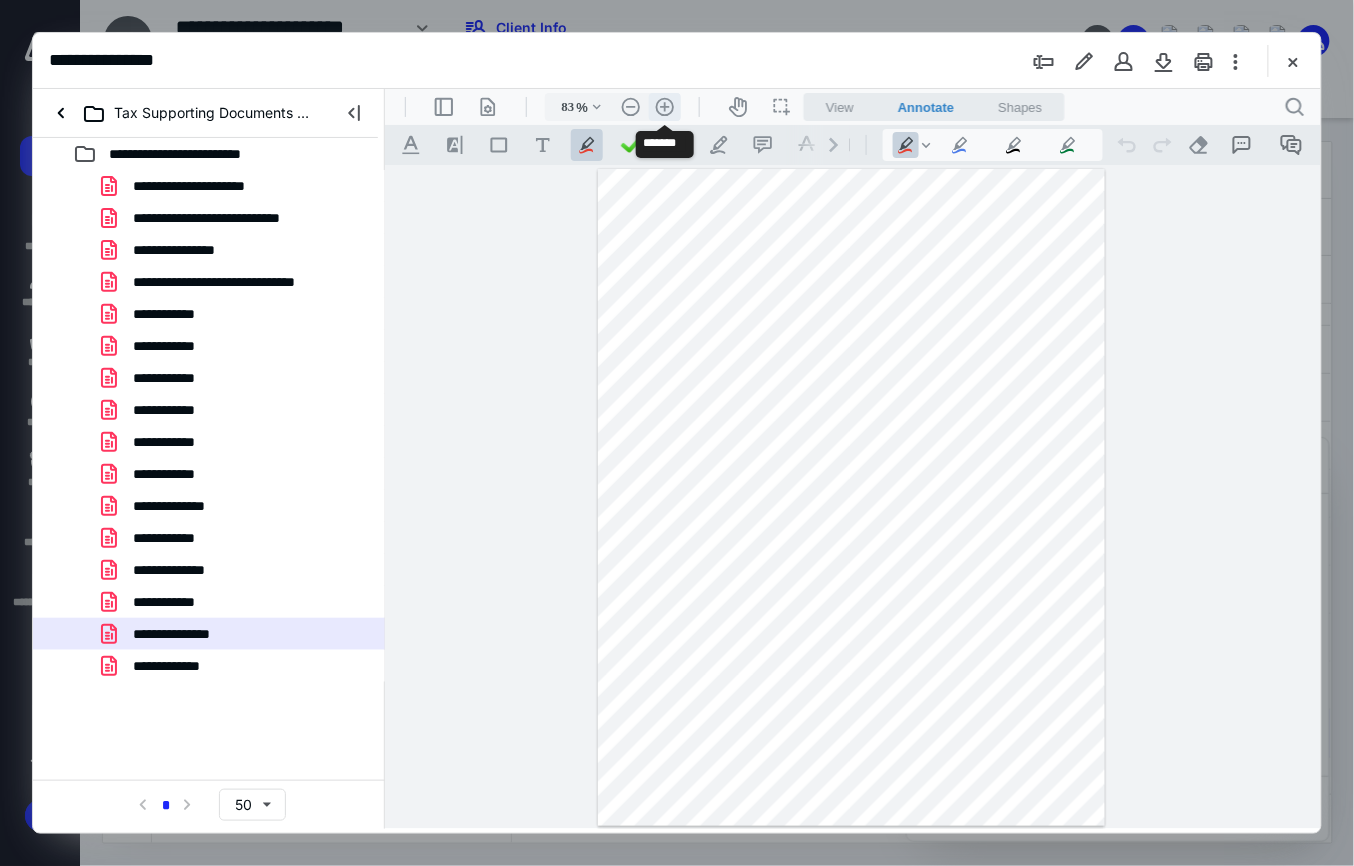 click on ".cls-1{fill:#abb0c4;} icon - header - zoom - in - line" at bounding box center [664, 106] 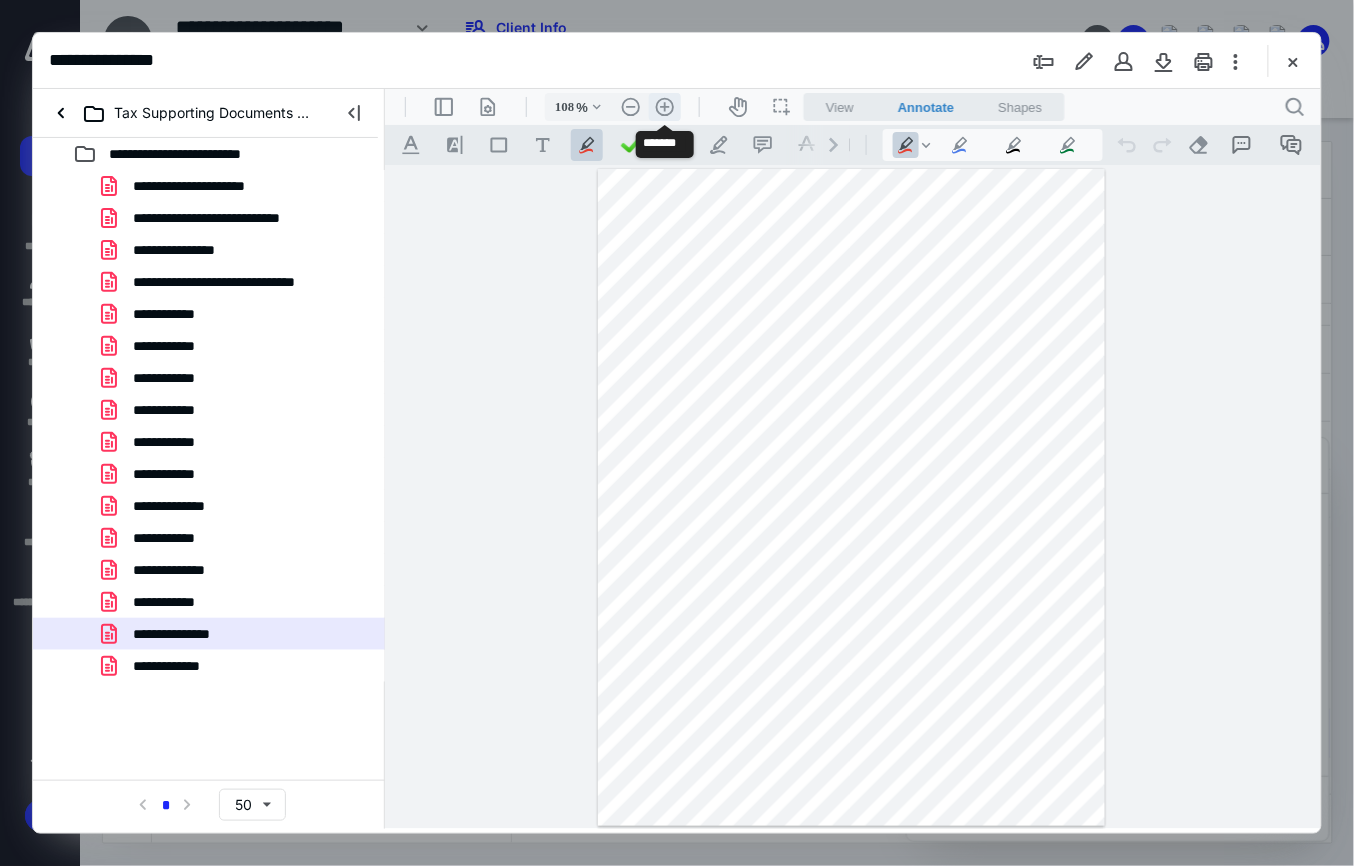 click on ".cls-1{fill:#abb0c4;} icon - header - zoom - in - line" at bounding box center (664, 106) 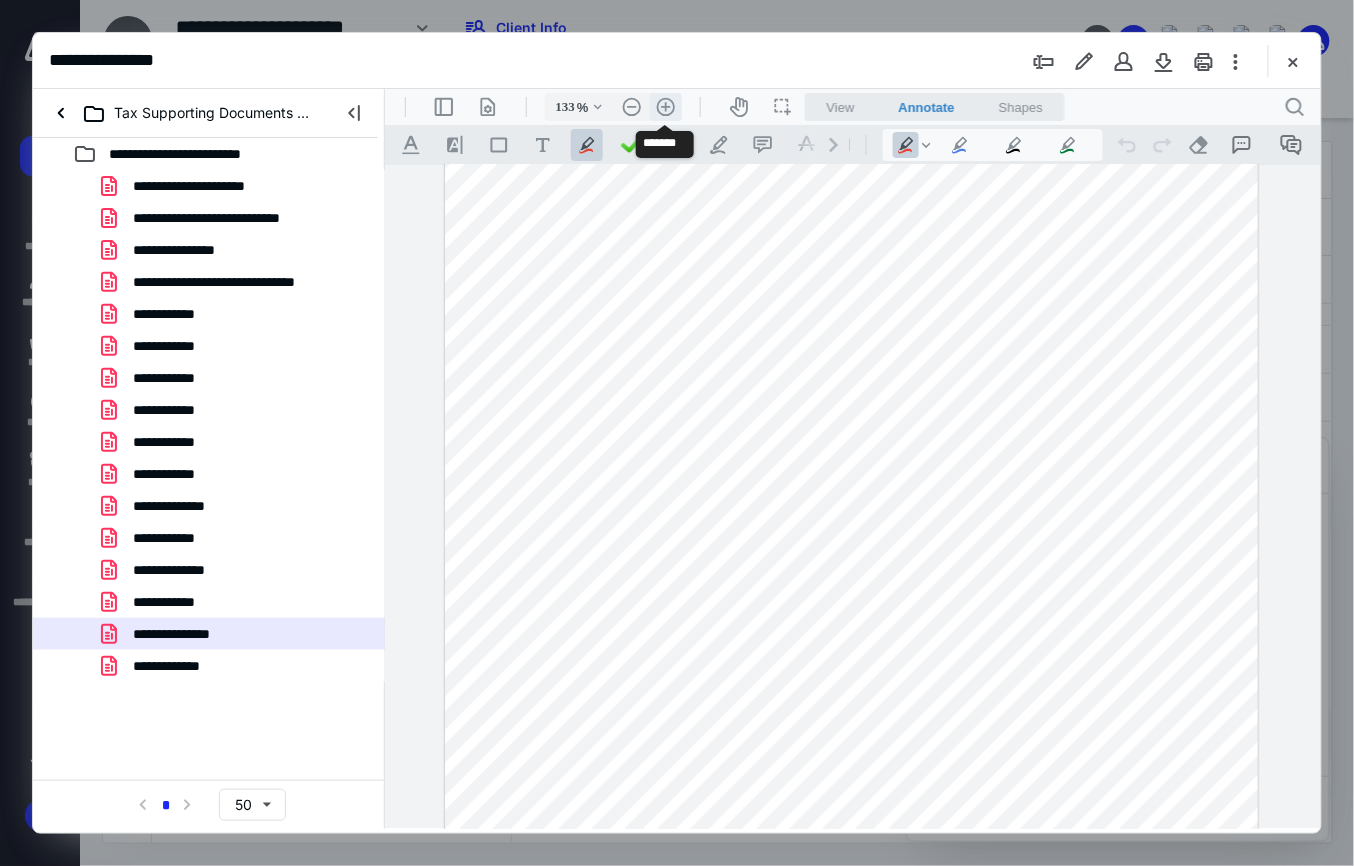 scroll, scrollTop: 174, scrollLeft: 0, axis: vertical 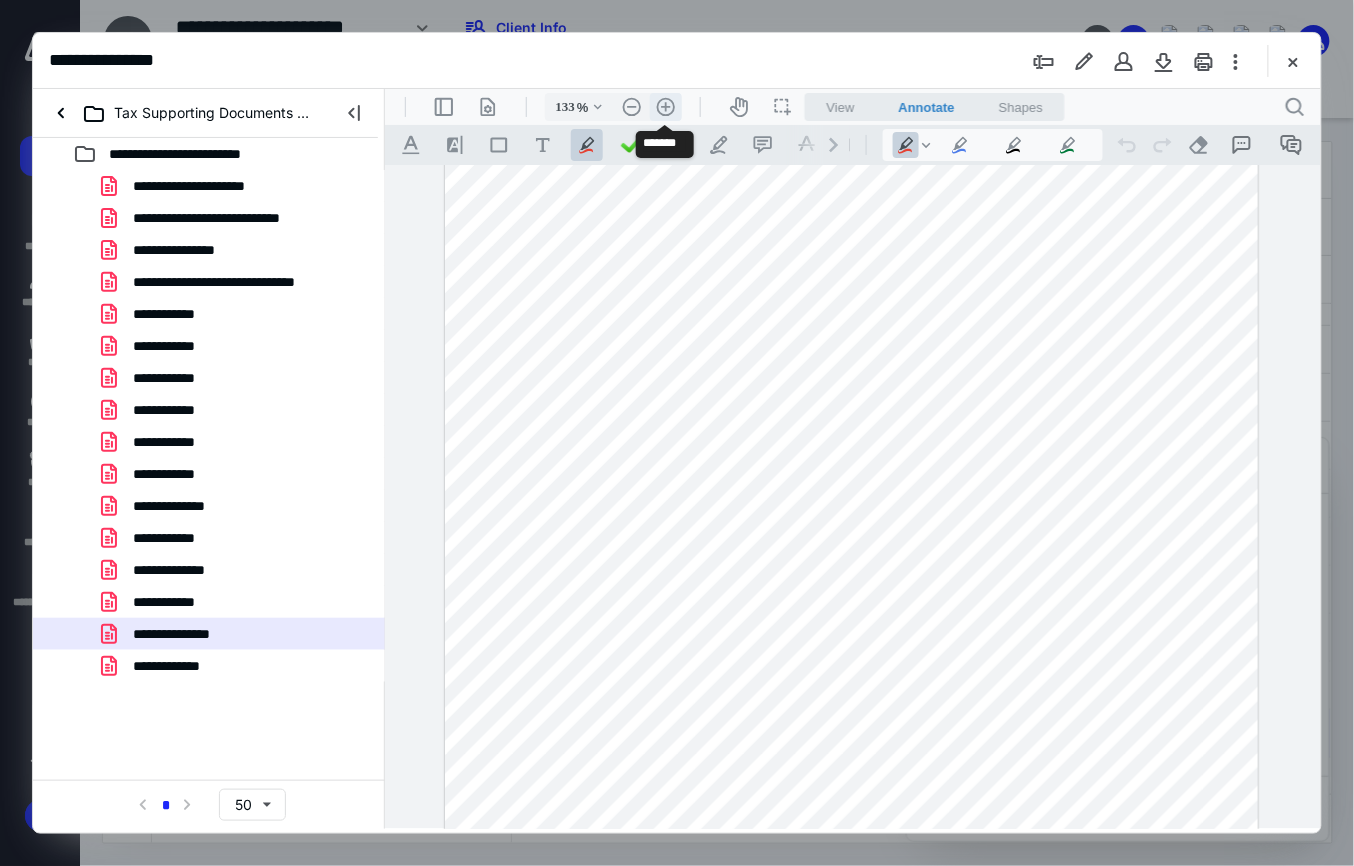 click on ".cls-1{fill:#abb0c4;} icon - header - zoom - in - line" at bounding box center [665, 106] 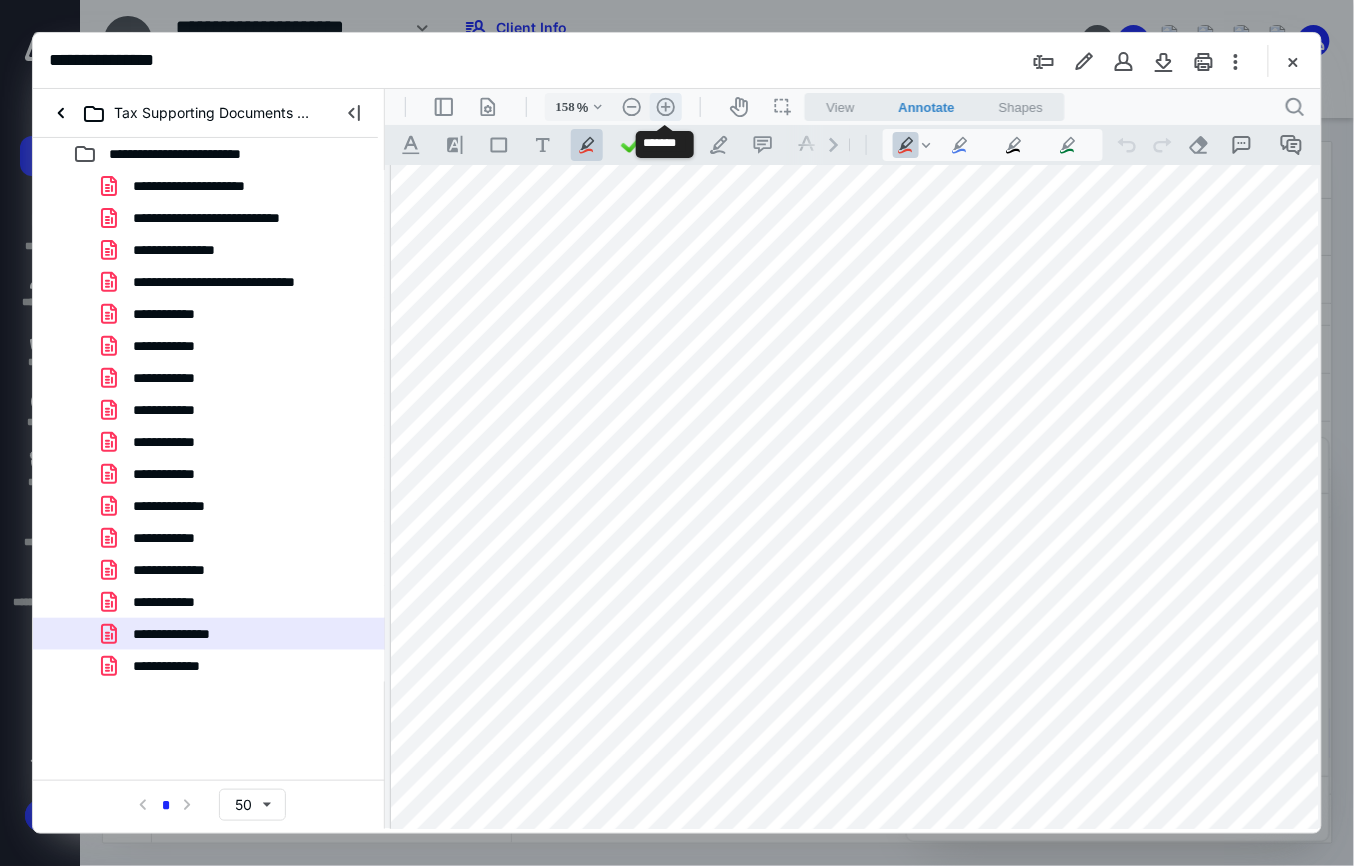 scroll, scrollTop: 262, scrollLeft: 28, axis: both 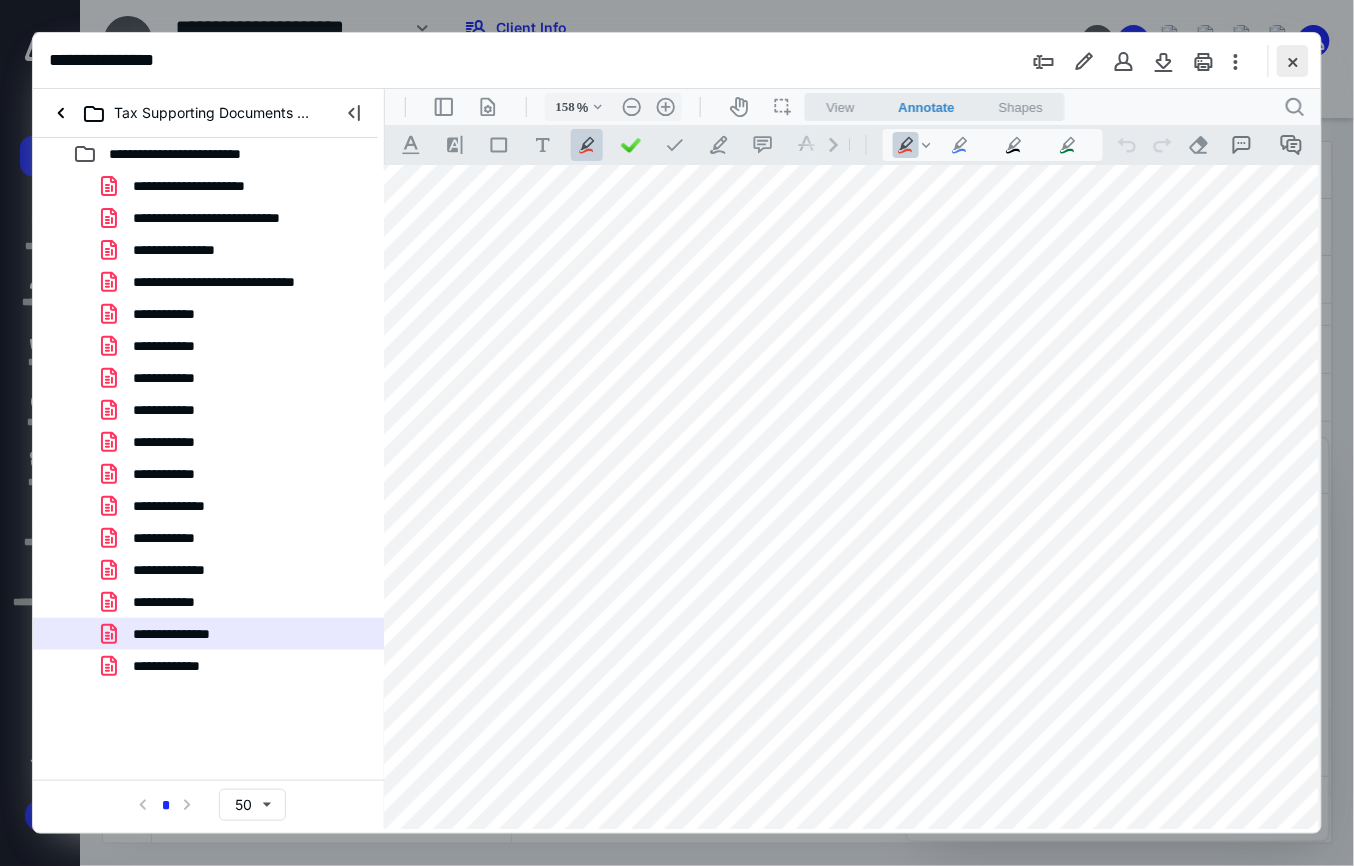 click at bounding box center [1293, 61] 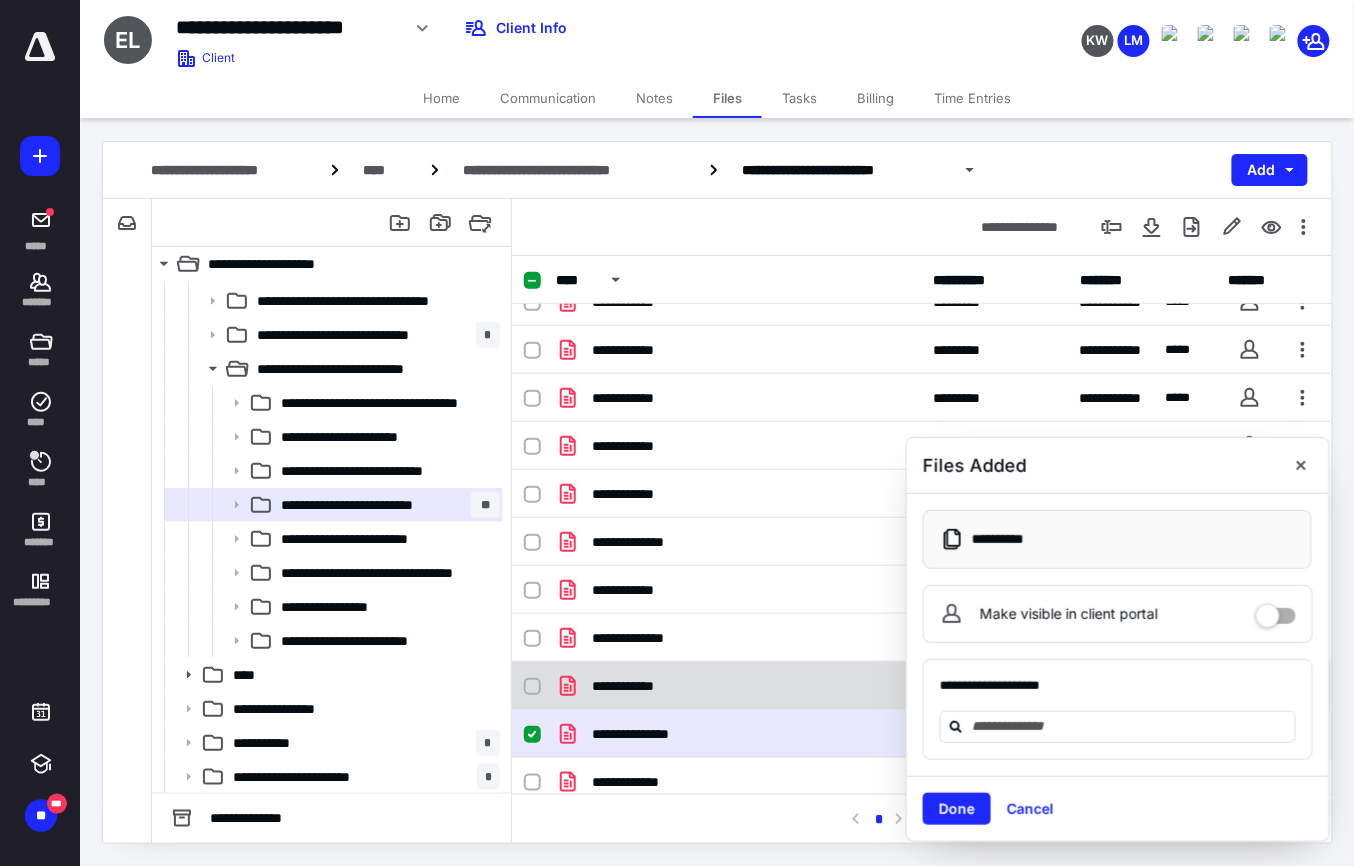 scroll, scrollTop: 284, scrollLeft: 0, axis: vertical 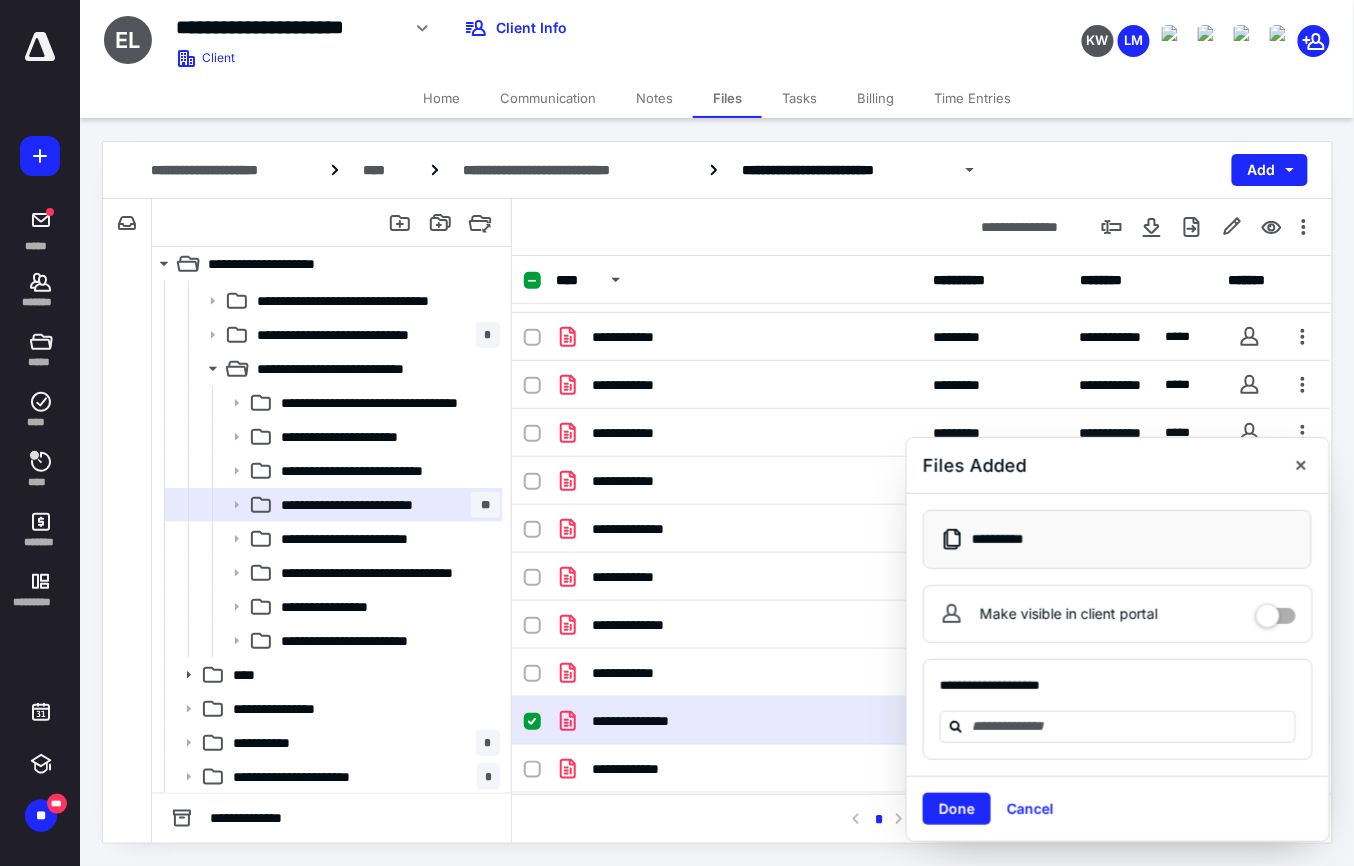 click on "Done" at bounding box center [957, 809] 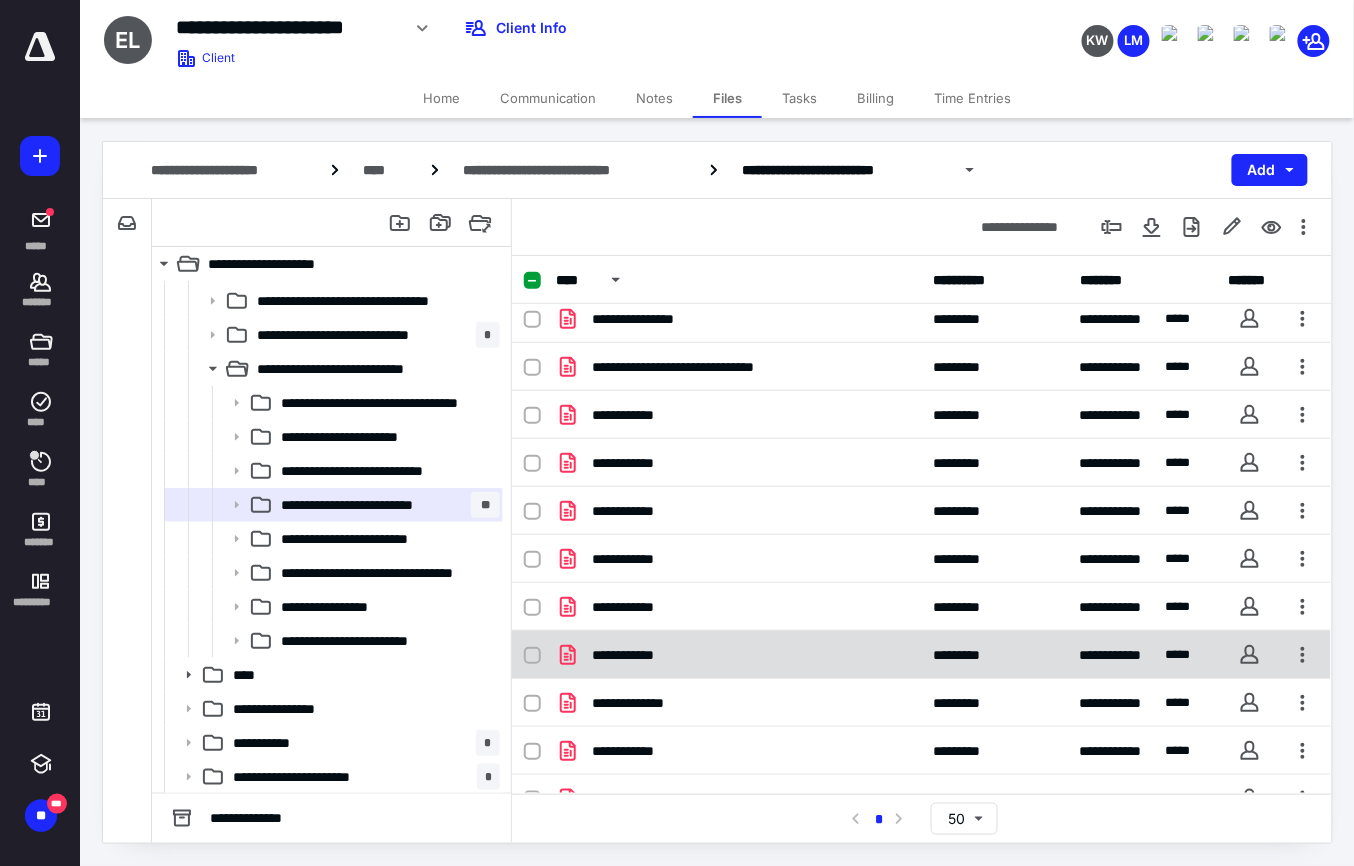 scroll, scrollTop: 0, scrollLeft: 0, axis: both 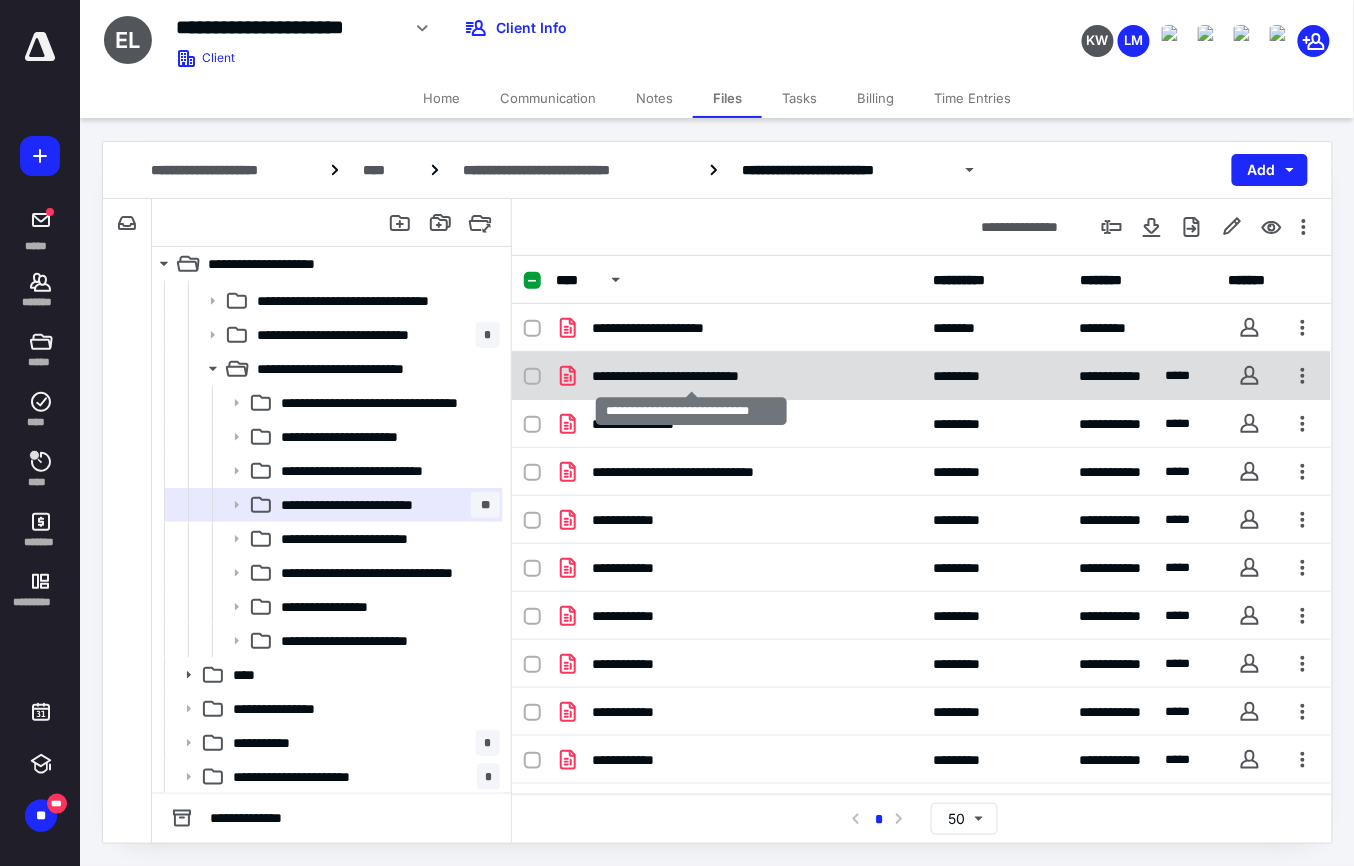 click on "**********" at bounding box center (690, 376) 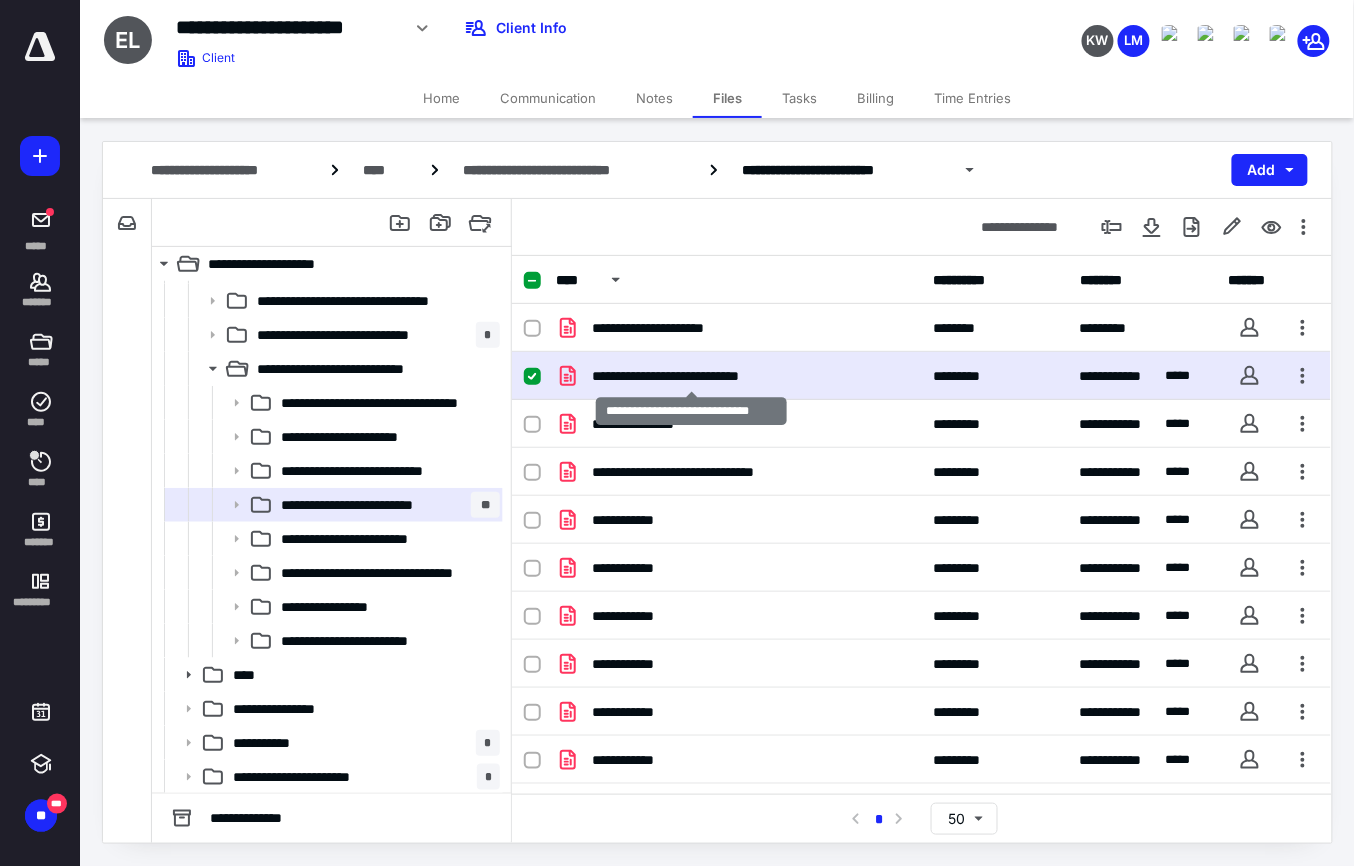 click on "**********" at bounding box center [690, 376] 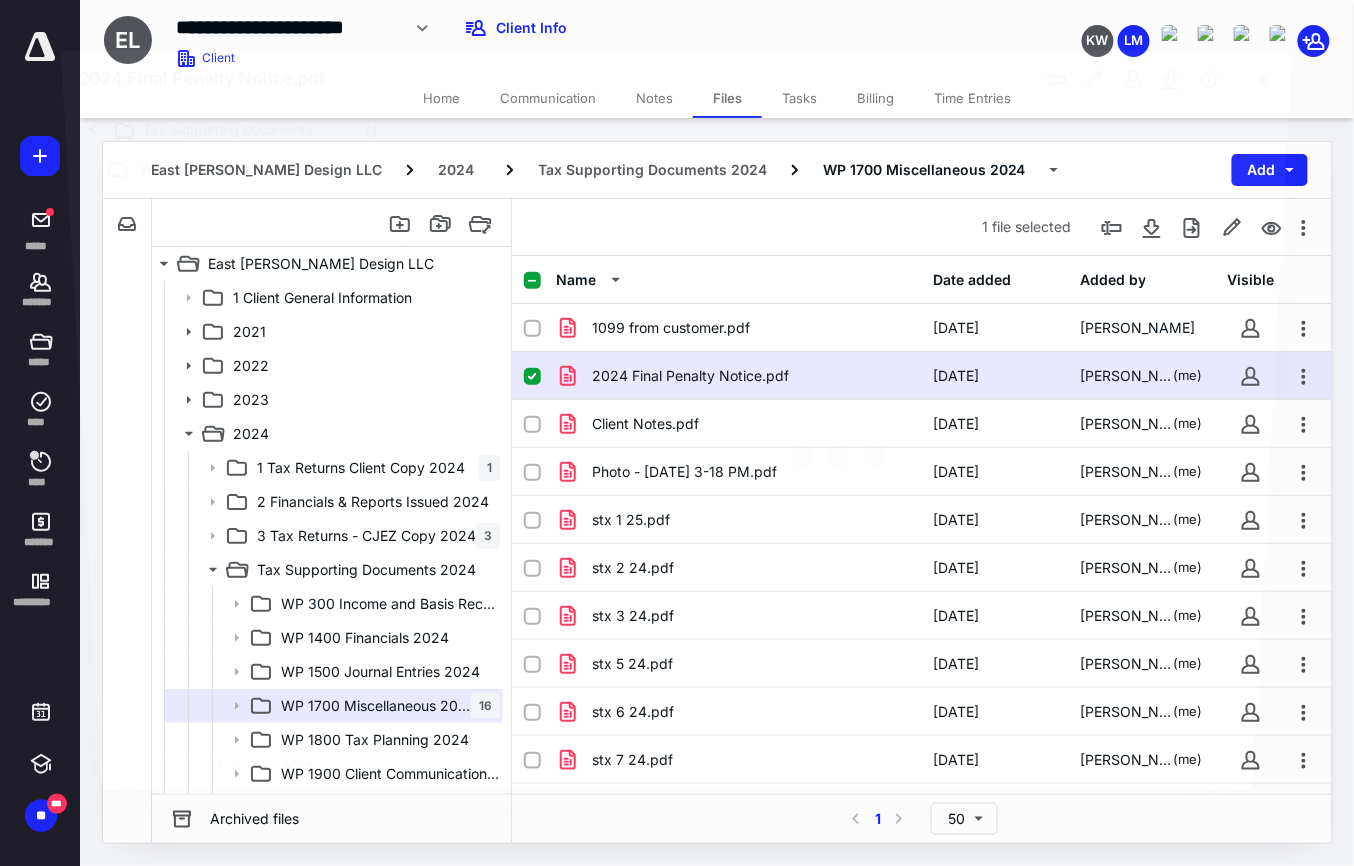 scroll, scrollTop: 201, scrollLeft: 0, axis: vertical 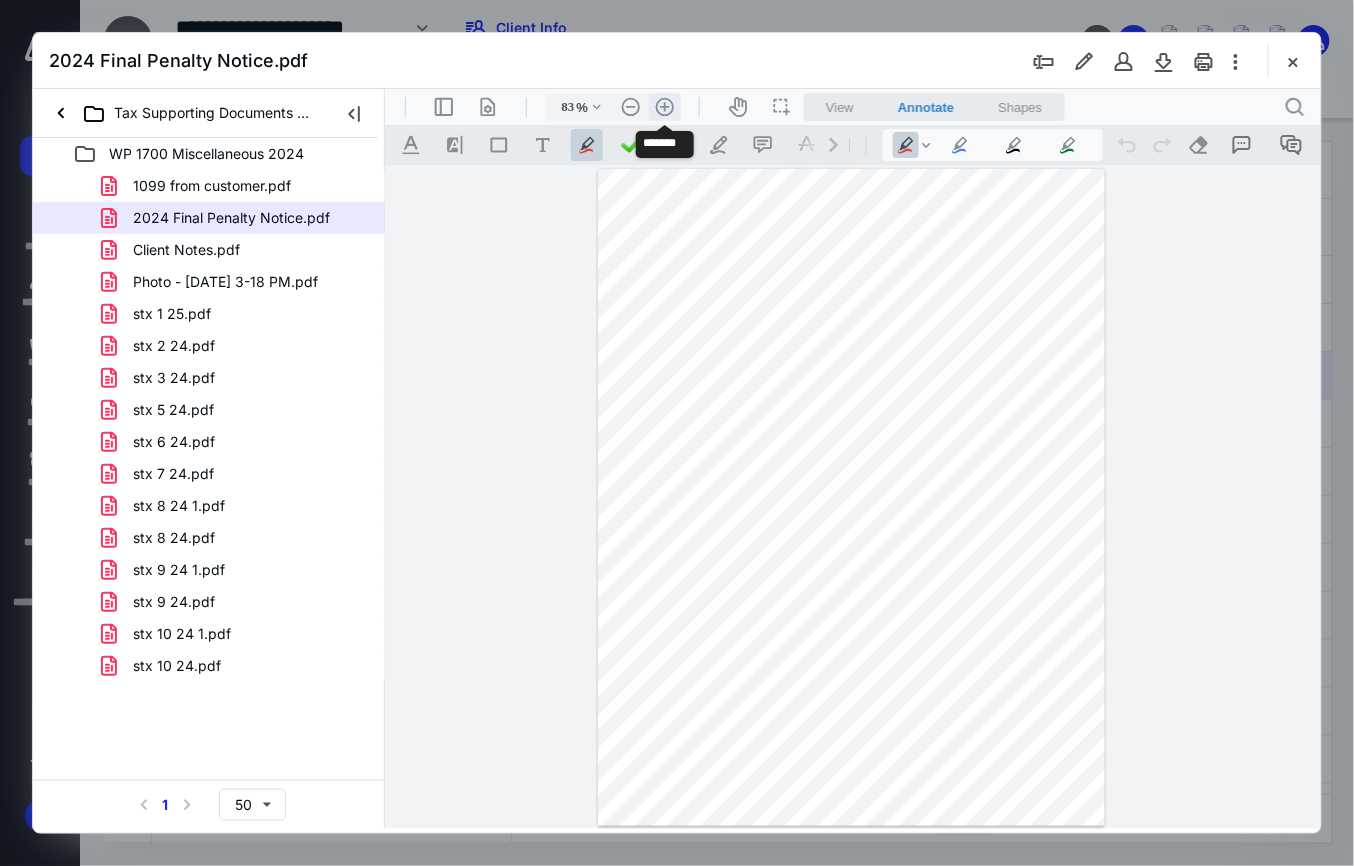 click on ".cls-1{fill:#abb0c4;} icon - header - zoom - in - line" at bounding box center (664, 106) 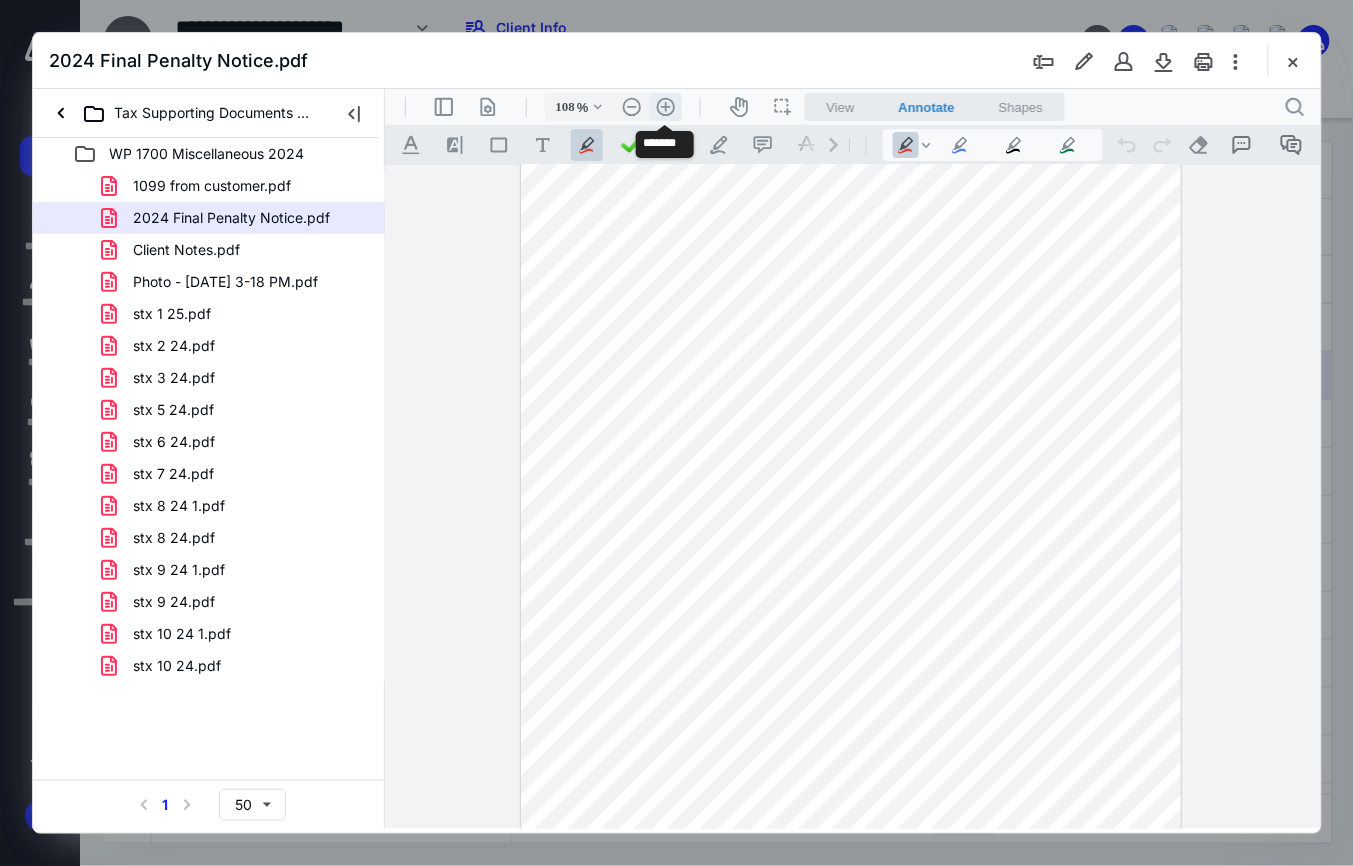 click on ".cls-1{fill:#abb0c4;} icon - header - zoom - in - line" at bounding box center [665, 106] 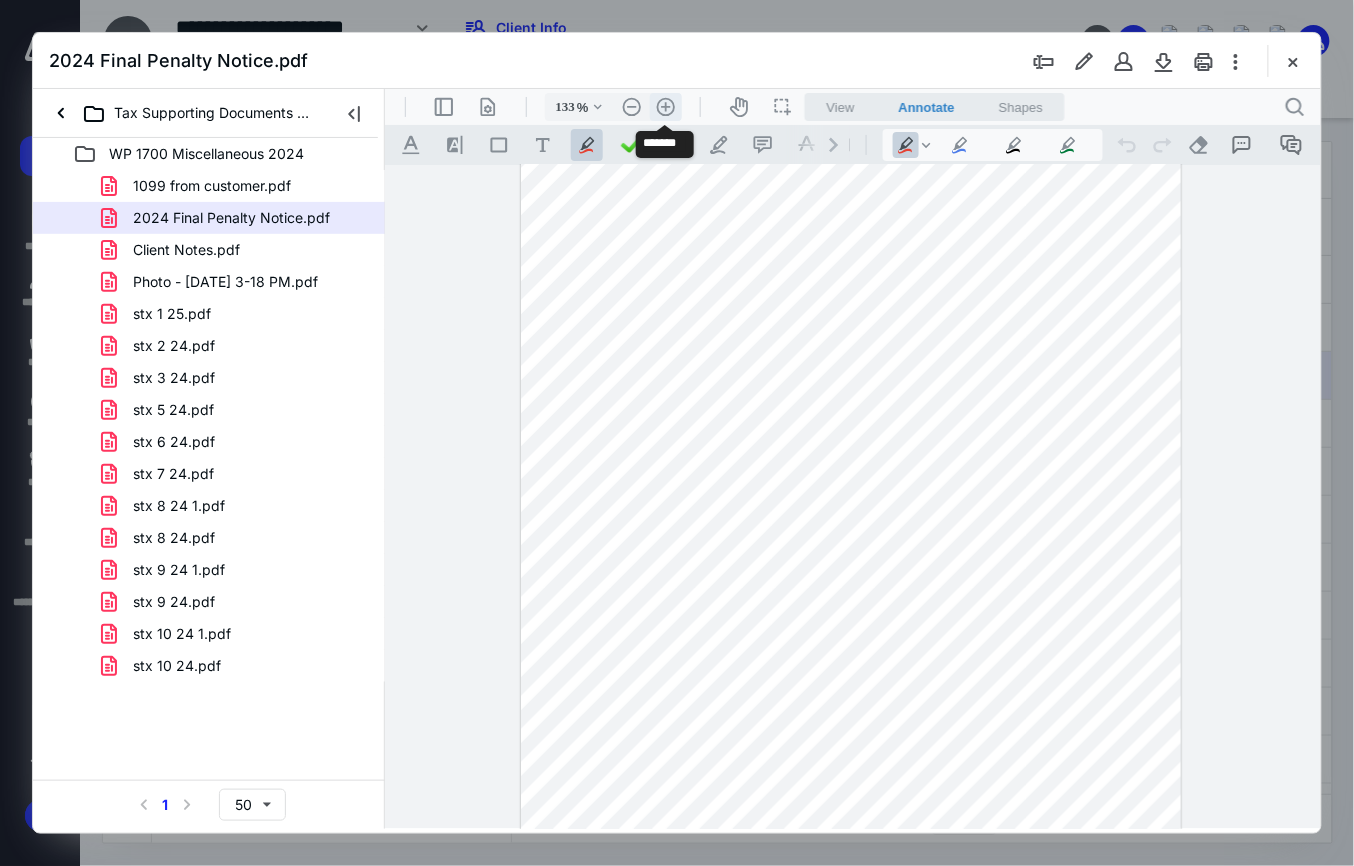 scroll, scrollTop: 174, scrollLeft: 0, axis: vertical 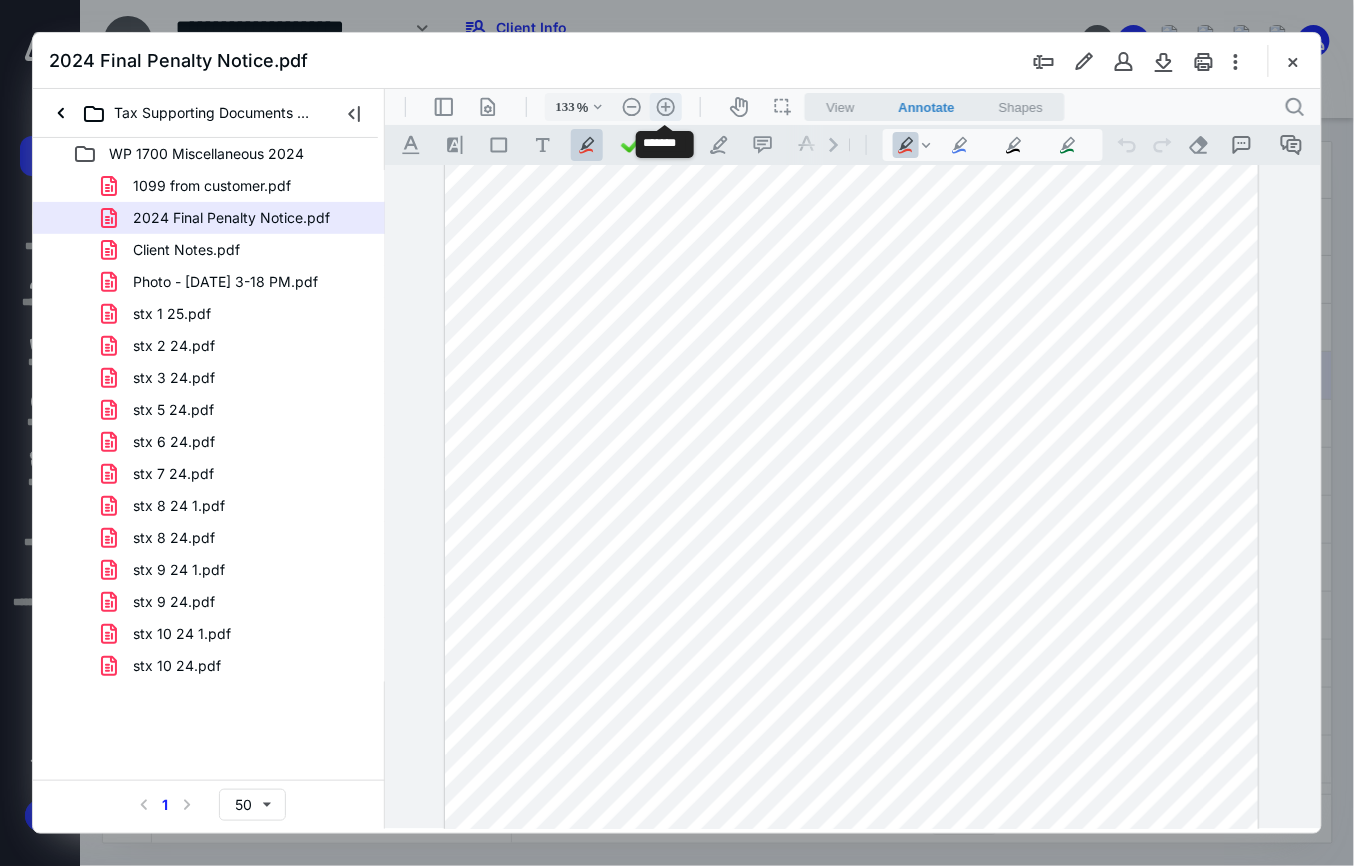 click on ".cls-1{fill:#abb0c4;} icon - header - zoom - in - line" at bounding box center (665, 106) 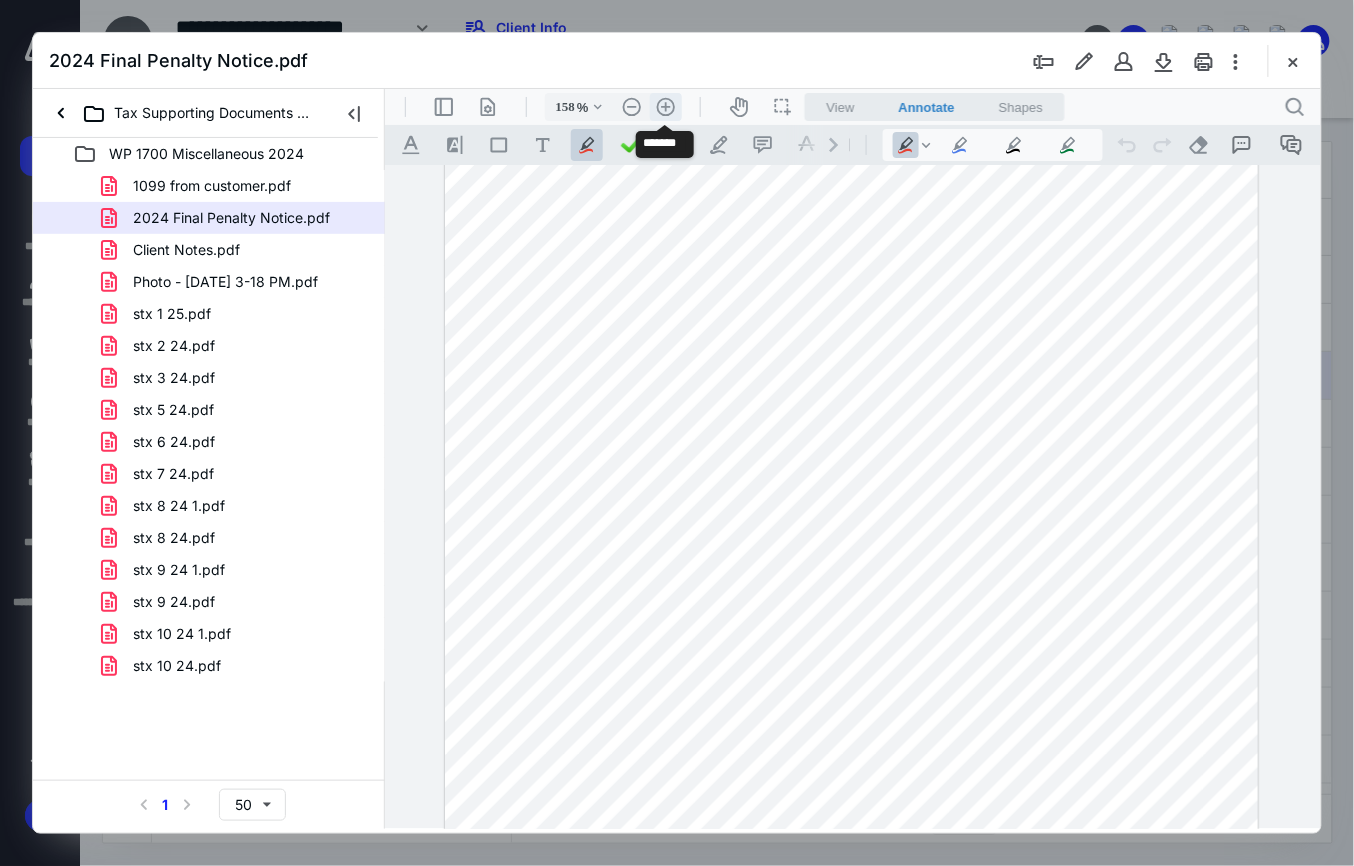 scroll, scrollTop: 262, scrollLeft: 28, axis: both 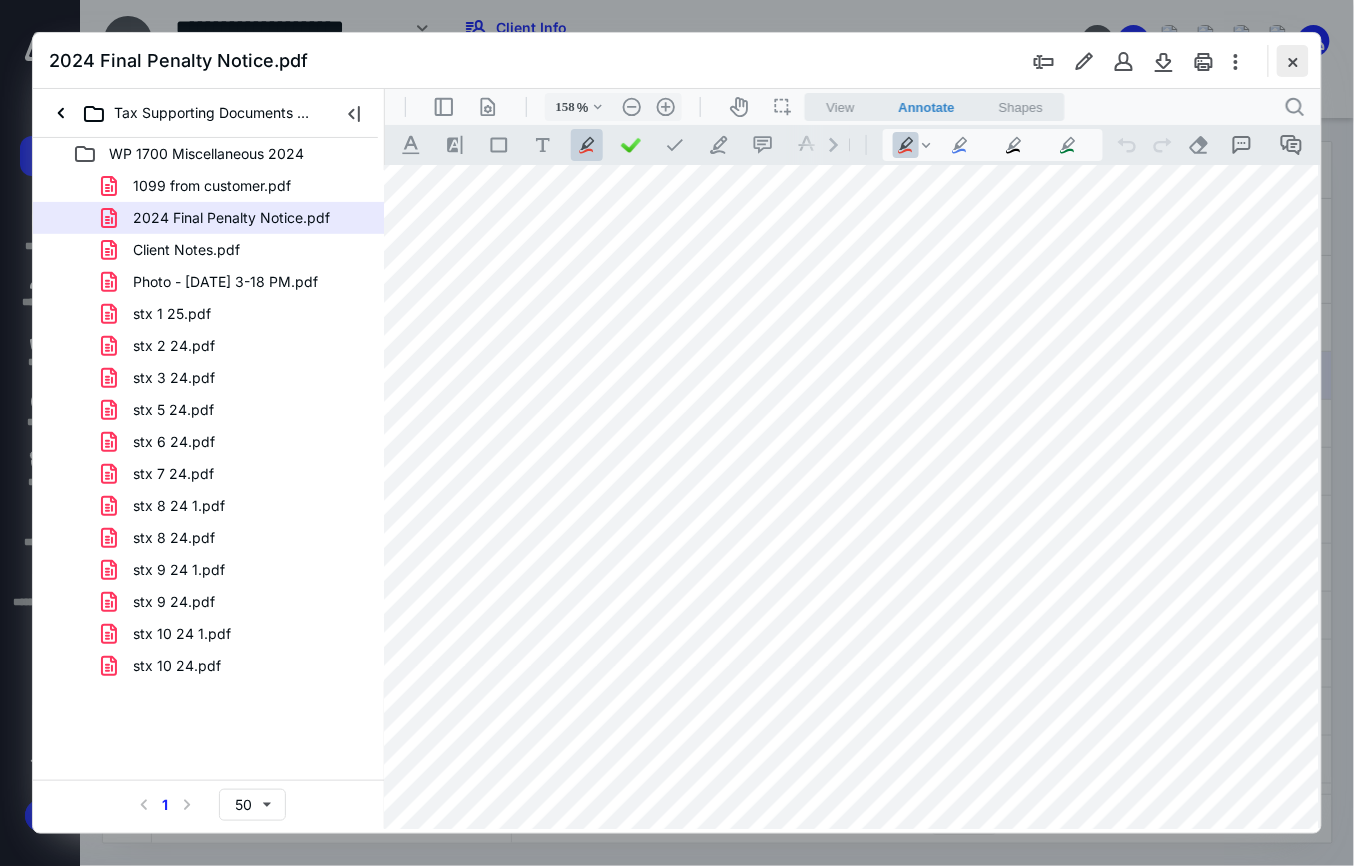 click at bounding box center (1293, 61) 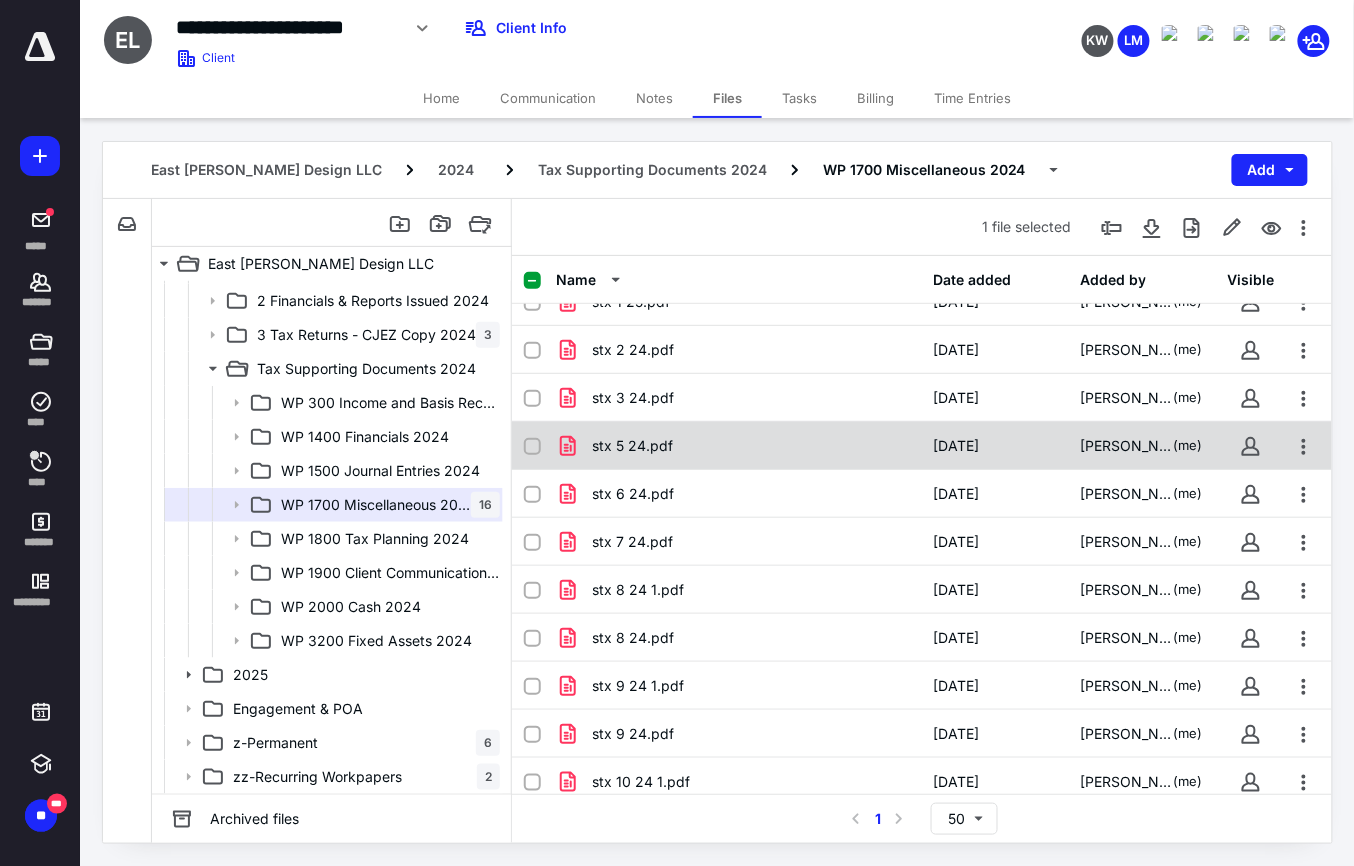 scroll, scrollTop: 0, scrollLeft: 0, axis: both 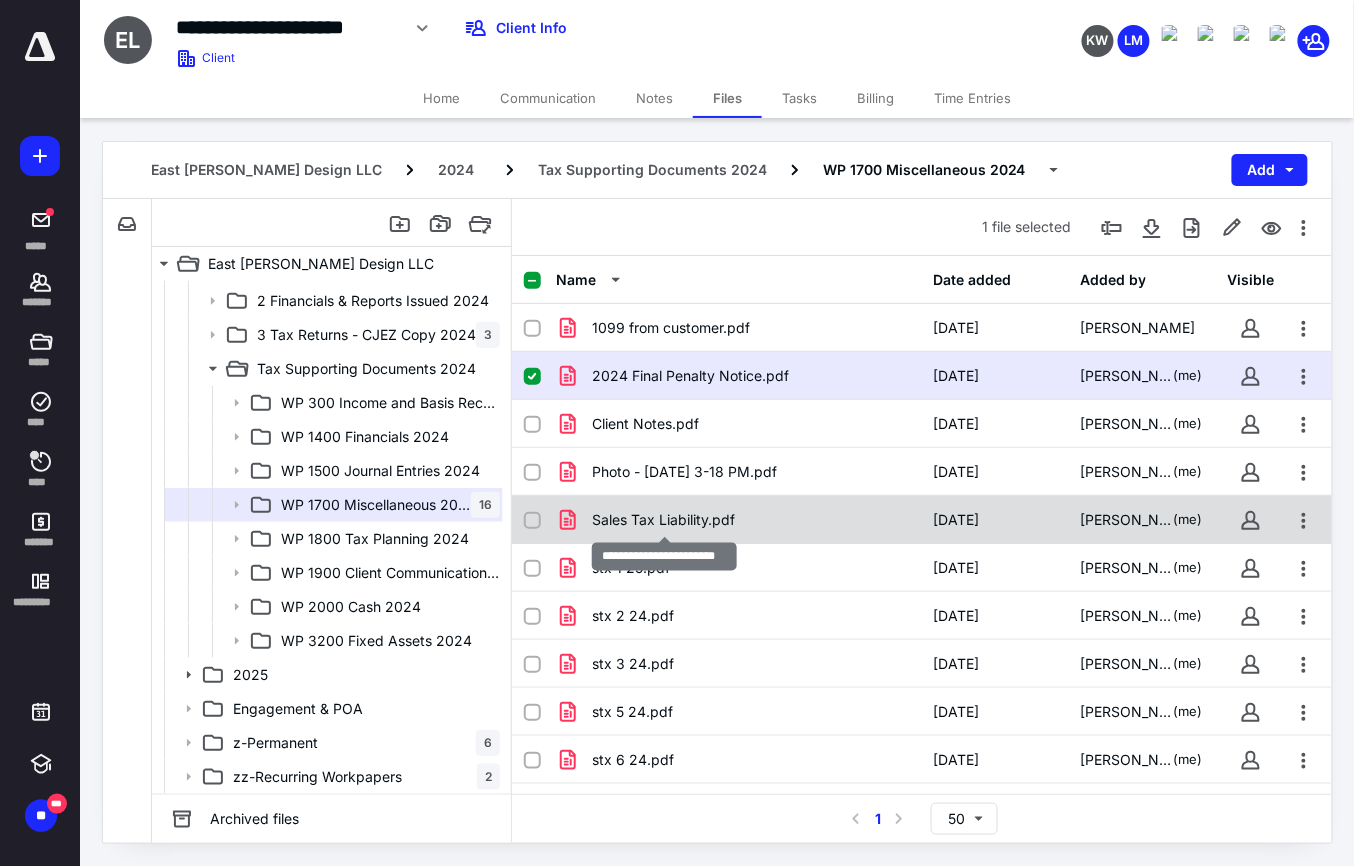 click on "Sales Tax Liability.pdf" at bounding box center (663, 520) 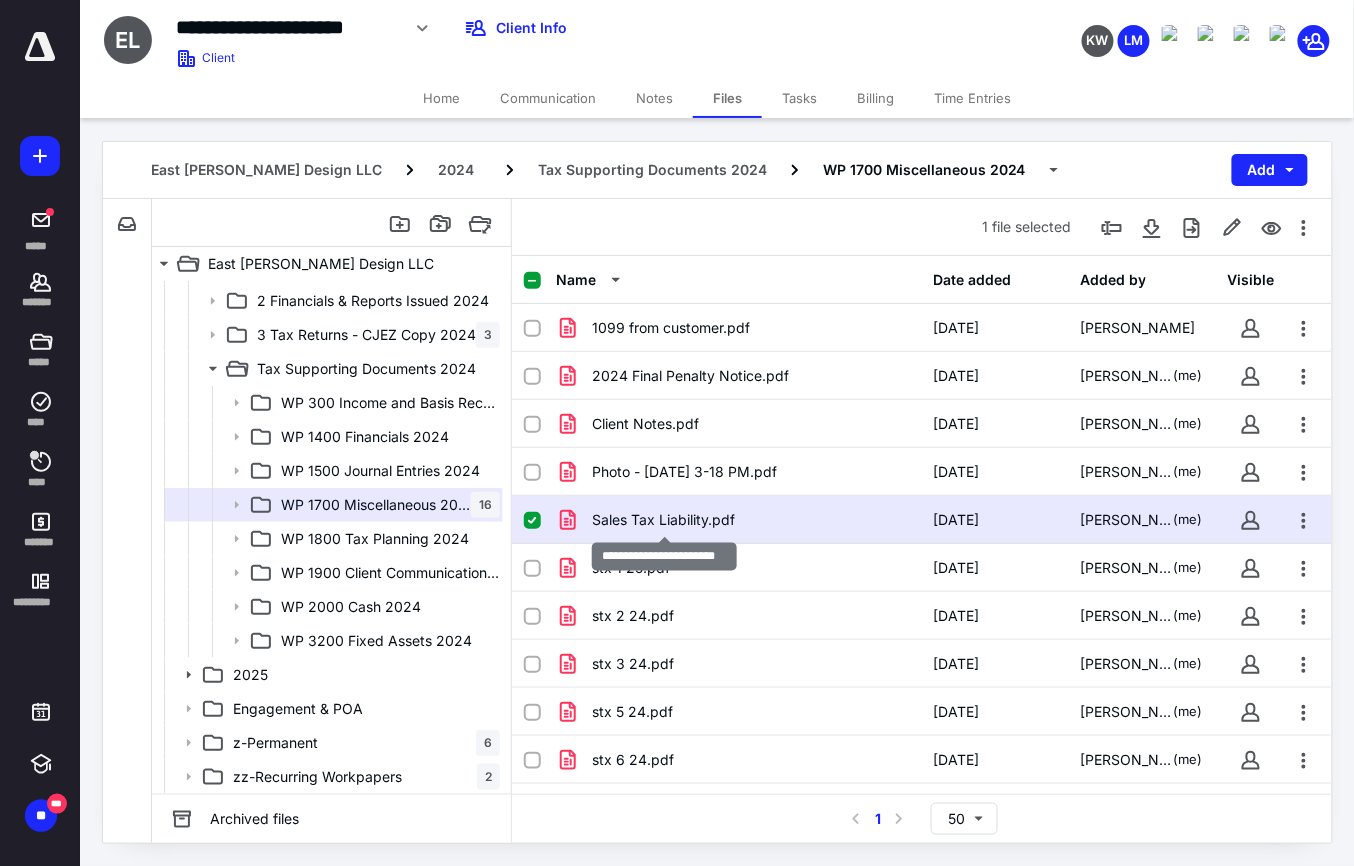 click on "Sales Tax Liability.pdf" at bounding box center (663, 520) 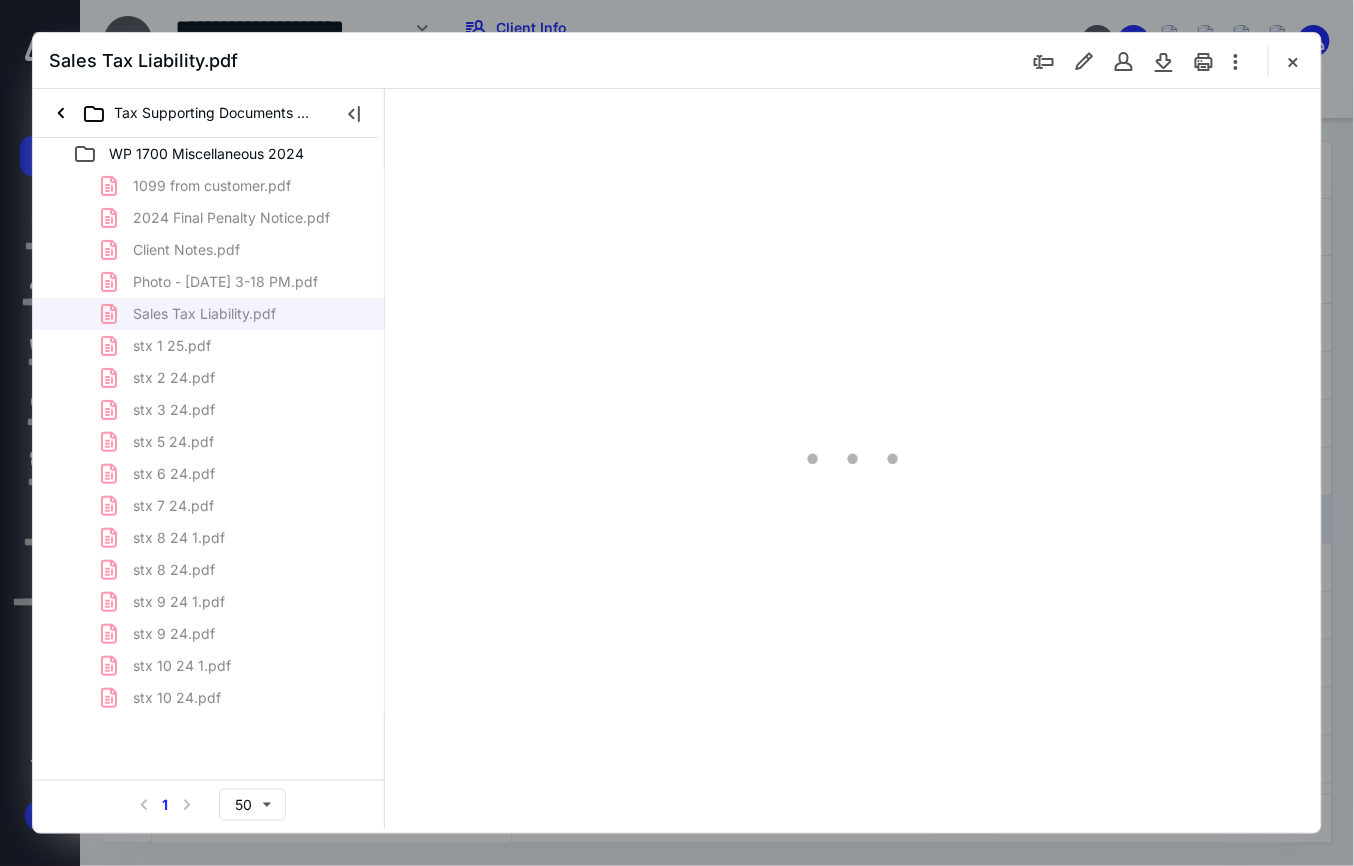scroll, scrollTop: 0, scrollLeft: 0, axis: both 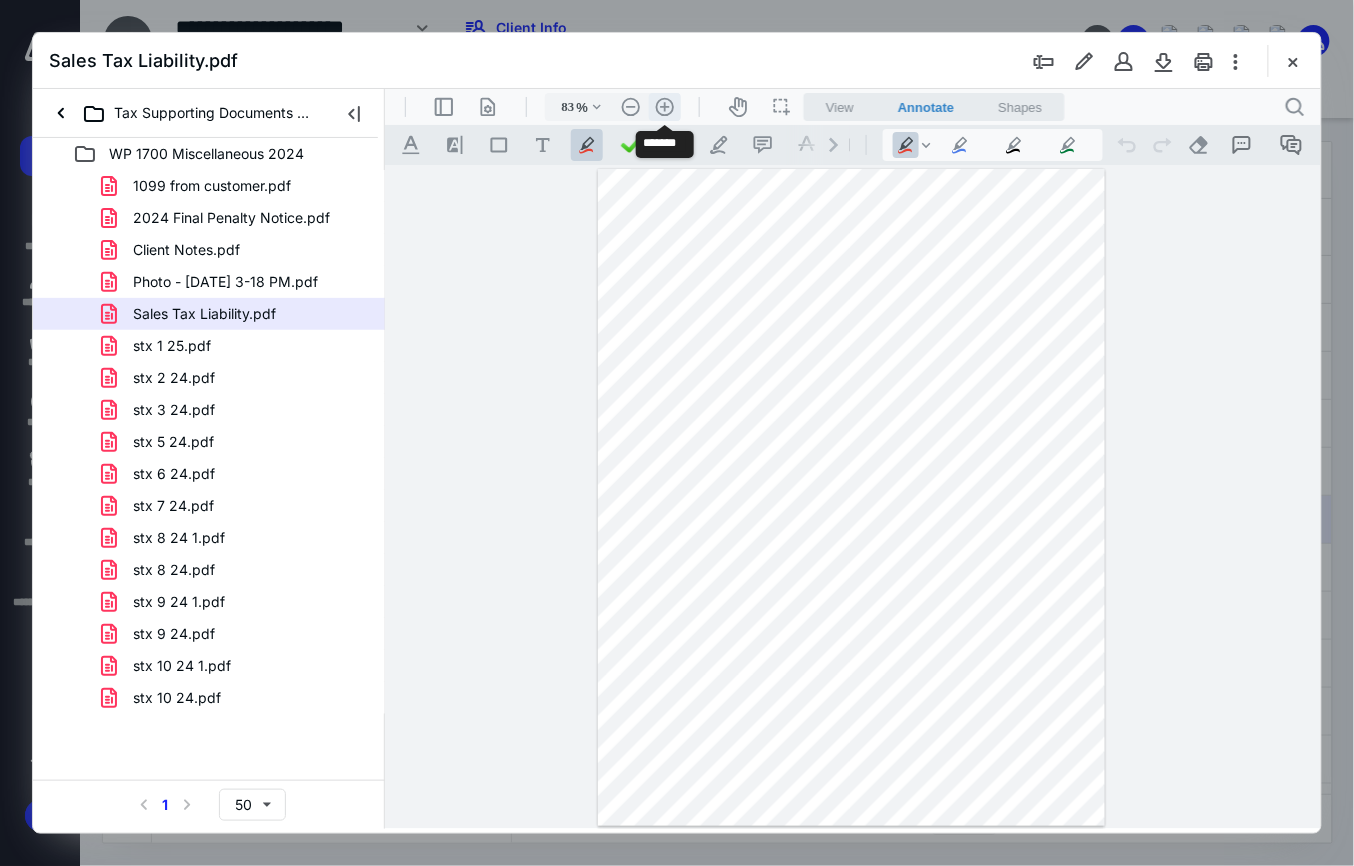 click on ".cls-1{fill:#abb0c4;} icon - header - zoom - in - line" at bounding box center [664, 106] 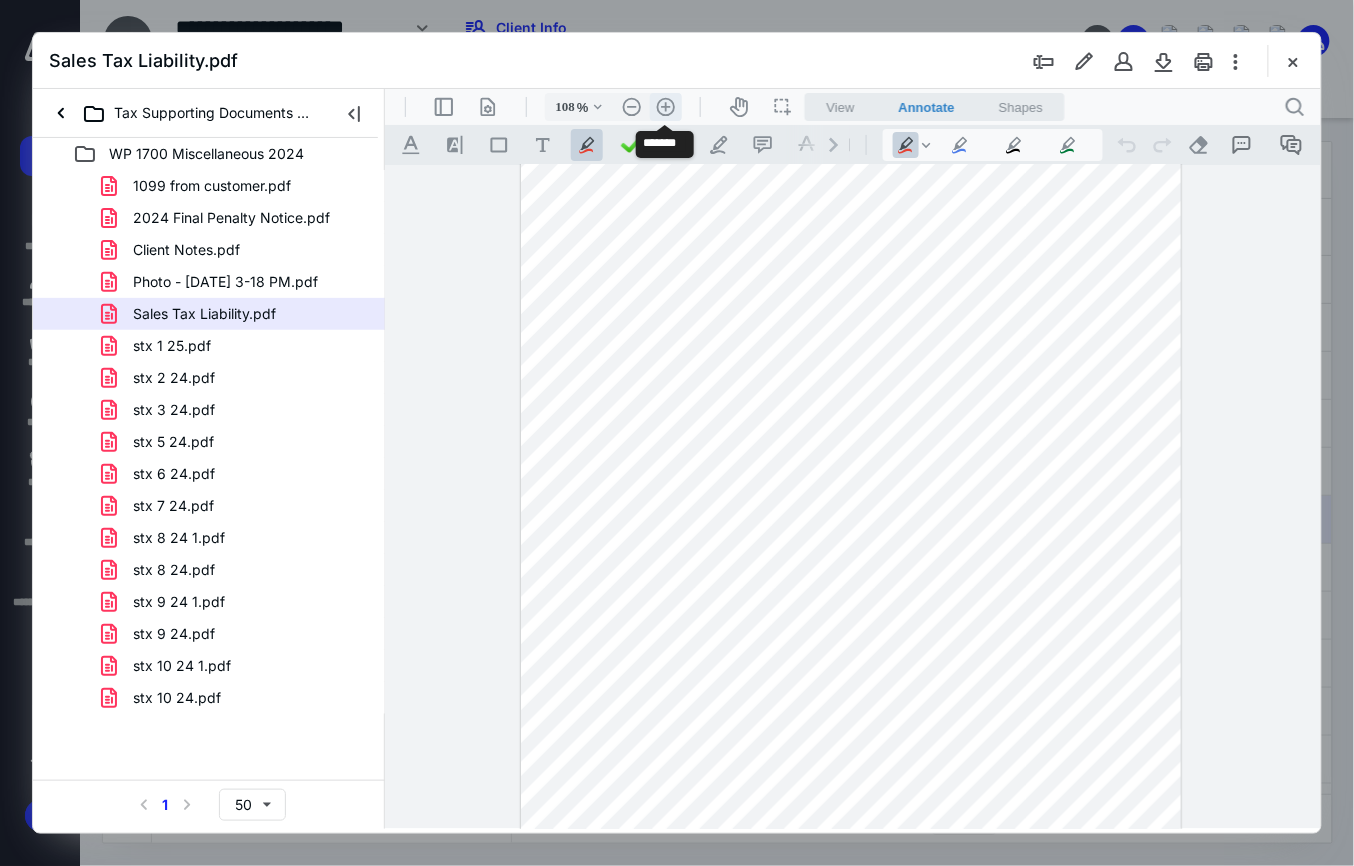 click on ".cls-1{fill:#abb0c4;} icon - header - zoom - in - line" at bounding box center [665, 106] 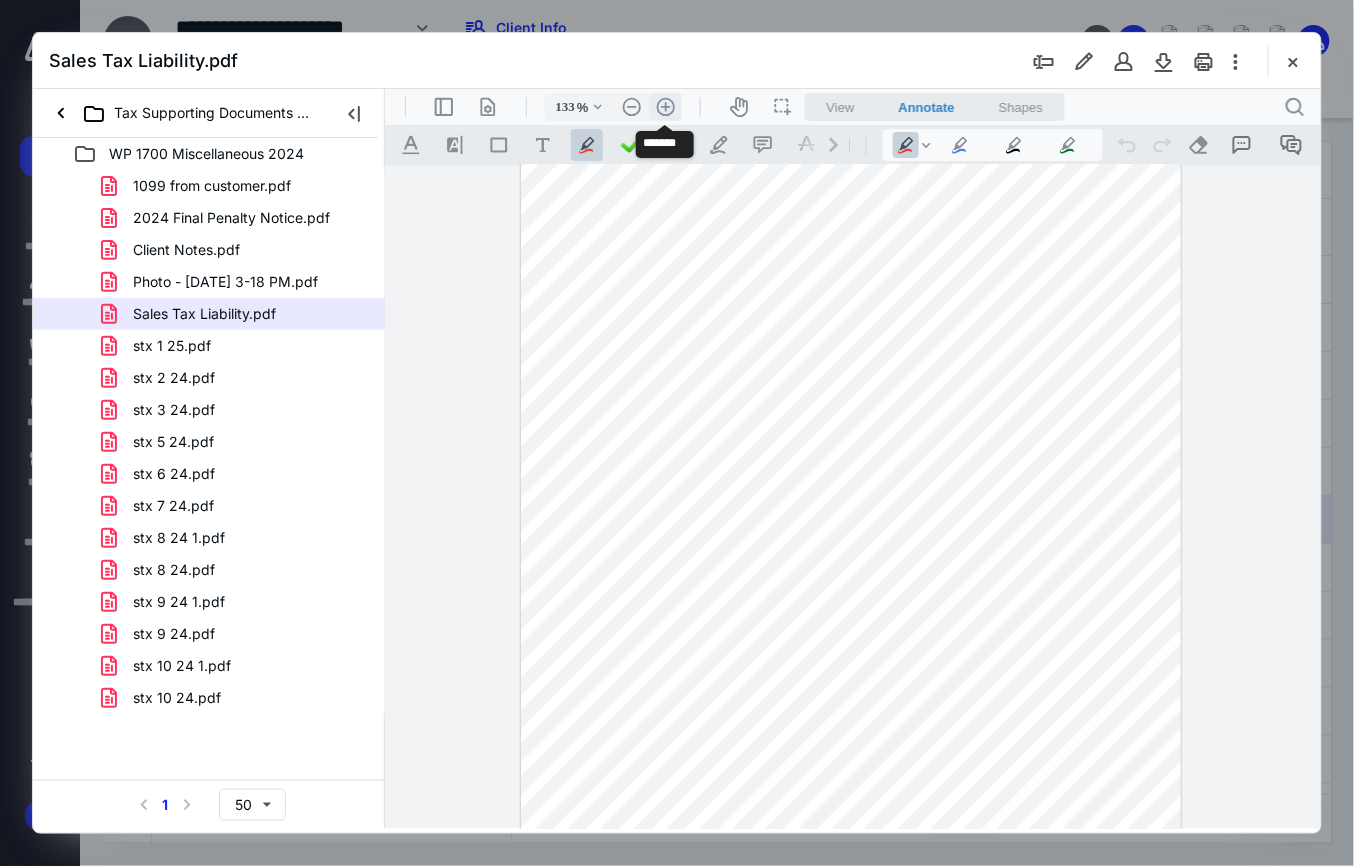 scroll, scrollTop: 174, scrollLeft: 0, axis: vertical 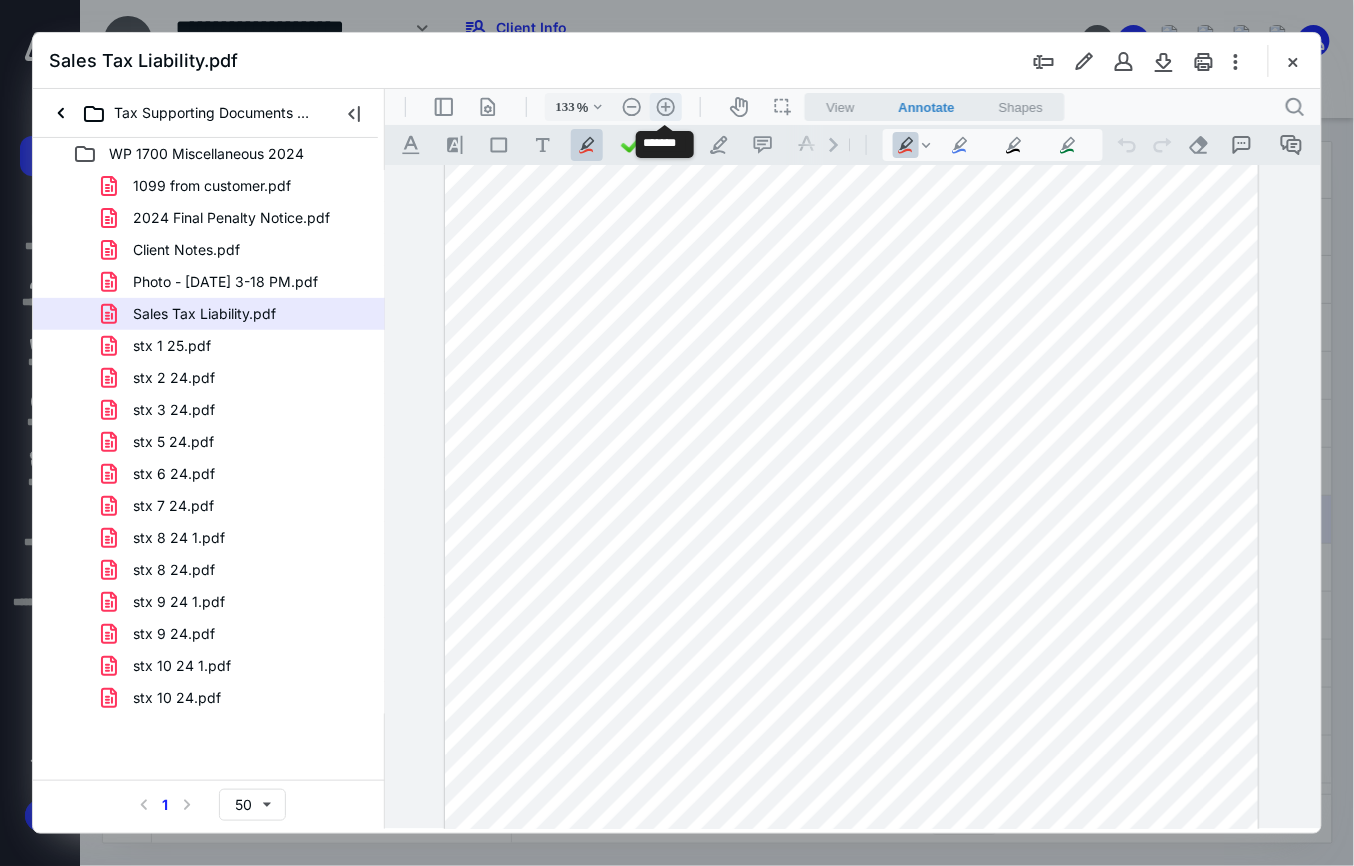 click on ".cls-1{fill:#abb0c4;} icon - header - zoom - in - line" at bounding box center (665, 106) 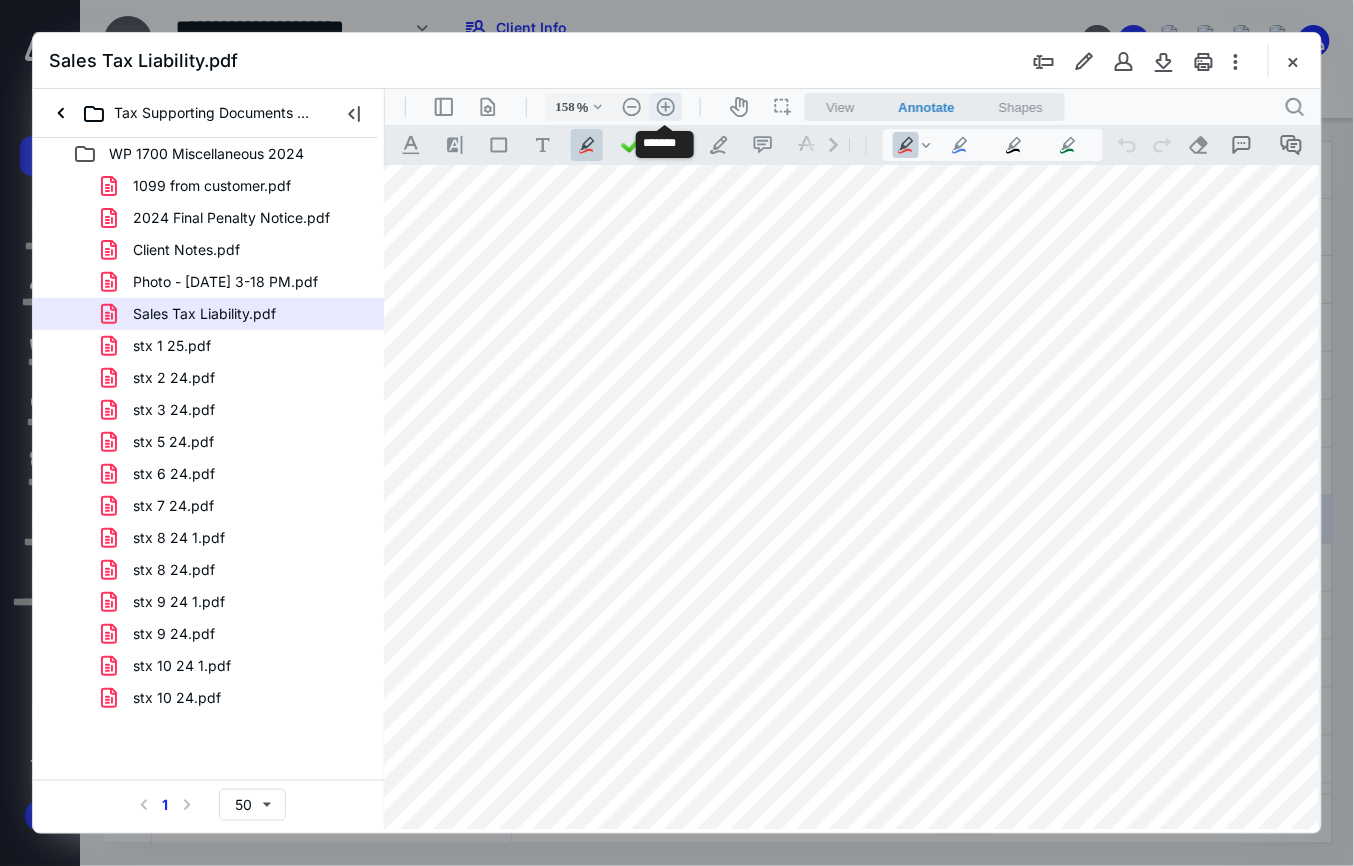 click on ".cls-1{fill:#abb0c4;} icon - header - zoom - in - line" at bounding box center (665, 106) 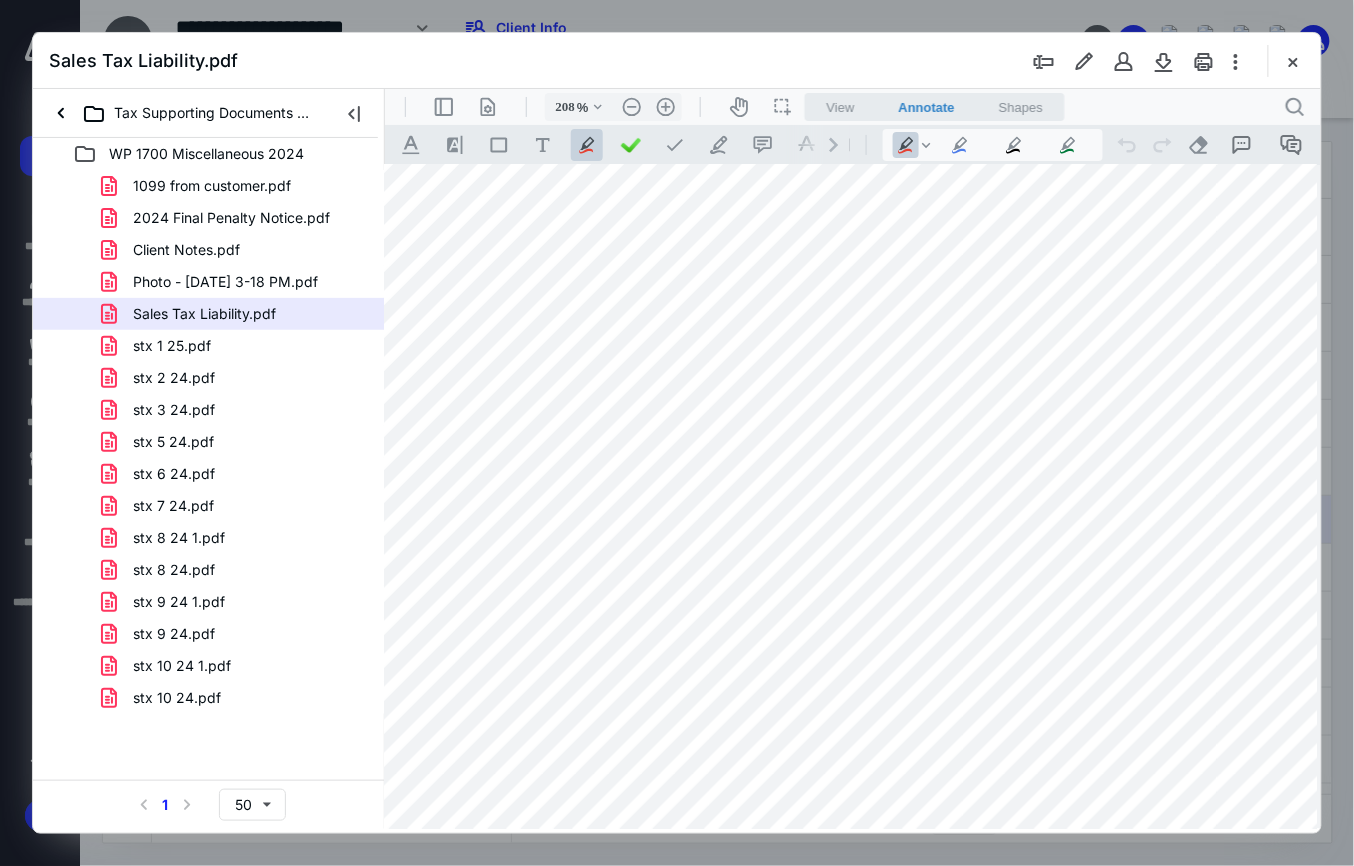 scroll, scrollTop: 0, scrollLeft: 185, axis: horizontal 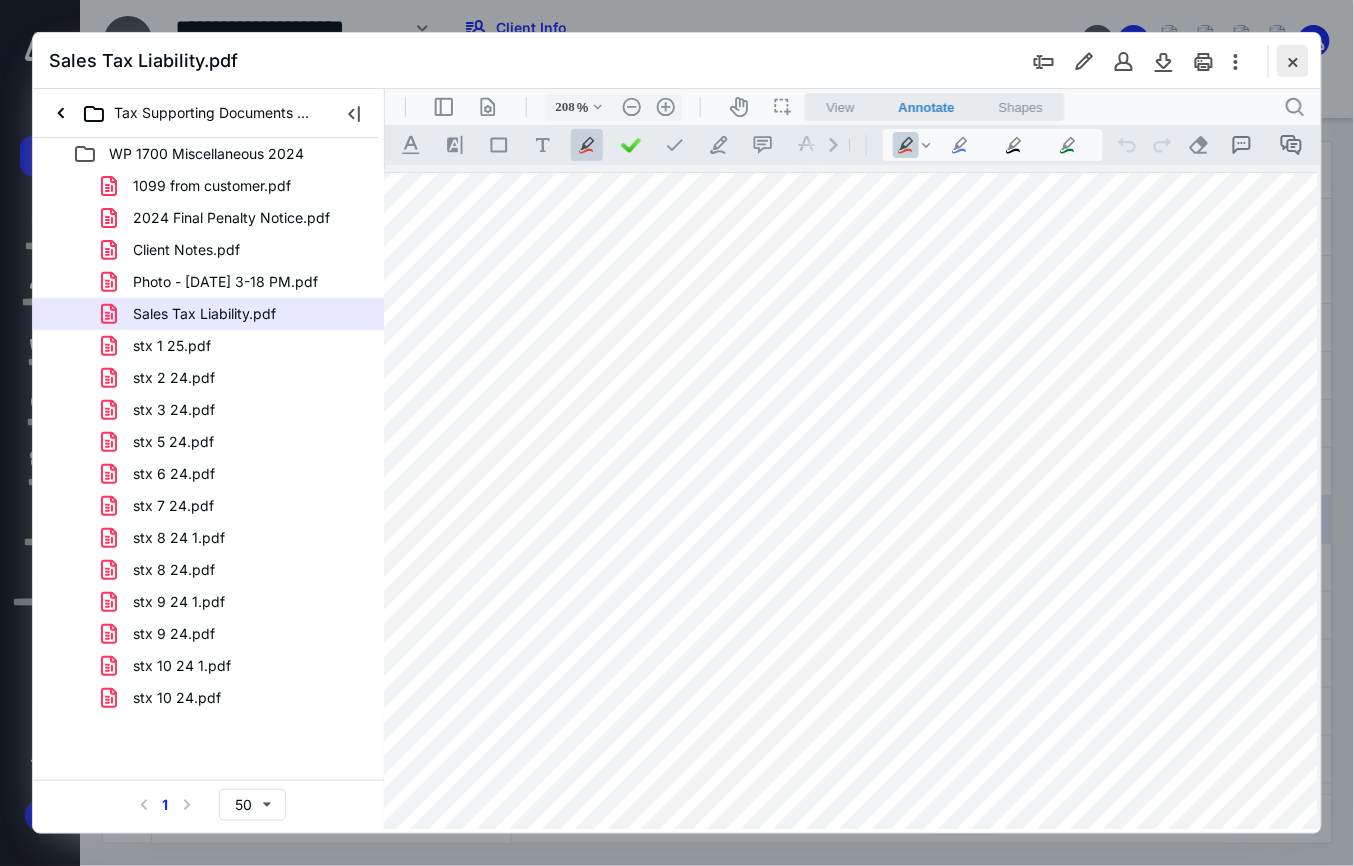 click at bounding box center (1293, 61) 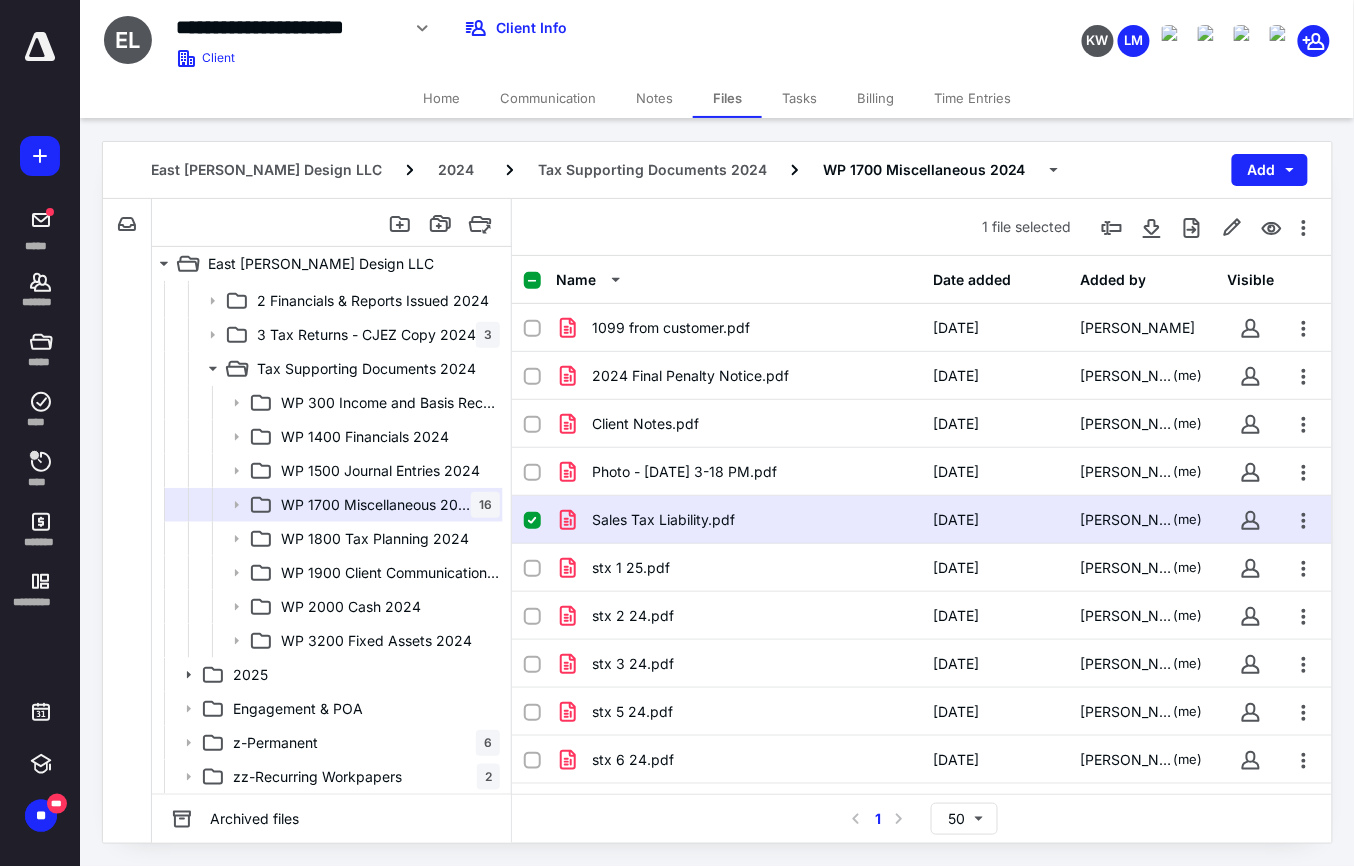click on "Home" at bounding box center [441, 98] 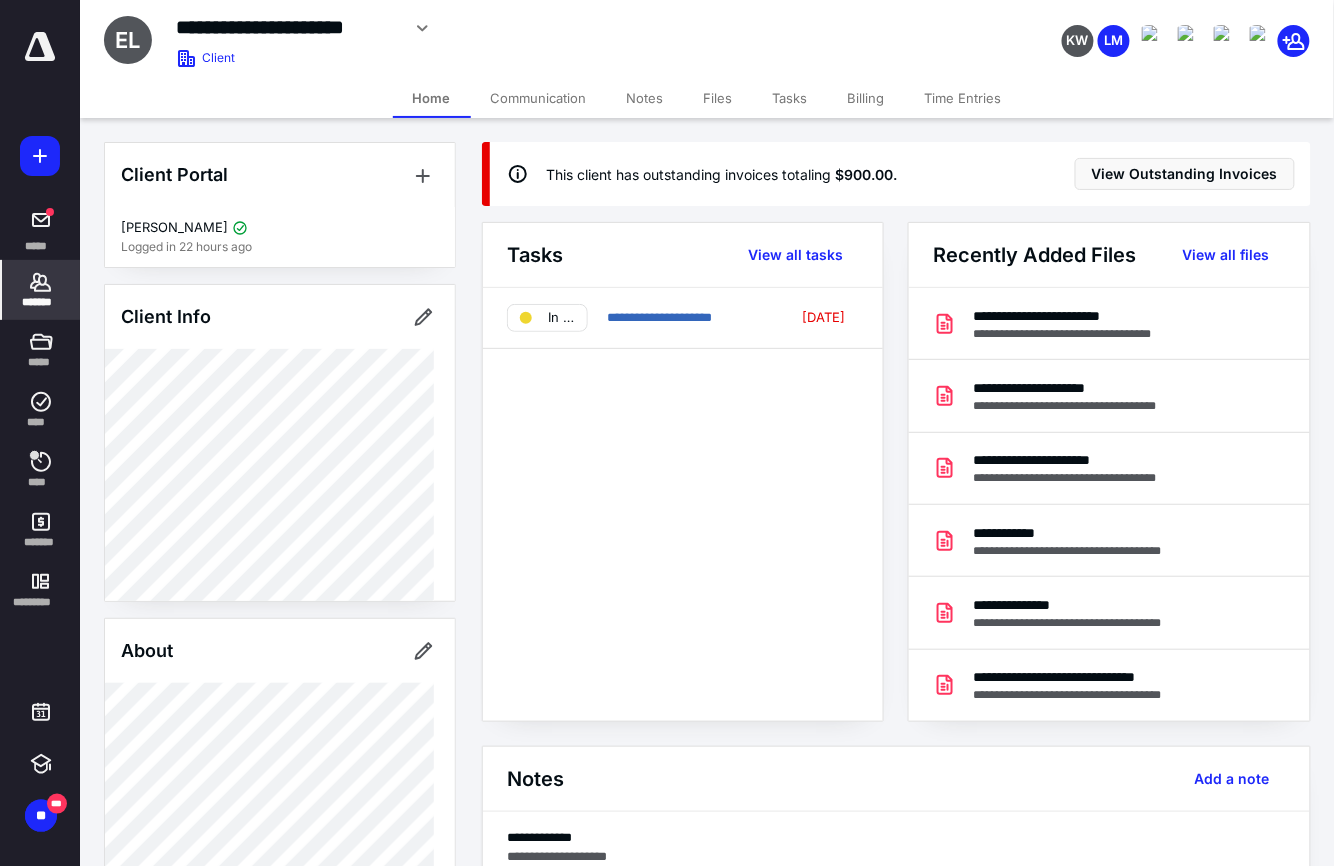 click on "Notes" at bounding box center [645, 98] 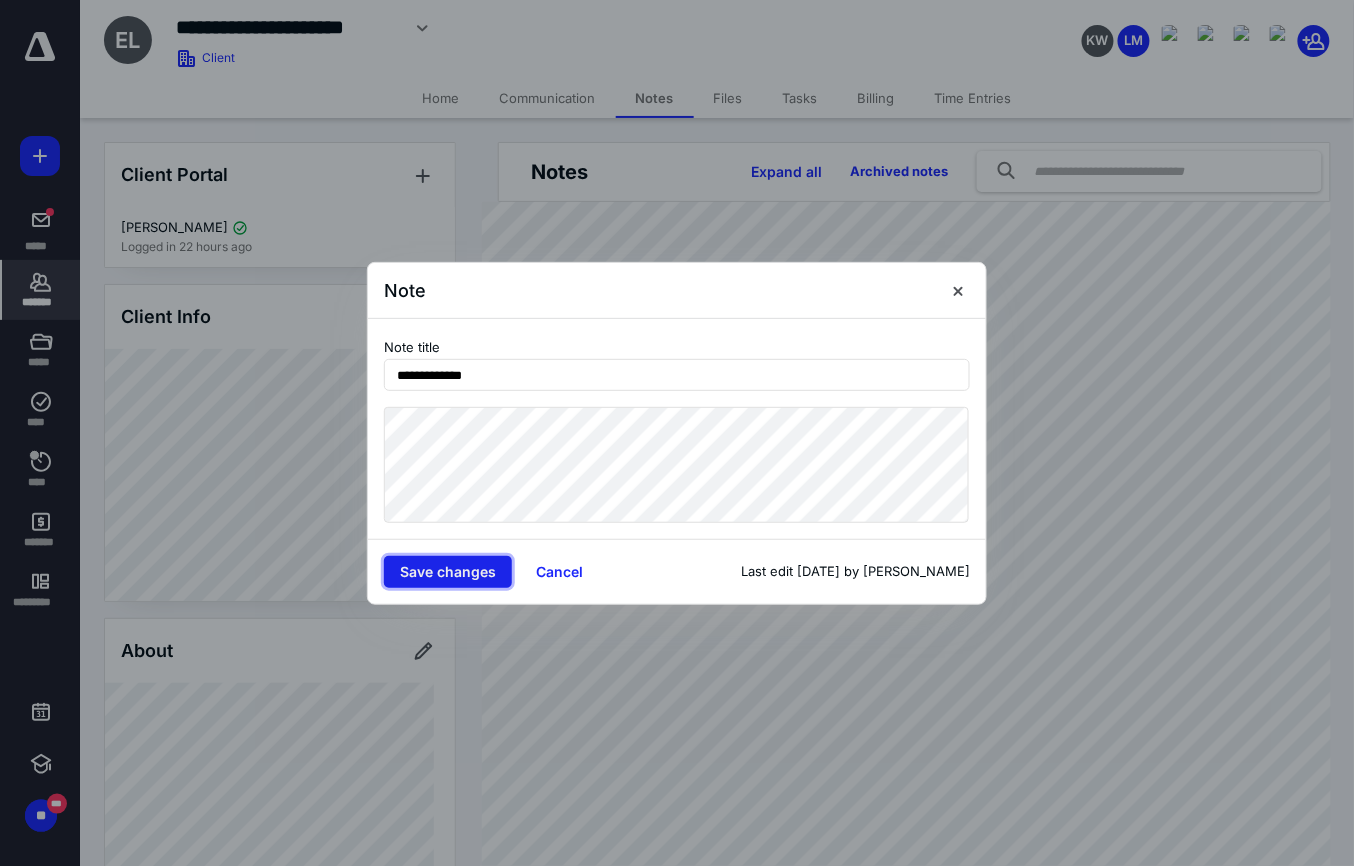 click on "Save changes" at bounding box center [448, 572] 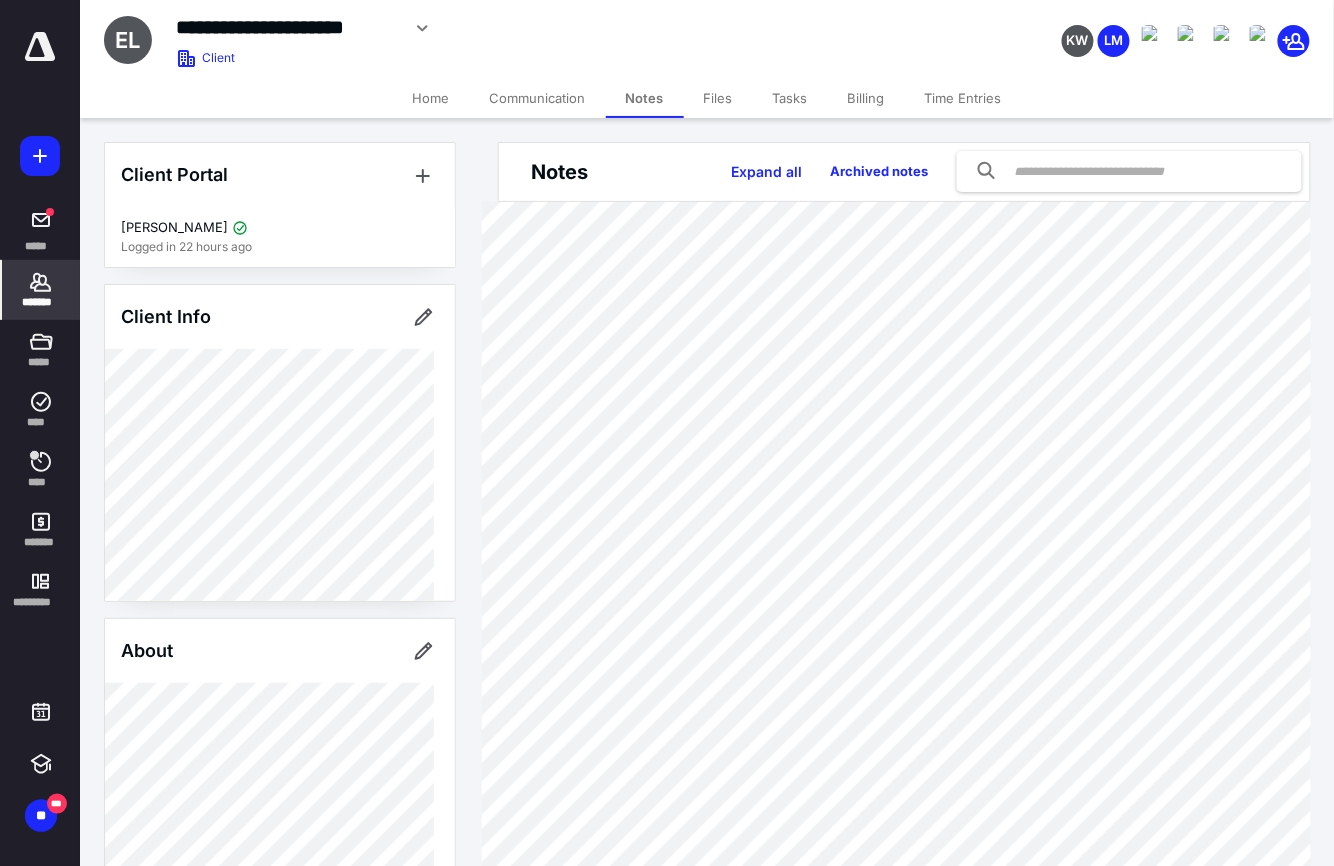 click on "Files" at bounding box center [718, 98] 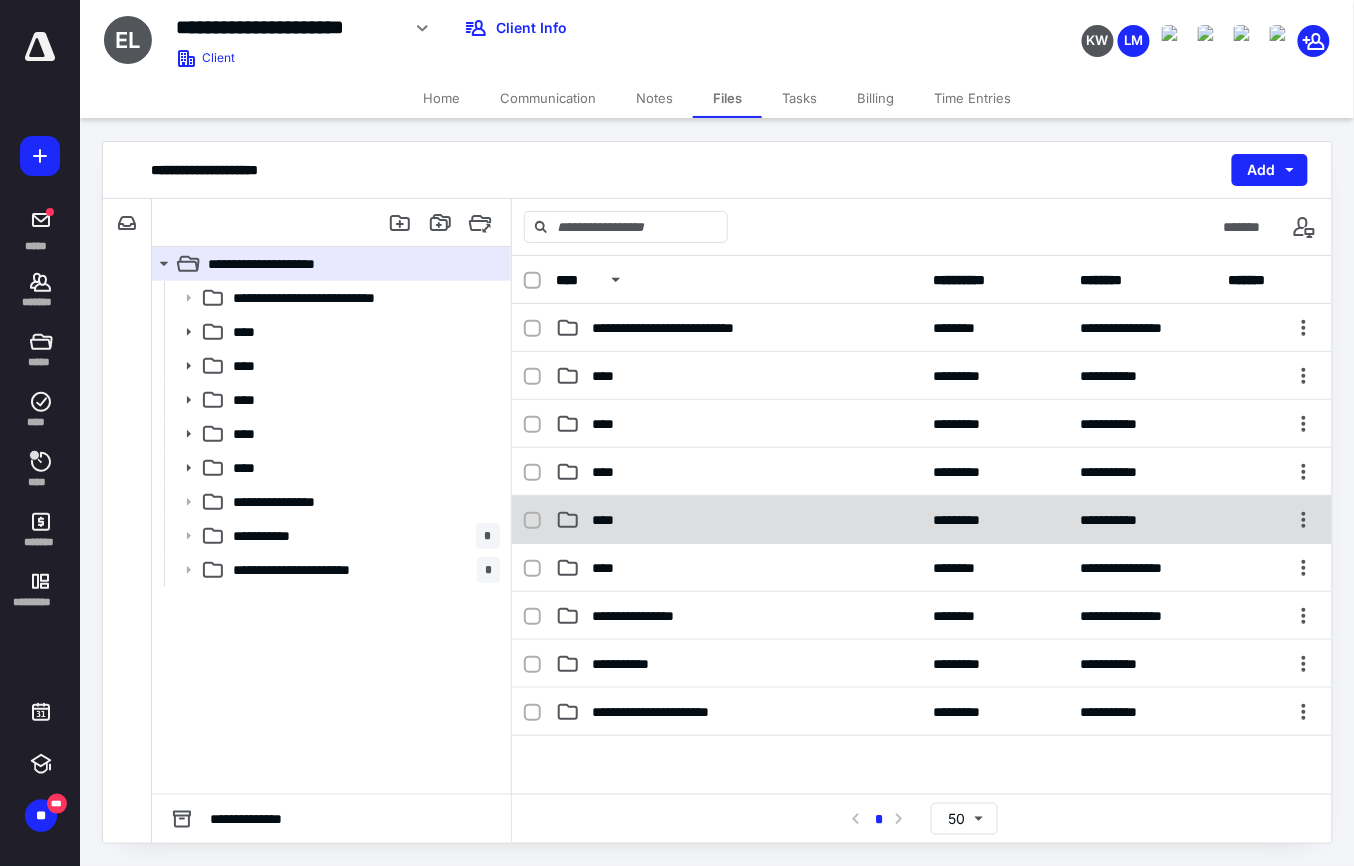 click on "**********" at bounding box center (922, 520) 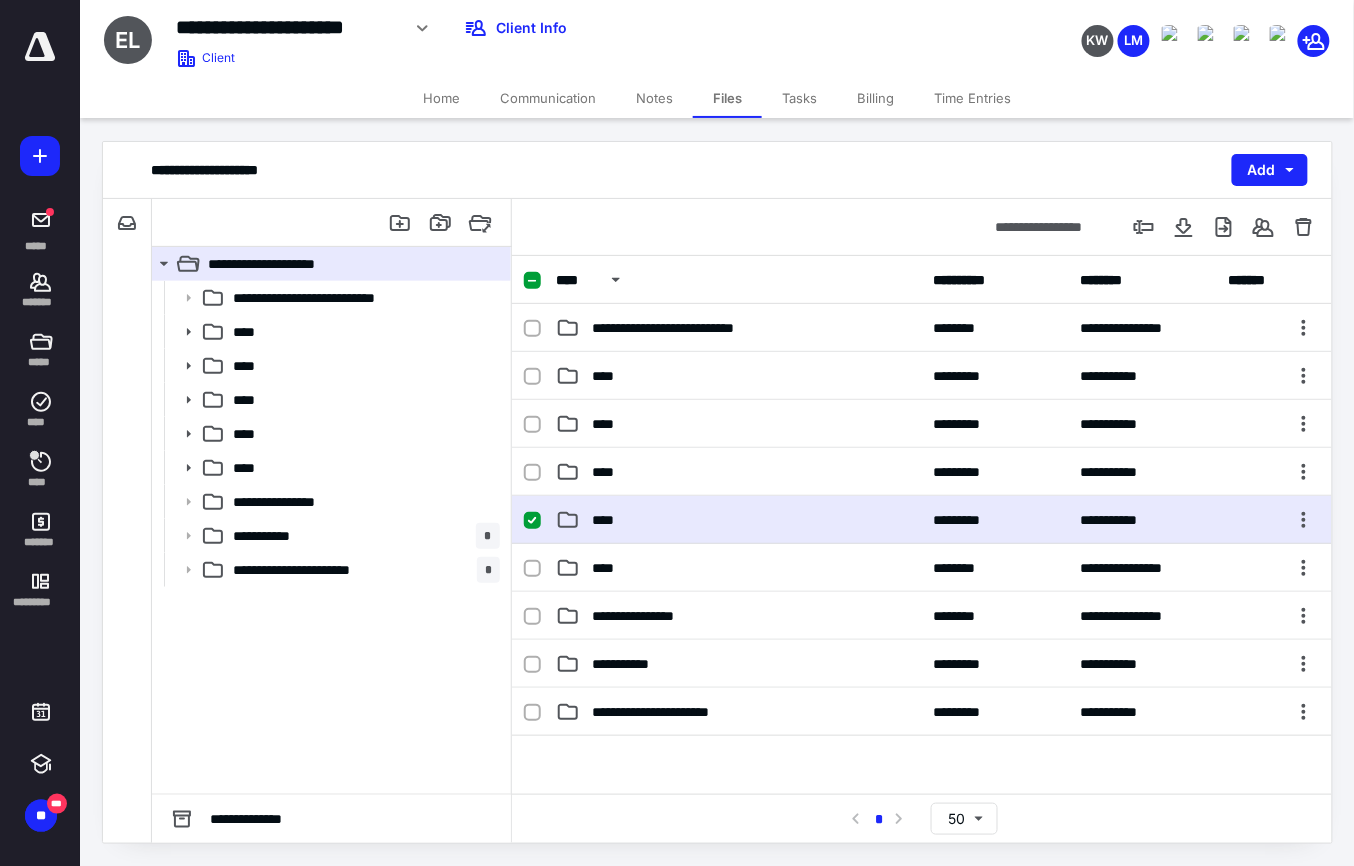 click on "**********" at bounding box center (922, 520) 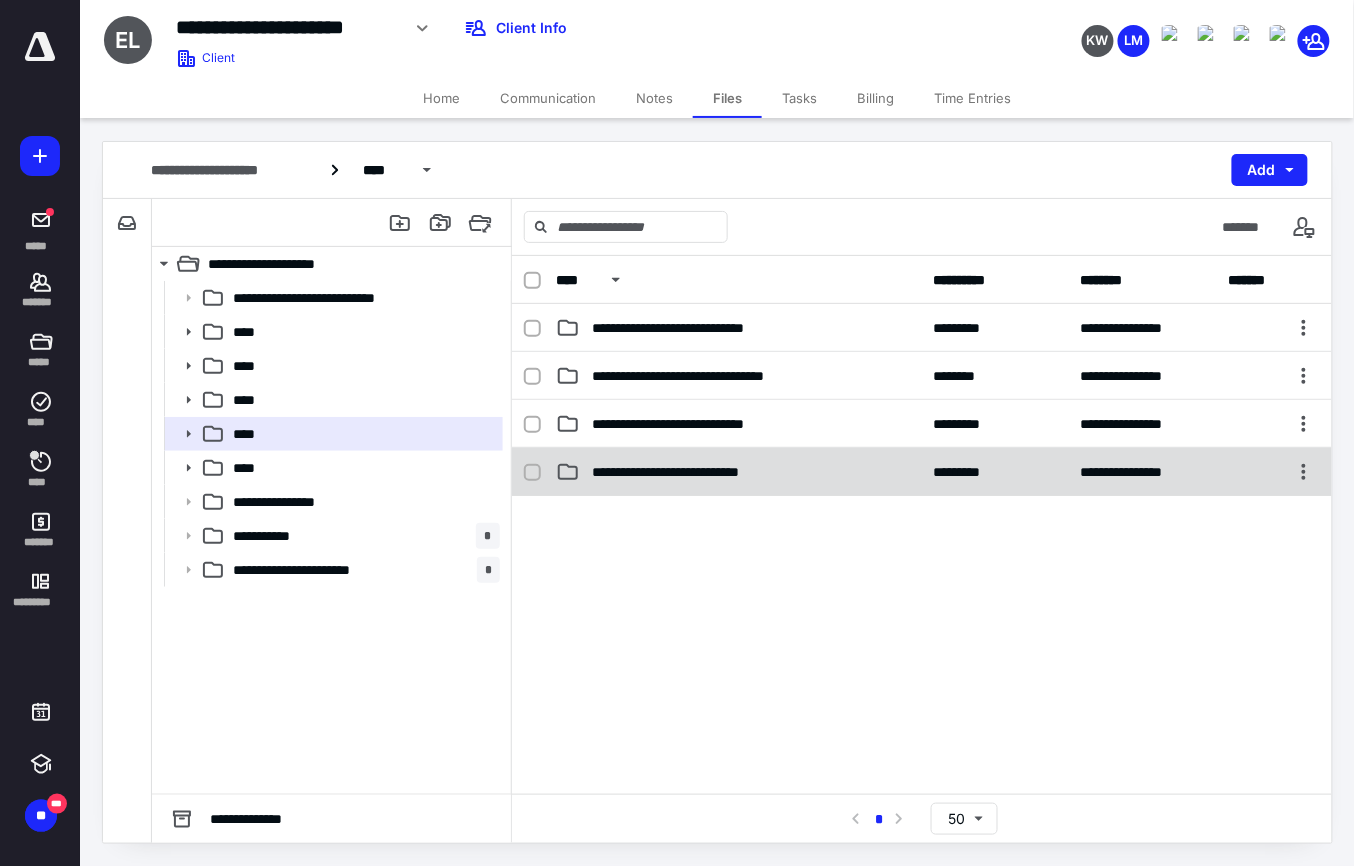 click on "**********" at bounding box center (739, 472) 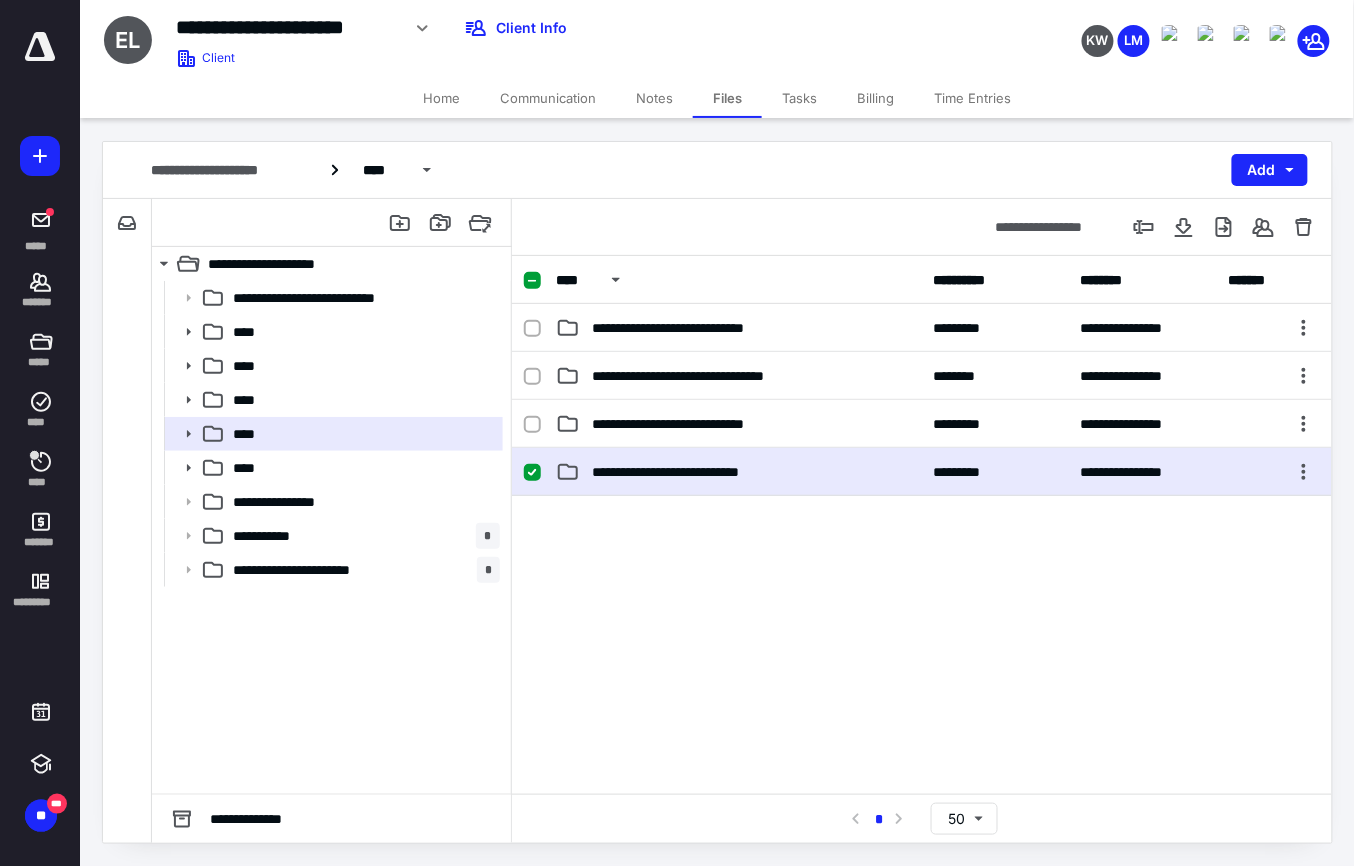 click on "**********" at bounding box center (739, 472) 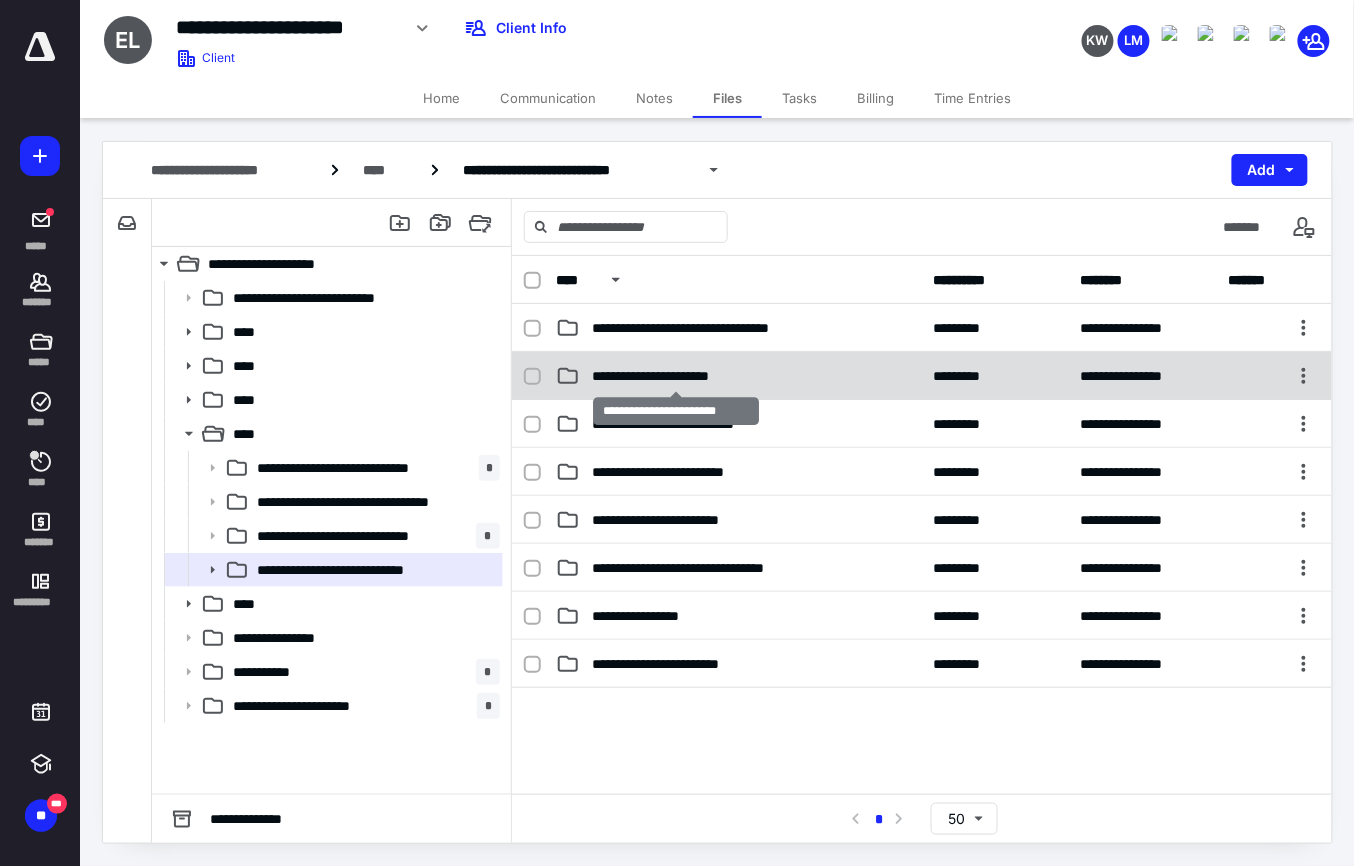 click on "**********" at bounding box center [676, 376] 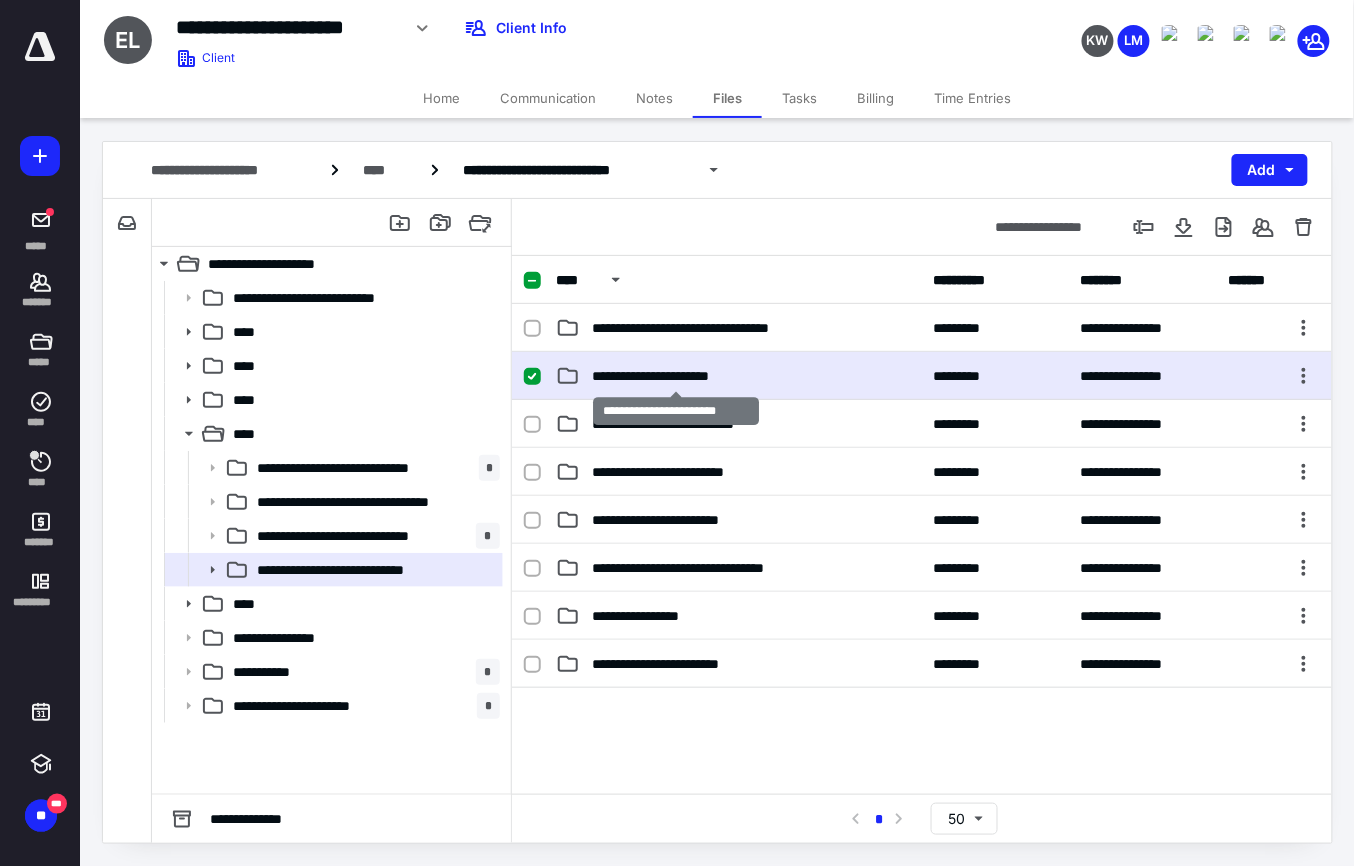 click on "**********" at bounding box center [676, 376] 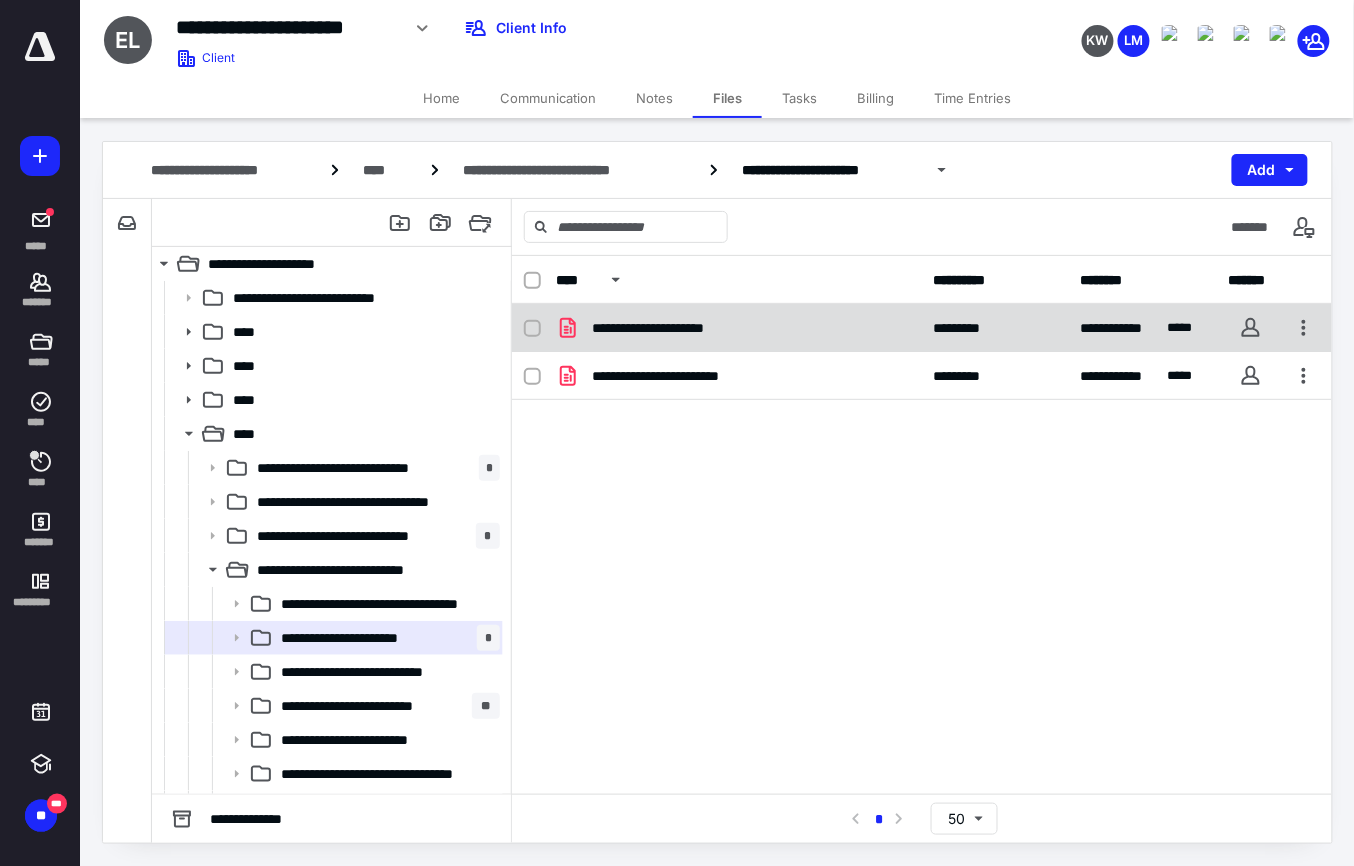 click on "**********" at bounding box center [739, 328] 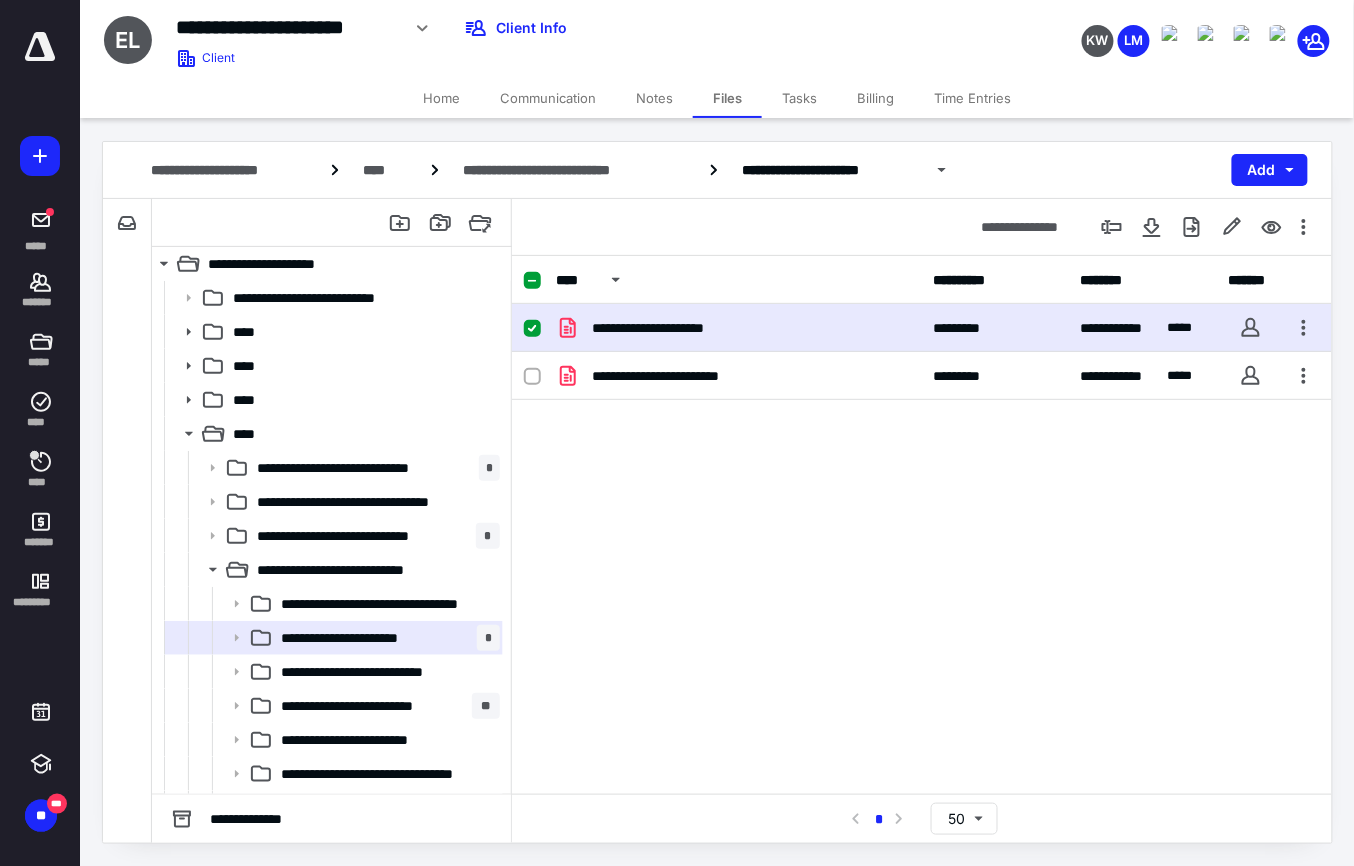 click on "**********" at bounding box center (739, 328) 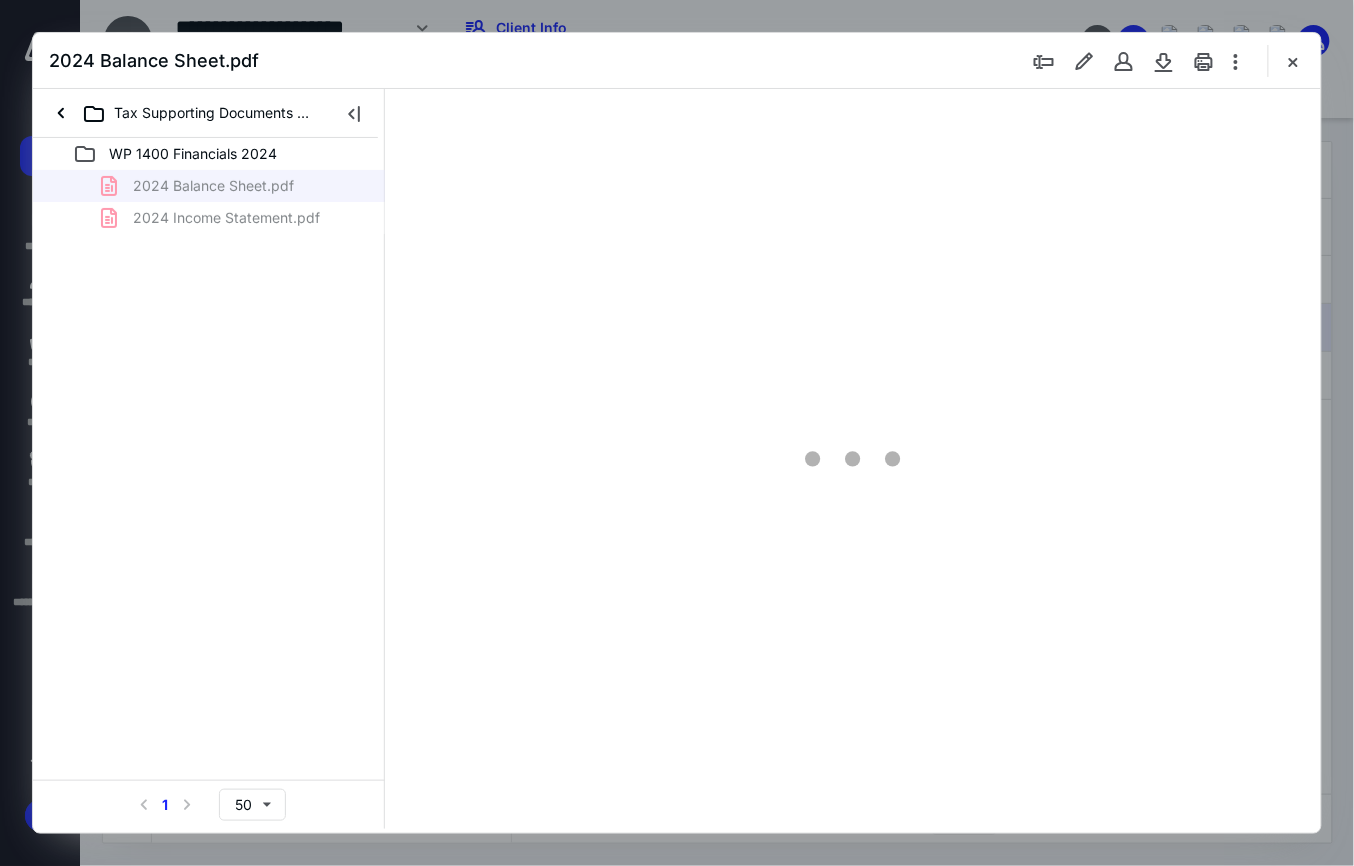 scroll, scrollTop: 0, scrollLeft: 0, axis: both 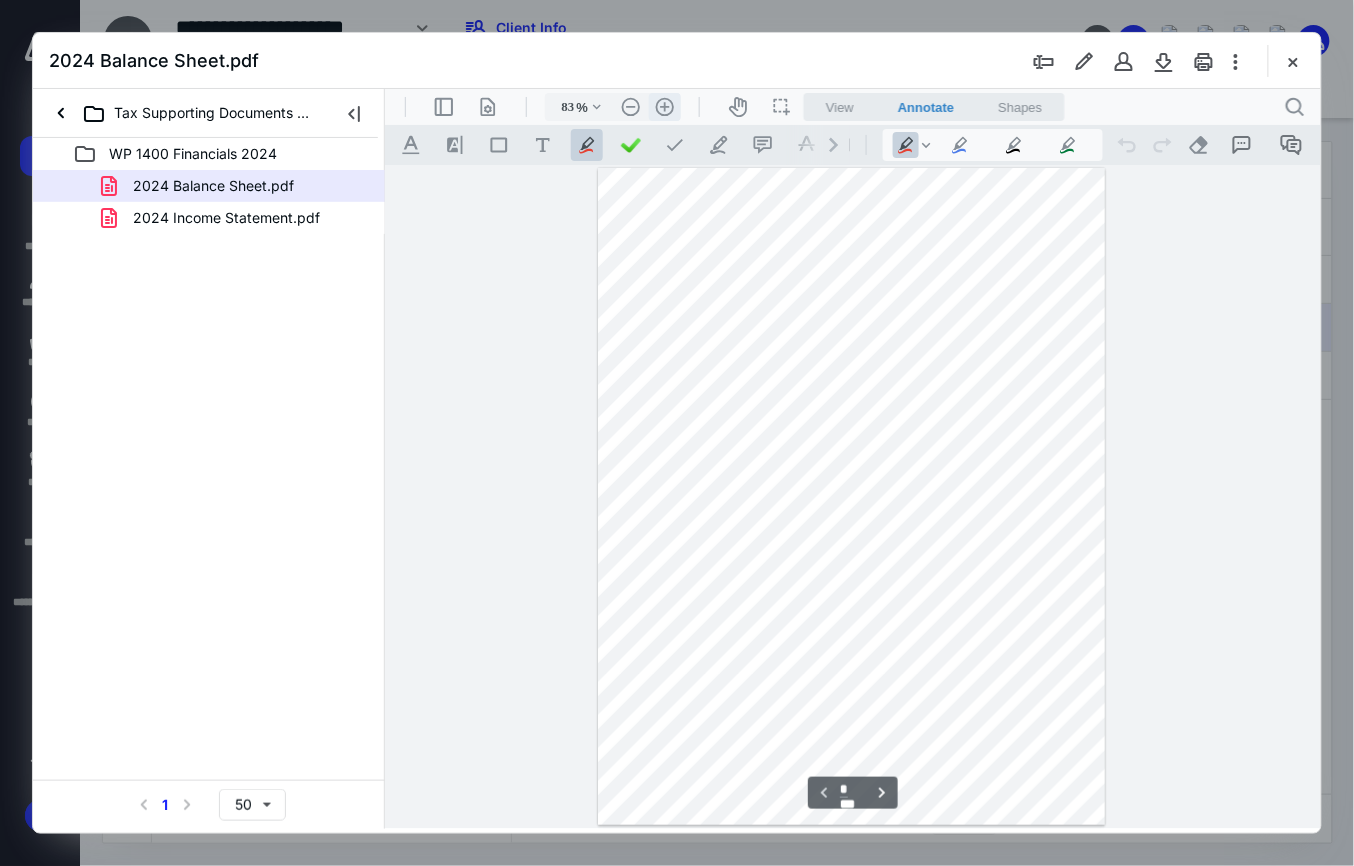 click on ".cls-1{fill:#abb0c4;} icon - header - zoom - in - line" at bounding box center [664, 106] 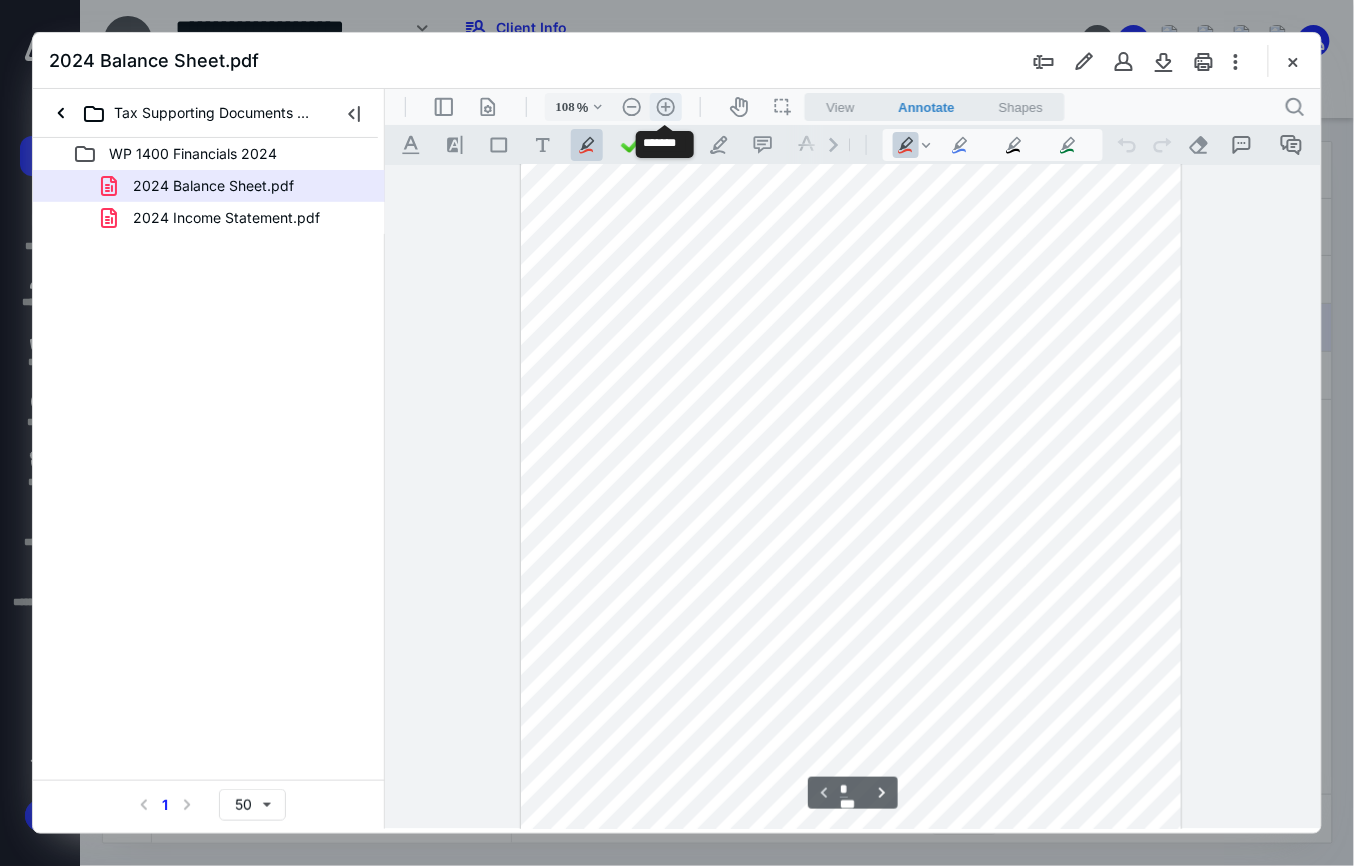 click on ".cls-1{fill:#abb0c4;} icon - header - zoom - in - line" at bounding box center (665, 106) 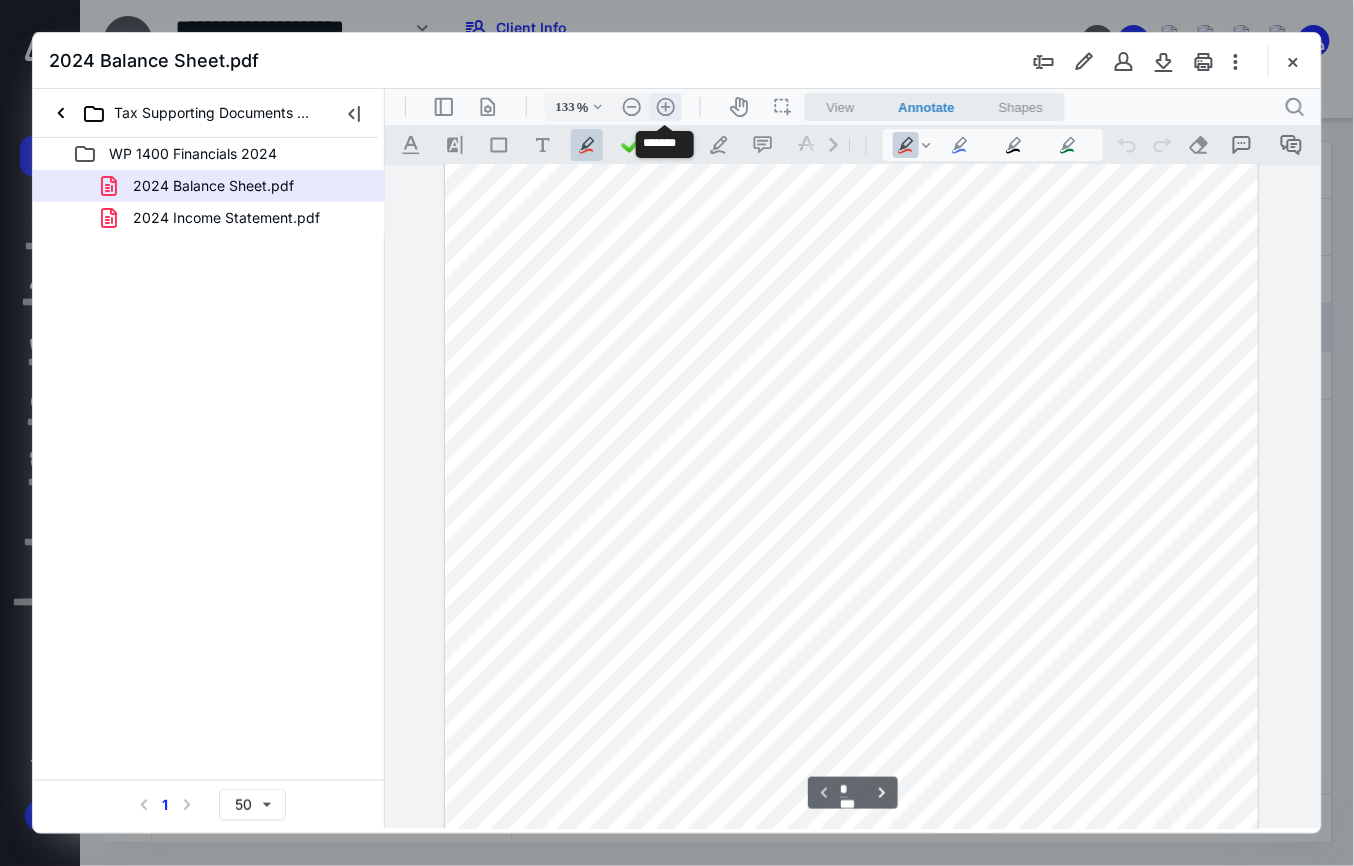 scroll, scrollTop: 176, scrollLeft: 0, axis: vertical 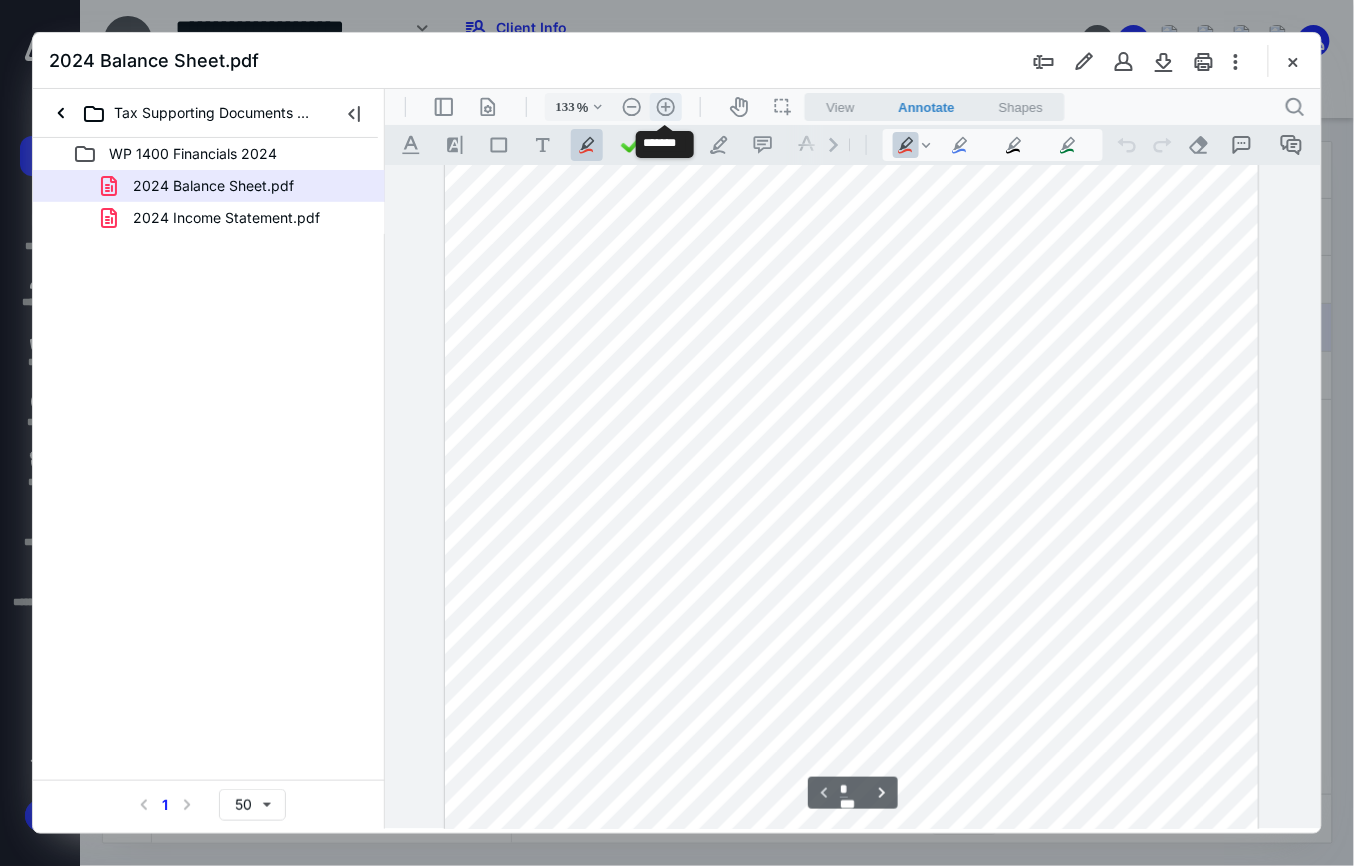 click on ".cls-1{fill:#abb0c4;} icon - header - zoom - in - line" at bounding box center (665, 106) 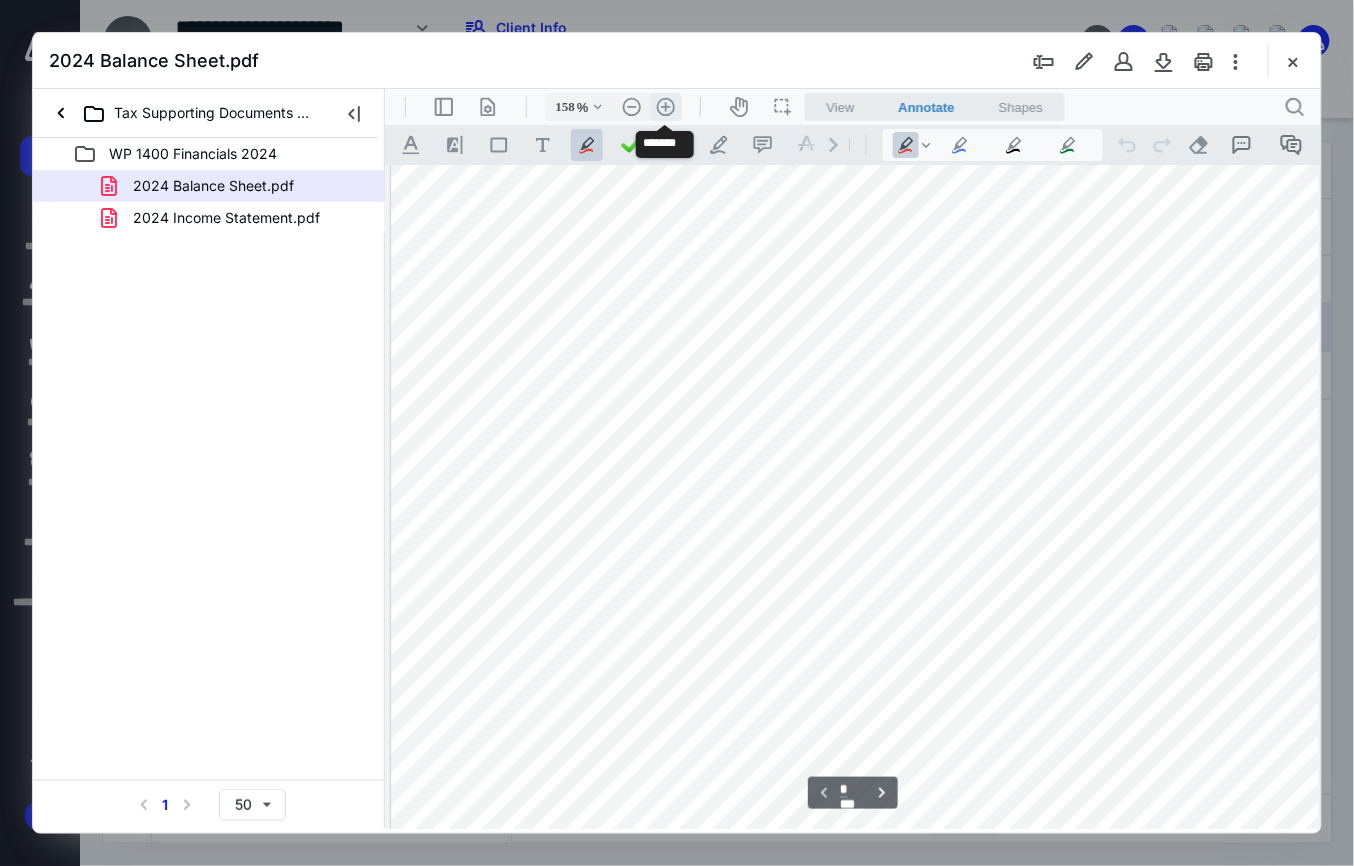 scroll, scrollTop: 264, scrollLeft: 28, axis: both 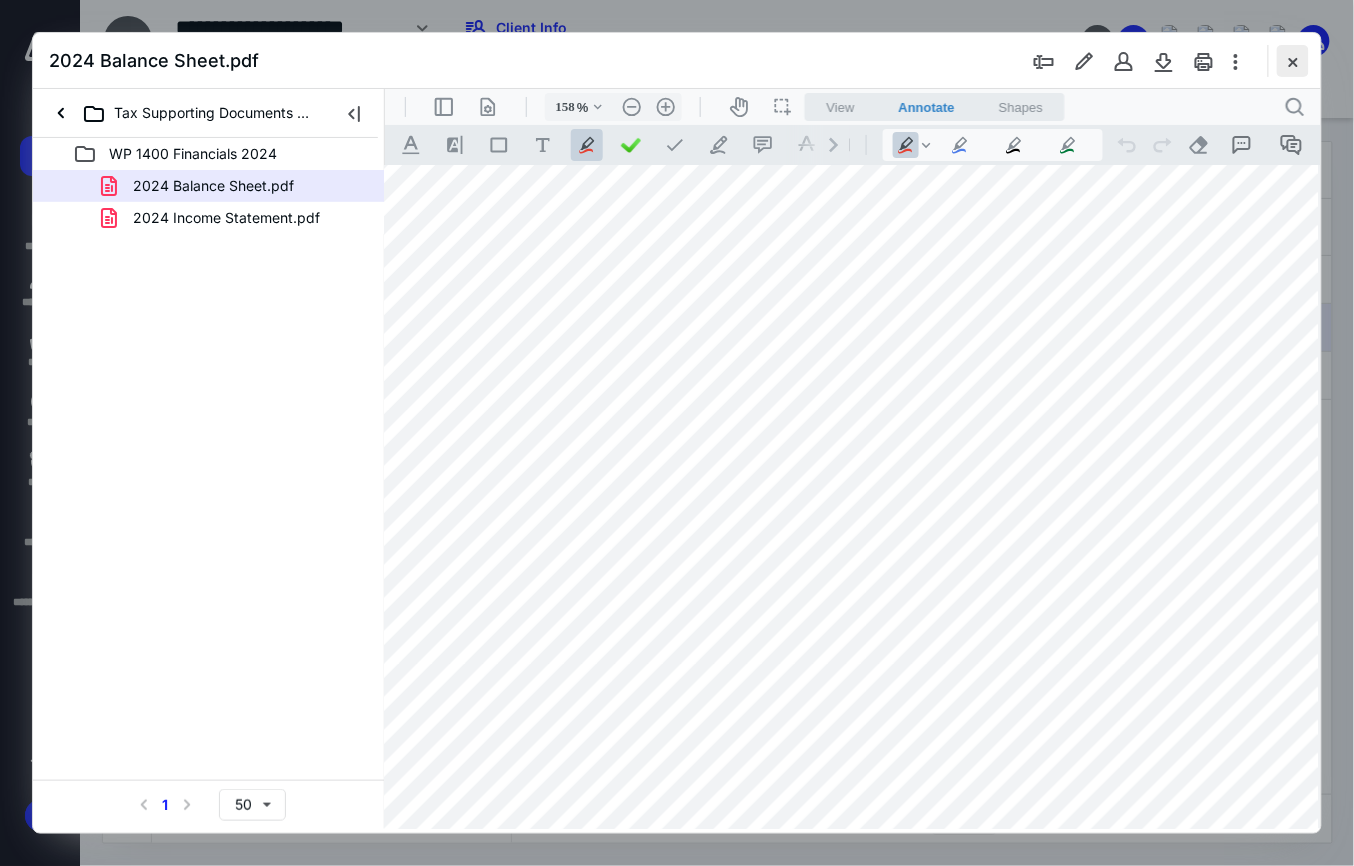 click at bounding box center (1293, 61) 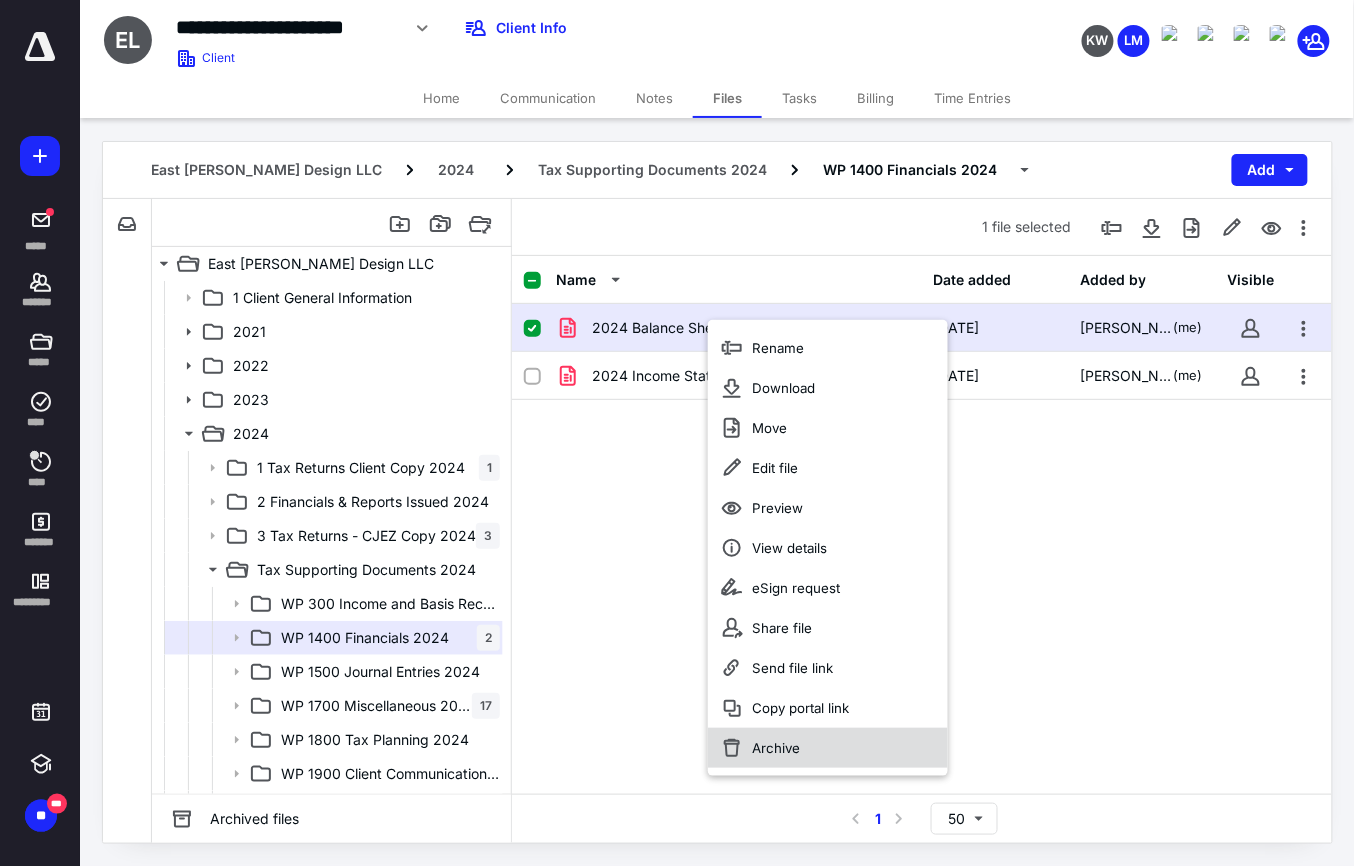 click on "Archive" at bounding box center (776, 748) 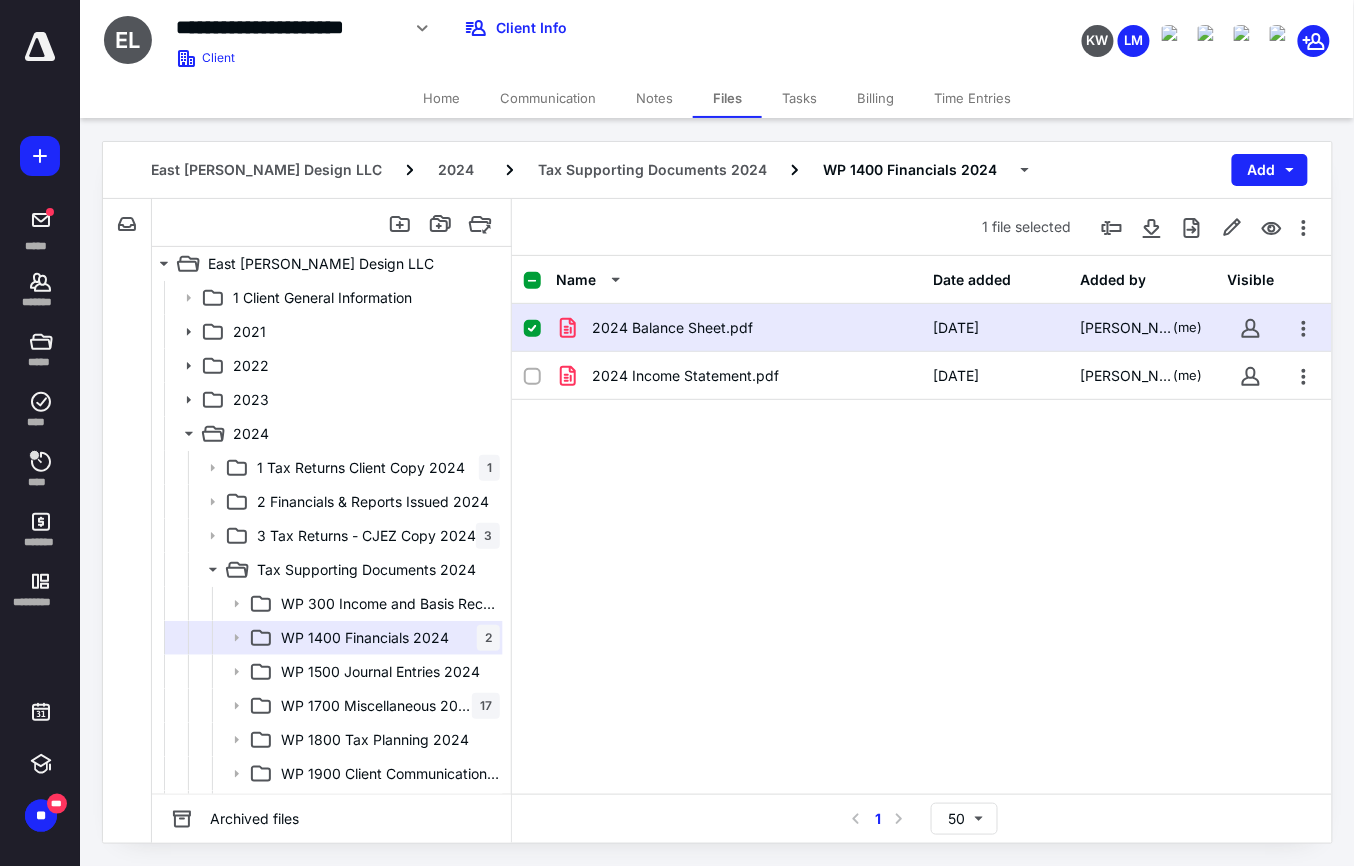 checkbox on "false" 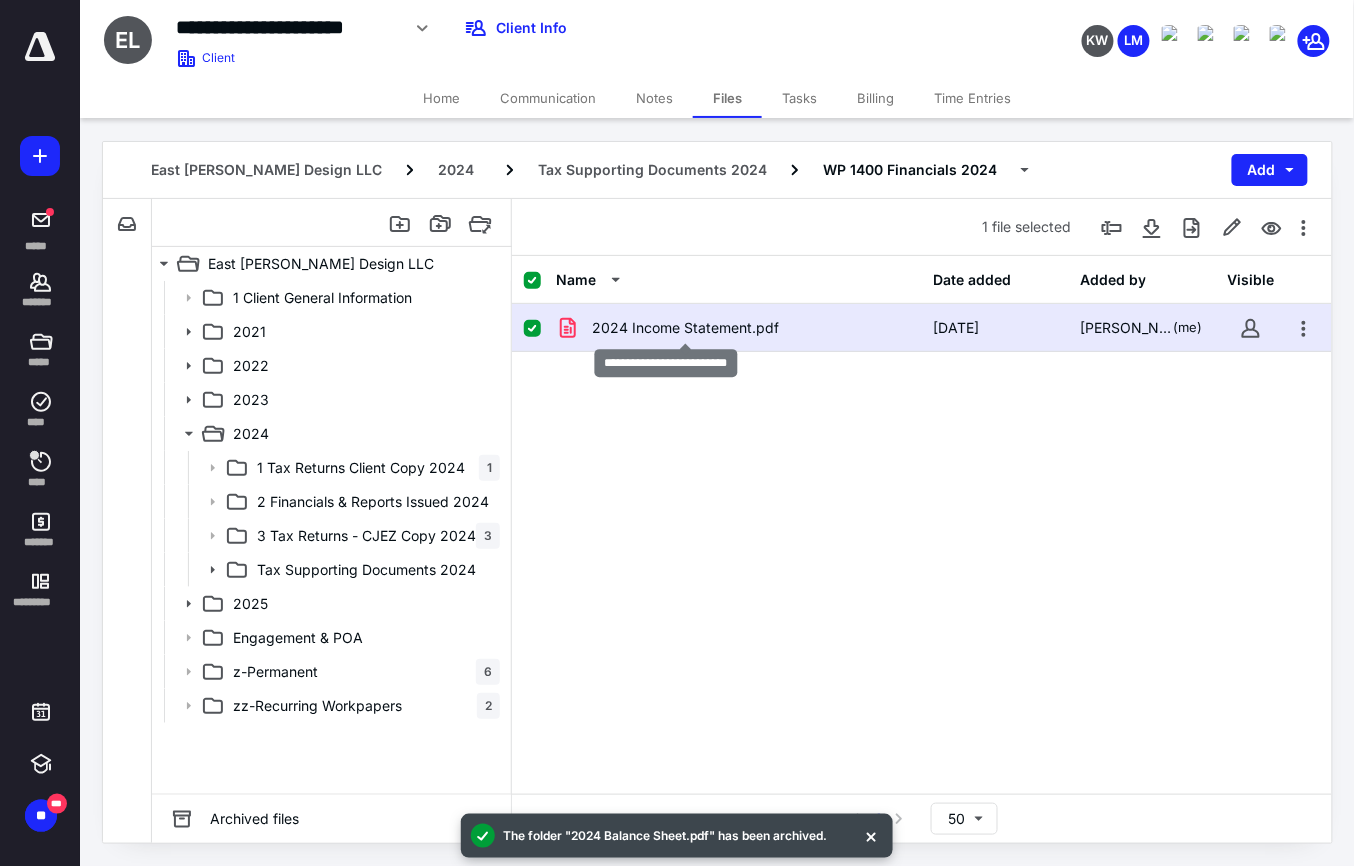 checkbox on "true" 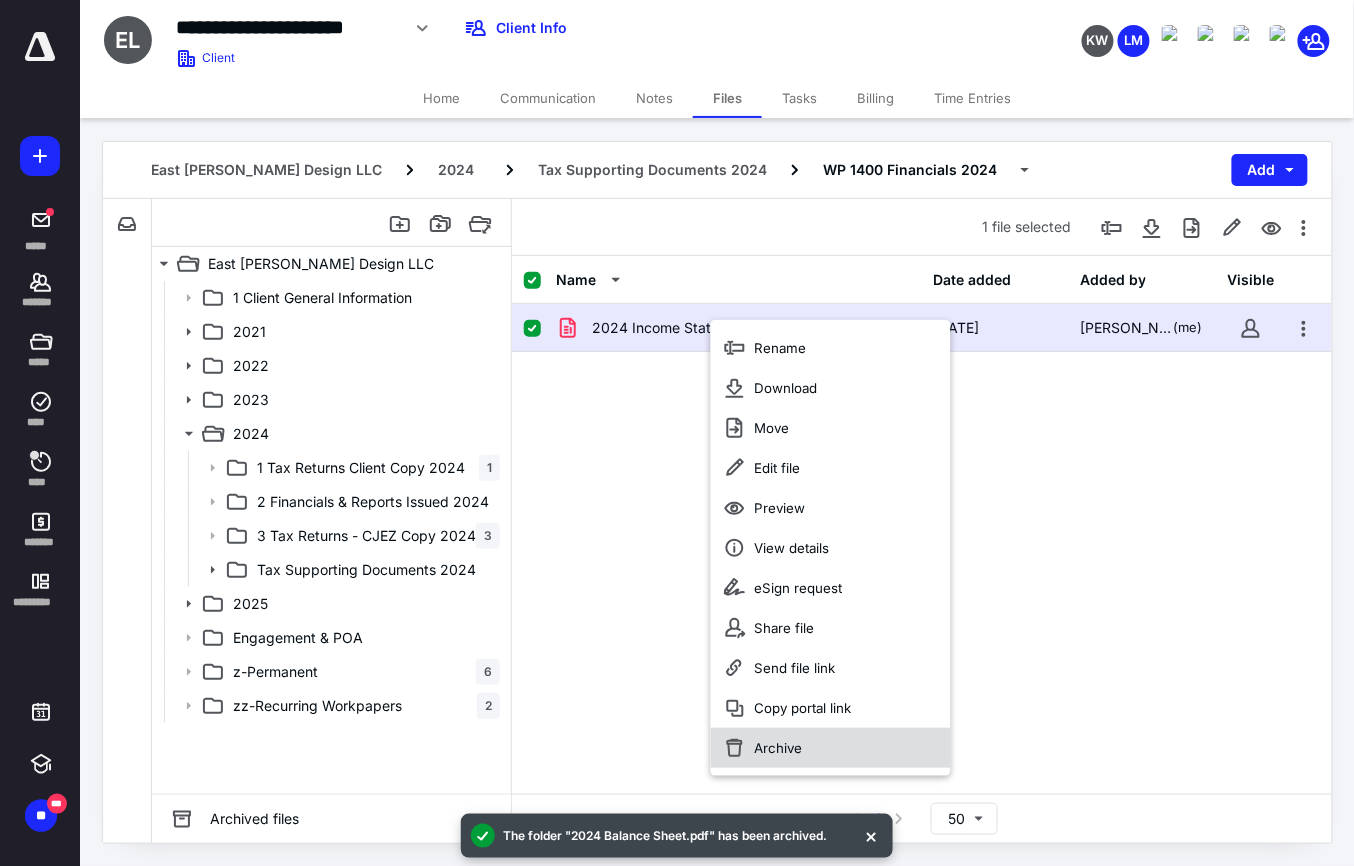 click on "Archive" at bounding box center (831, 748) 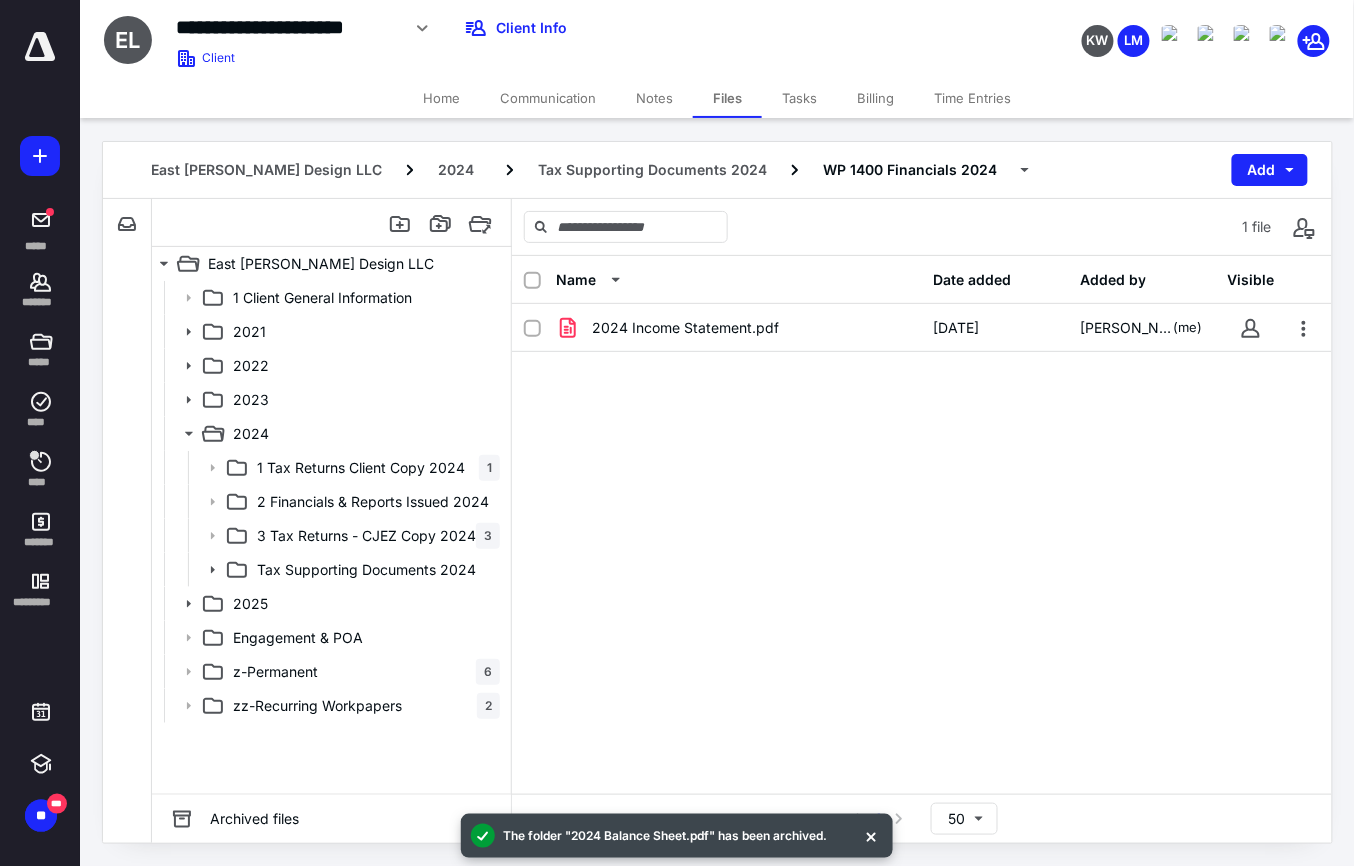 checkbox on "false" 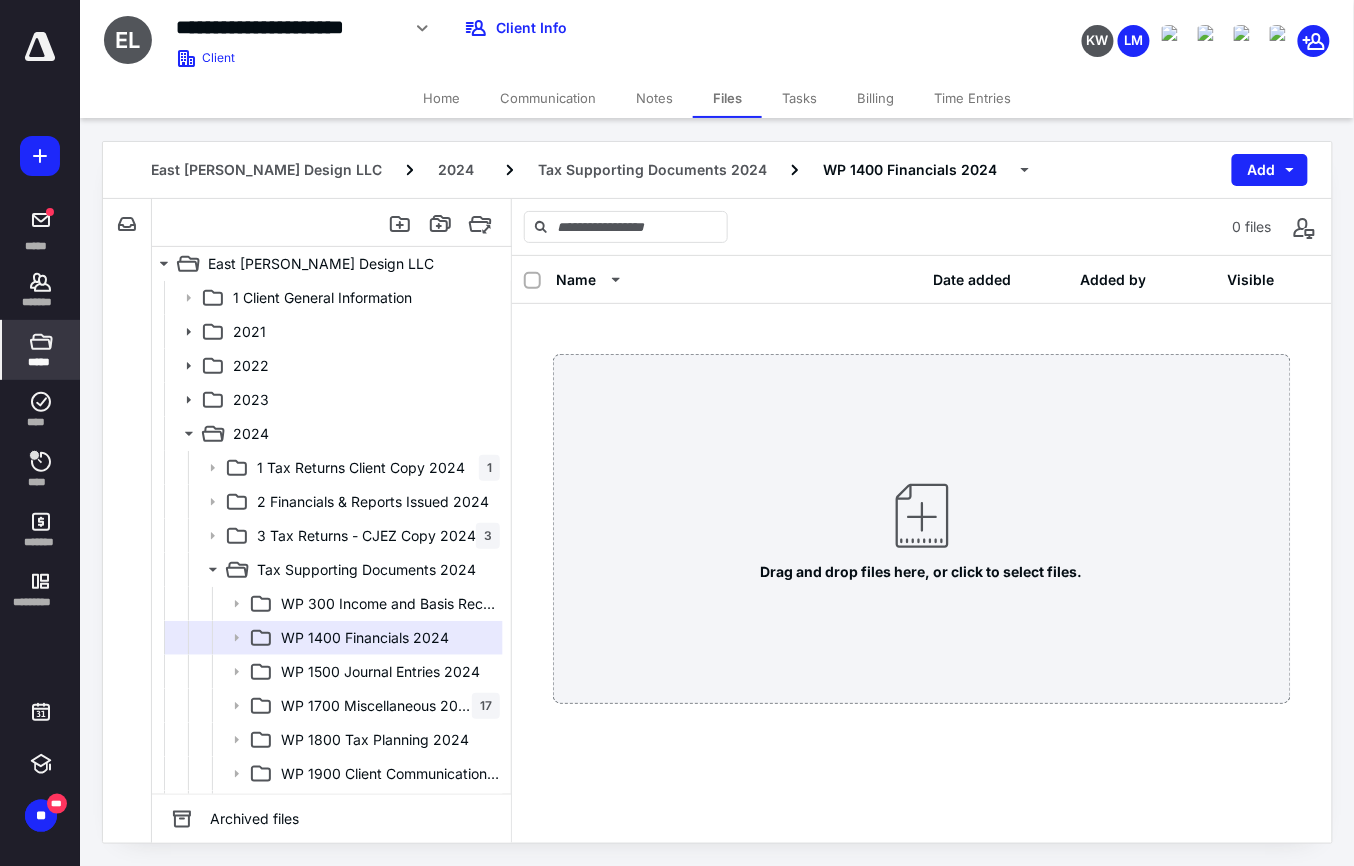 click 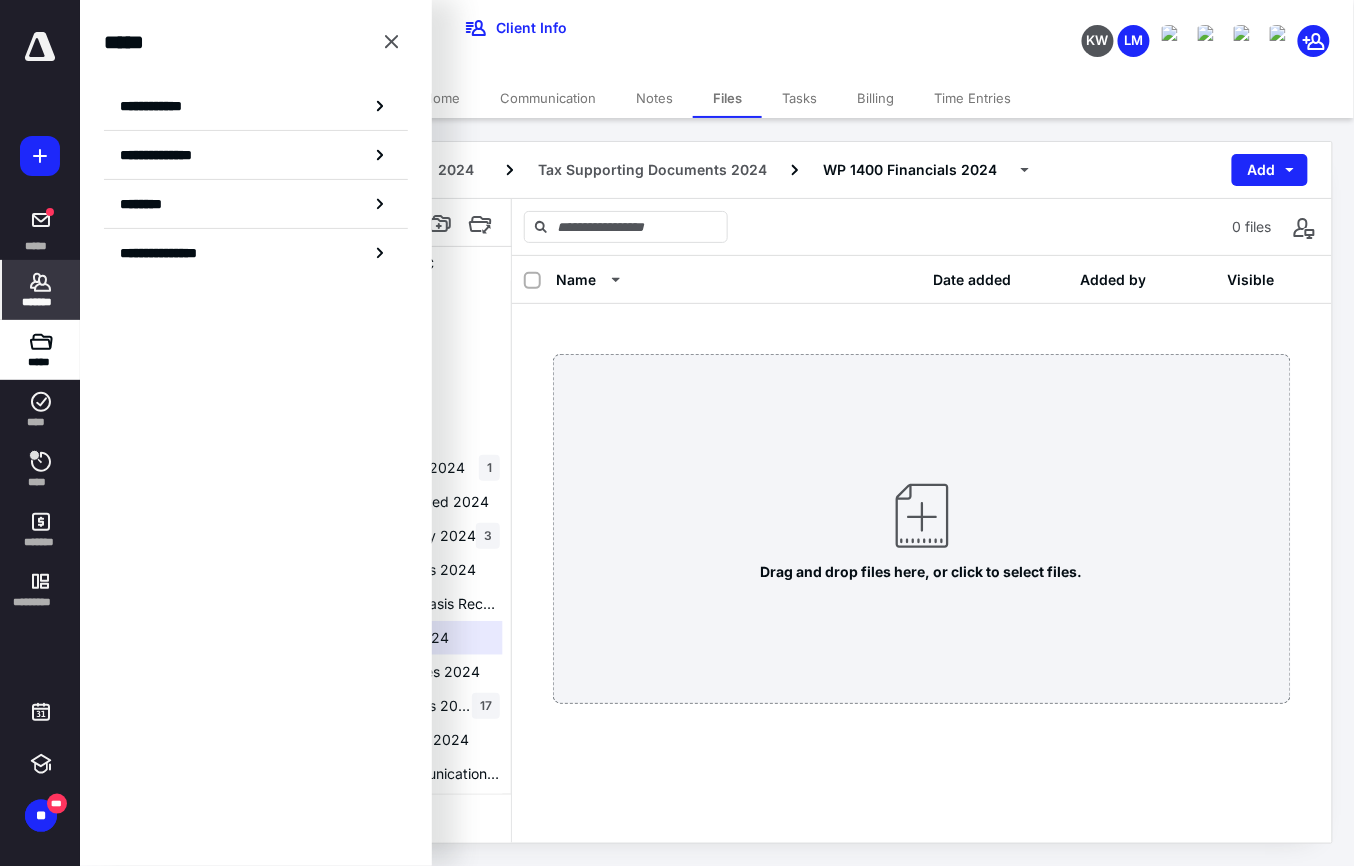click 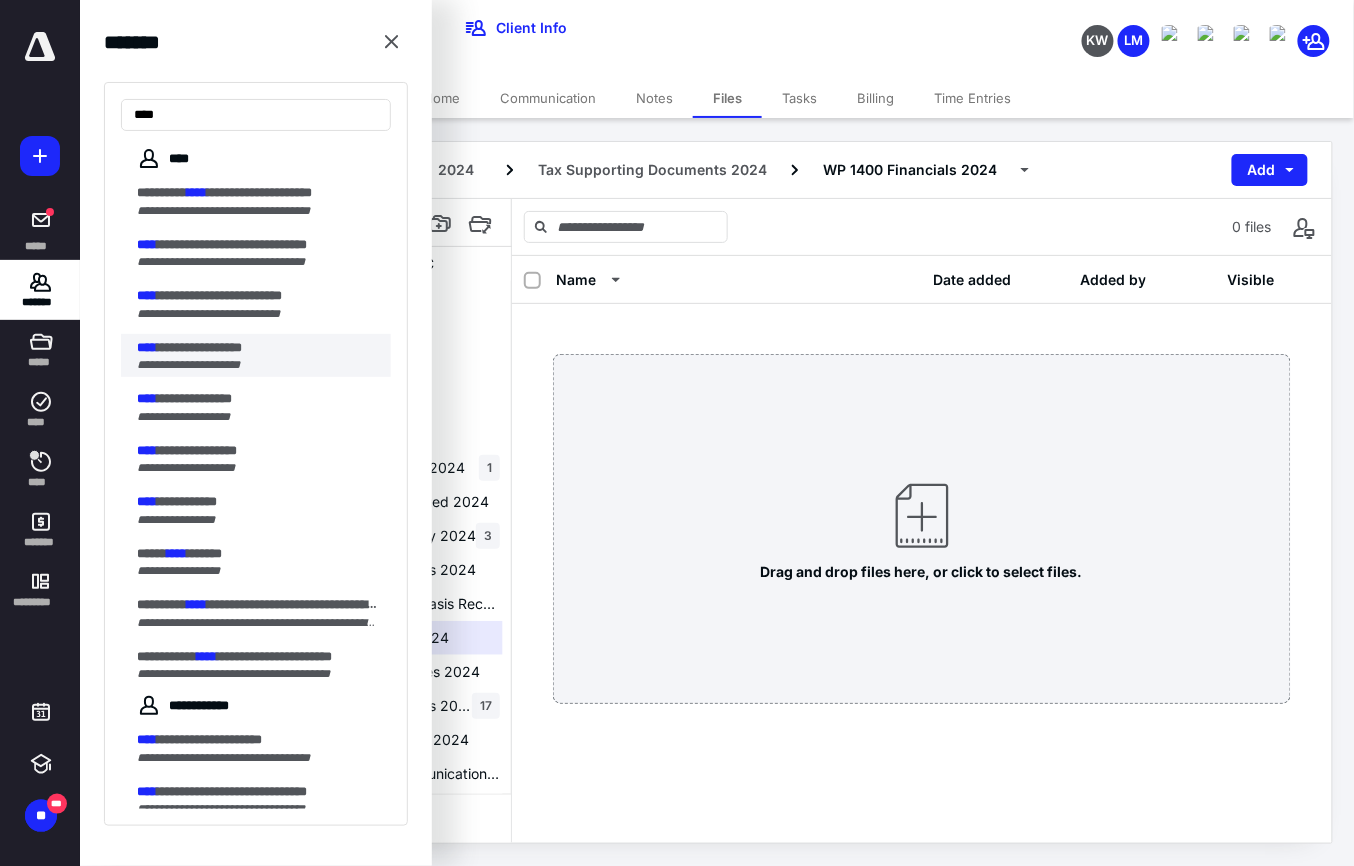 type on "****" 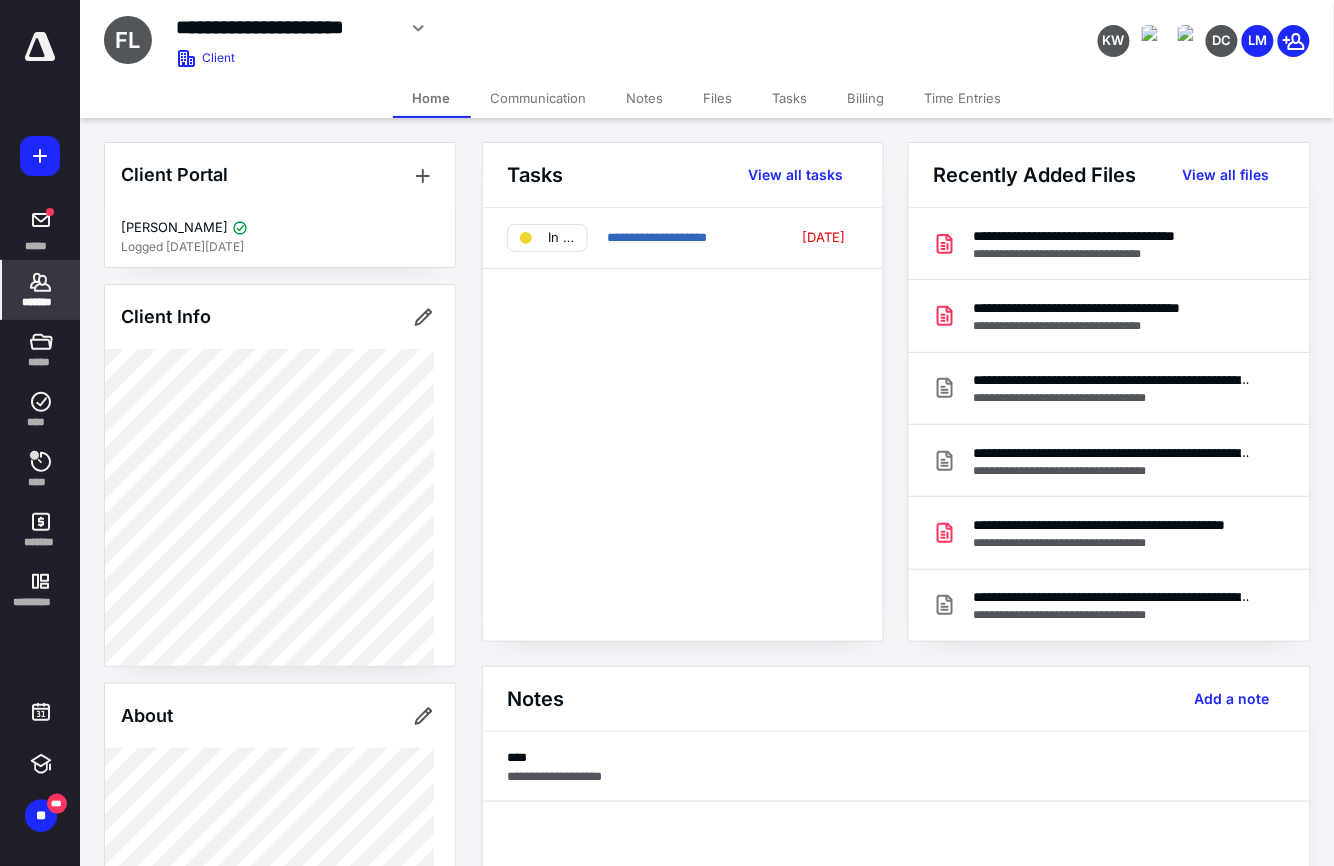 click on "Files" at bounding box center (718, 98) 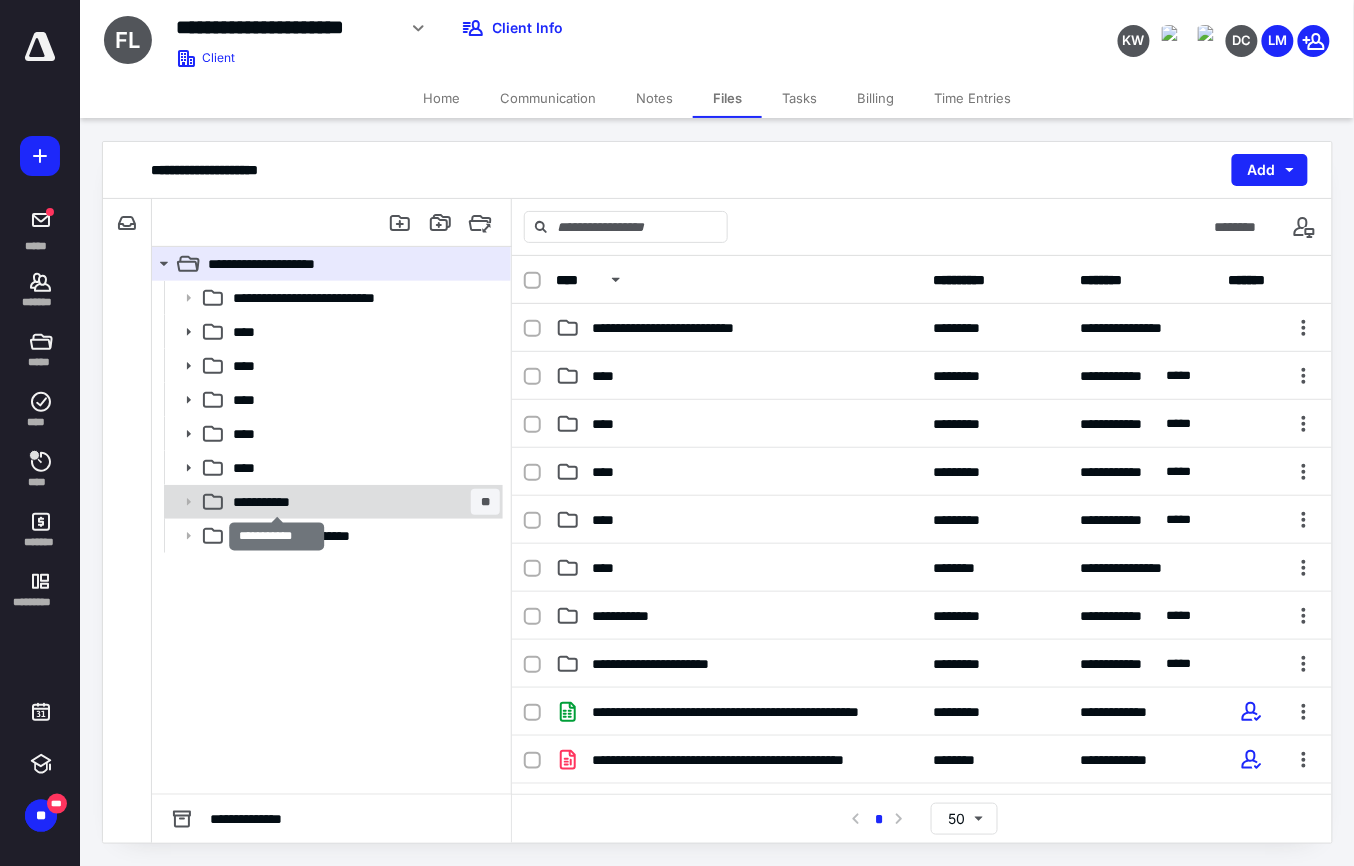 click on "**********" at bounding box center [276, 502] 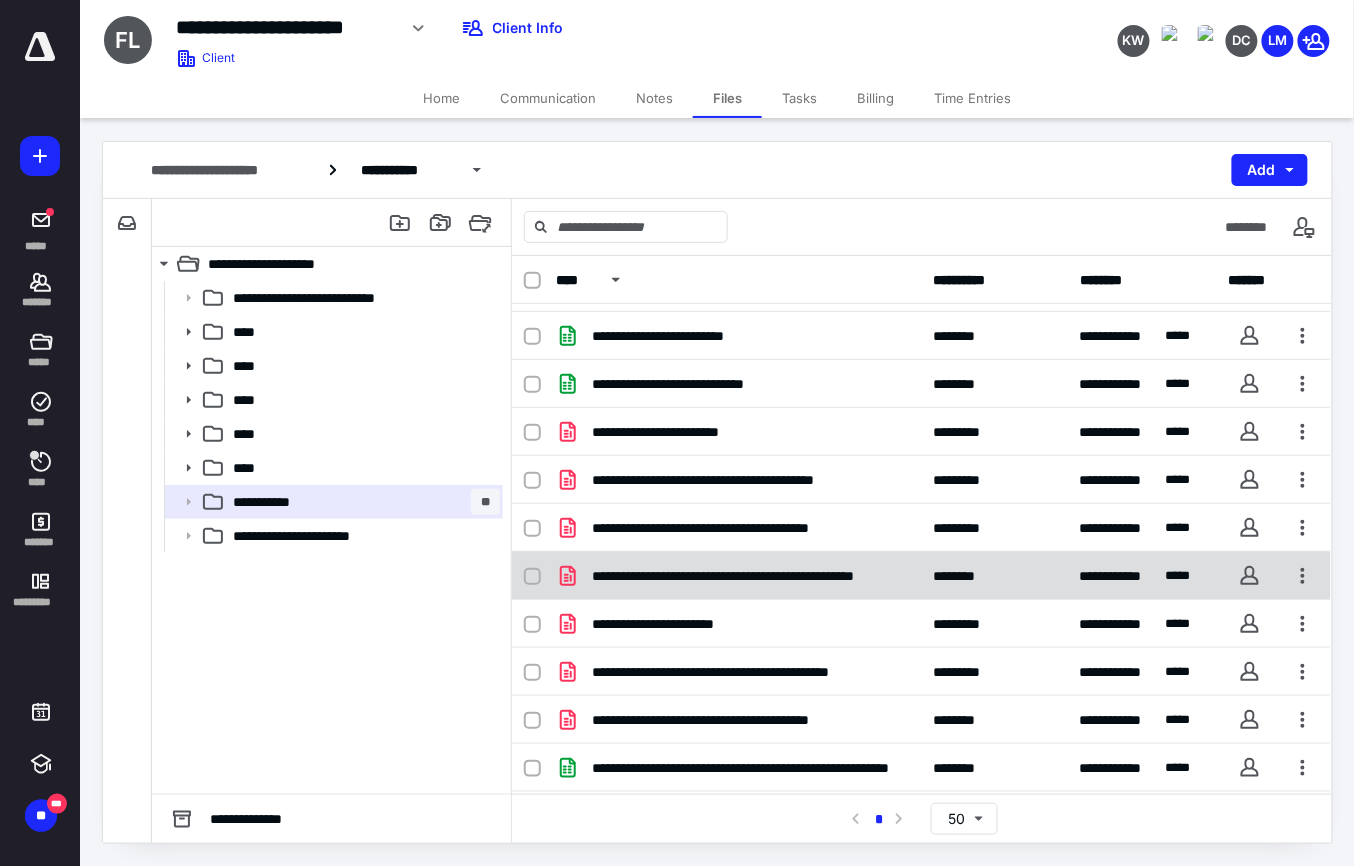 scroll, scrollTop: 186, scrollLeft: 0, axis: vertical 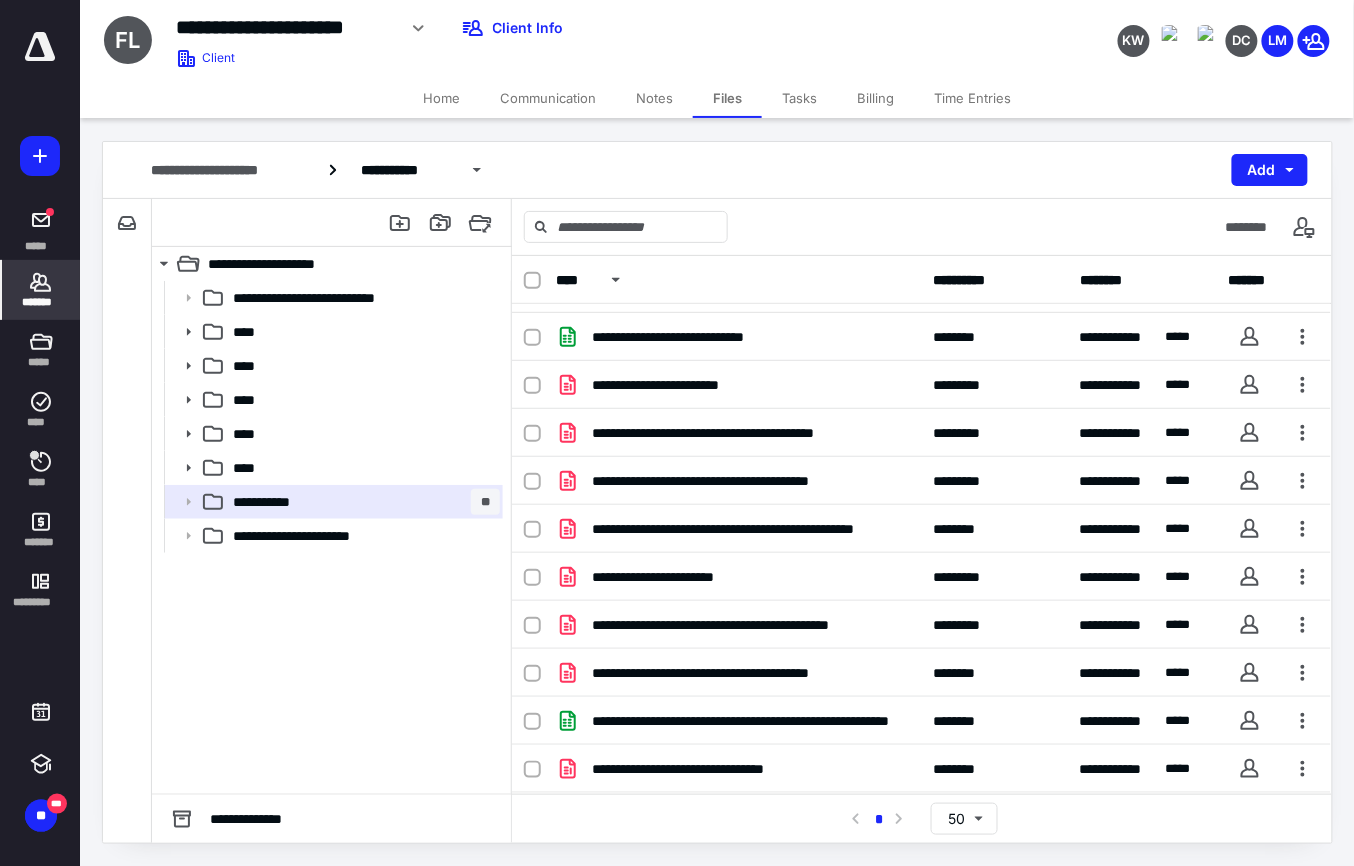 click on "*******" at bounding box center [41, 302] 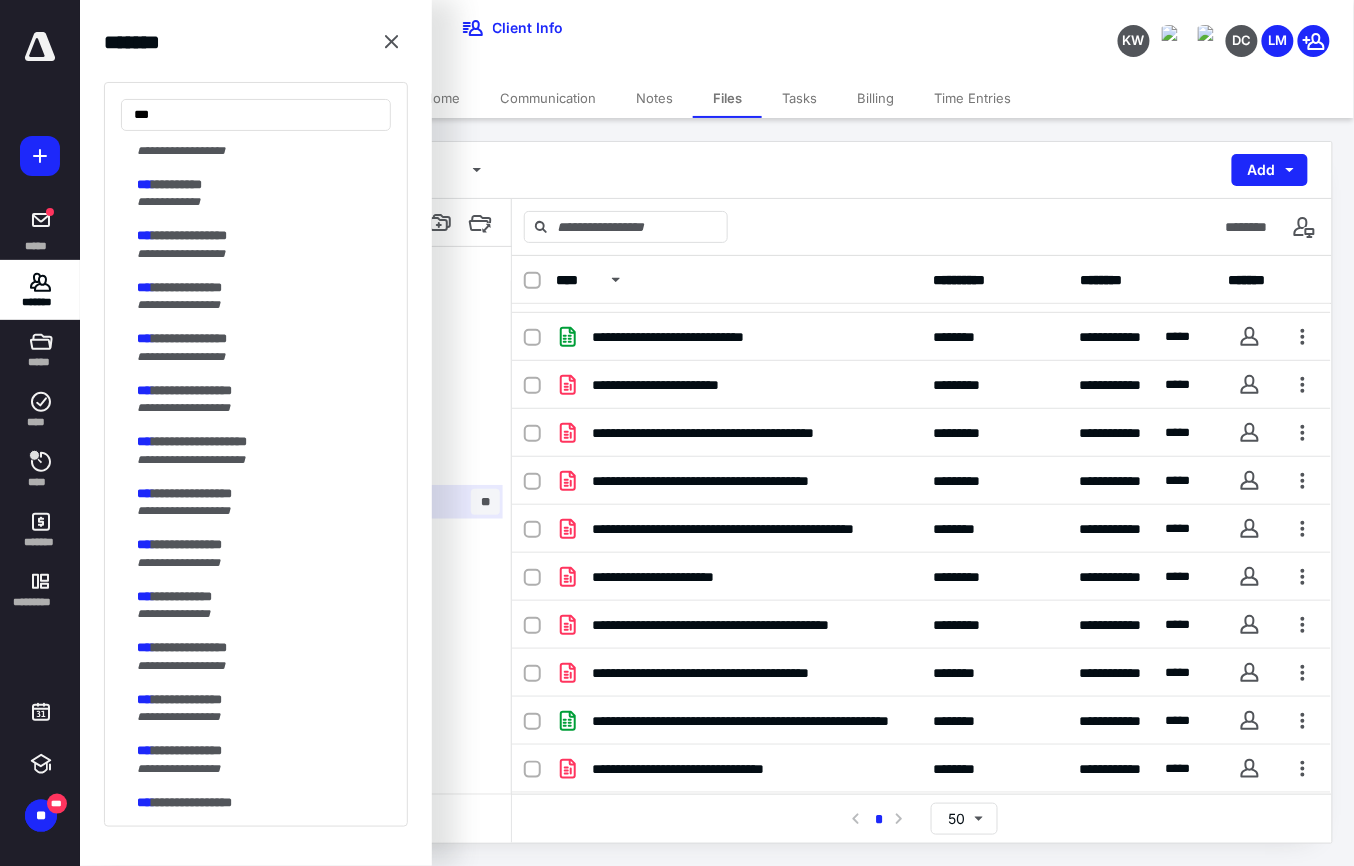 scroll, scrollTop: 800, scrollLeft: 0, axis: vertical 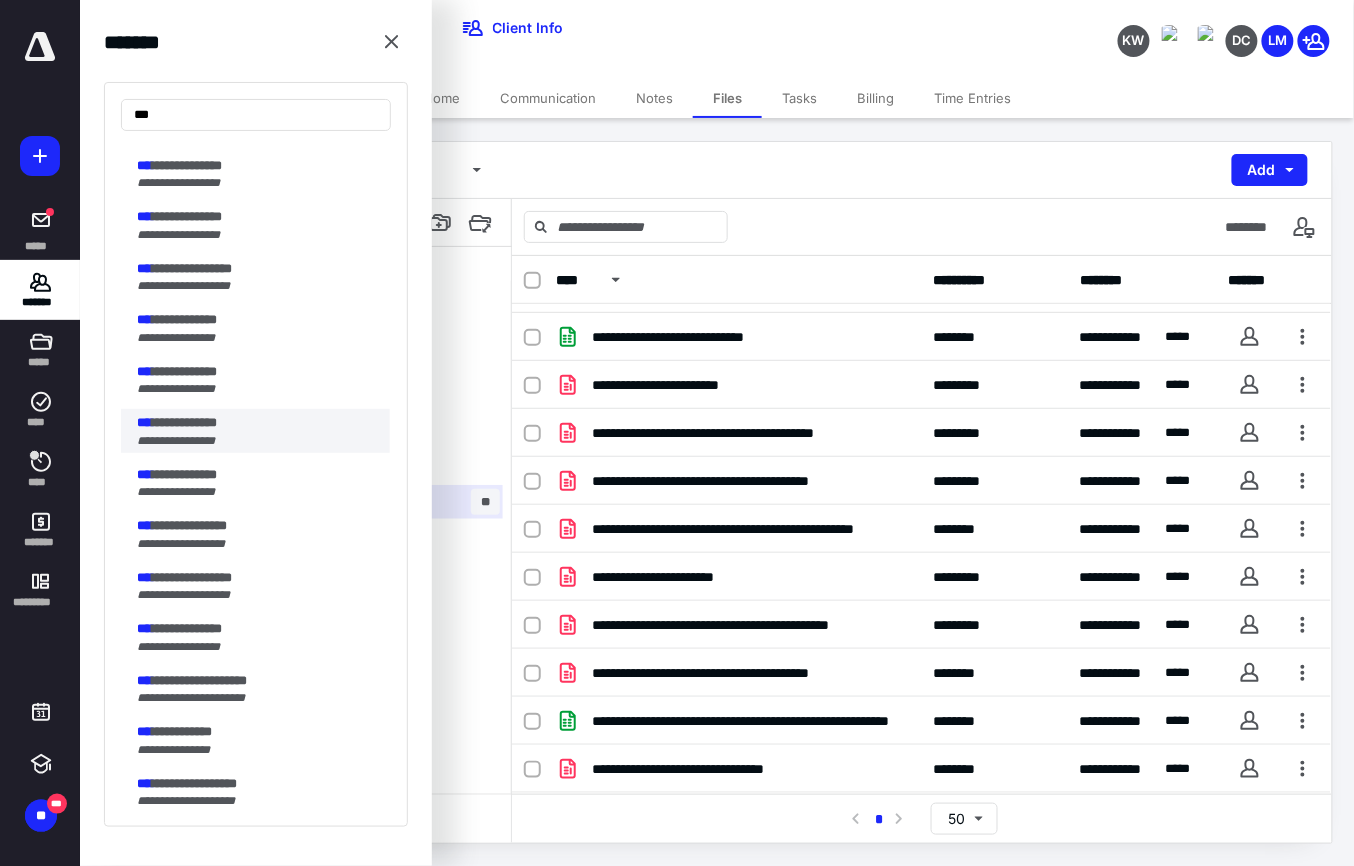 type on "***" 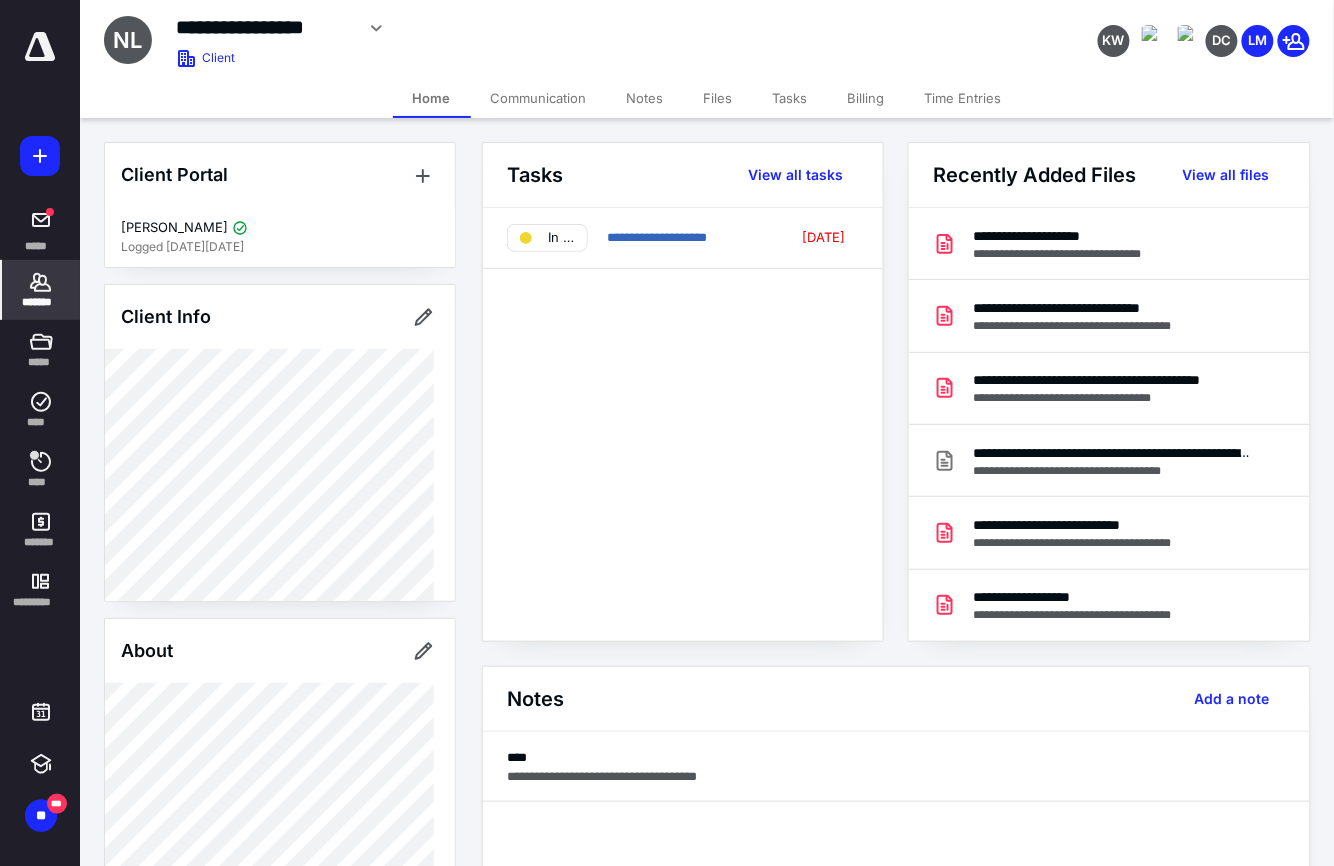click on "Files" at bounding box center (718, 98) 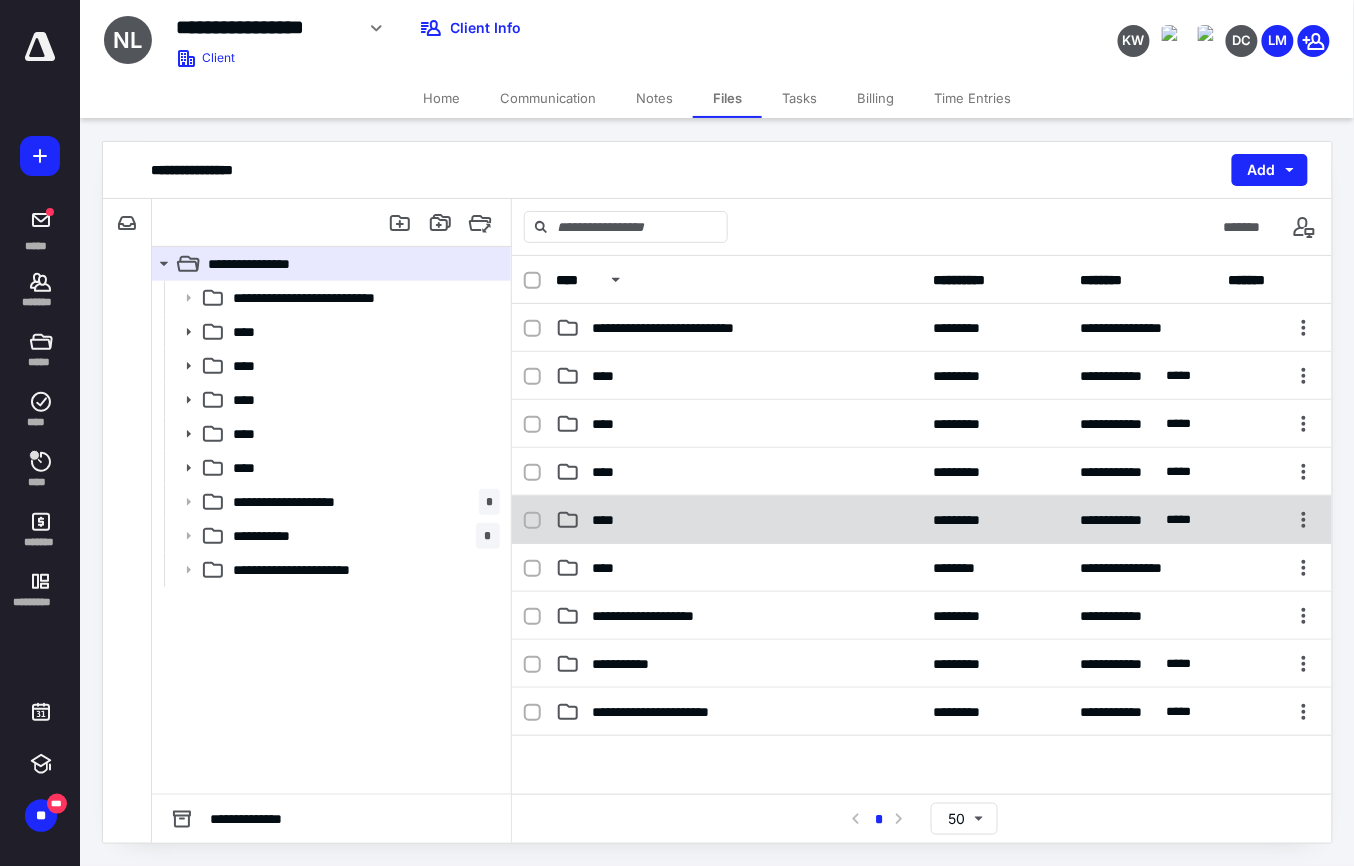 click on "****" at bounding box center (739, 520) 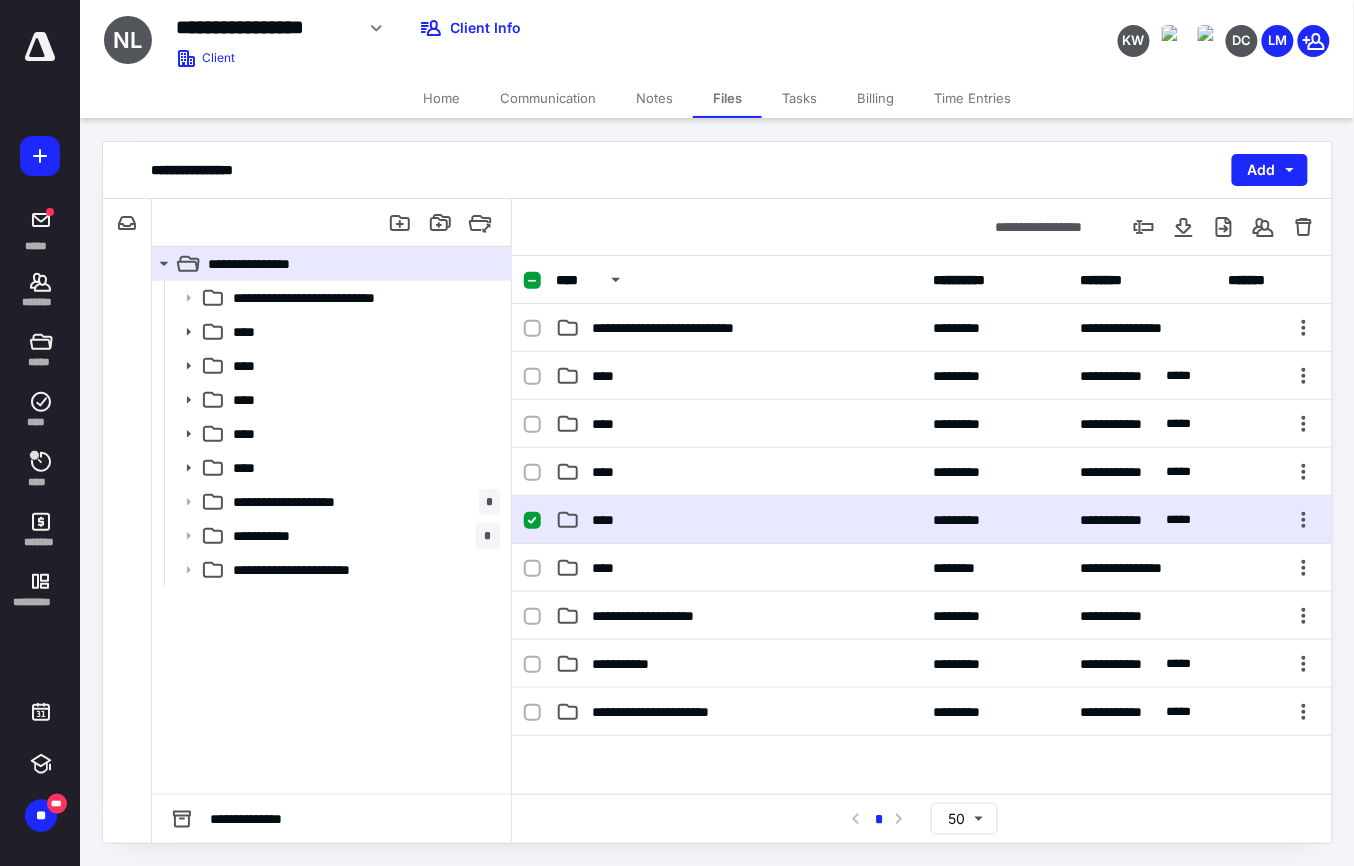 click on "****" at bounding box center [739, 520] 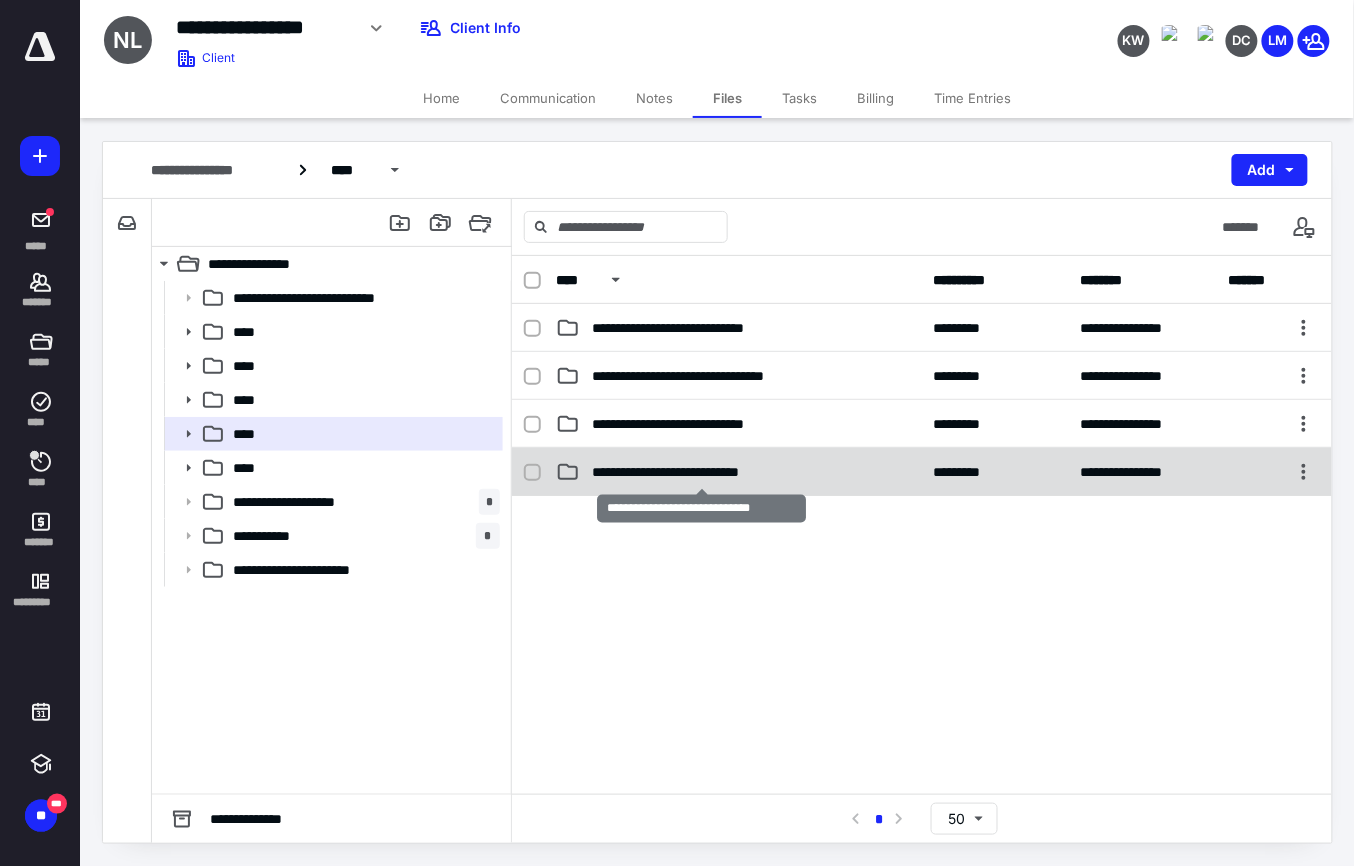 click on "**********" at bounding box center (701, 472) 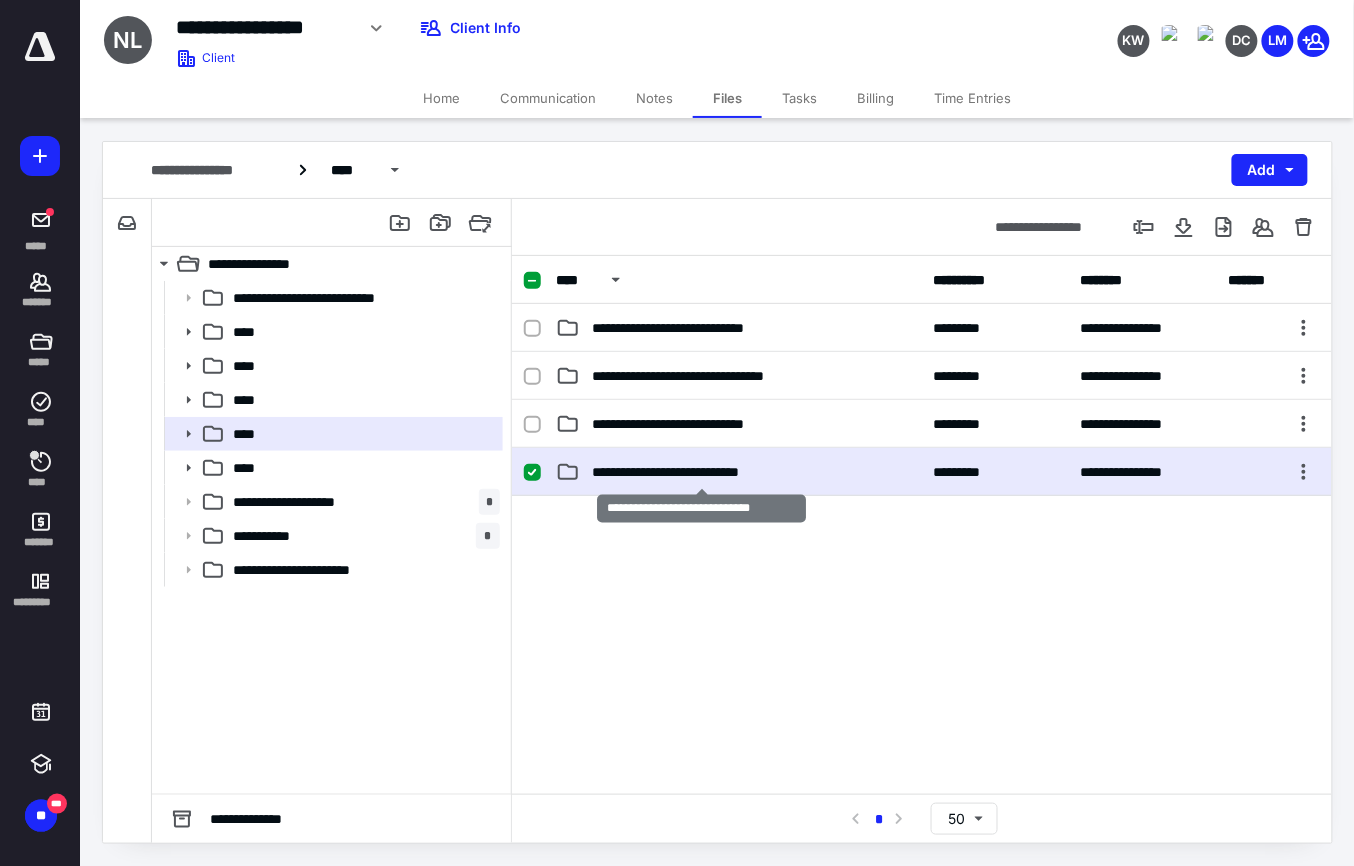 click on "**********" at bounding box center [701, 472] 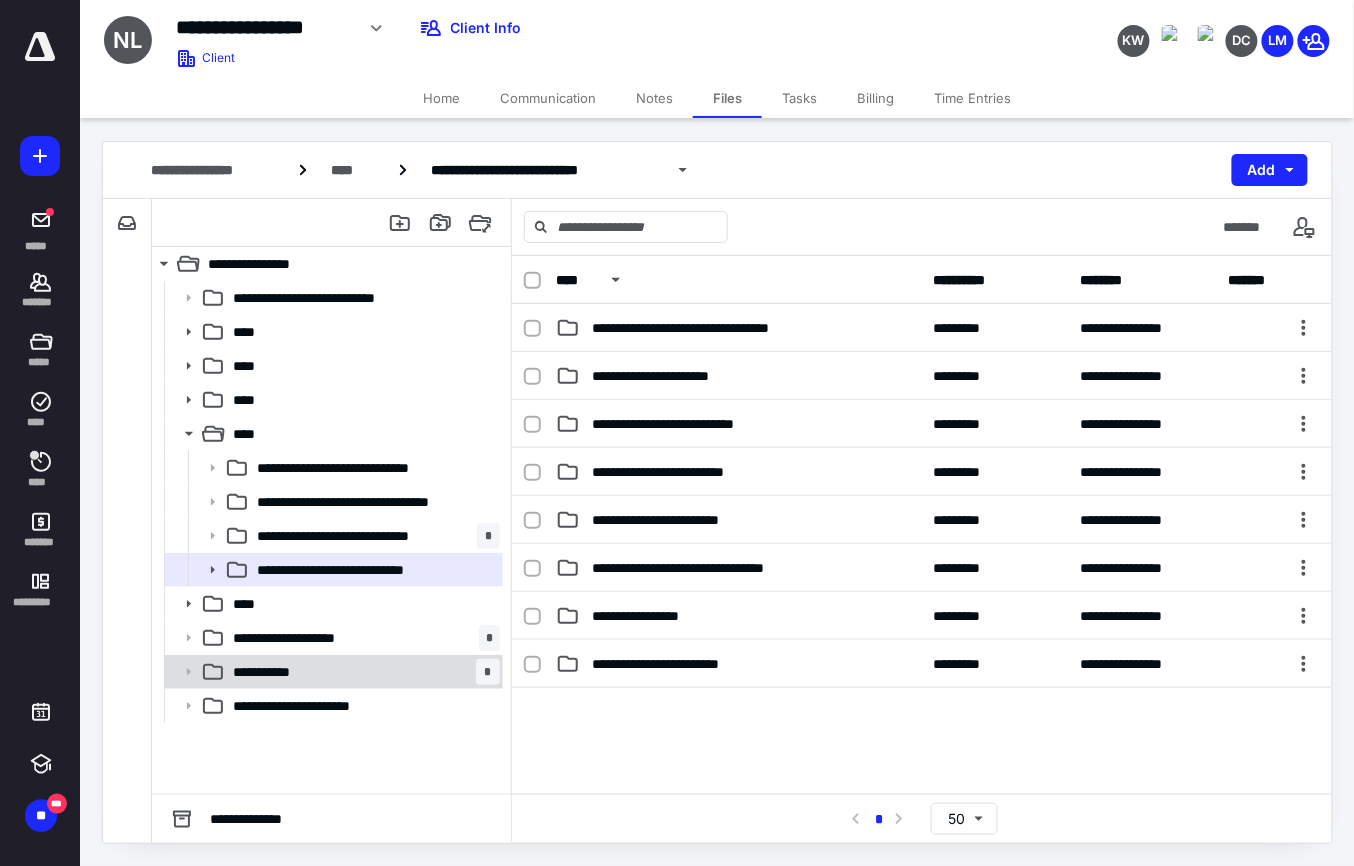 click on "**********" at bounding box center (362, 672) 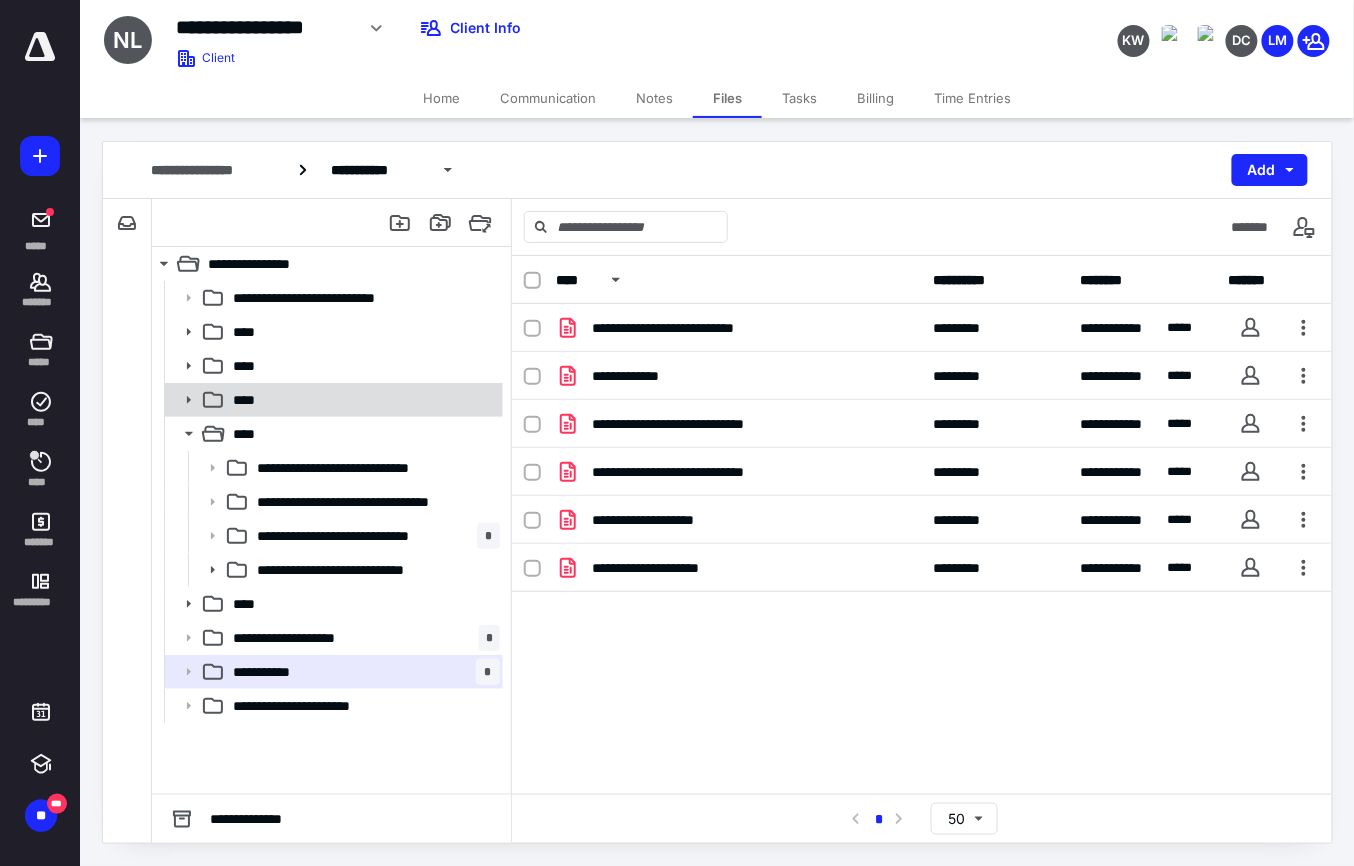click 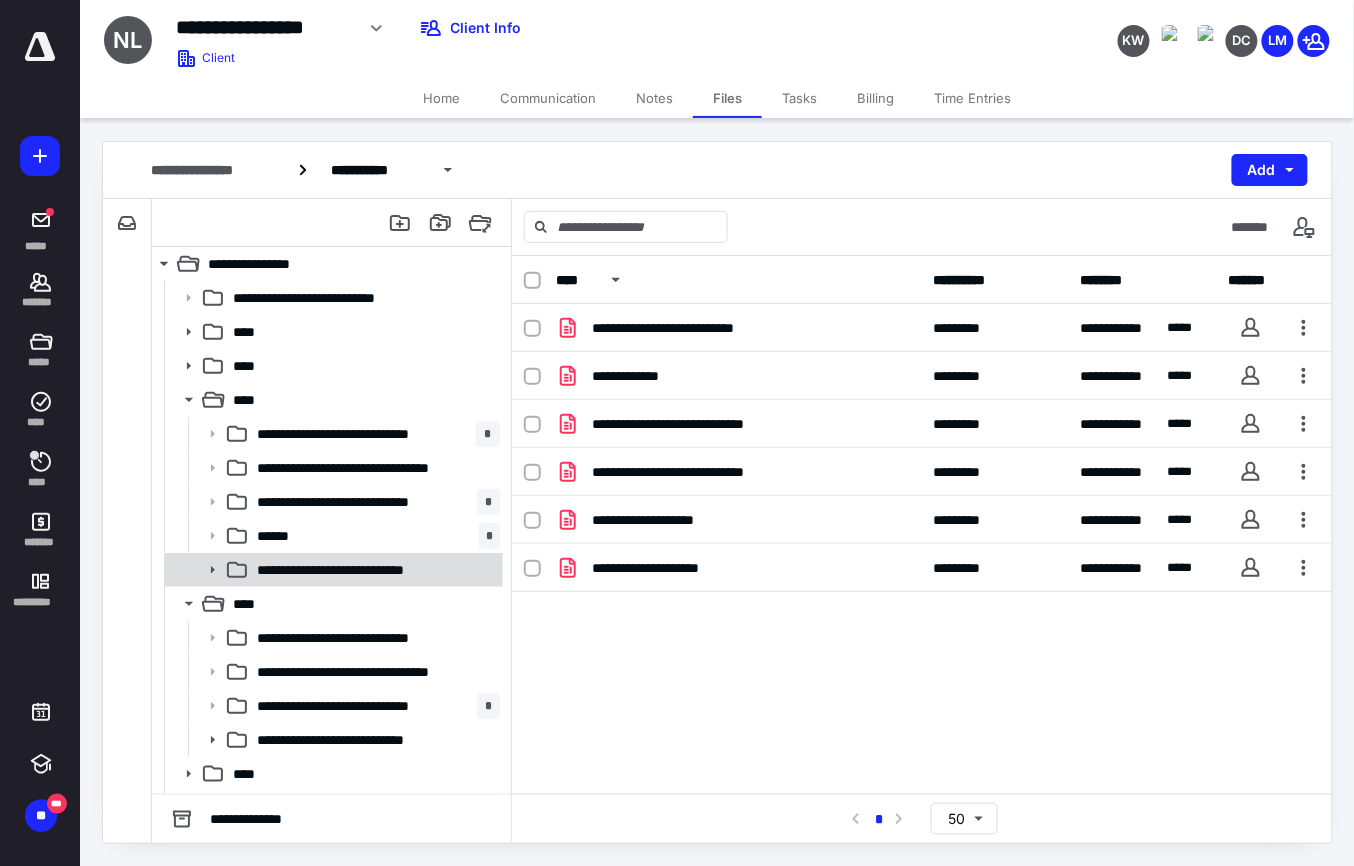 click 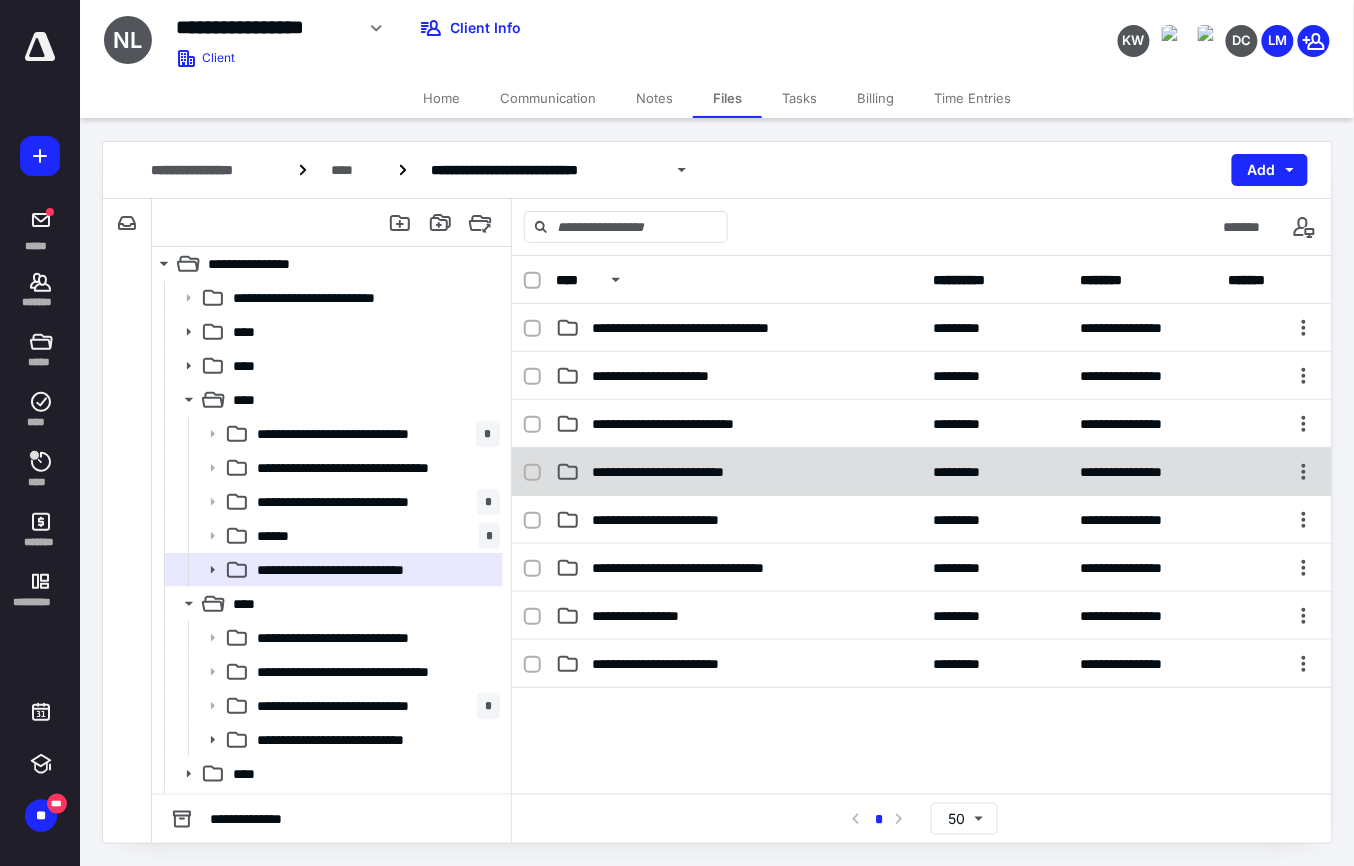 click on "**********" at bounding box center [739, 472] 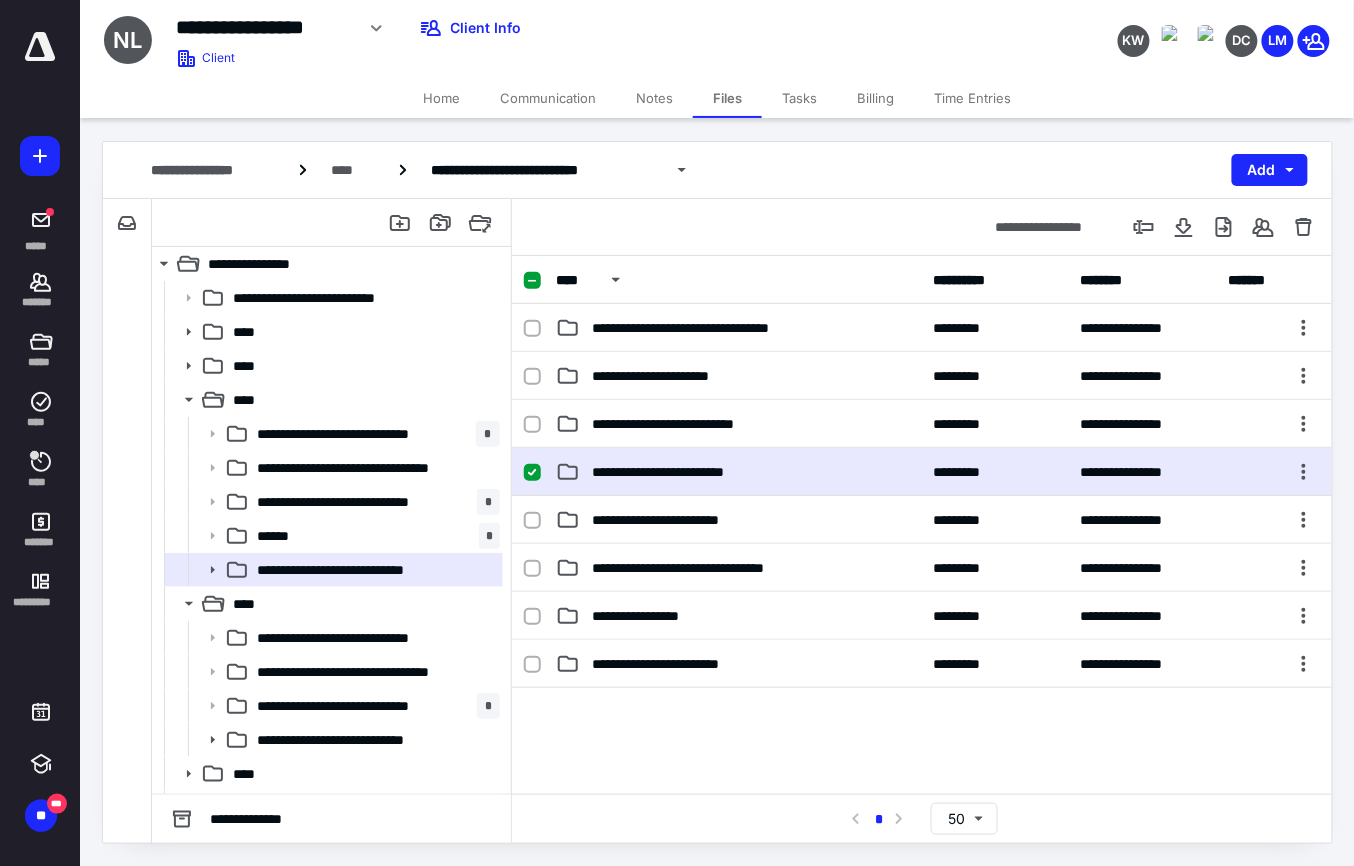 click on "**********" at bounding box center [739, 472] 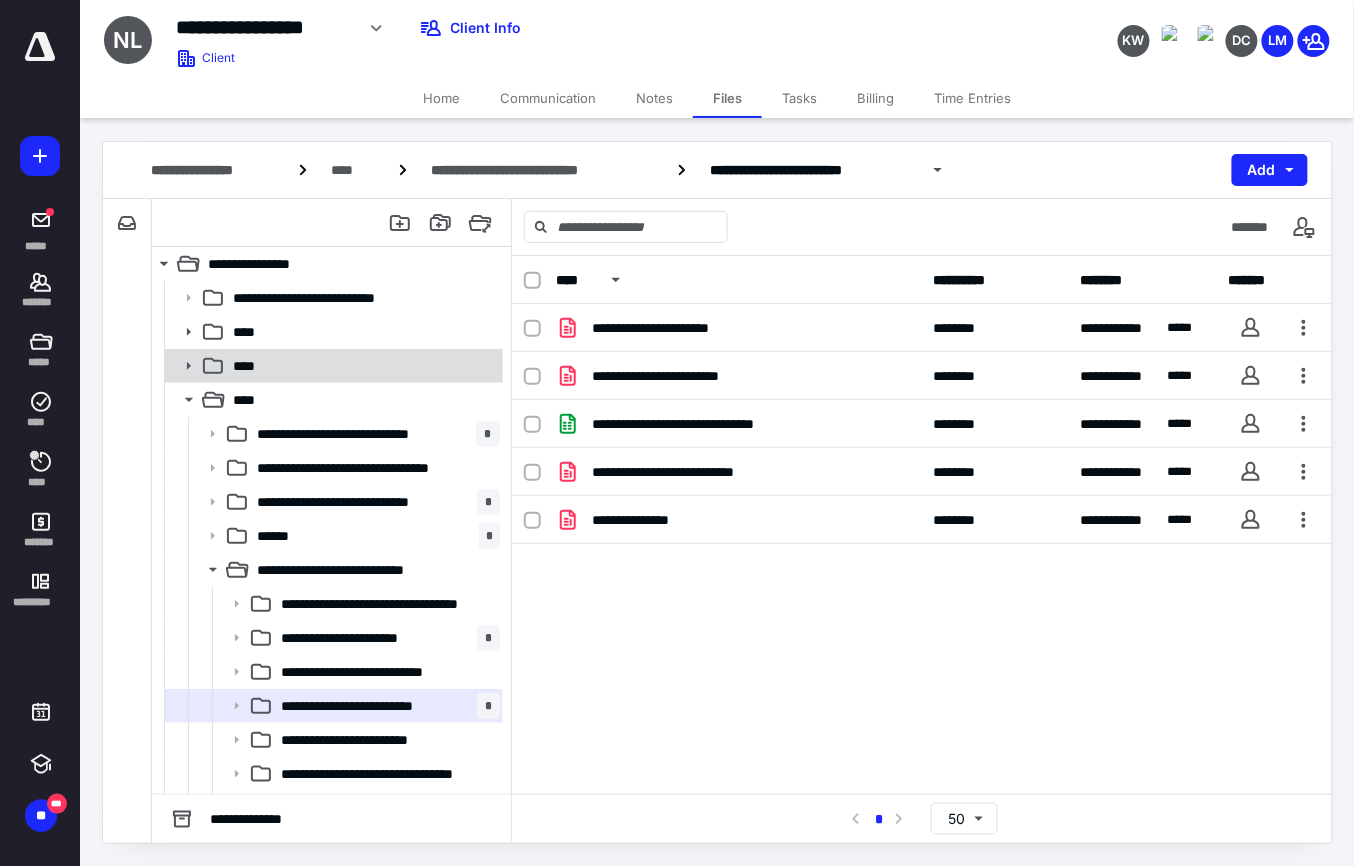 click 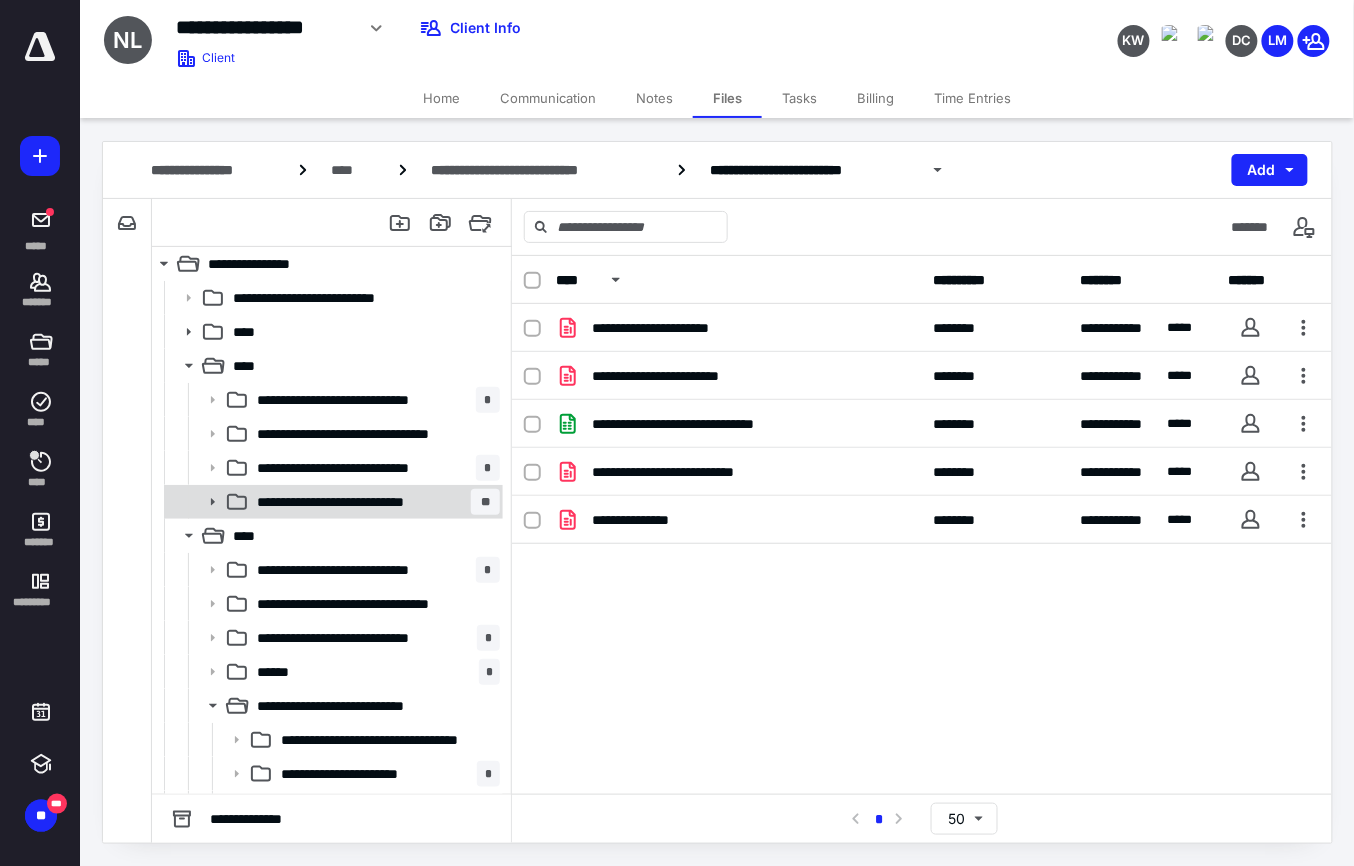 click on "**********" at bounding box center (374, 502) 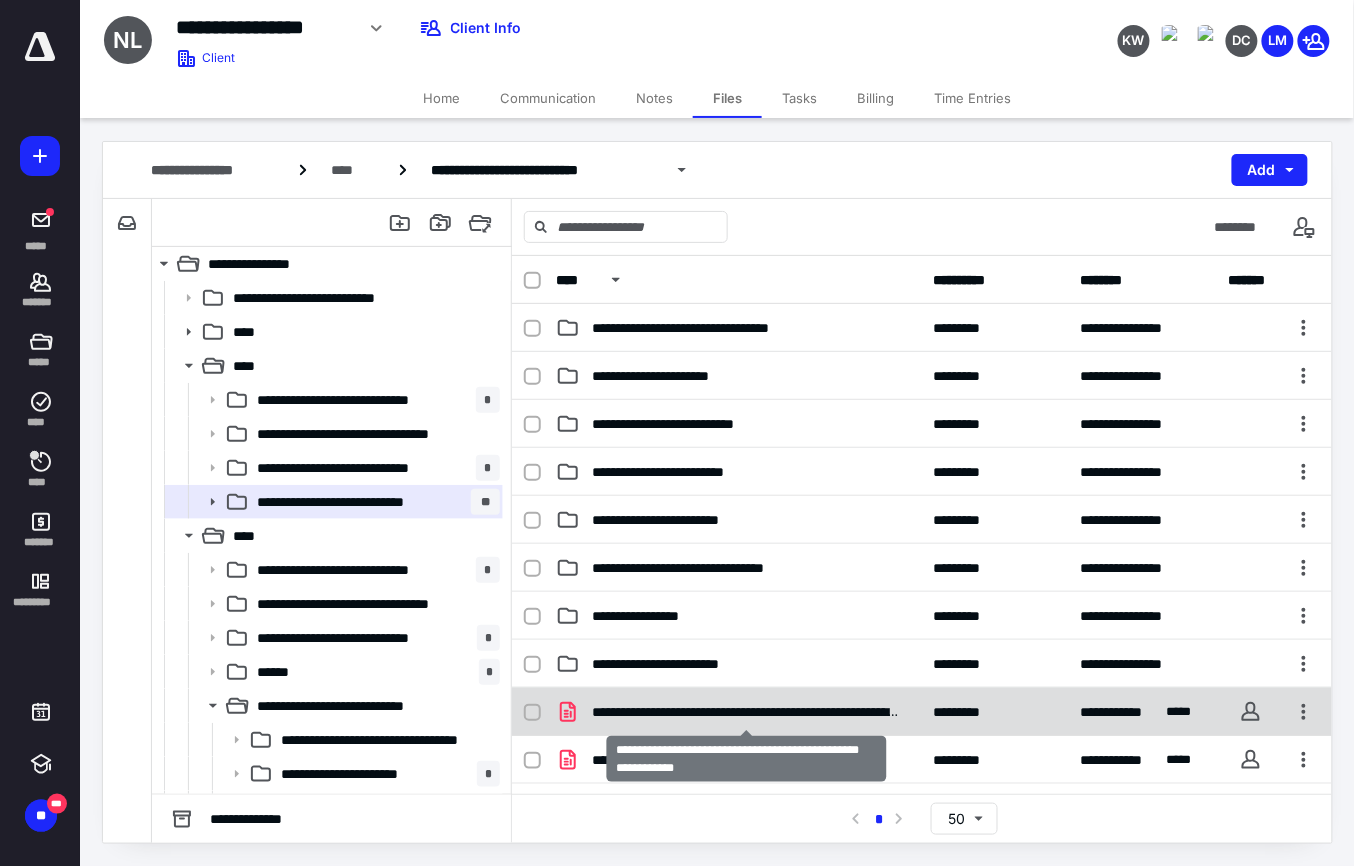 click on "**********" at bounding box center [745, 712] 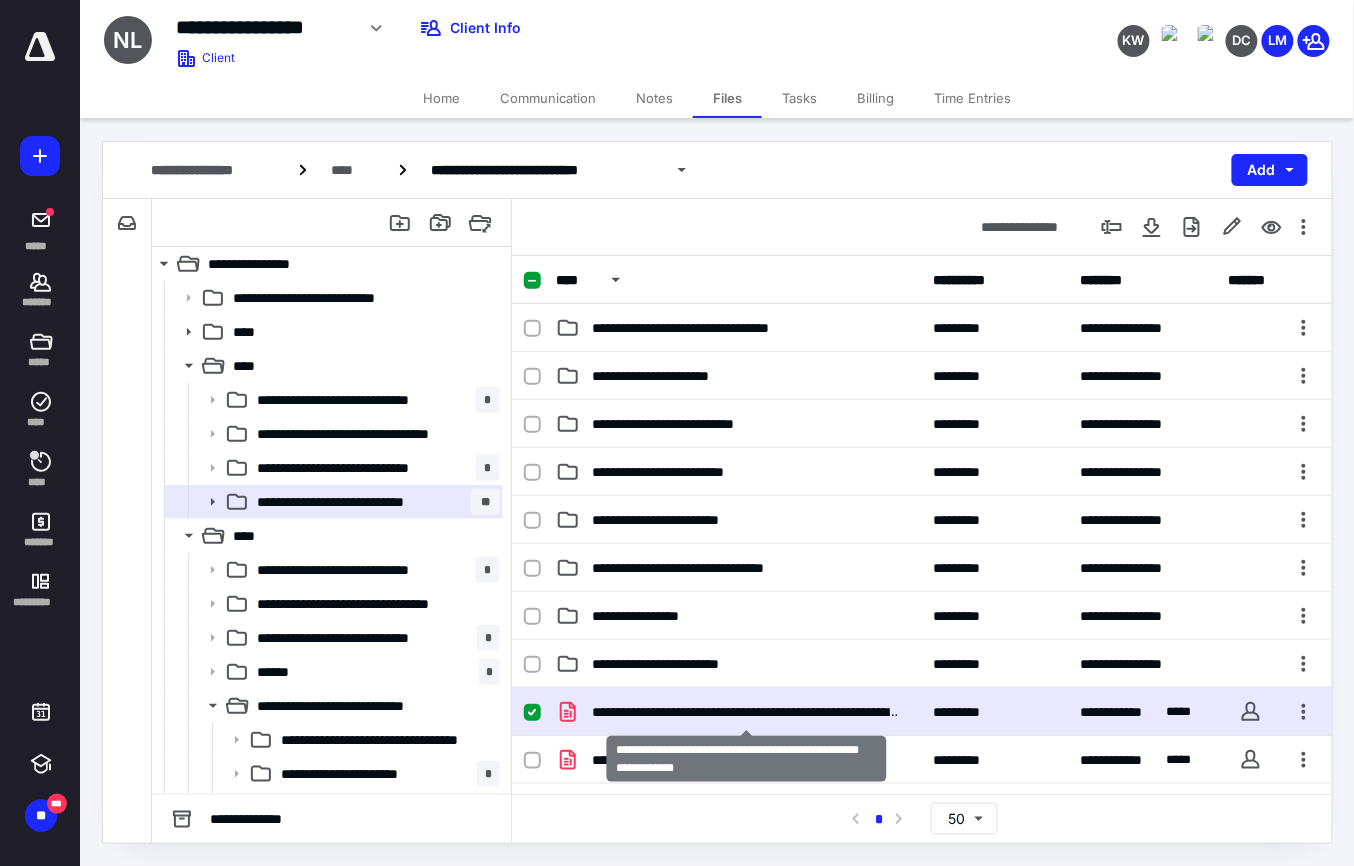 click on "**********" at bounding box center (745, 712) 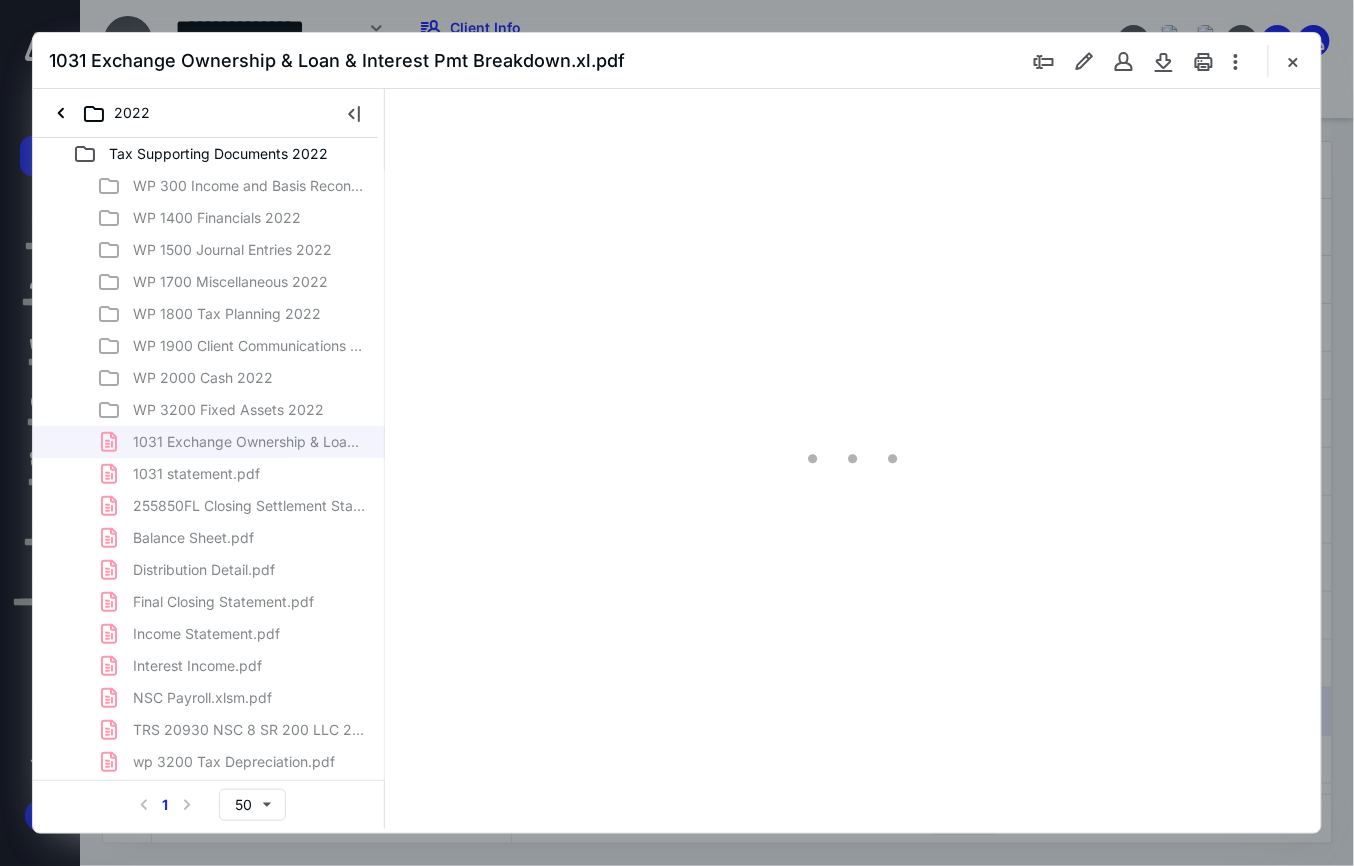 scroll, scrollTop: 0, scrollLeft: 0, axis: both 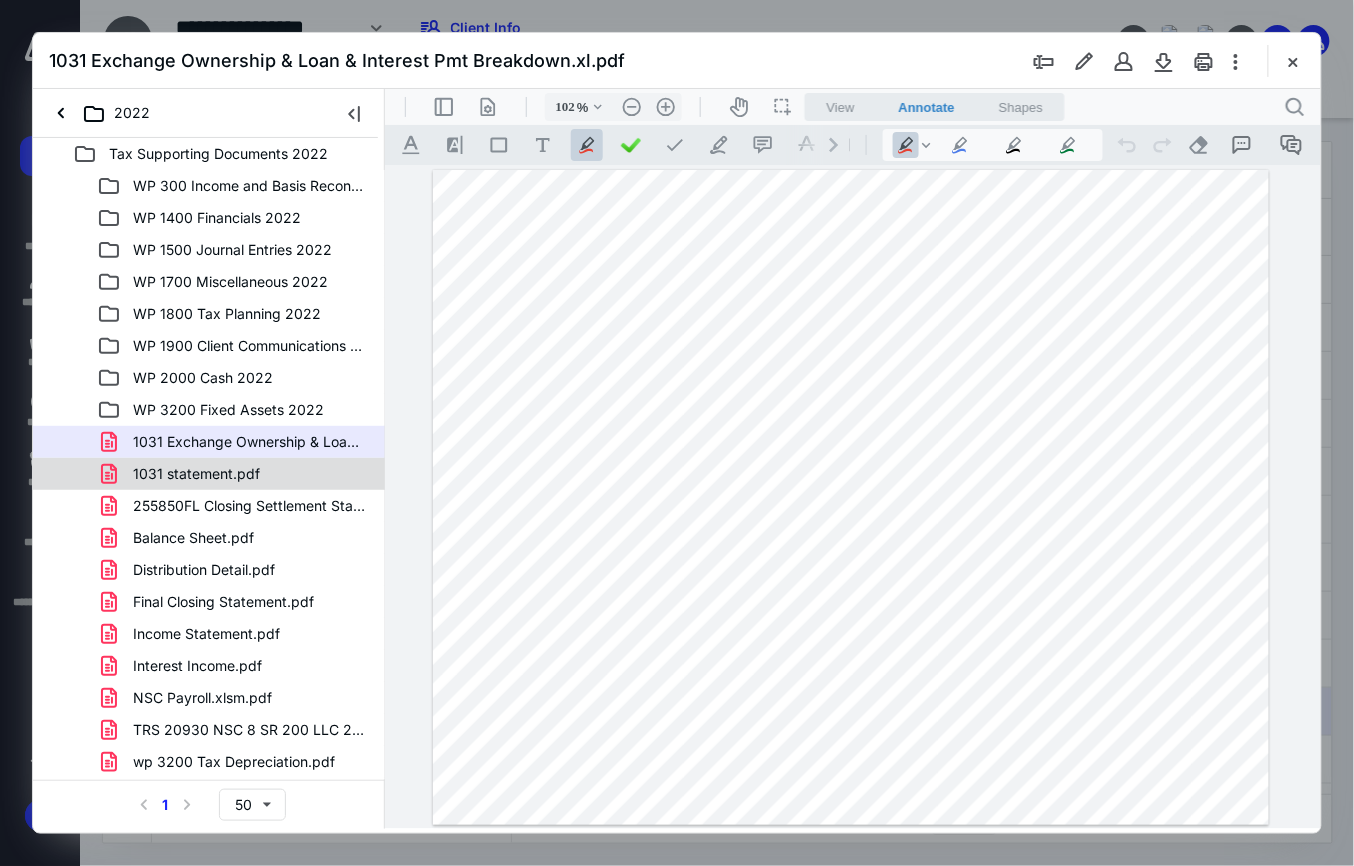 click on "1031 statement.pdf" at bounding box center [196, 474] 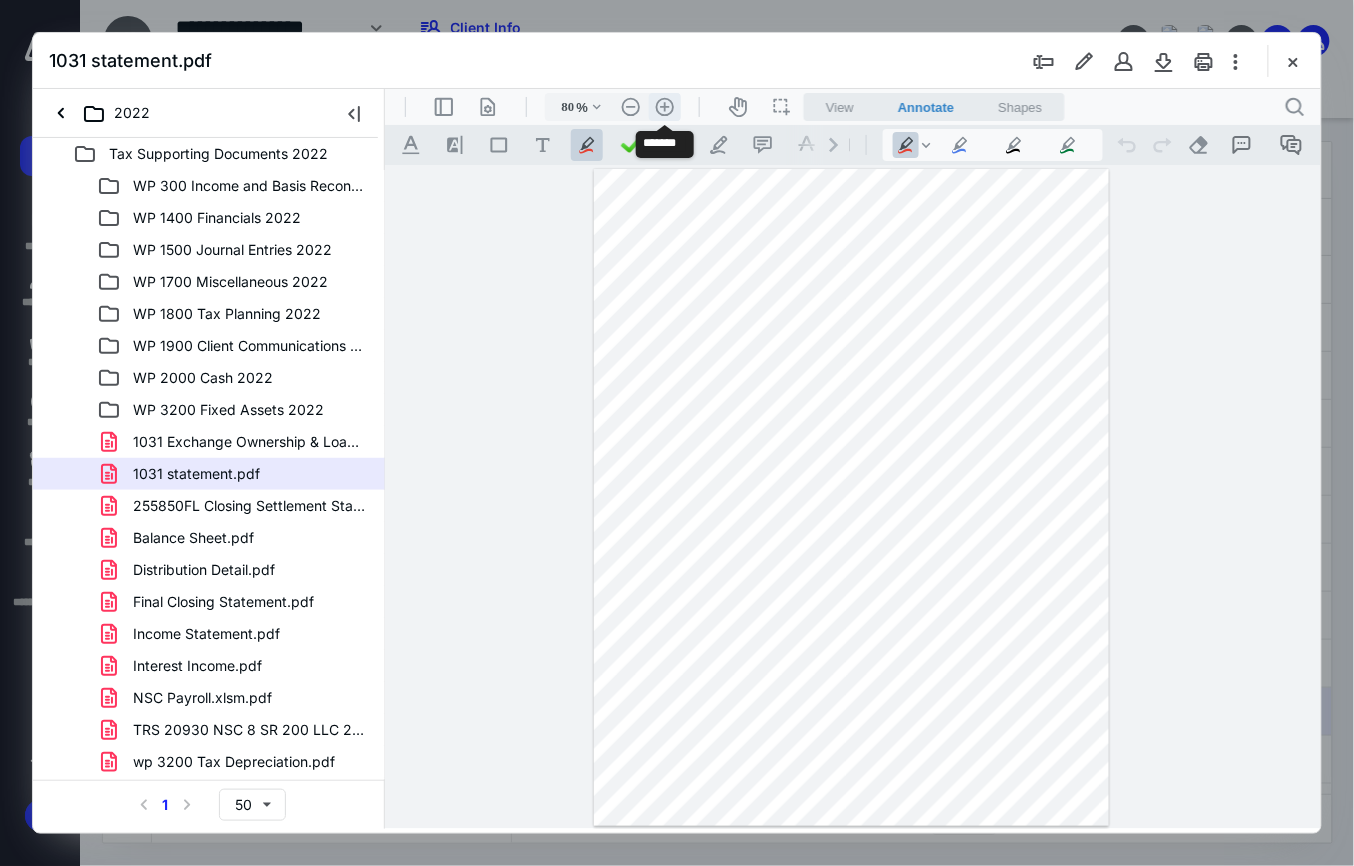 click on ".cls-1{fill:#abb0c4;} icon - header - zoom - in - line" at bounding box center [664, 106] 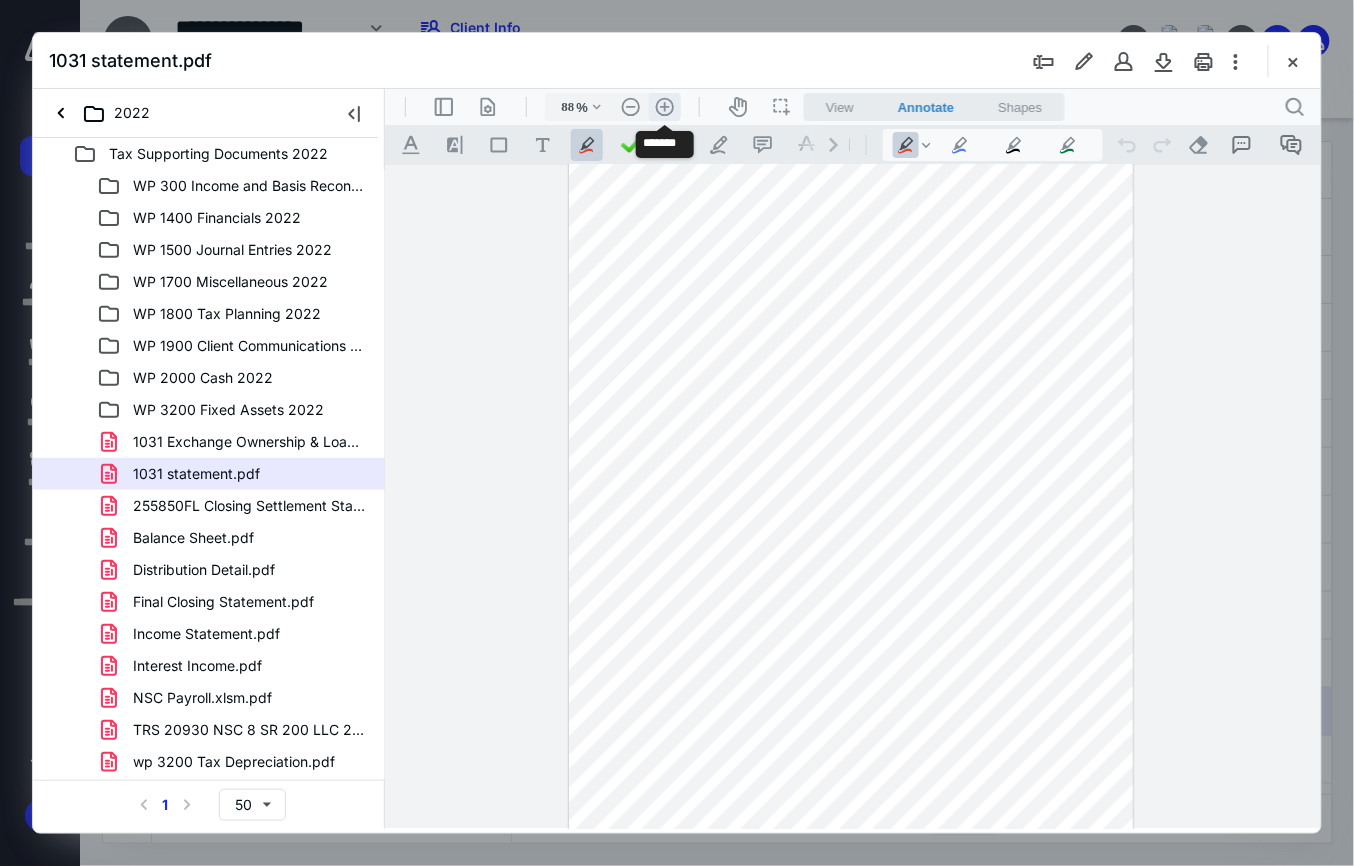 click on ".cls-1{fill:#abb0c4;} icon - header - zoom - in - line" at bounding box center [664, 106] 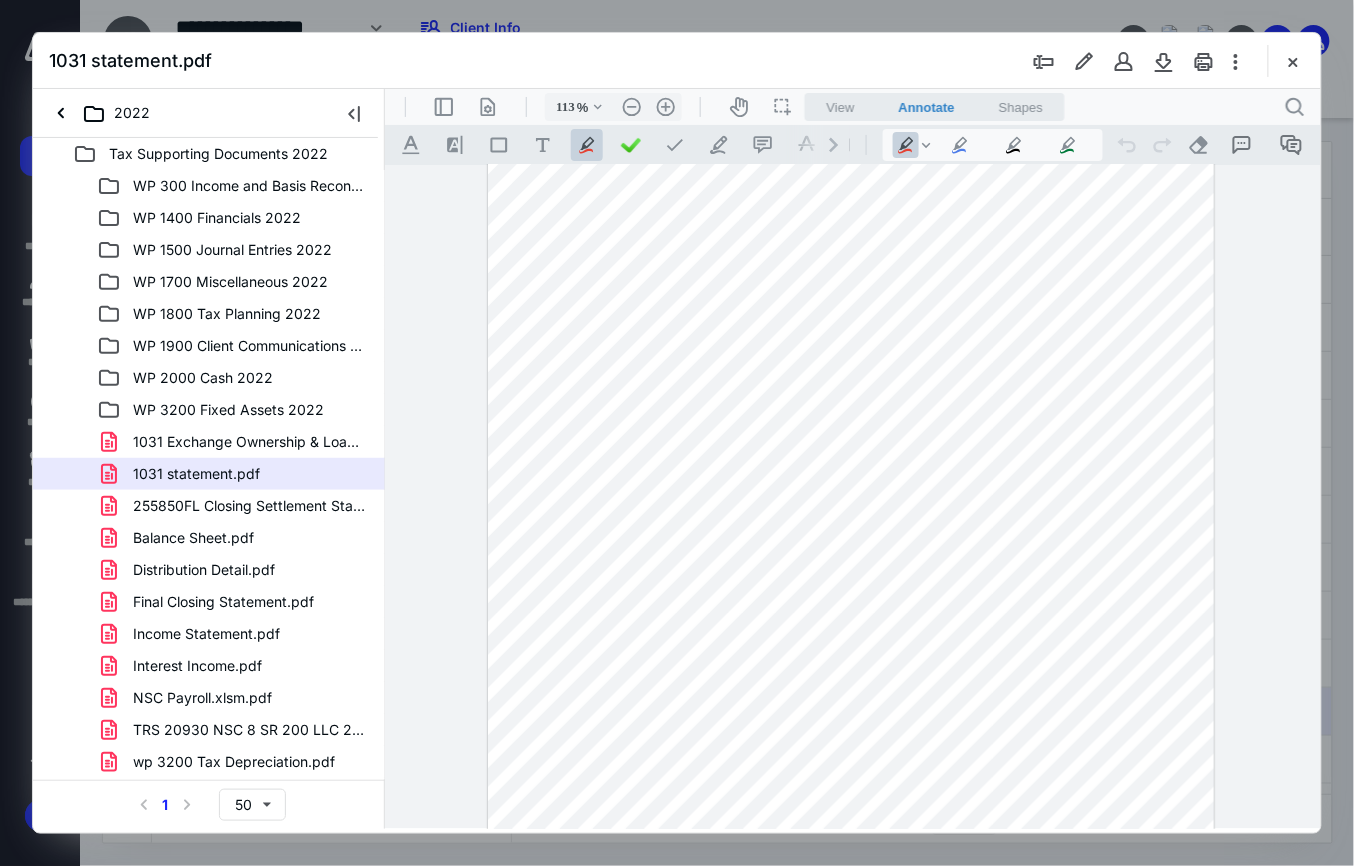 scroll, scrollTop: 0, scrollLeft: 0, axis: both 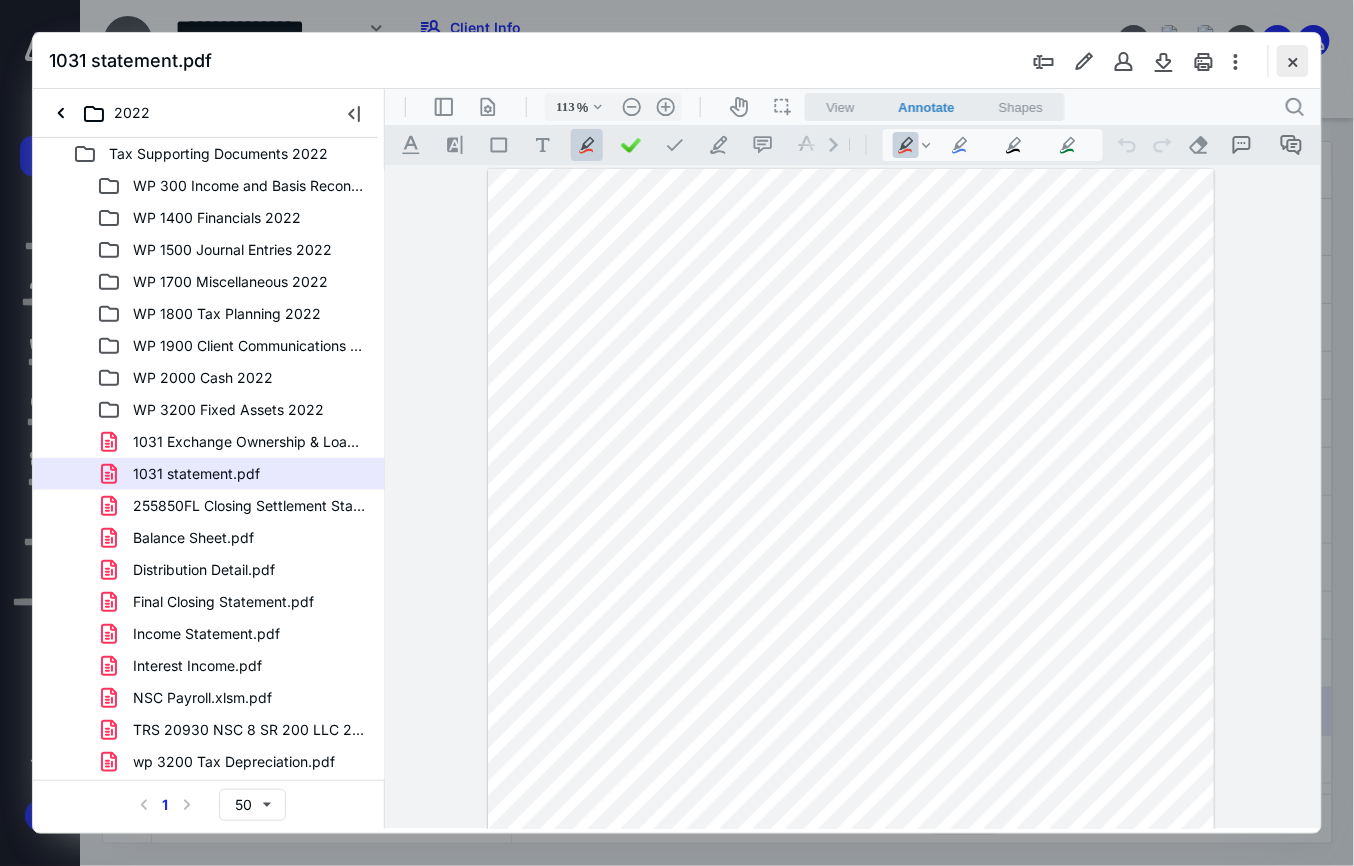 click at bounding box center (1293, 61) 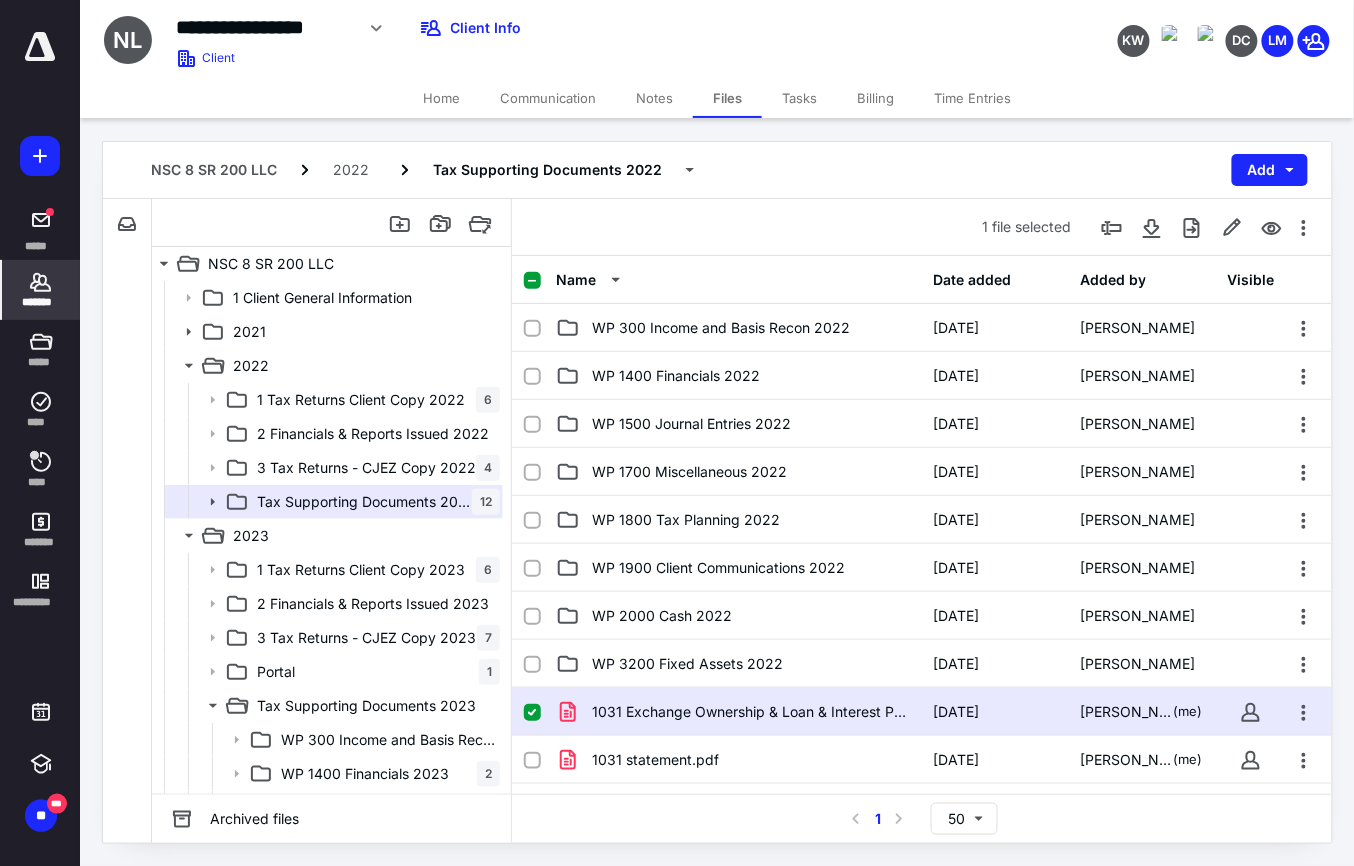 click on "*******" at bounding box center [41, 290] 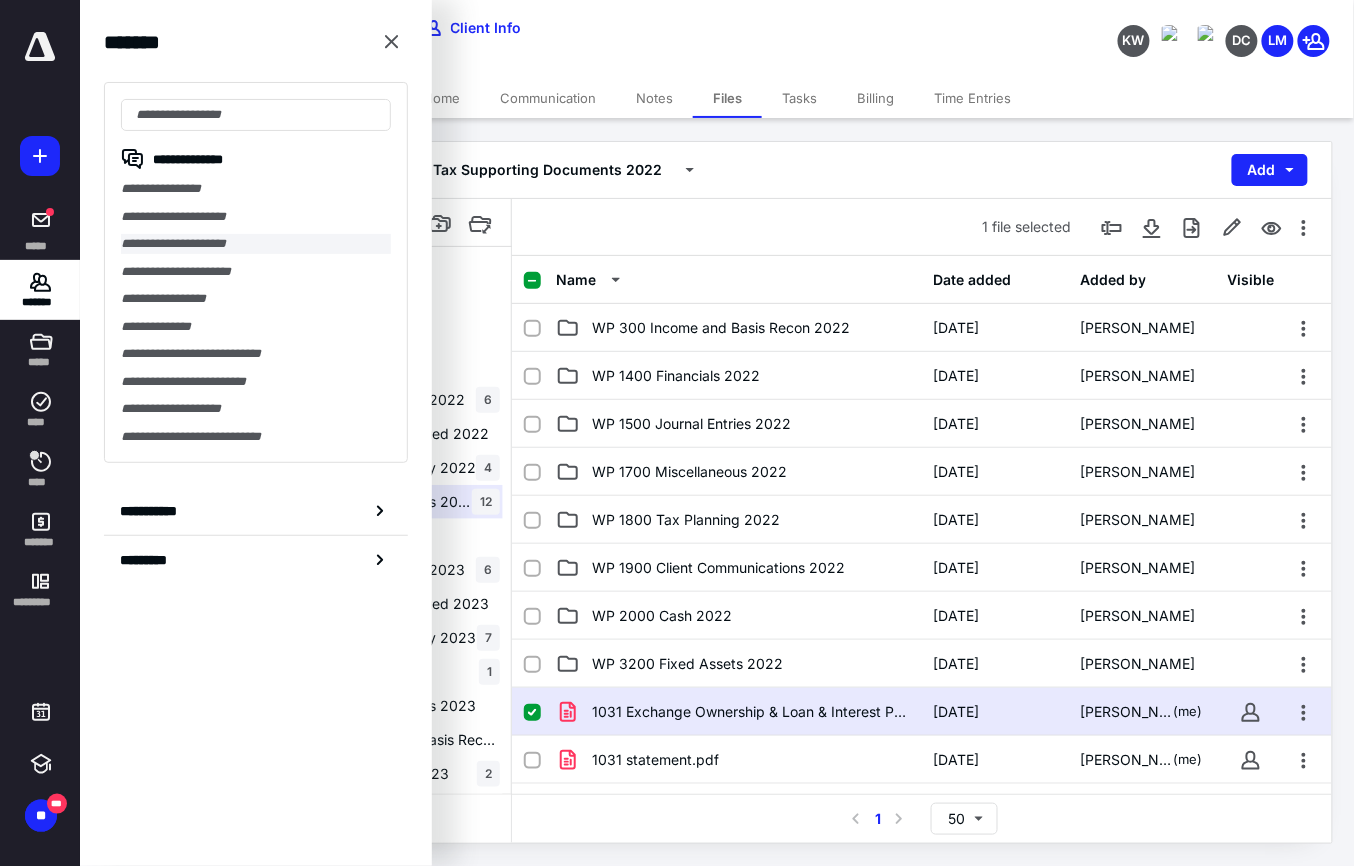 click on "**********" at bounding box center (255, 244) 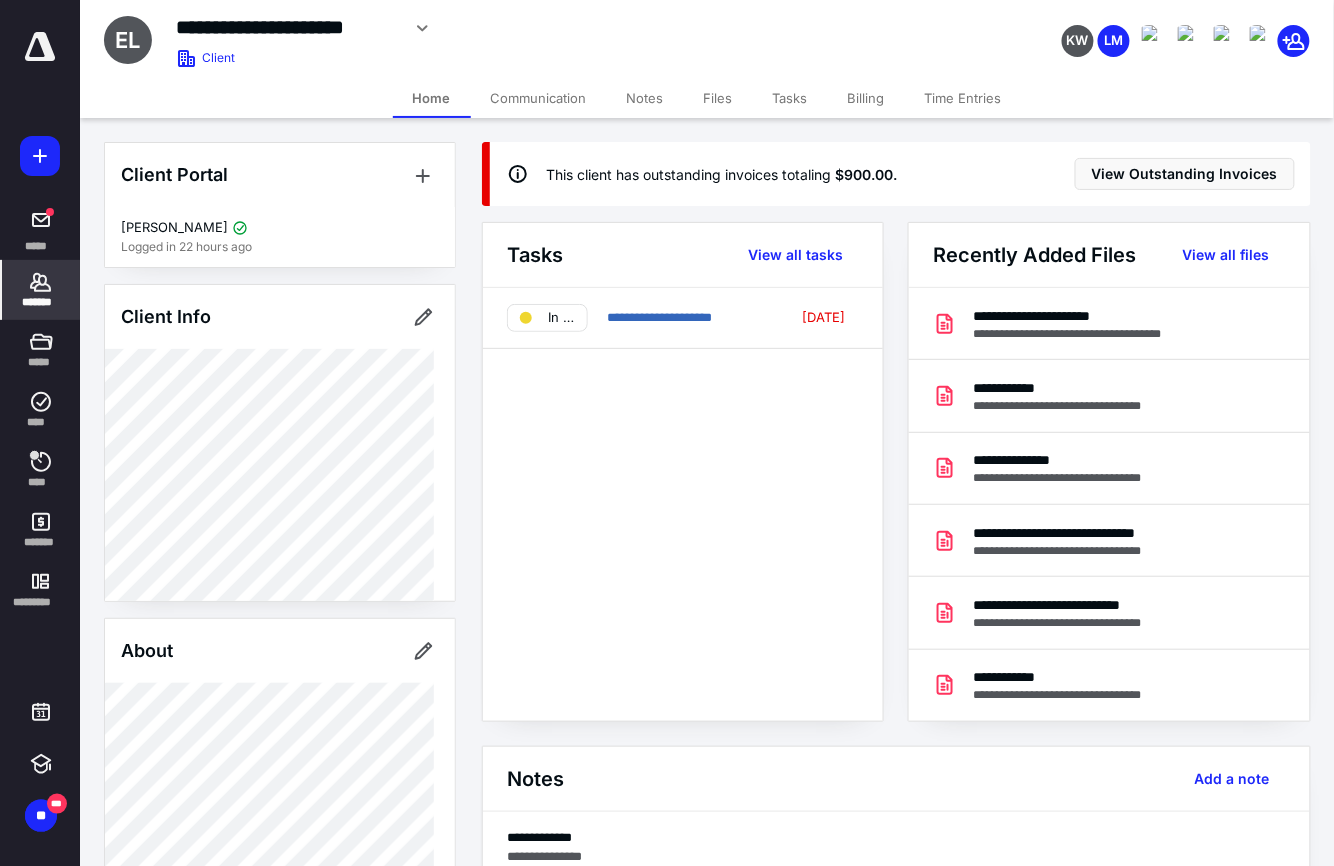 click on "Files" at bounding box center (718, 98) 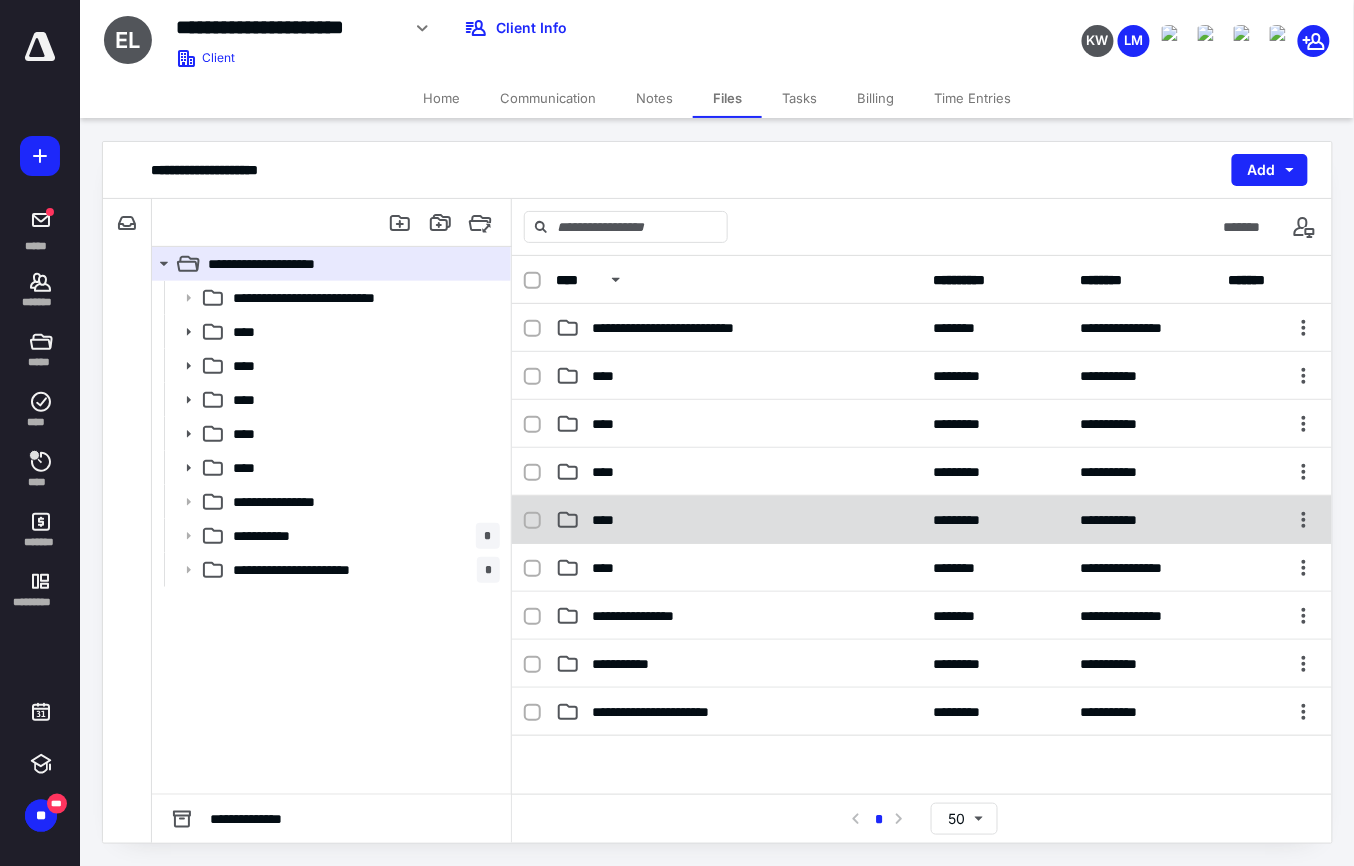 click on "****" at bounding box center (739, 520) 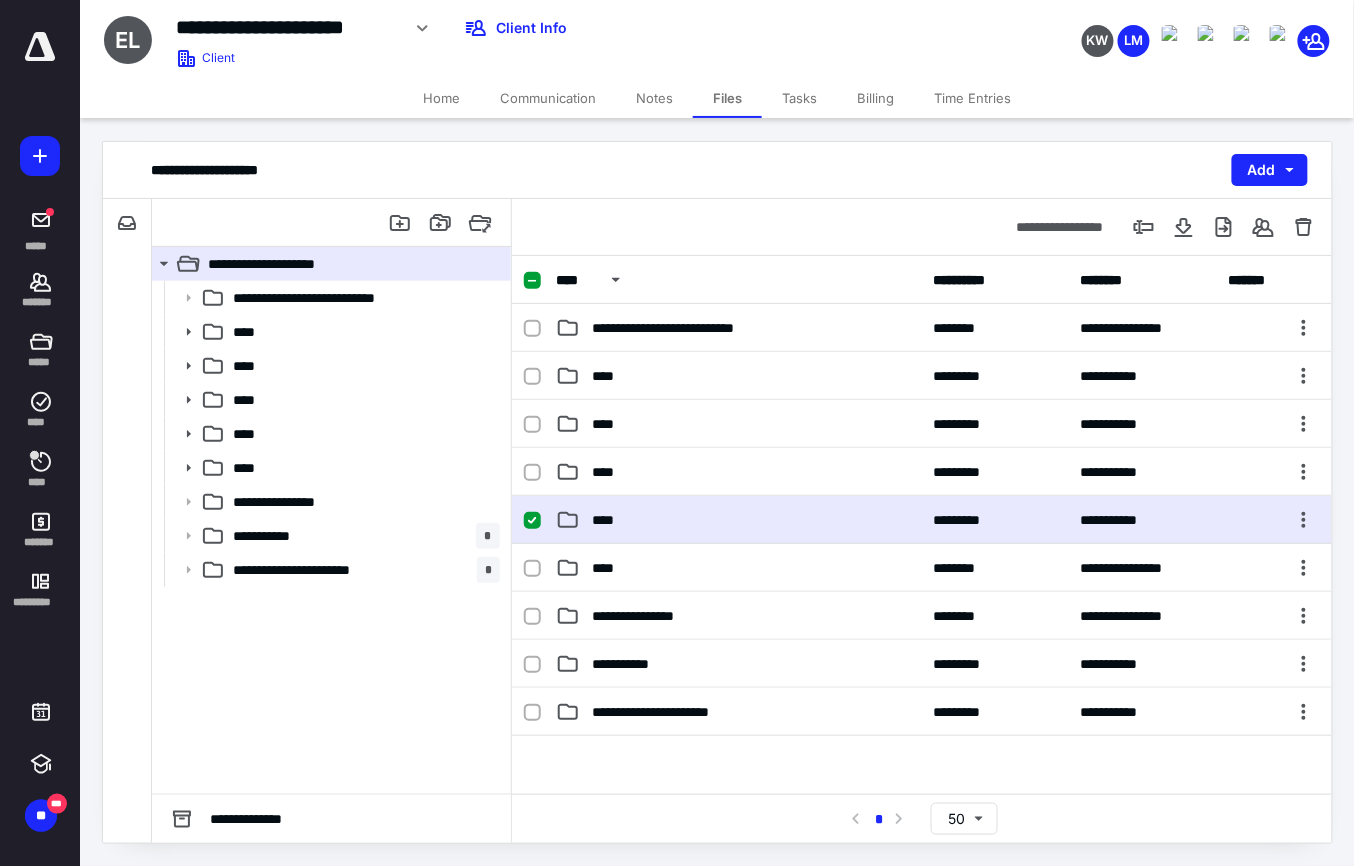 click on "****" at bounding box center [739, 520] 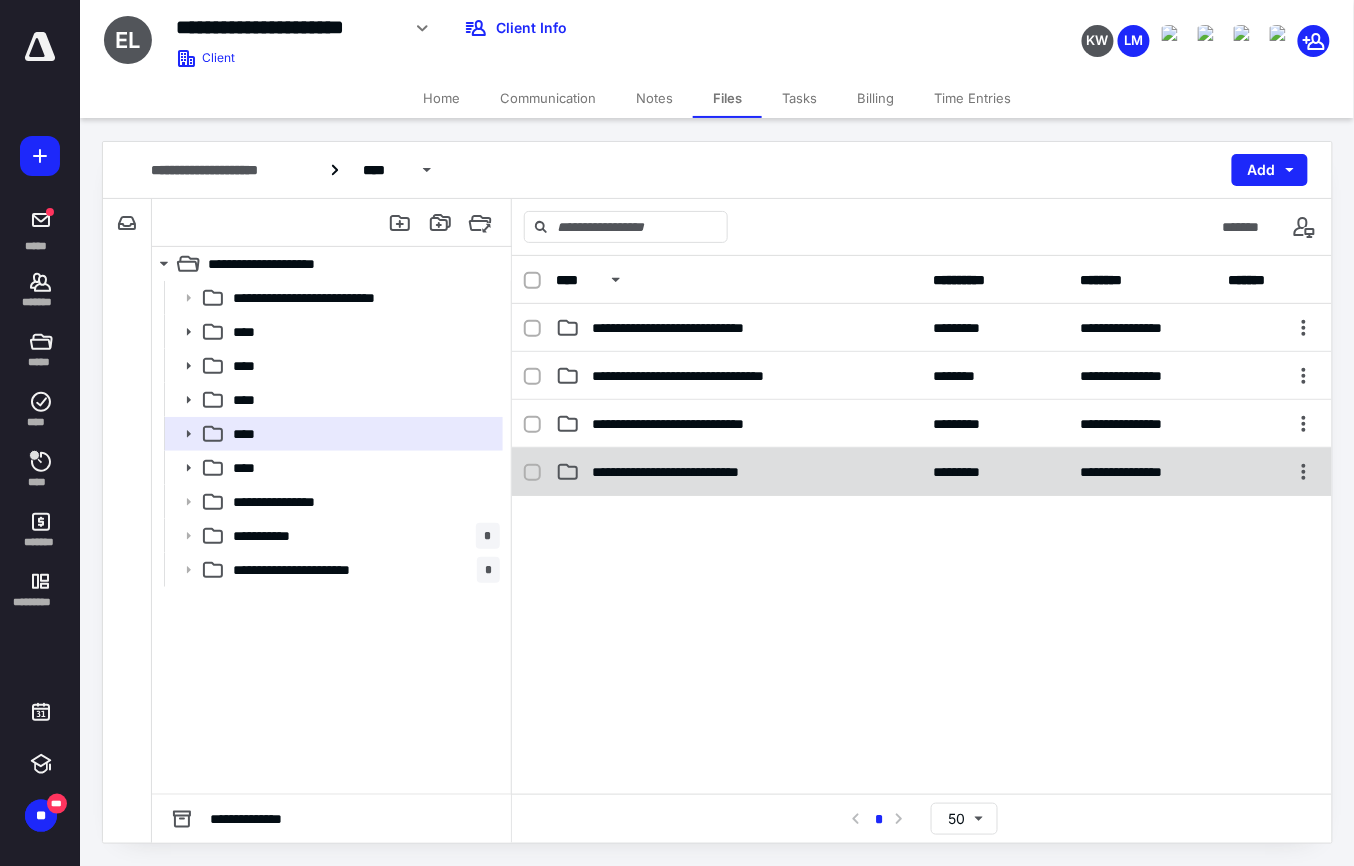 click on "**********" at bounding box center (701, 472) 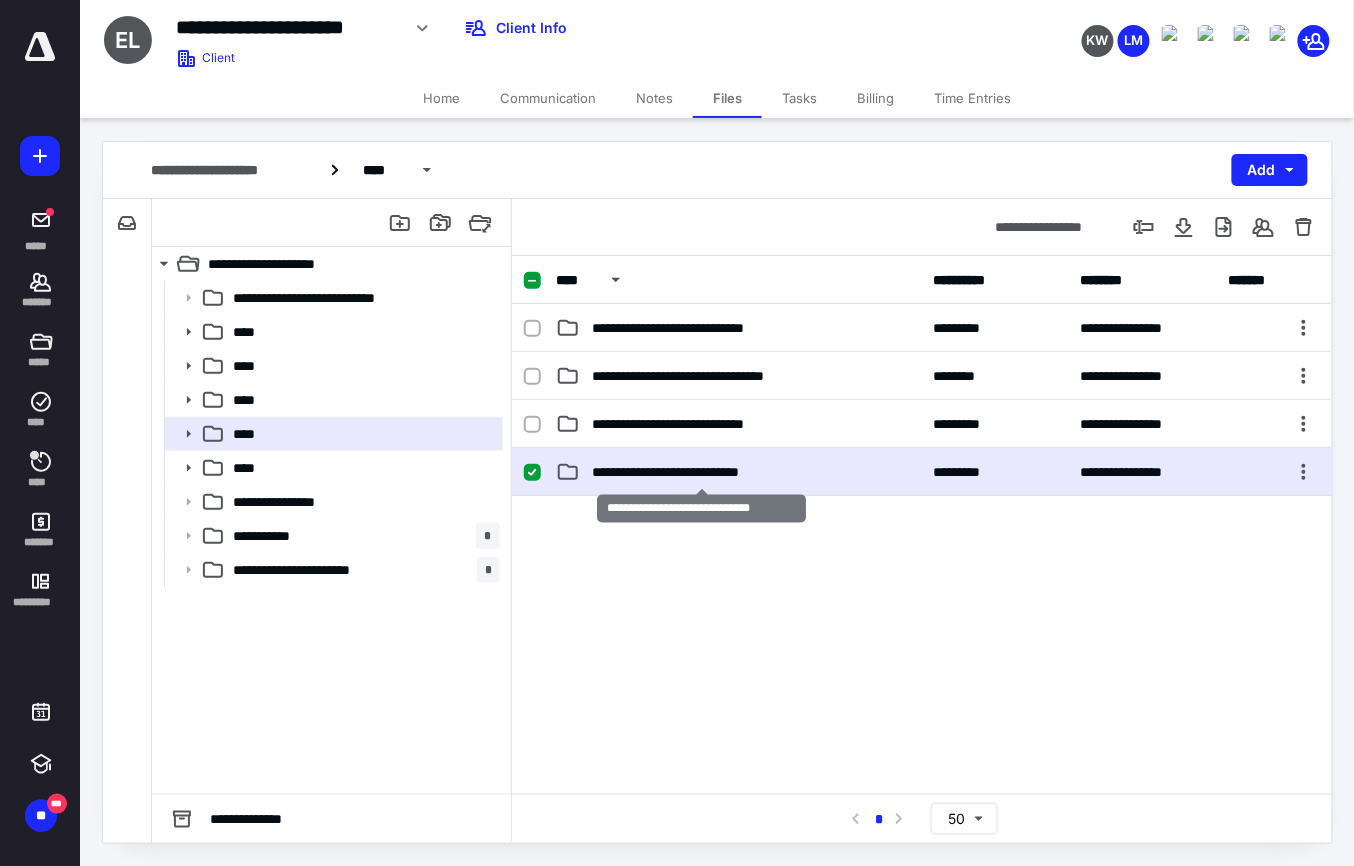 click on "**********" at bounding box center (701, 472) 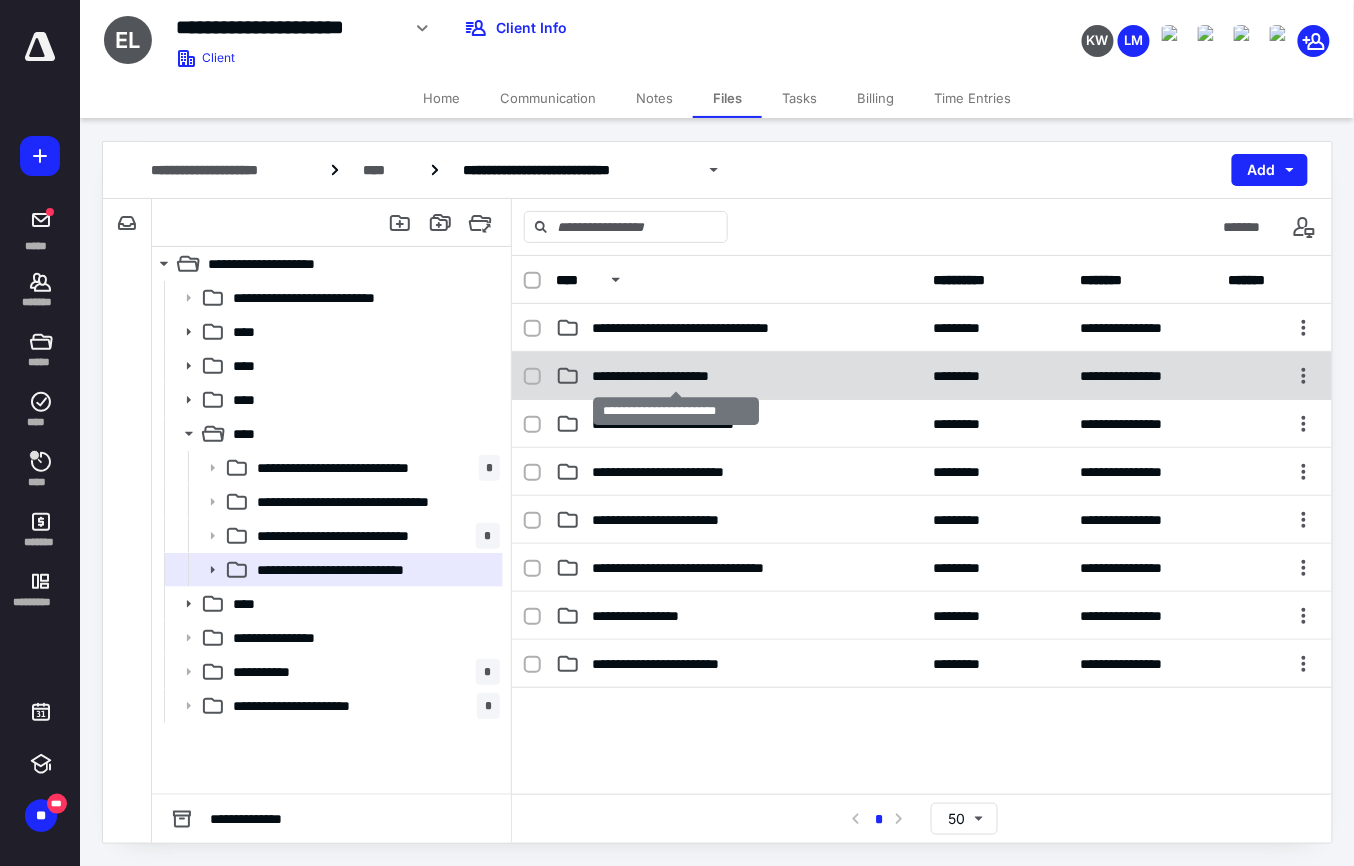 drag, startPoint x: 638, startPoint y: 393, endPoint x: 629, endPoint y: 369, distance: 25.632011 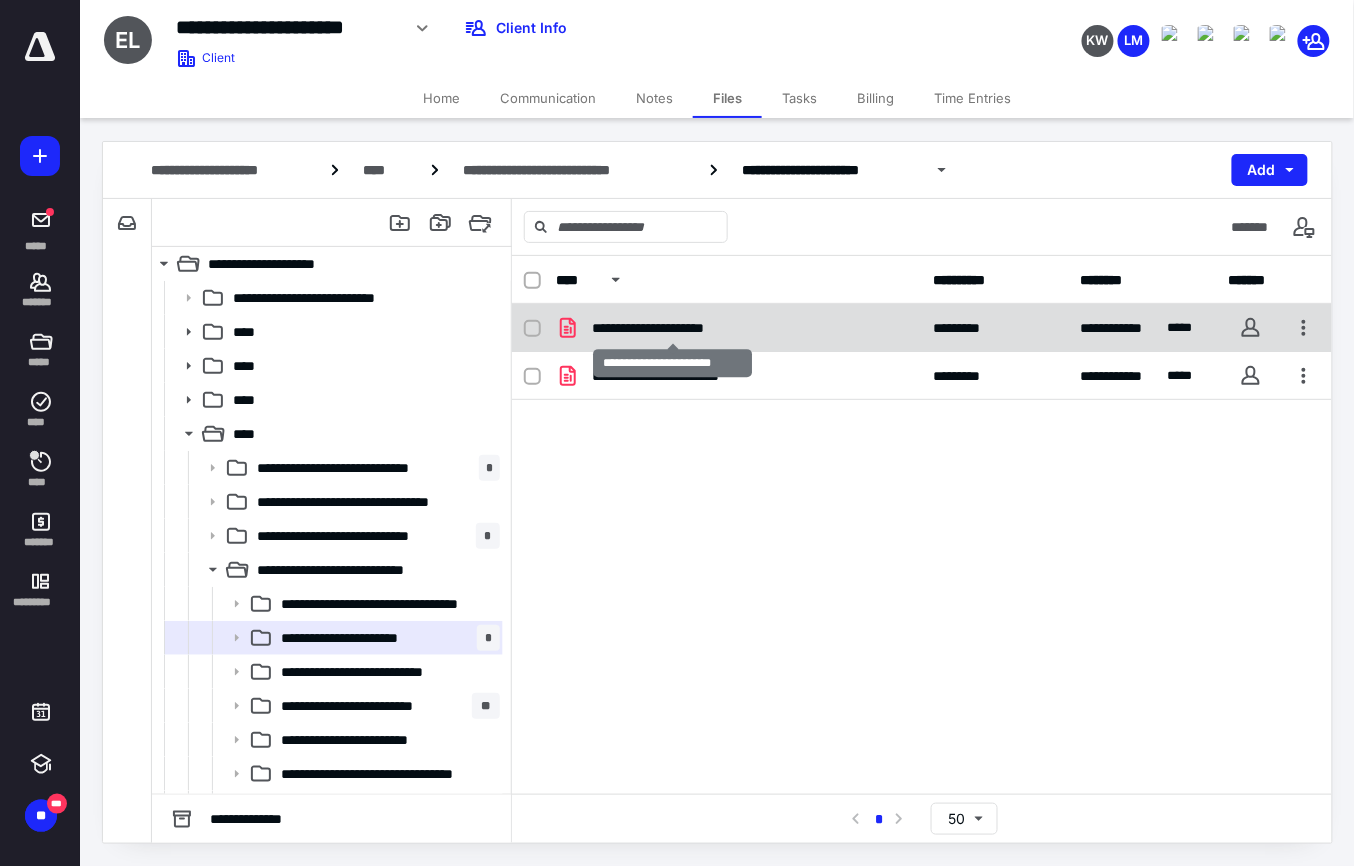 click on "**********" at bounding box center (672, 328) 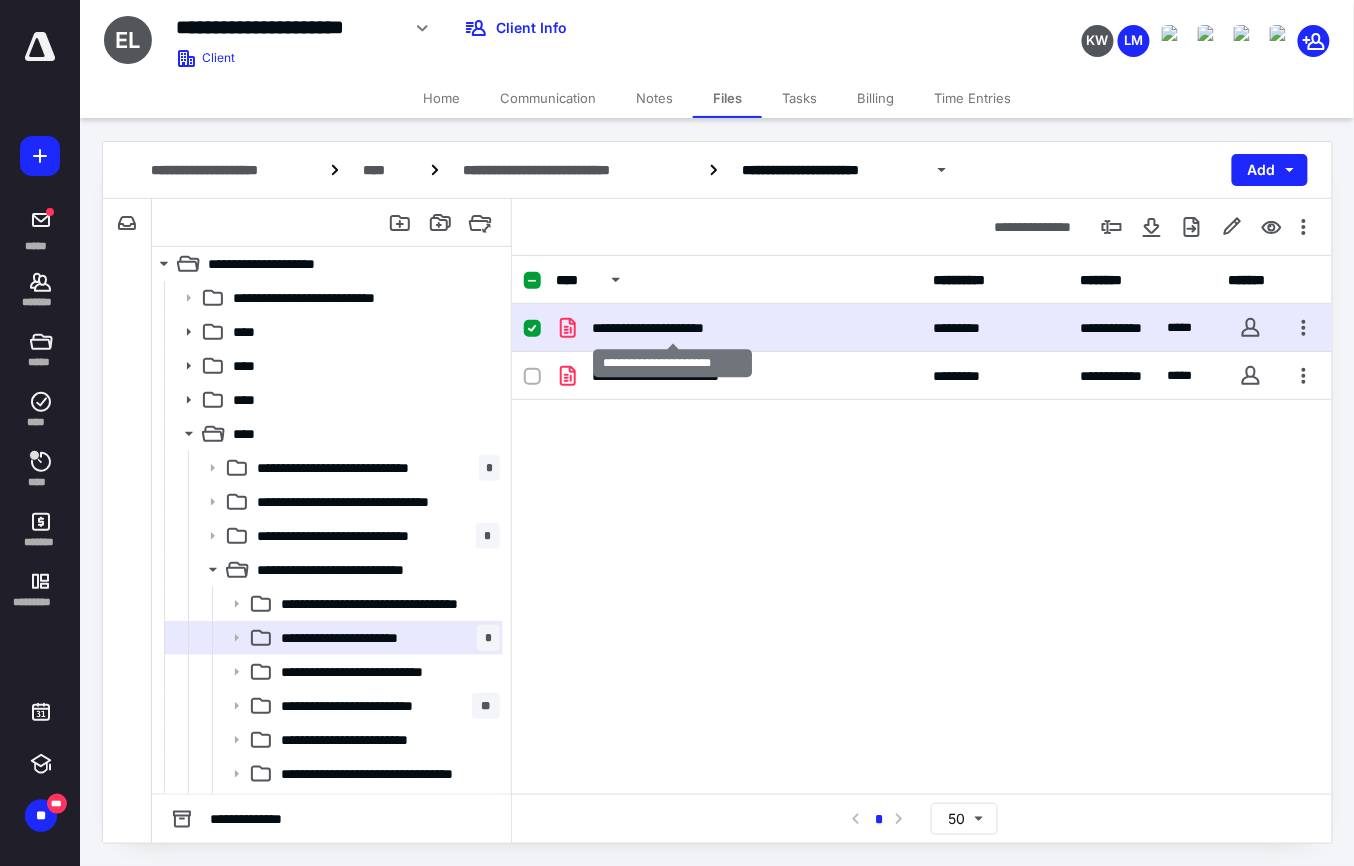 click on "**********" at bounding box center (672, 328) 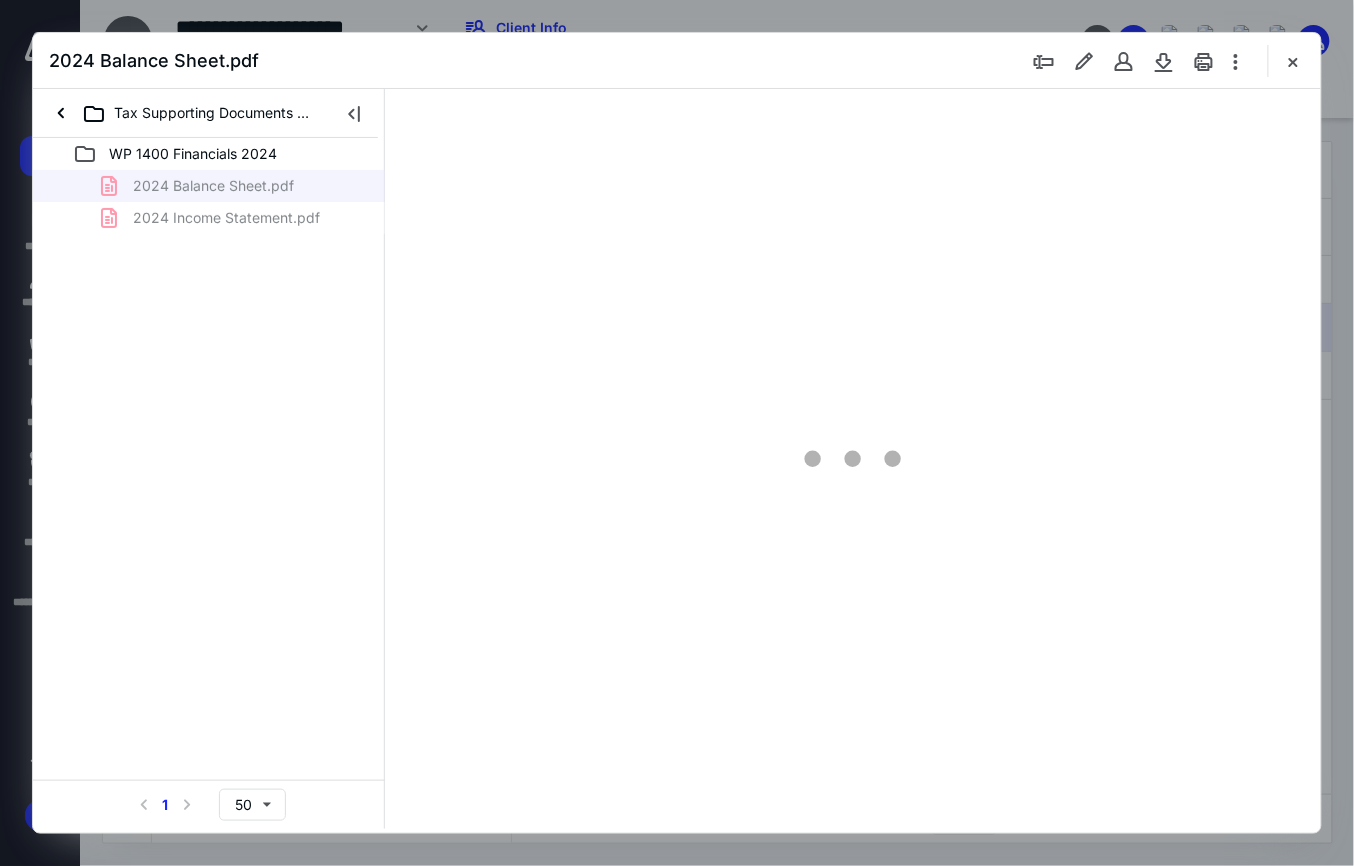 scroll, scrollTop: 0, scrollLeft: 0, axis: both 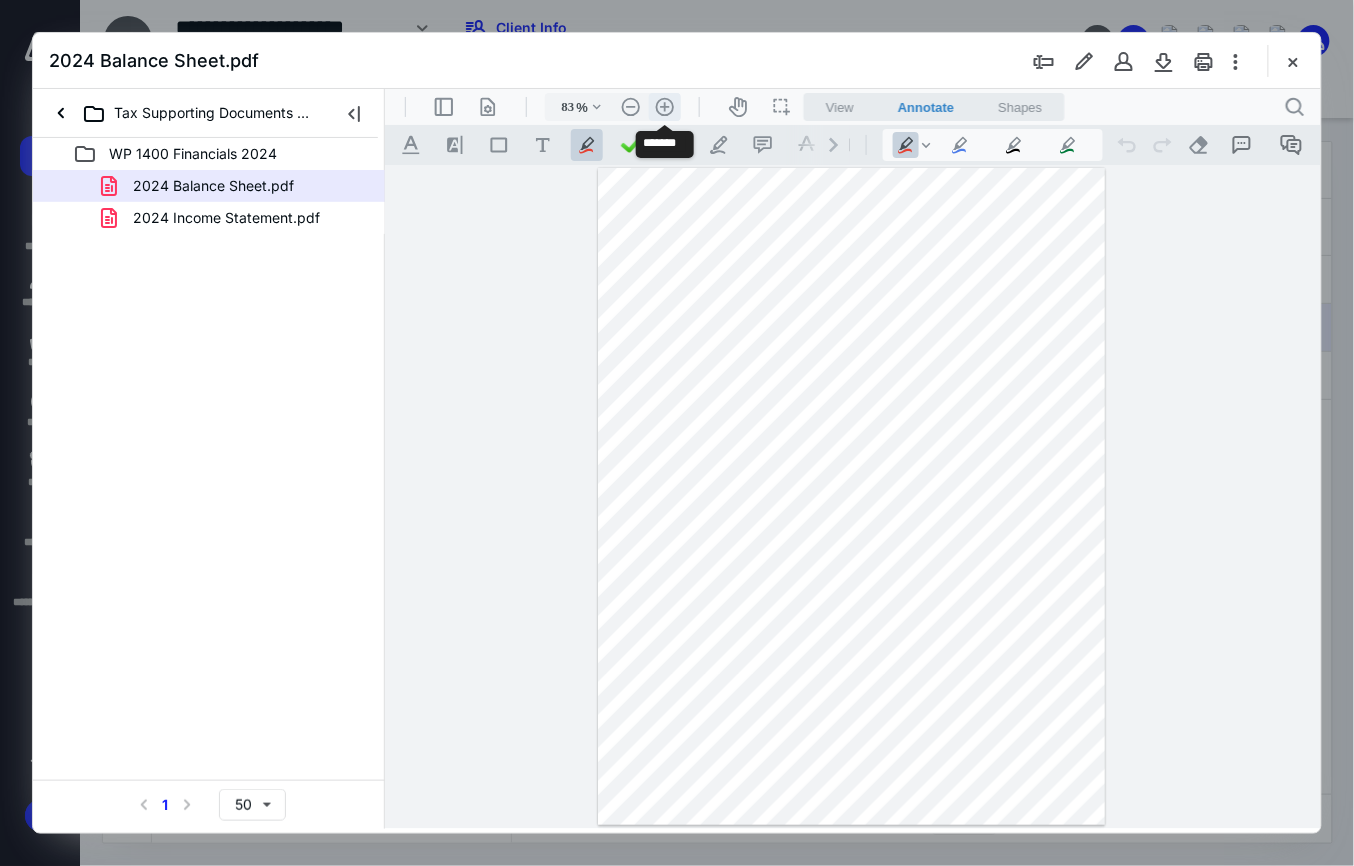 click on ".cls-1{fill:#abb0c4;} icon - header - zoom - in - line" at bounding box center [664, 106] 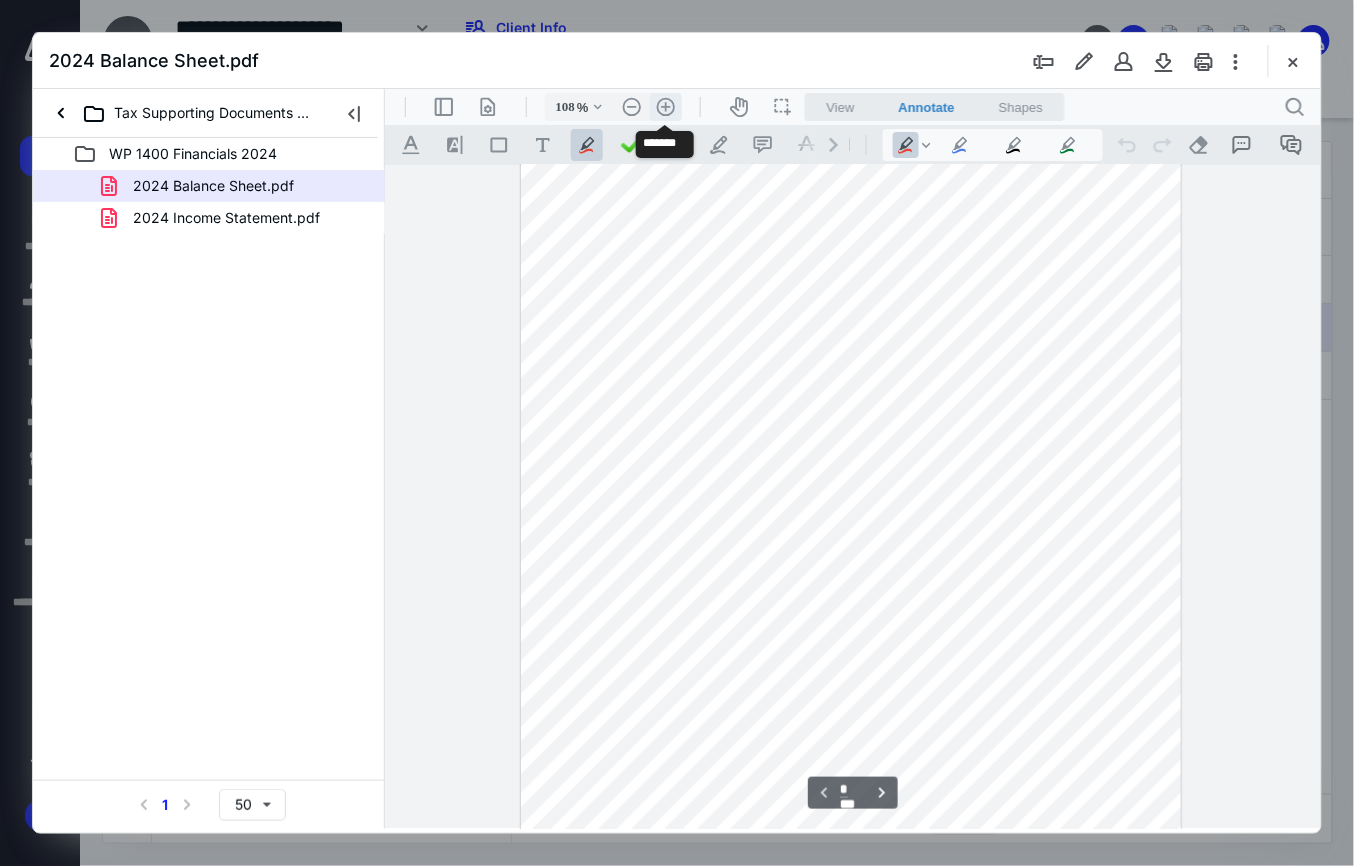 click on ".cls-1{fill:#abb0c4;} icon - header - zoom - in - line" at bounding box center [665, 106] 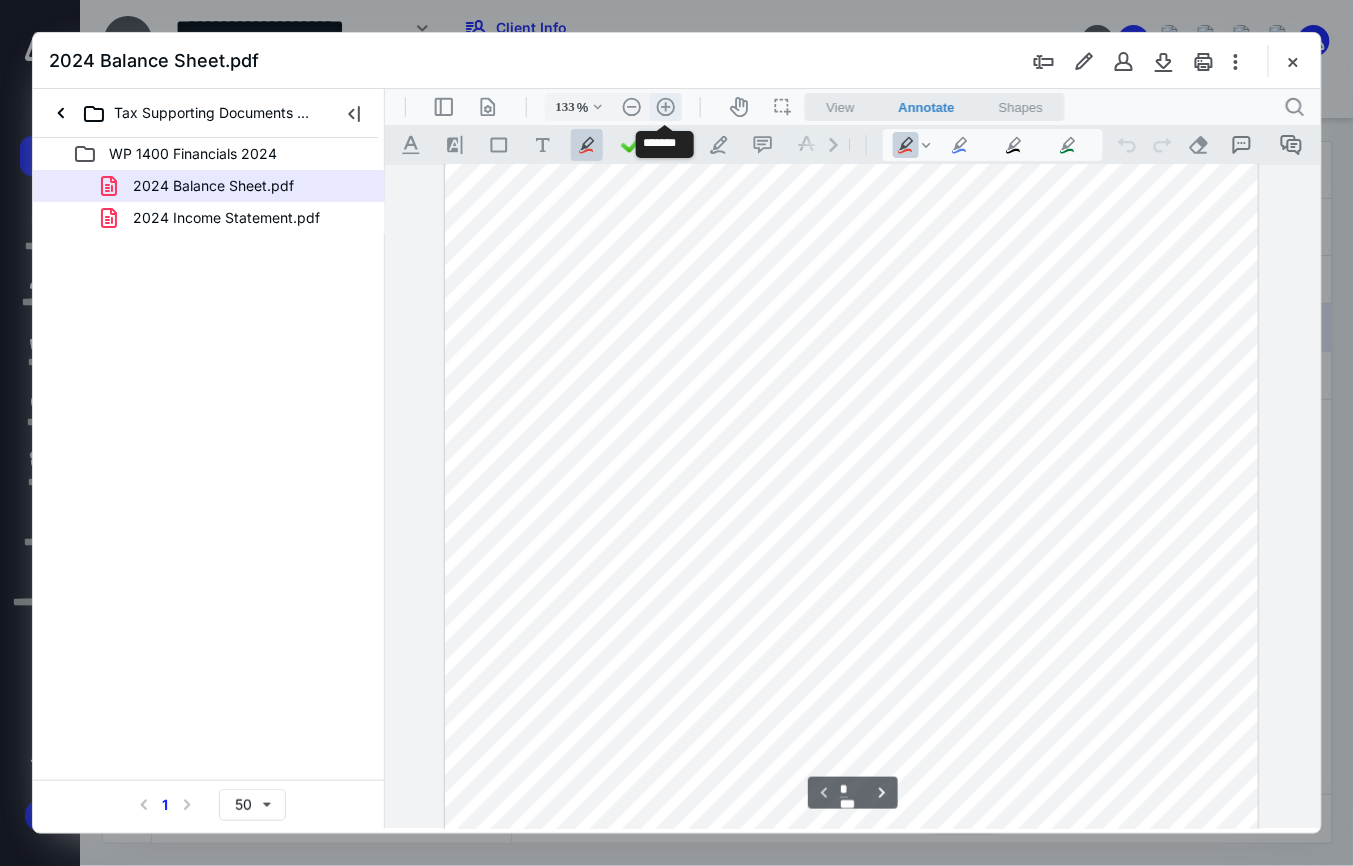 scroll, scrollTop: 176, scrollLeft: 0, axis: vertical 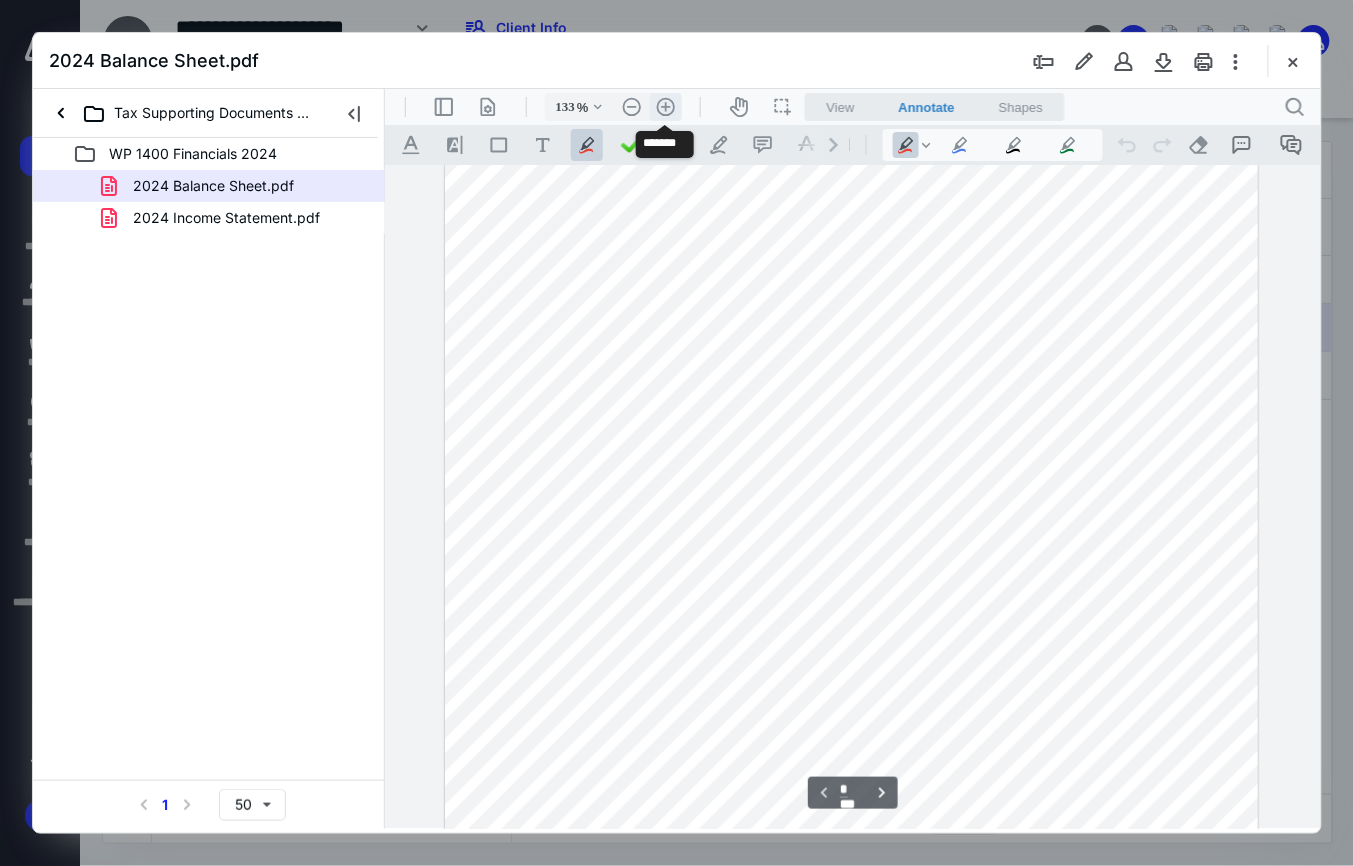 click on ".cls-1{fill:#abb0c4;} icon - header - zoom - in - line" at bounding box center [665, 106] 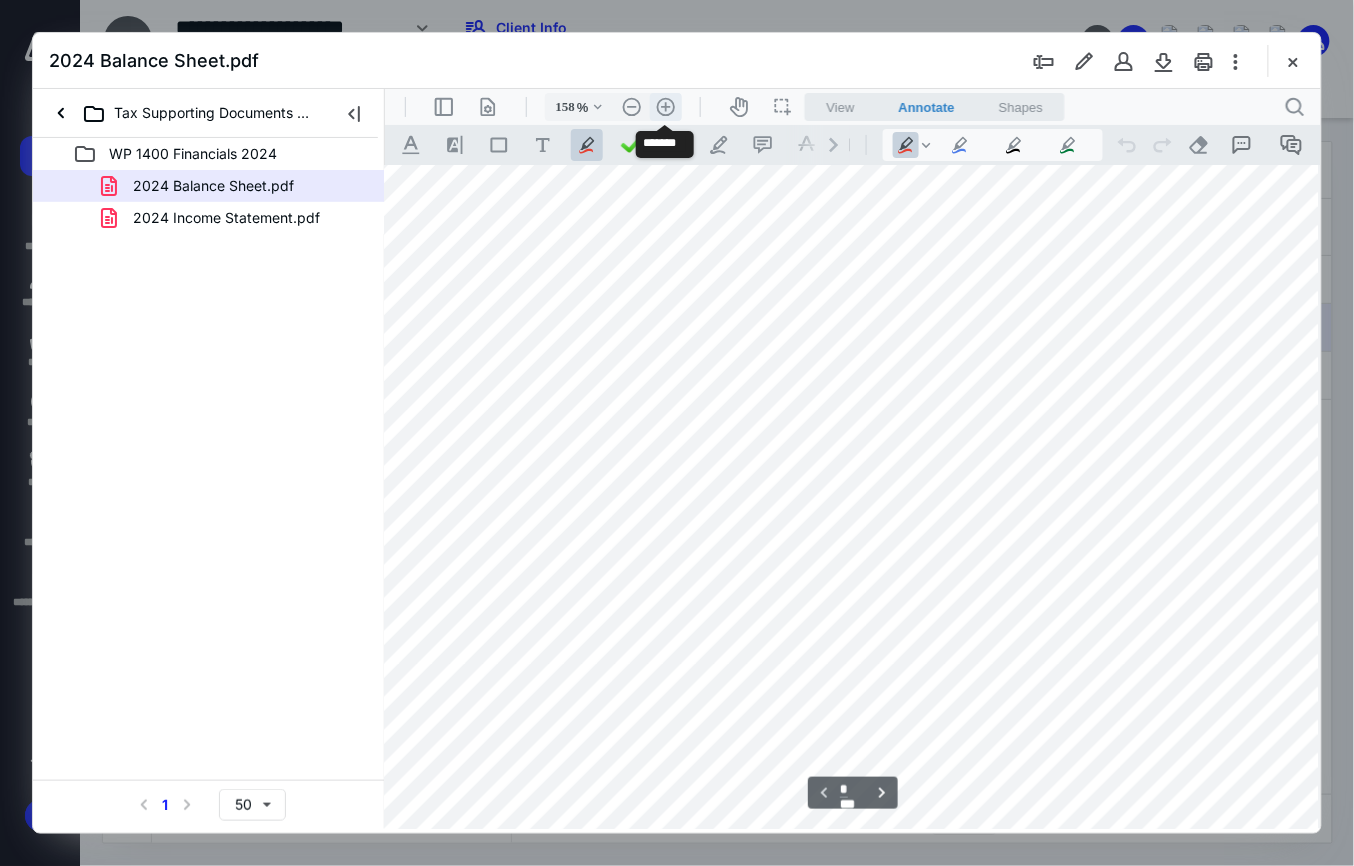 click on ".cls-1{fill:#abb0c4;} icon - header - zoom - in - line" at bounding box center (665, 106) 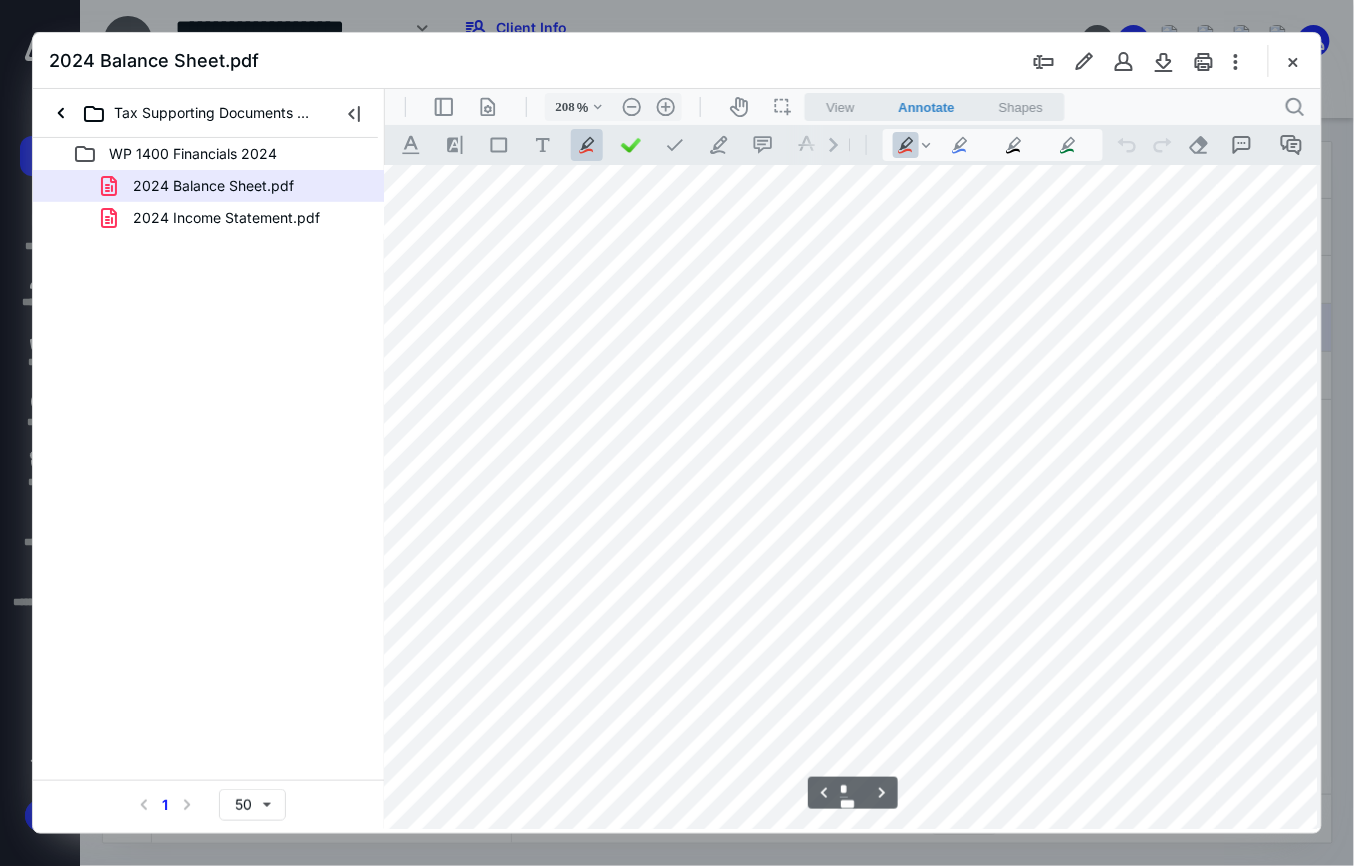 scroll, scrollTop: 2306, scrollLeft: 185, axis: both 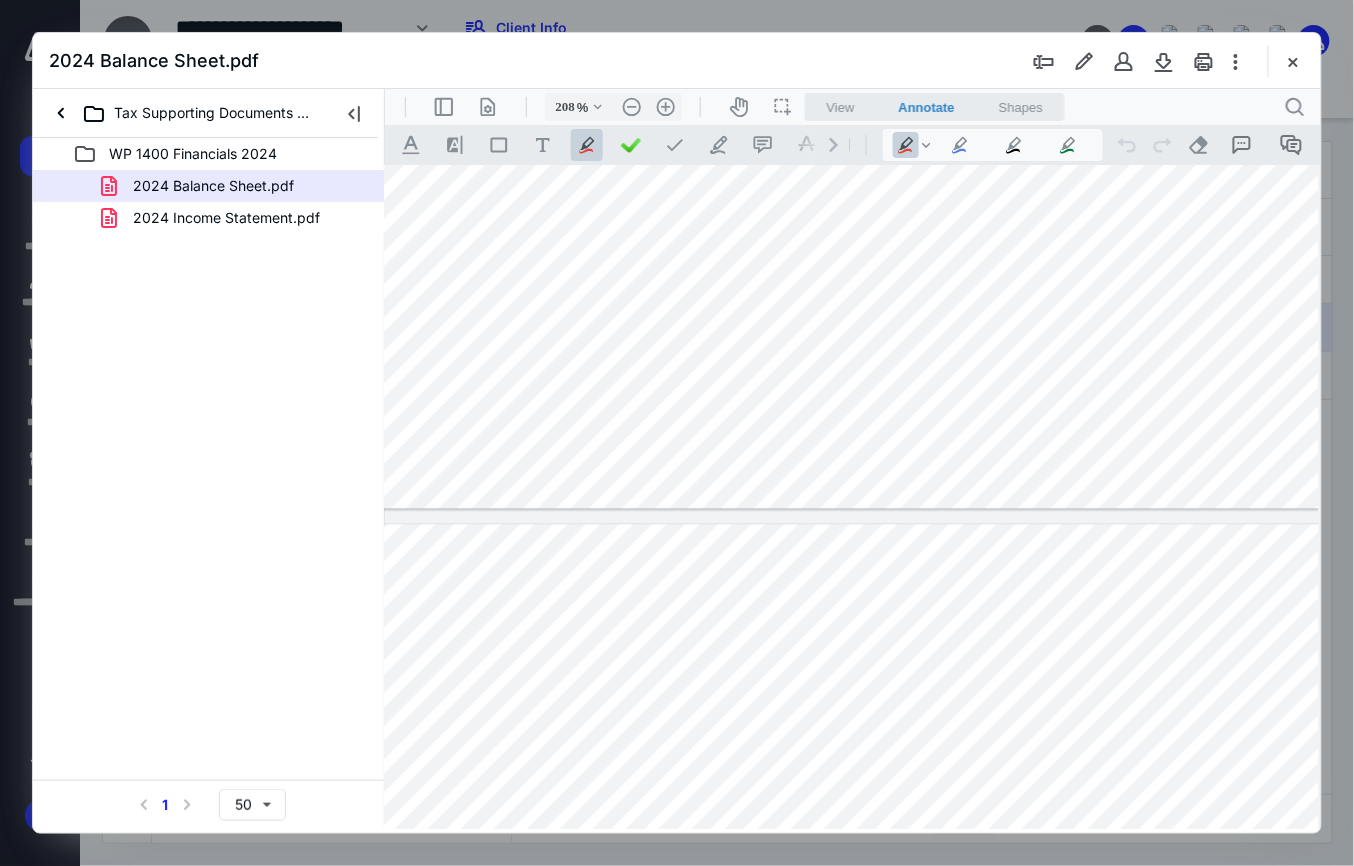 type on "*" 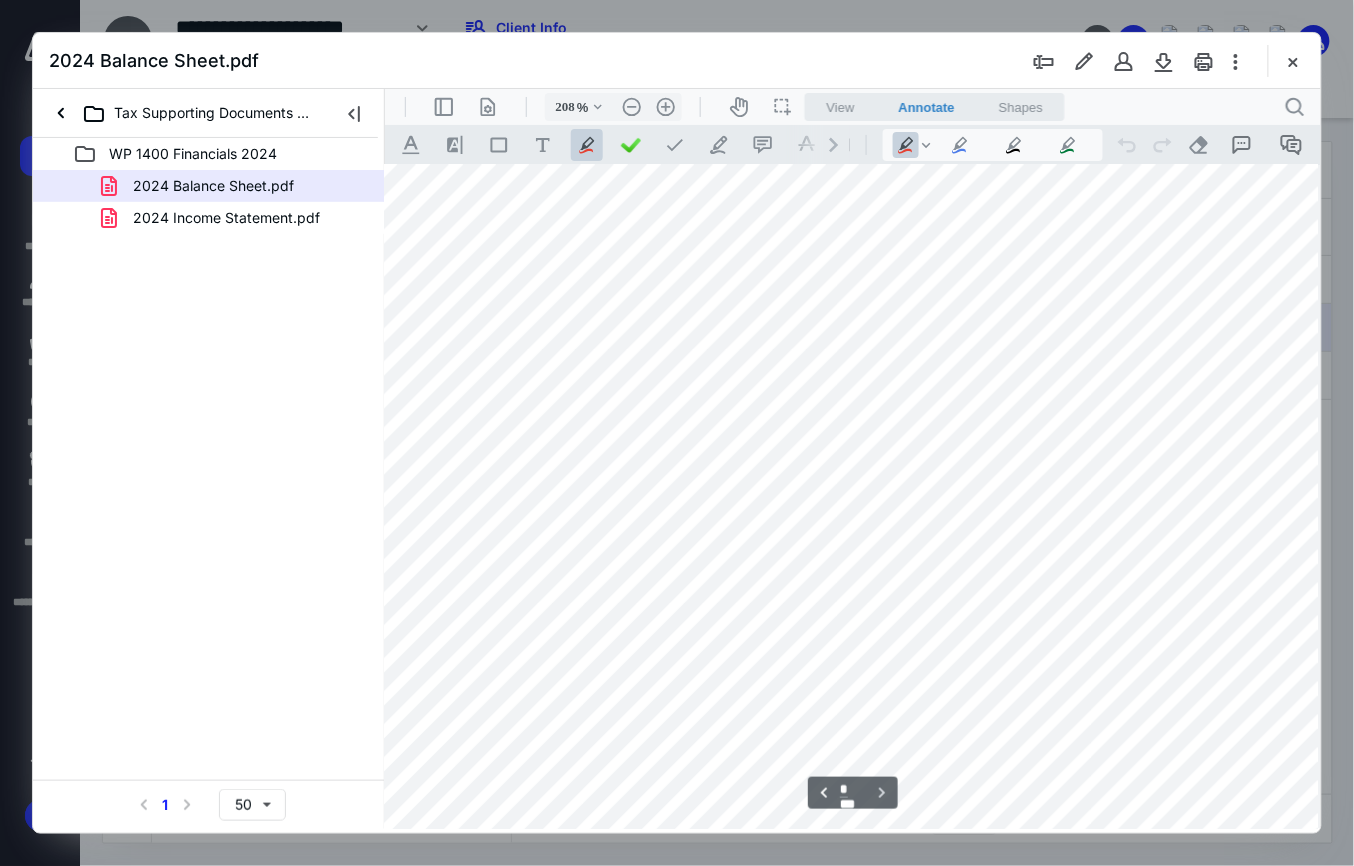 scroll, scrollTop: 3640, scrollLeft: 57, axis: both 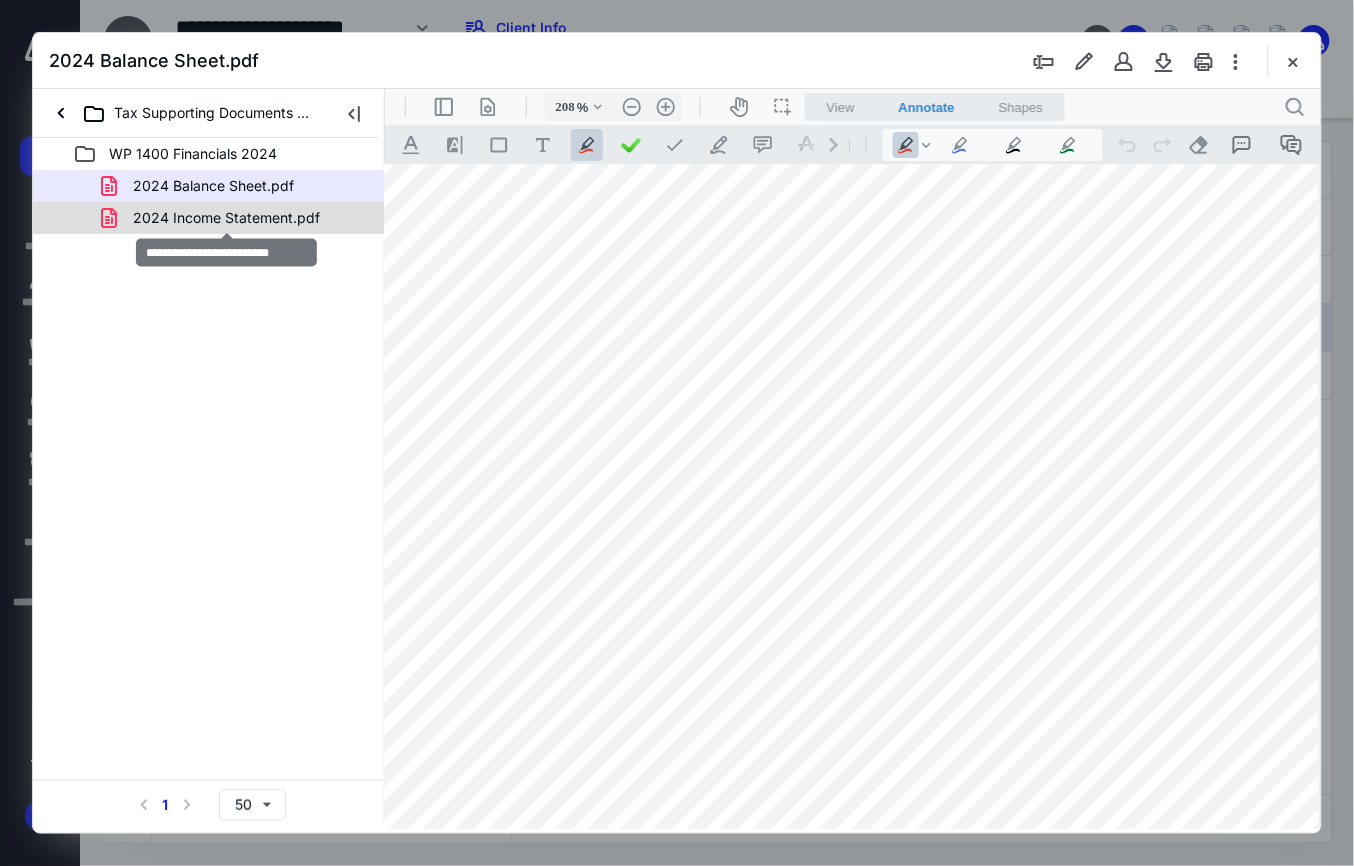 click on "2024 Income Statement.pdf" at bounding box center (226, 218) 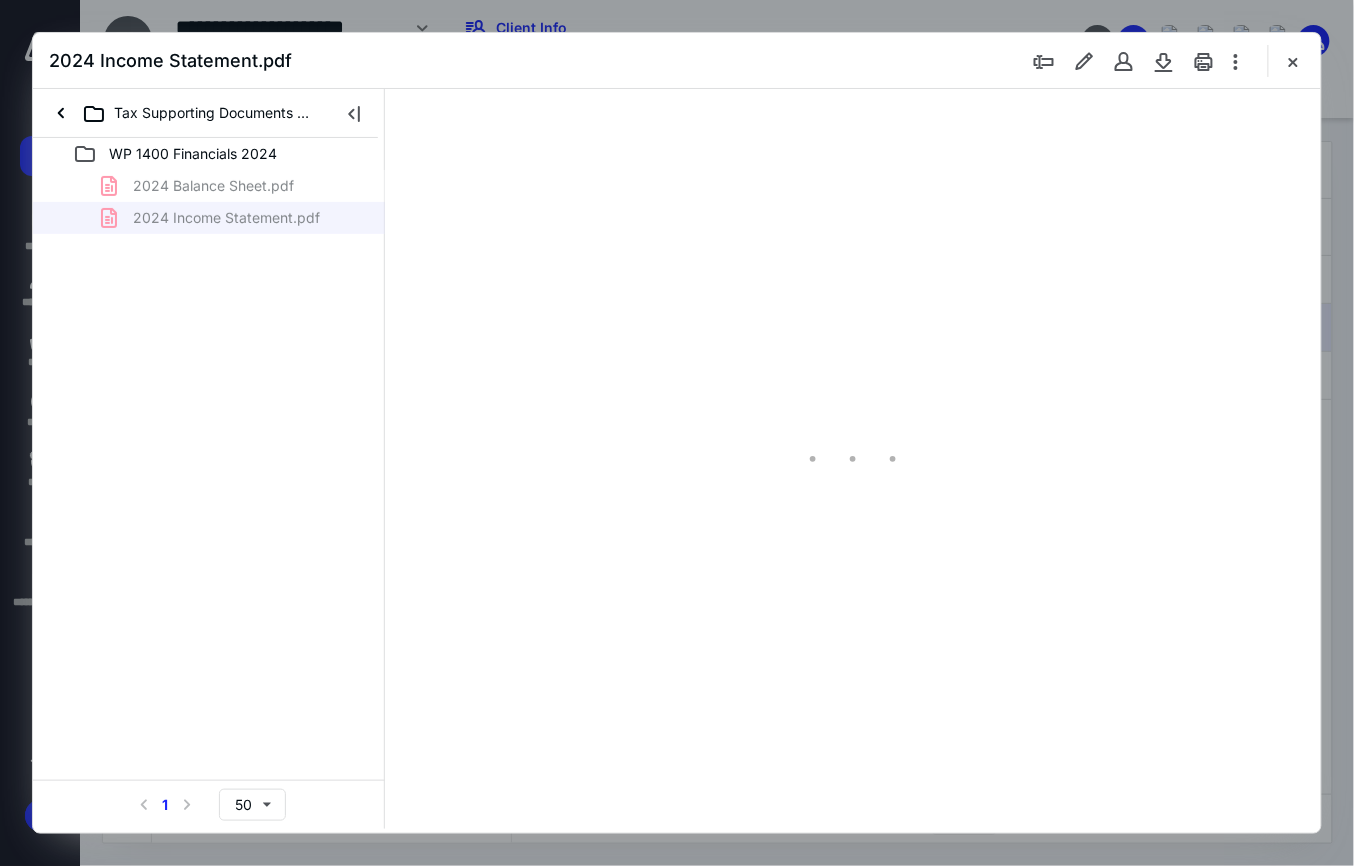 type on "83" 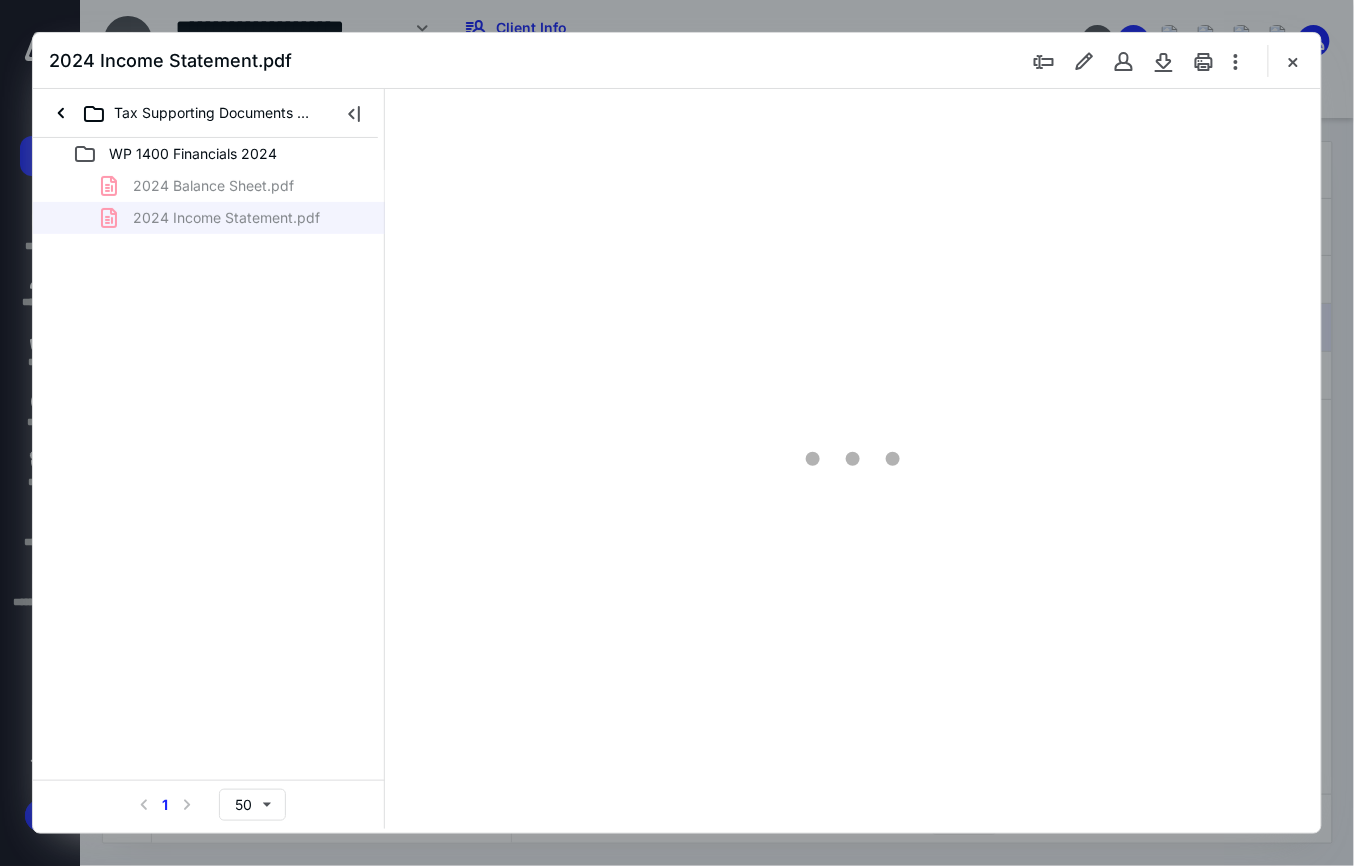 scroll, scrollTop: 0, scrollLeft: 0, axis: both 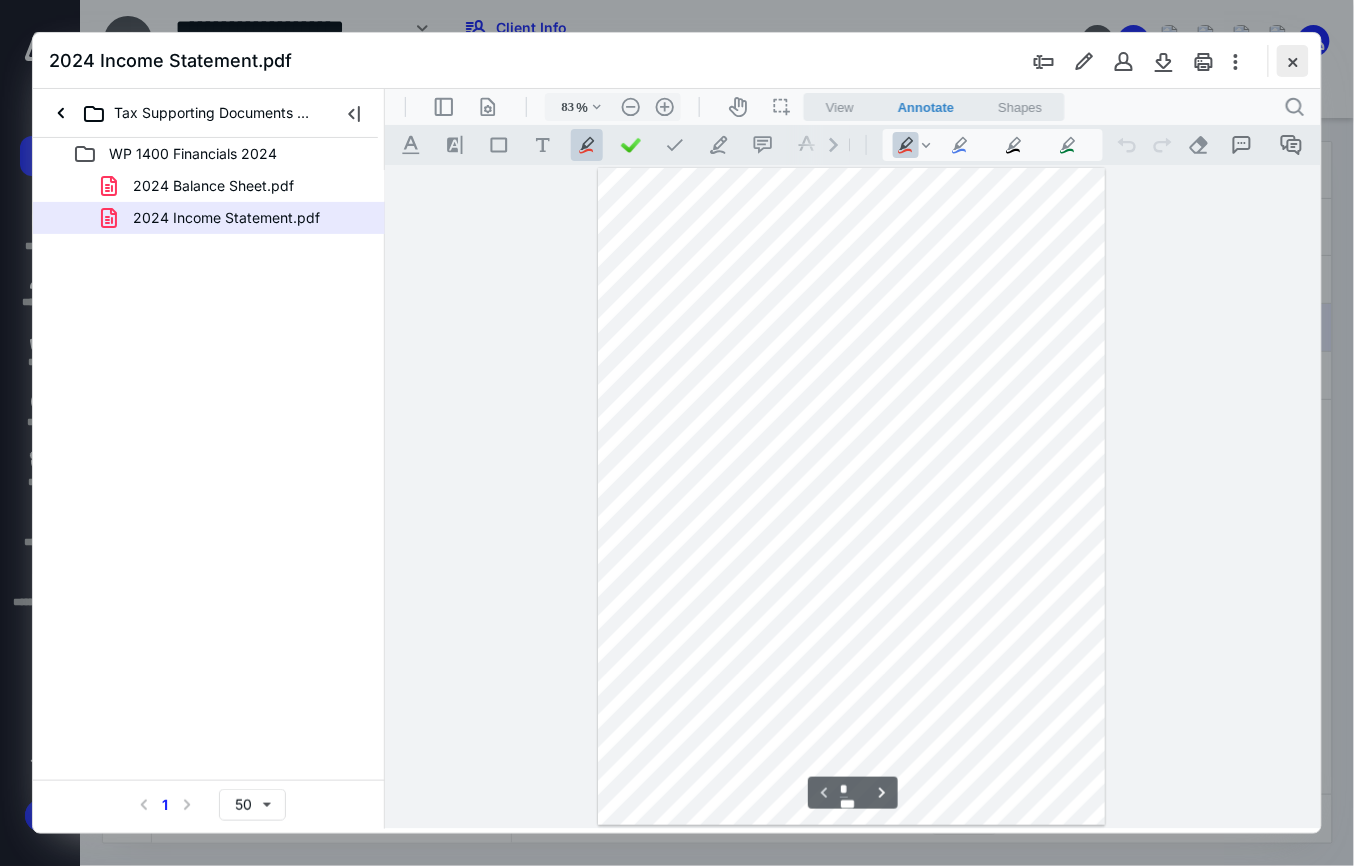 click at bounding box center (1293, 61) 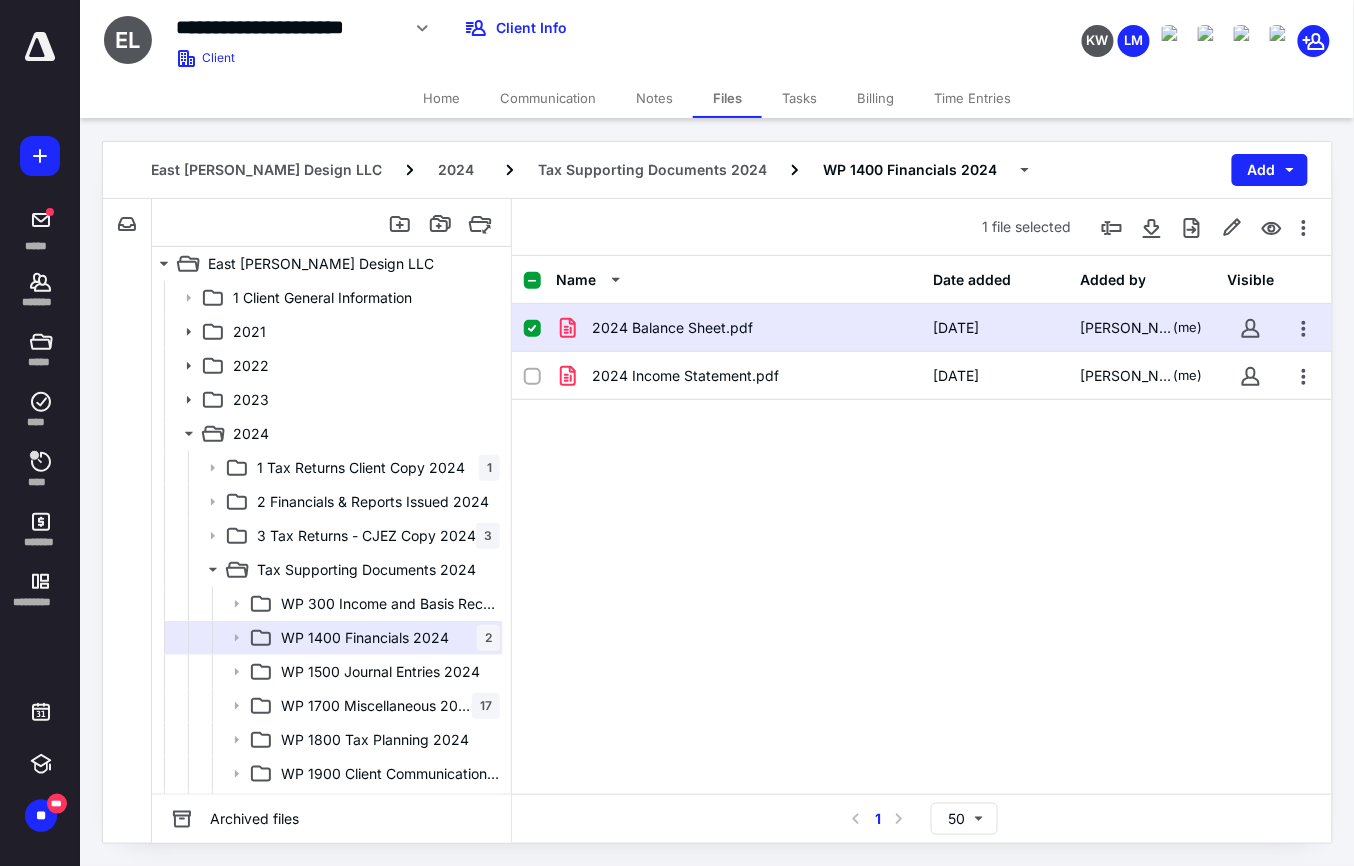 click at bounding box center [40, 47] 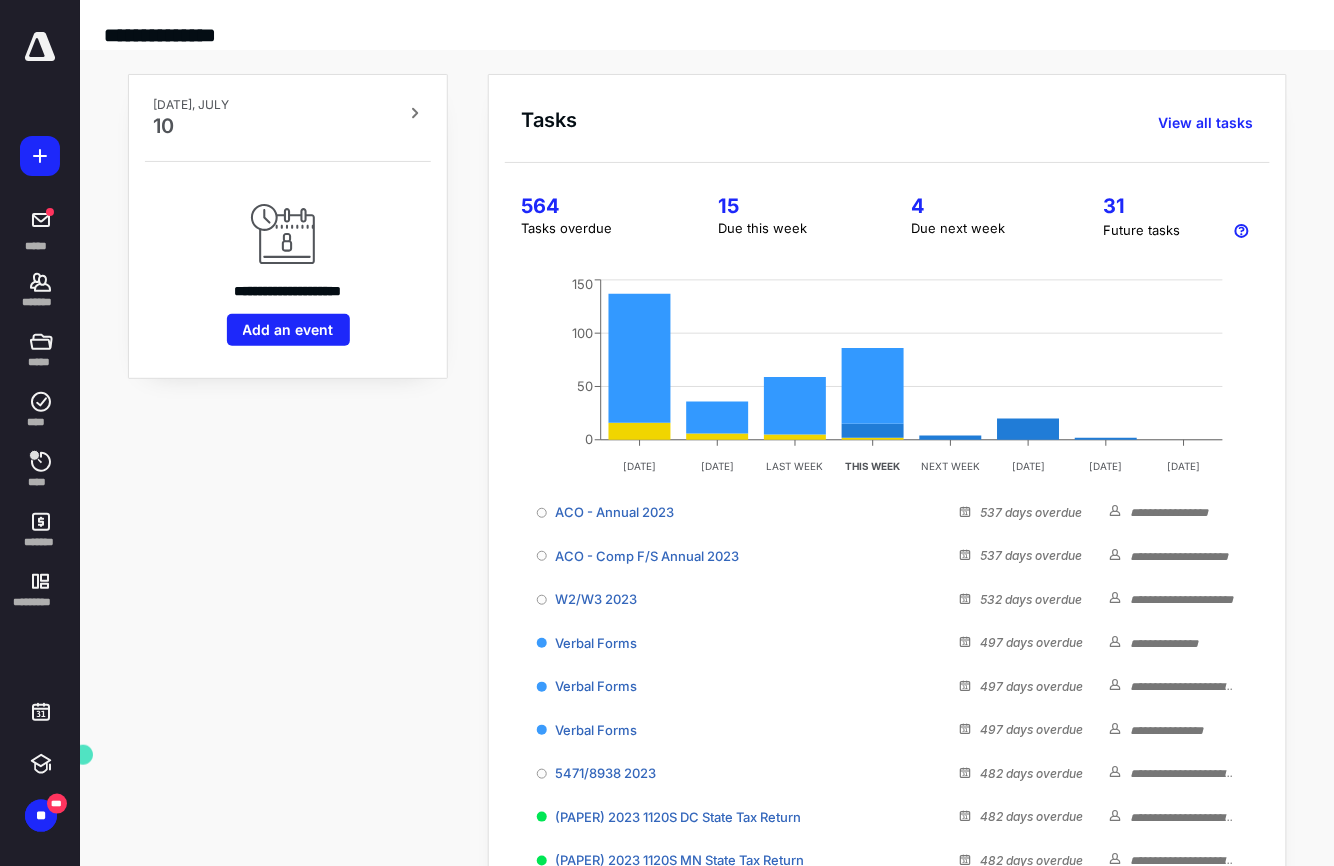 click on "**********" at bounding box center [707, 520] 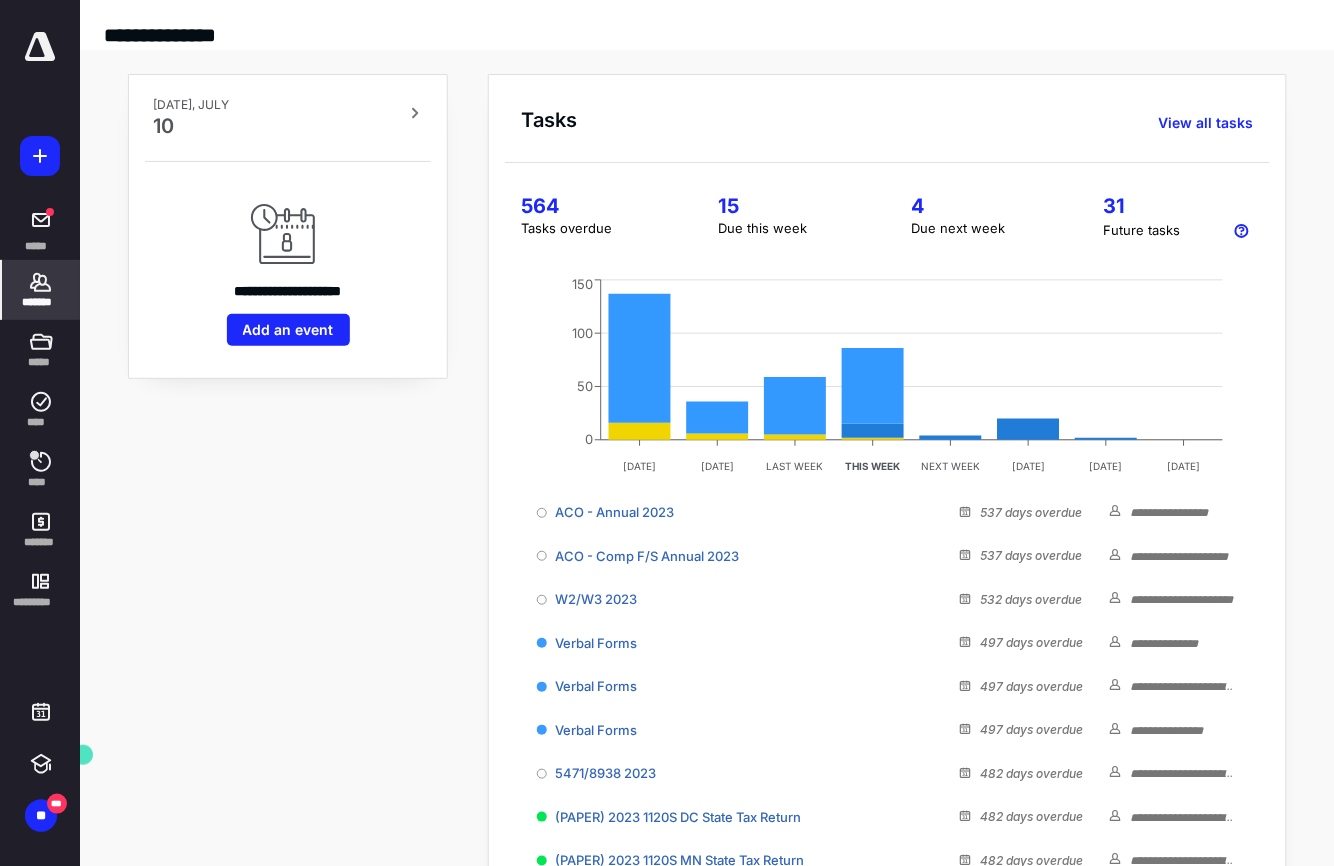 click 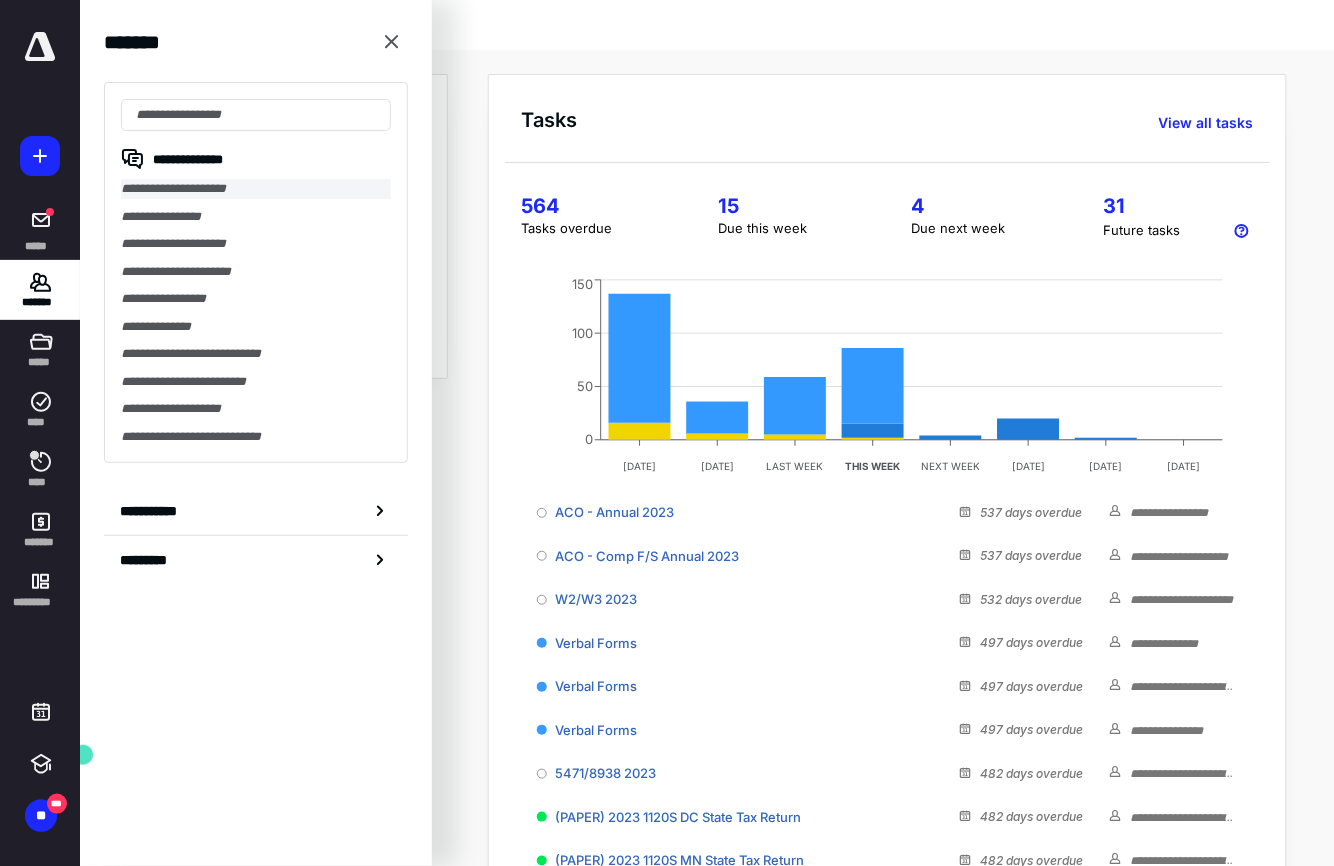 click on "**********" at bounding box center [255, 189] 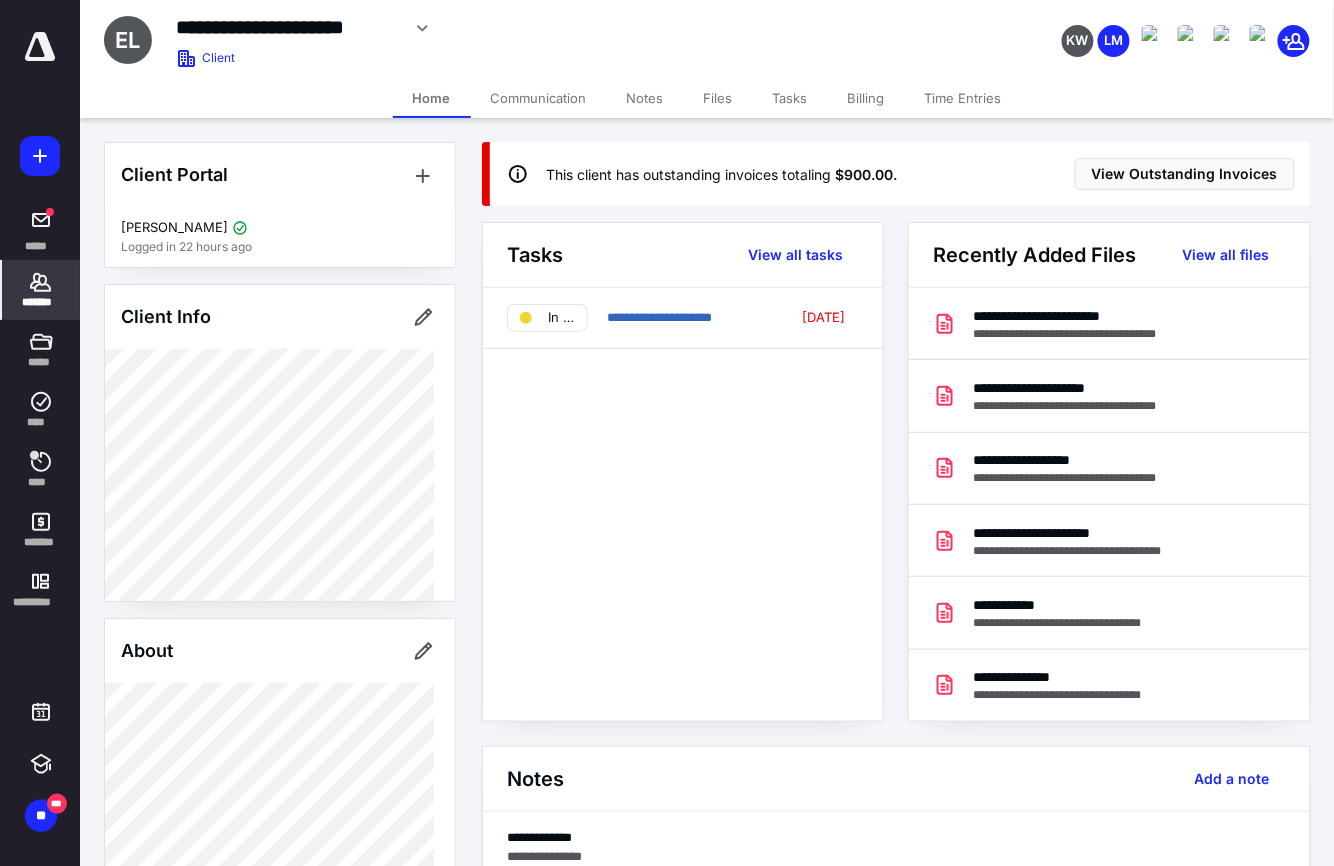 click on "Files" at bounding box center (718, 98) 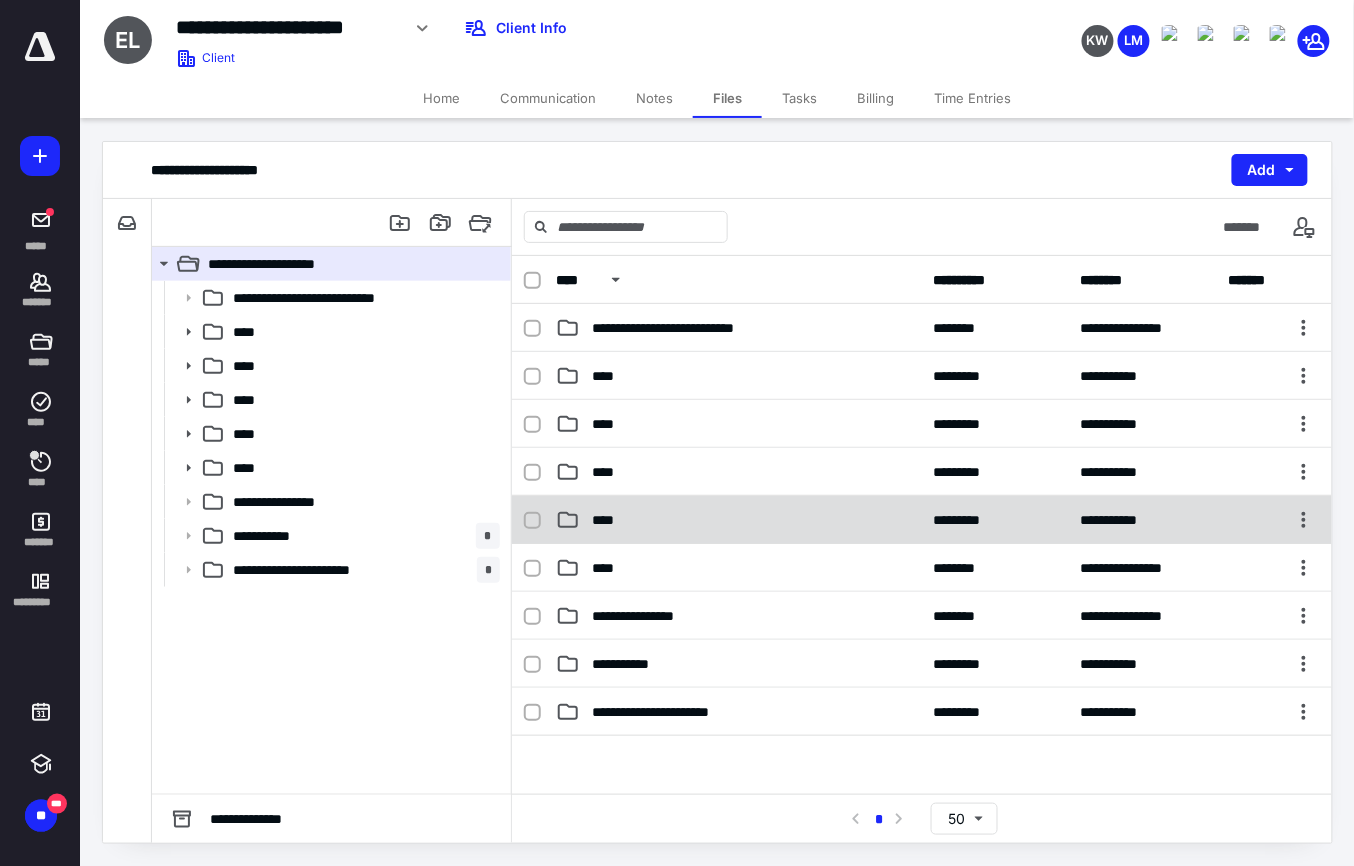 click on "****" at bounding box center (739, 520) 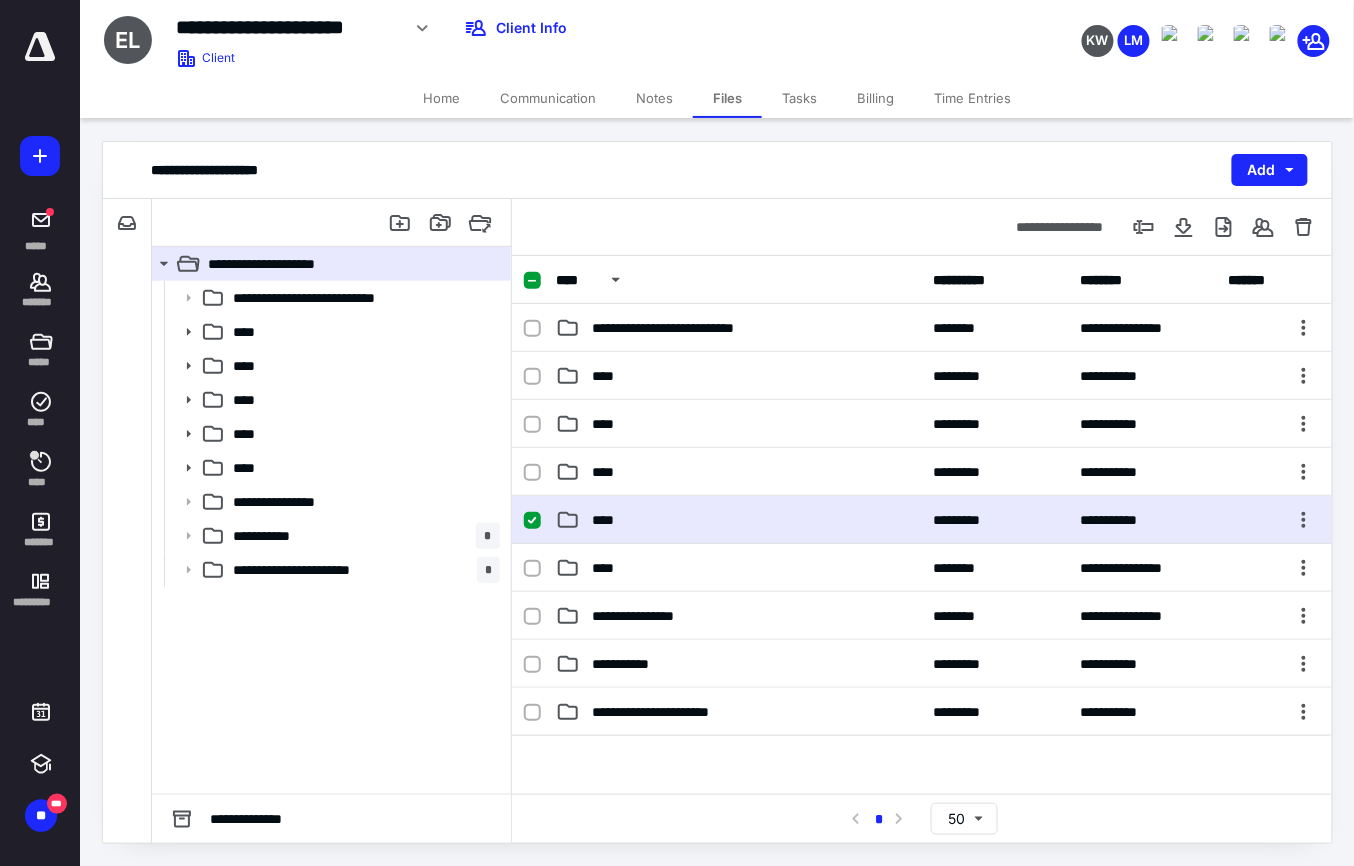 click on "****" at bounding box center (739, 520) 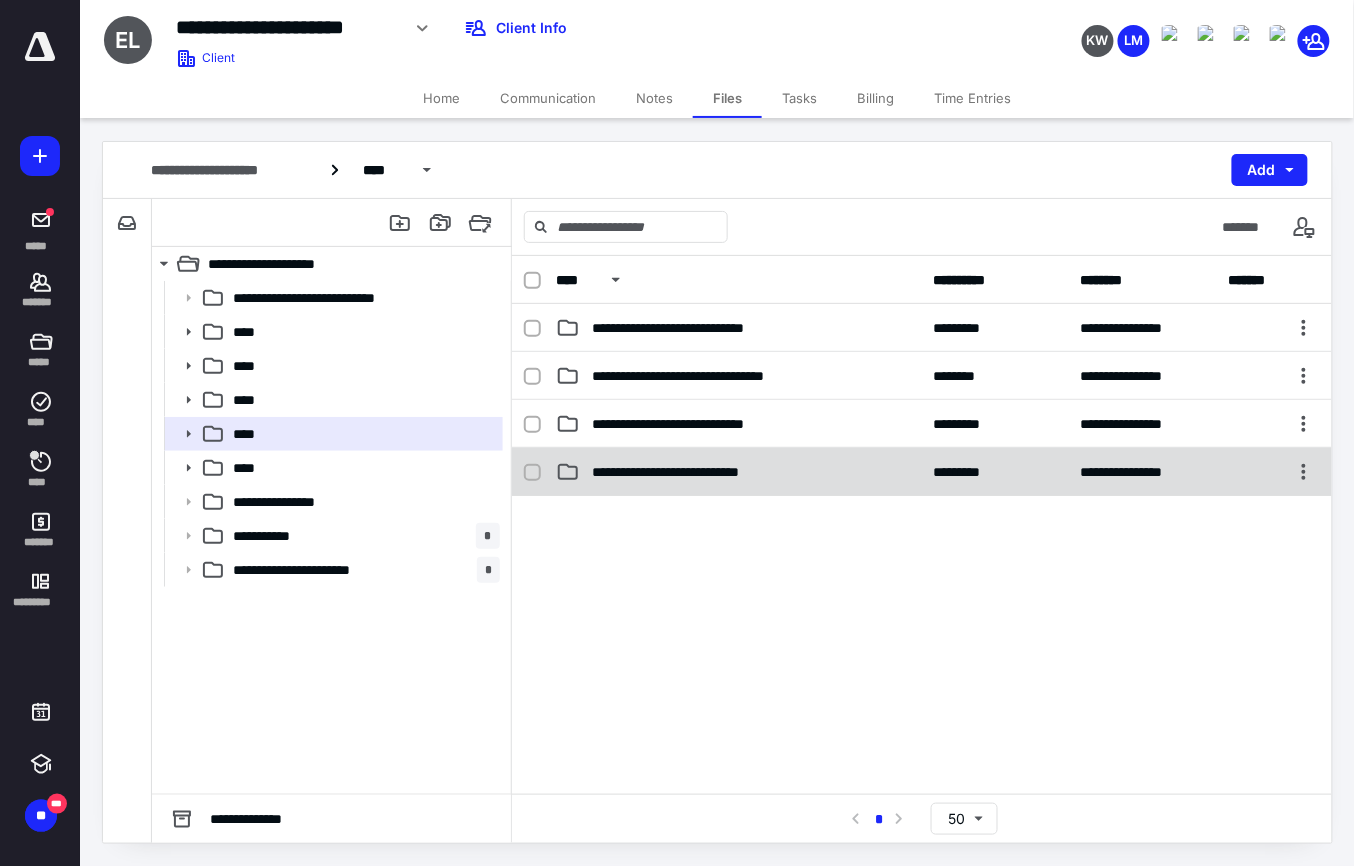 click on "**********" at bounding box center (701, 472) 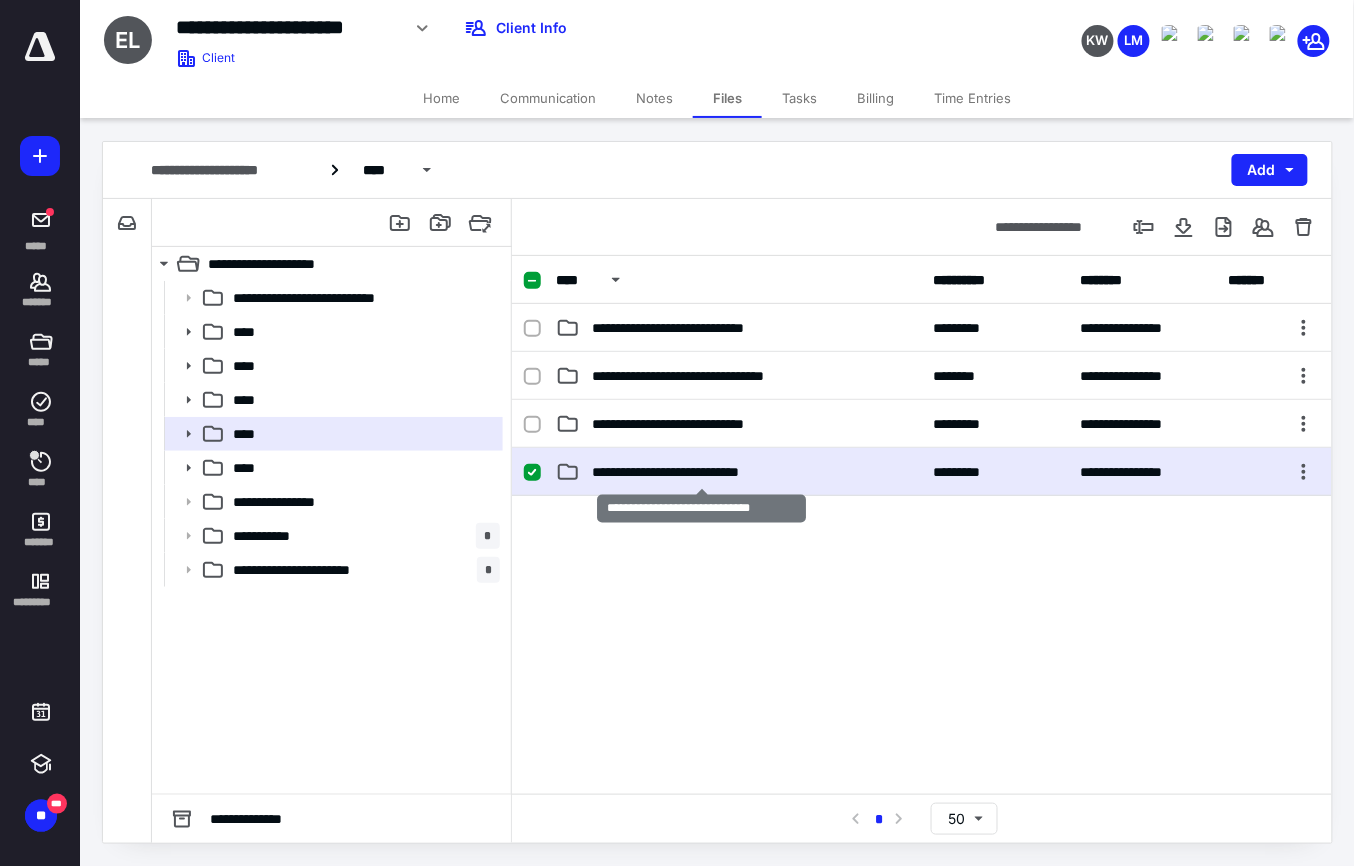 click on "**********" at bounding box center (701, 472) 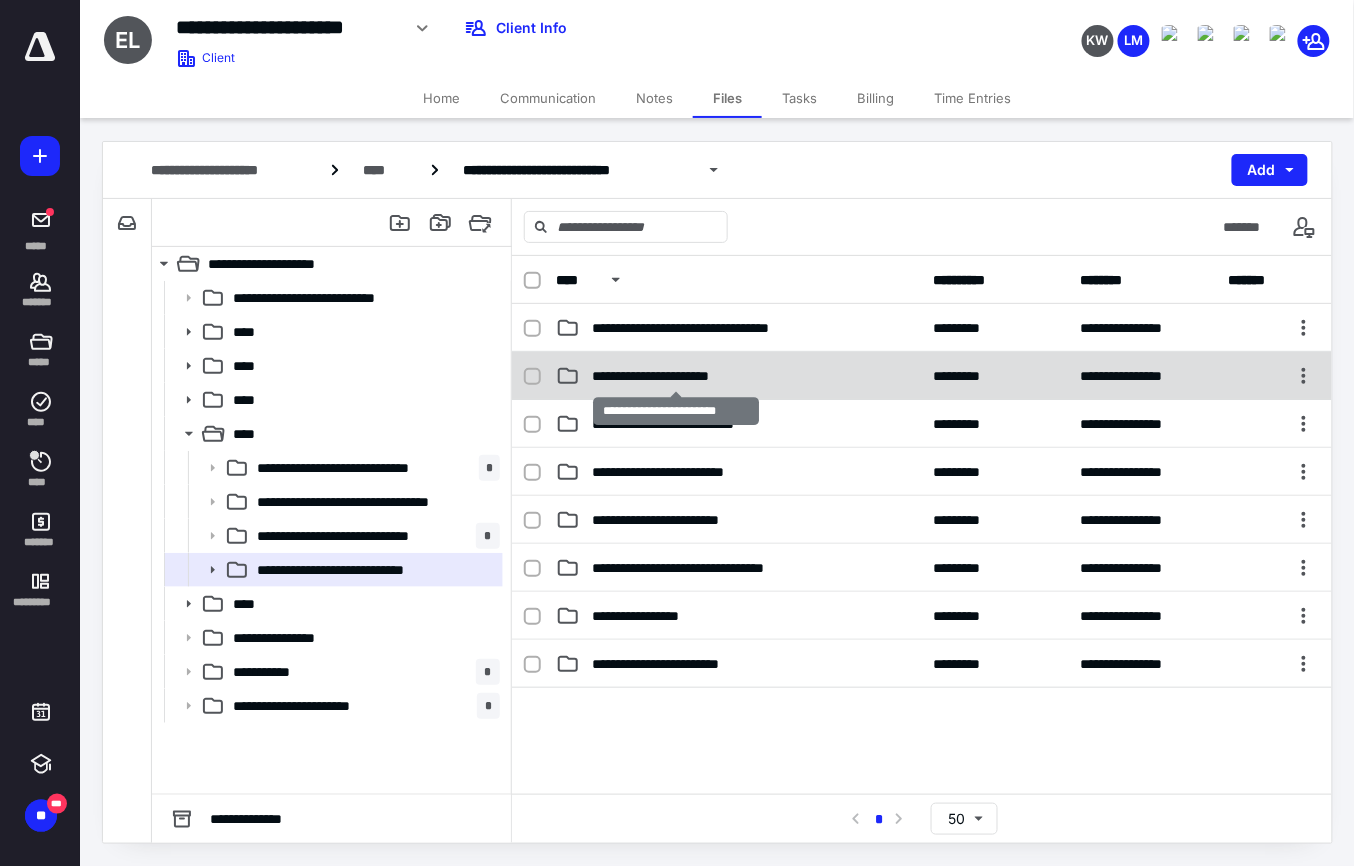 click on "**********" at bounding box center (676, 376) 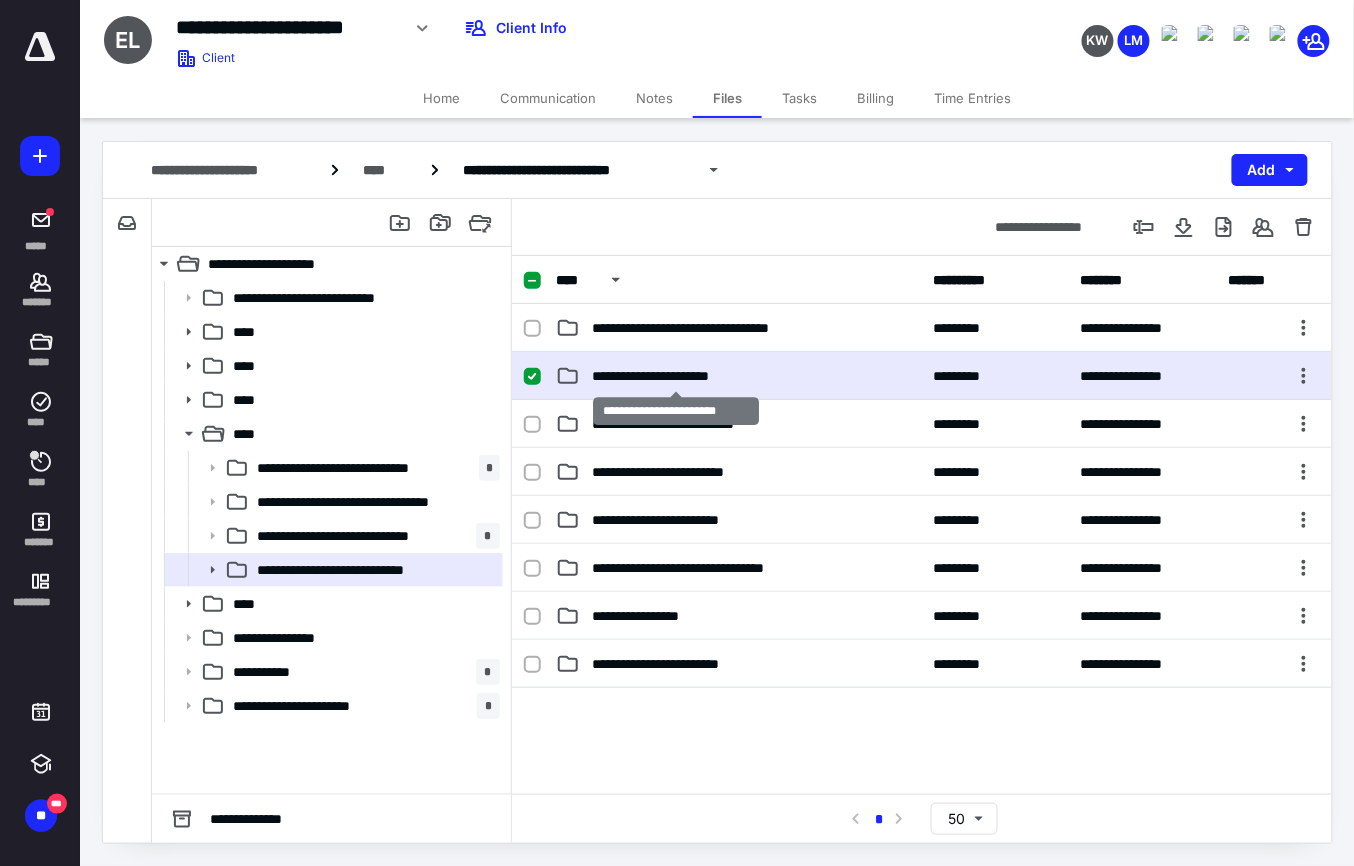 click on "**********" at bounding box center [676, 376] 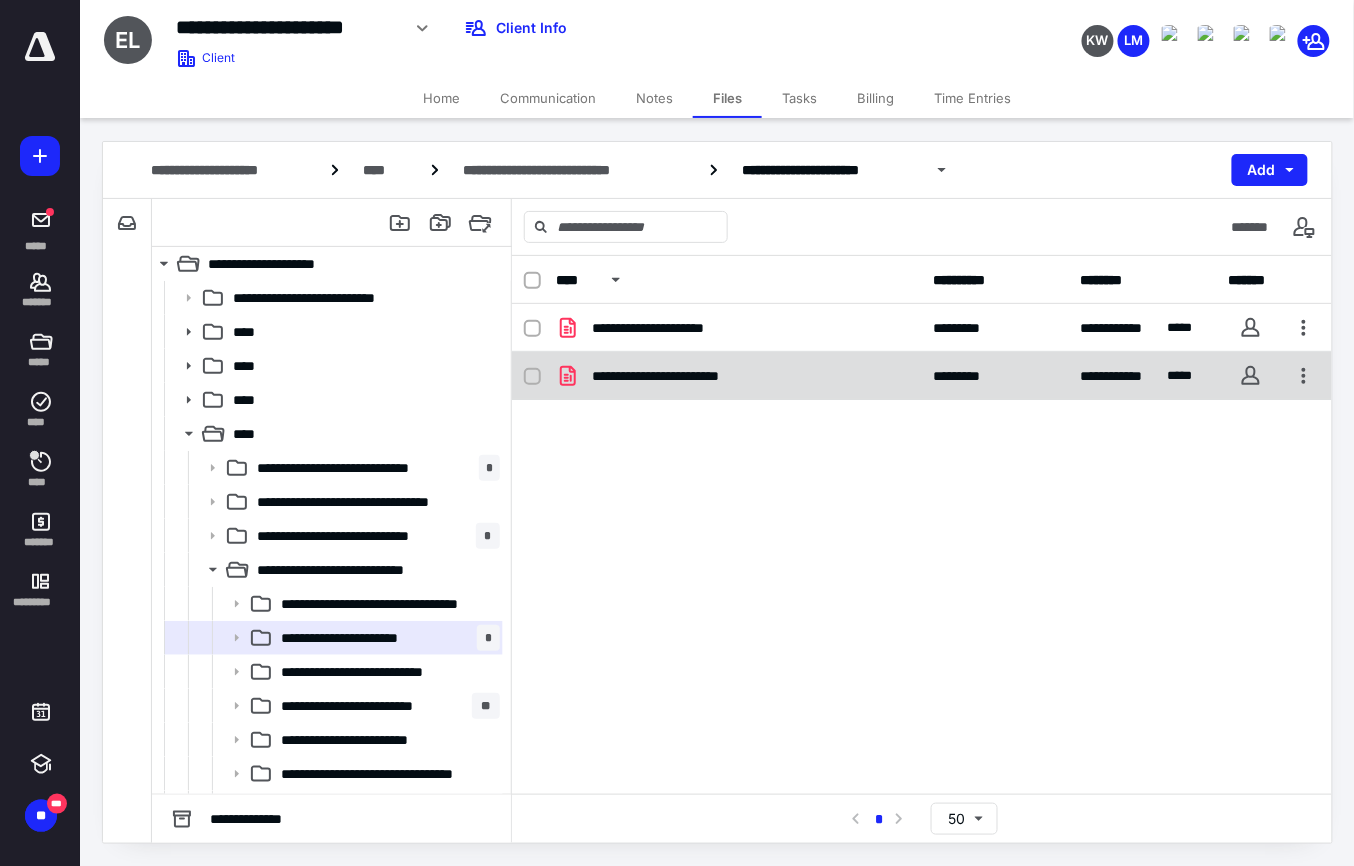 click on "**********" at bounding box center (684, 376) 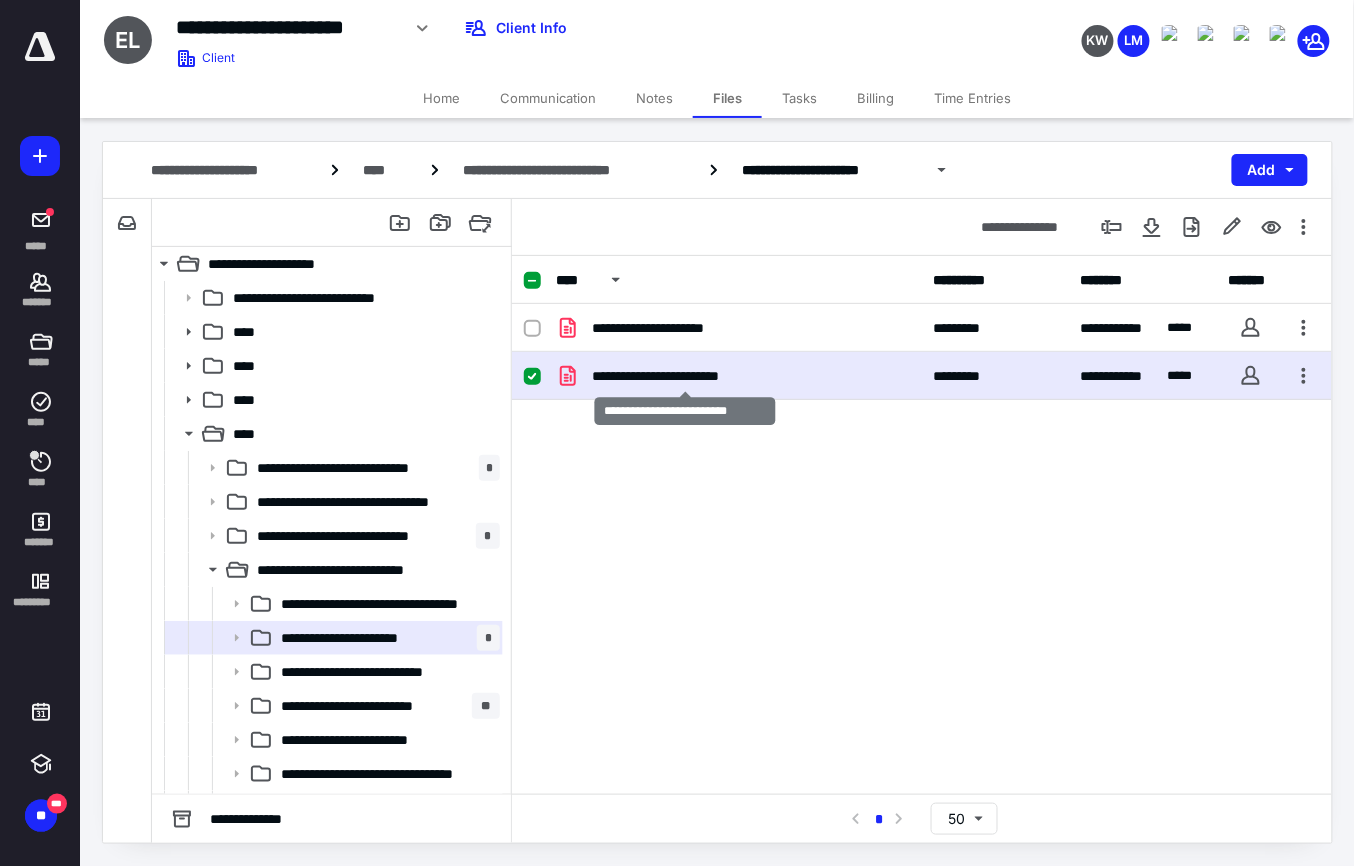 click on "**********" at bounding box center [684, 376] 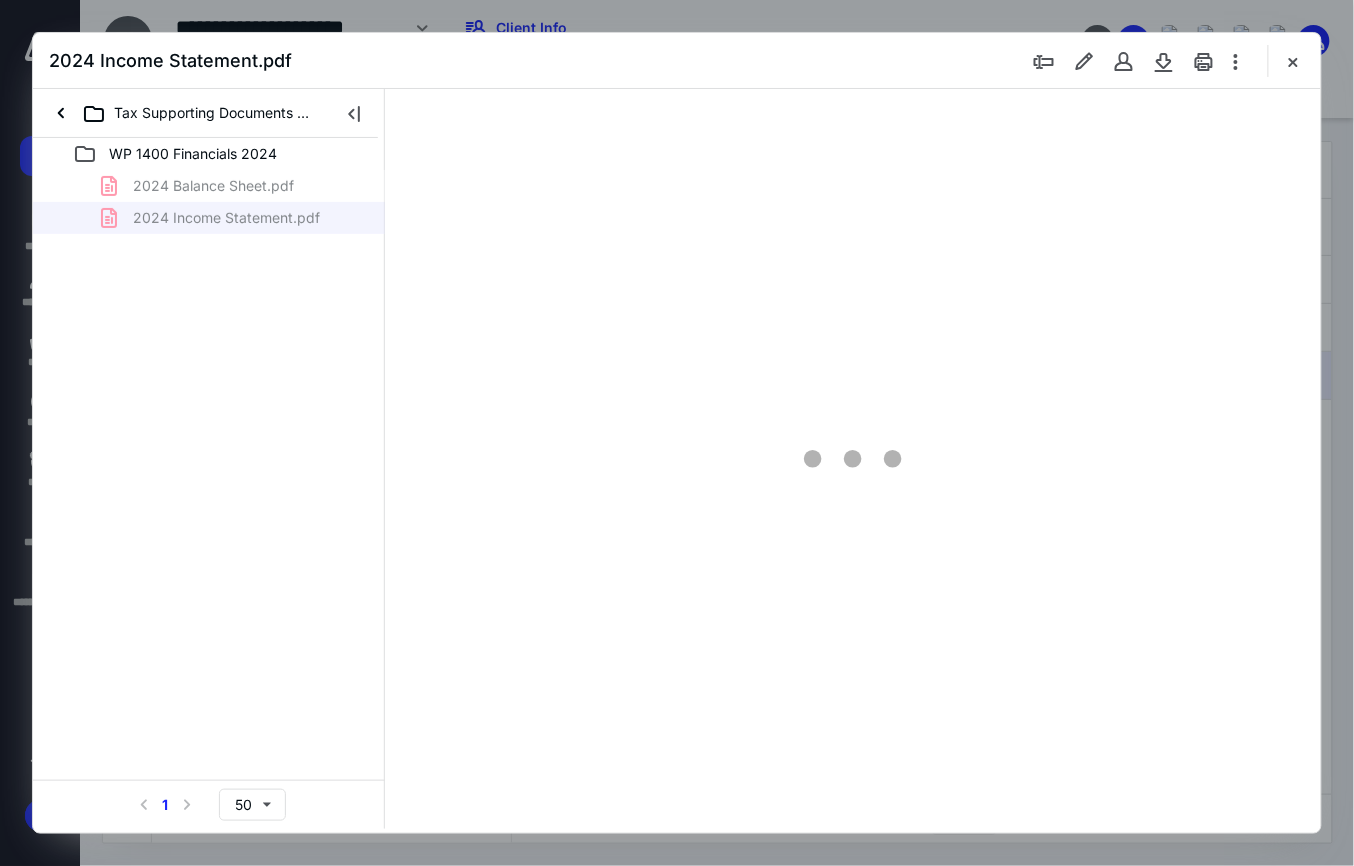 scroll, scrollTop: 0, scrollLeft: 0, axis: both 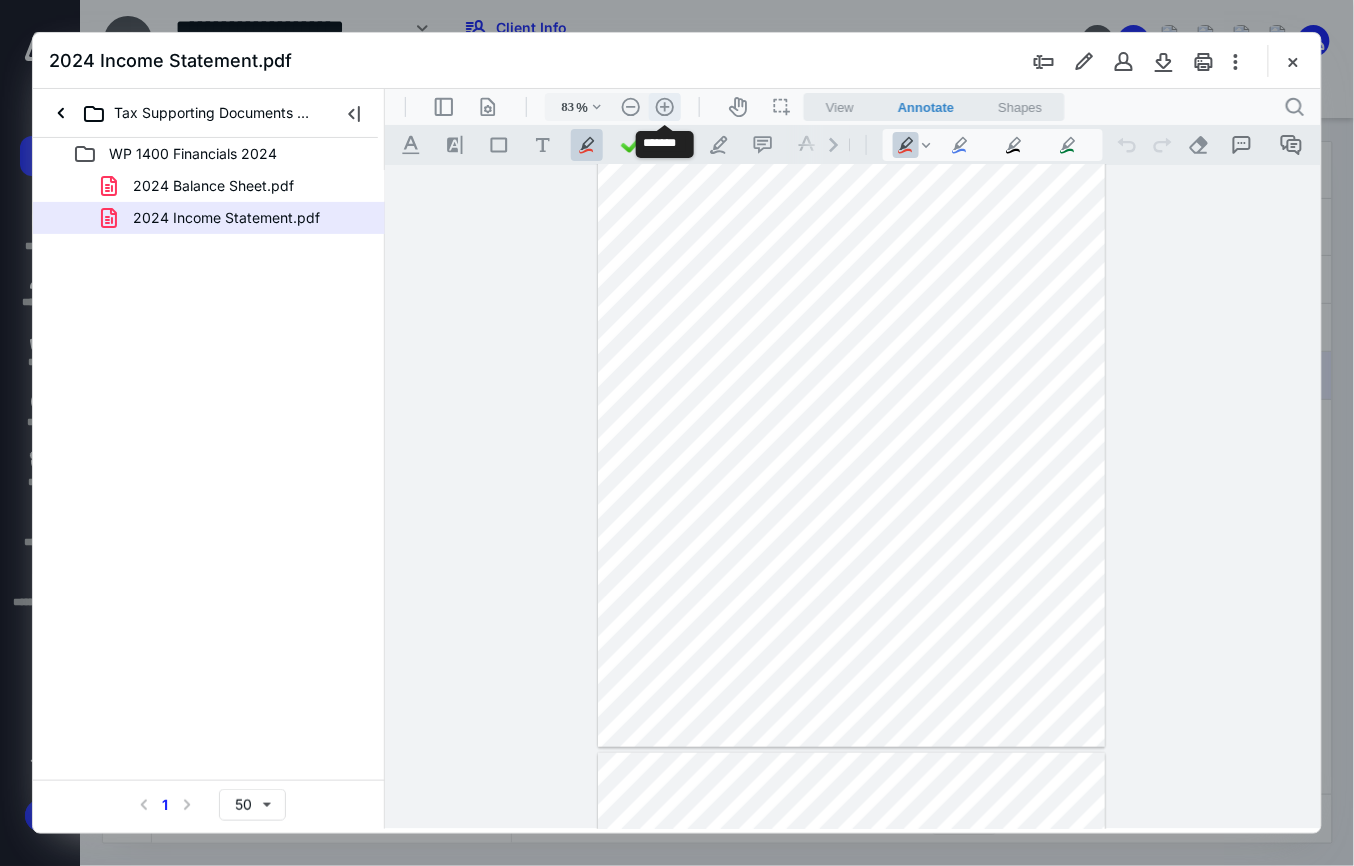 click on ".cls-1{fill:#abb0c4;} icon - header - zoom - in - line" at bounding box center [664, 106] 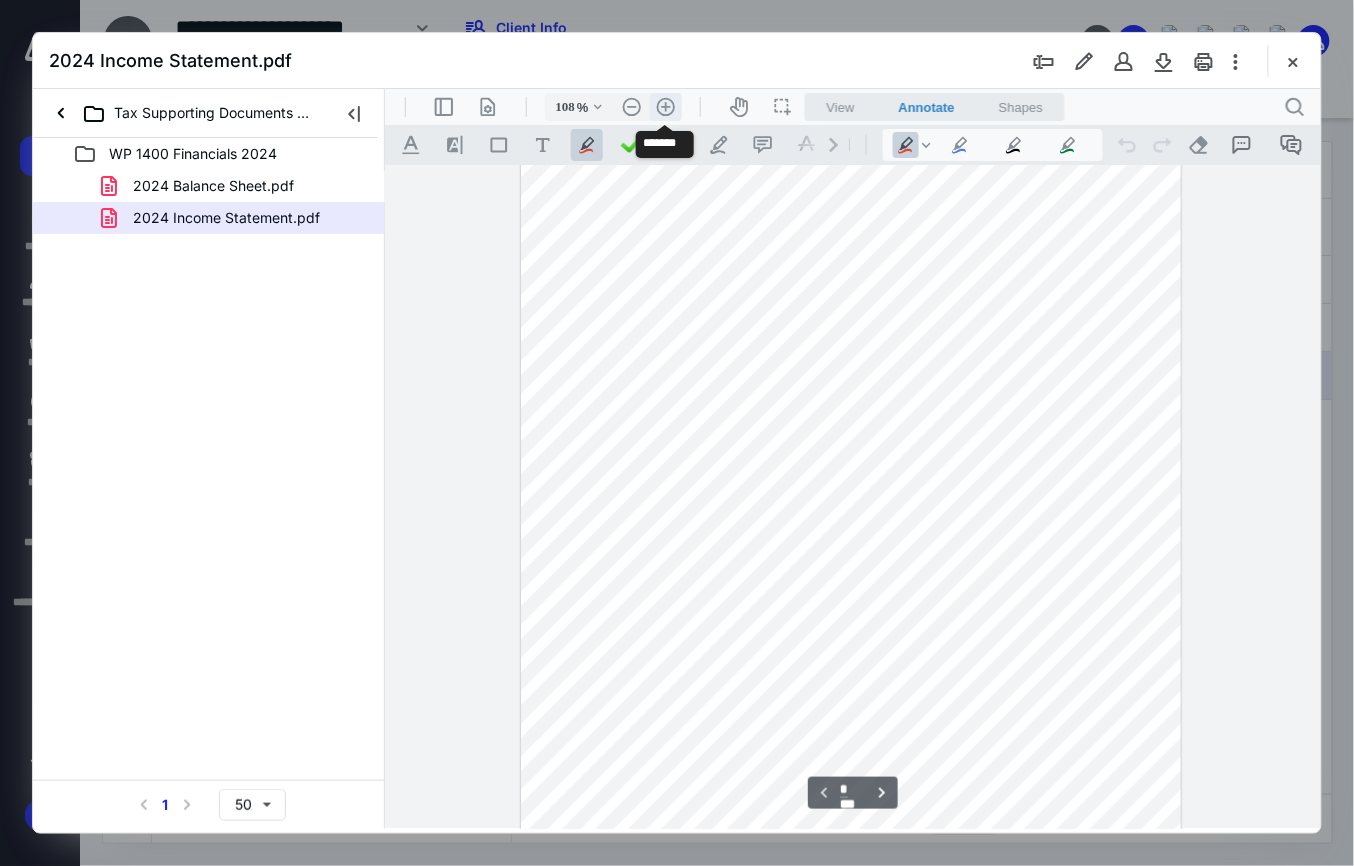 click on ".cls-1{fill:#abb0c4;} icon - header - zoom - in - line" at bounding box center [665, 106] 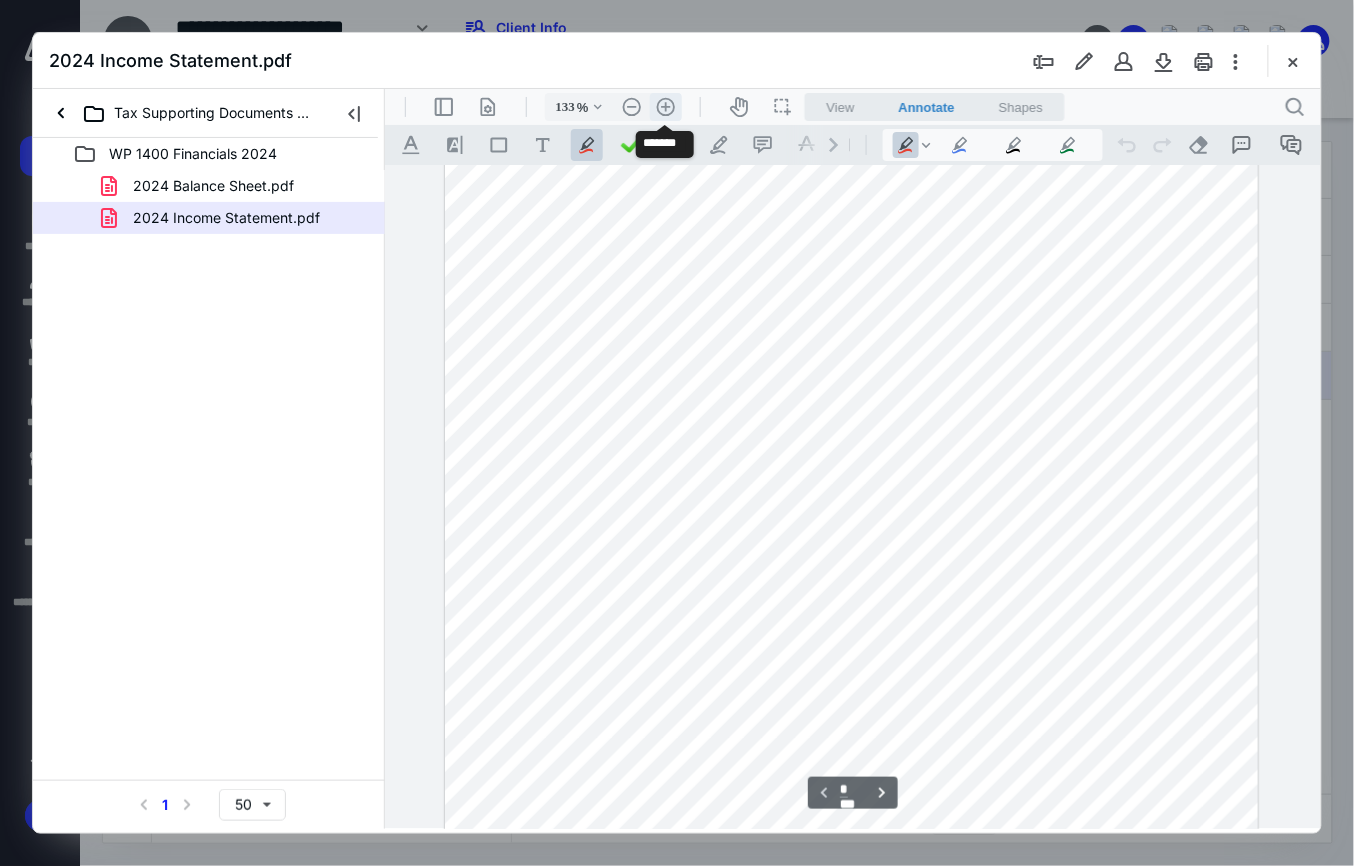 scroll, scrollTop: 302, scrollLeft: 0, axis: vertical 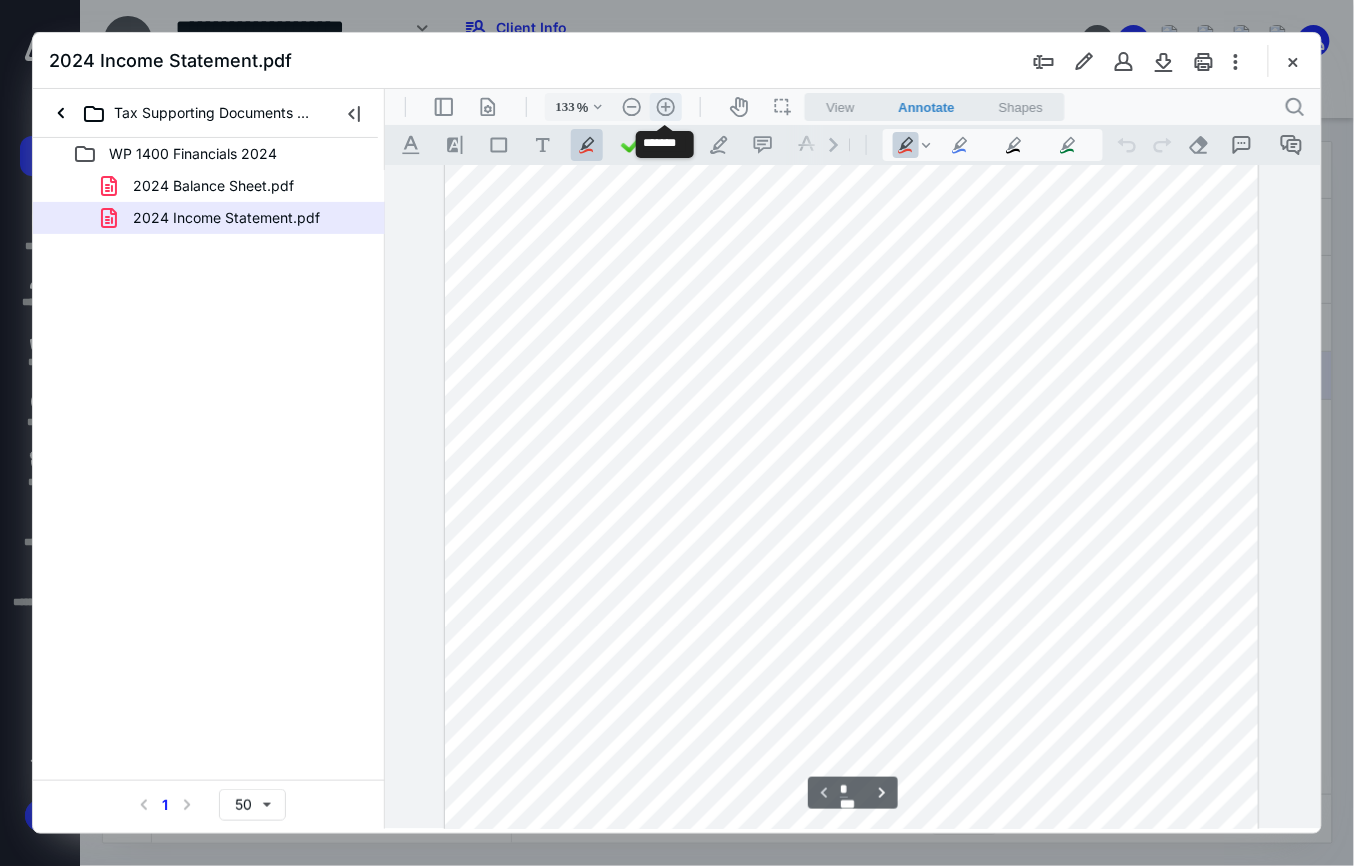 click on ".cls-1{fill:#abb0c4;} icon - header - zoom - in - line" at bounding box center [665, 106] 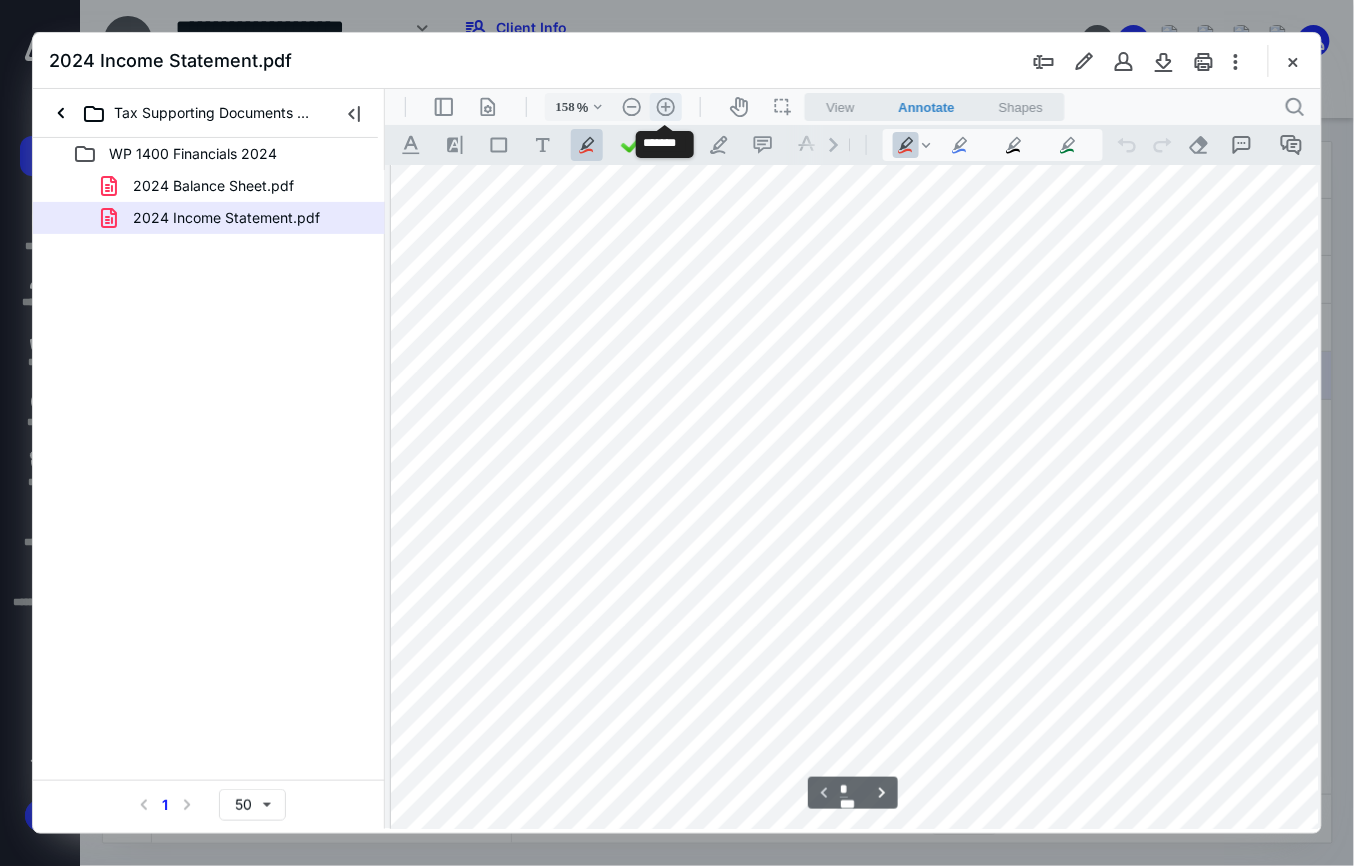 scroll, scrollTop: 414, scrollLeft: 28, axis: both 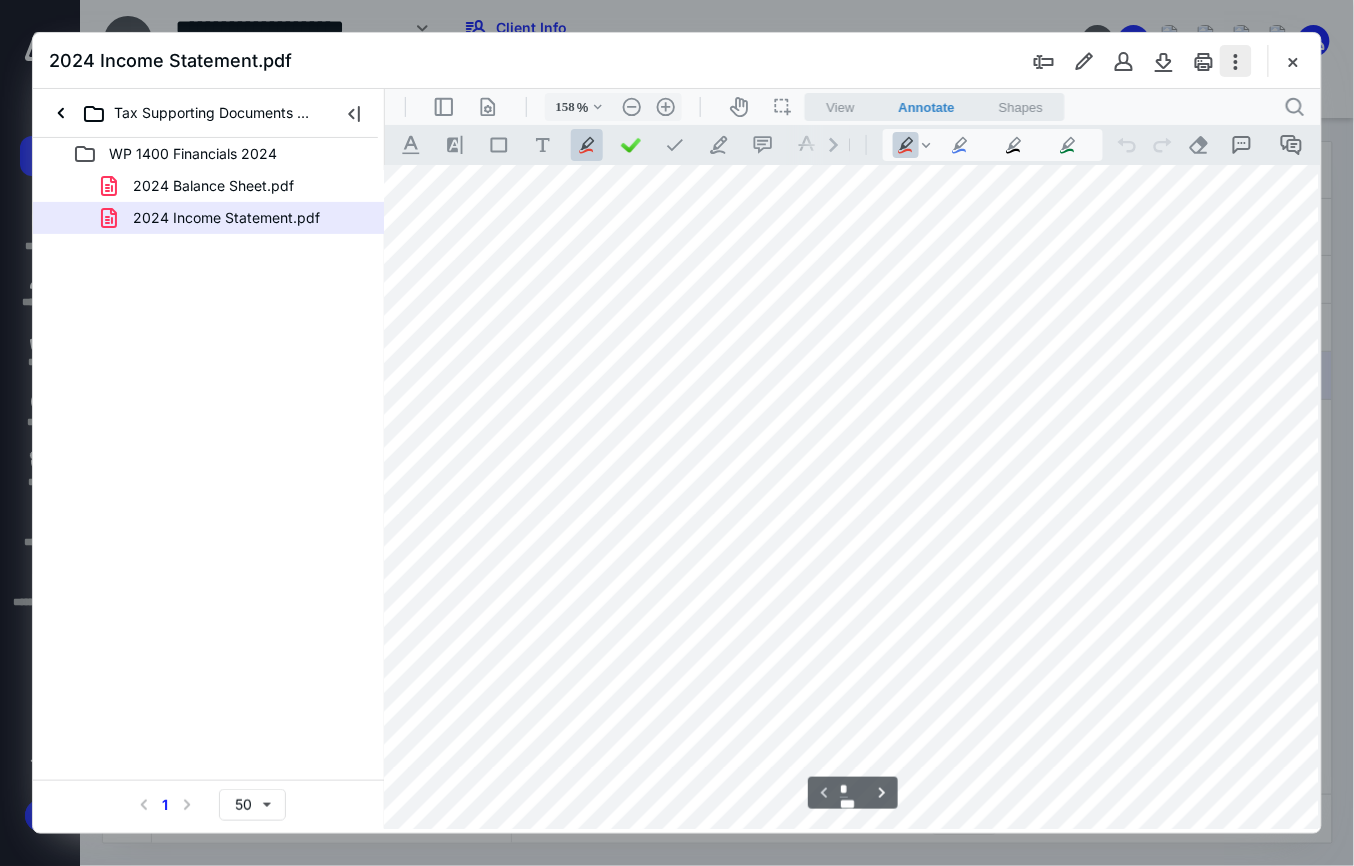 click at bounding box center [1236, 61] 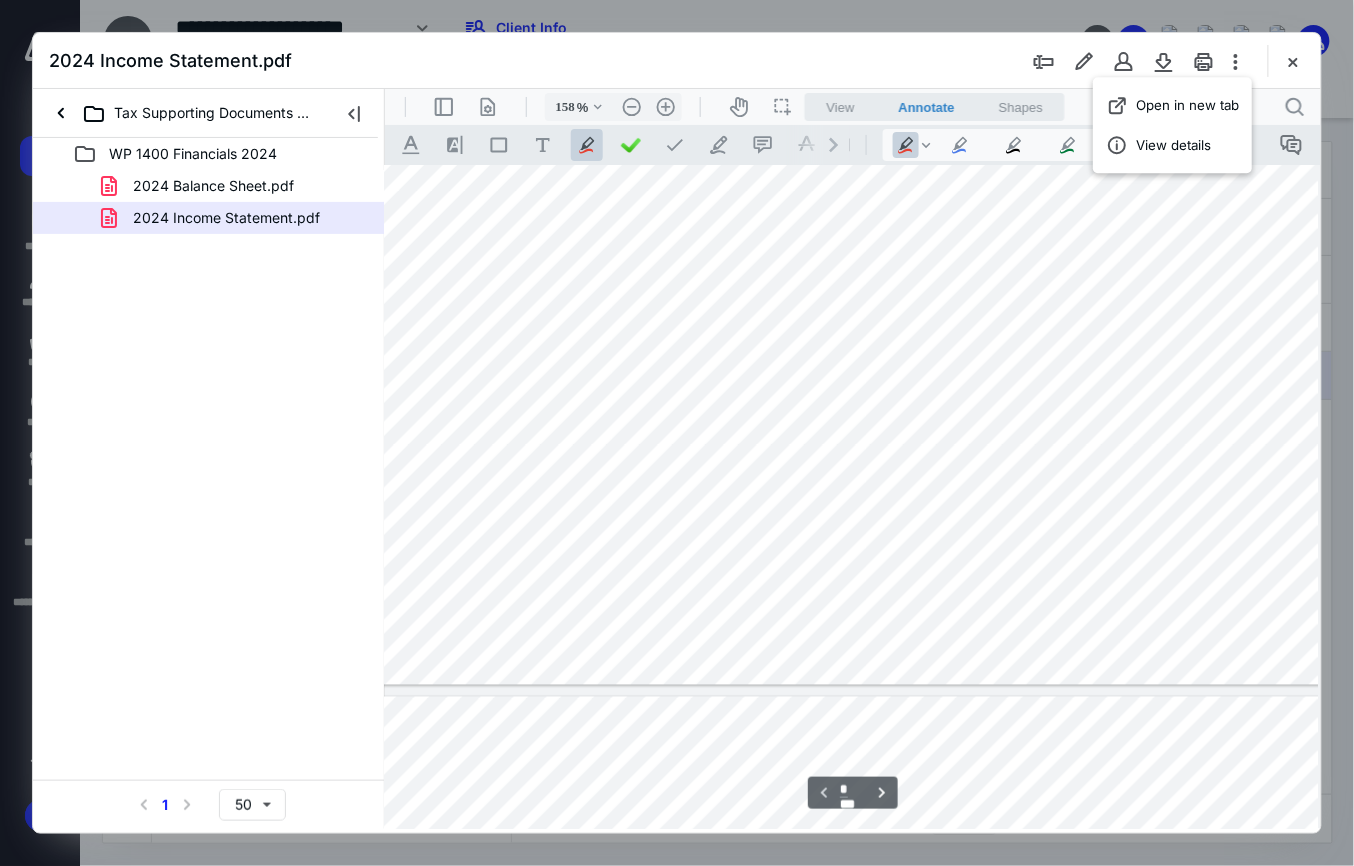 scroll, scrollTop: 800, scrollLeft: 28, axis: both 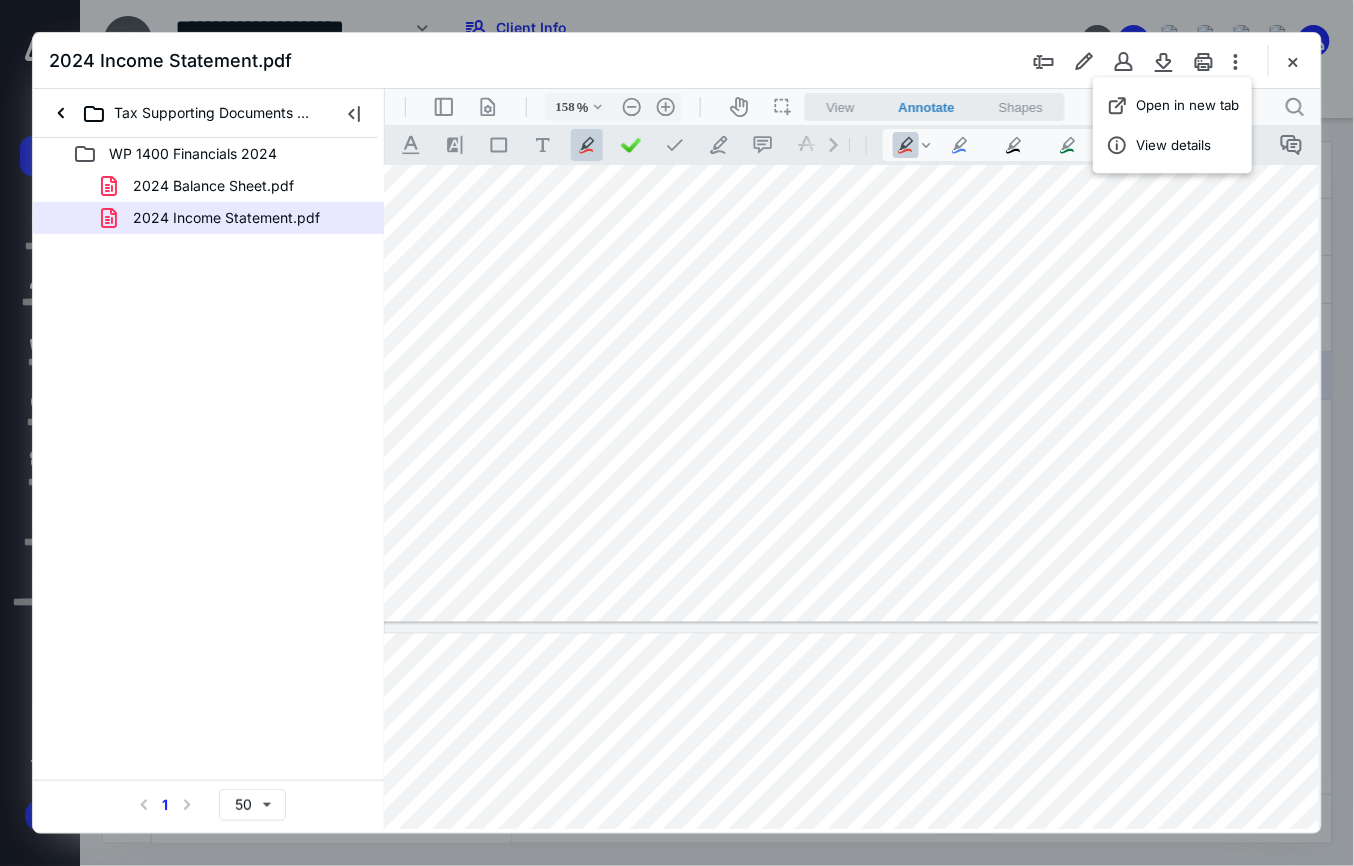 type on "*" 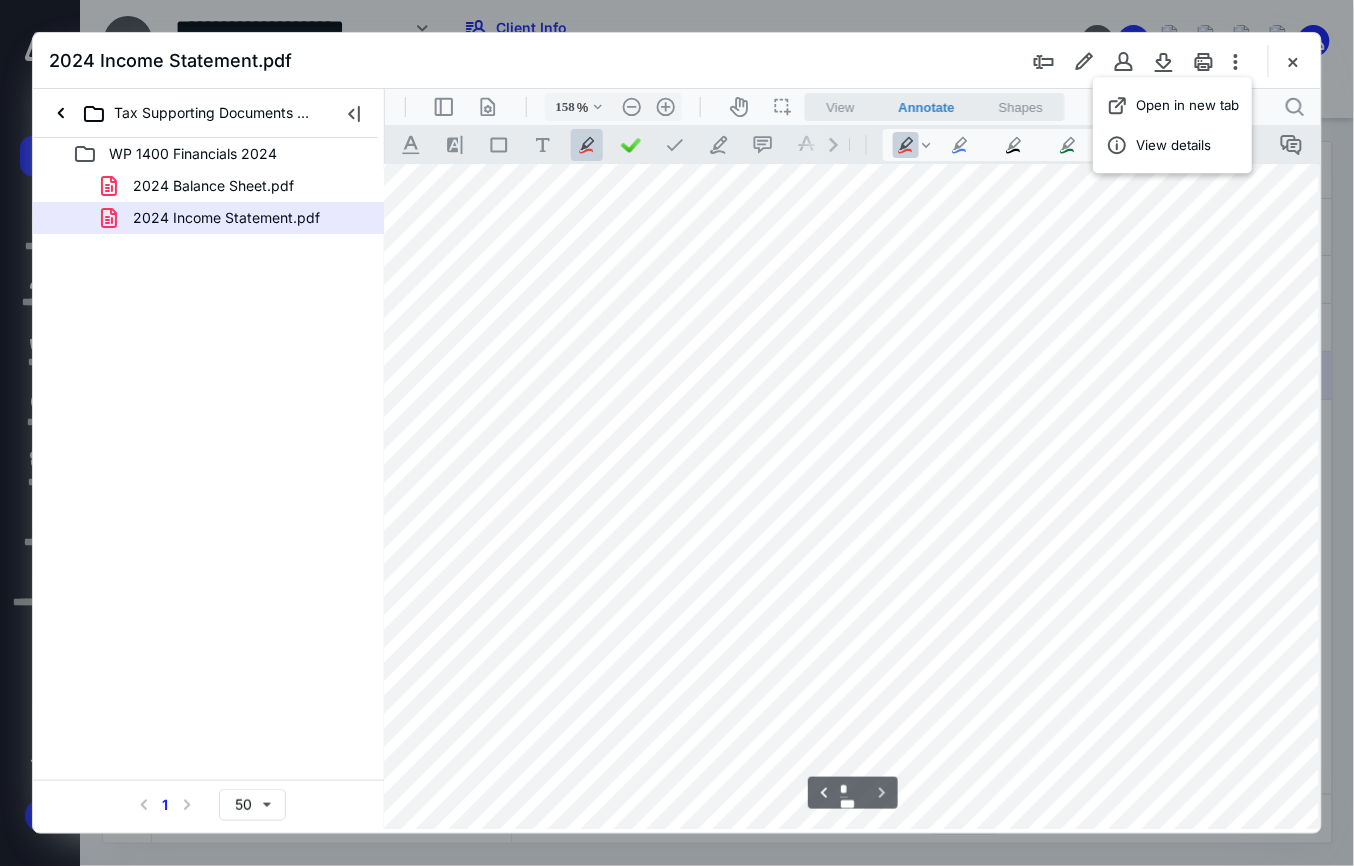 scroll, scrollTop: 1333, scrollLeft: 28, axis: both 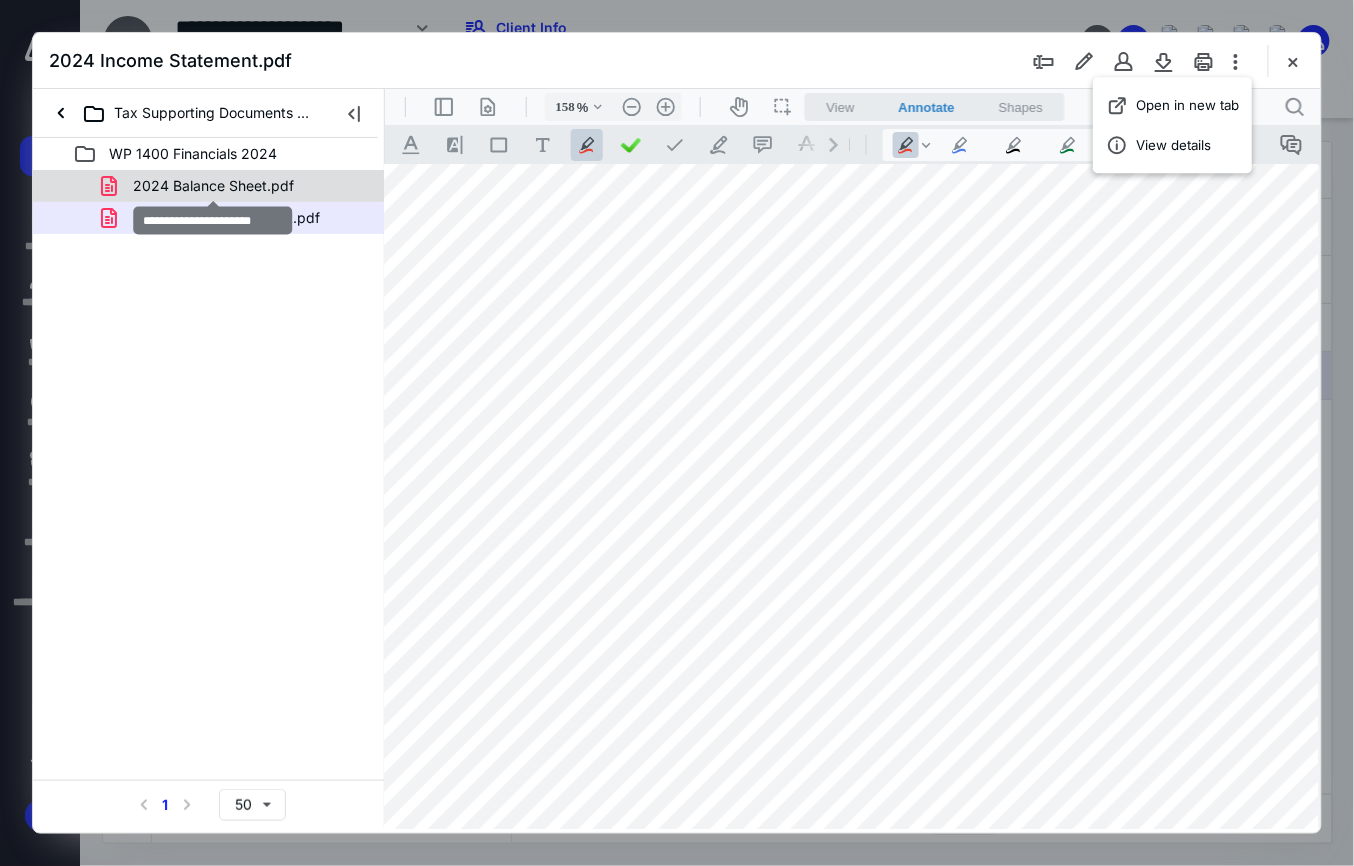 click on "2024 Balance Sheet.pdf" at bounding box center [213, 186] 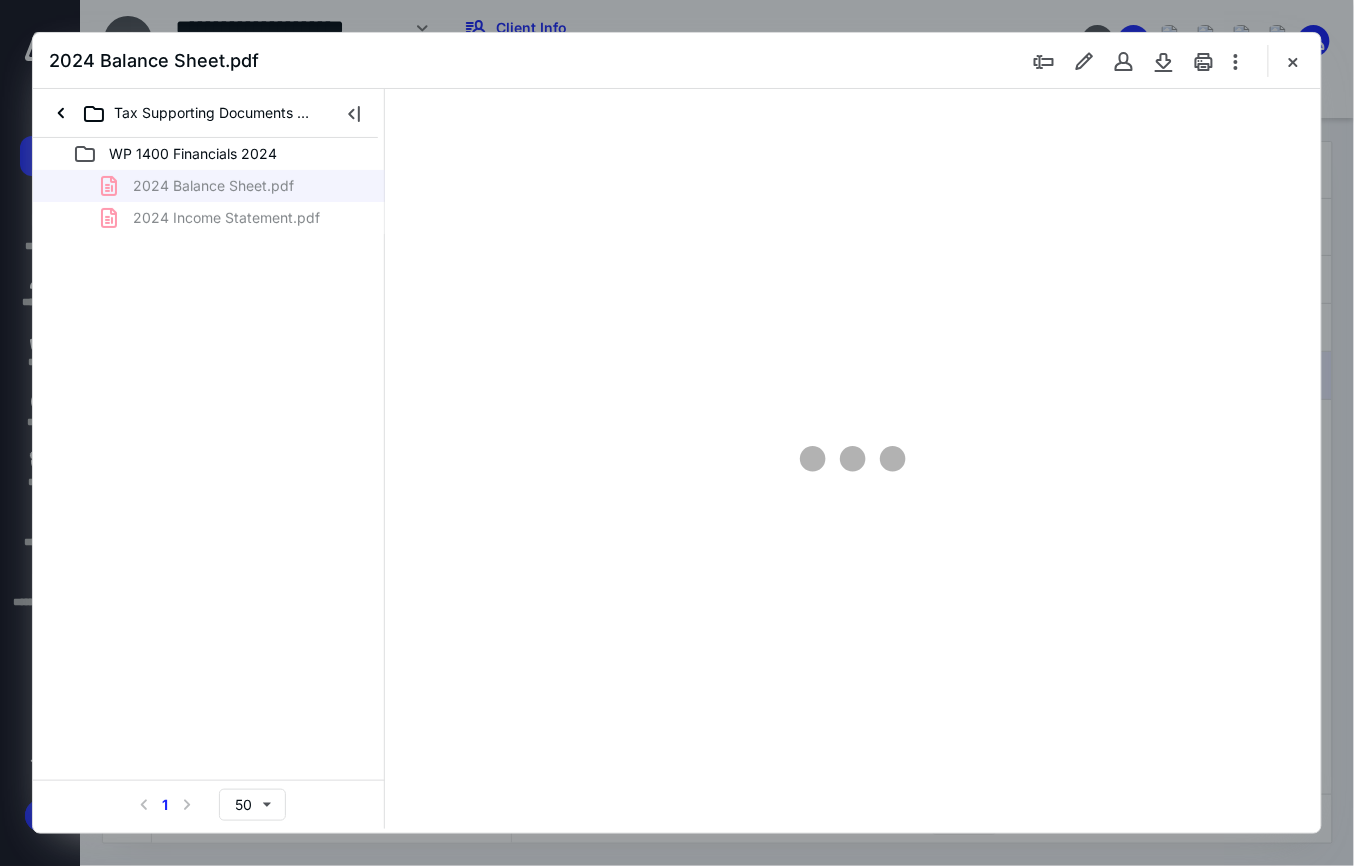 scroll, scrollTop: 78, scrollLeft: 0, axis: vertical 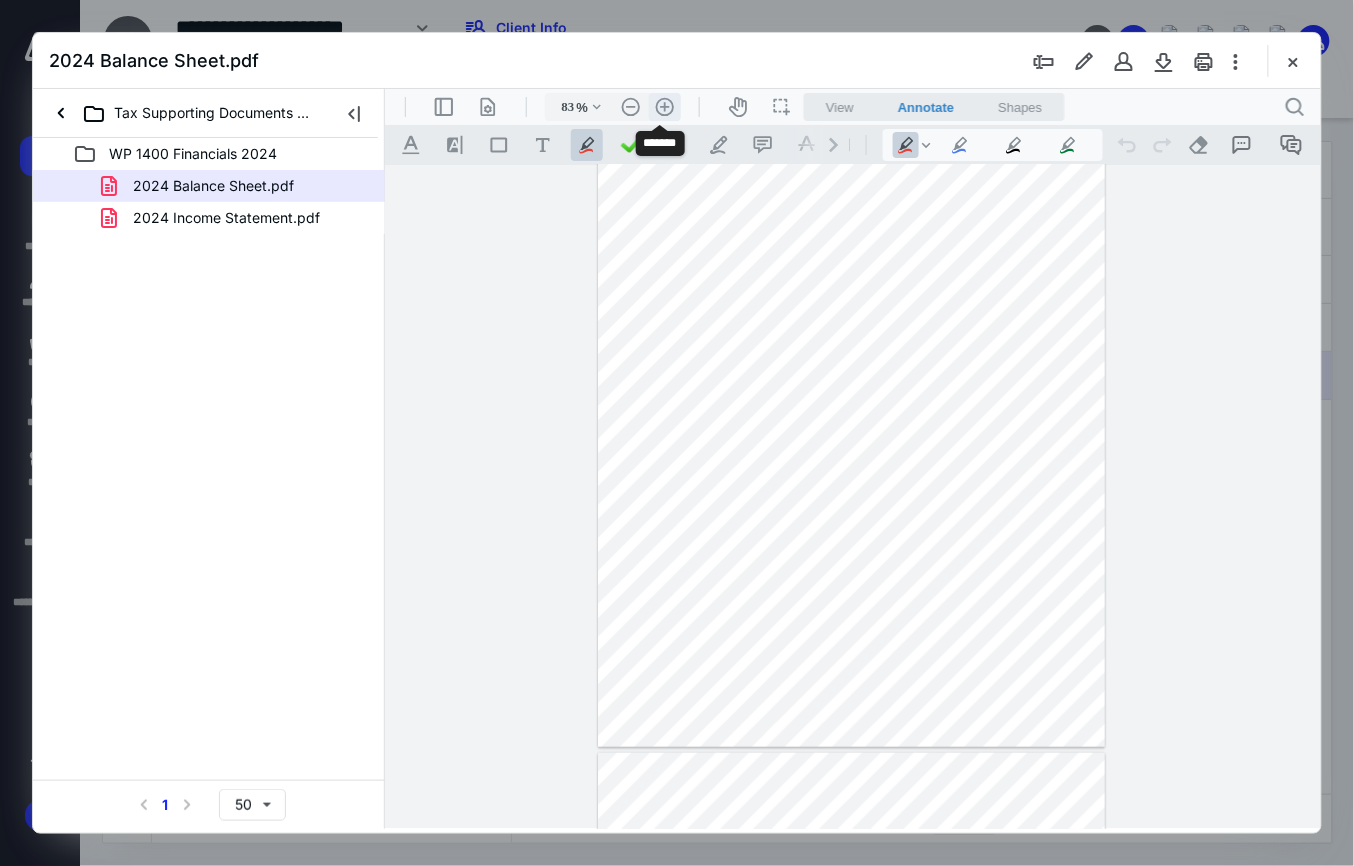 click on ".cls-1{fill:#abb0c4;} icon - header - zoom - in - line" at bounding box center (664, 106) 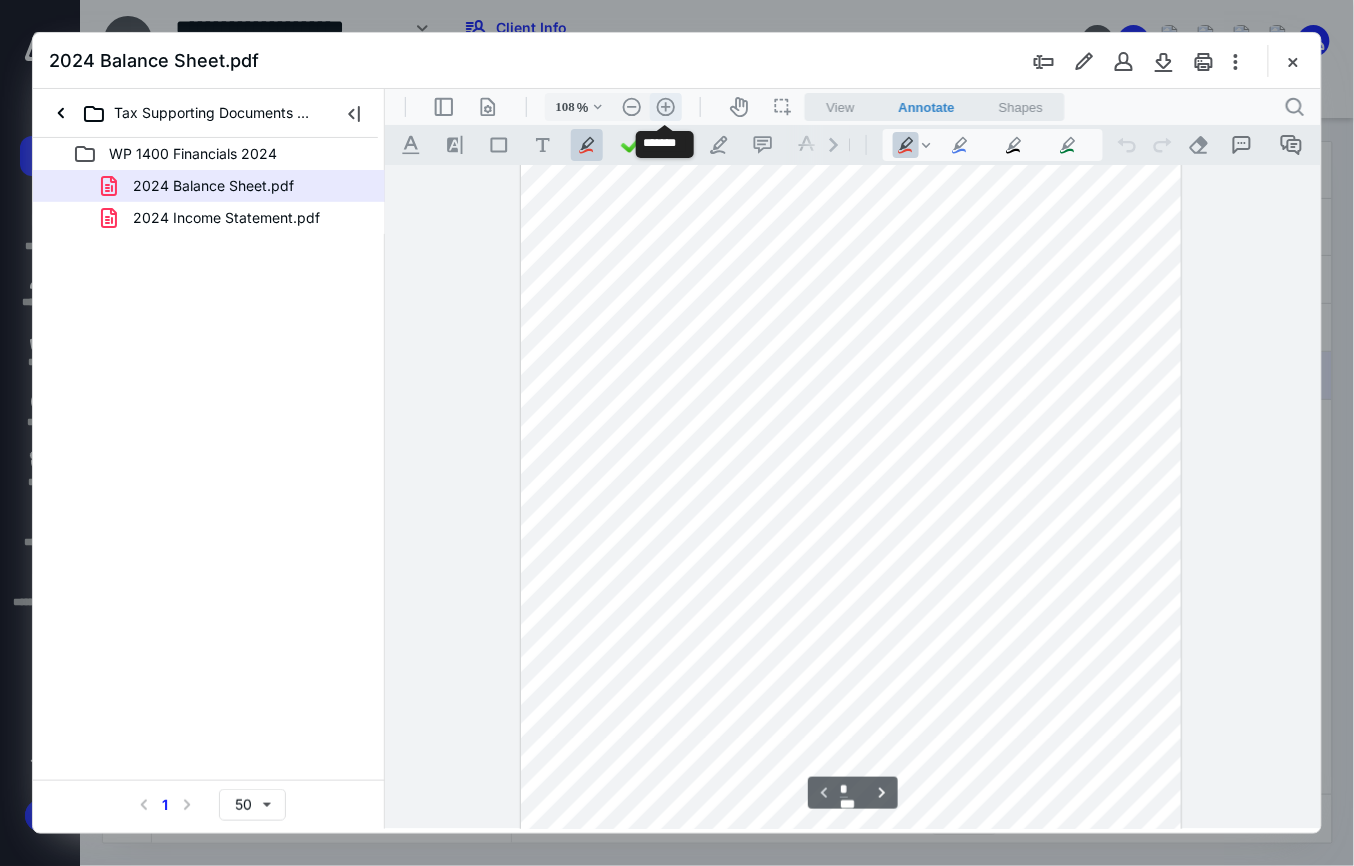click on ".cls-1{fill:#abb0c4;} icon - header - zoom - in - line" at bounding box center [665, 106] 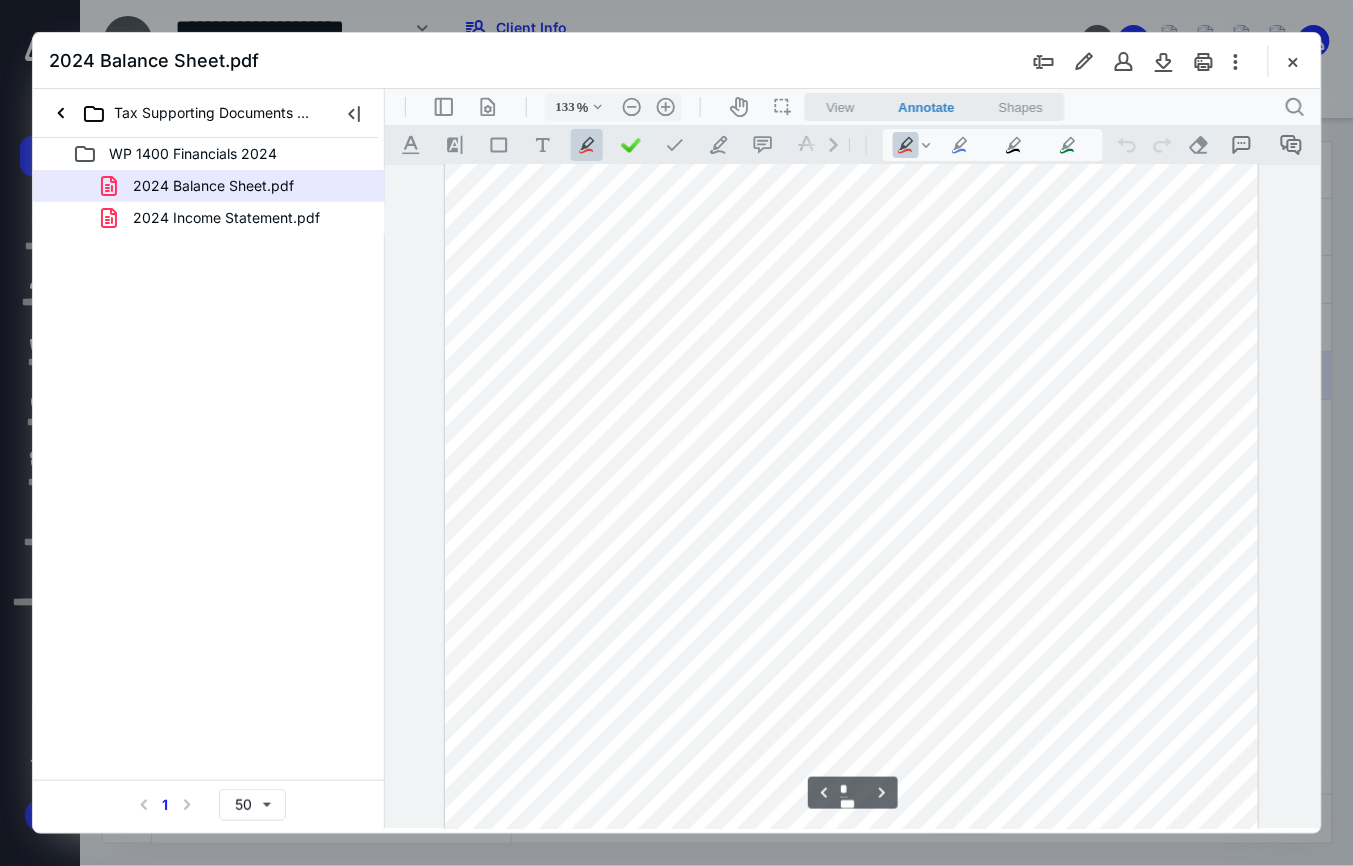 scroll, scrollTop: 1369, scrollLeft: 0, axis: vertical 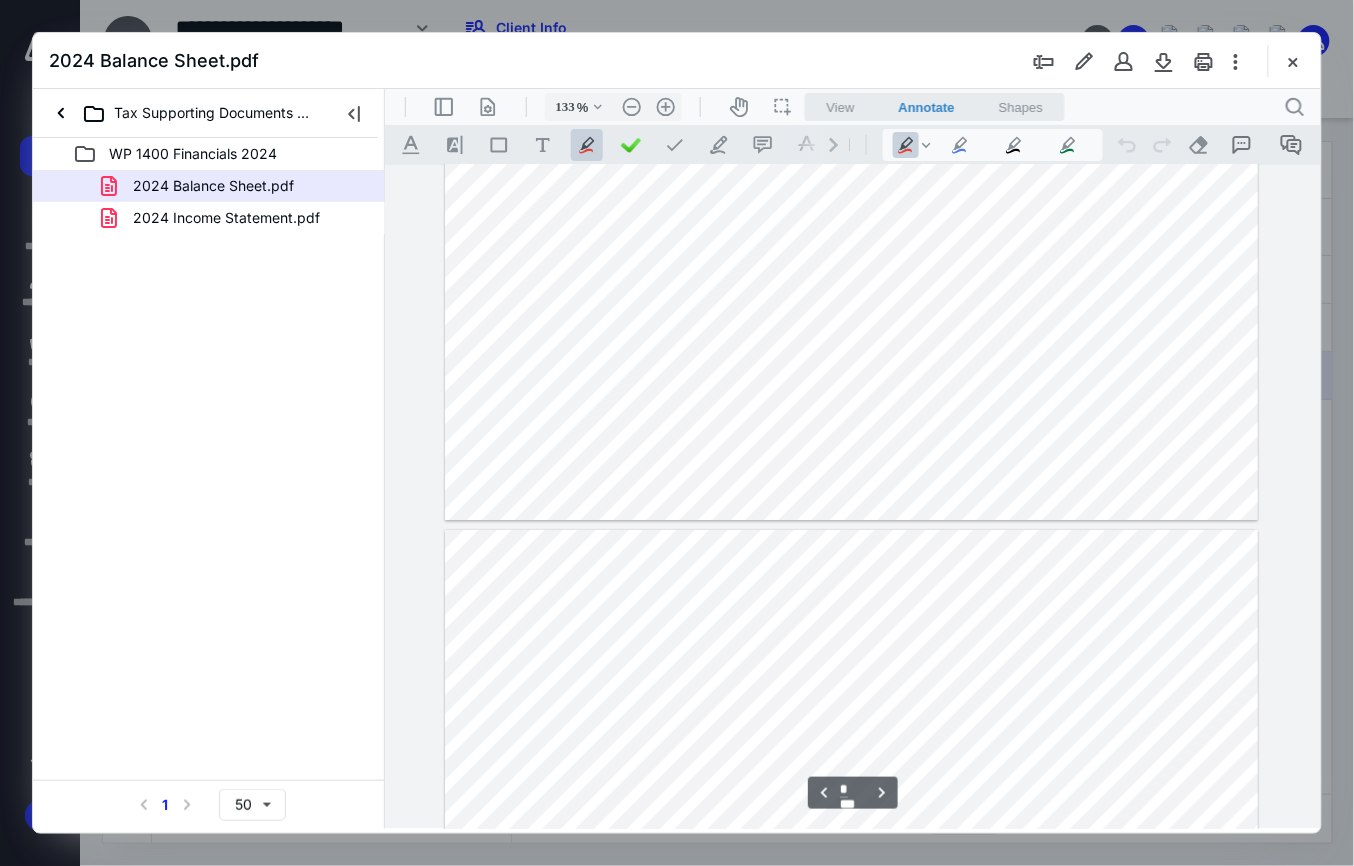 type on "*" 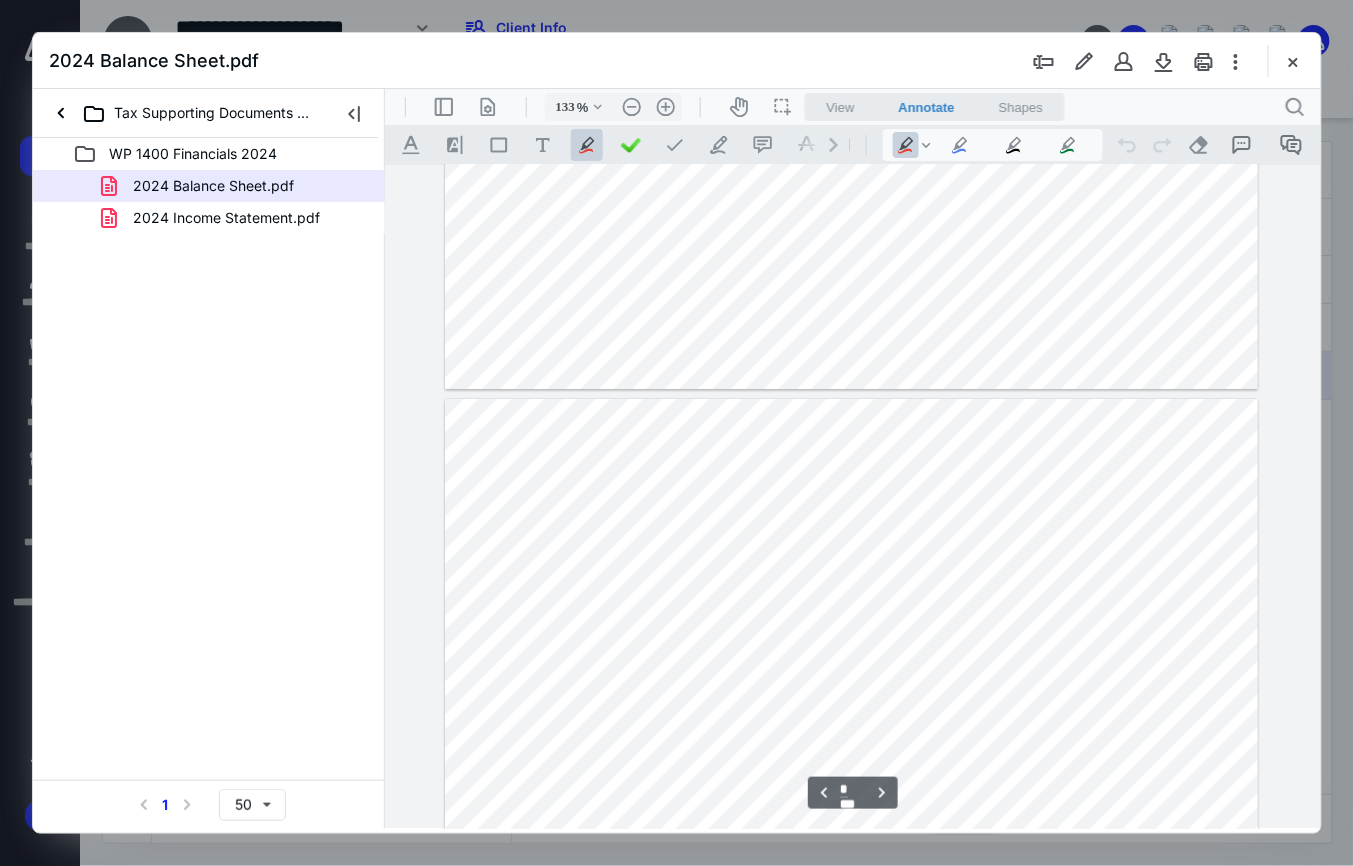 scroll, scrollTop: 1902, scrollLeft: 0, axis: vertical 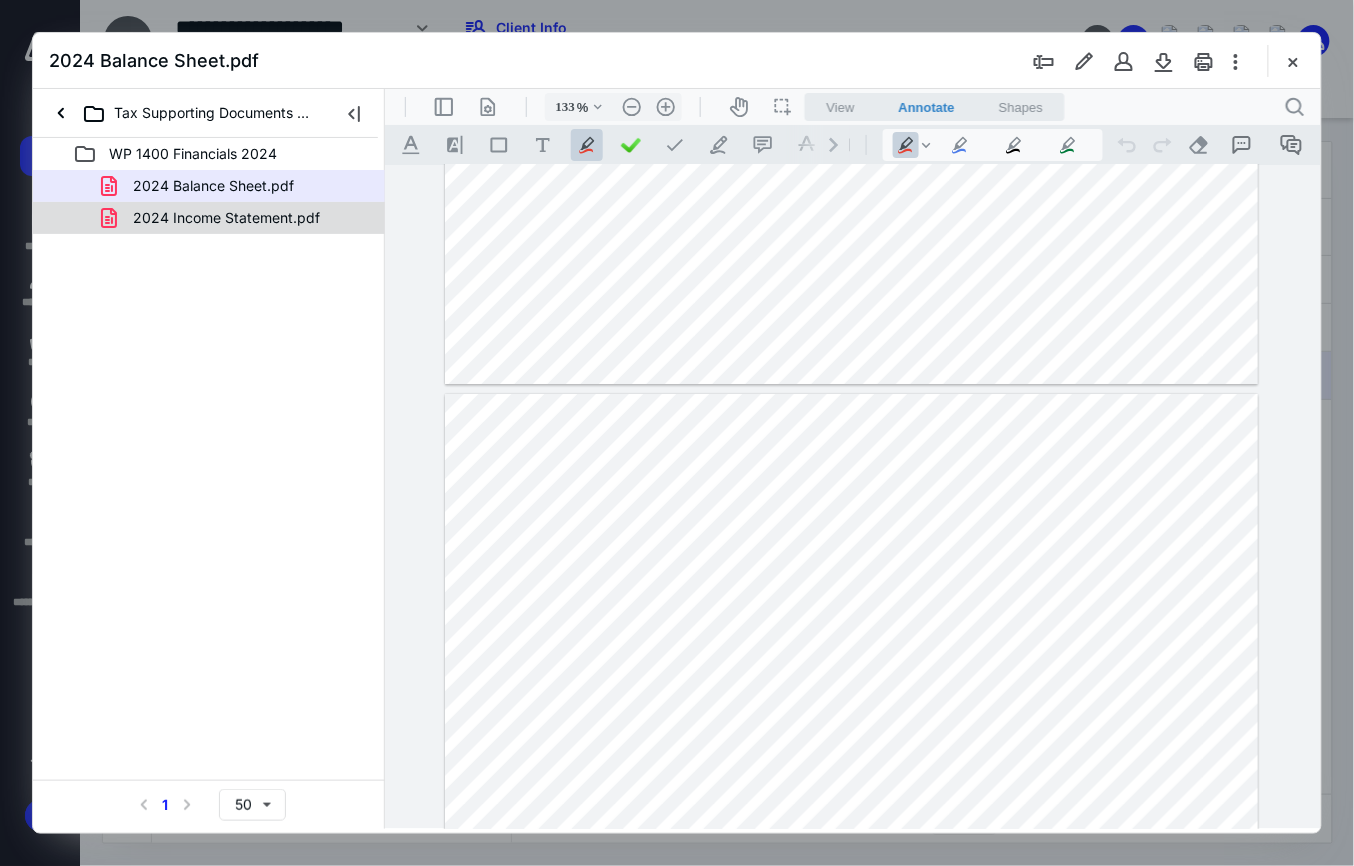 click on "2024 Income Statement.pdf" at bounding box center (214, 218) 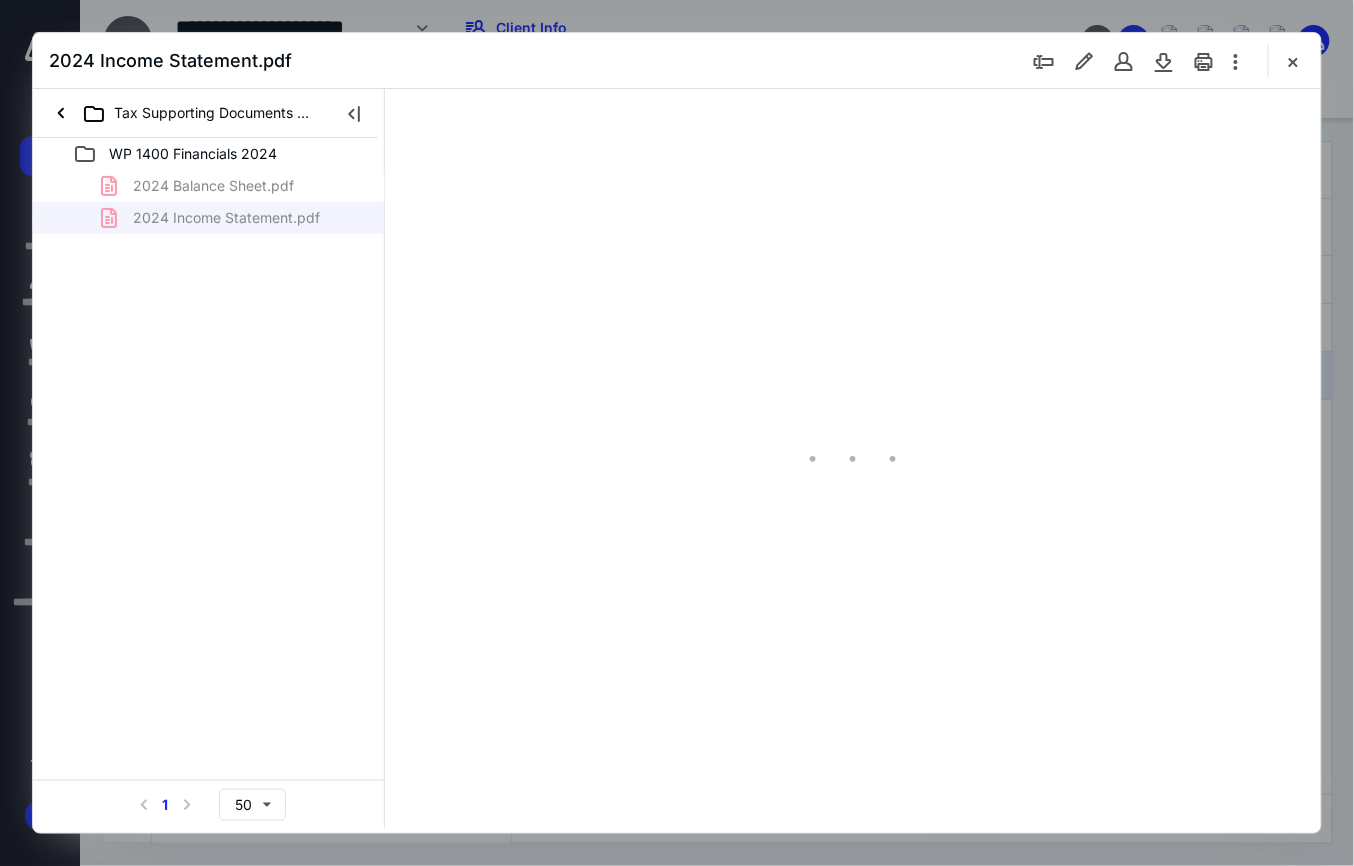 type on "83" 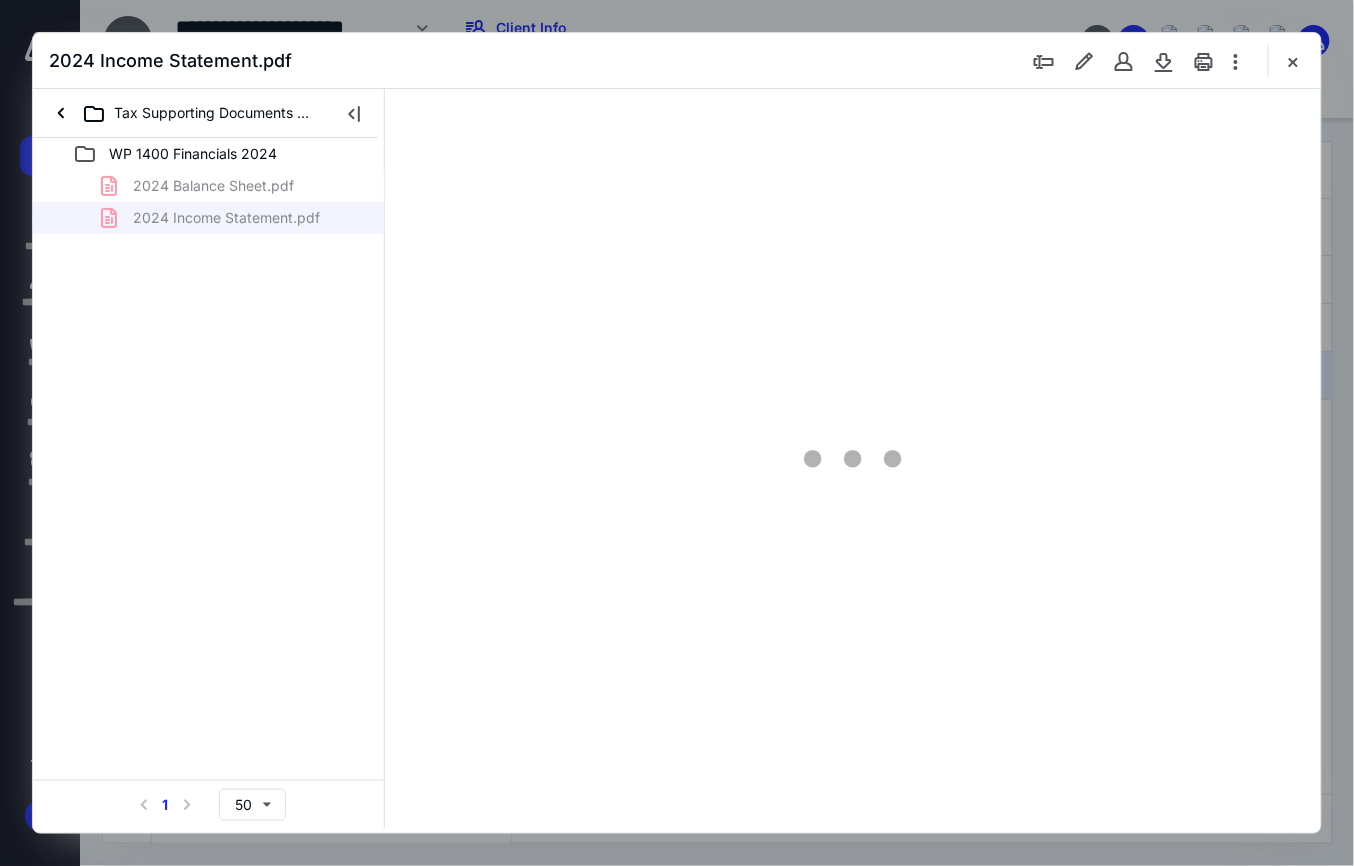 scroll, scrollTop: 78, scrollLeft: 0, axis: vertical 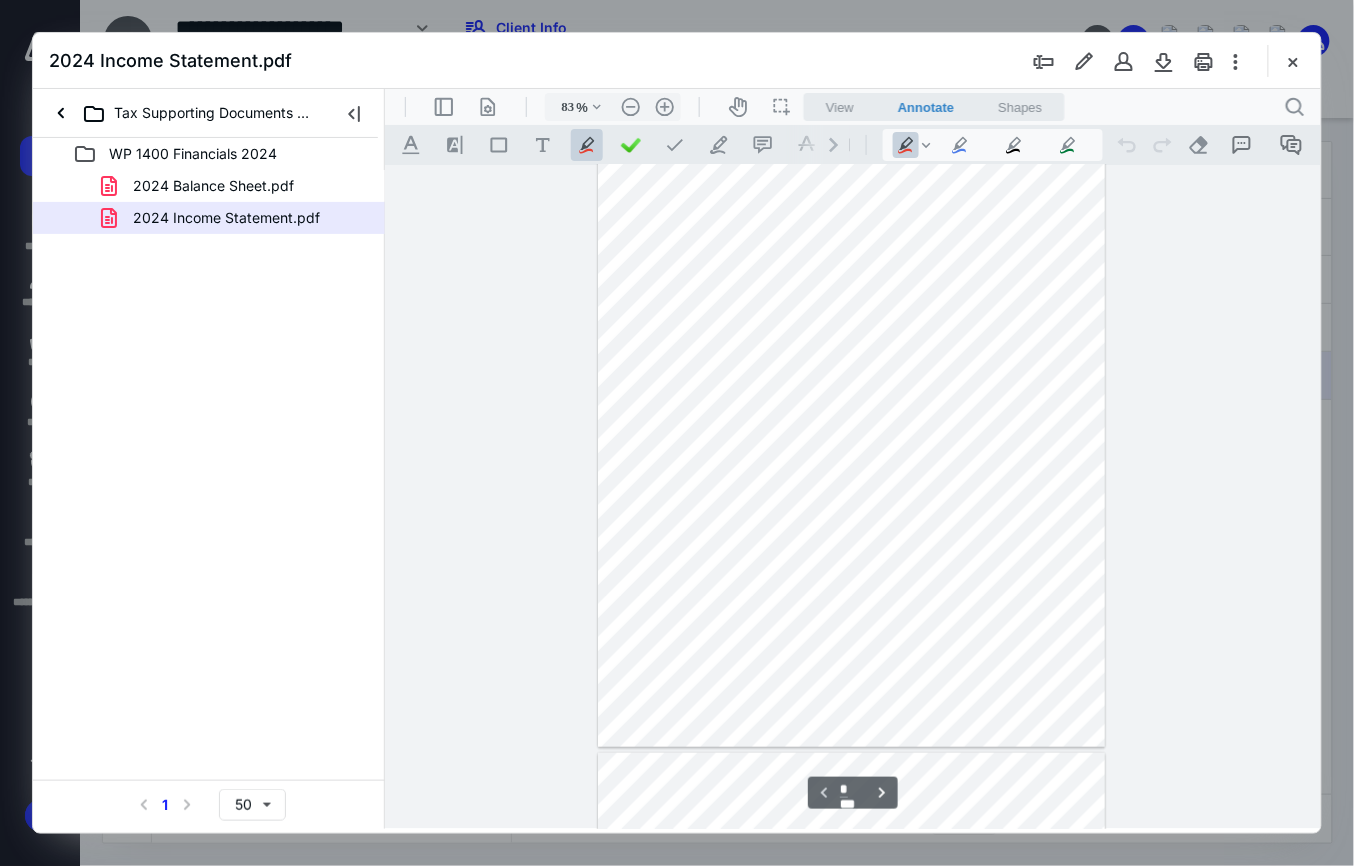 type on "*" 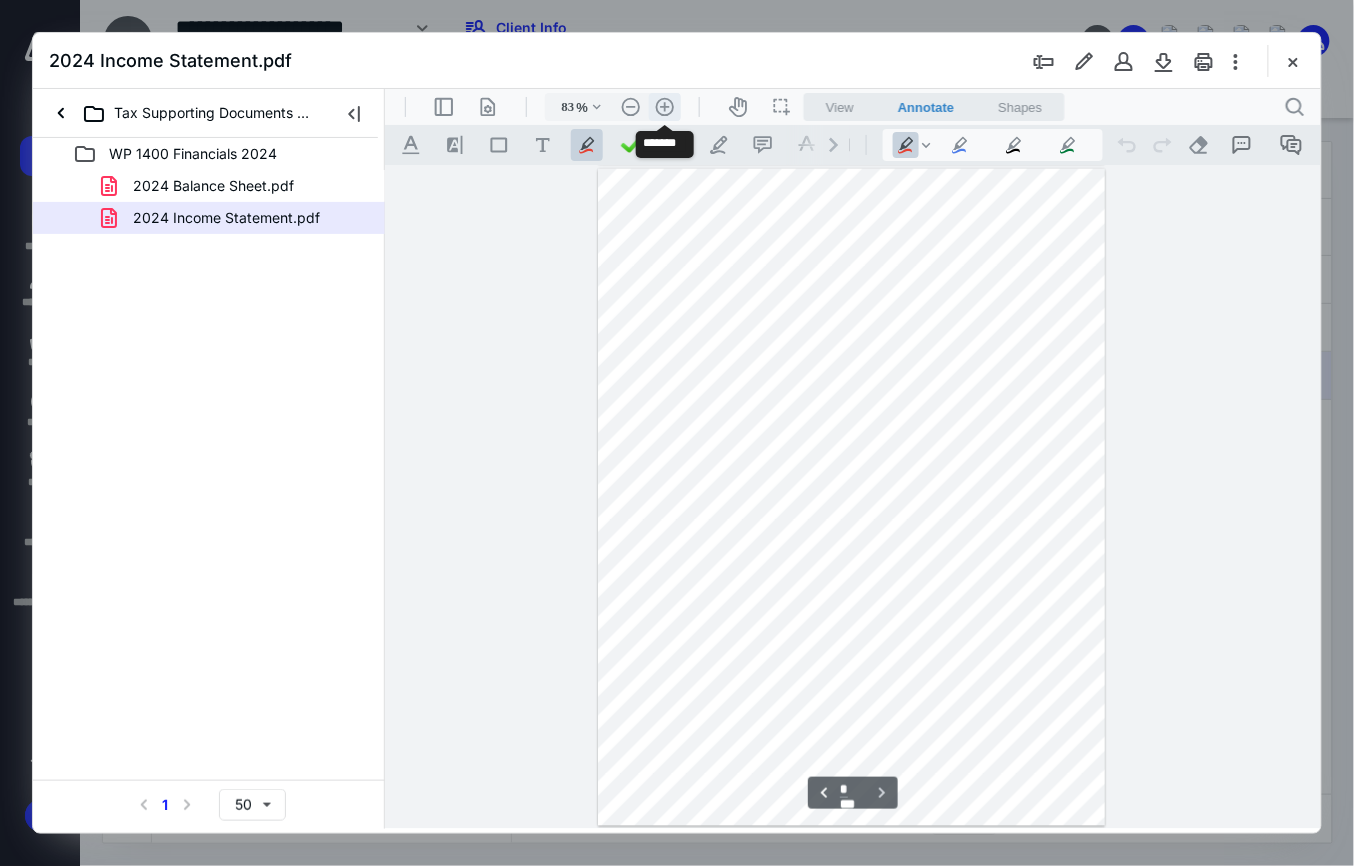 click on ".cls-1{fill:#abb0c4;} icon - header - zoom - in - line" at bounding box center [664, 106] 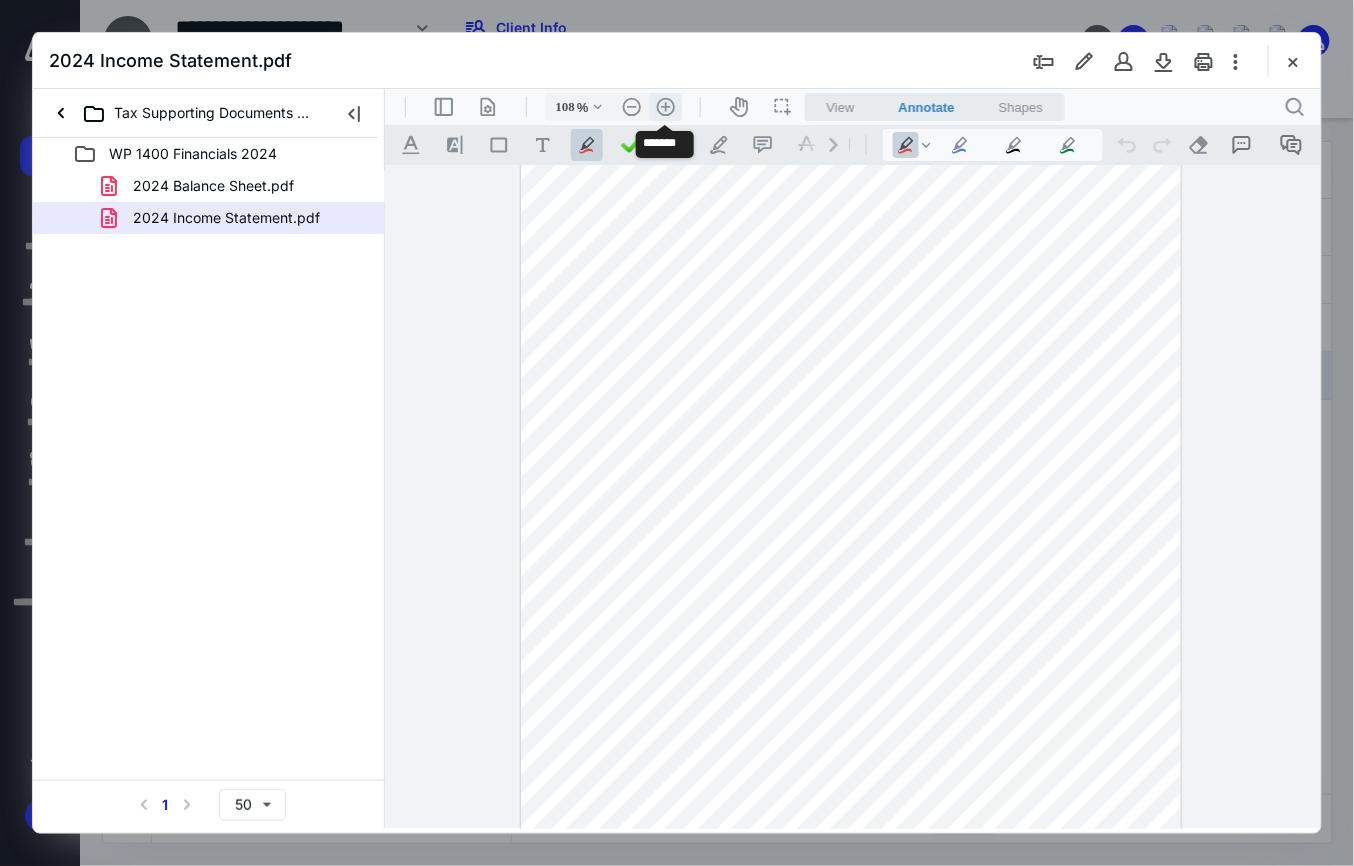 click on ".cls-1{fill:#abb0c4;} icon - header - zoom - in - line" at bounding box center [665, 106] 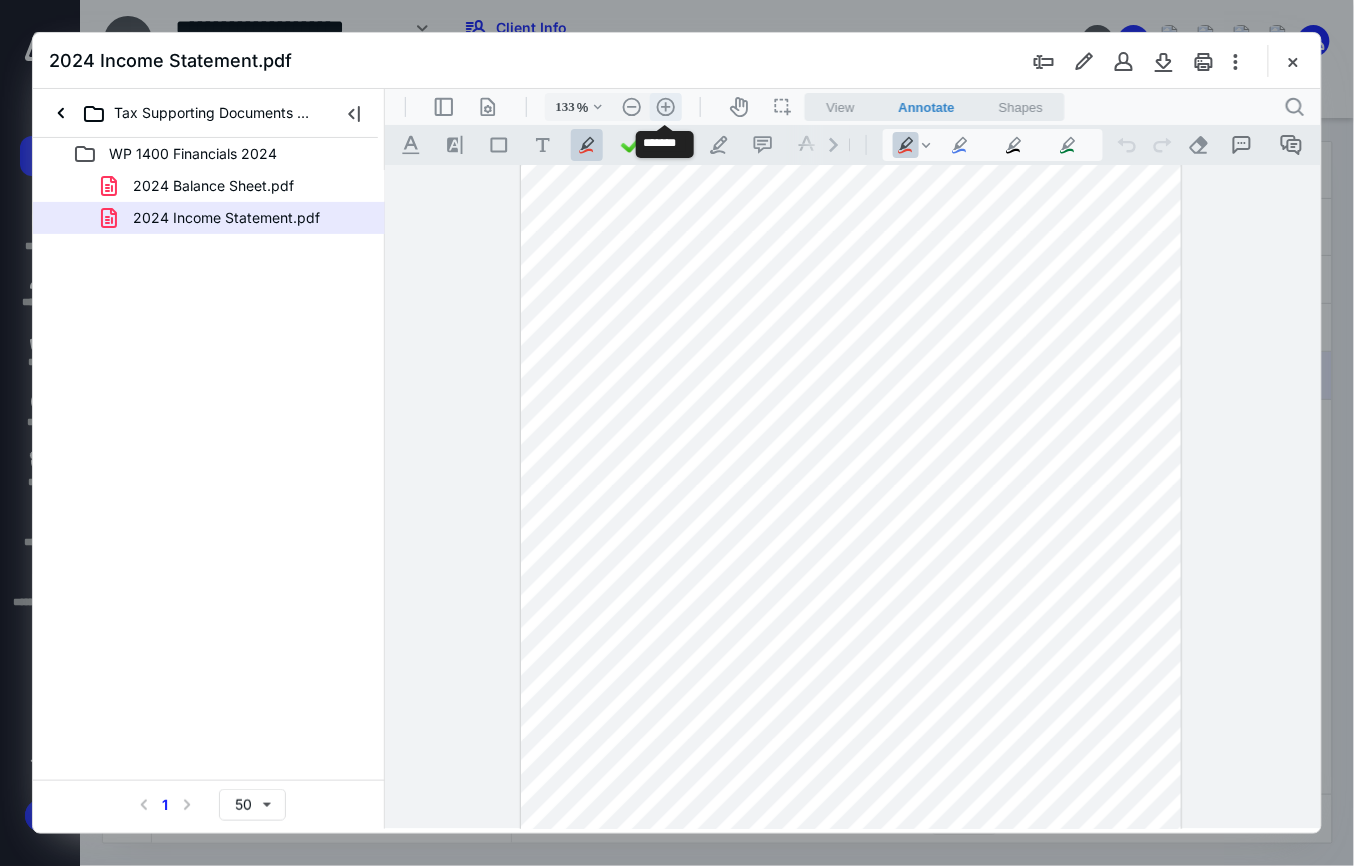 scroll, scrollTop: 1238, scrollLeft: 0, axis: vertical 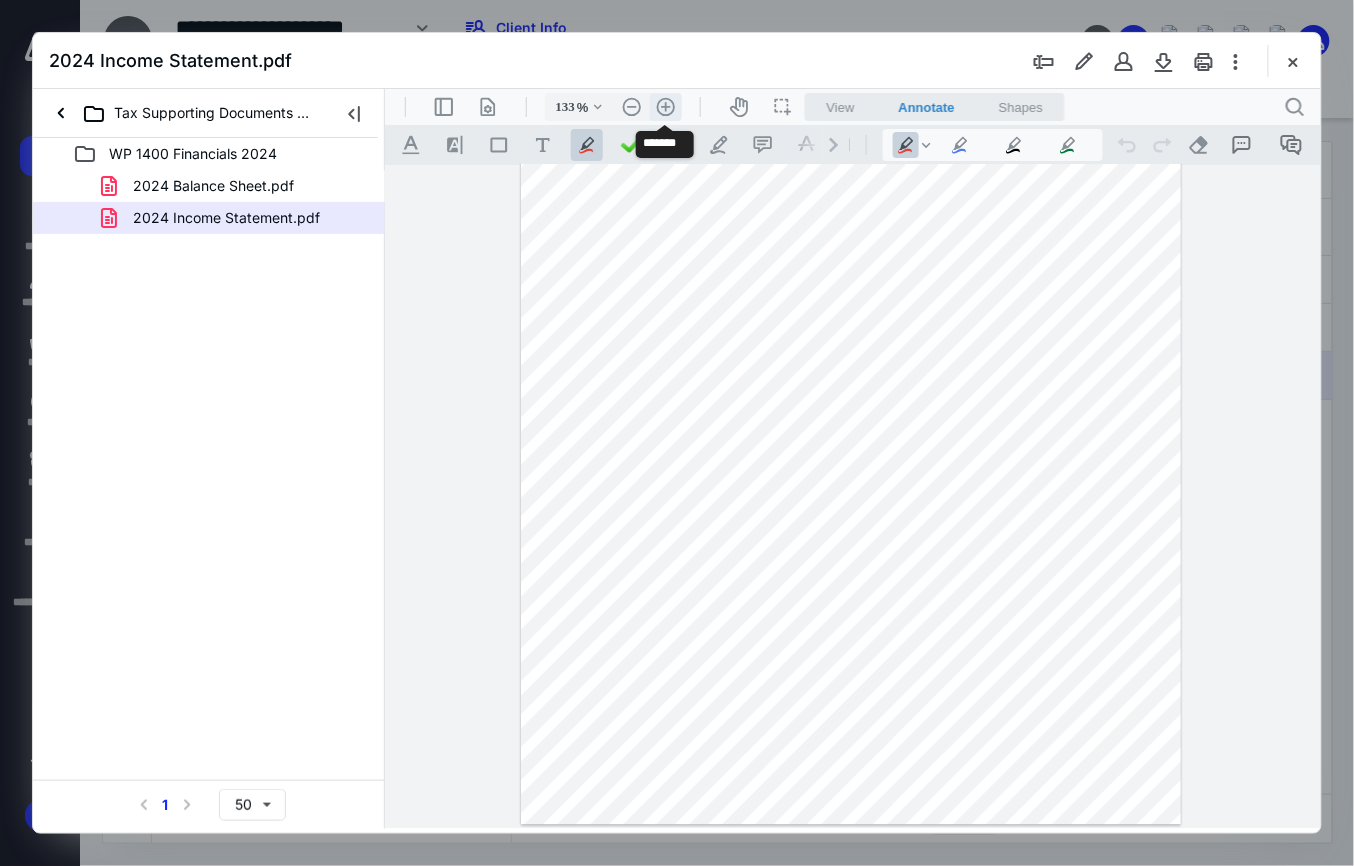 click on ".cls-1{fill:#abb0c4;} icon - header - zoom - in - line" at bounding box center [665, 106] 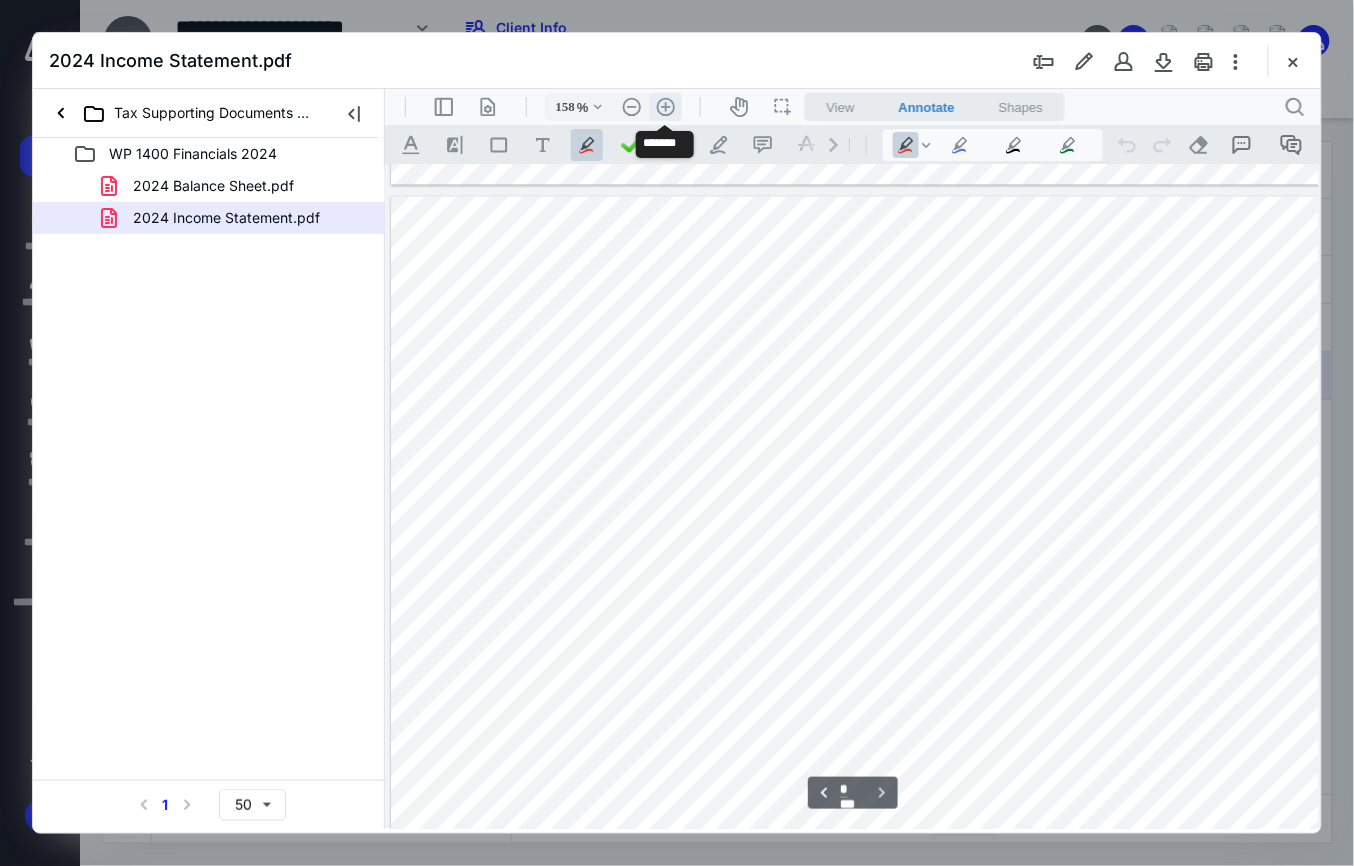 scroll, scrollTop: 1526, scrollLeft: 28, axis: both 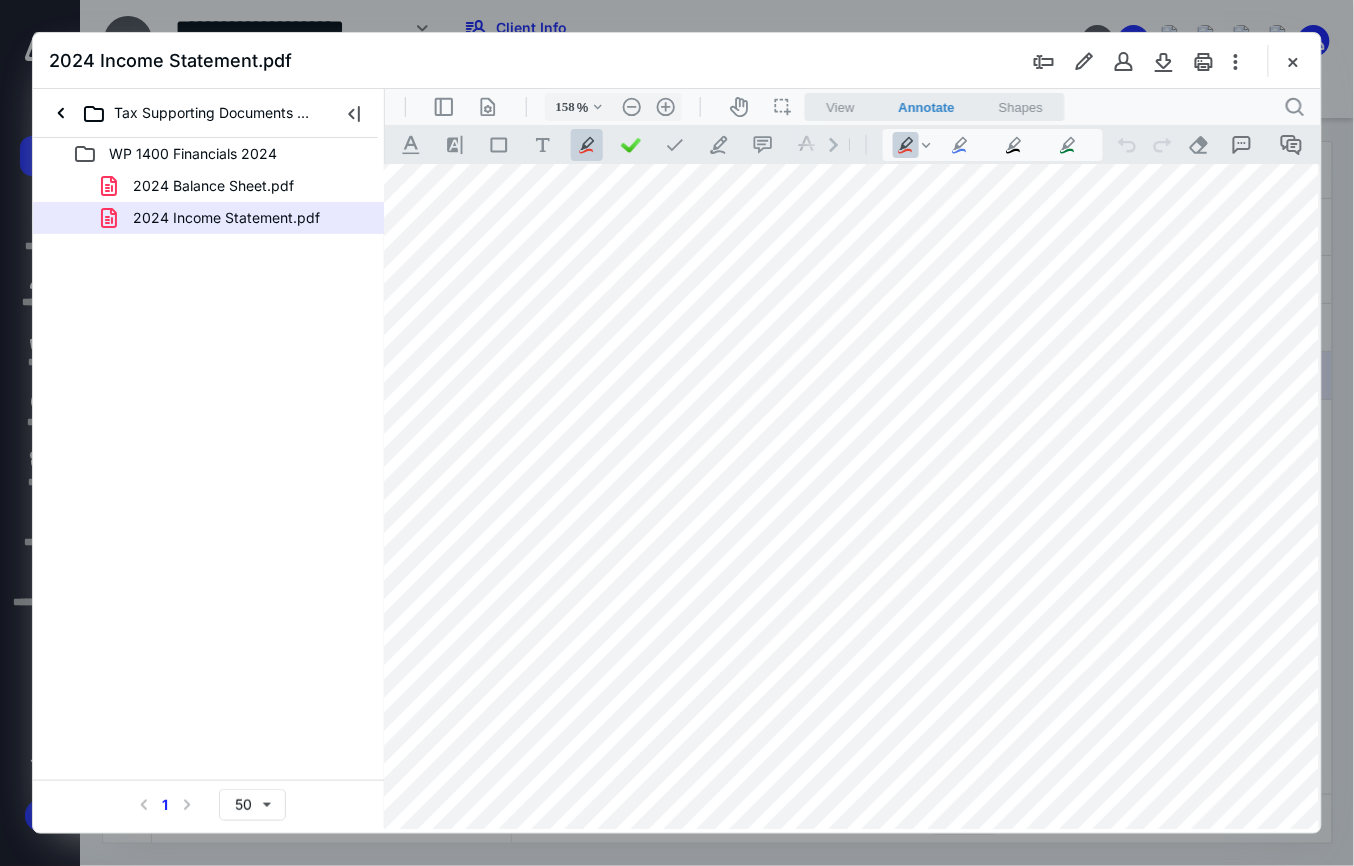 click at bounding box center (1293, 61) 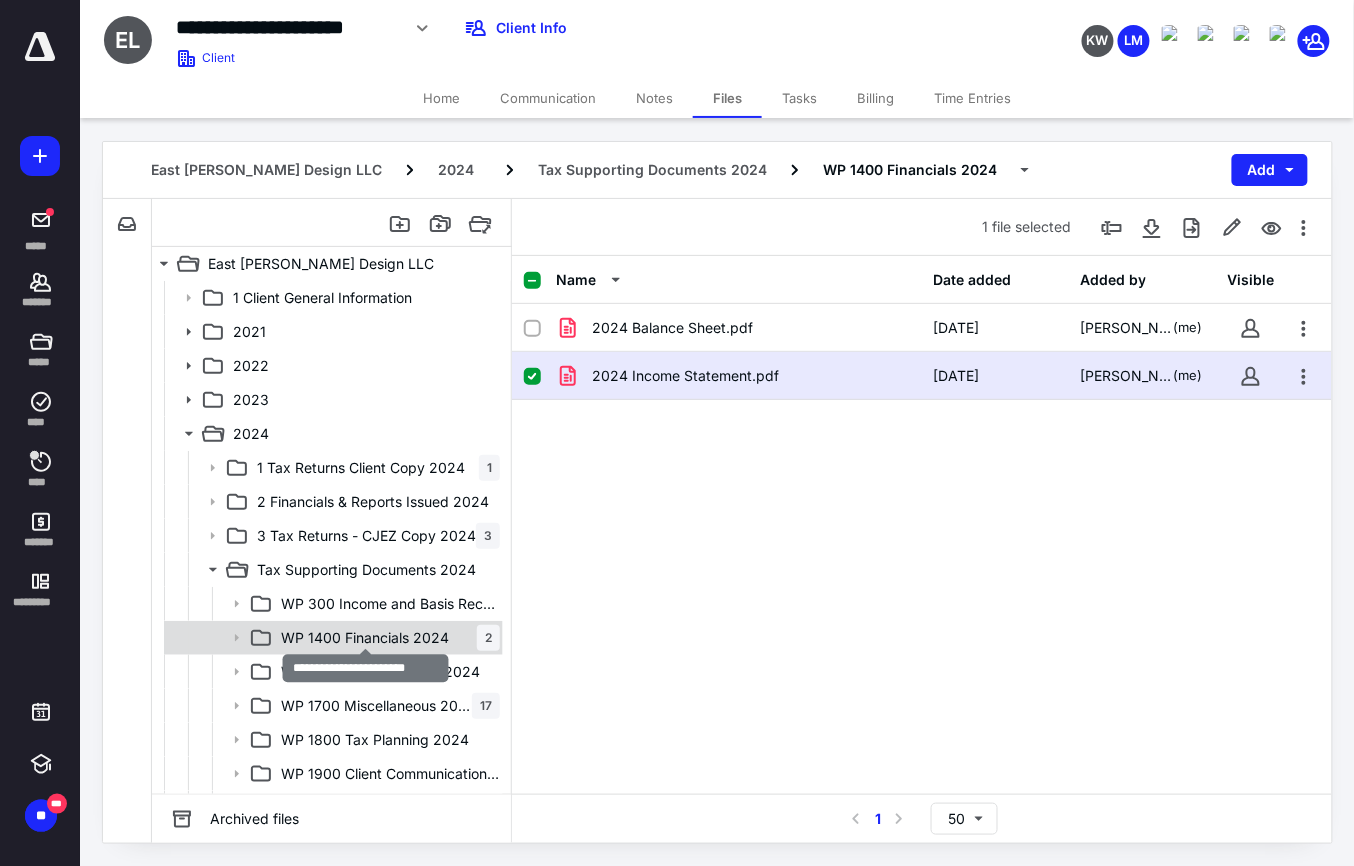 scroll, scrollTop: 201, scrollLeft: 0, axis: vertical 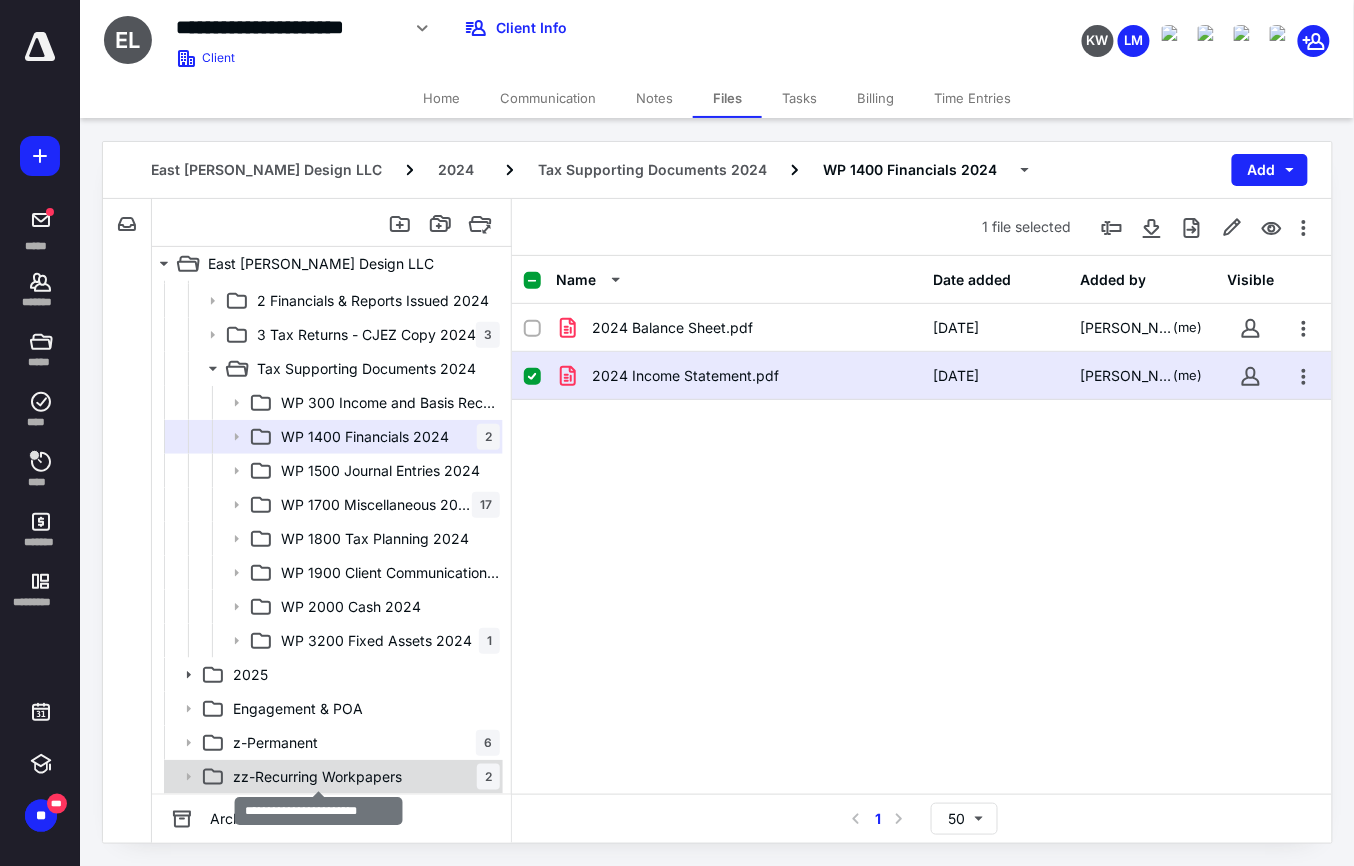 click on "zz-Recurring Workpapers" at bounding box center (317, 777) 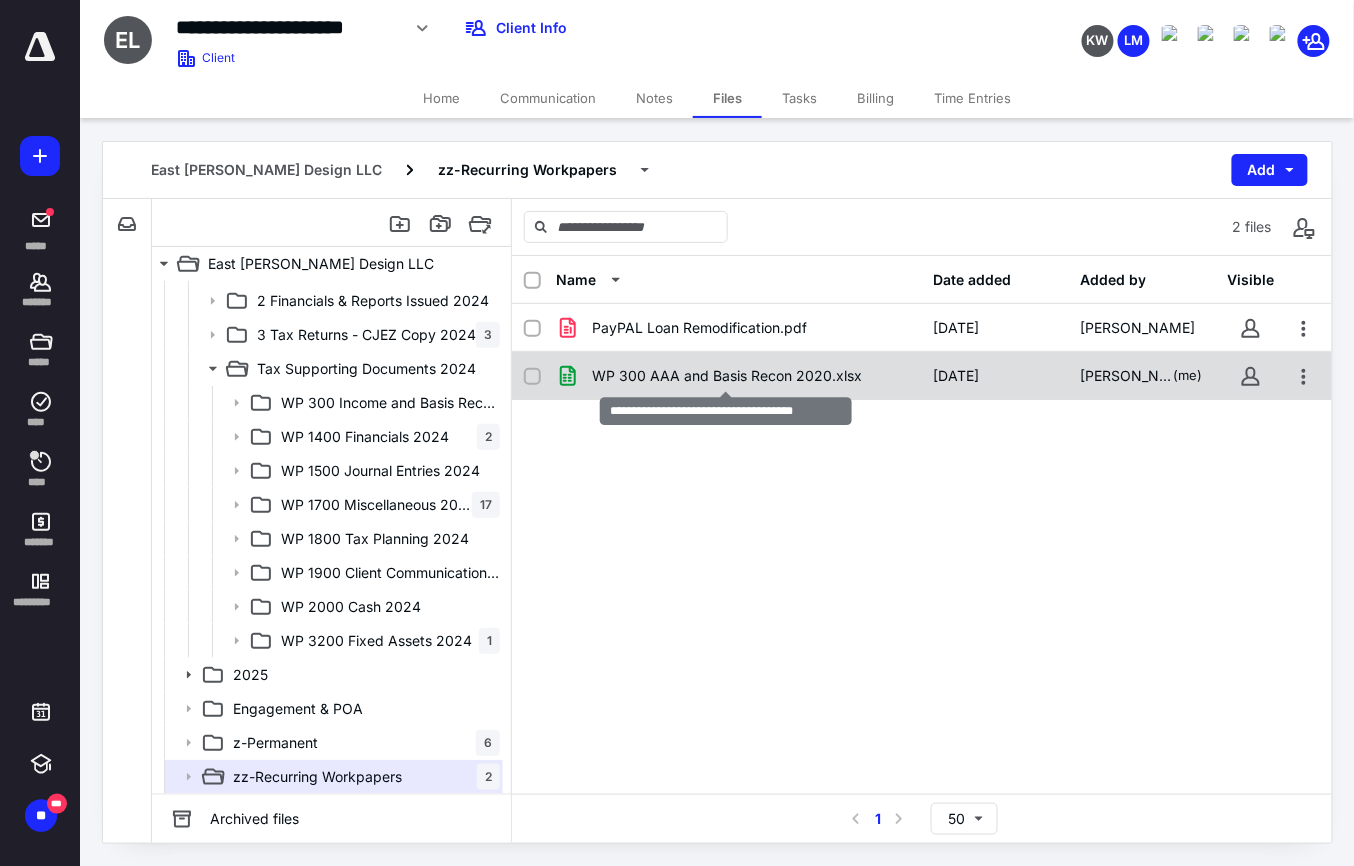 click on "WP  300 AAA and Basis Recon 2020.xlsx" at bounding box center (727, 376) 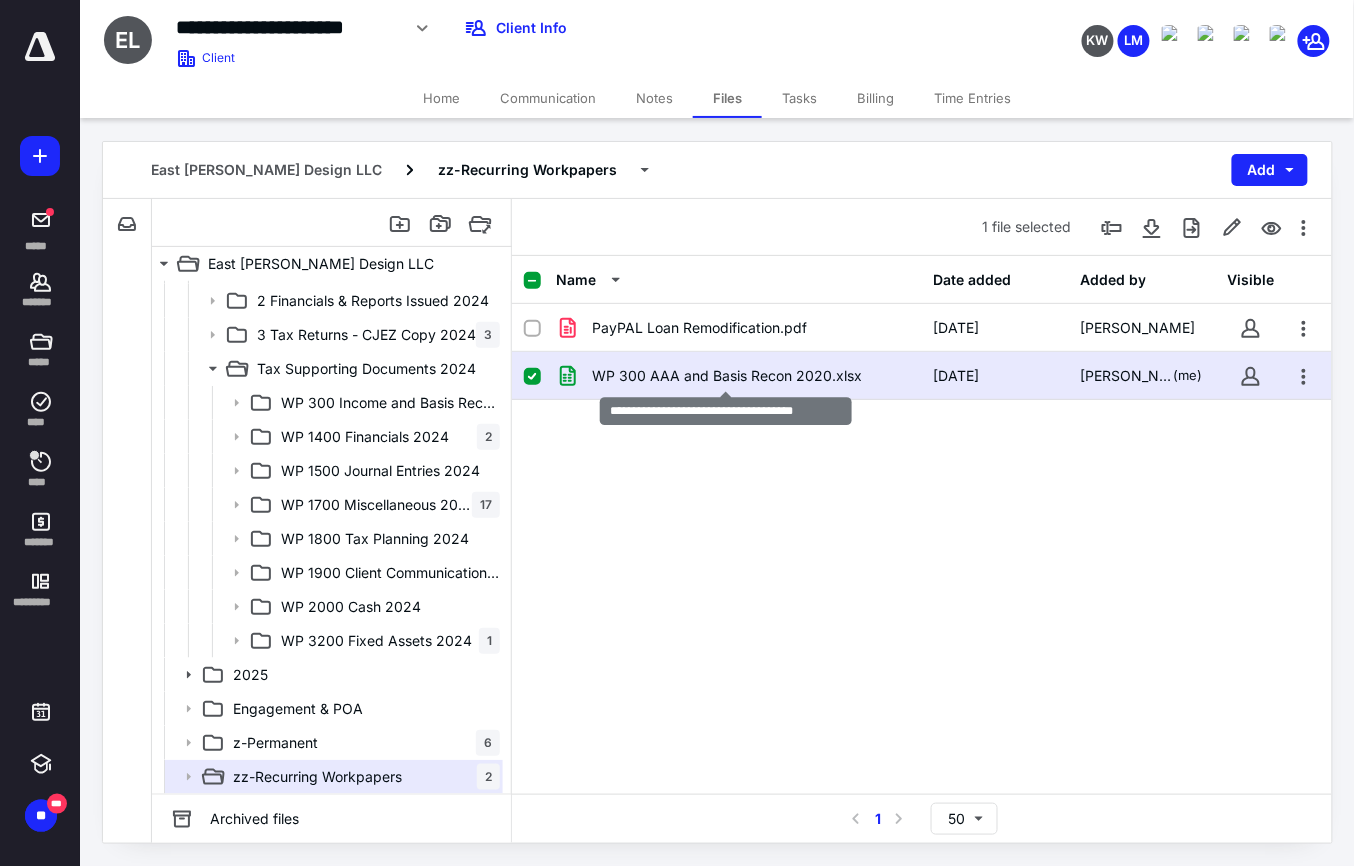 click on "WP  300 AAA and Basis Recon 2020.xlsx" at bounding box center (727, 376) 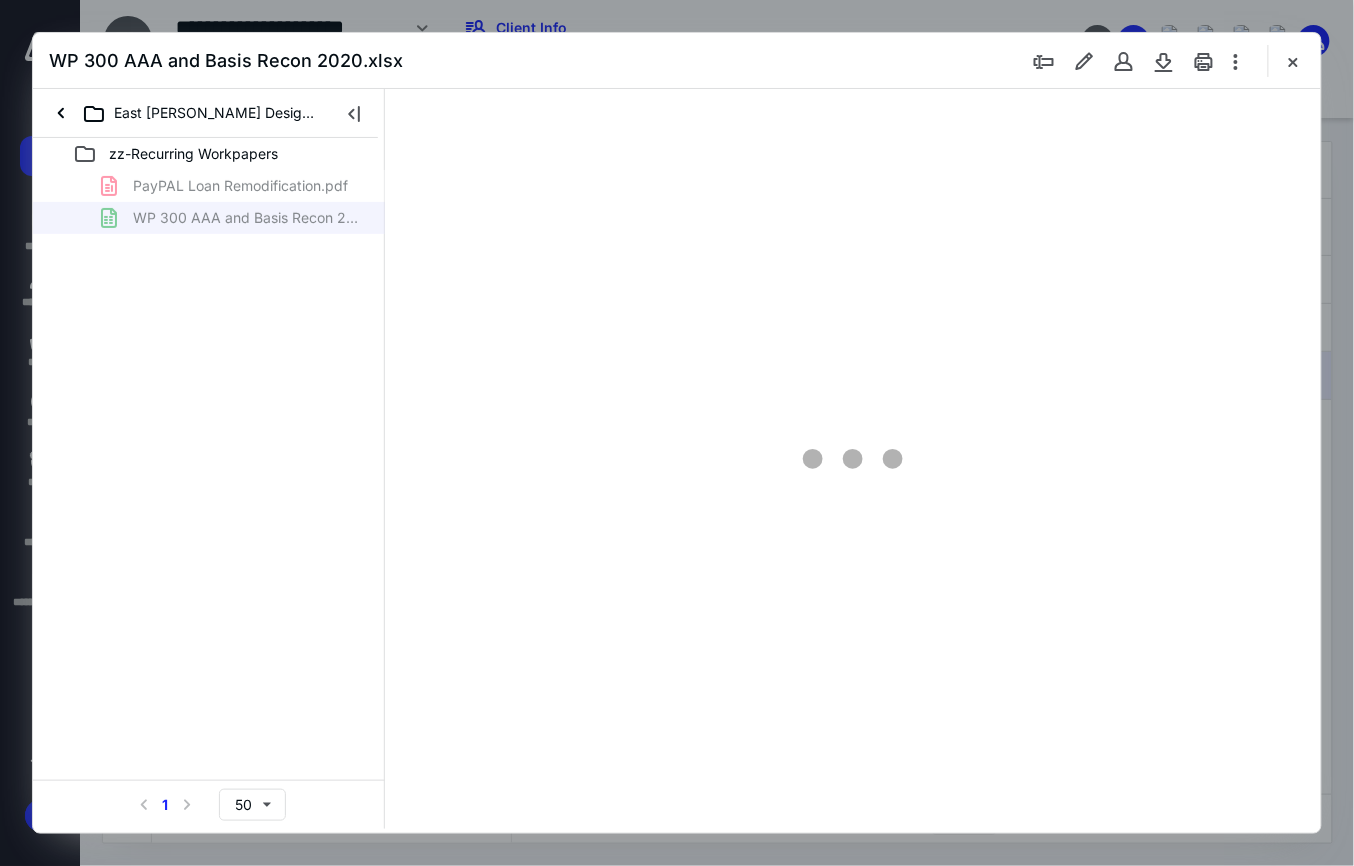 scroll, scrollTop: 0, scrollLeft: 0, axis: both 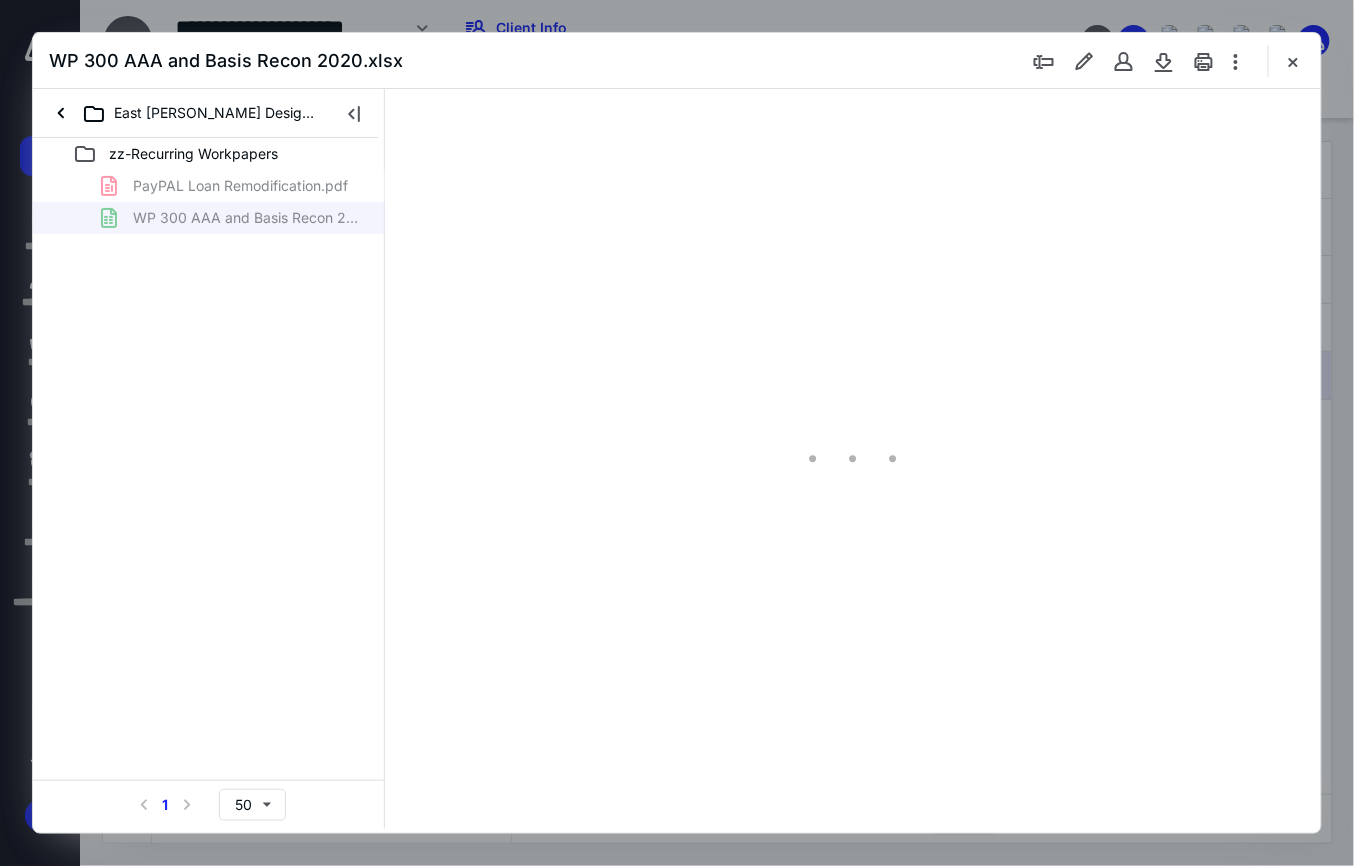 type on "36" 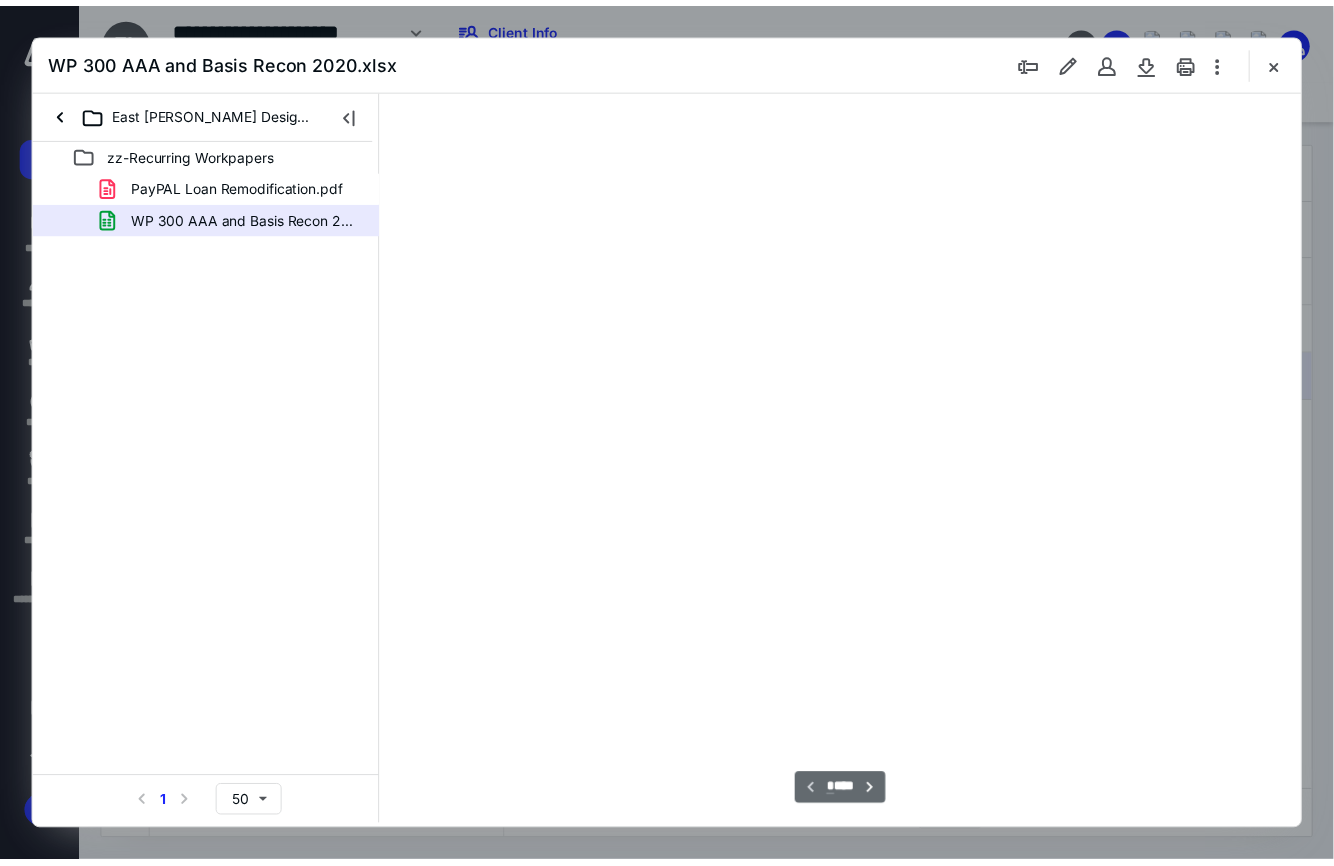 scroll, scrollTop: 77, scrollLeft: 0, axis: vertical 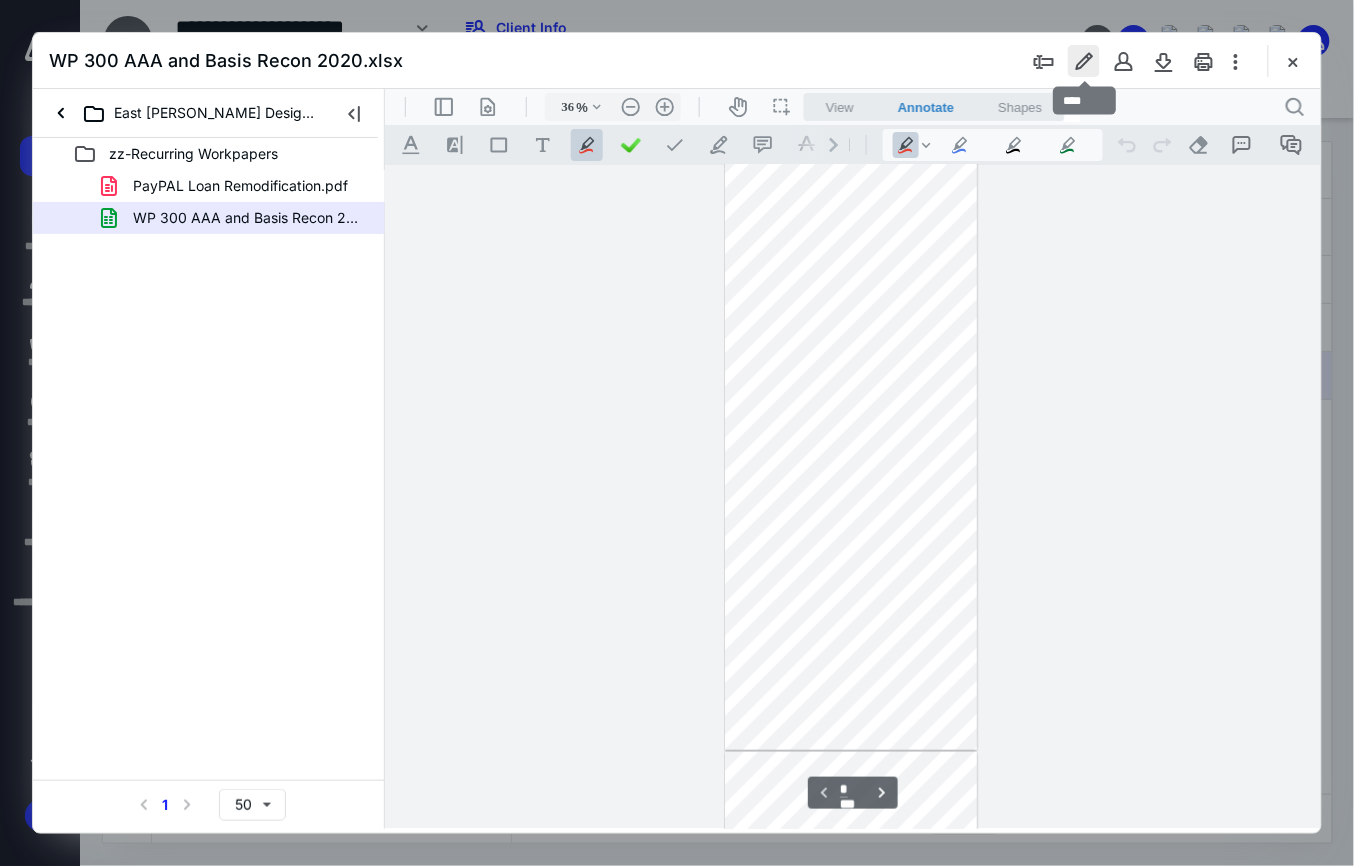 click at bounding box center (1084, 61) 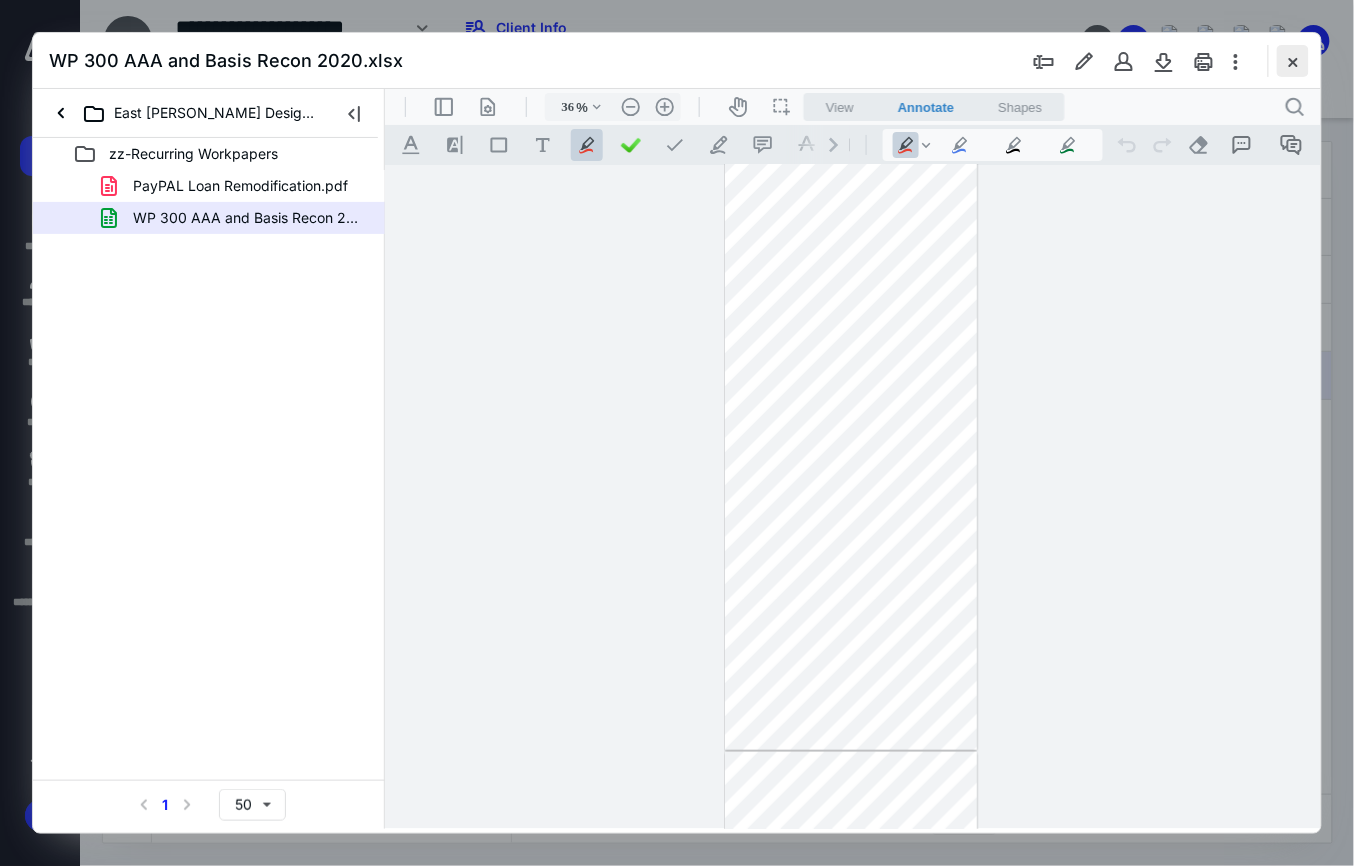 click at bounding box center [1293, 61] 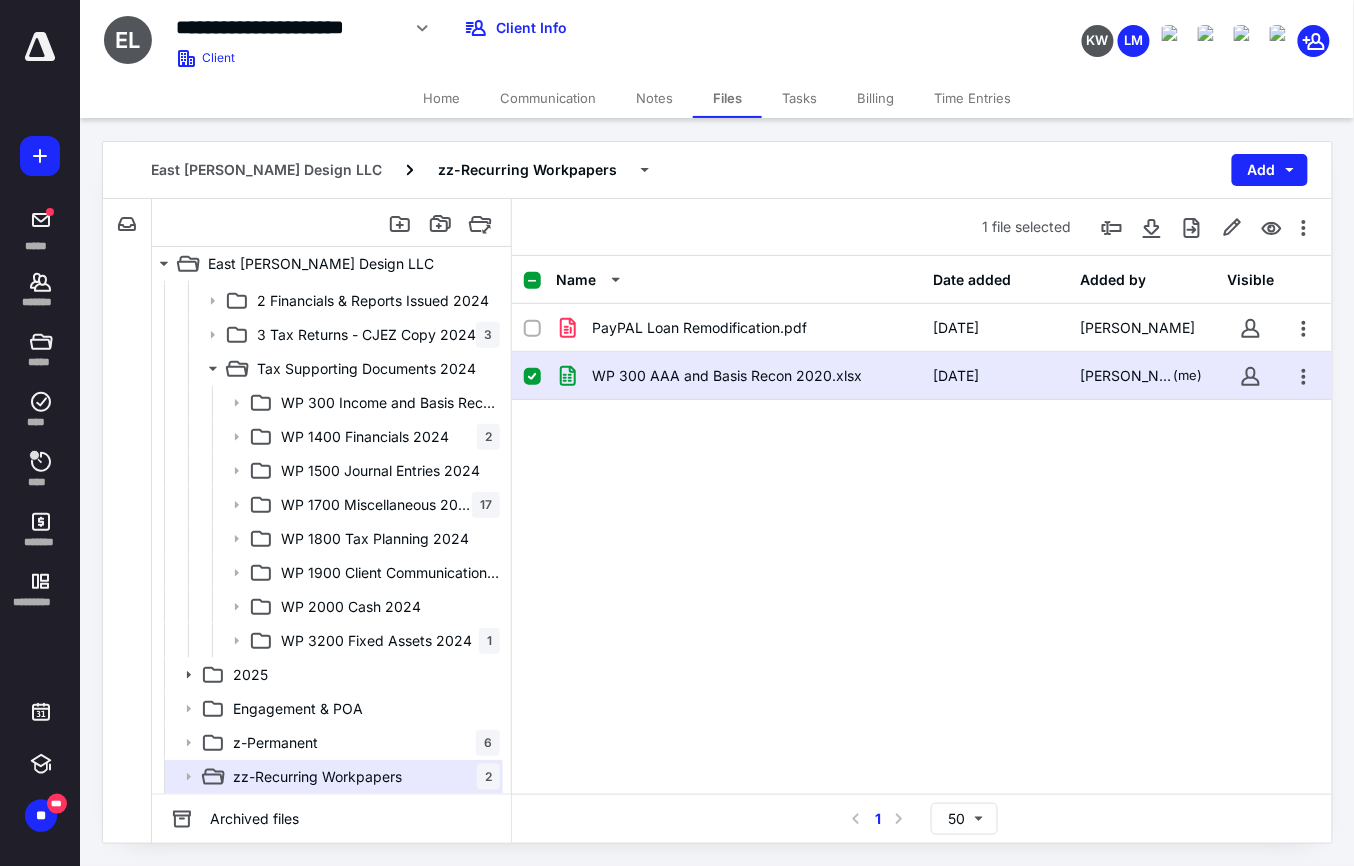 click on "Tasks" at bounding box center (799, 98) 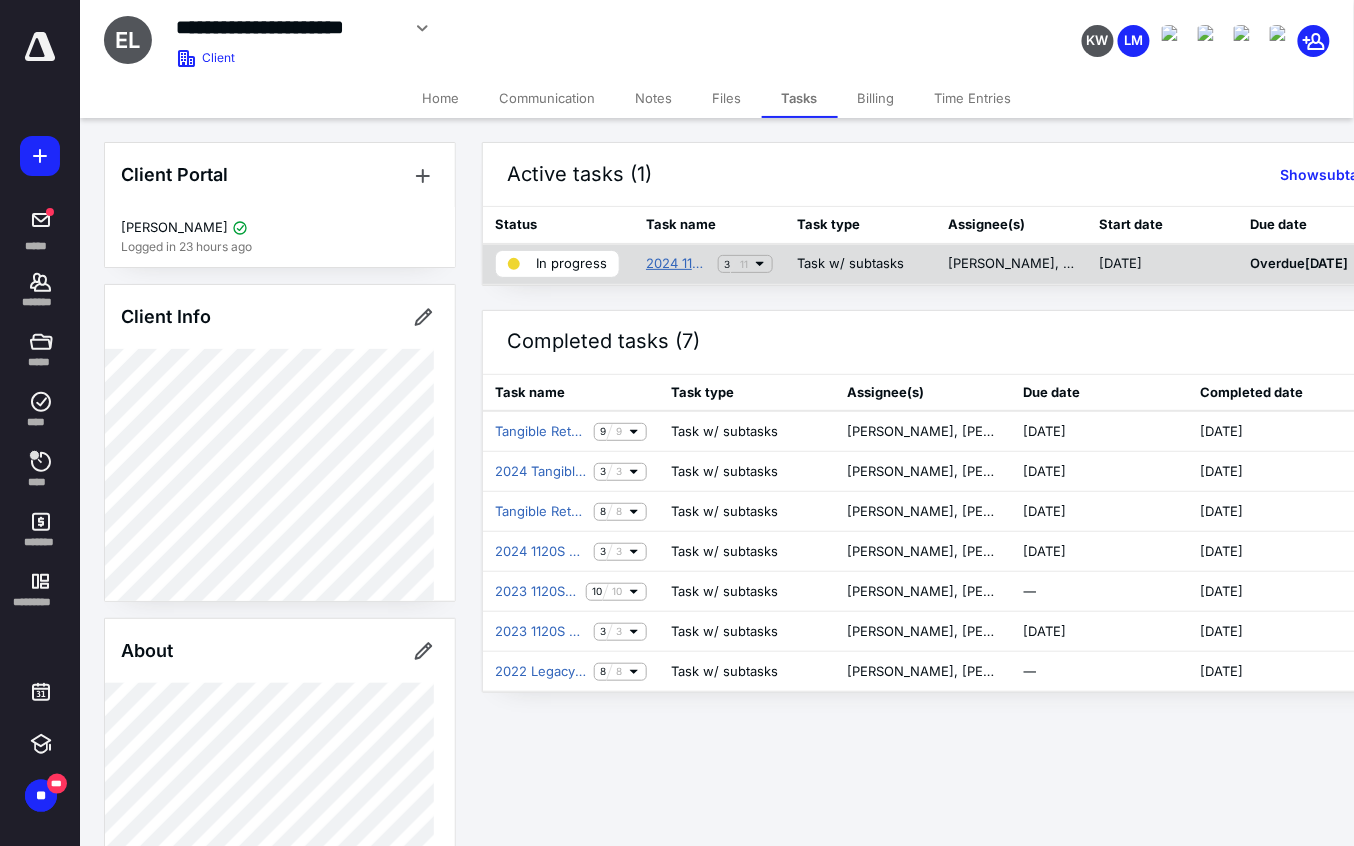 click on "2024 1120S Tax Return 3 11" at bounding box center [709, 264] 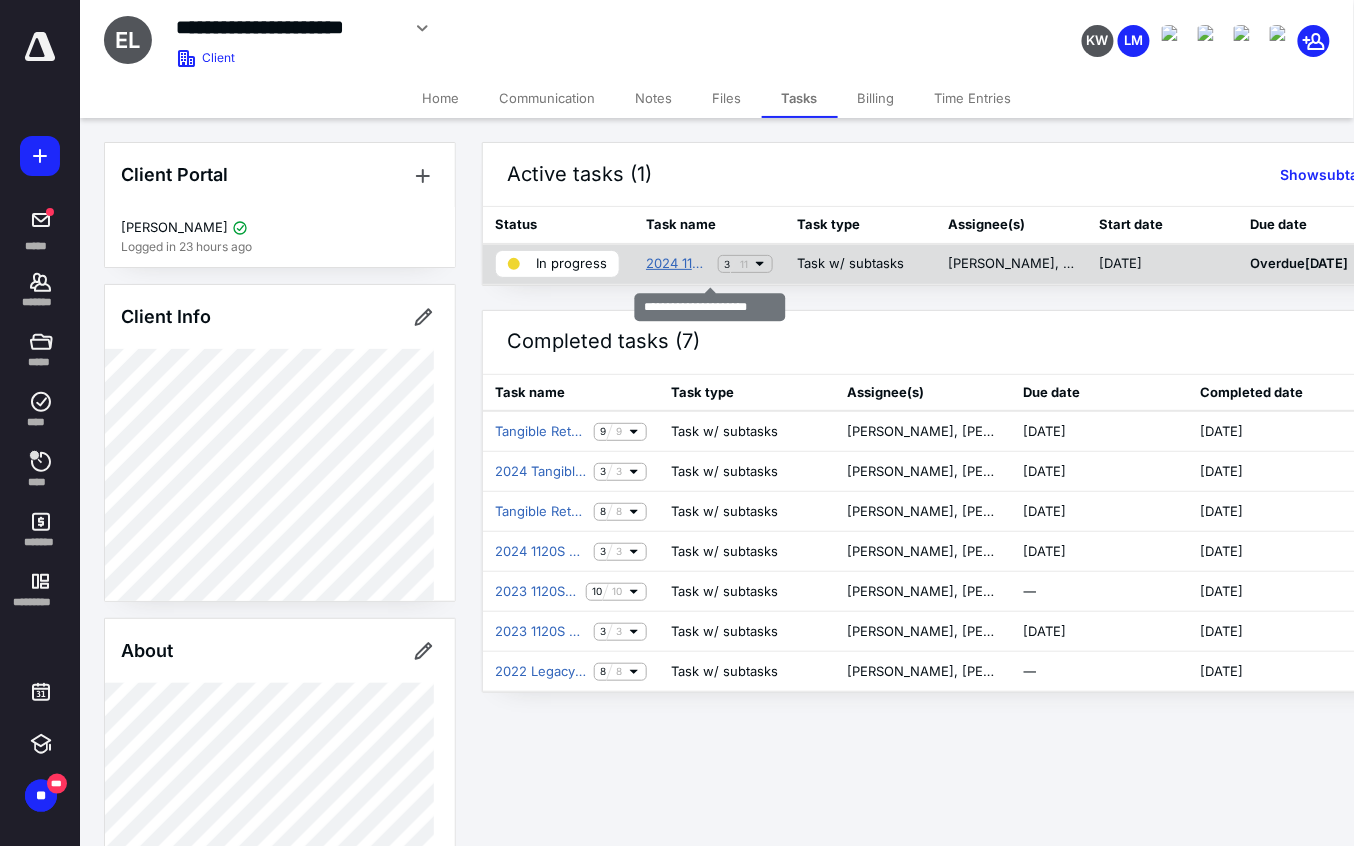 click on "2024 1120S Tax Return" at bounding box center (678, 264) 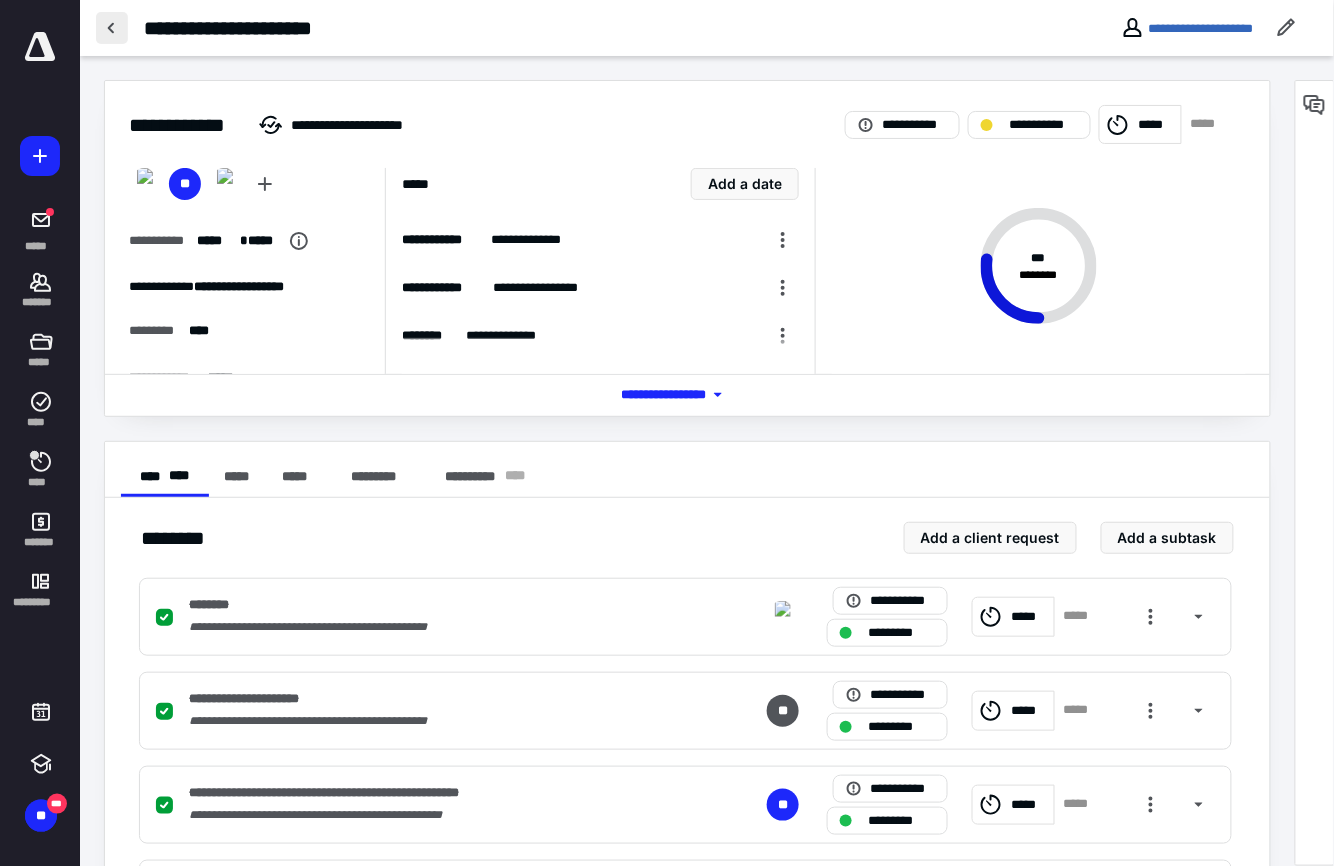 click at bounding box center [112, 28] 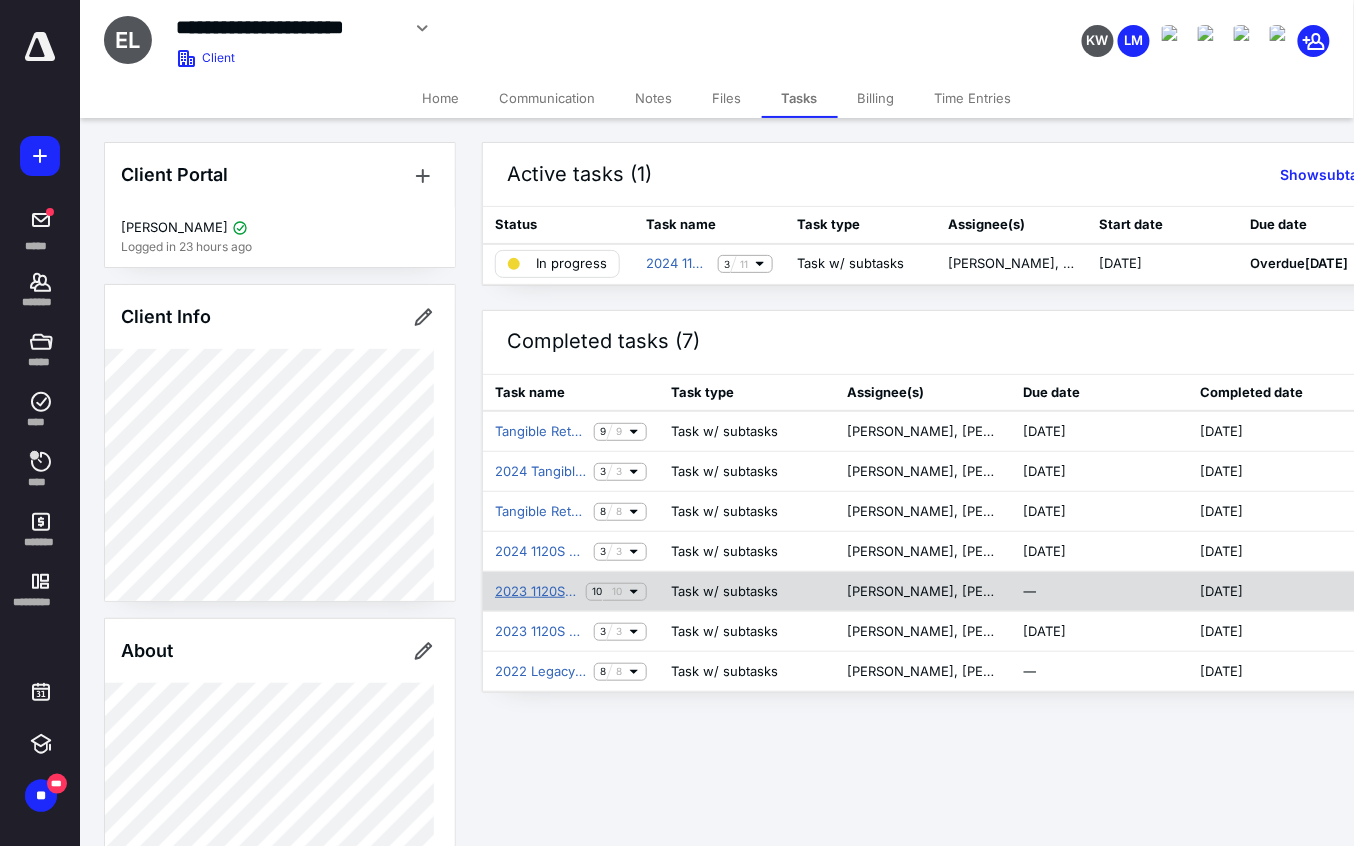click on "2023 1120S Tax Return" at bounding box center (536, 592) 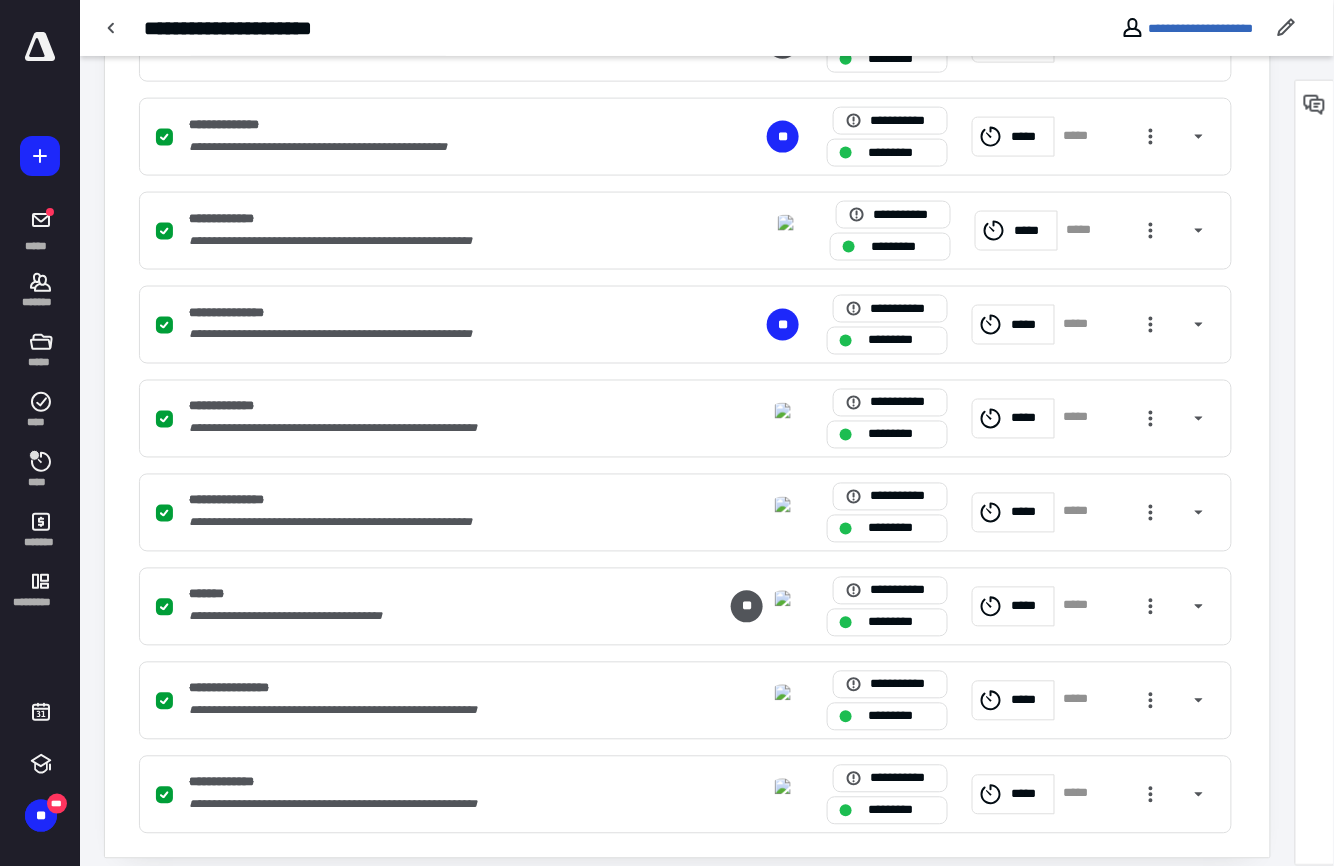 scroll, scrollTop: 692, scrollLeft: 0, axis: vertical 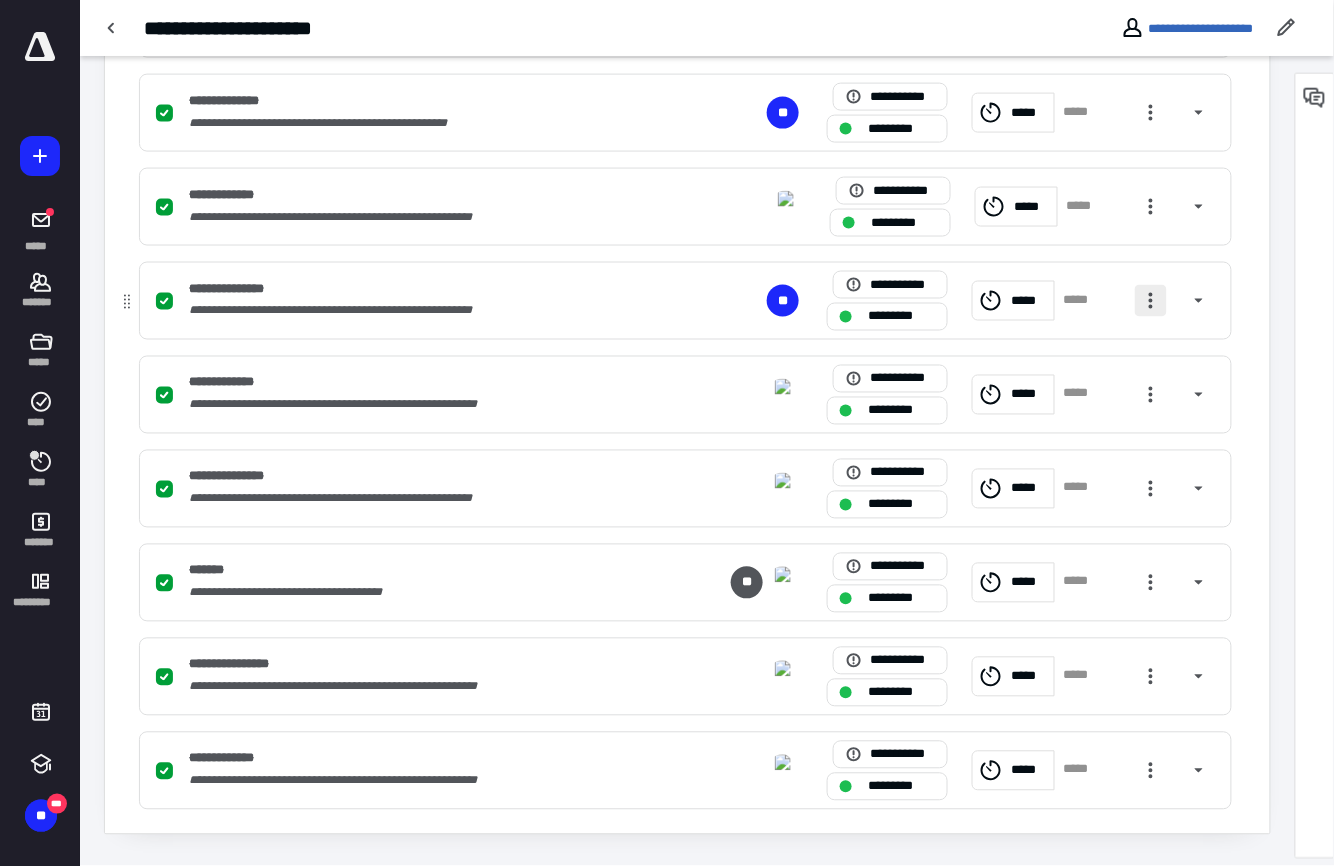 click at bounding box center (1151, 301) 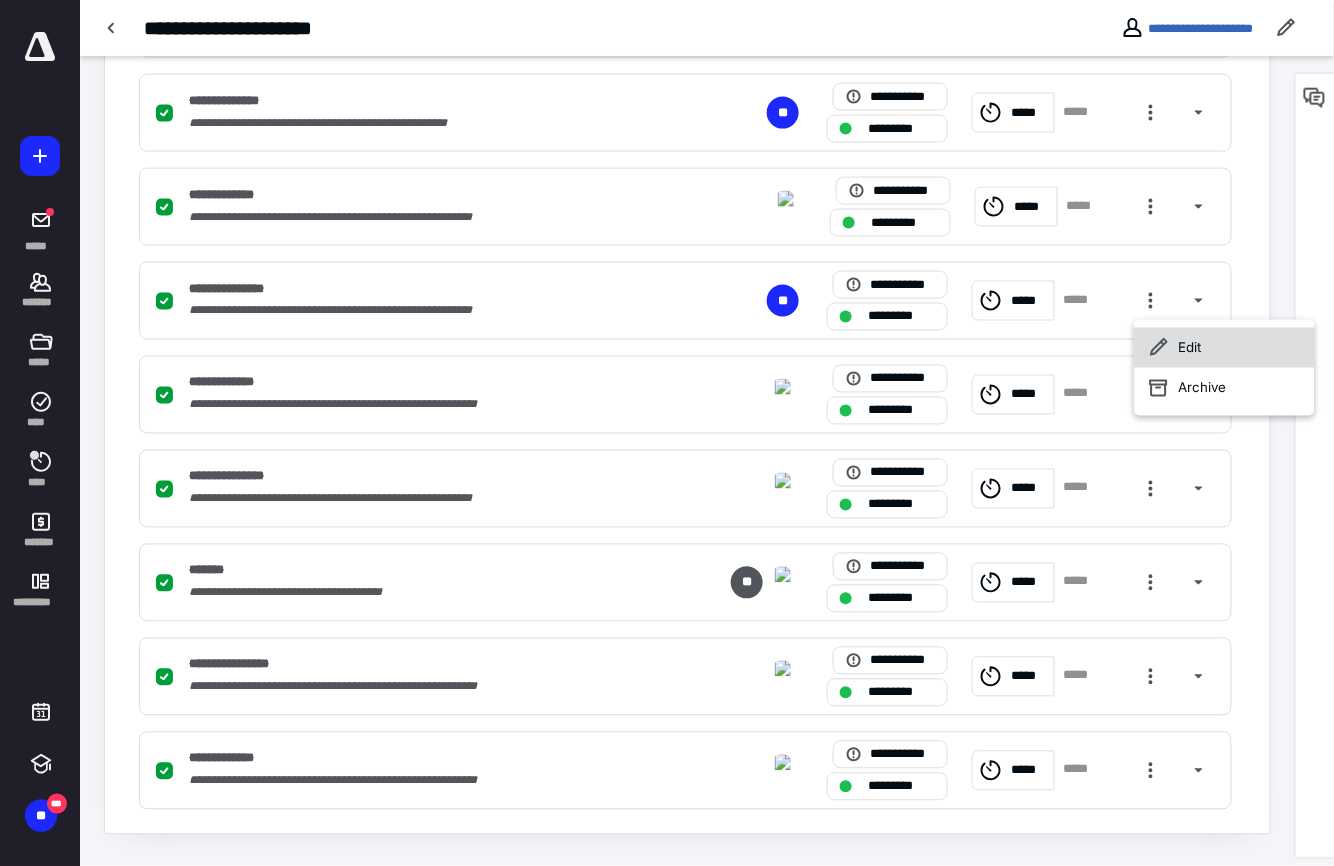 click on "Edit" at bounding box center (1225, 348) 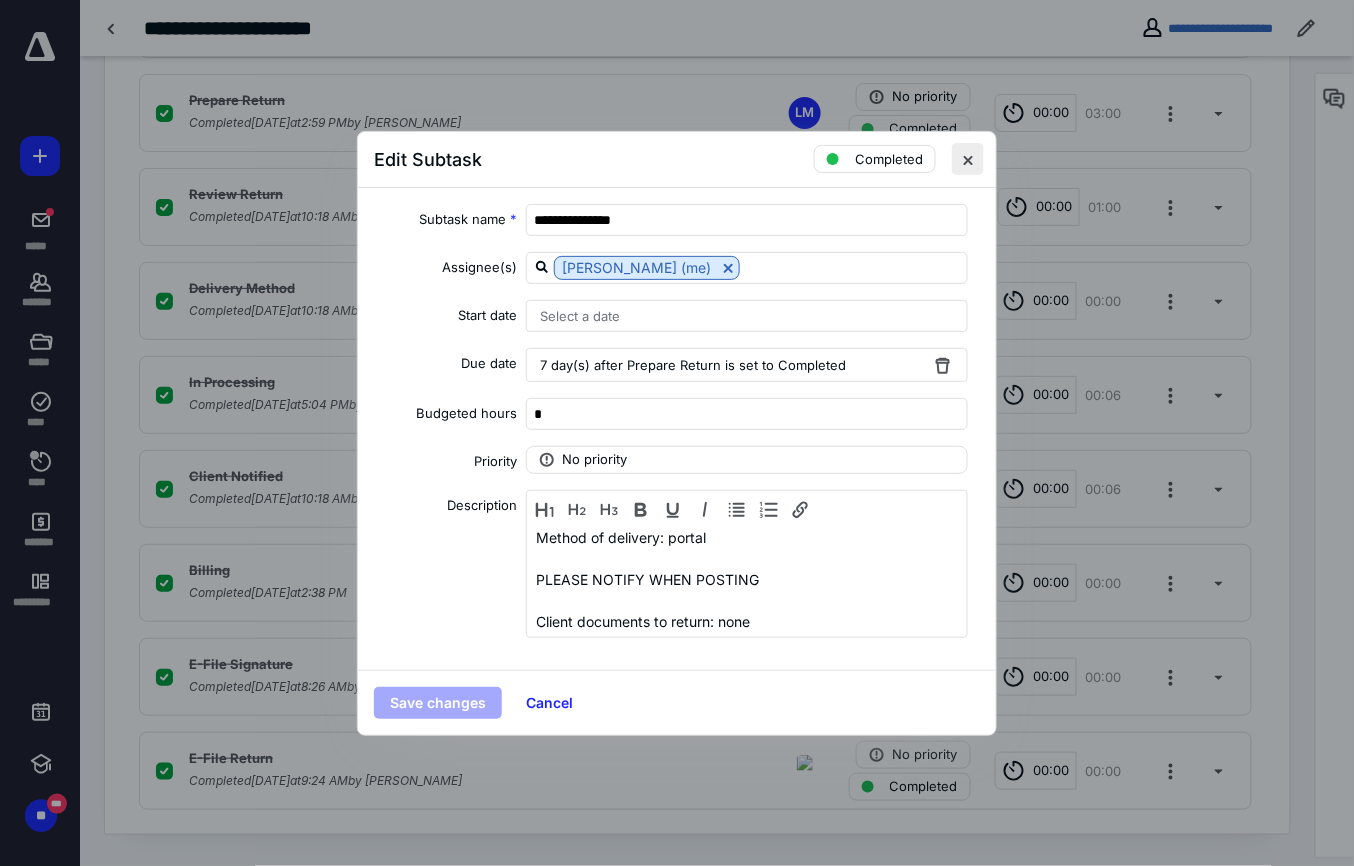 click at bounding box center [968, 159] 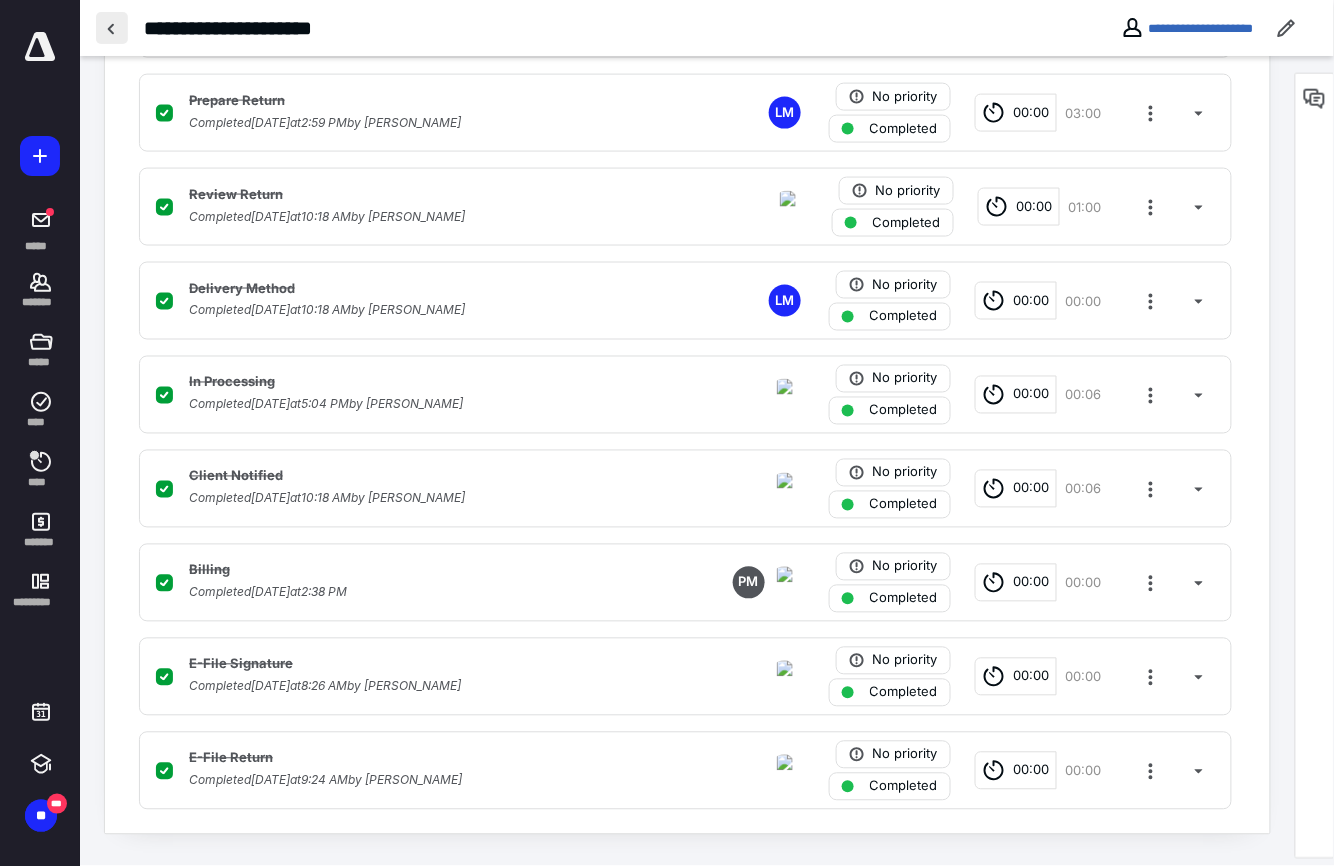click at bounding box center (112, 28) 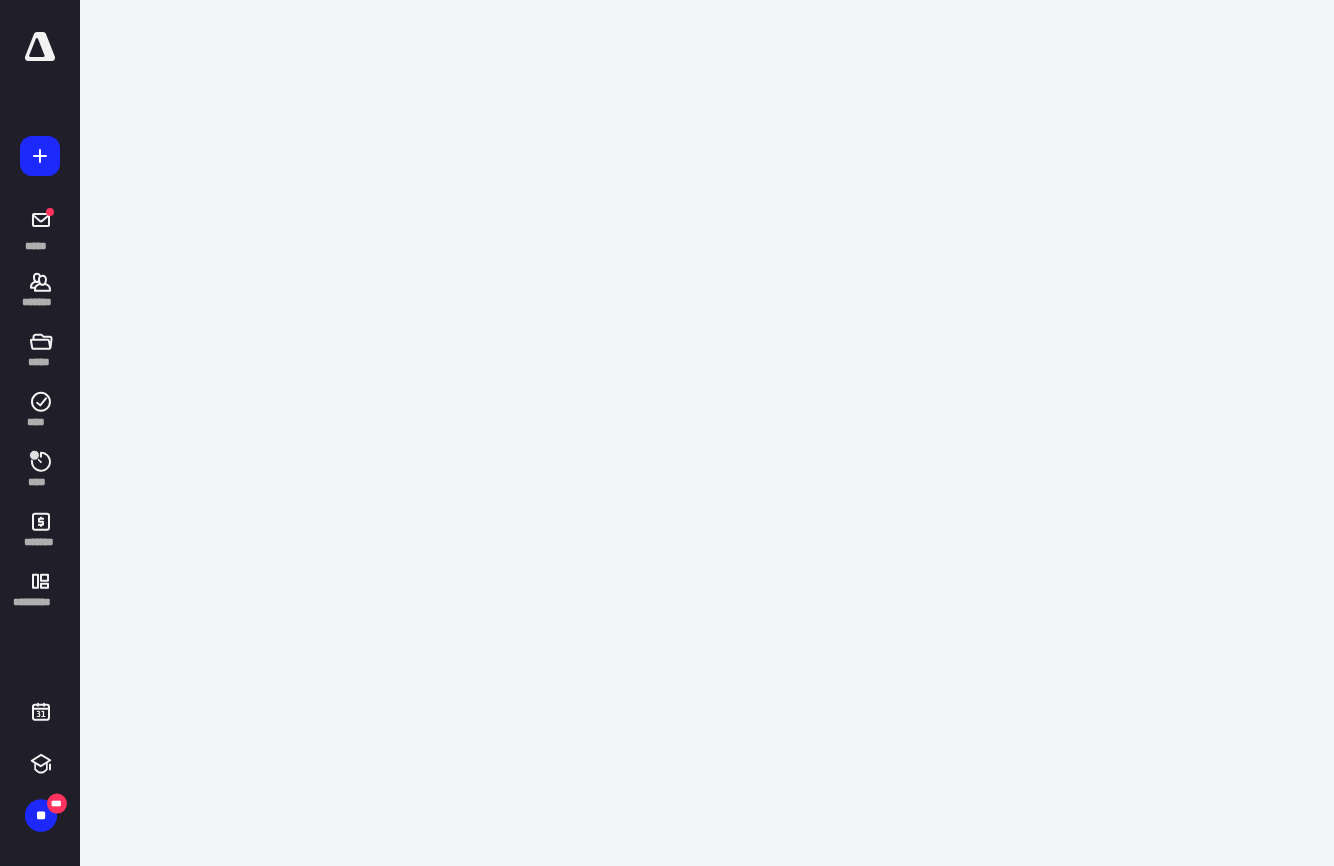 scroll, scrollTop: 0, scrollLeft: 0, axis: both 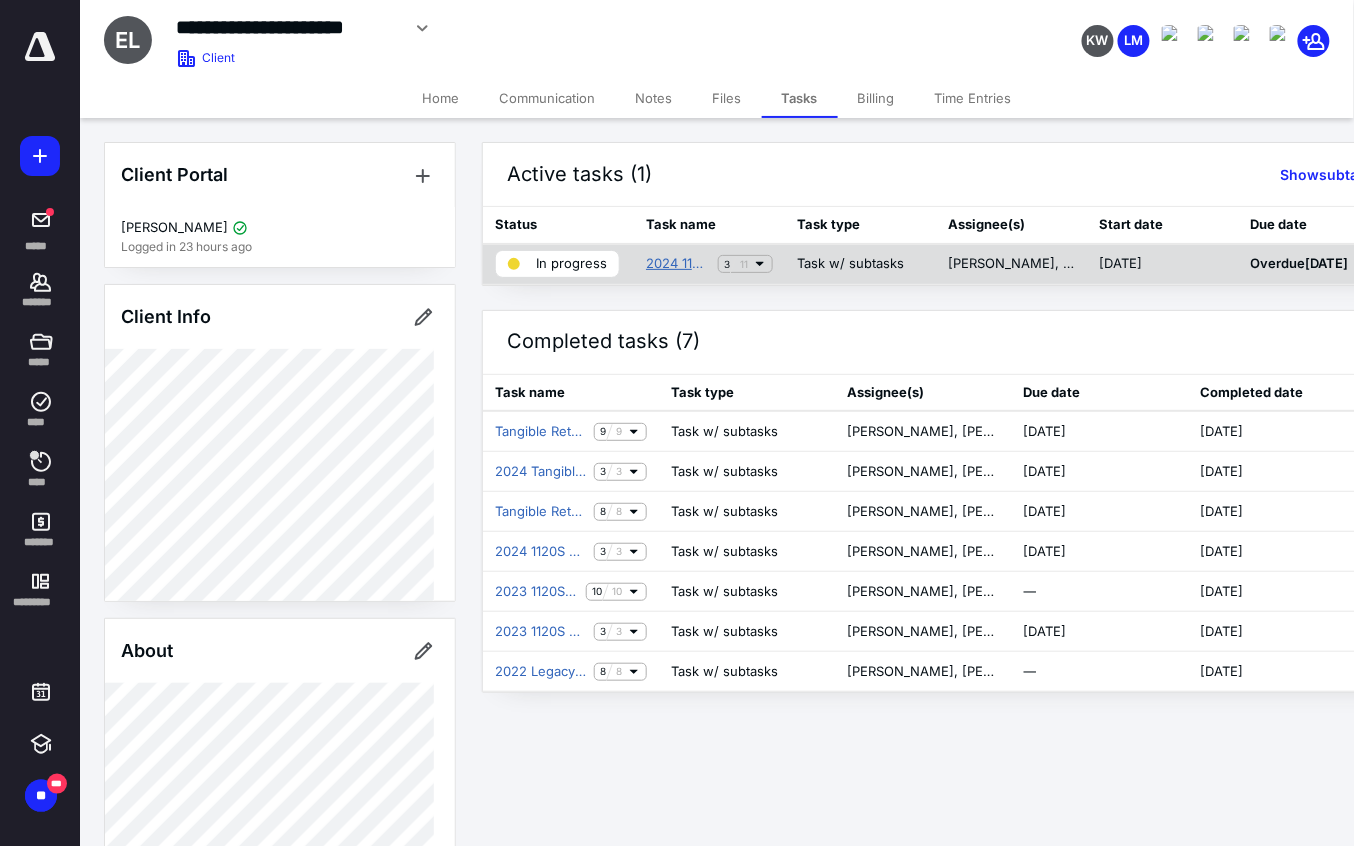 click on "2024 1120S Tax Return" at bounding box center [678, 264] 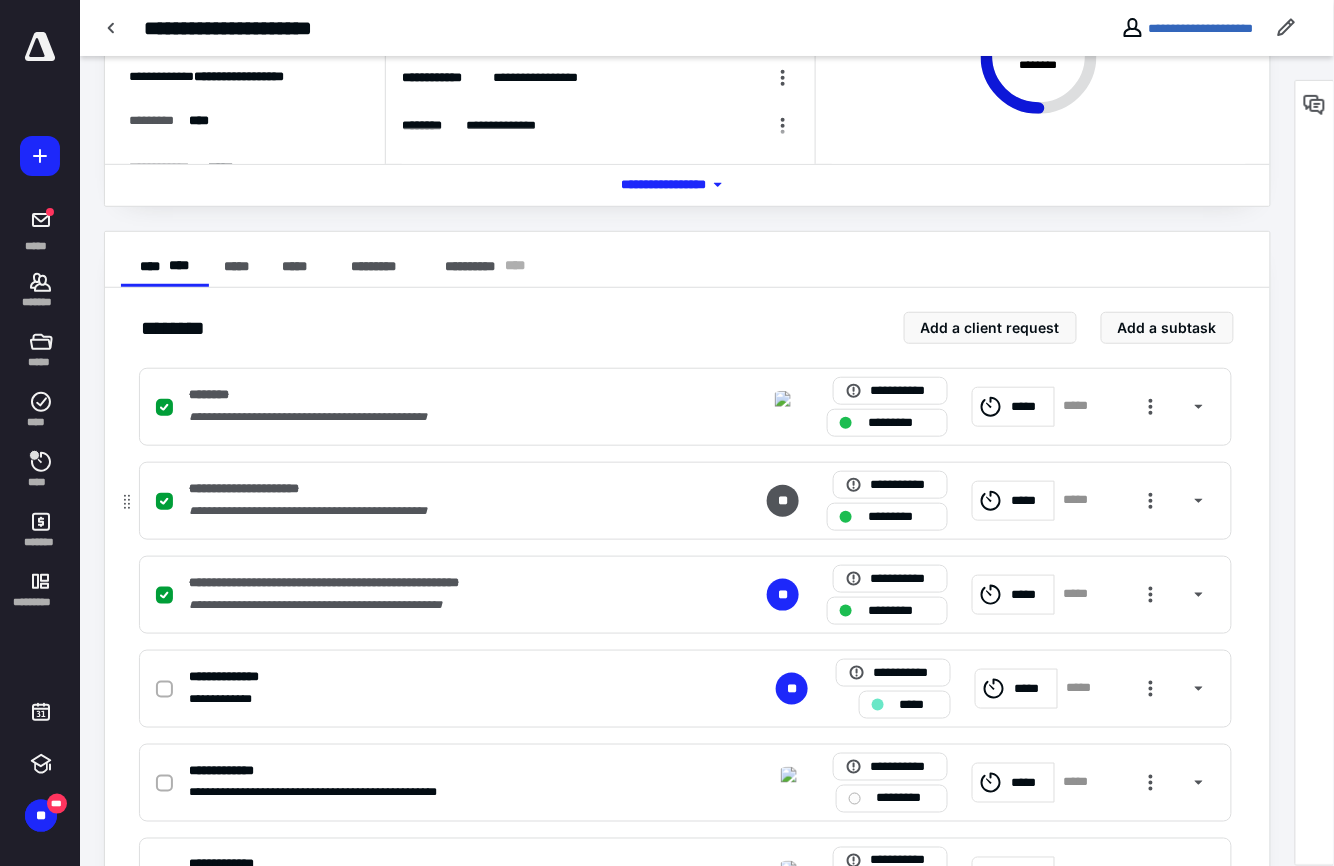 scroll, scrollTop: 266, scrollLeft: 0, axis: vertical 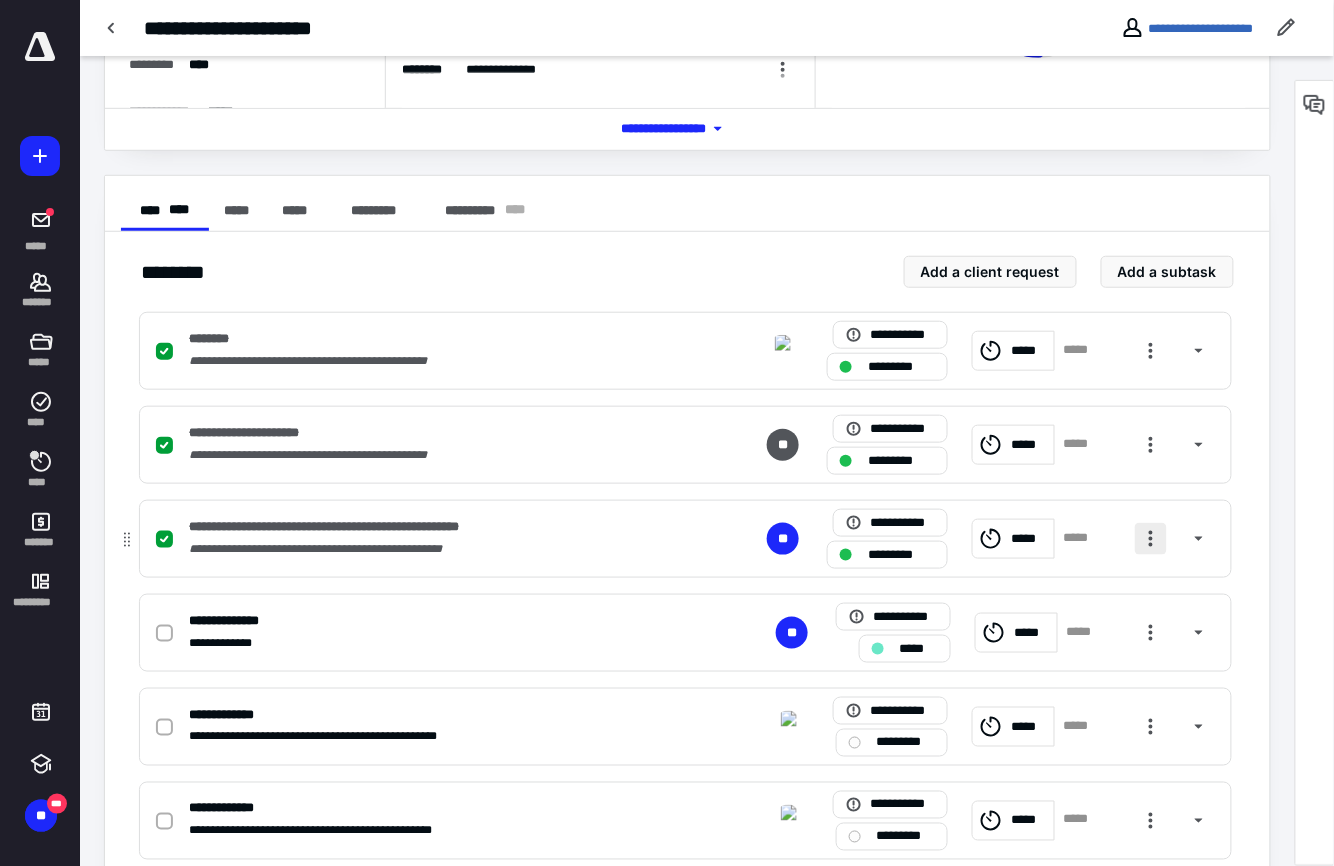 click at bounding box center [1151, 539] 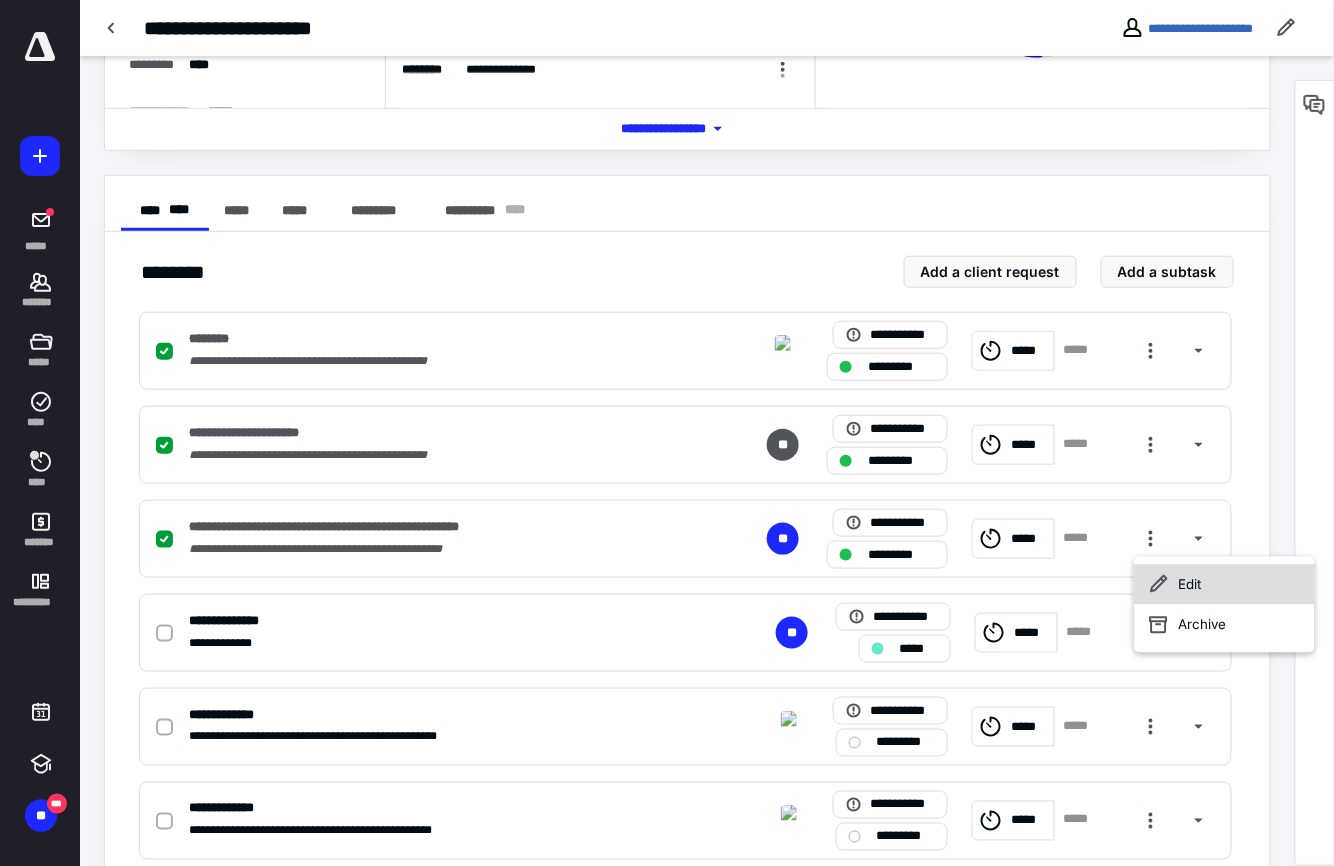 click on "Edit" at bounding box center [1225, 585] 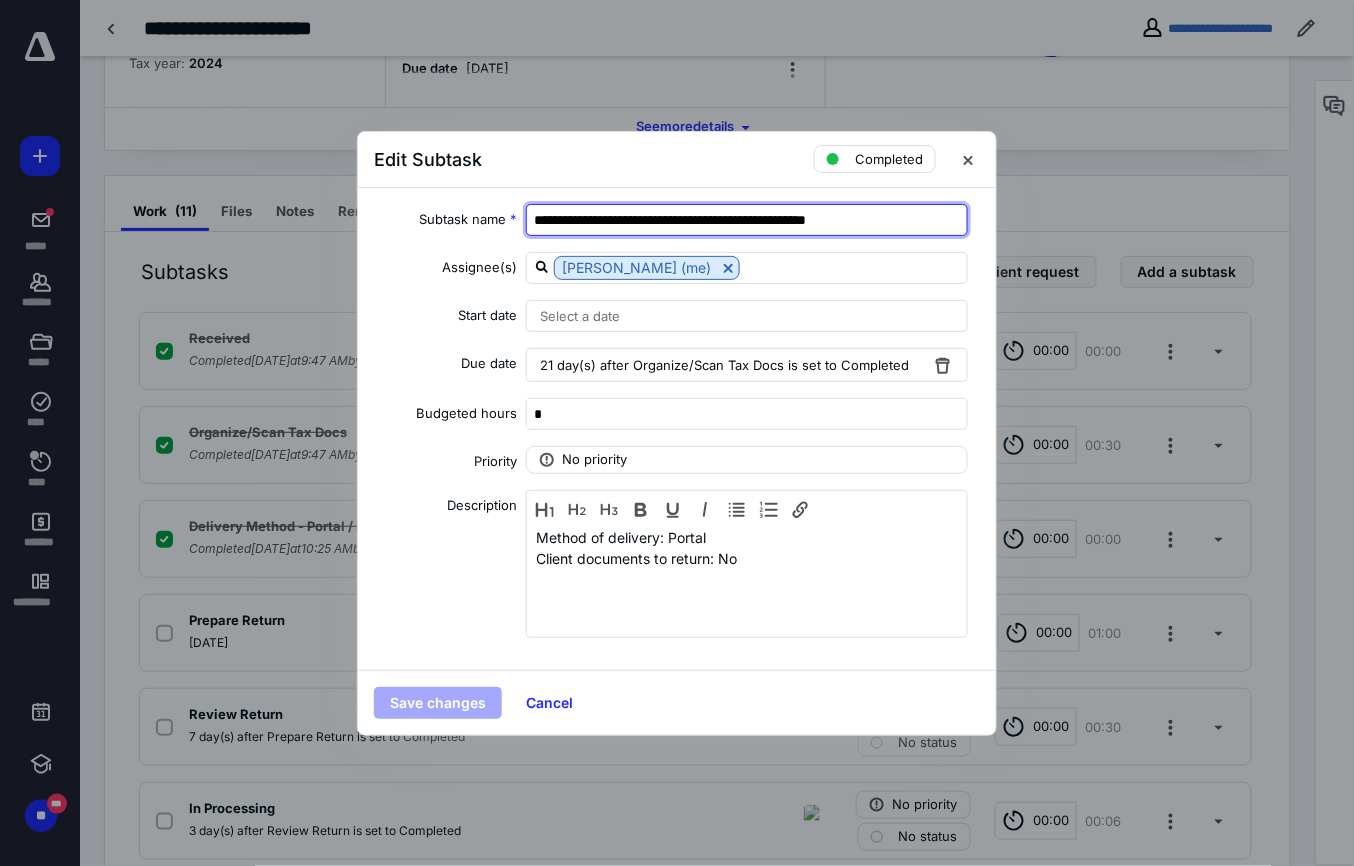 click on "**********" at bounding box center (747, 220) 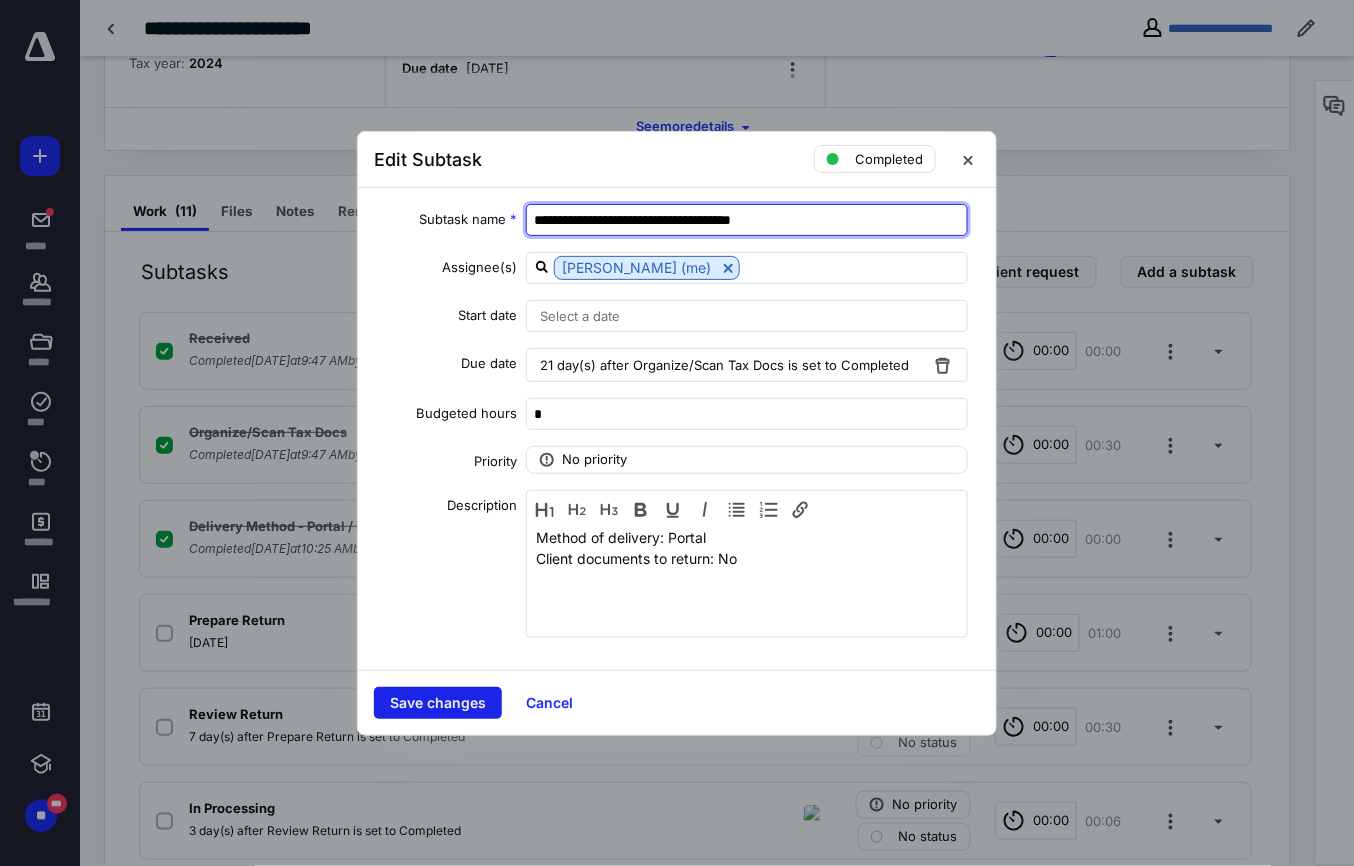 type on "**********" 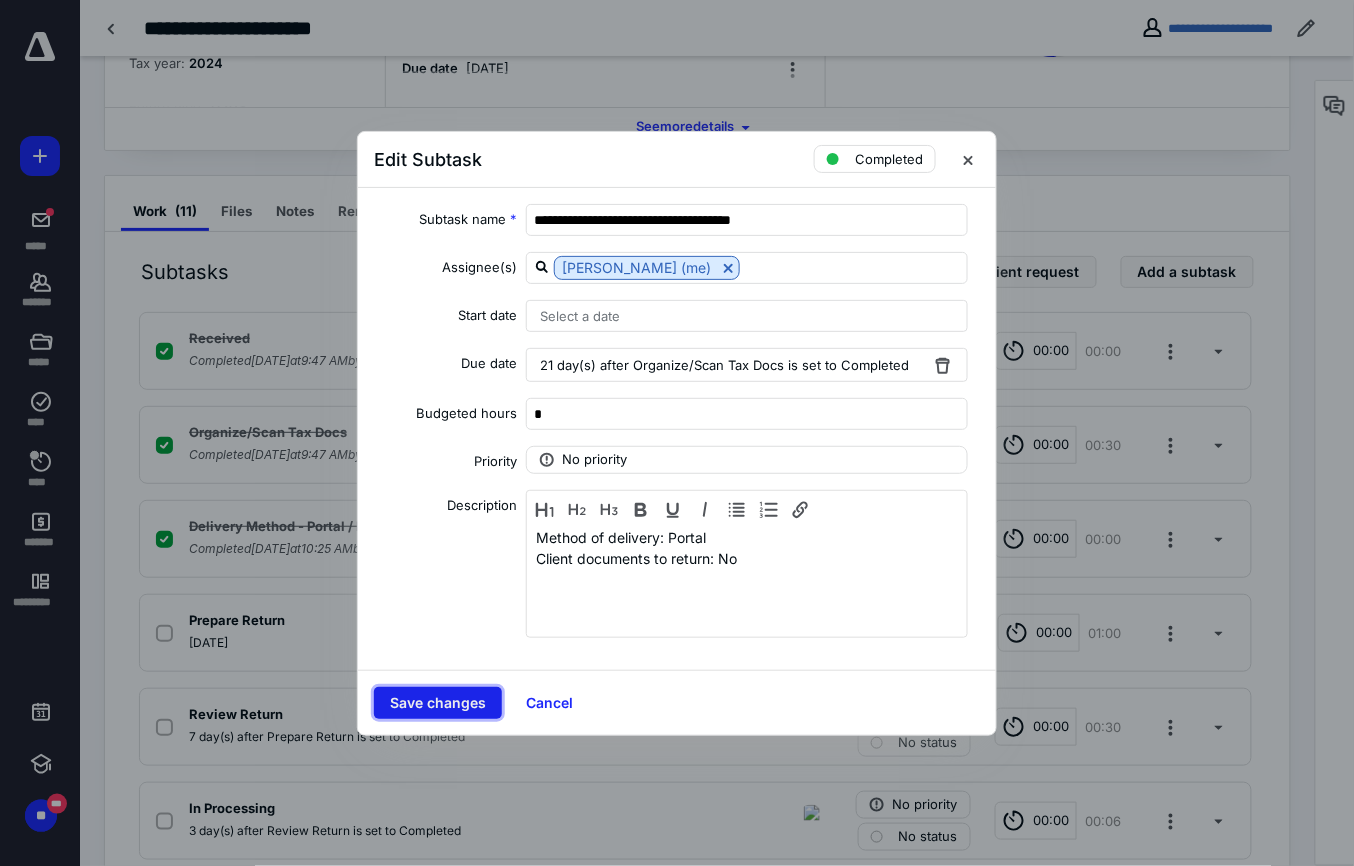 click on "Save changes" at bounding box center [438, 703] 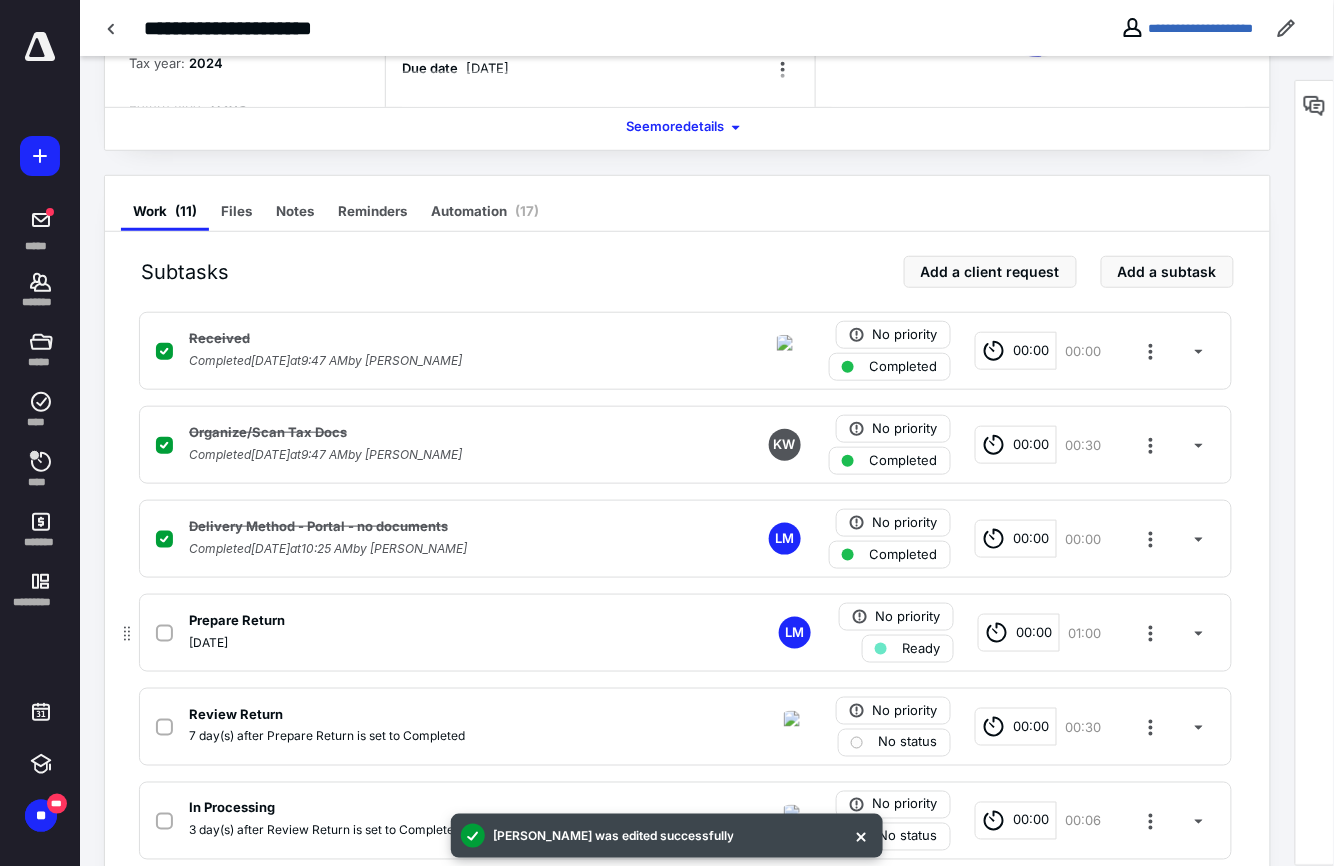 click 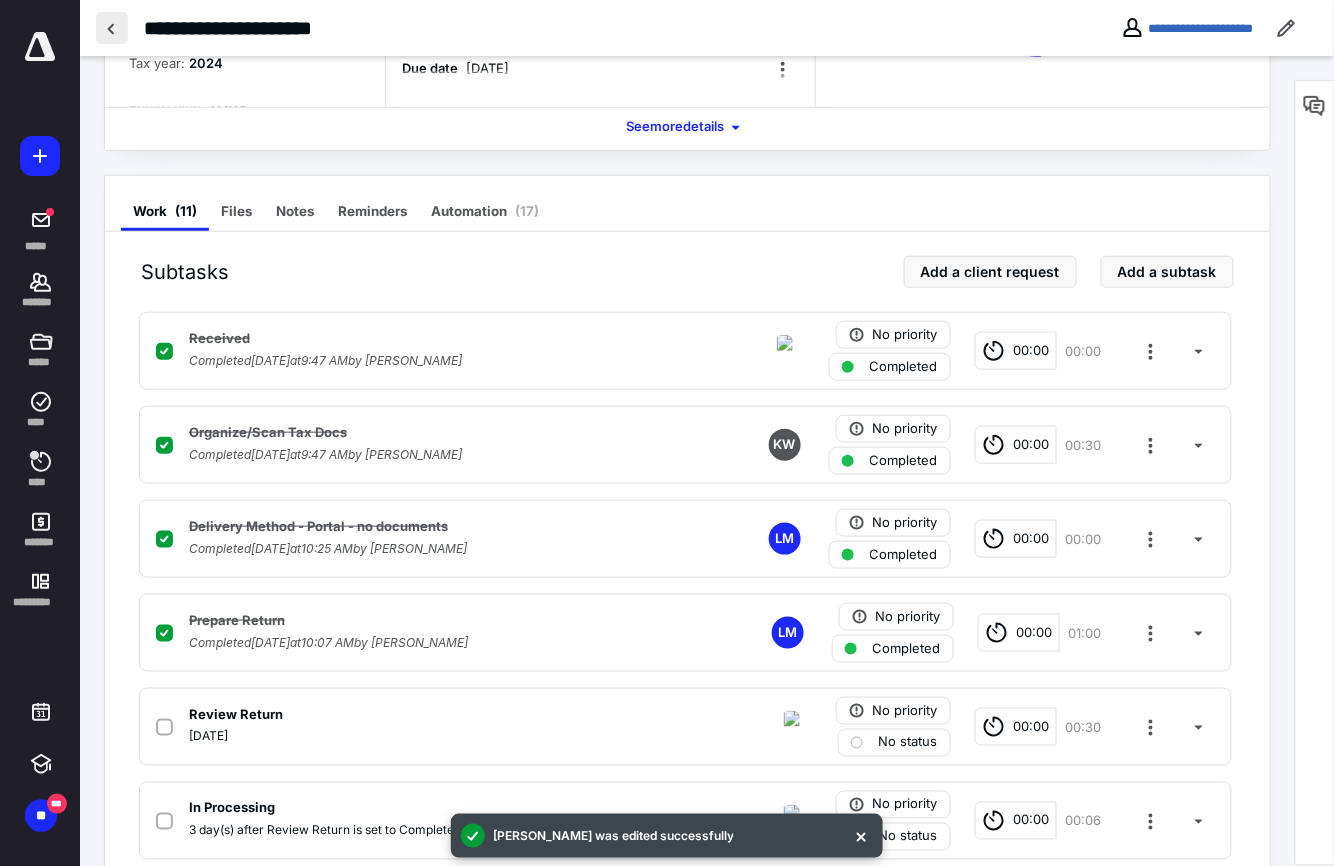 click at bounding box center (112, 28) 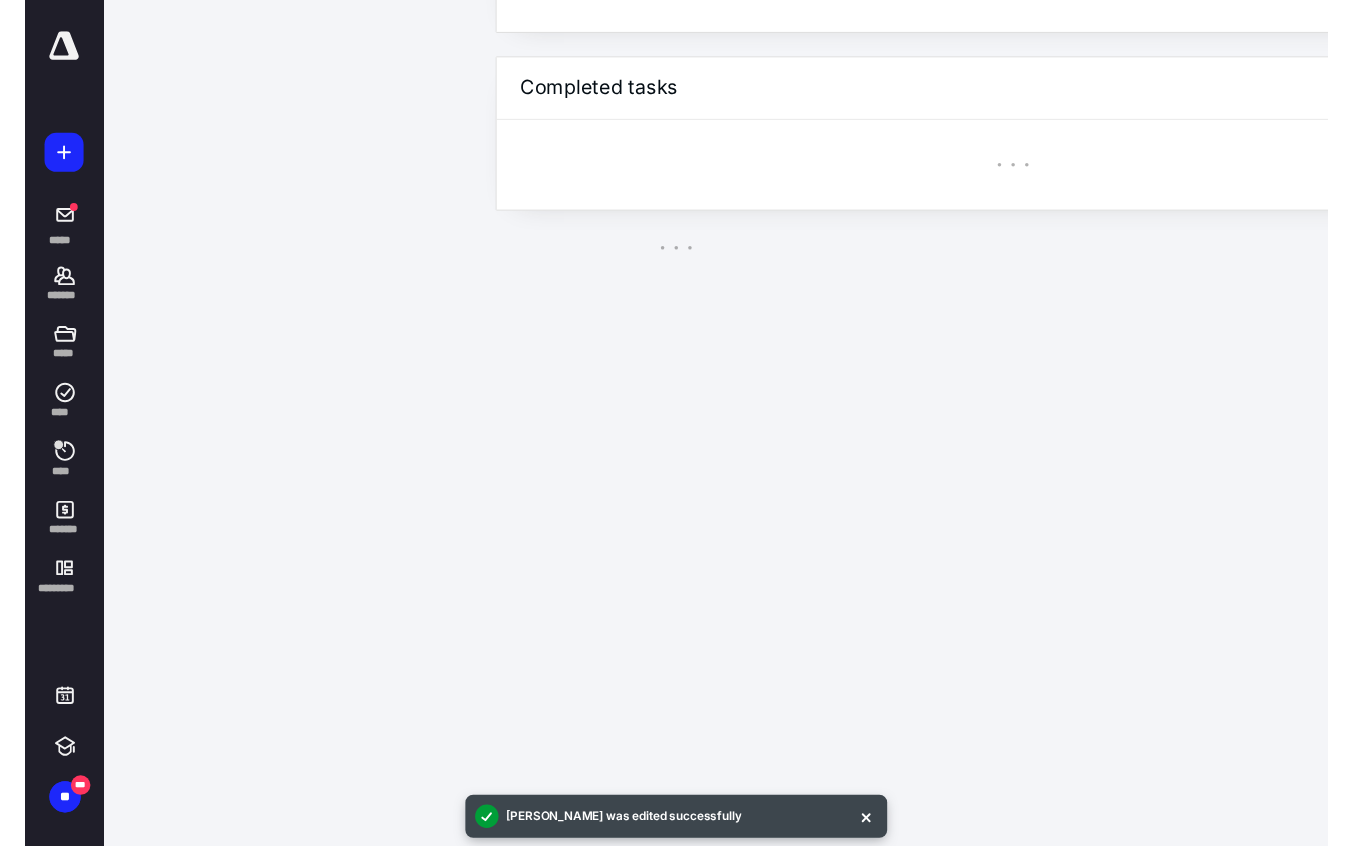 scroll, scrollTop: 0, scrollLeft: 0, axis: both 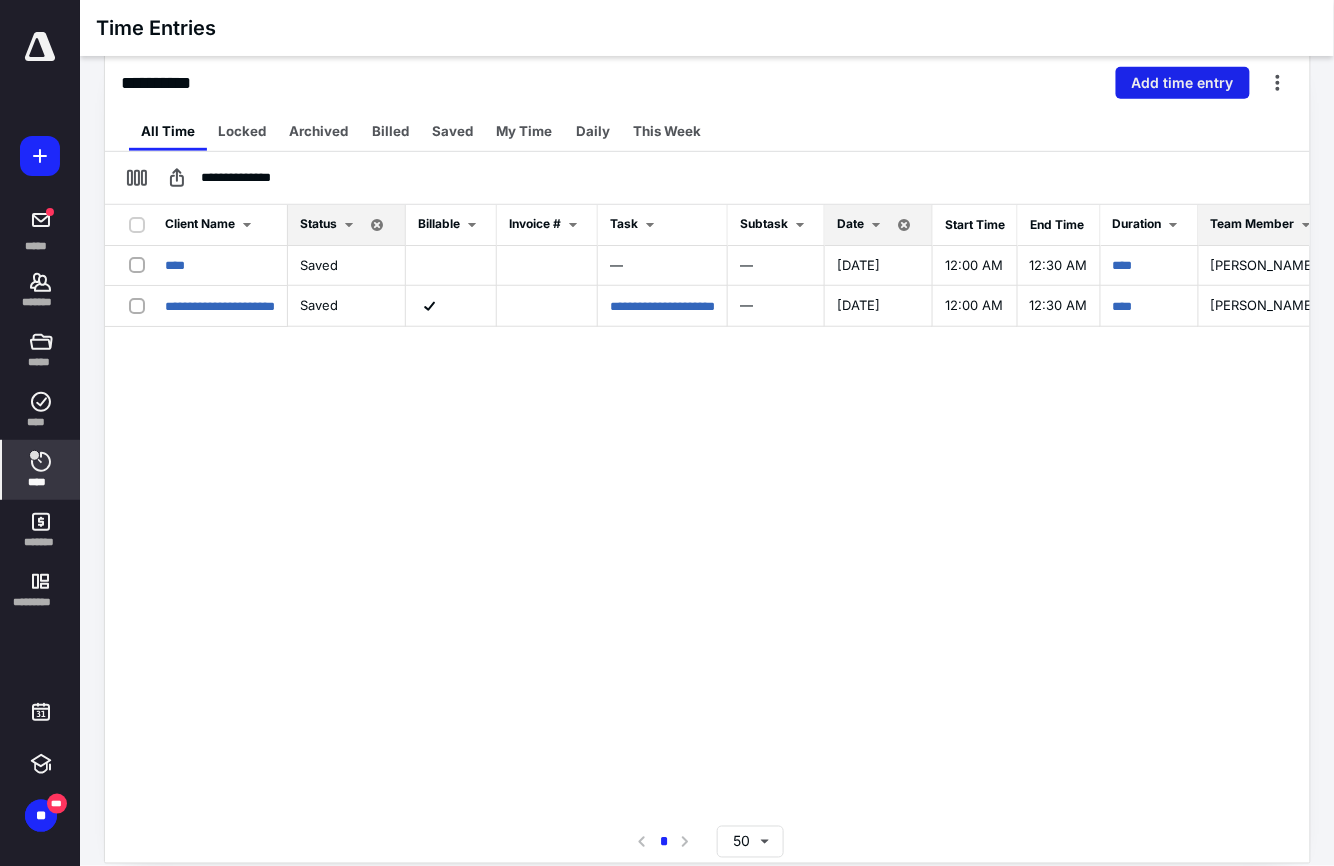 click on "Add time entry" at bounding box center (1183, 83) 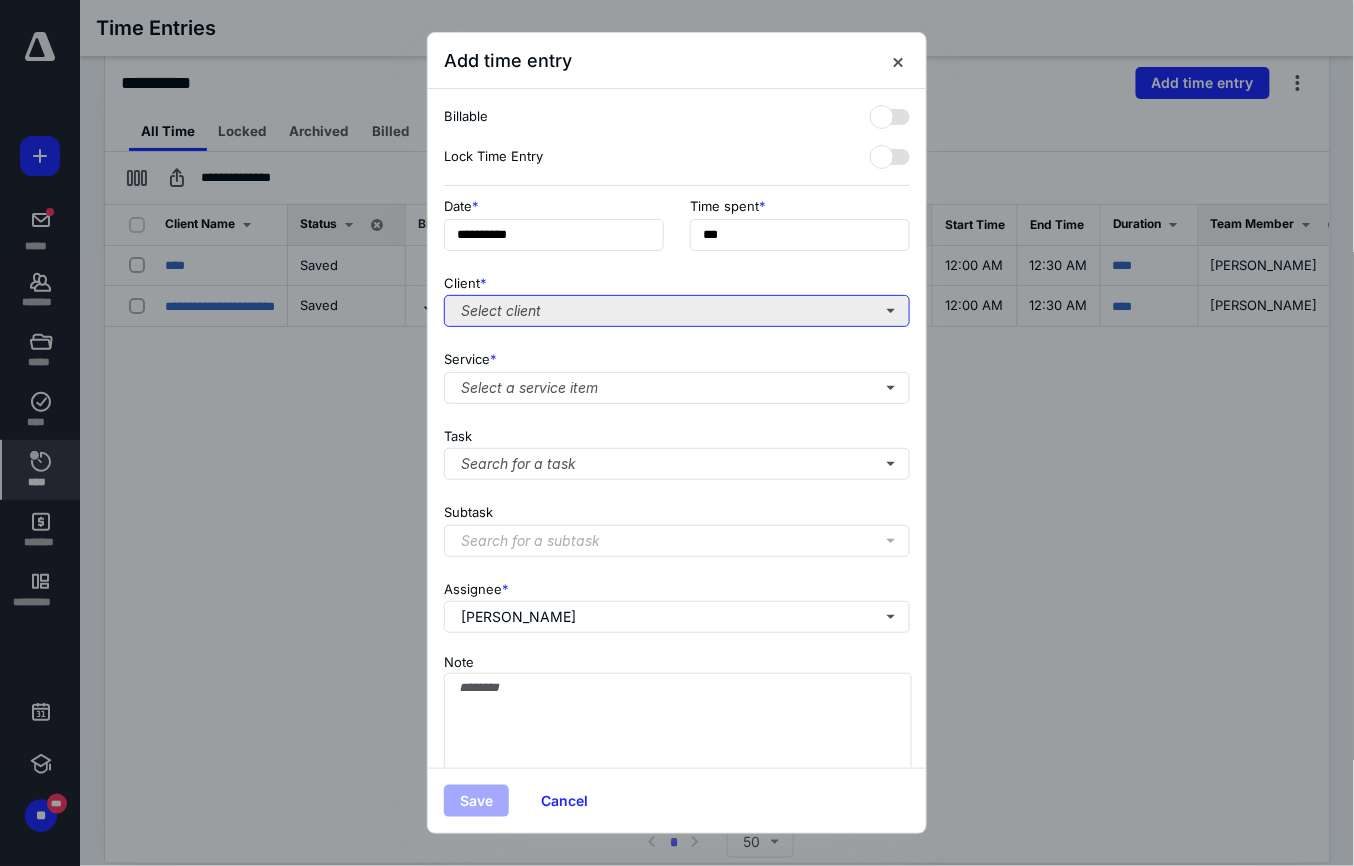 click on "Select client" at bounding box center [677, 311] 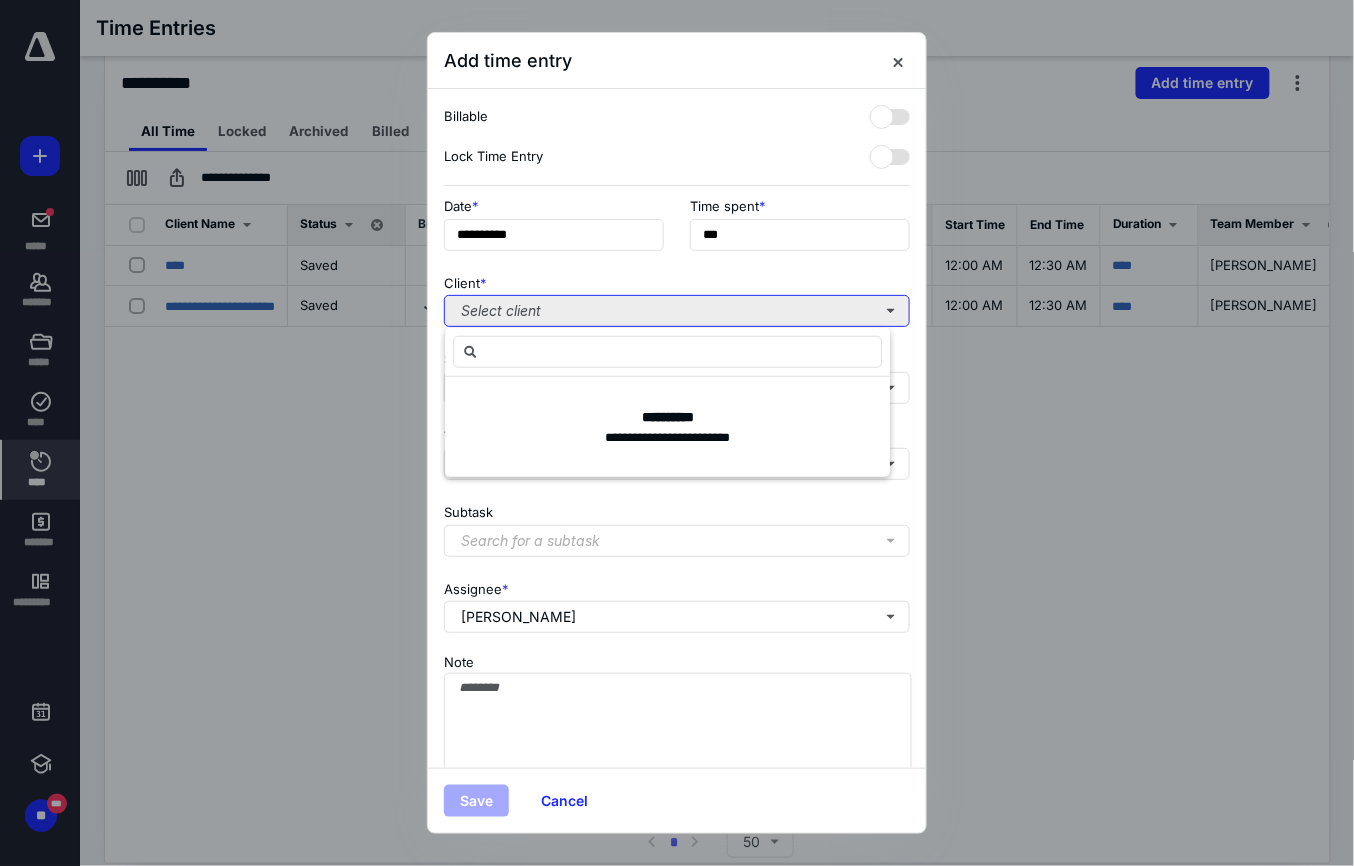 click on "Select client" at bounding box center (677, 311) 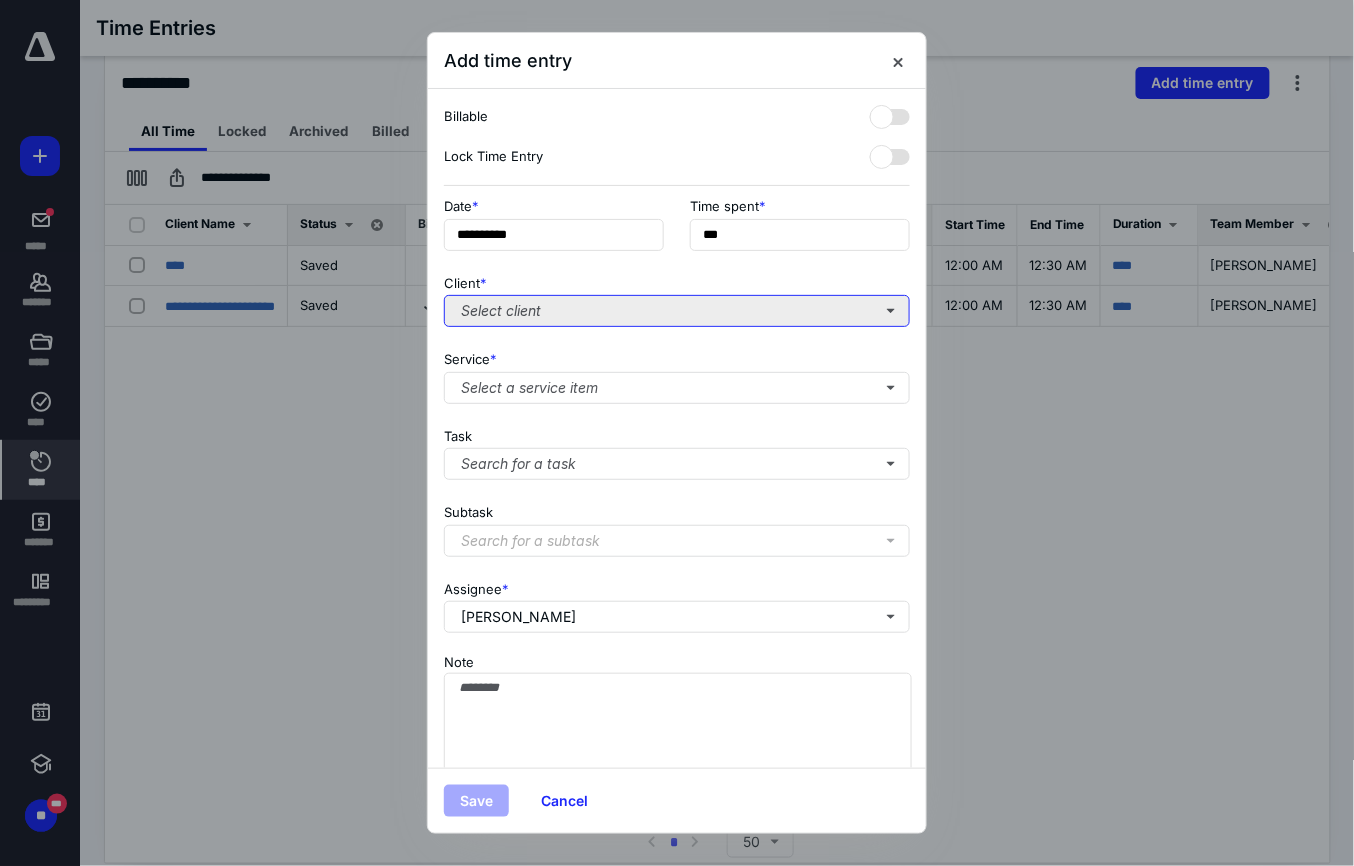 type 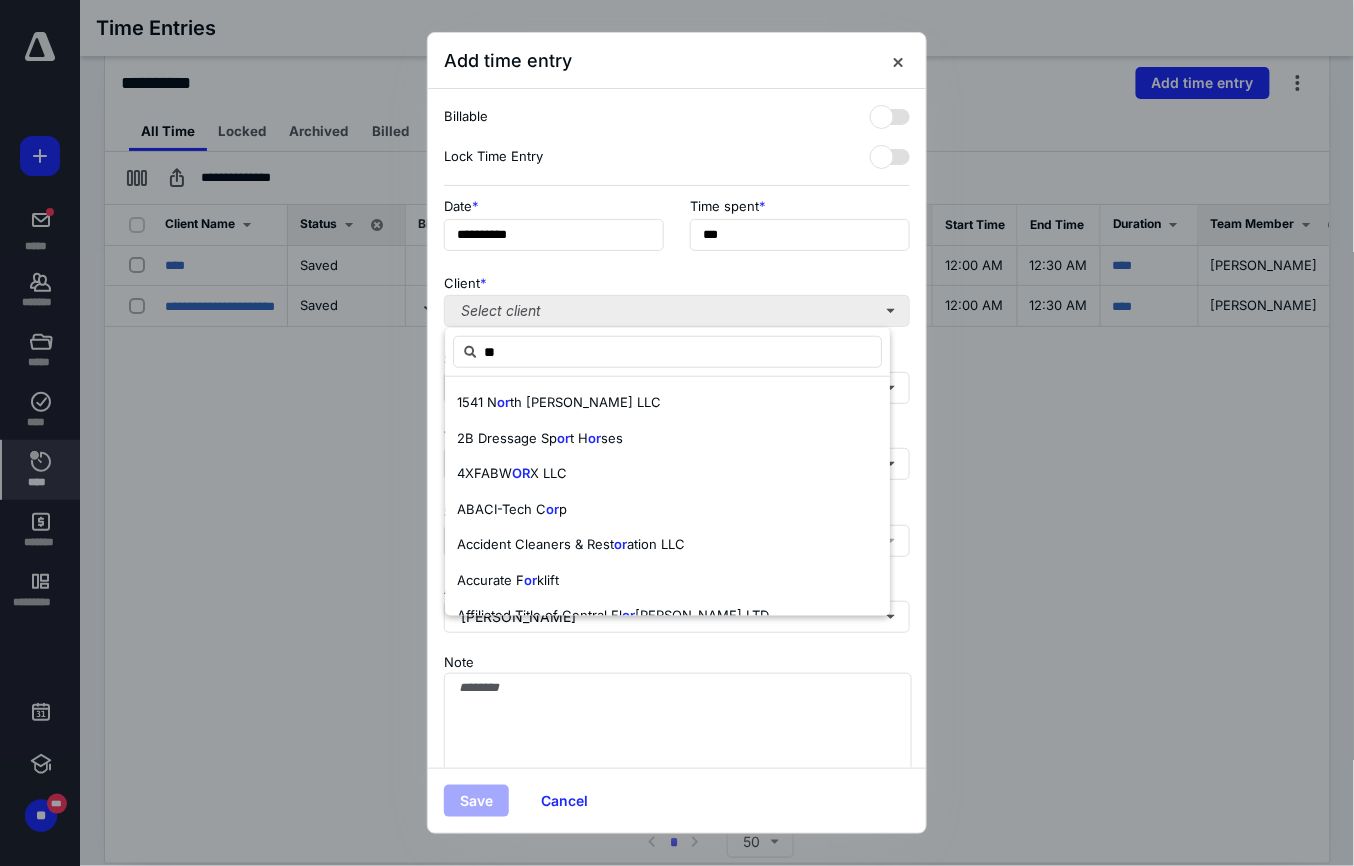 type on "*" 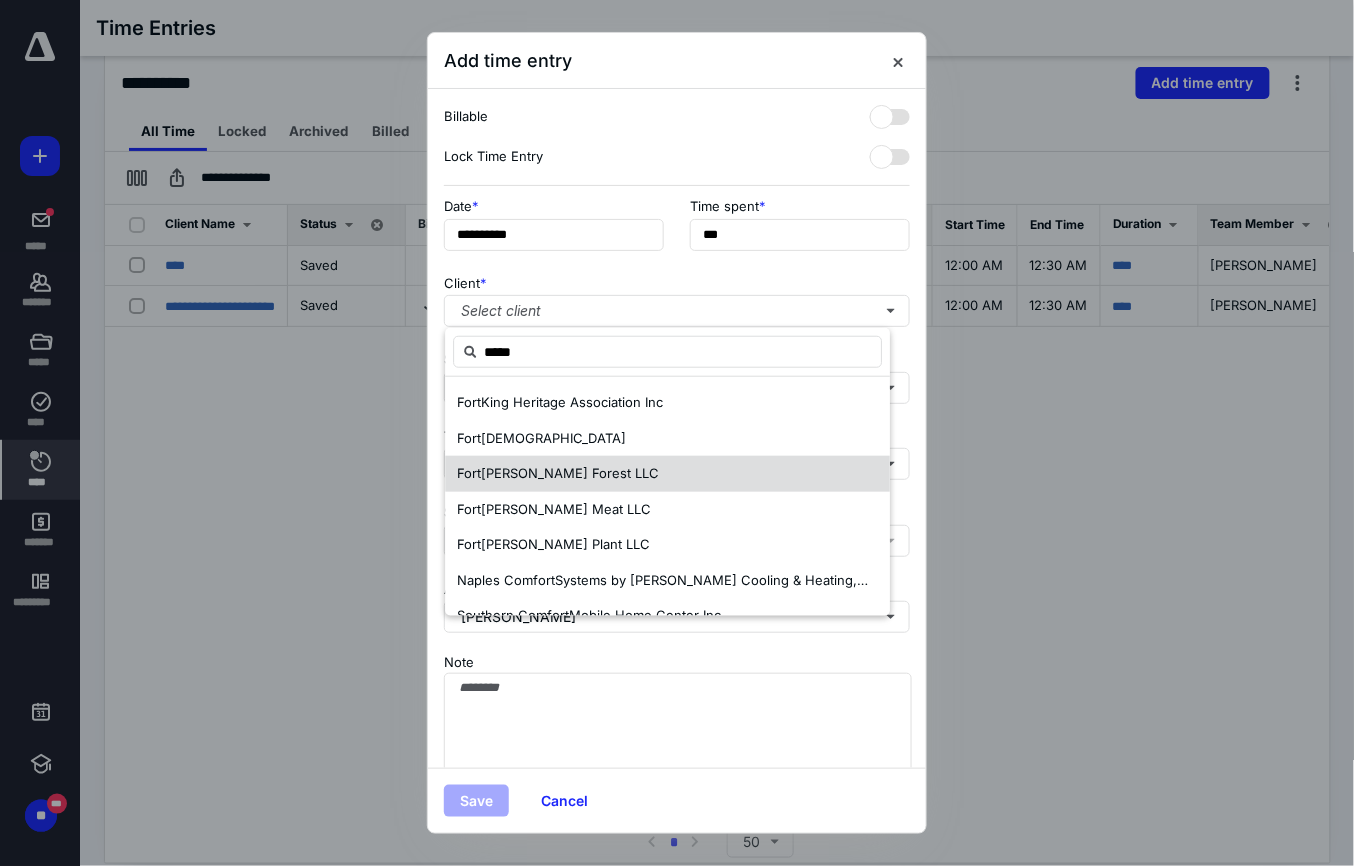 click on "[PERSON_NAME] Forest LLC" at bounding box center (570, 473) 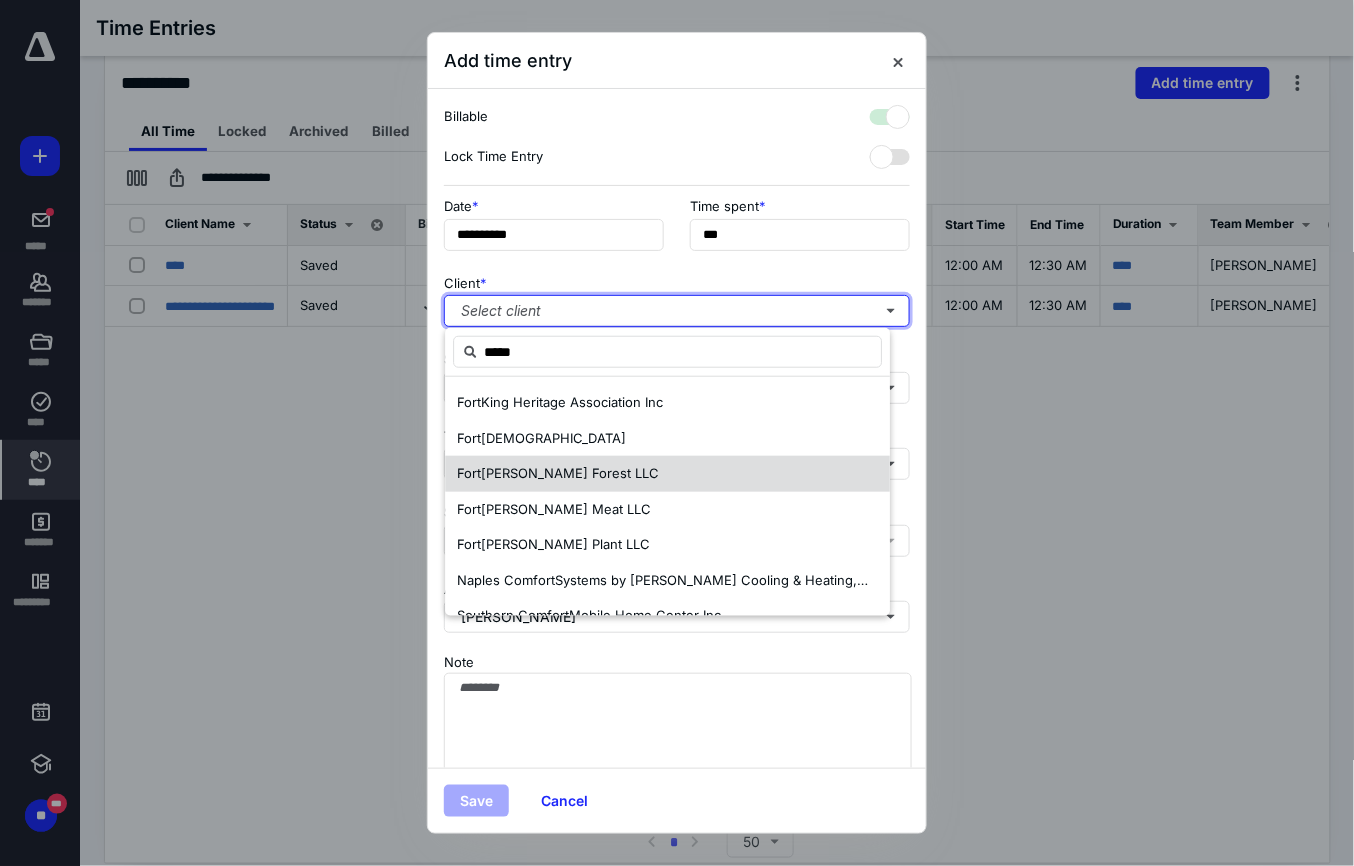 checkbox on "true" 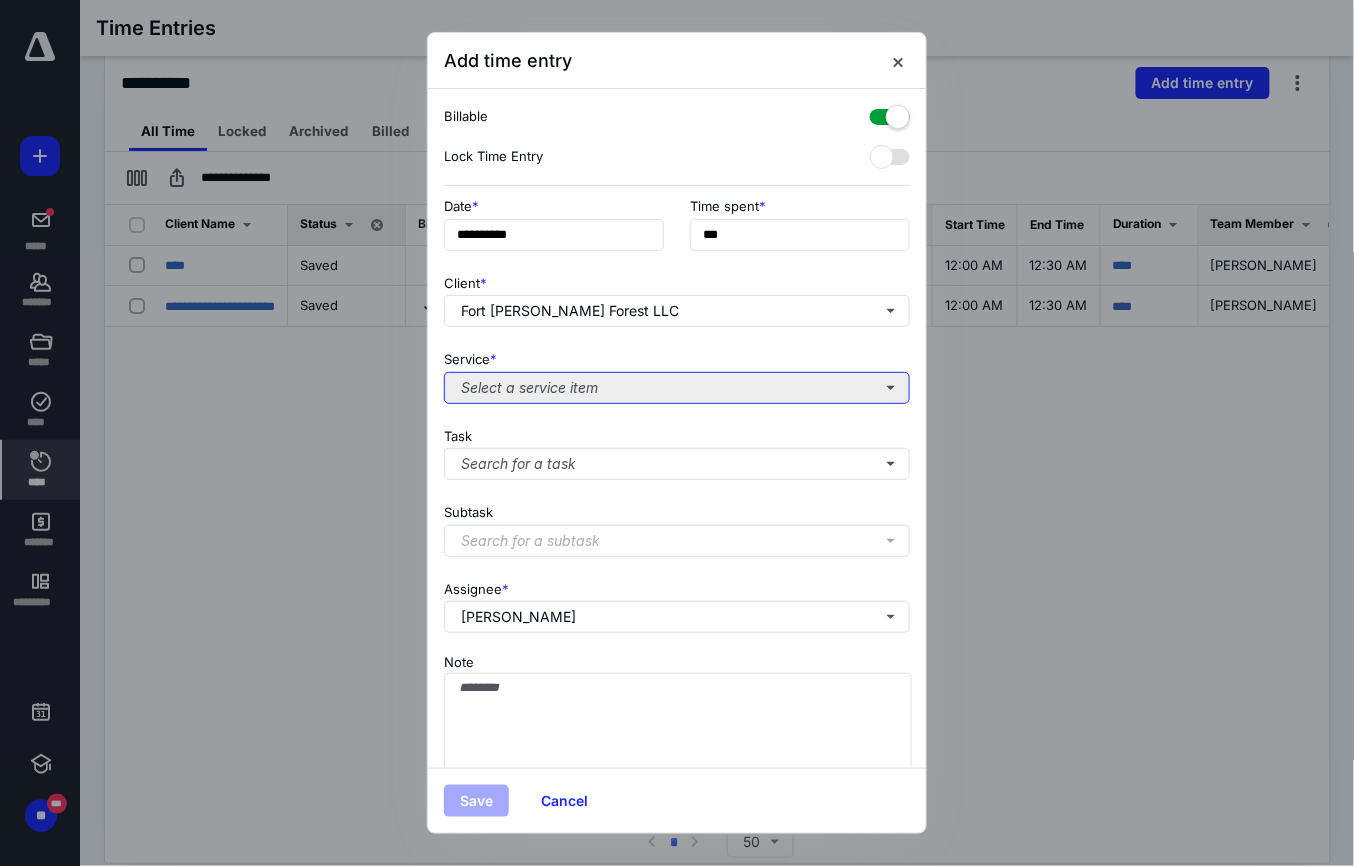click on "Select a service item" at bounding box center [677, 388] 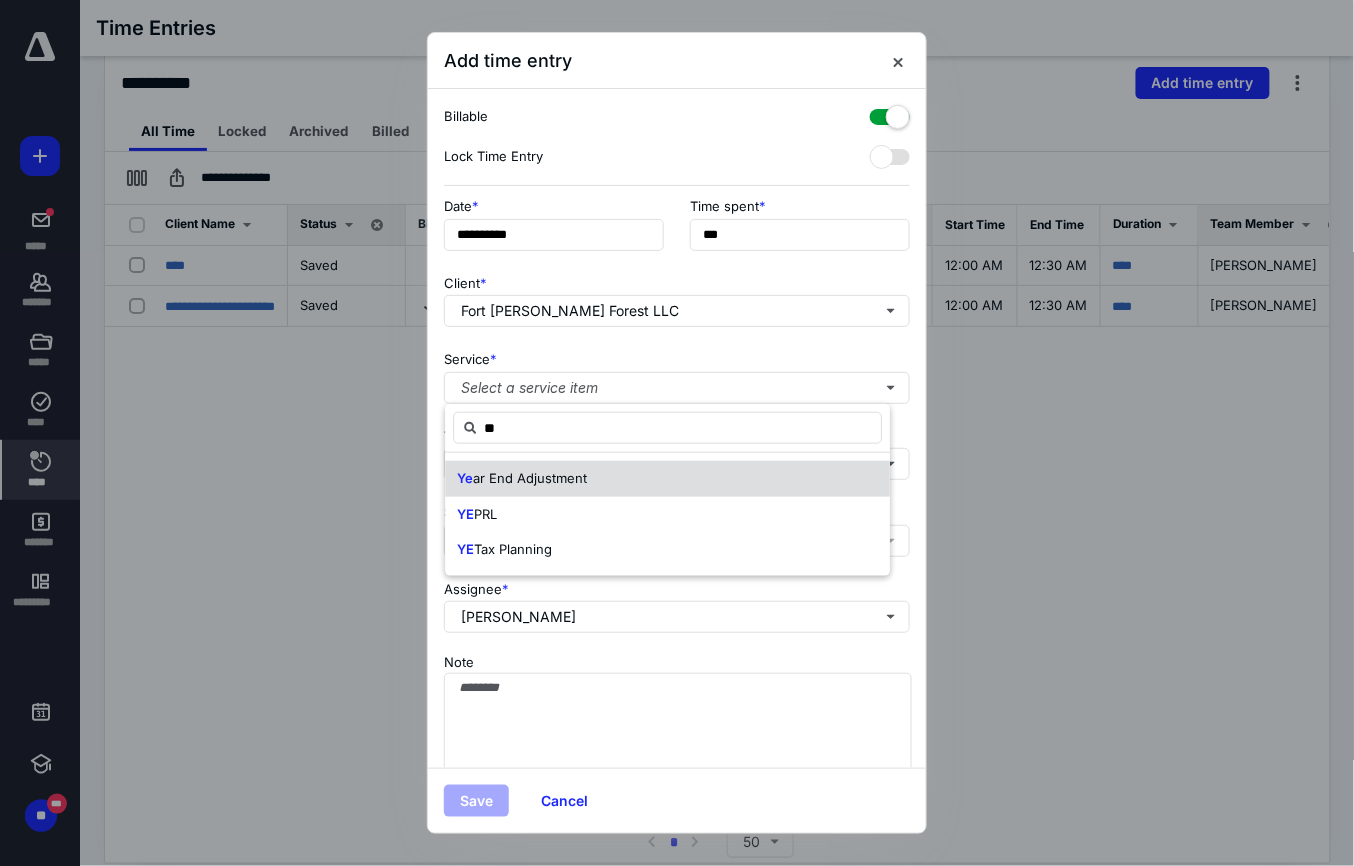 click on "ar End Adjustment" at bounding box center (530, 478) 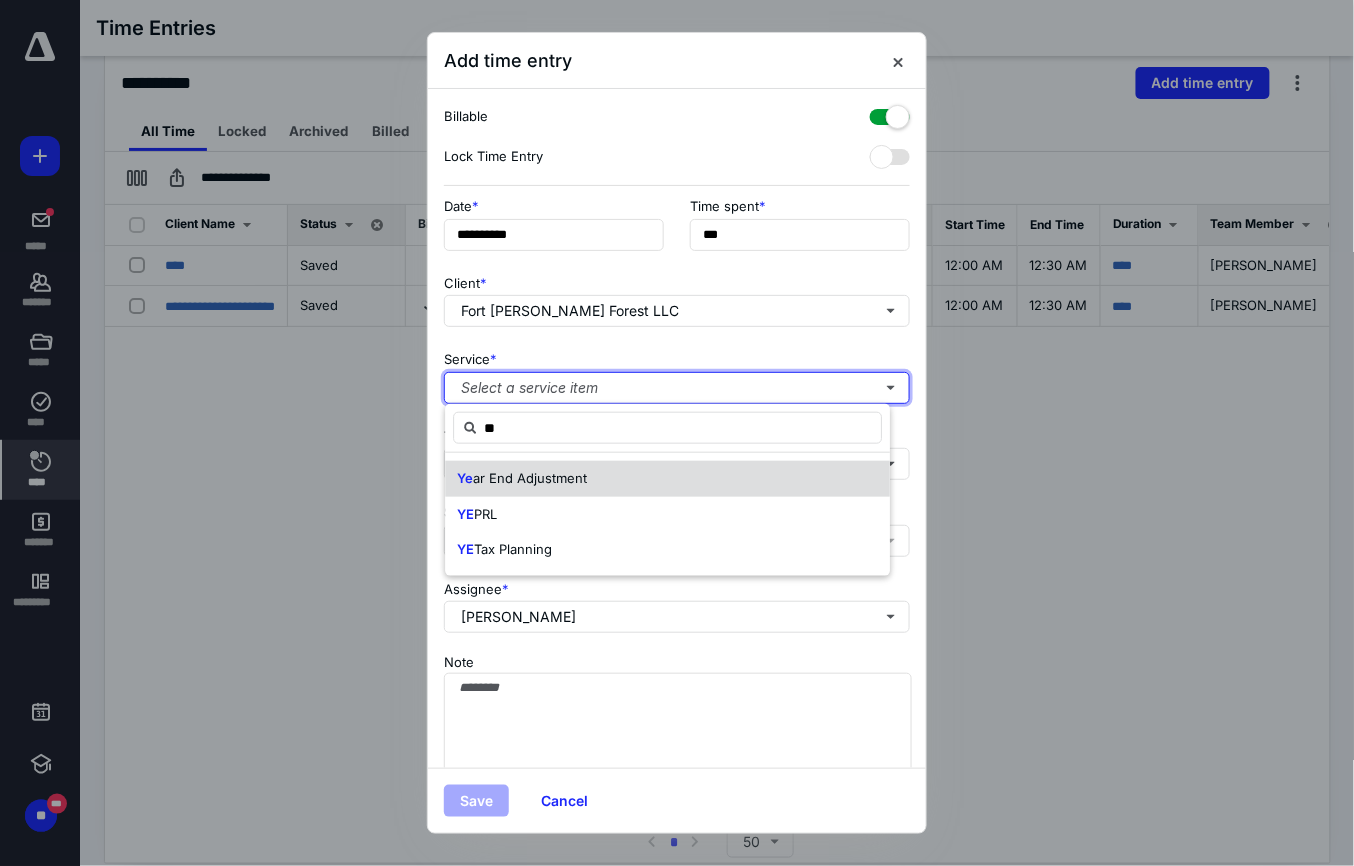 type 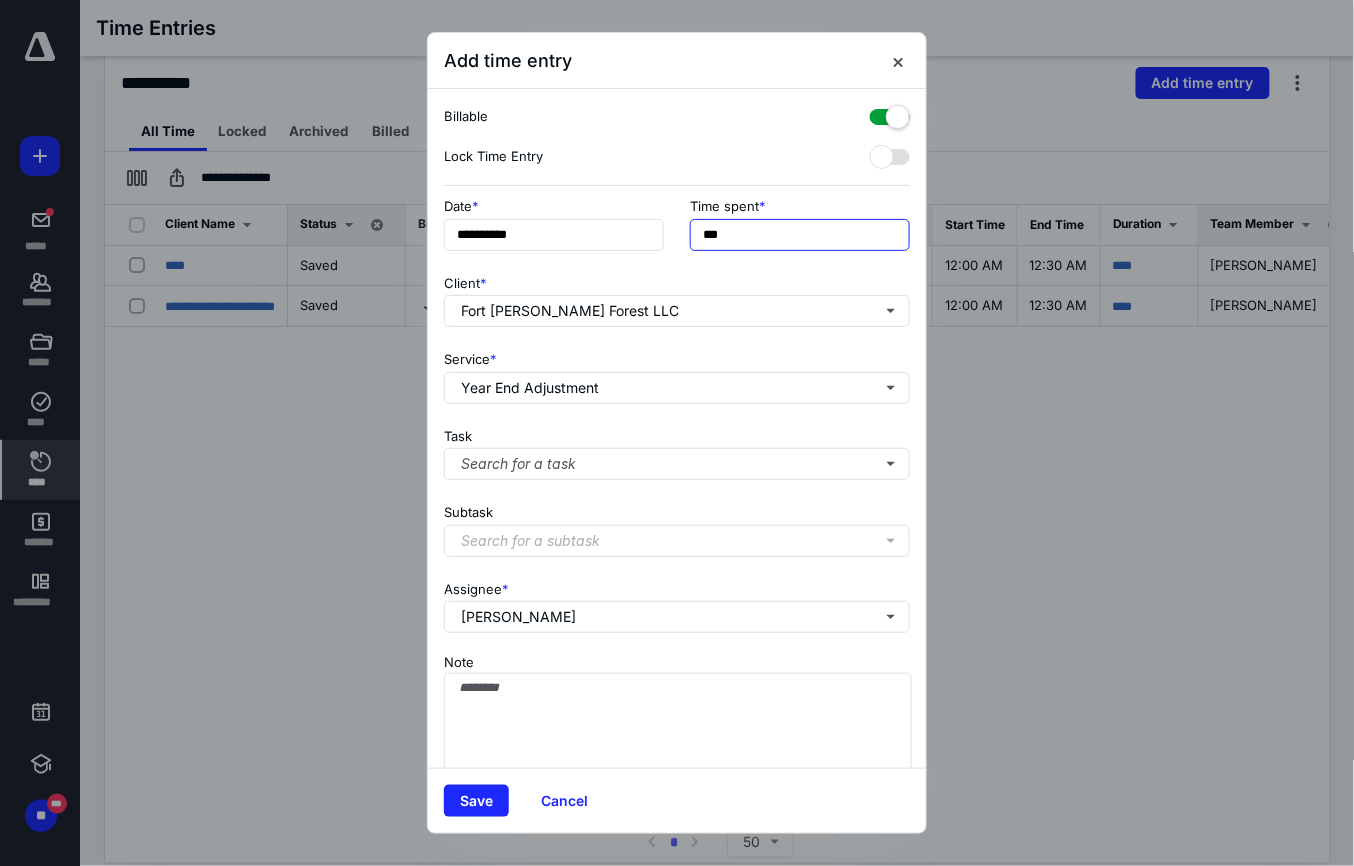 drag, startPoint x: 746, startPoint y: 237, endPoint x: 616, endPoint y: 200, distance: 135.16287 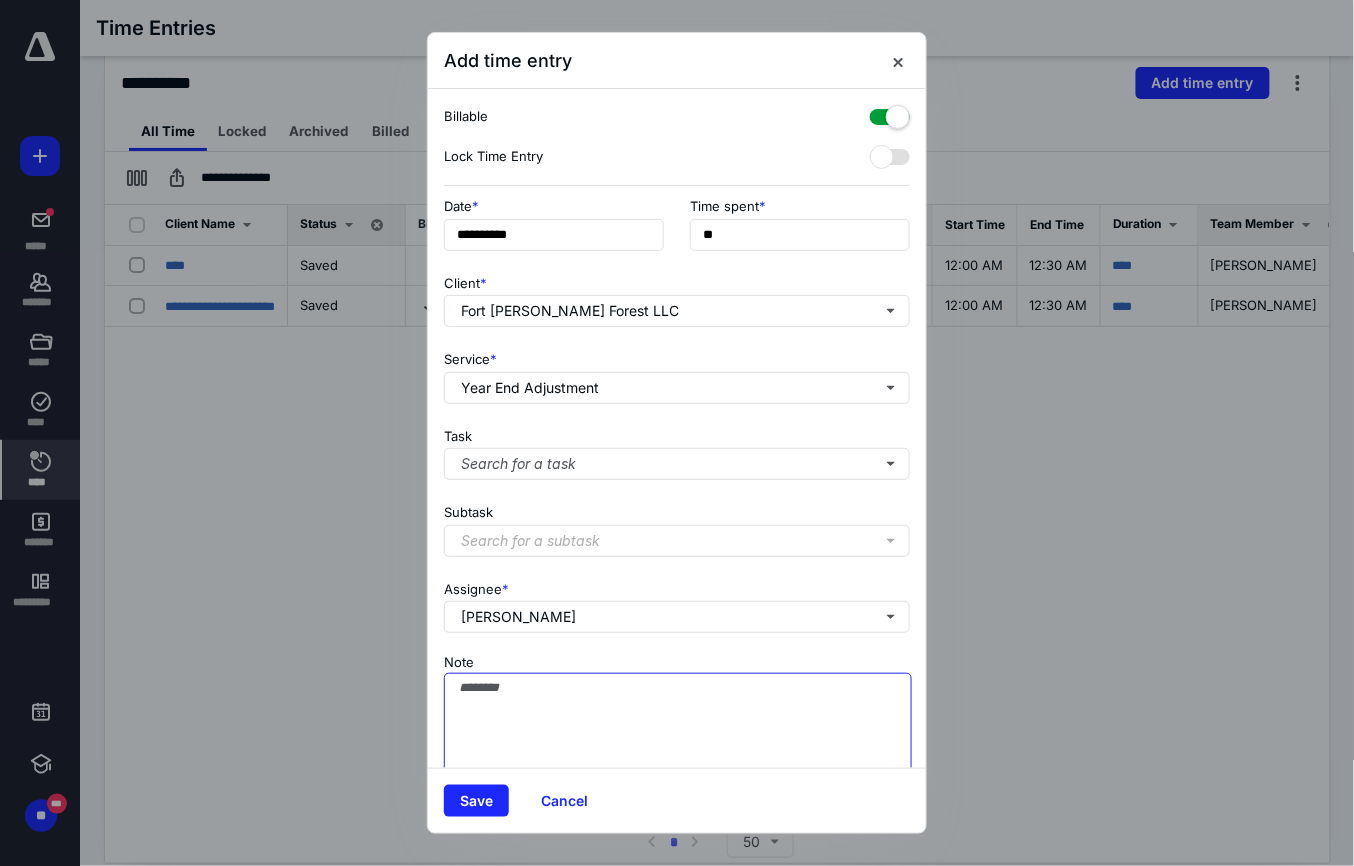 type on "***" 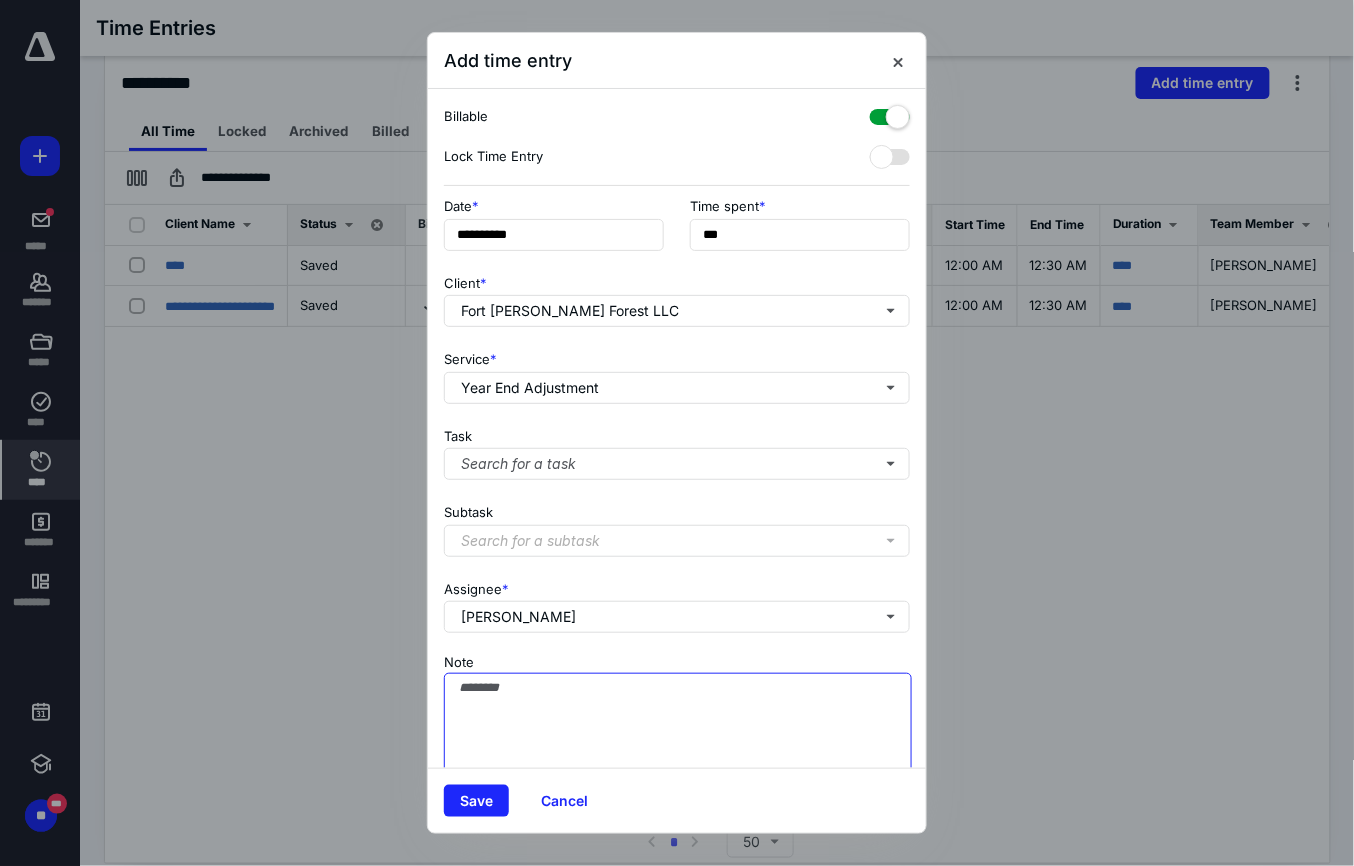 click on "Note" at bounding box center (678, 723) 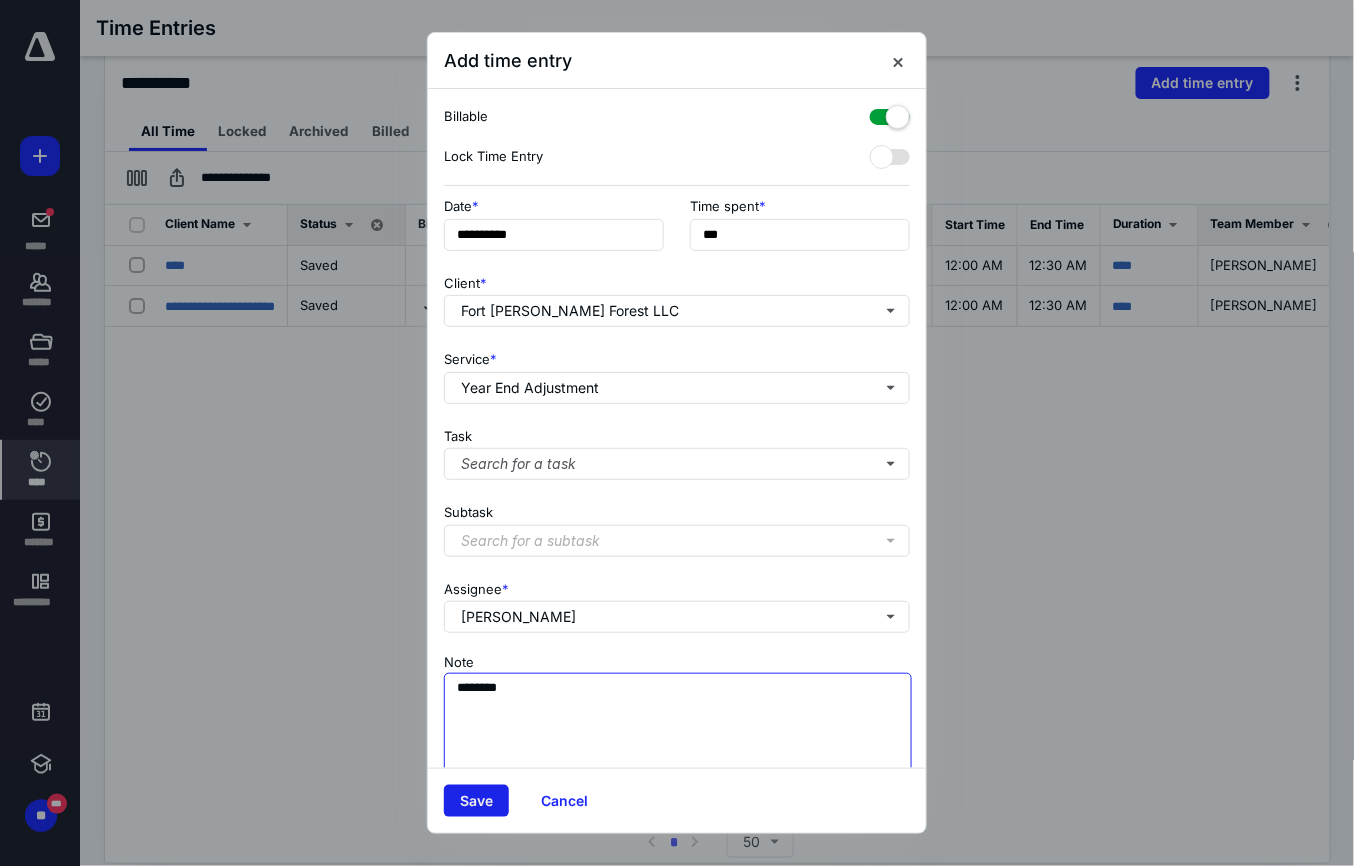 type on "********" 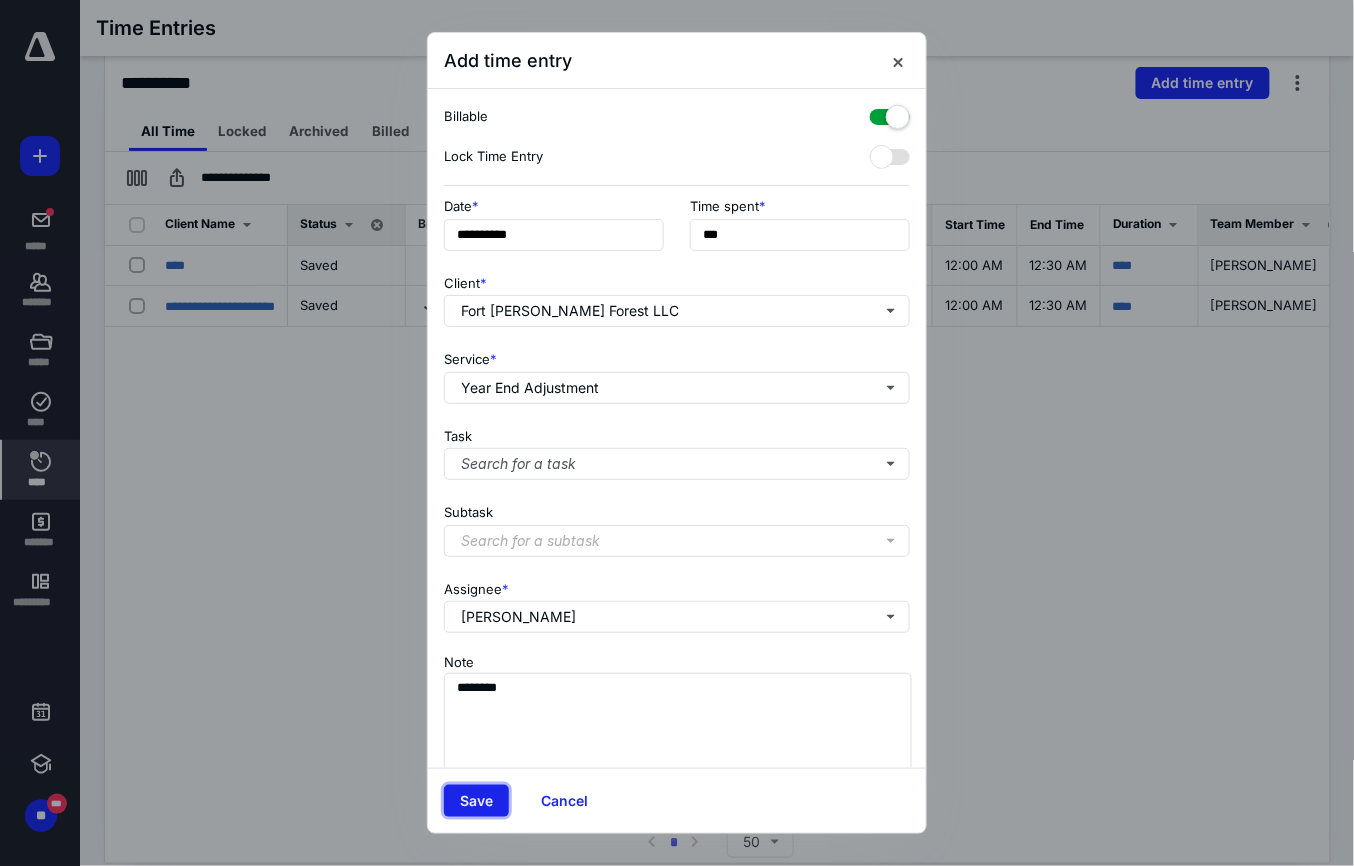 click on "Save" at bounding box center (476, 801) 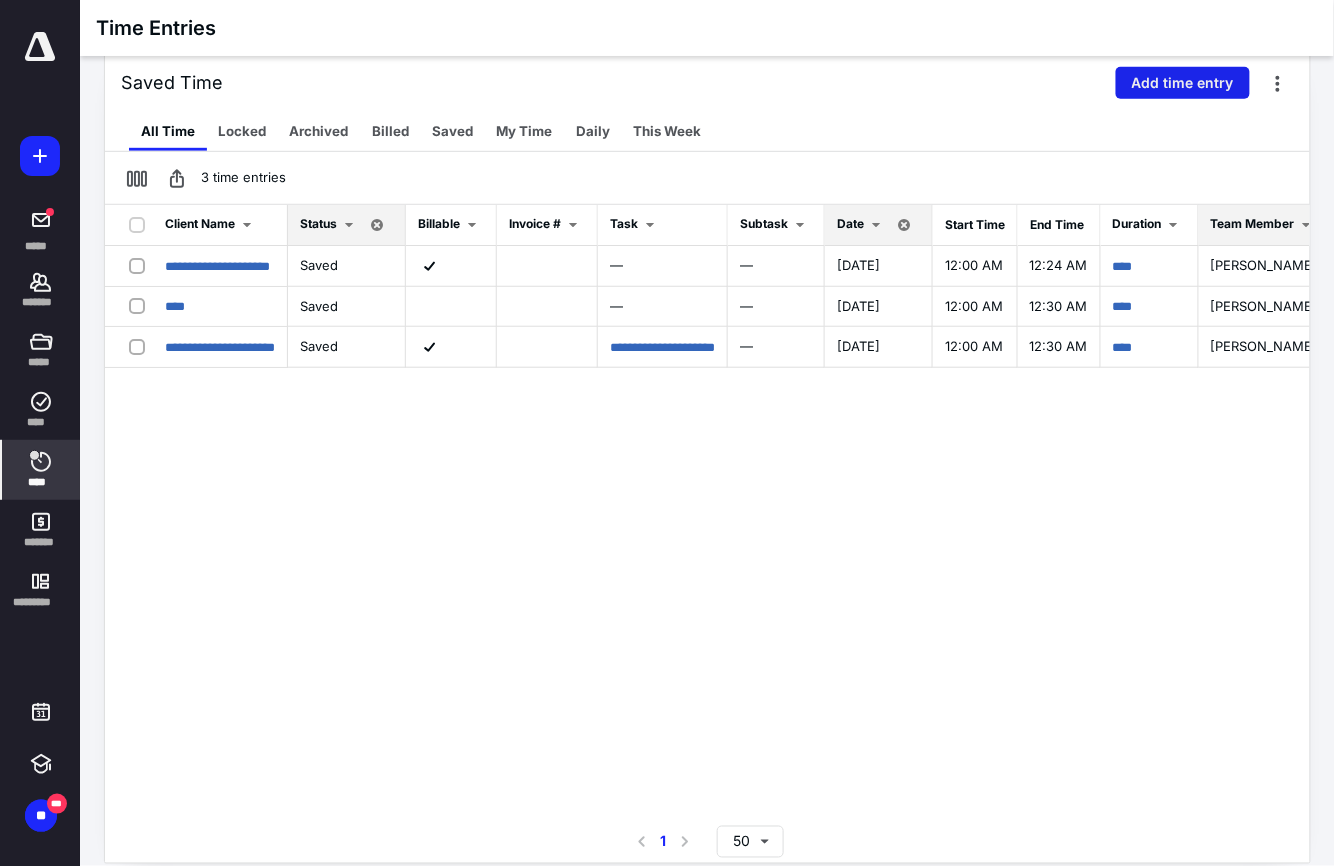 click on "Add time entry" at bounding box center (1183, 83) 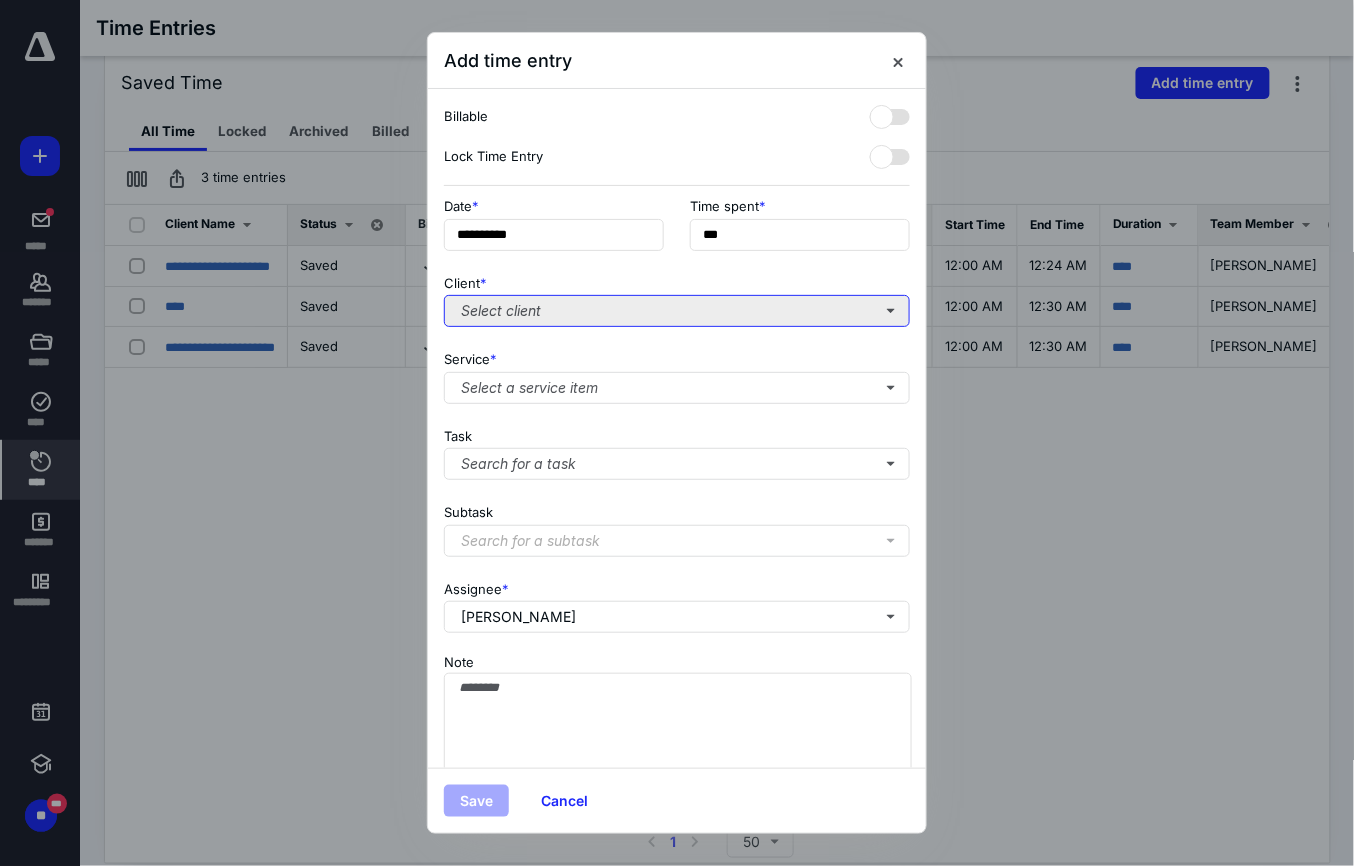 click on "Select client" at bounding box center [677, 311] 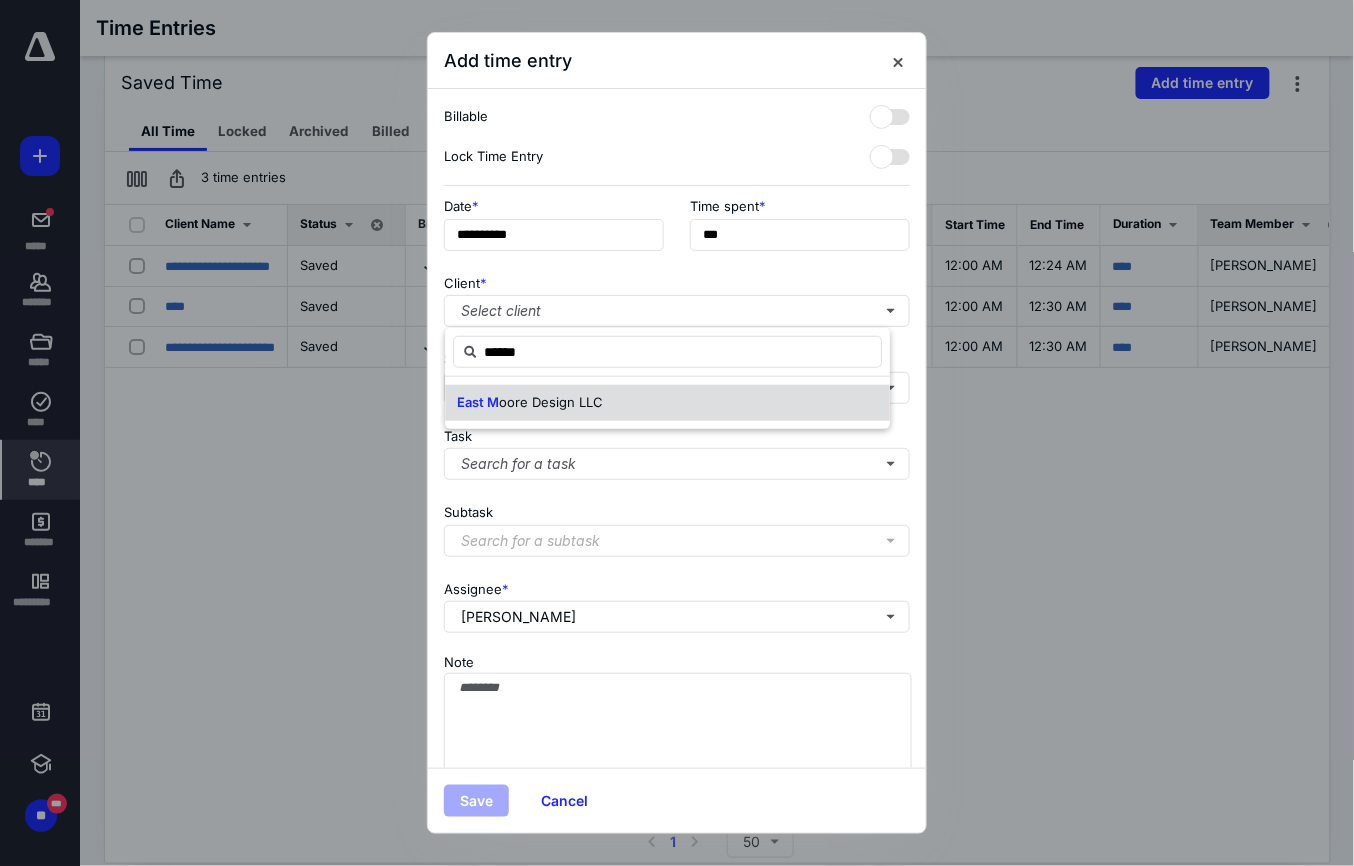 click on "oore Design LLC" at bounding box center [551, 402] 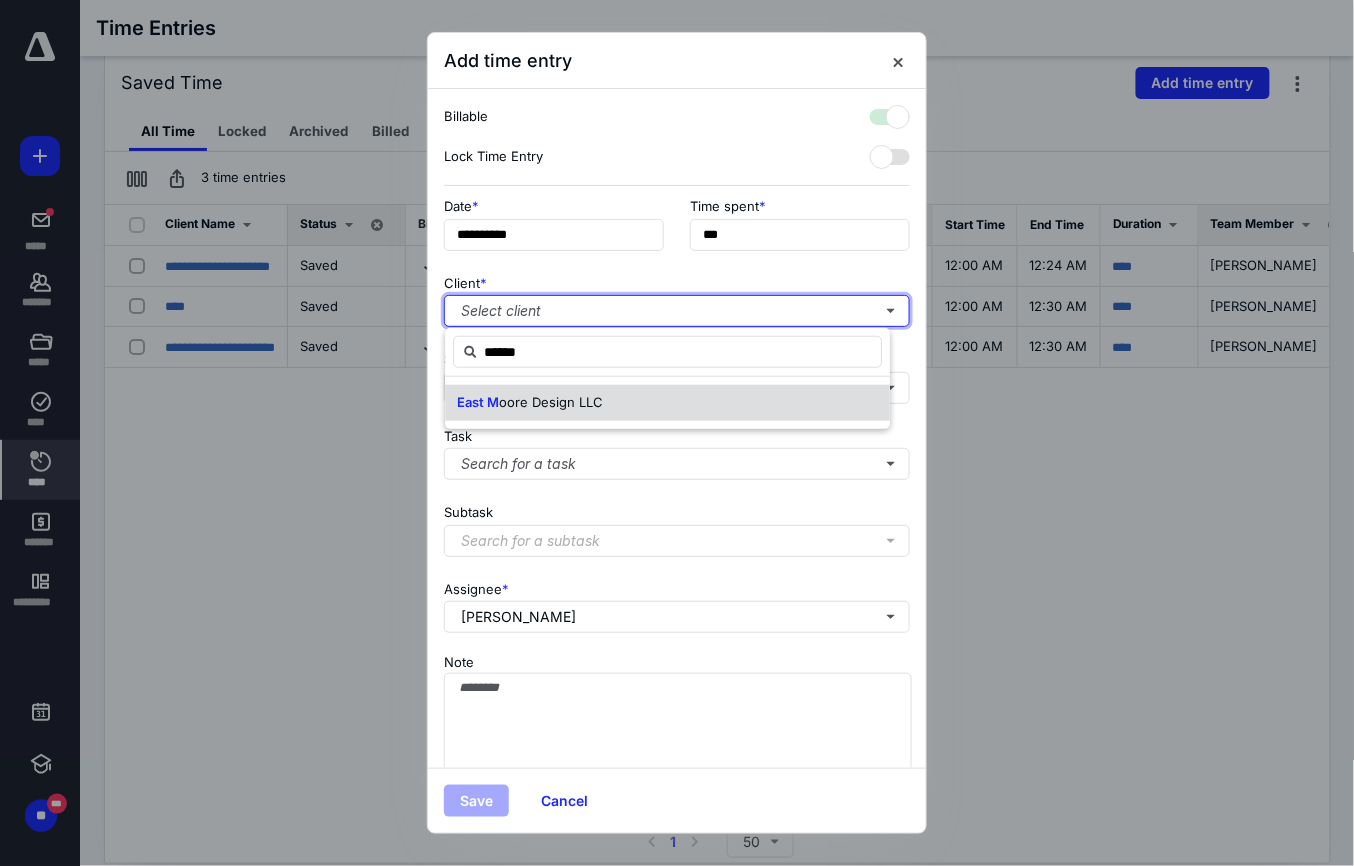 checkbox on "true" 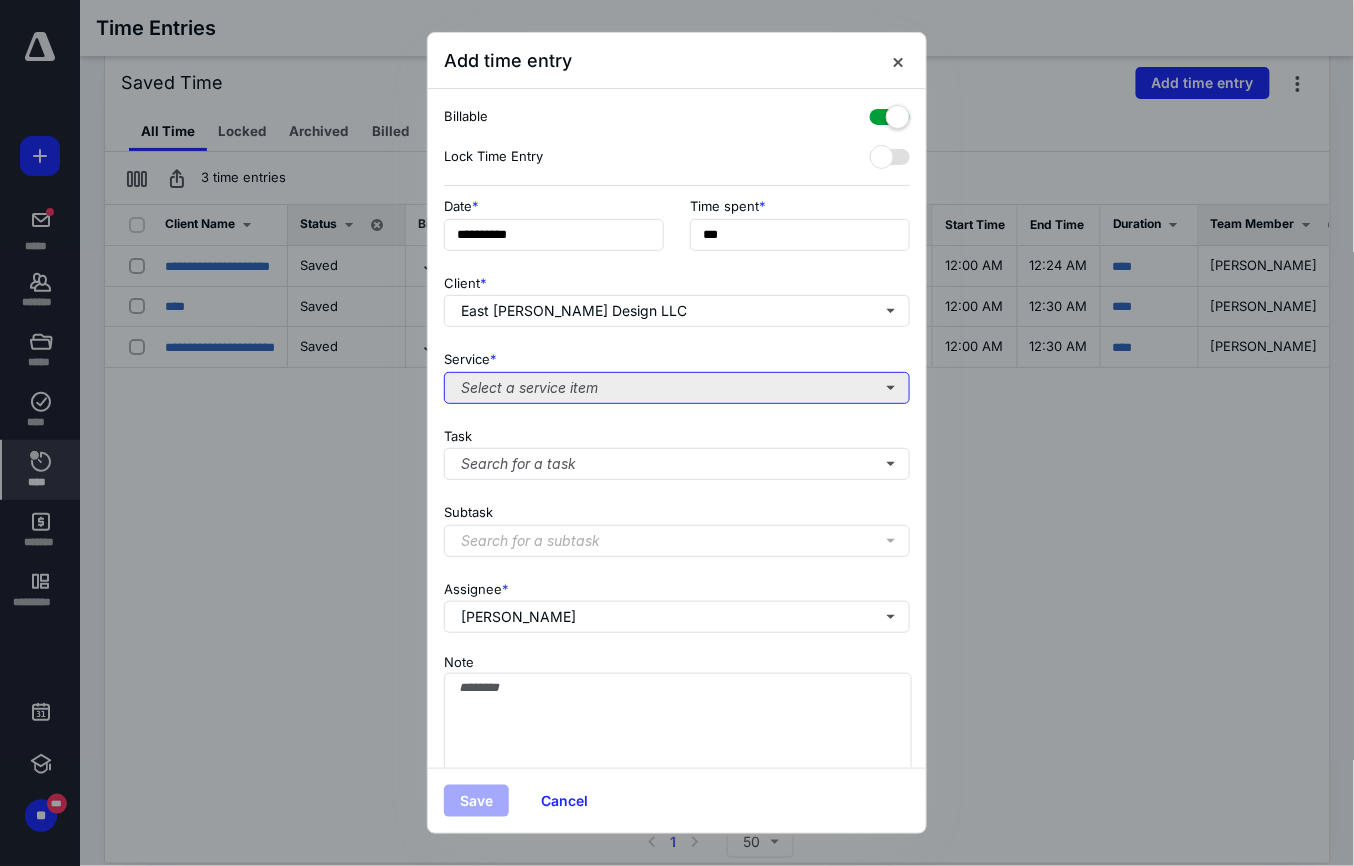 click on "Select a service item" at bounding box center (677, 388) 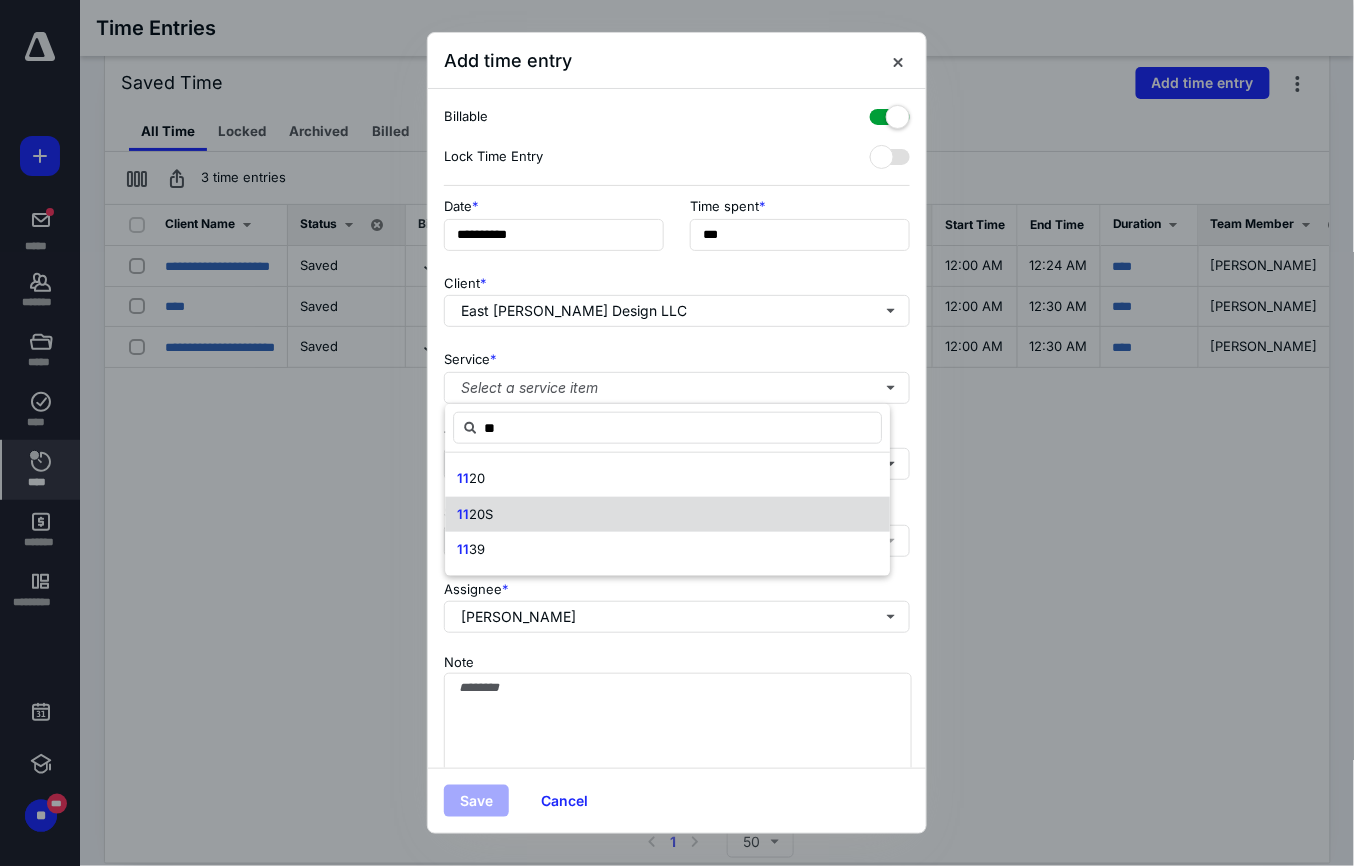 click on "20S" at bounding box center [481, 514] 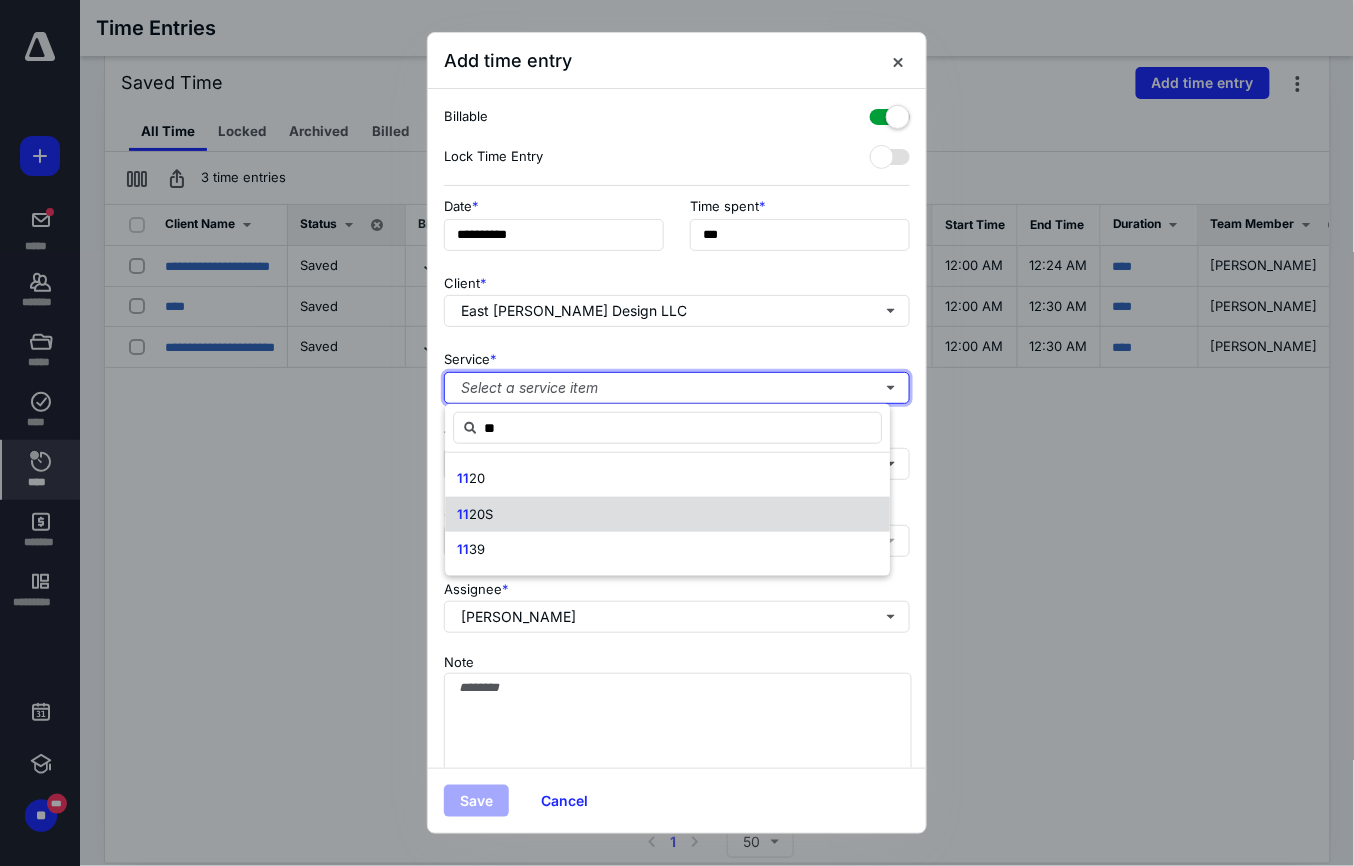 type 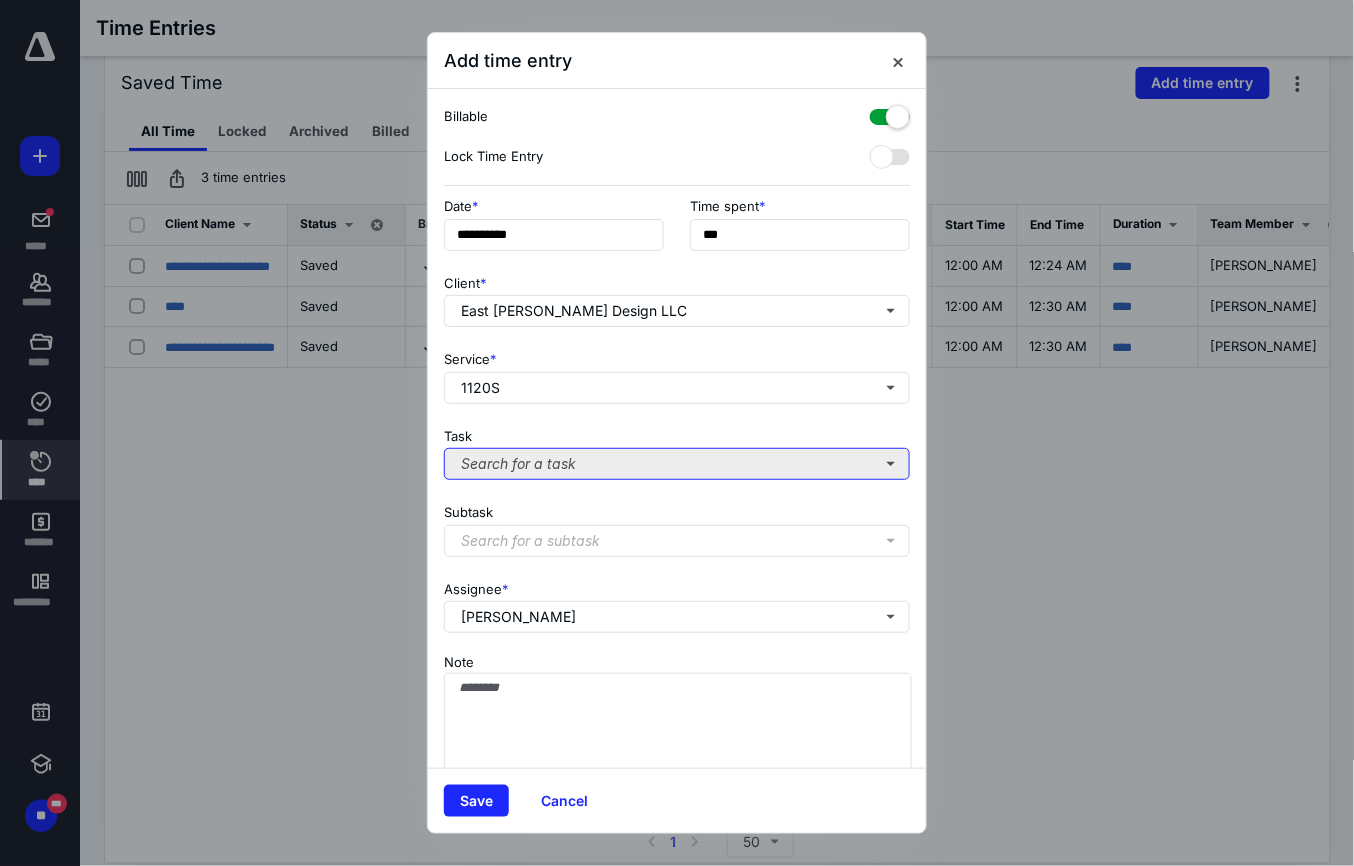 click on "Search for a task" at bounding box center (677, 464) 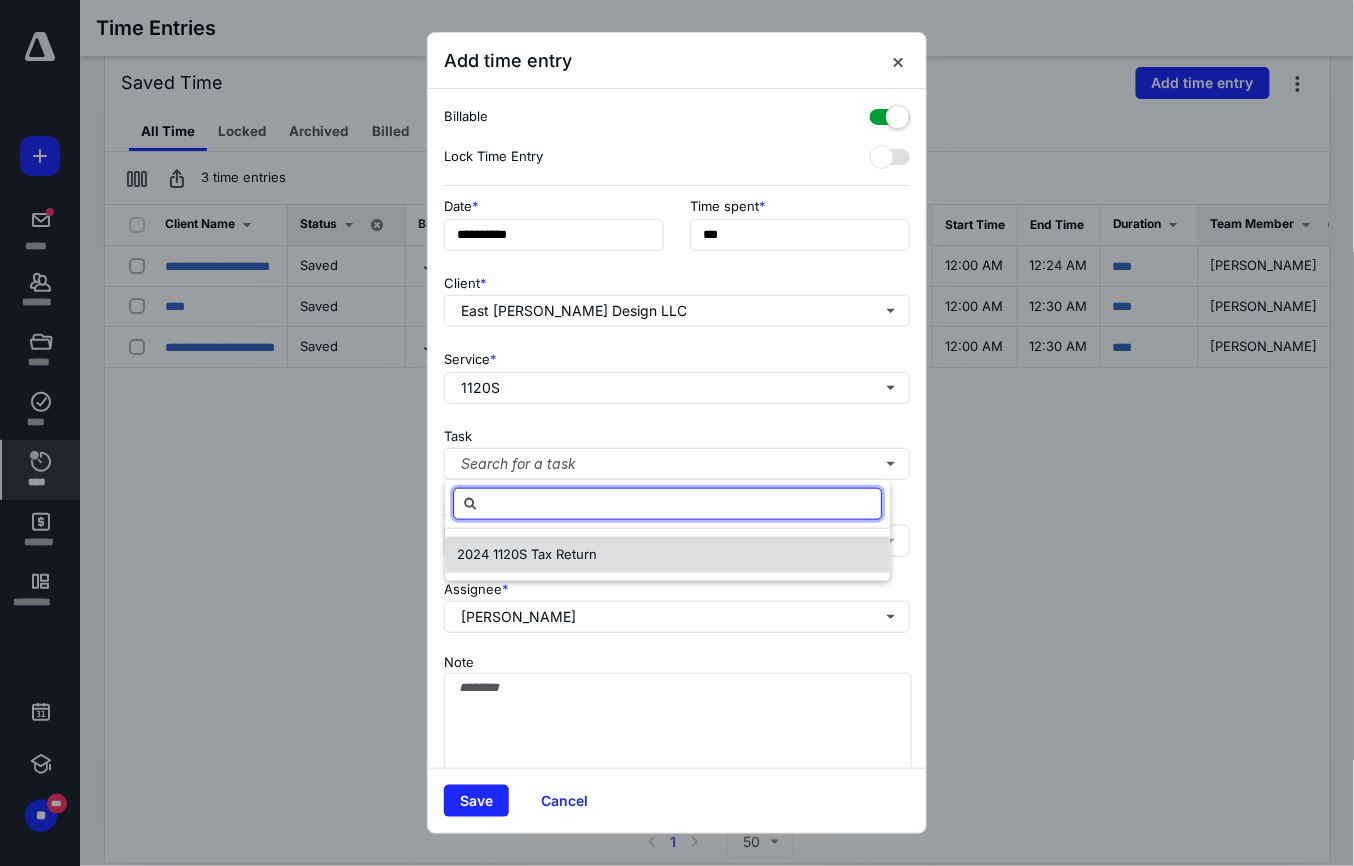 click on "2024 1120S Tax Return" at bounding box center (527, 554) 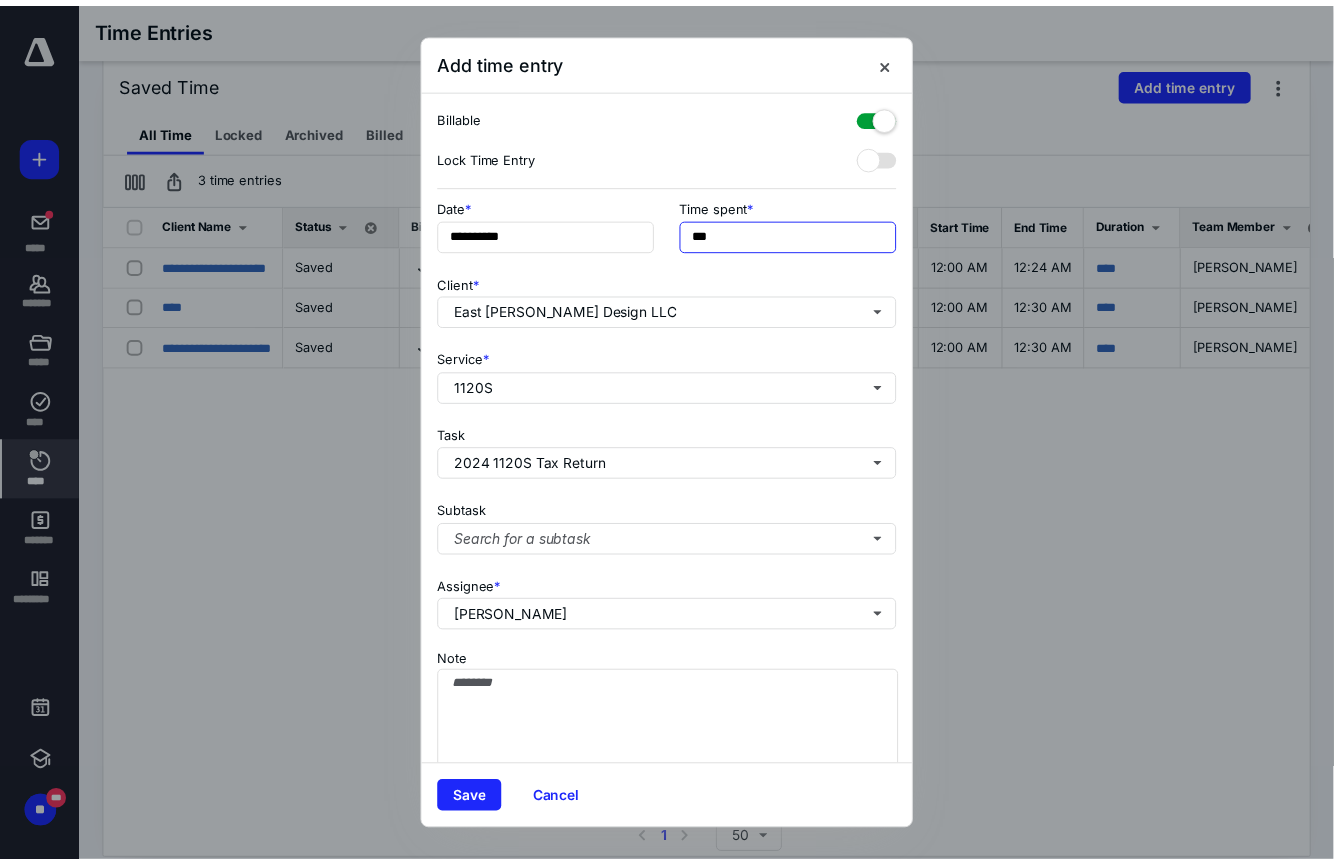 scroll, scrollTop: 0, scrollLeft: 6, axis: horizontal 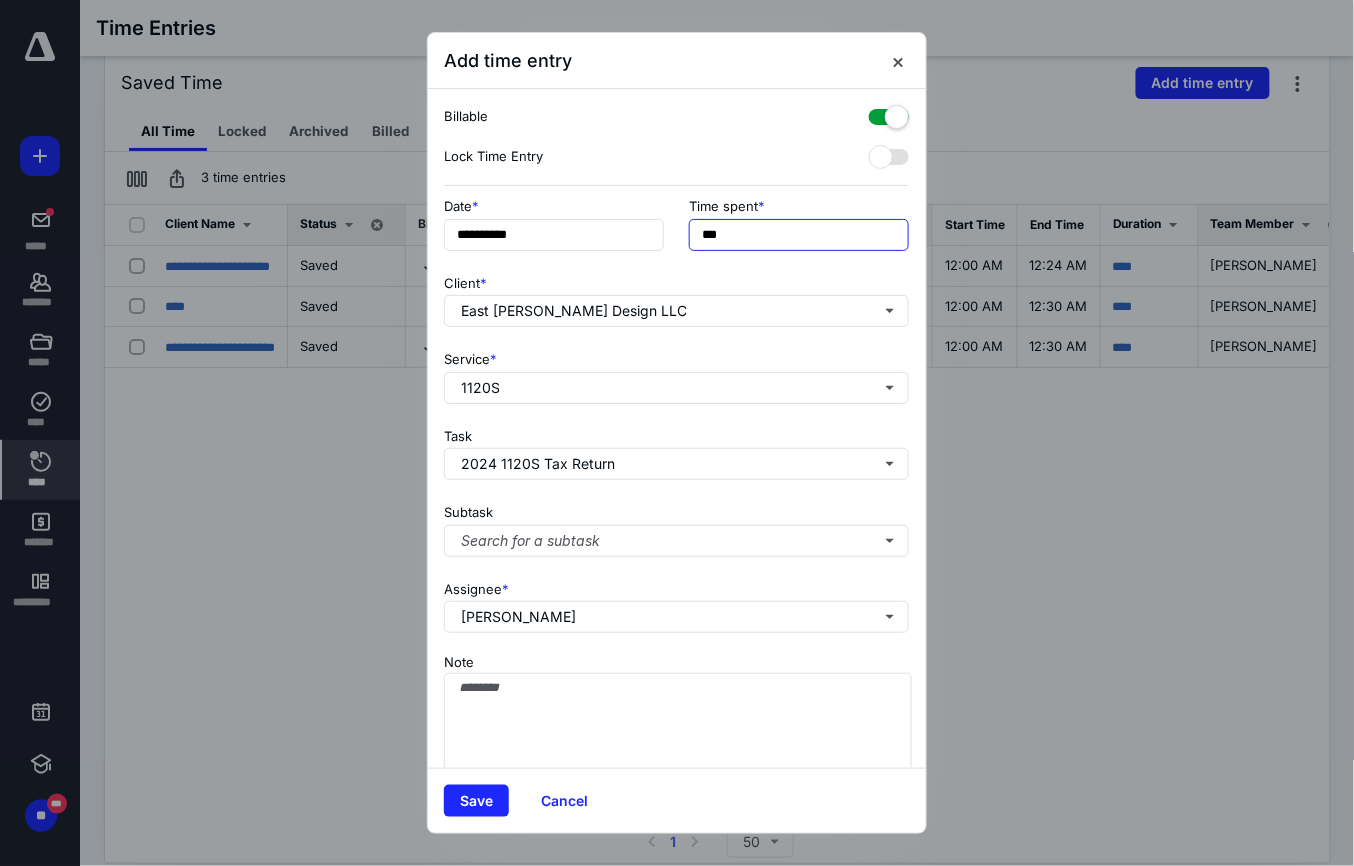 drag, startPoint x: 701, startPoint y: 238, endPoint x: 1021, endPoint y: 229, distance: 320.12653 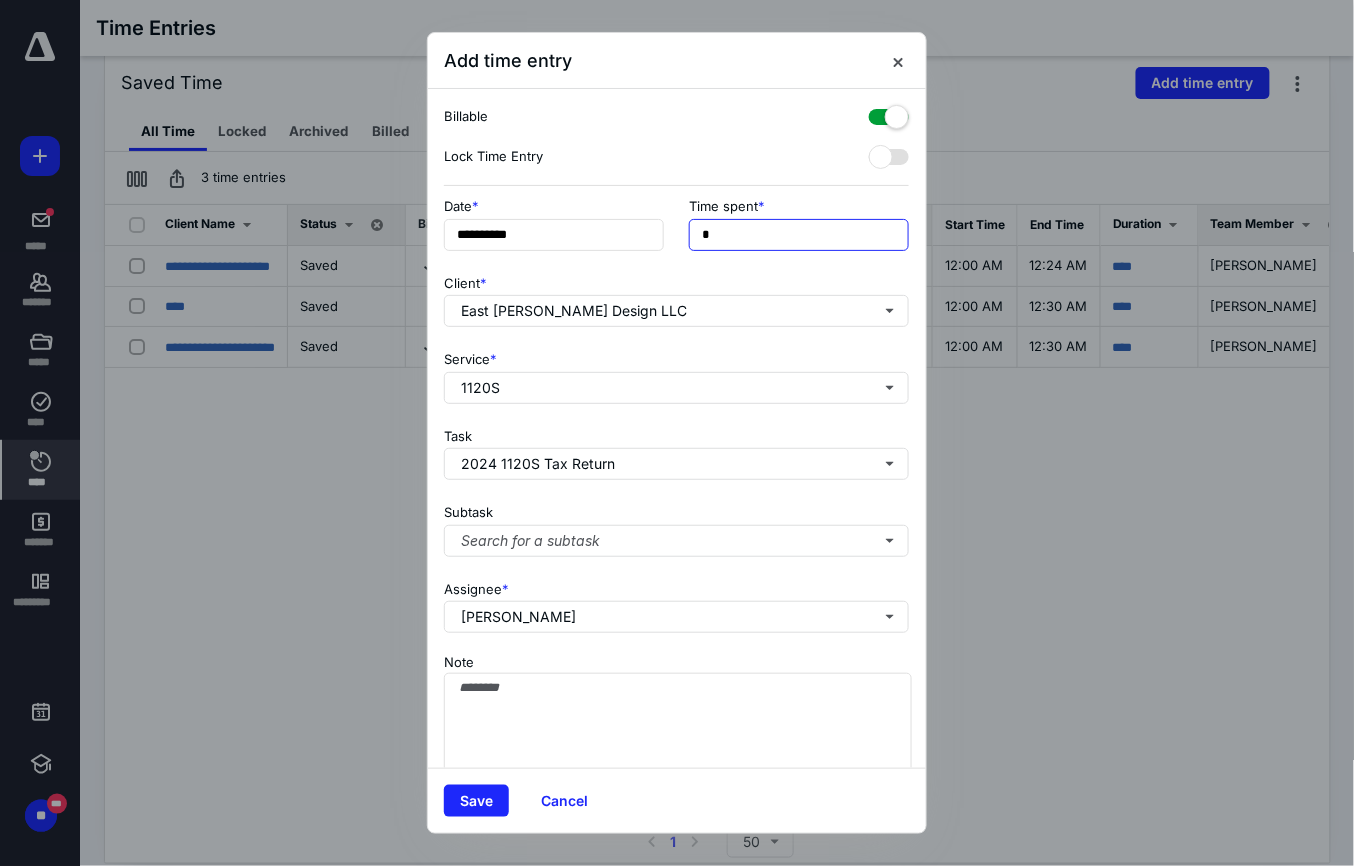 type on "**" 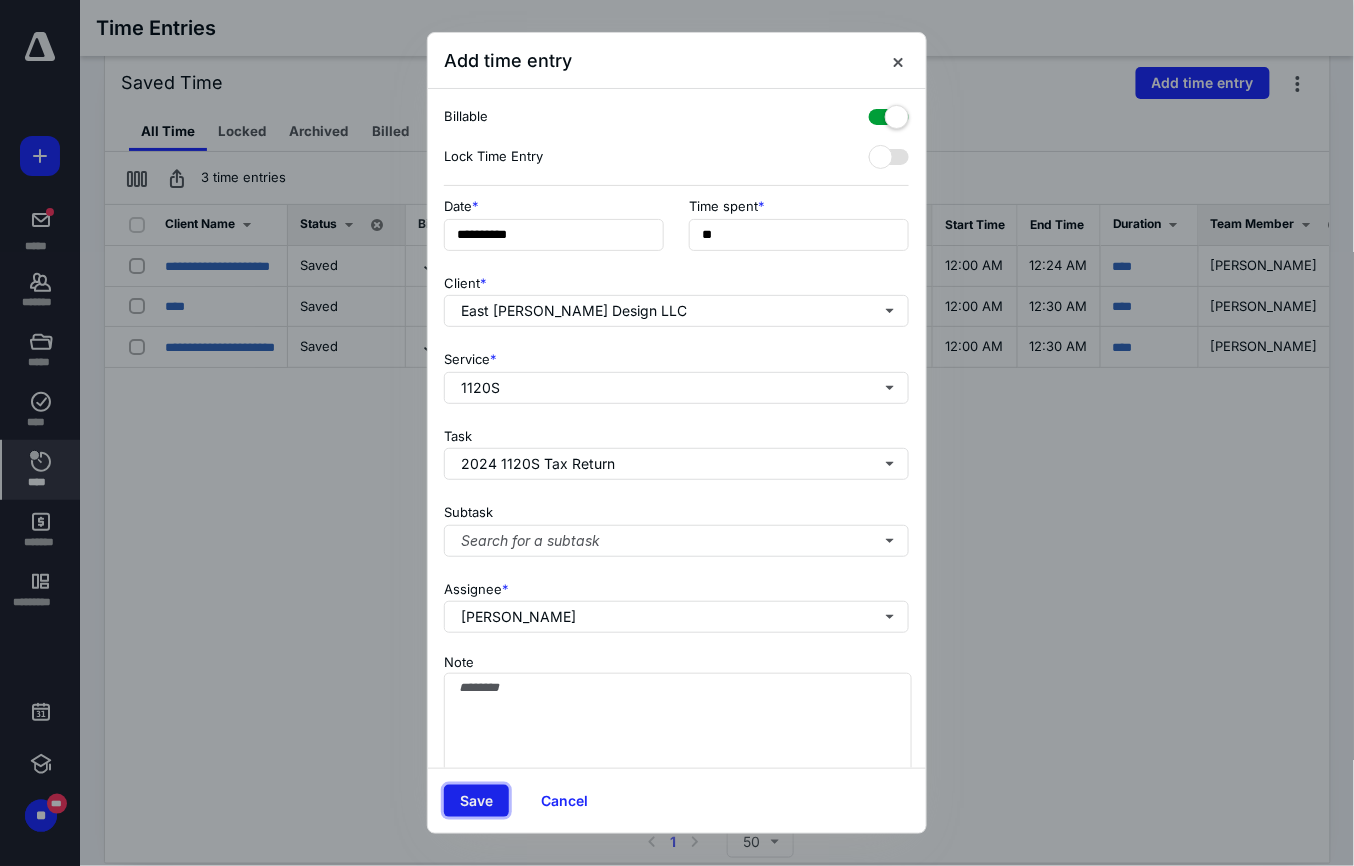 click on "Save" at bounding box center [476, 801] 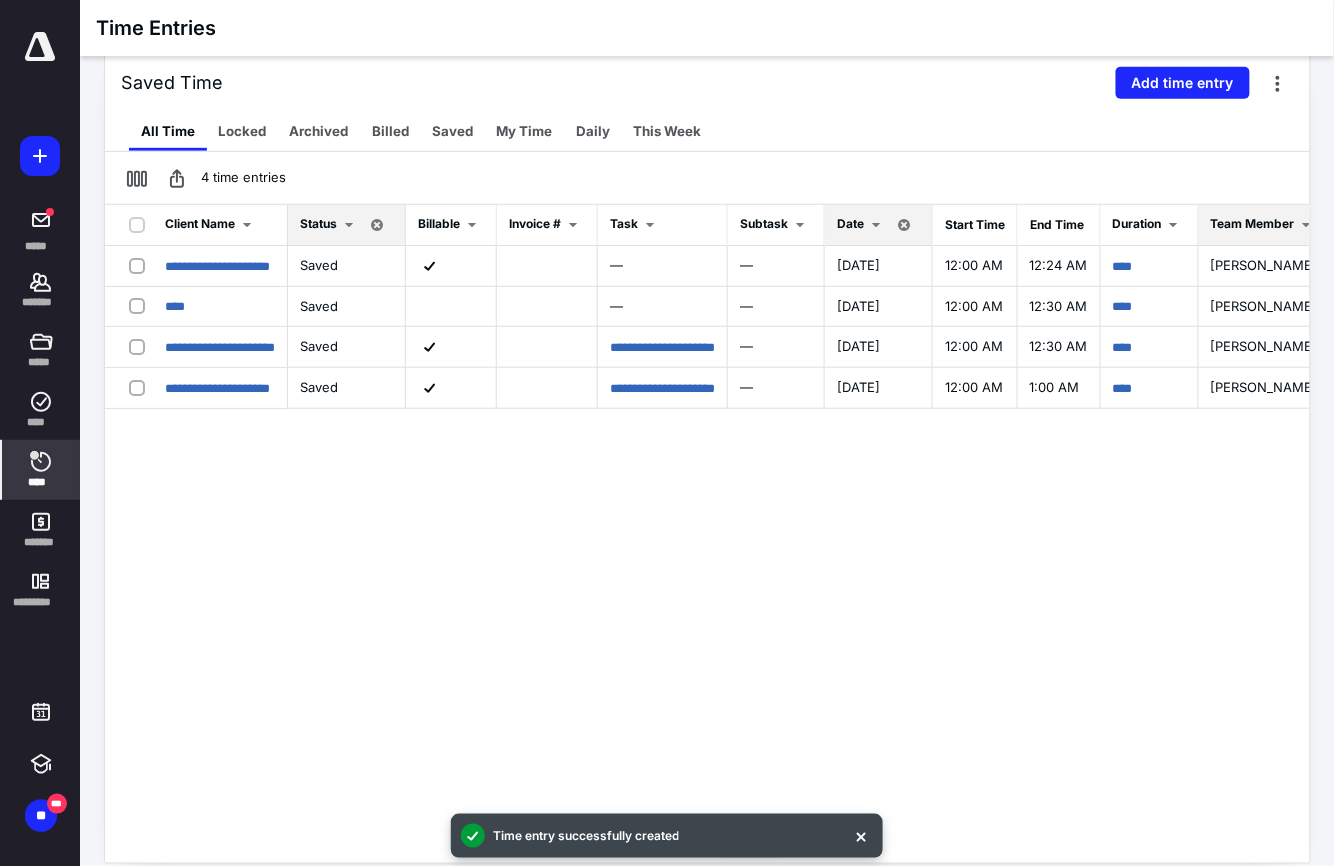 scroll, scrollTop: 0, scrollLeft: 0, axis: both 